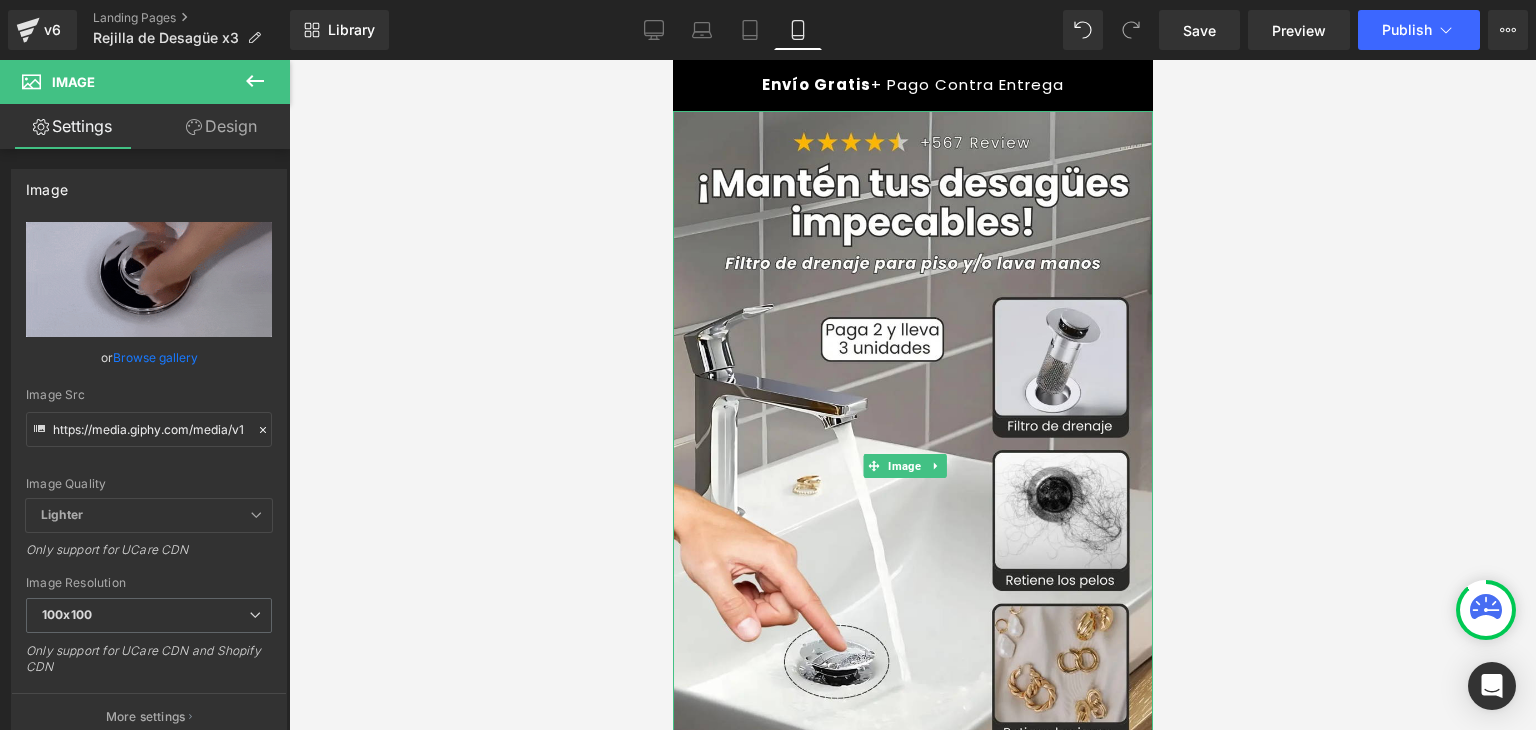 scroll, scrollTop: 3400, scrollLeft: 0, axis: vertical 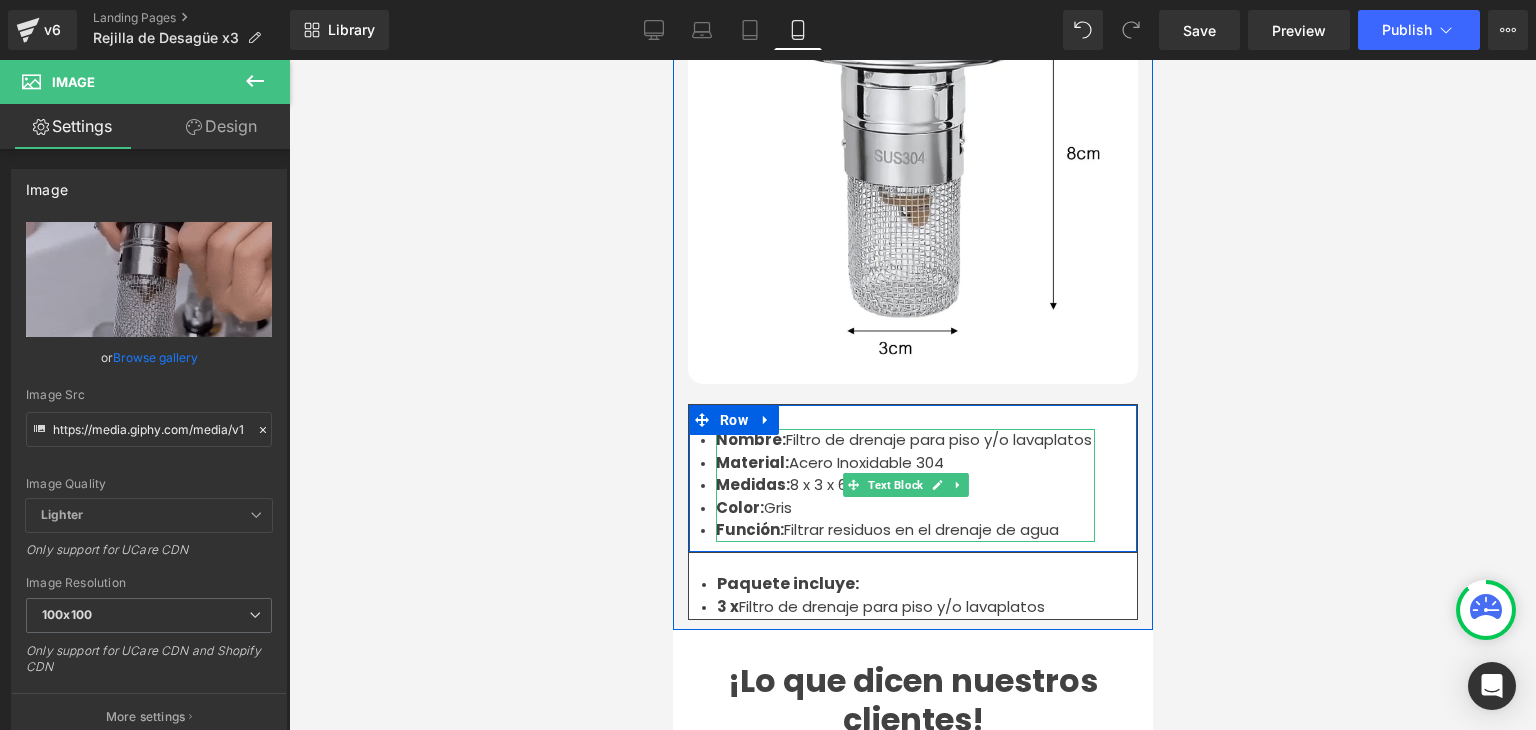 click on "Nombre:  Filtro de drenaje para piso y/o lavaplatos" at bounding box center (904, 440) 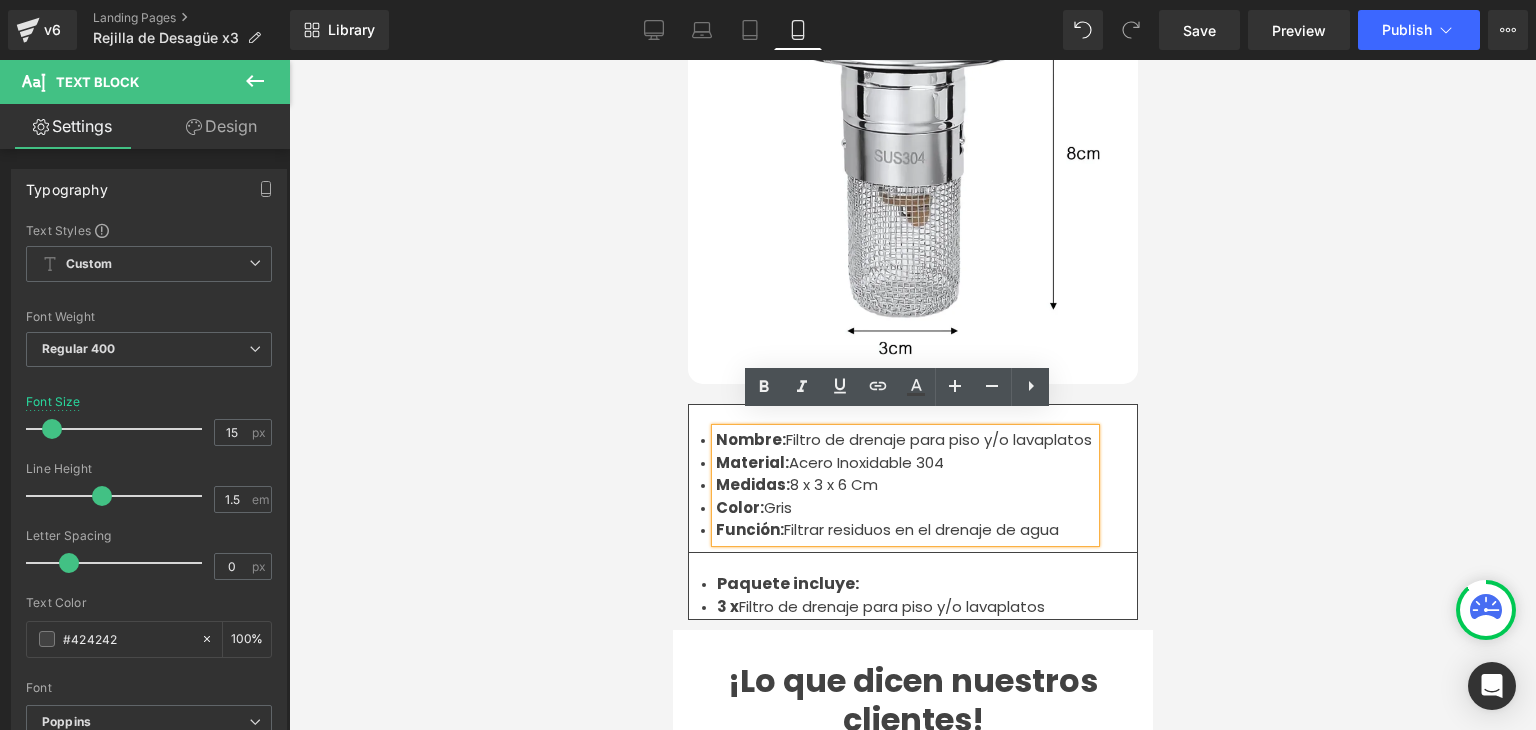 click on "Acero Inoxidable 304" at bounding box center (865, 462) 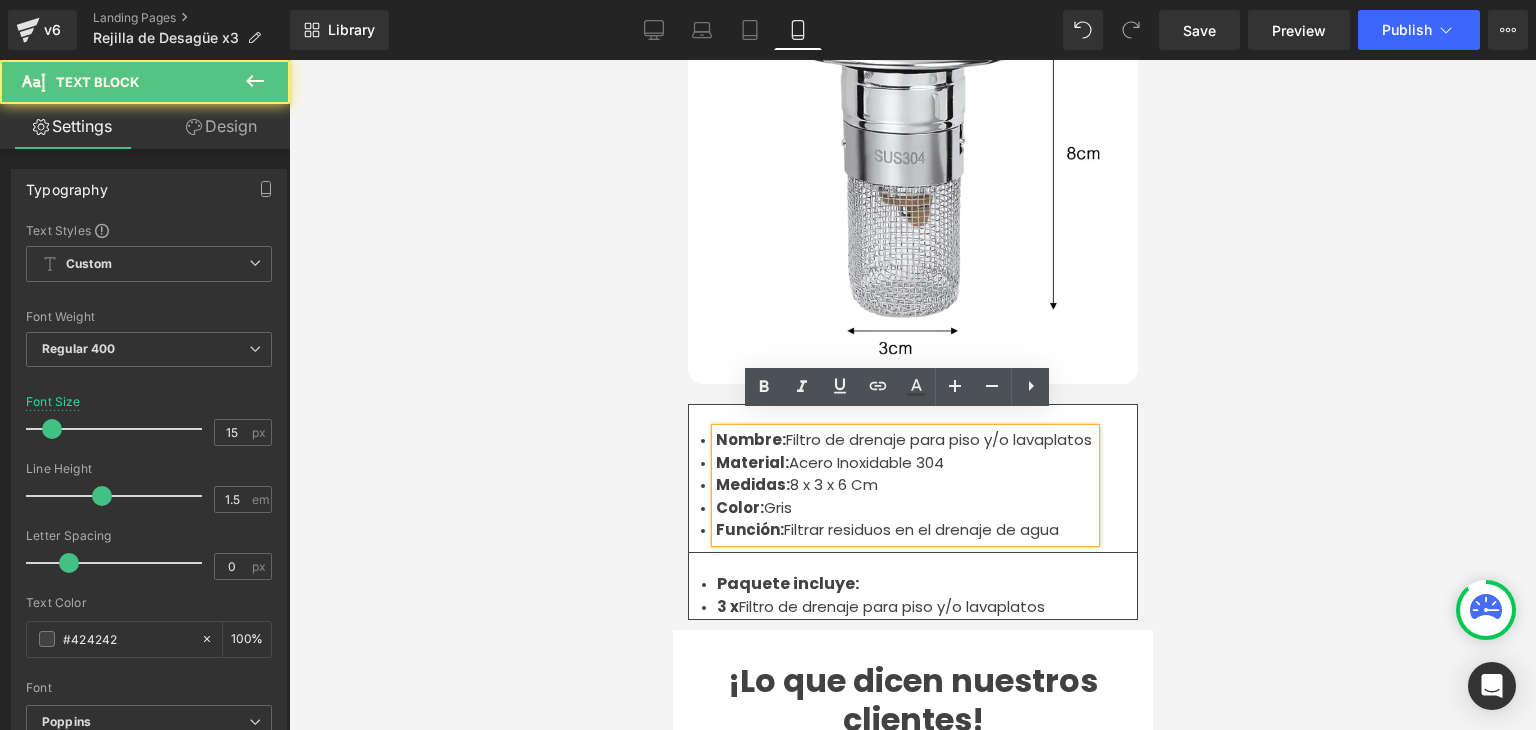 drag, startPoint x: 781, startPoint y: 449, endPoint x: 937, endPoint y: 447, distance: 156.01282 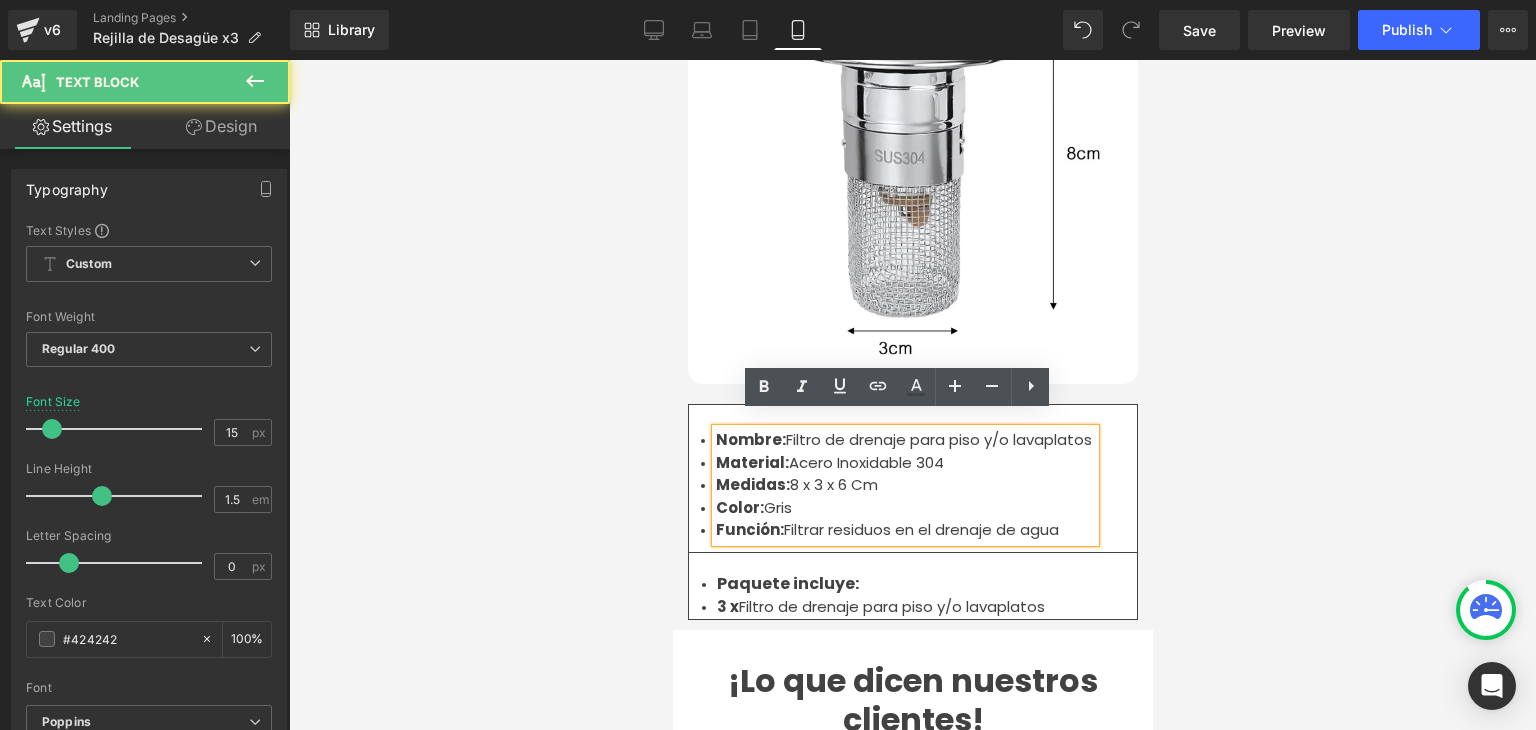 click on "Material:  Acero Inoxidable 304" at bounding box center [904, 463] 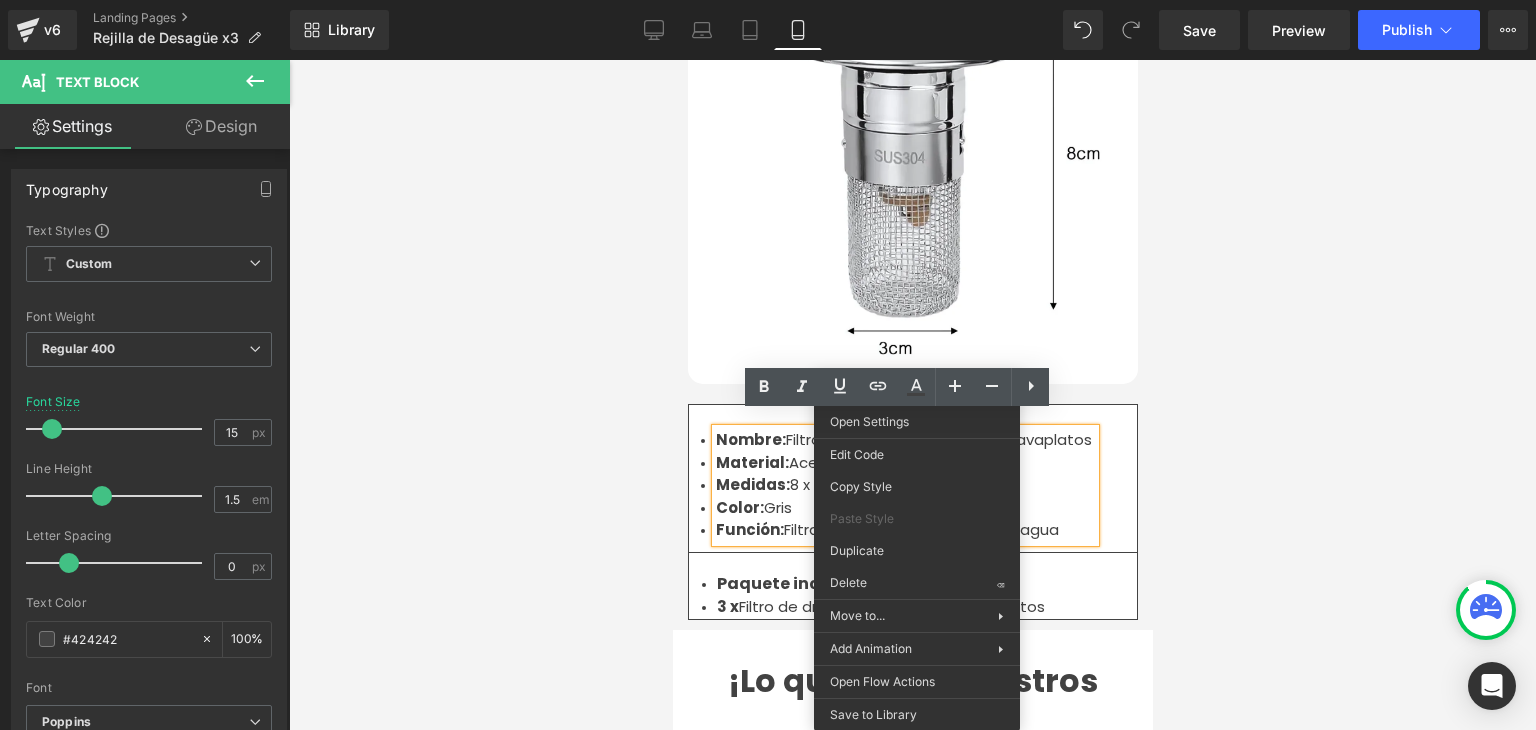 click on "Acero Inoxidable 304" at bounding box center (865, 462) 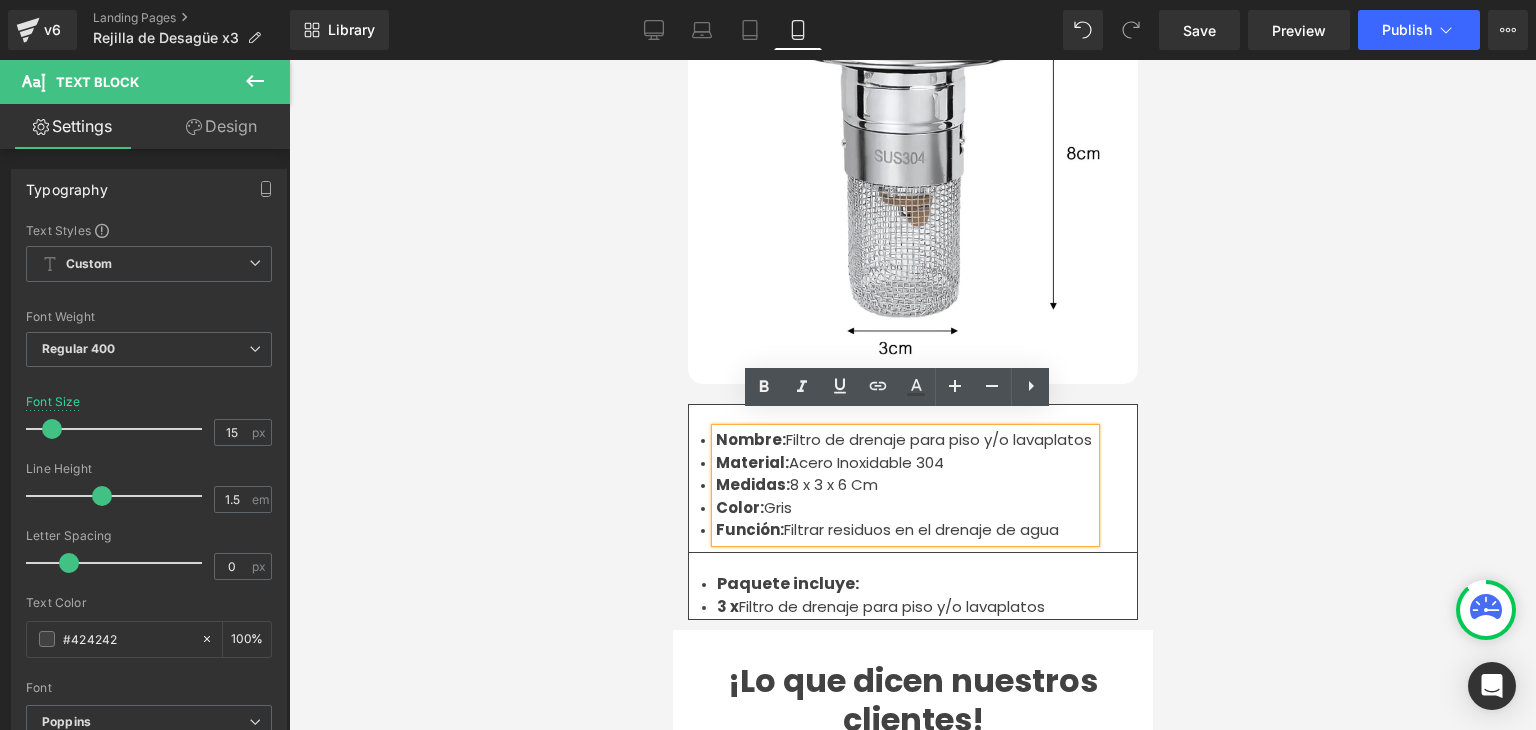 drag, startPoint x: 784, startPoint y: 449, endPoint x: 937, endPoint y: 446, distance: 153.0294 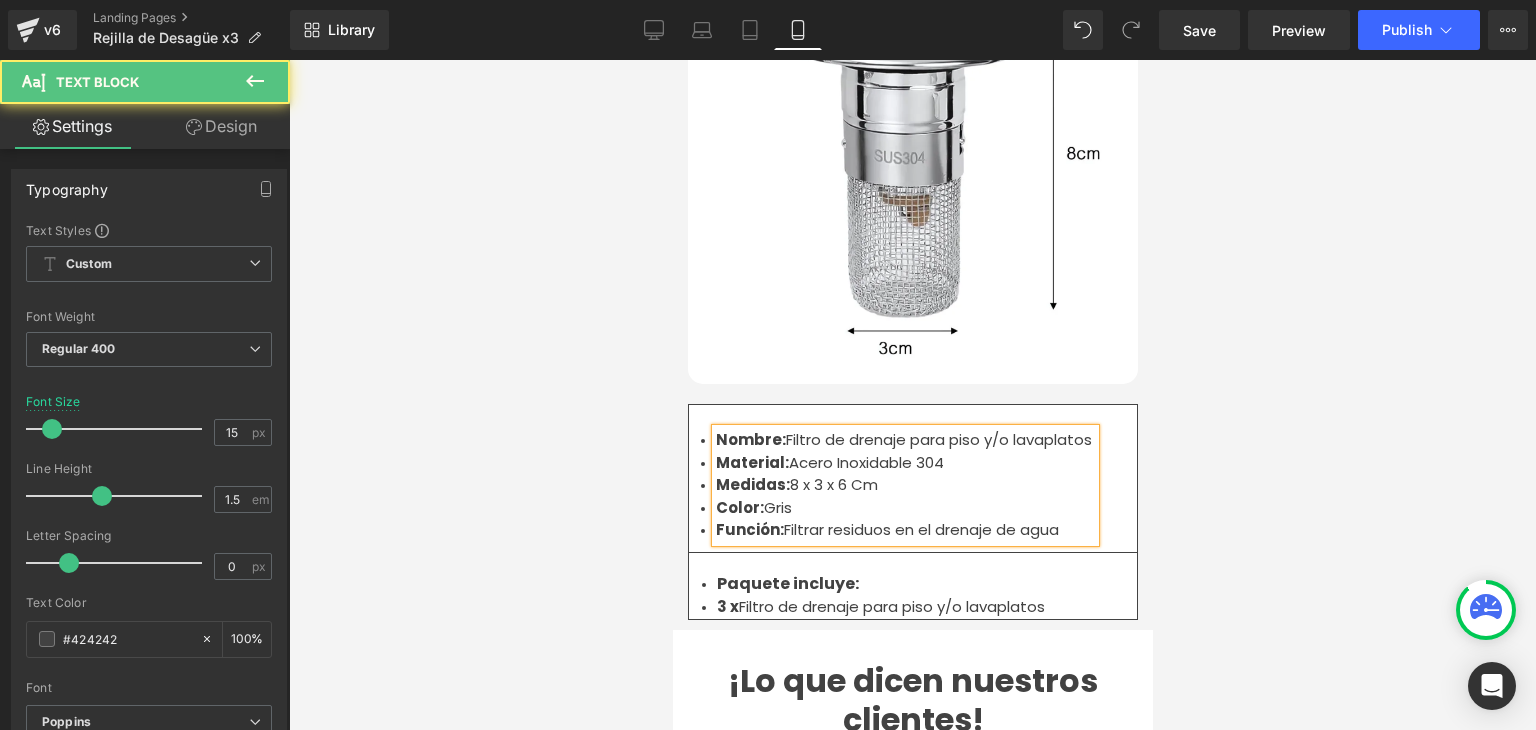 click on "Color:  Gris" at bounding box center [904, 508] 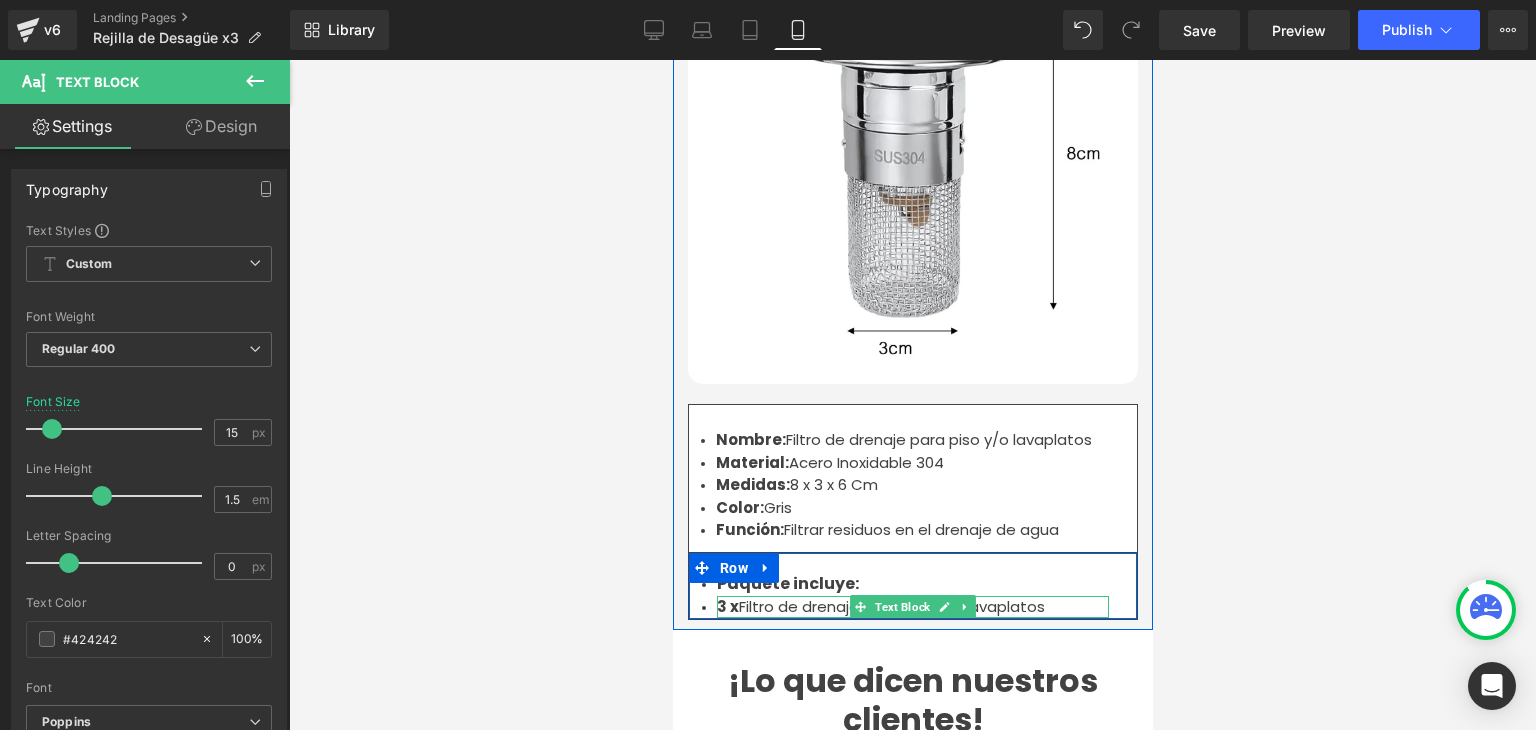 click on "3 x  Filtro de drenaje para piso y/o lavaplatos" at bounding box center [912, 607] 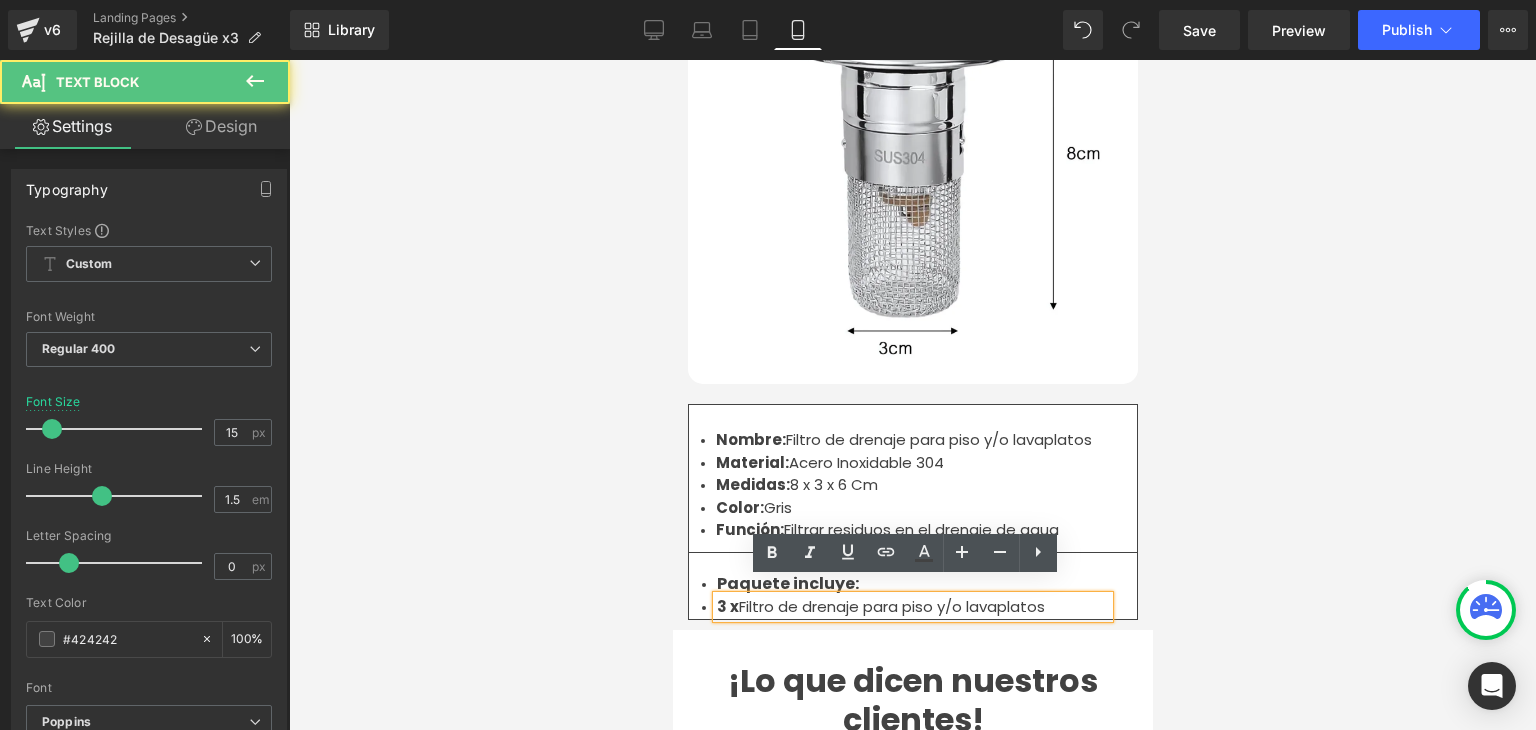 click on "3 x  Filtro de drenaje para piso y/o lavaplatos" at bounding box center [912, 607] 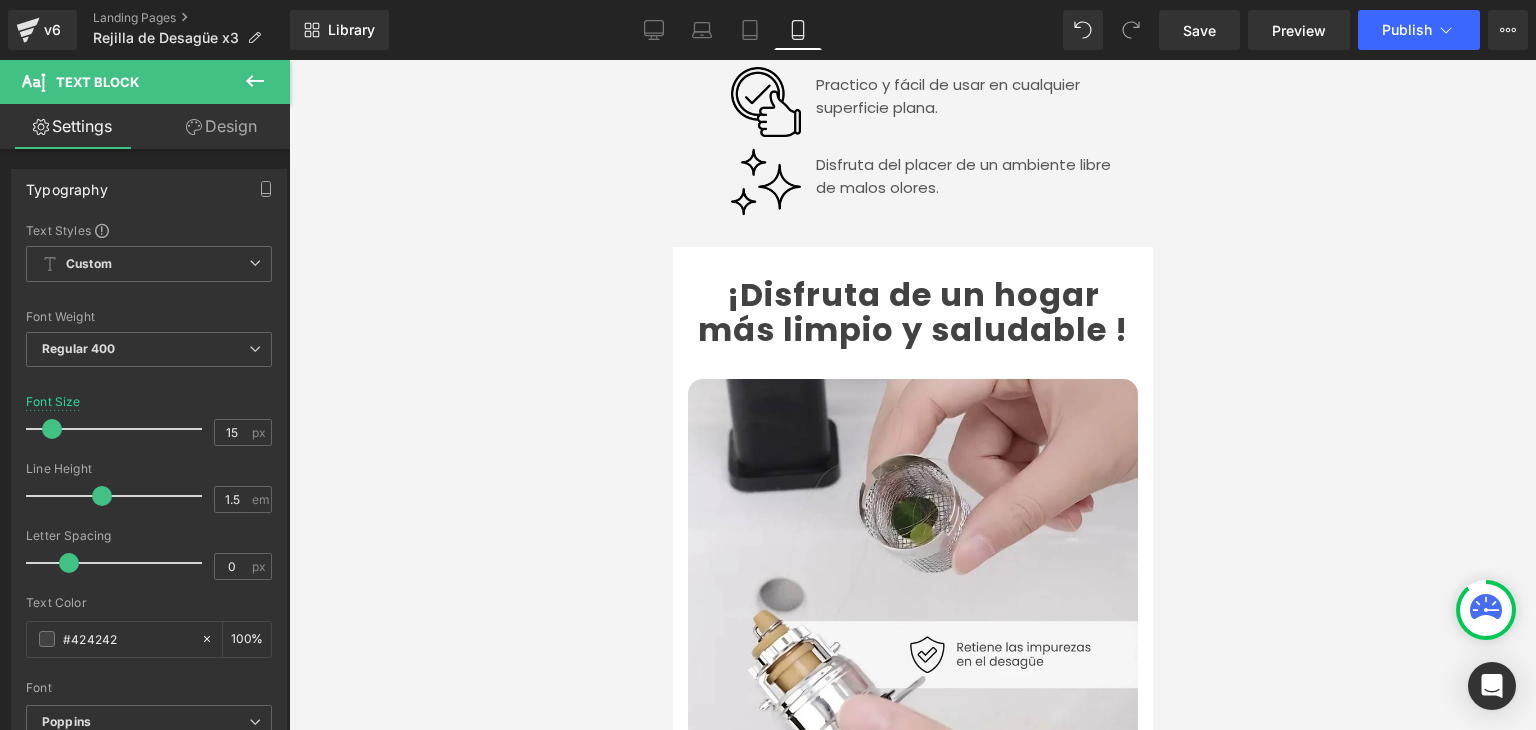 scroll, scrollTop: 4100, scrollLeft: 0, axis: vertical 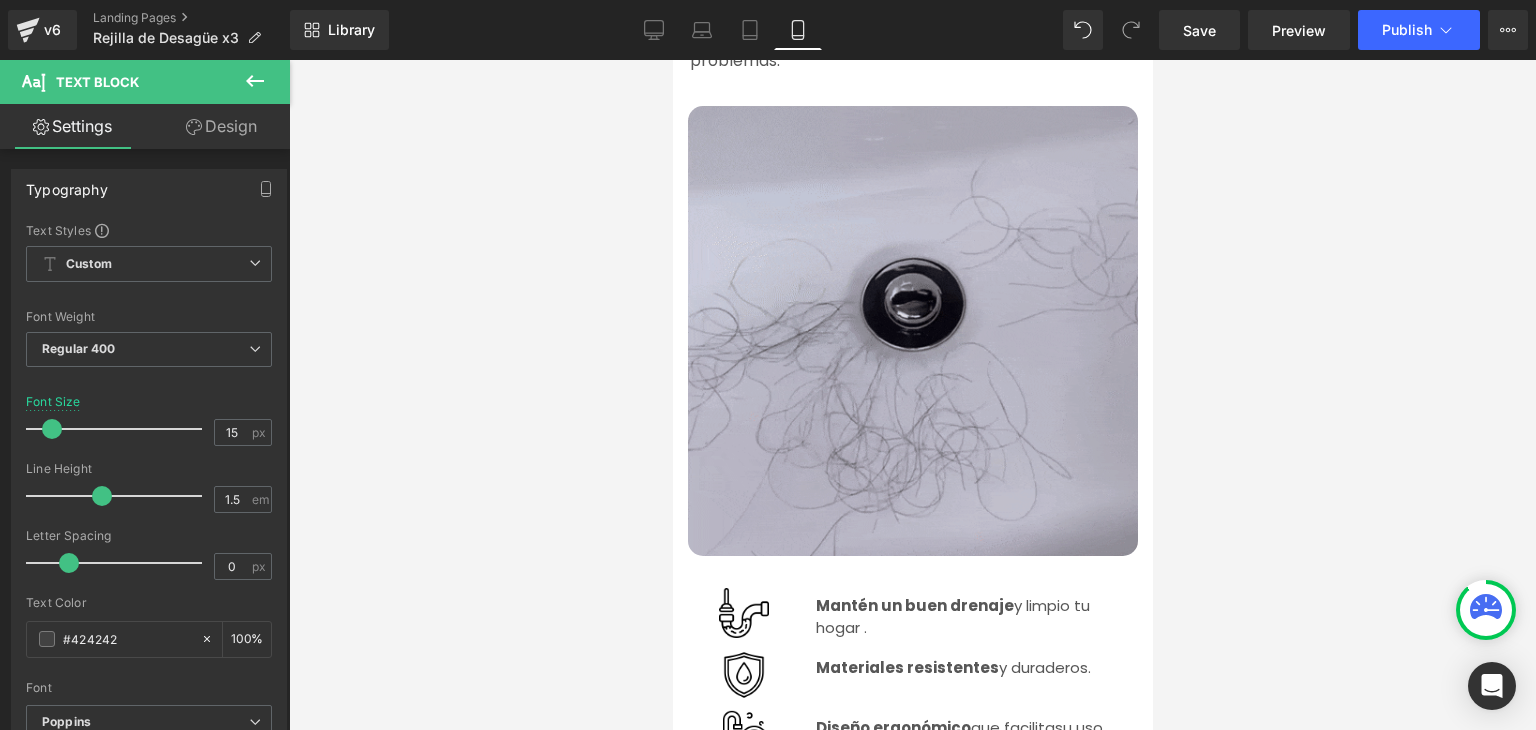 click at bounding box center [912, 331] 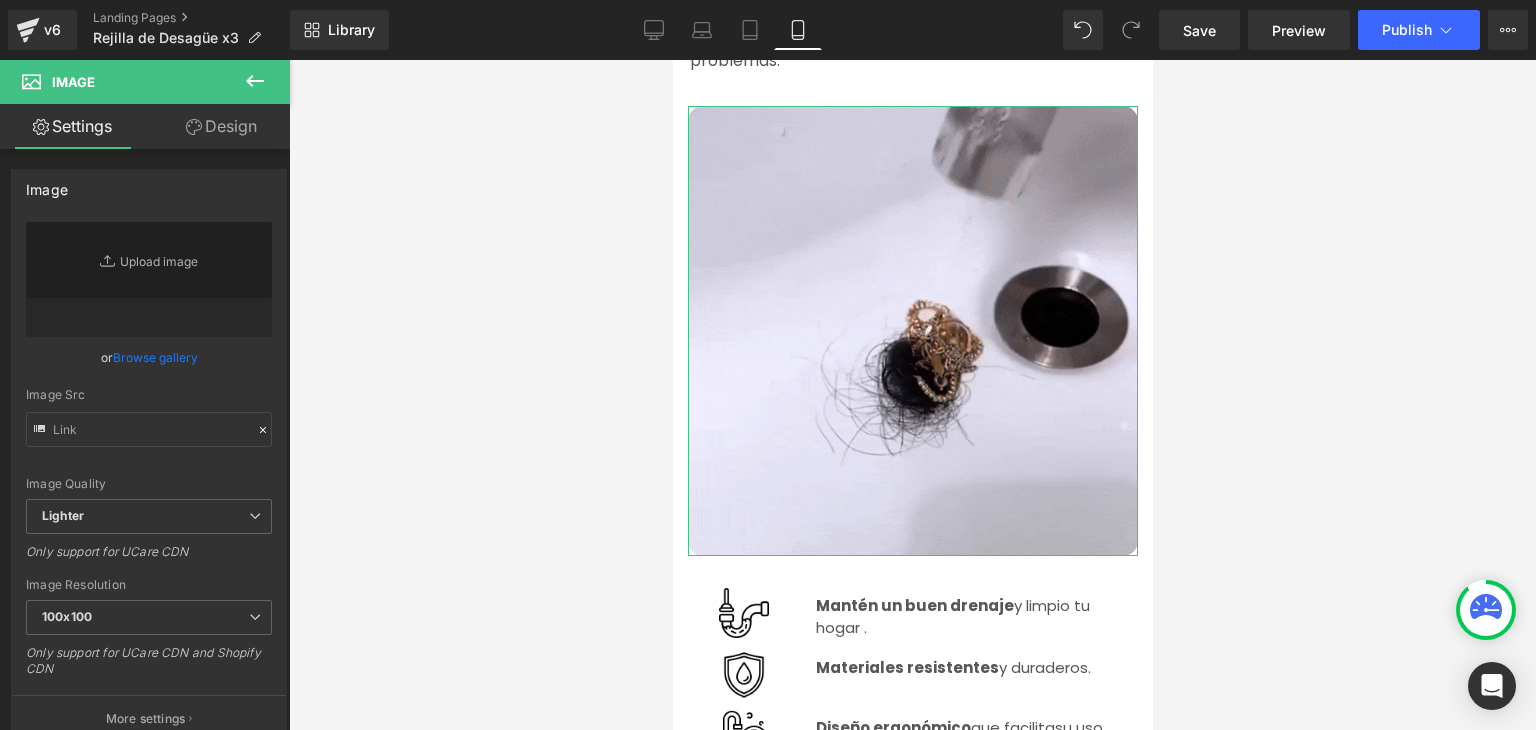 type on "https://media.giphy.com/media/v1.Y2lkPTc5MGI3NjExM2kxdDlmcTNwbWJldm9kcjBtMm91aTZ1cTBwZTV0MHEyZGU4MDkzNCZlcD12MV9pbnRlcm5hbF9naWZfYnlfaWQmY3Q9Zw/VCIeV8yFnNm1qBYmNd/giphy.gif" 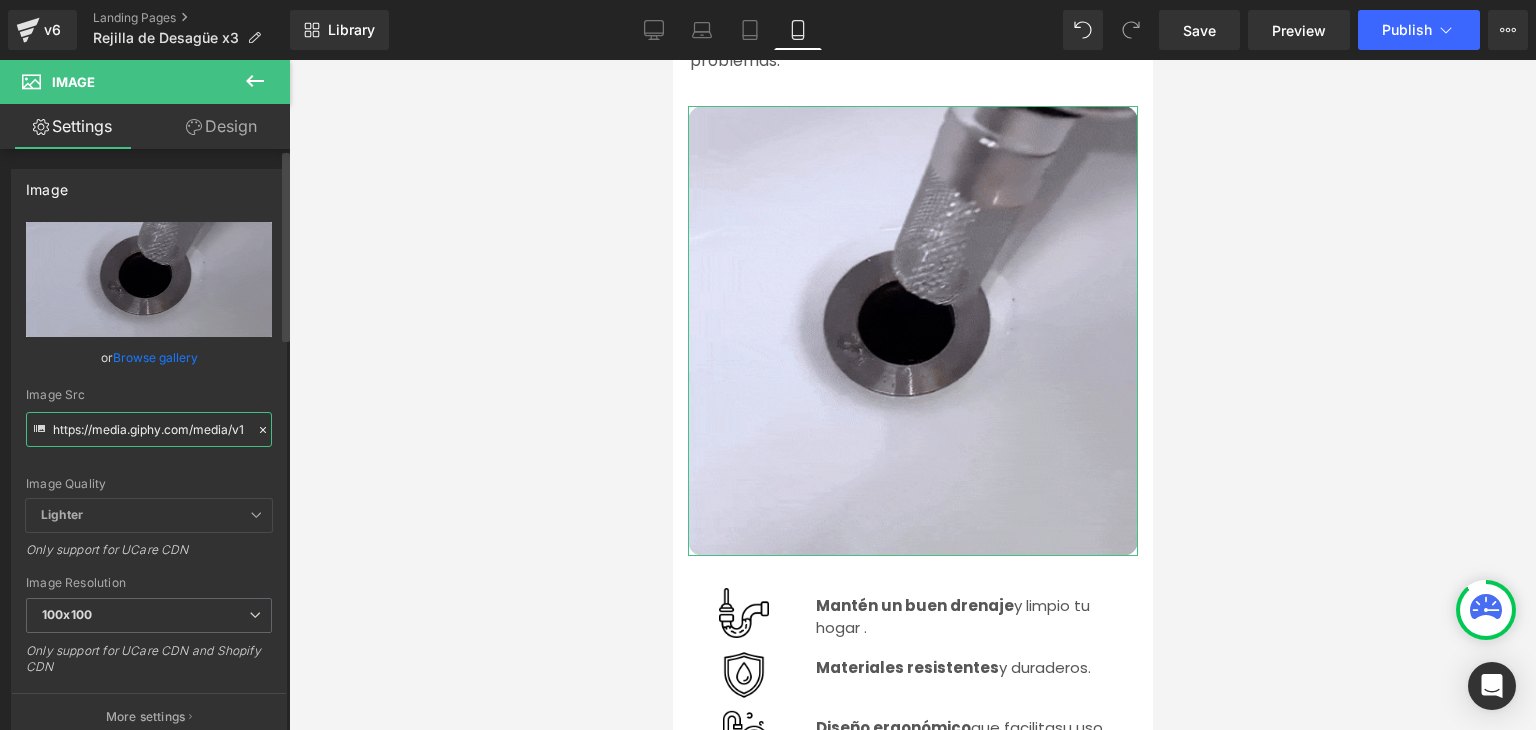 click on "https://media.giphy.com/media/v1.Y2lkPTc5MGI3NjExM2kxdDlmcTNwbWJldm9kcjBtMm91aTZ1cTBwZTV0MHEyZGU4MDkzNCZlcD12MV9pbnRlcm5hbF9naWZfYnlfaWQmY3Q9Zw/VCIeV8yFnNm1qBYmNd/giphy.gif" at bounding box center (149, 429) 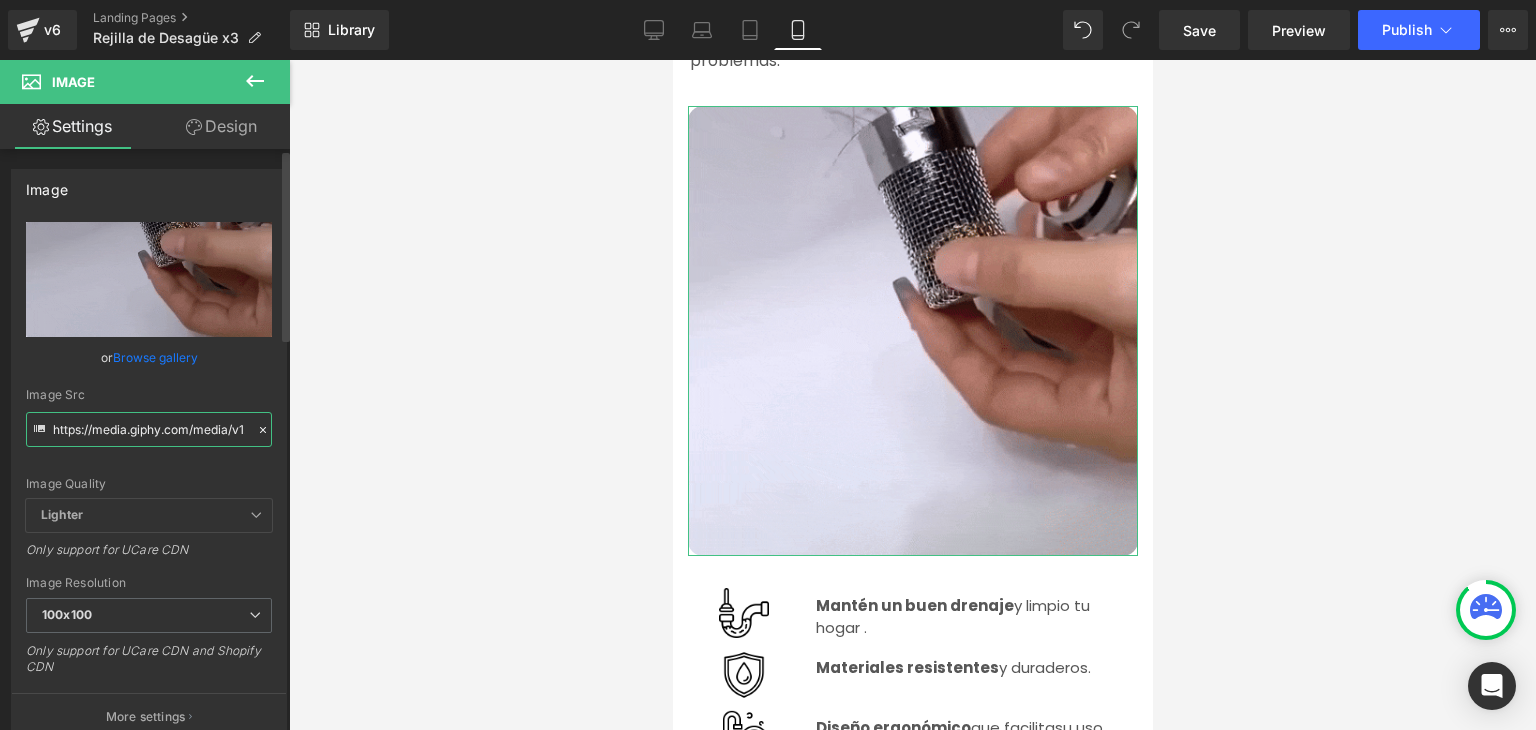 click on "https://media.giphy.com/media/v1.Y2lkPTc5MGI3NjExM2kxdDlmcTNwbWJldm9kcjBtMm91aTZ1cTBwZTV0MHEyZGU4MDkzNCZlcD12MV9pbnRlcm5hbF9naWZfYnlfaWQmY3Q9Zw/VCIeV8yFnNm1qBYmNd/giphy.gif" at bounding box center [149, 429] 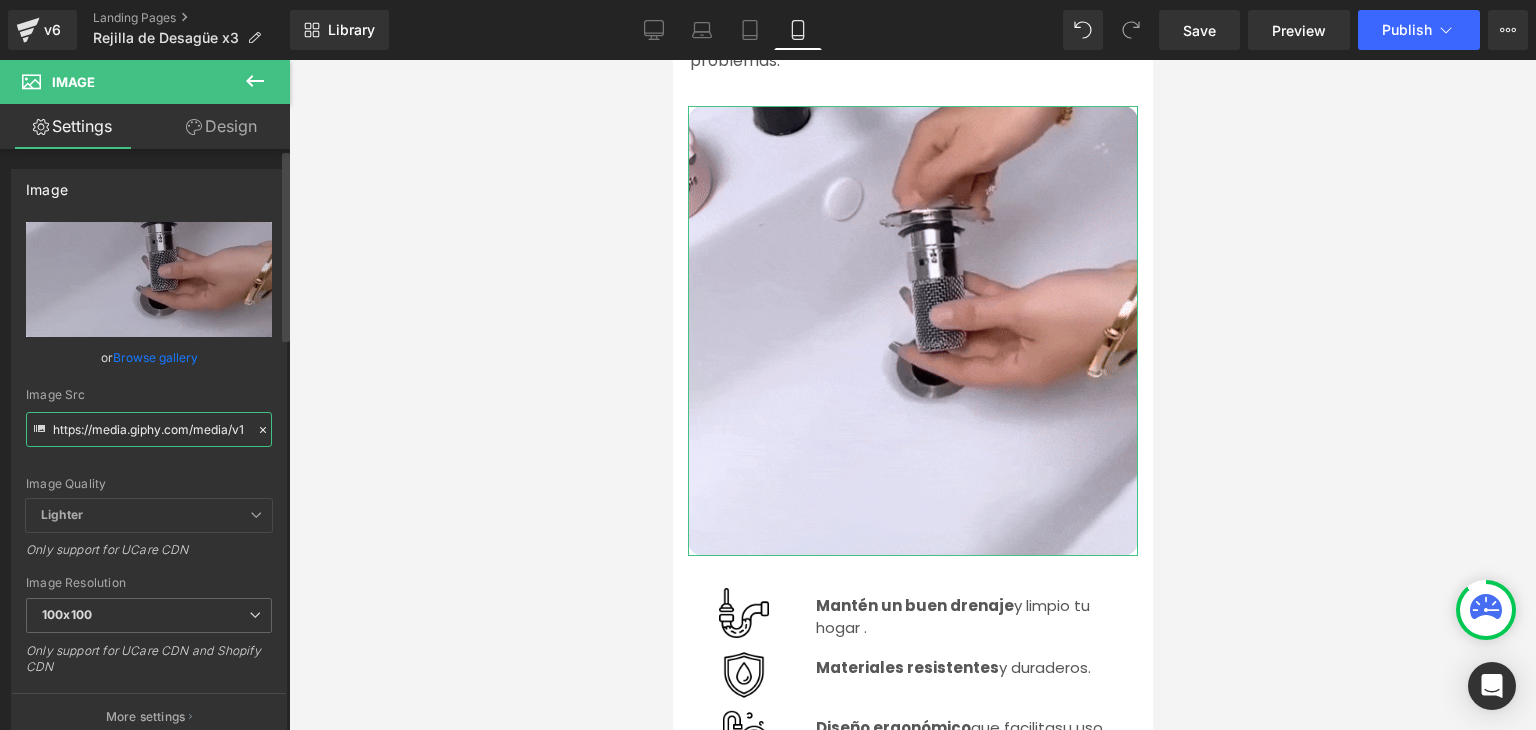 click on "https://media.giphy.com/media/v1.Y2lkPTc5MGI3NjExM2kxdDlmcTNwbWJldm9kcjBtMm91aTZ1cTBwZTV0MHEyZGU4MDkzNCZlcD12MV9pbnRlcm5hbF9naWZfYnlfaWQmY3Q9Zw/VCIeV8yFnNm1qBYmNd/giphy.gif" at bounding box center (149, 429) 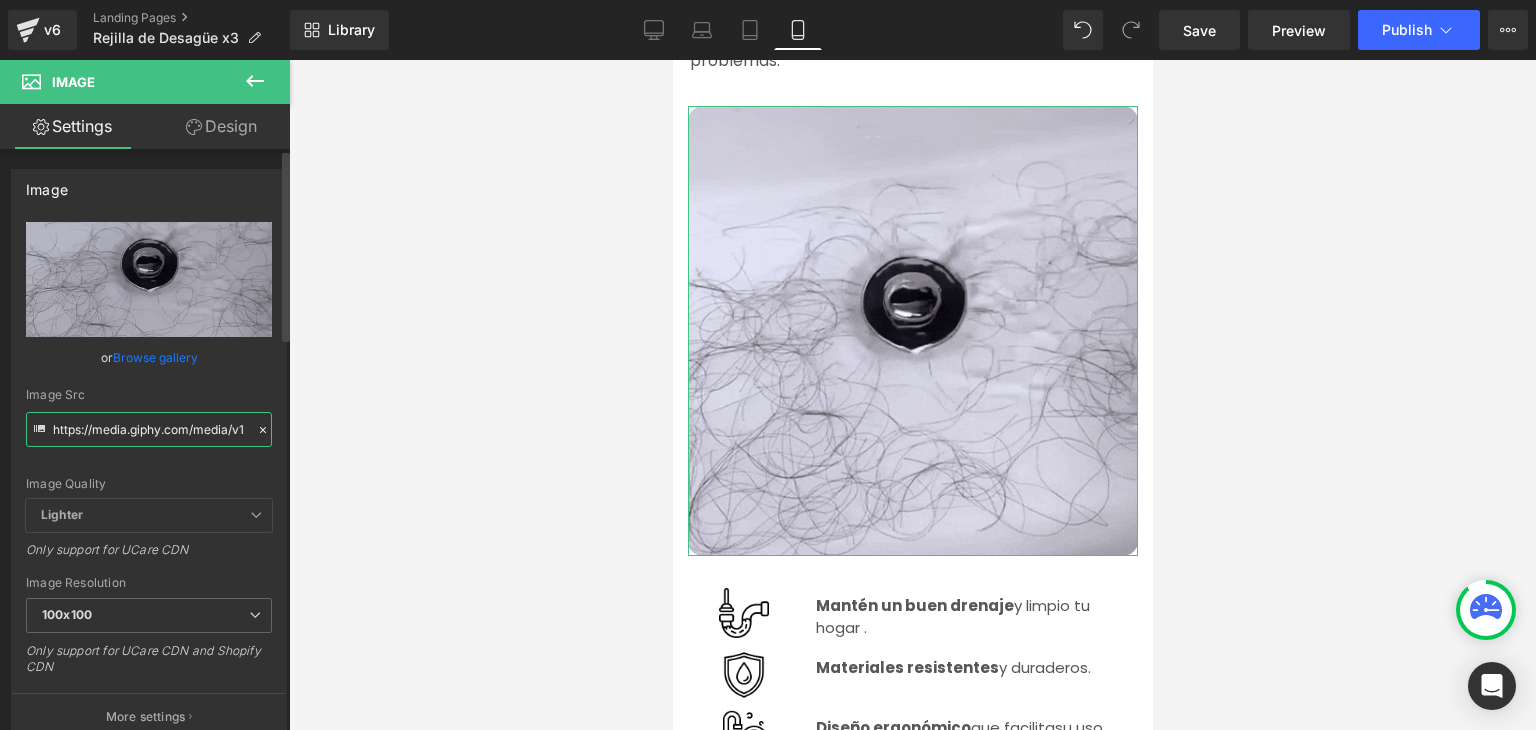 click on "https://media.giphy.com/media/v1.Y2lkPTc5MGI3NjExM2kxdDlmcTNwbWJldm9kcjBtMm91aTZ1cTBwZTV0MHEyZGU4MDkzNCZlcD12MV9pbnRlcm5hbF9naWZfYnlfaWQmY3Q9Zw/VCIeV8yFnNm1qBYmNd/giphy.gif" at bounding box center (149, 429) 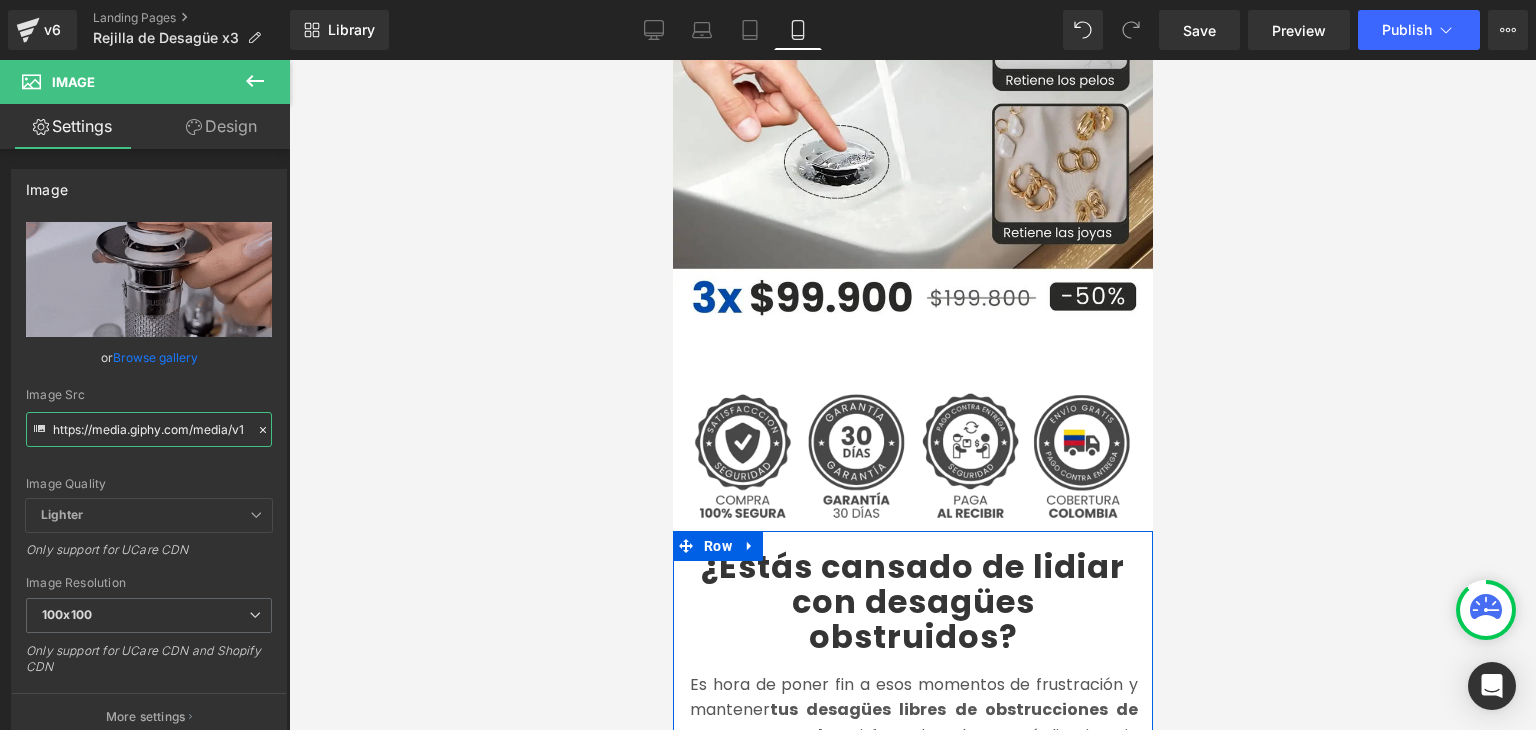 scroll, scrollTop: 0, scrollLeft: 0, axis: both 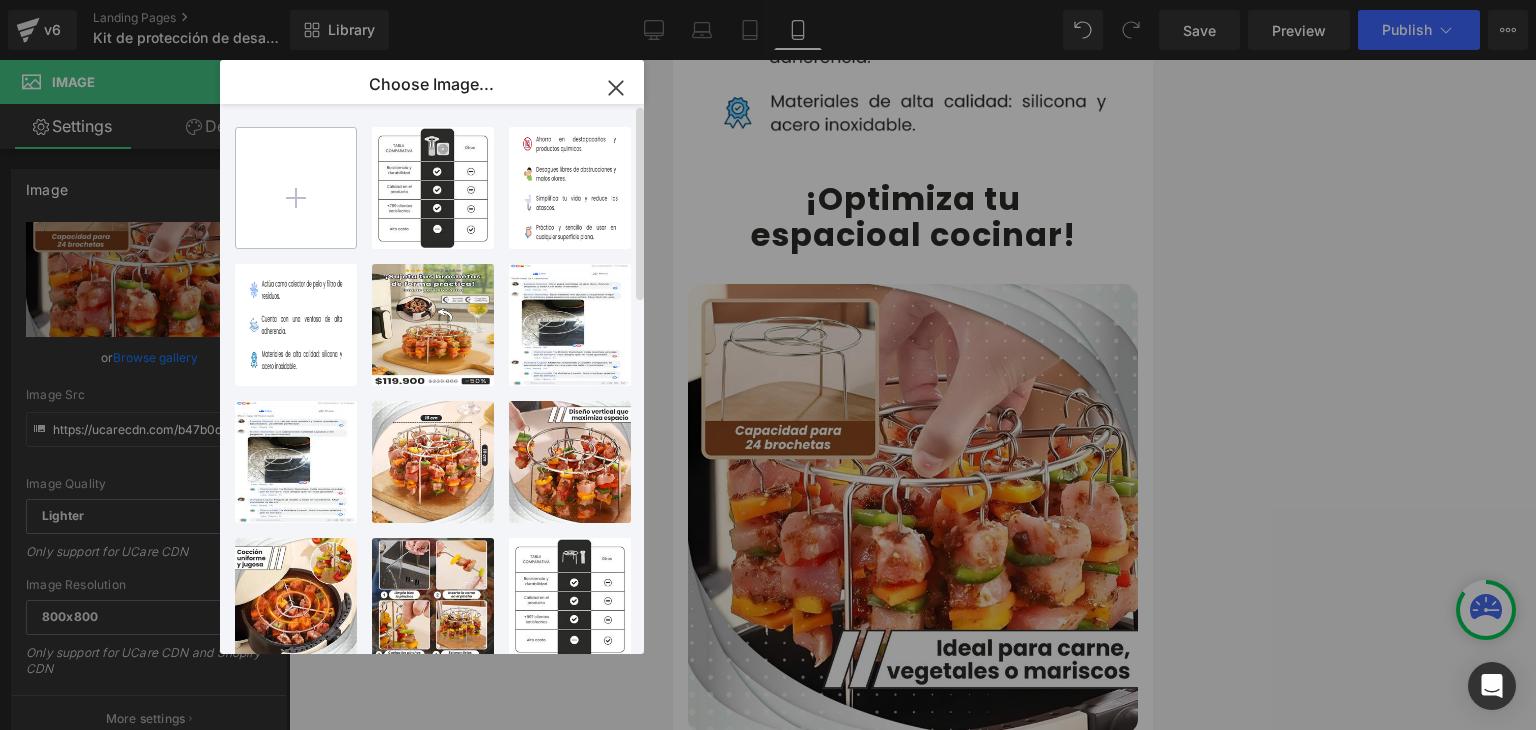 click at bounding box center [296, 188] 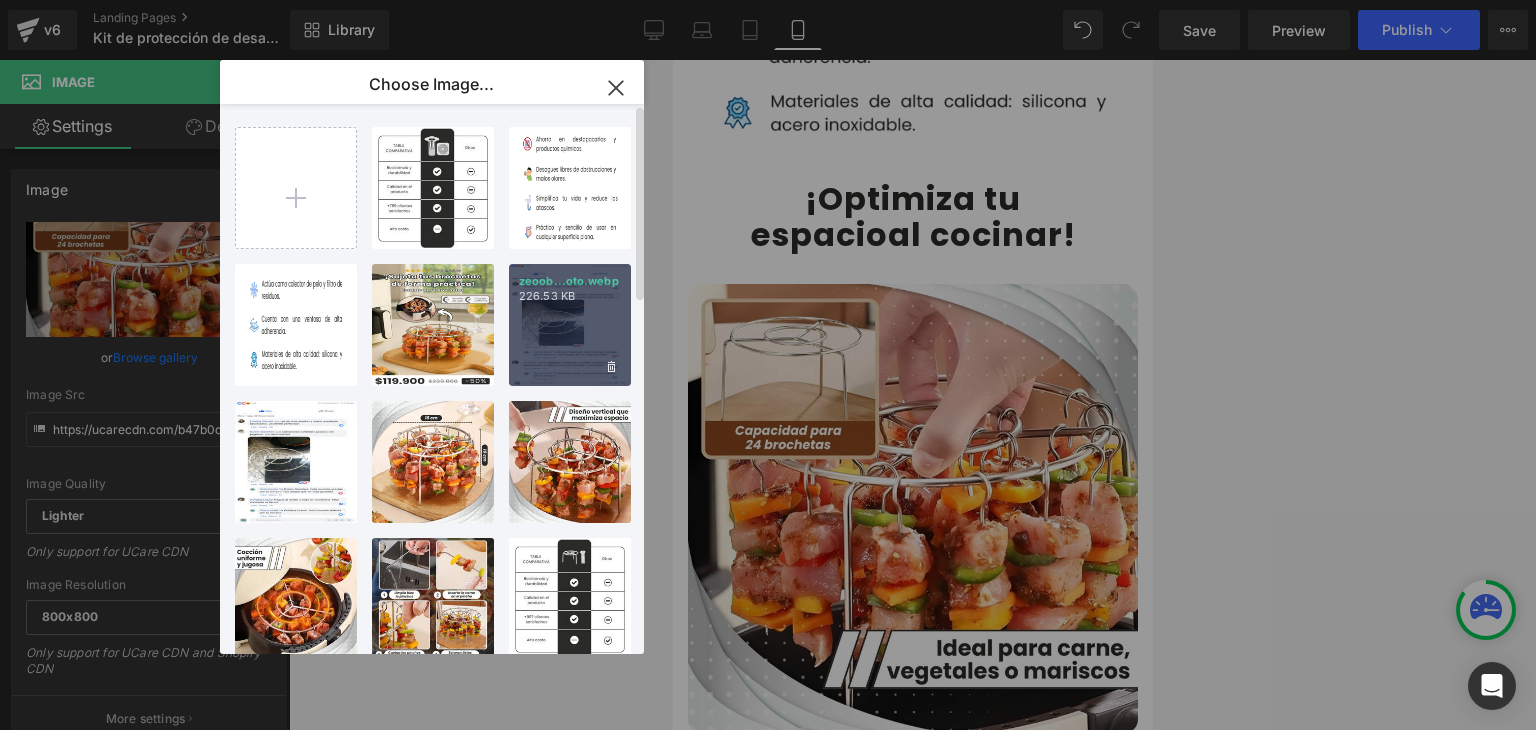 type on "C:\fakepath\2.webp" 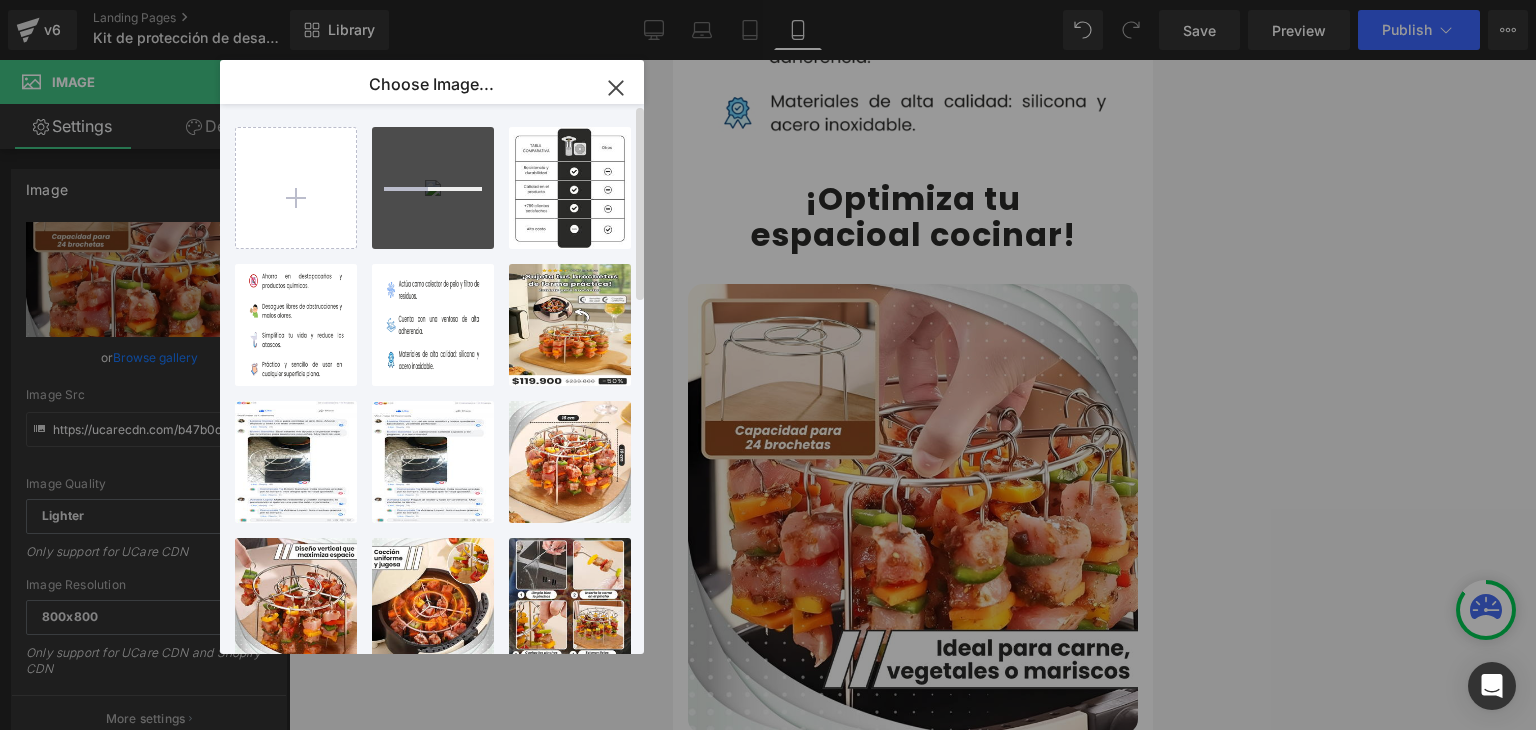 type 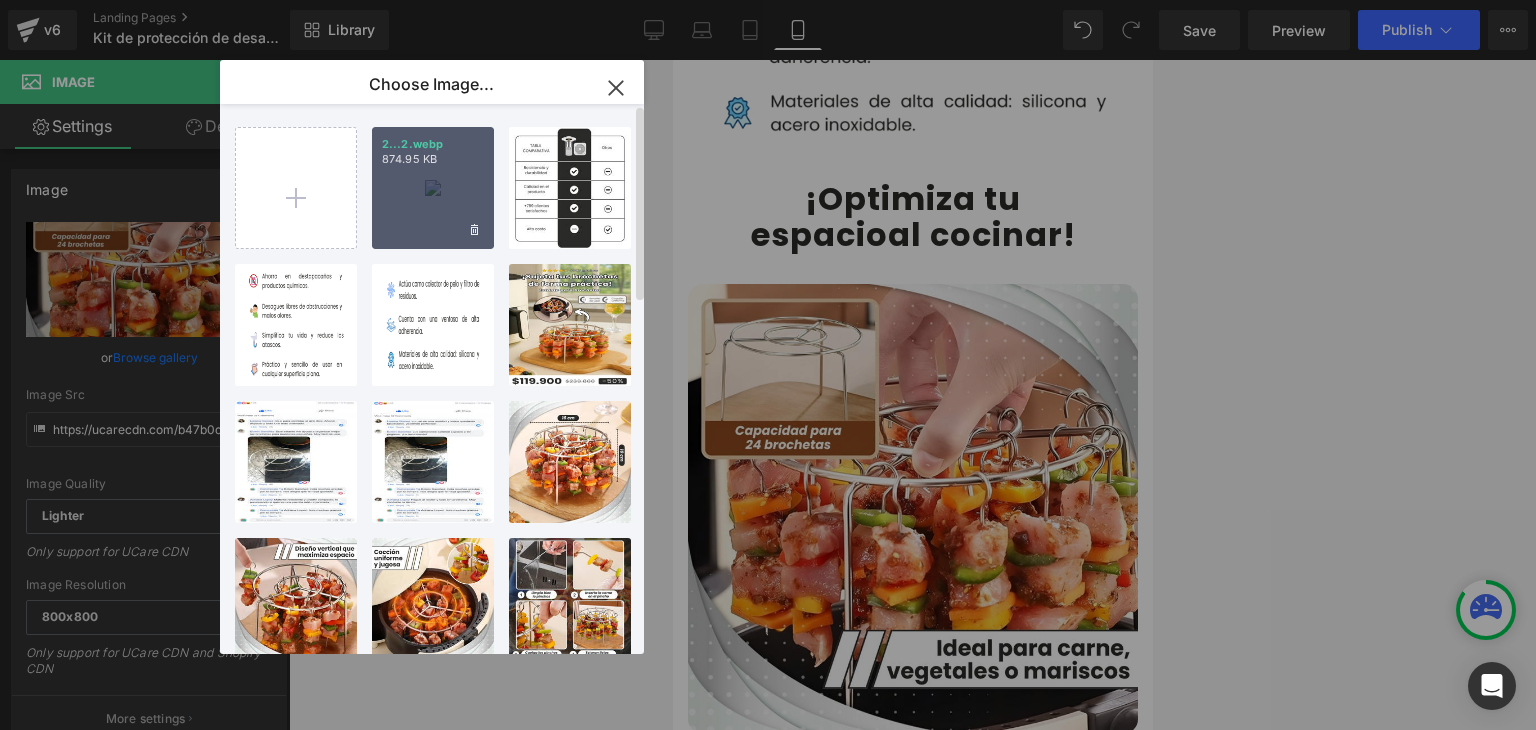 click on "2...2.webp 874.95 KB" at bounding box center [433, 188] 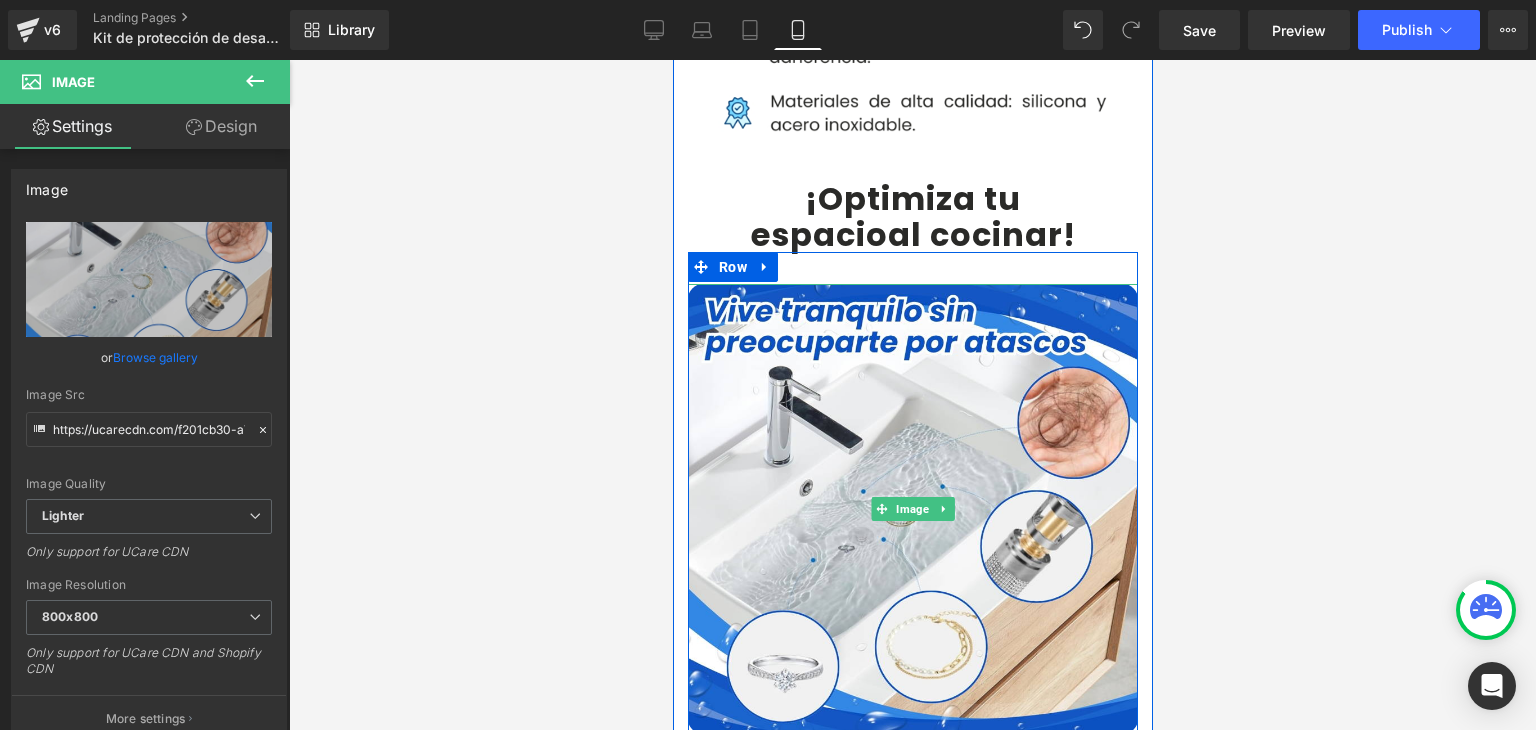 type on "https://ucarecdn.com/f201cb30-a70f-4dc8-8b9a-40c783713a7e/-/format/auto/-/preview/800x800/-/quality/lighter/2.webp" 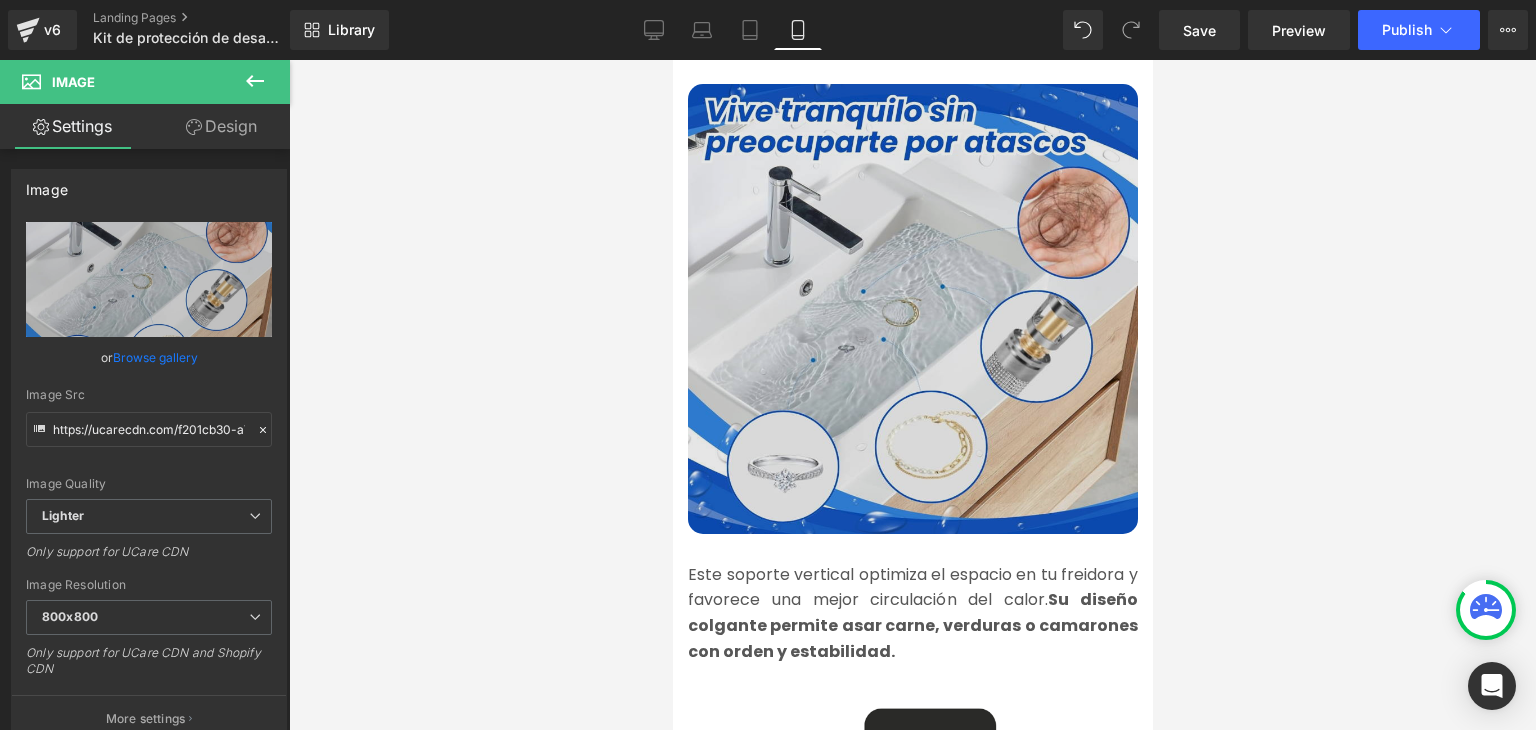 scroll, scrollTop: 2244, scrollLeft: 0, axis: vertical 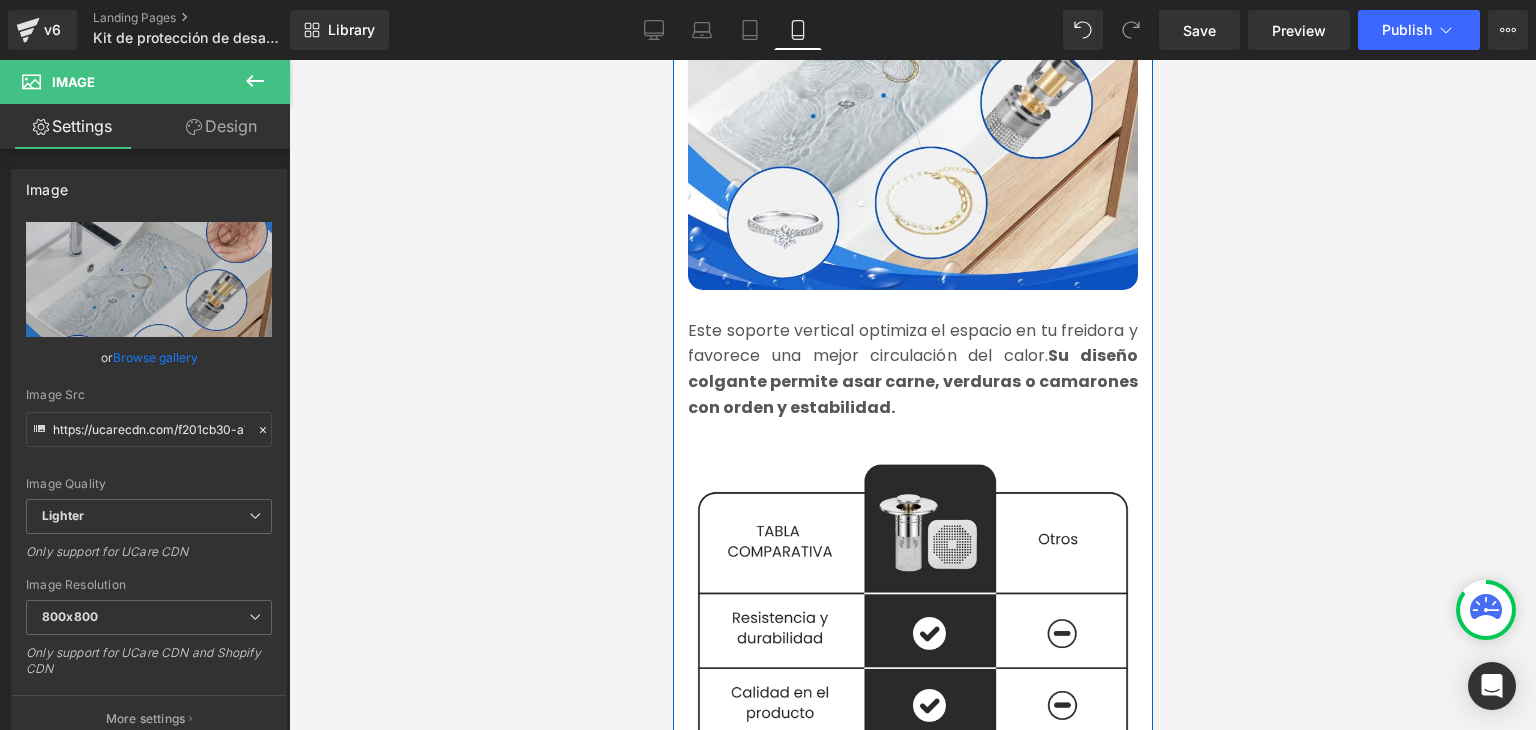click on "Image" at bounding box center (912, 1188) 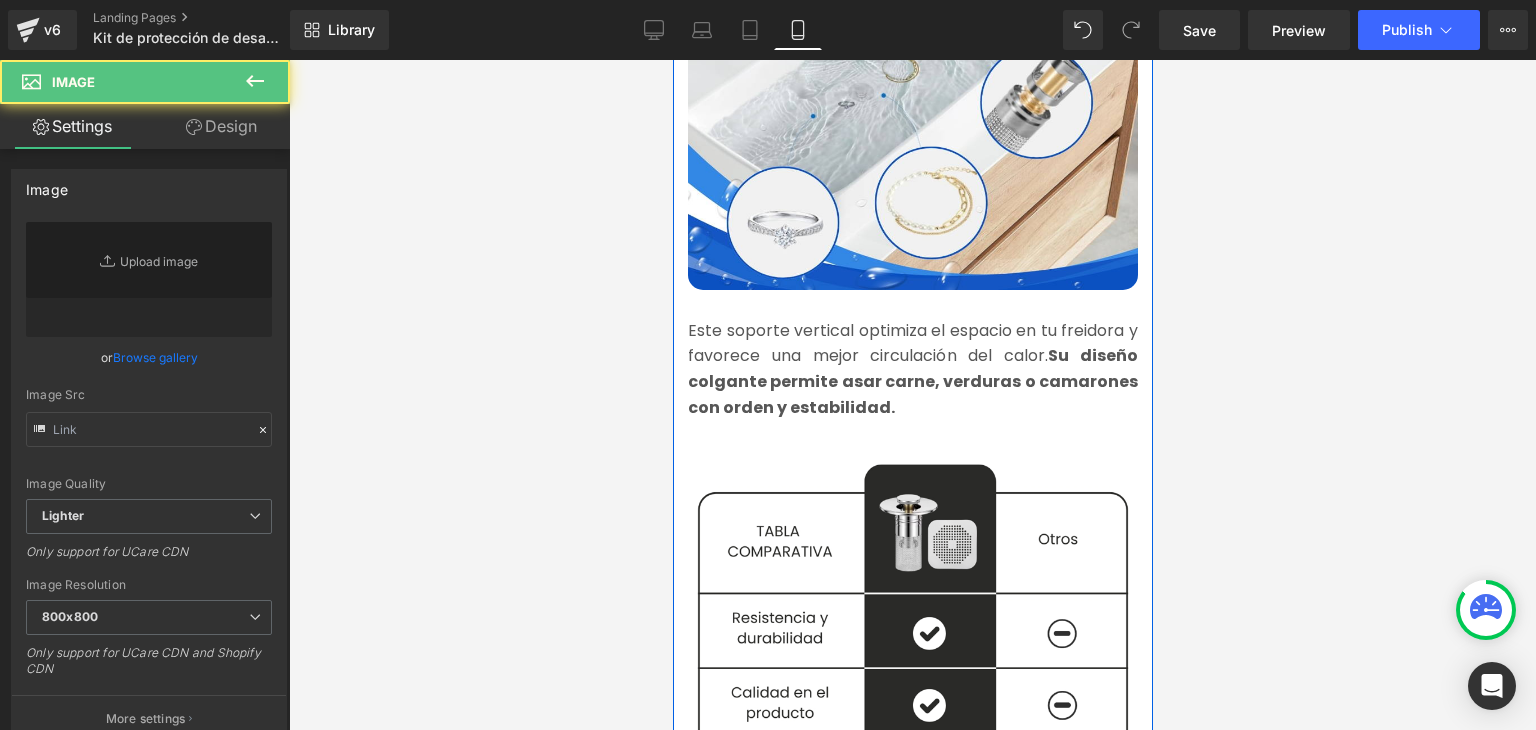 click at bounding box center (912, 1188) 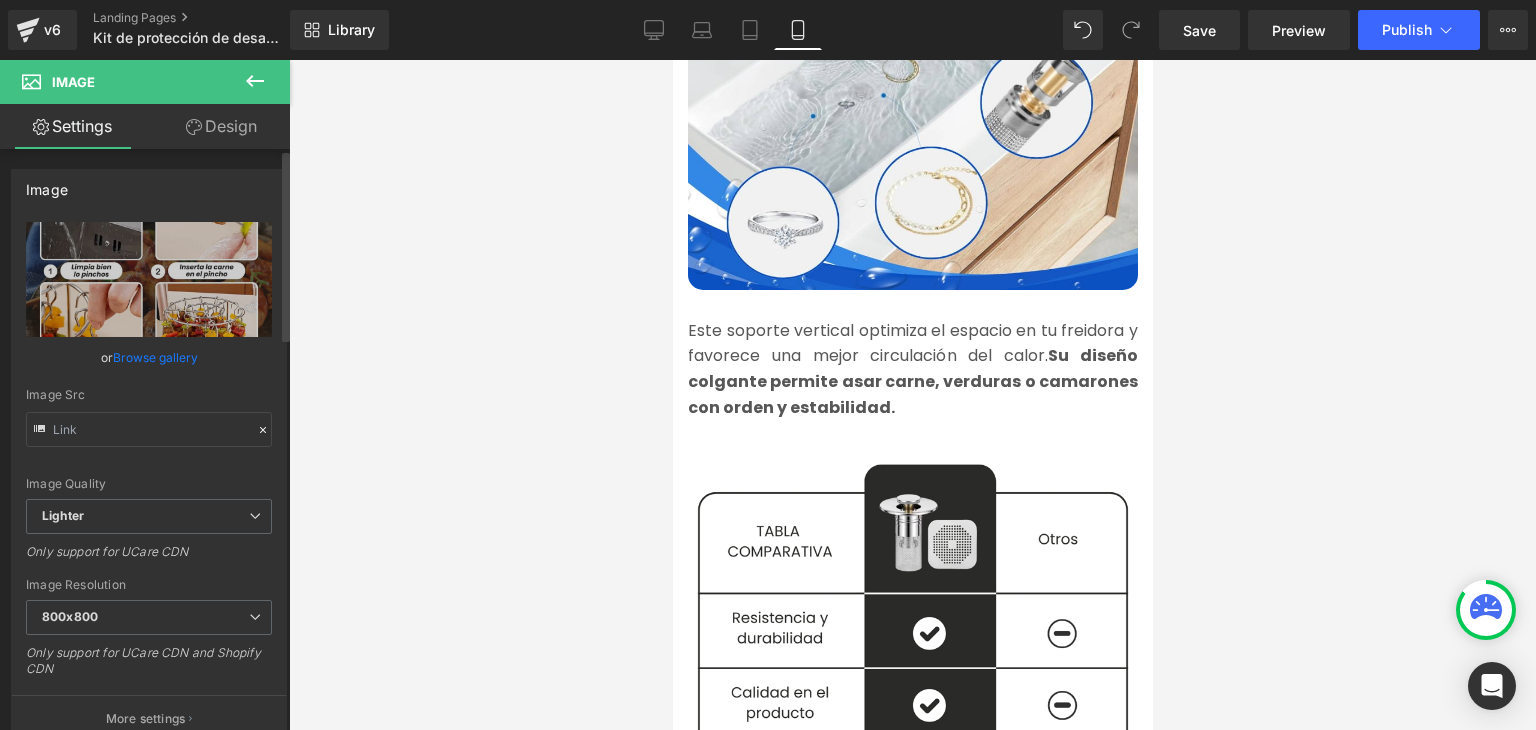 scroll, scrollTop: 3100, scrollLeft: 0, axis: vertical 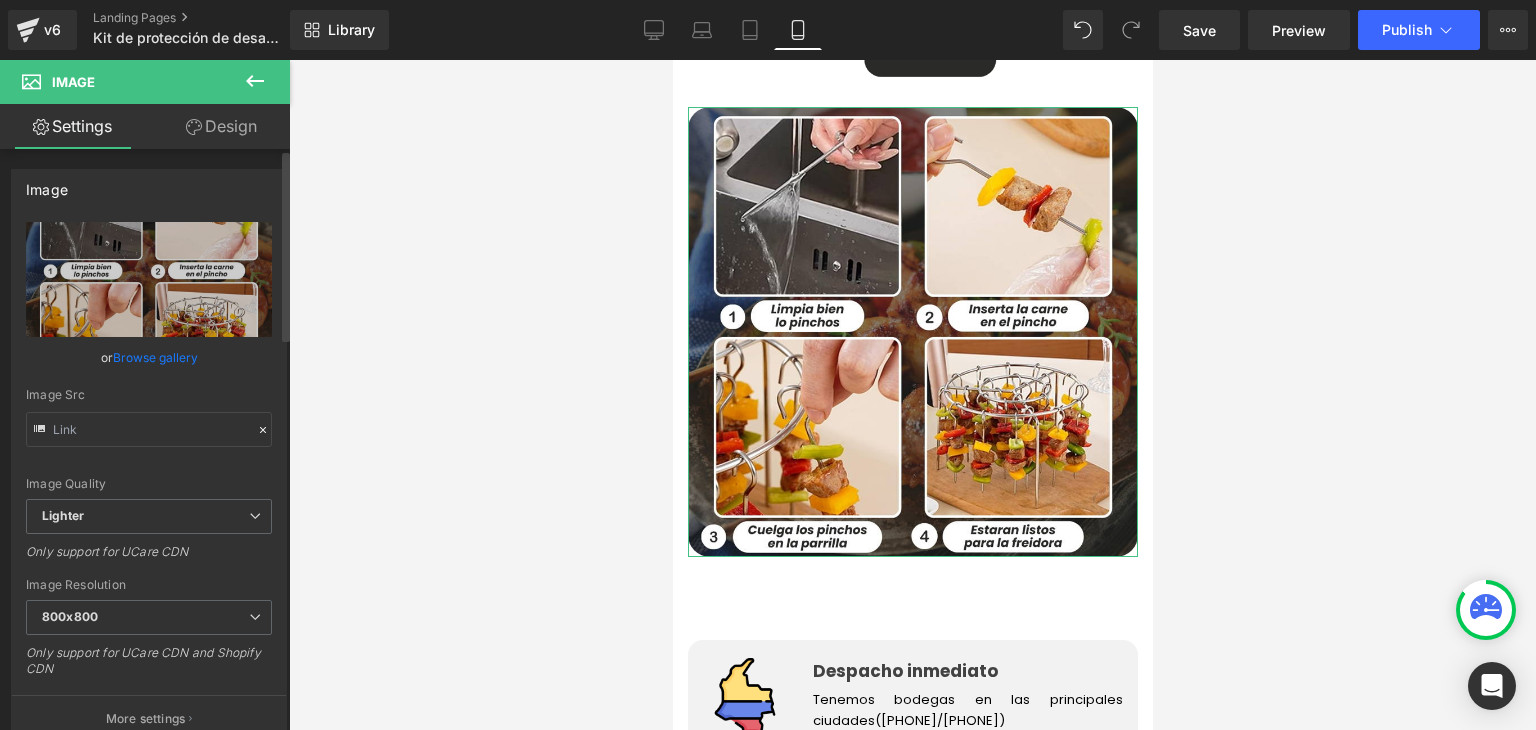 type on "https://ucarecdn.com/205099ea-f646-4dcb-8697-24888c0f4ec5/-/format/auto/-/preview/800x800/-/quality/lighter/3.webp" 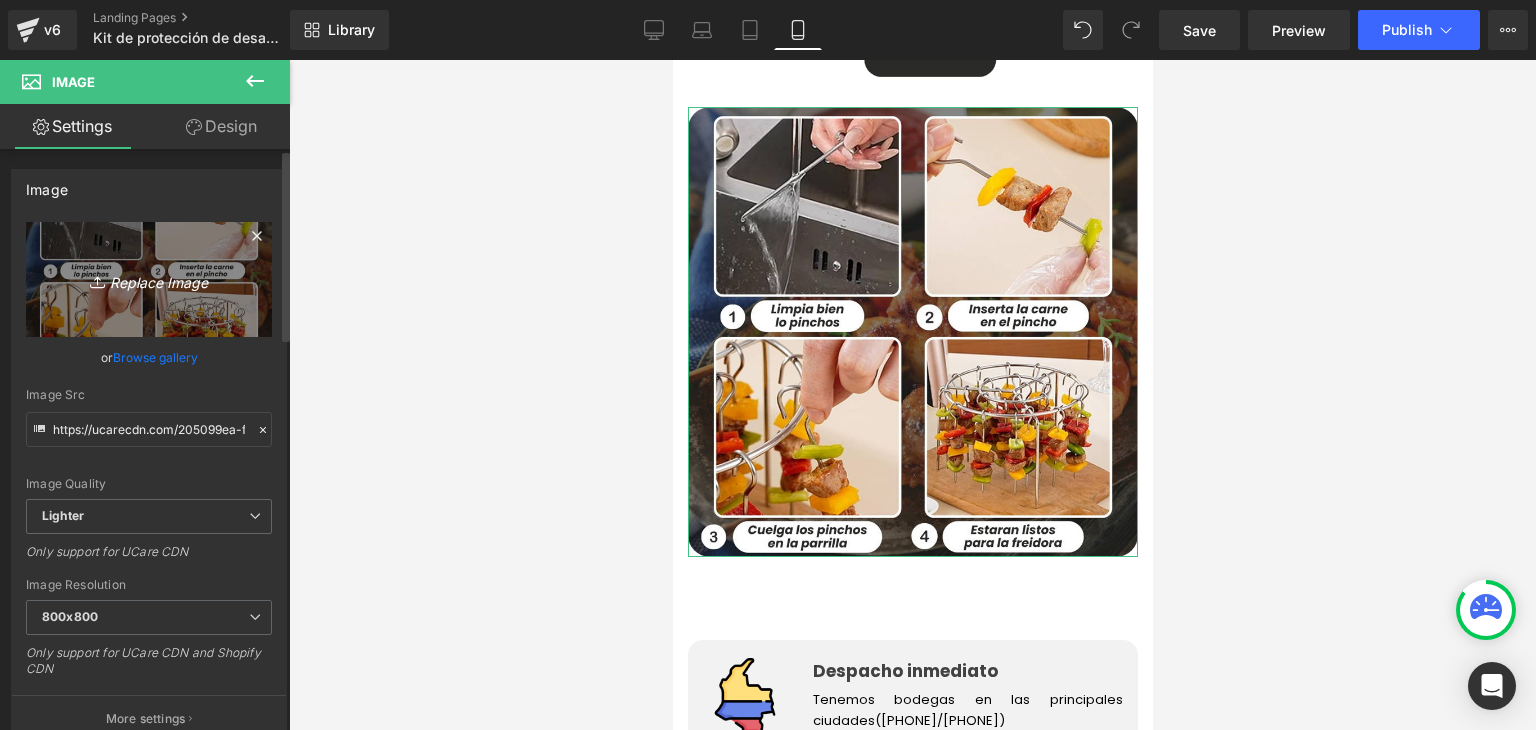 click on "Replace Image" at bounding box center [149, 279] 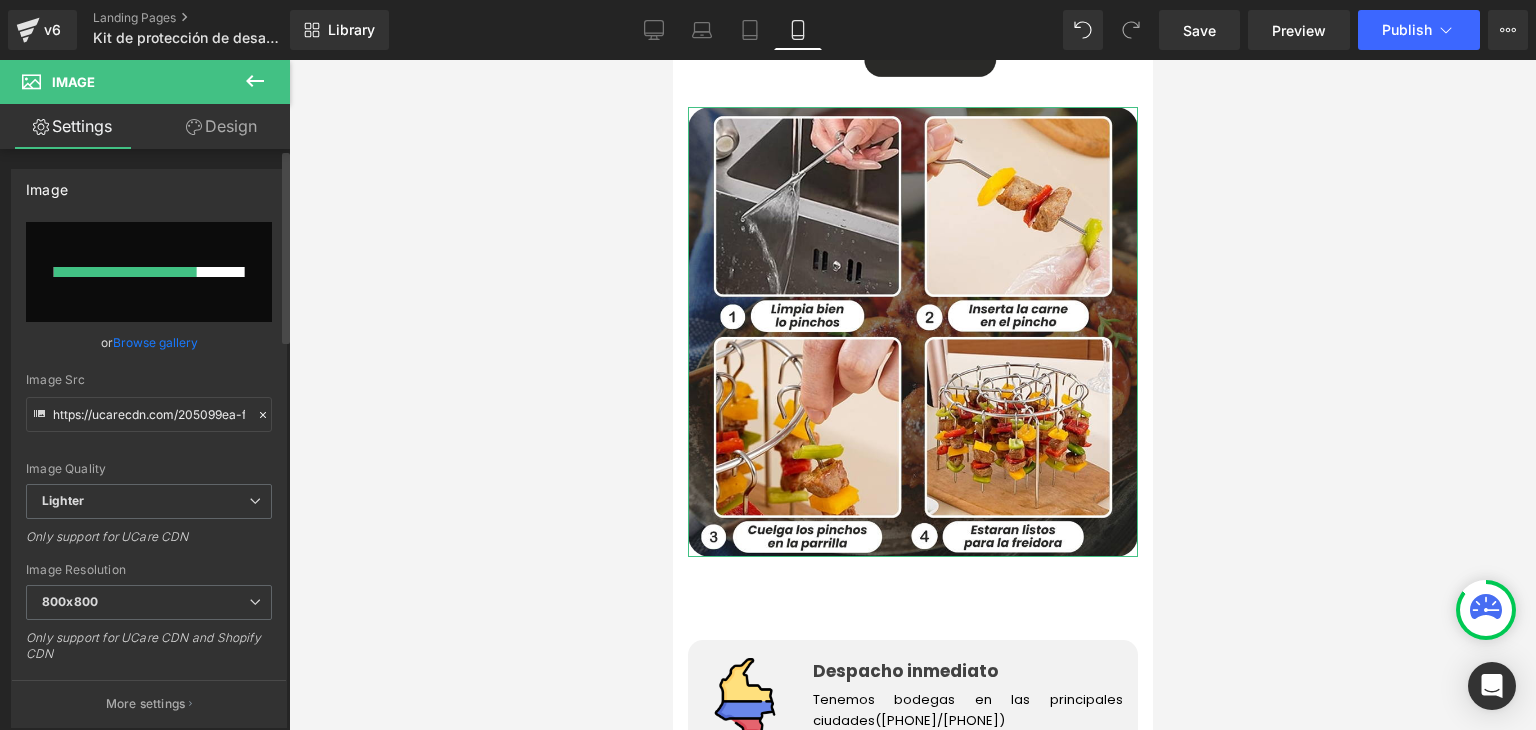 type 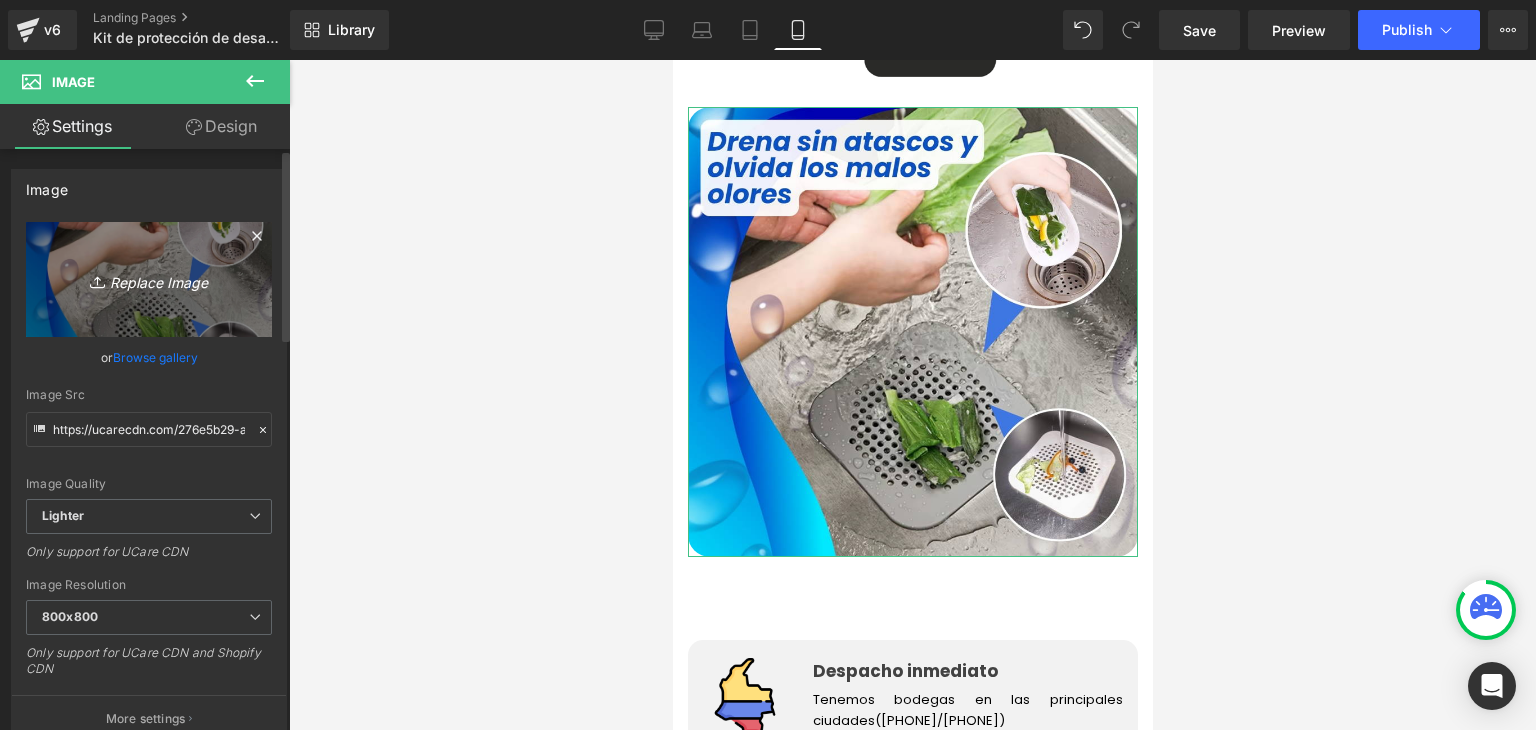 type on "https://ucarecdn.com/276e5b29-ae8e-4b3e-b365-0254f96c0e49/-/format/auto/-/preview/800x800/-/quality/lighter/3.webp" 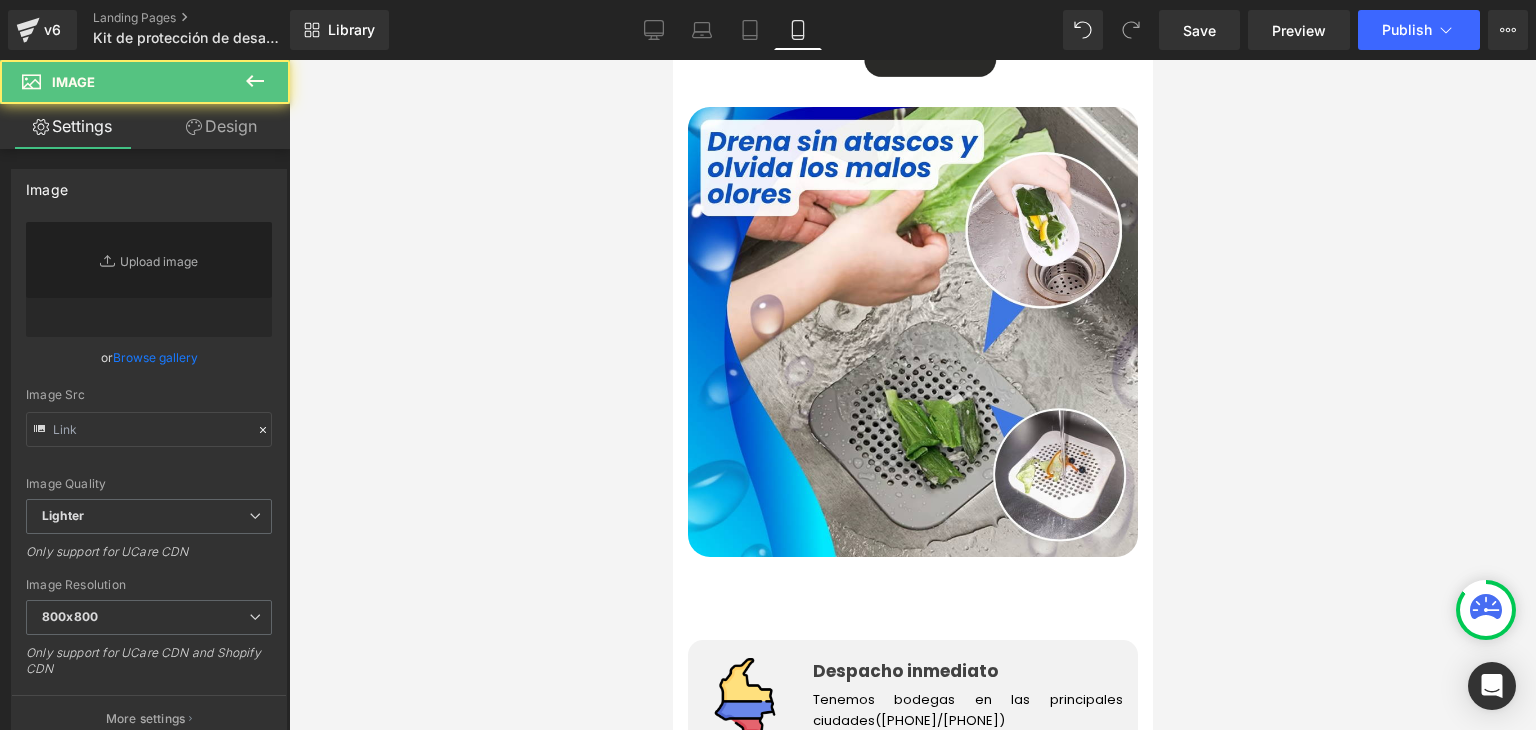 click at bounding box center (912, 1520) 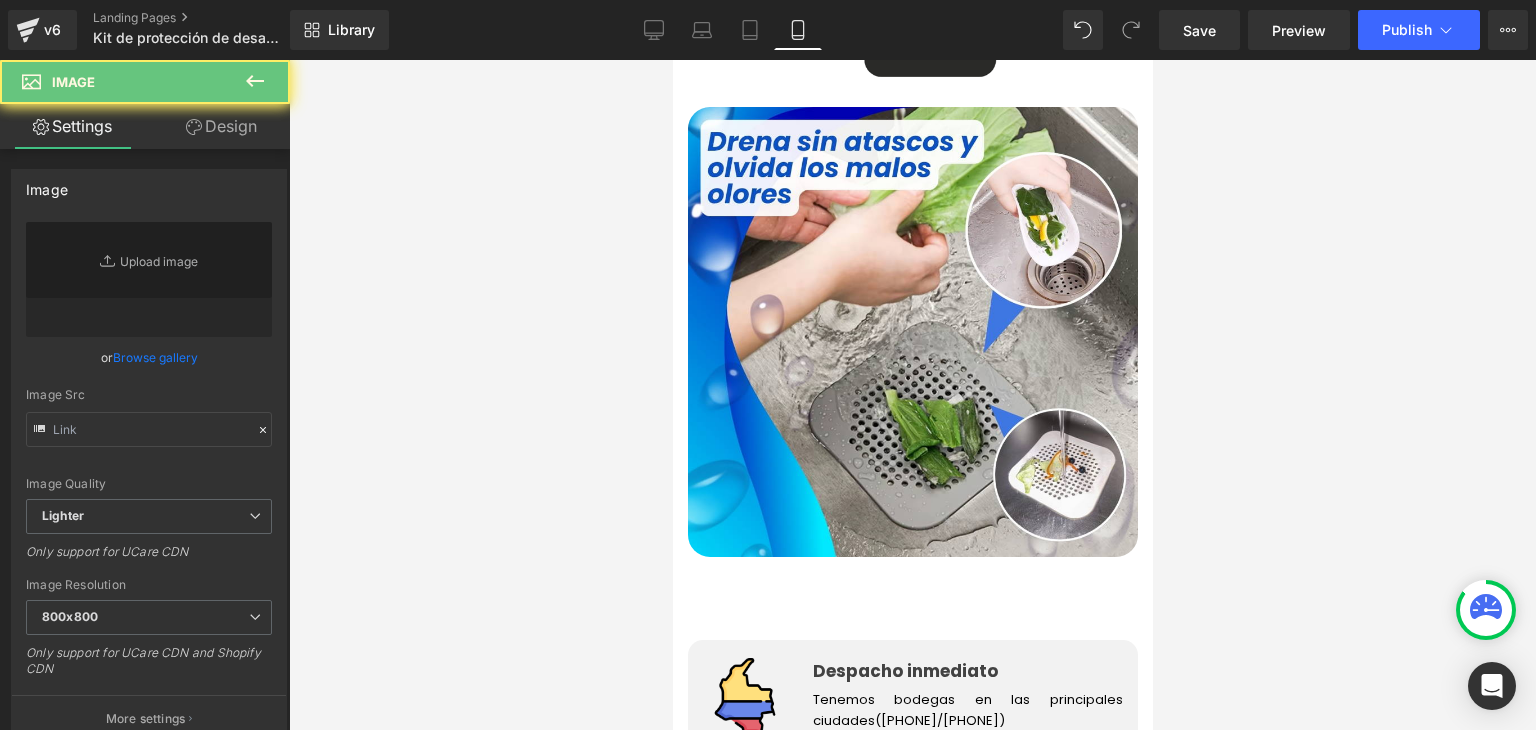 scroll, scrollTop: 4100, scrollLeft: 0, axis: vertical 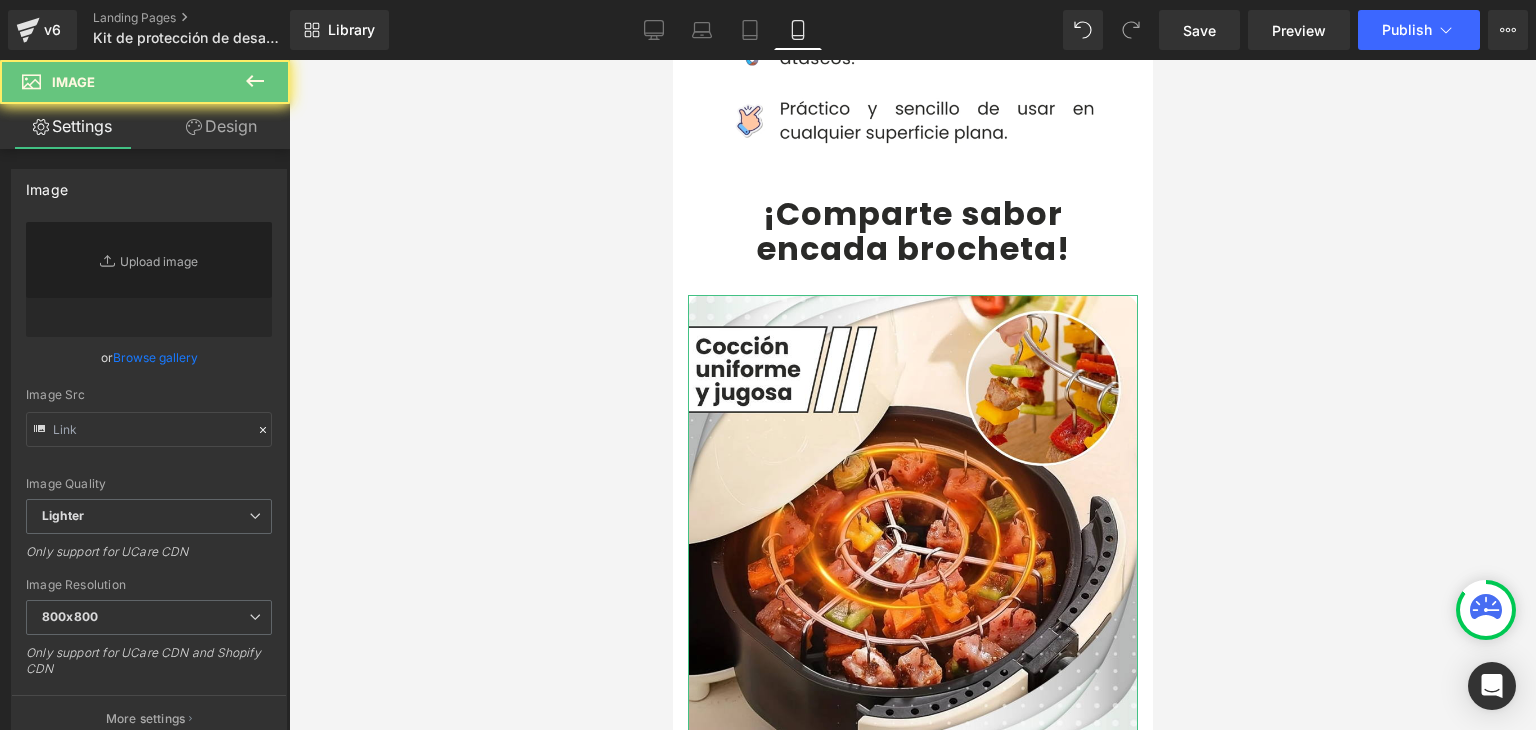 click on "Browse gallery" at bounding box center [155, 357] 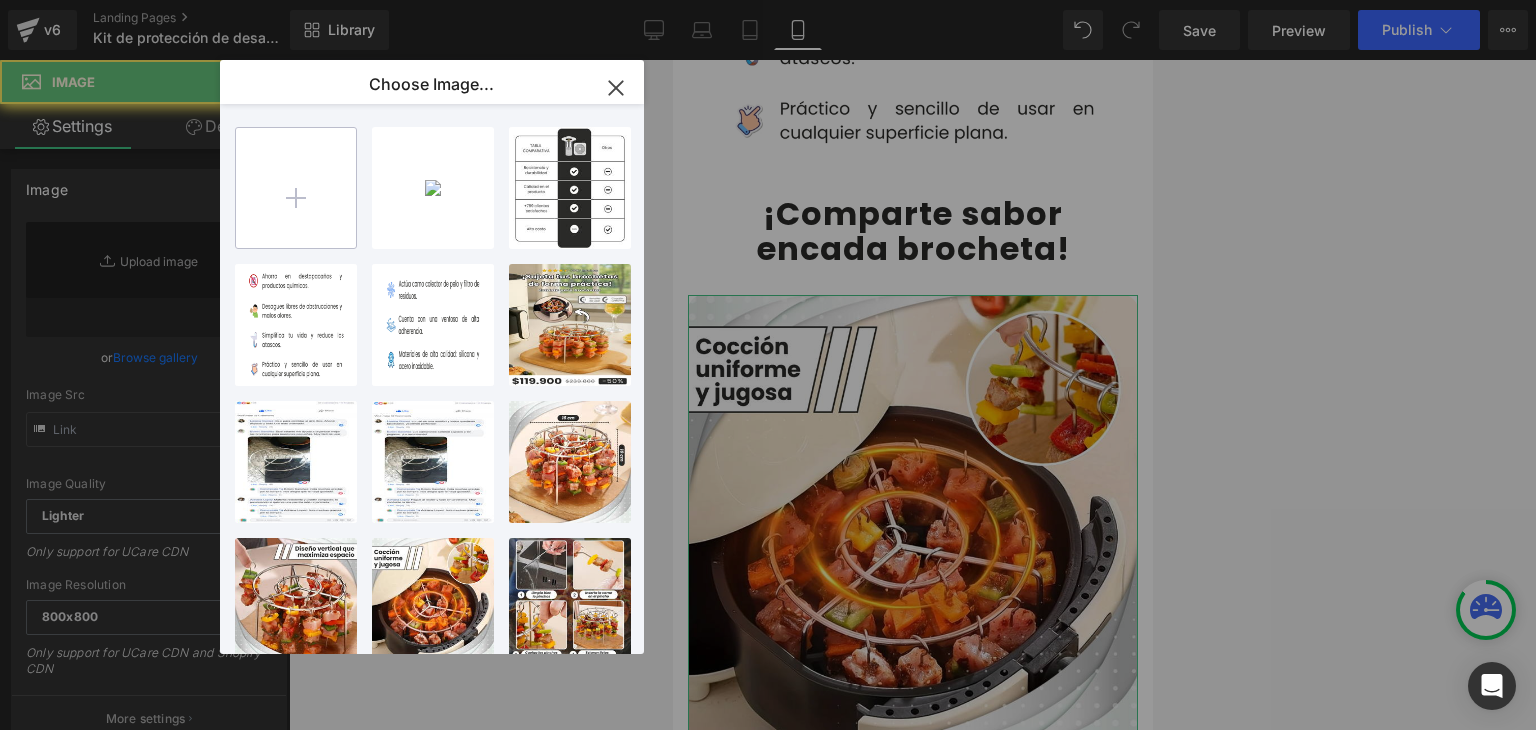 click at bounding box center (296, 188) 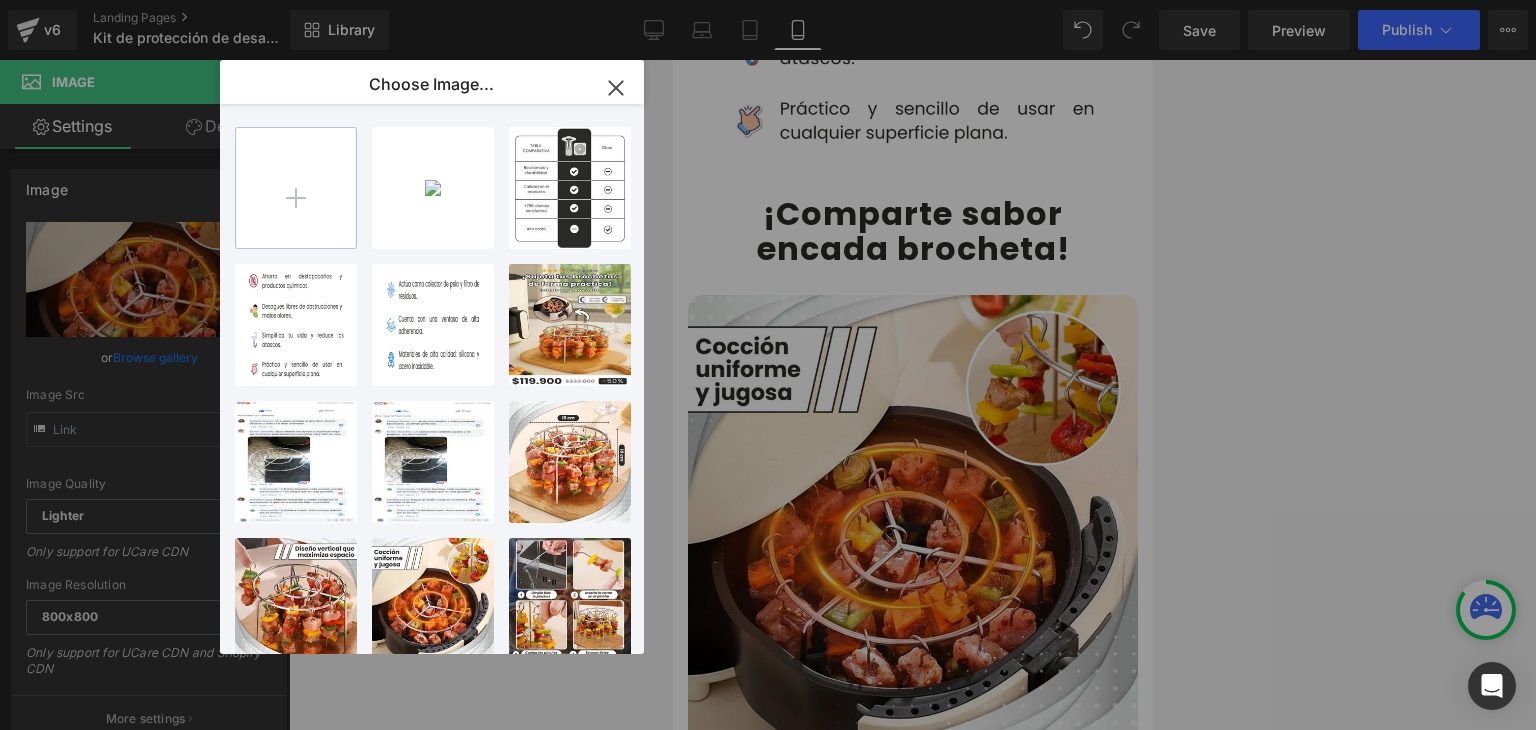 type on "https://ucarecdn.com/1b12ac13-9c6c-45bf-99f0-b07446d54087/-/format/auto/-/preview/800x800/-/quality/lighter/4.webp" 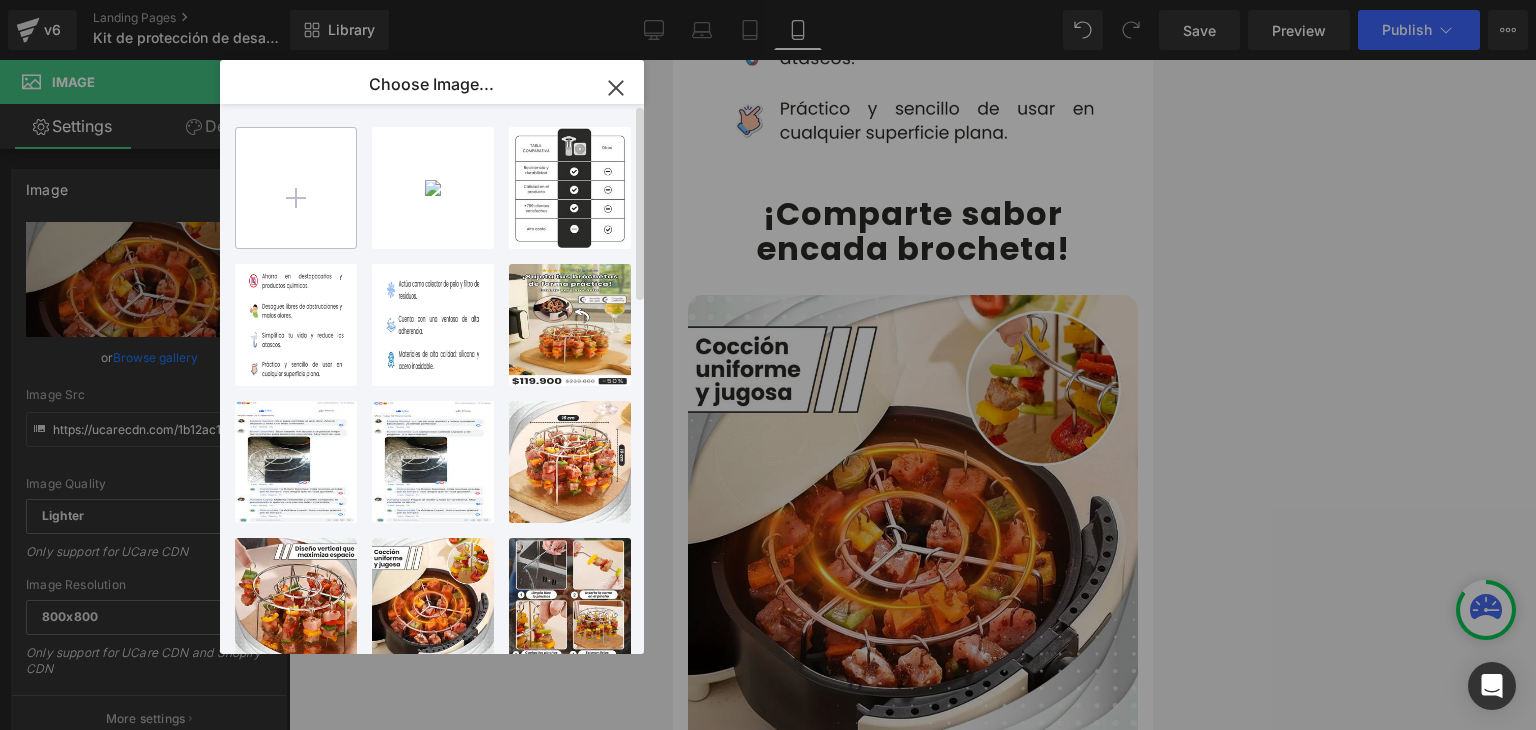 type on "C:\fakepath\4.webp" 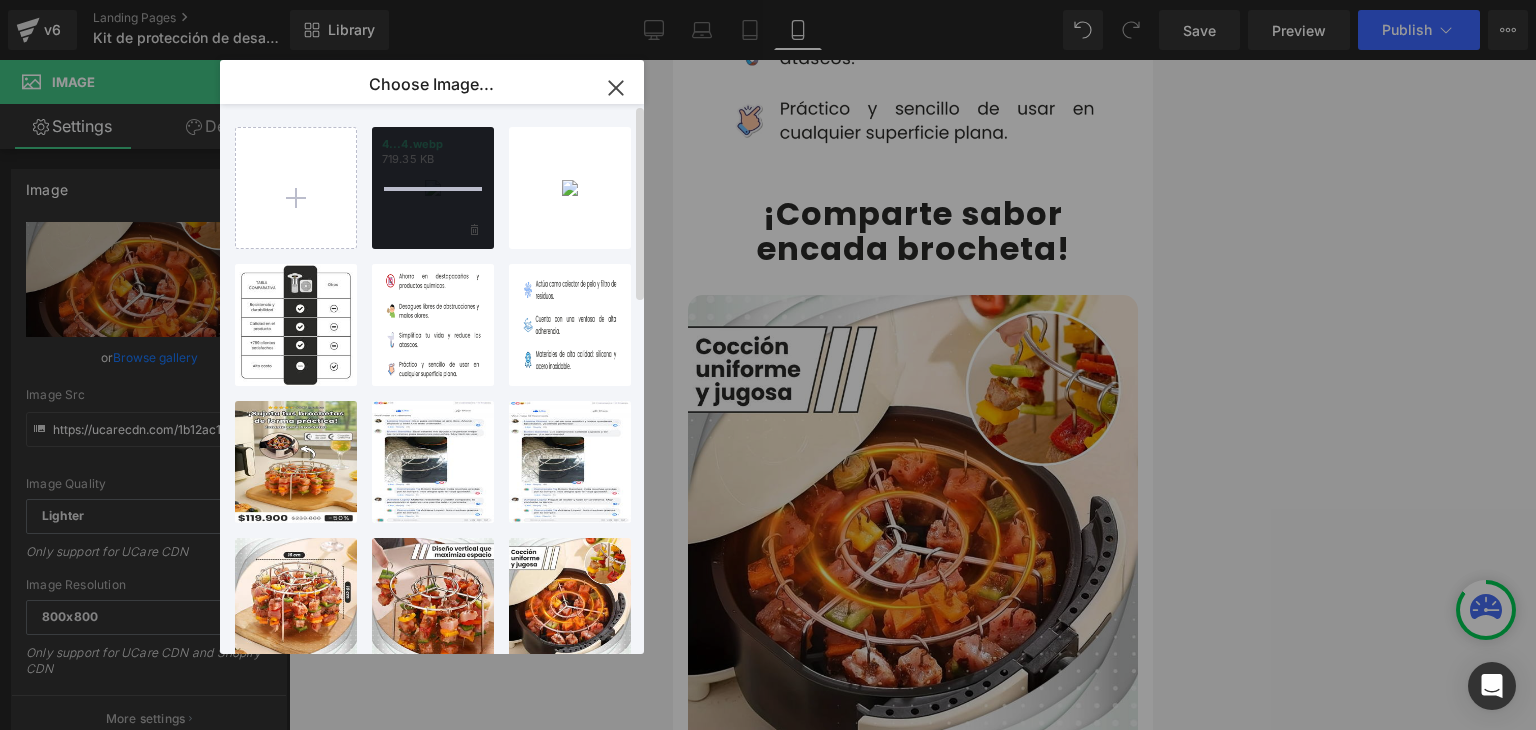 type 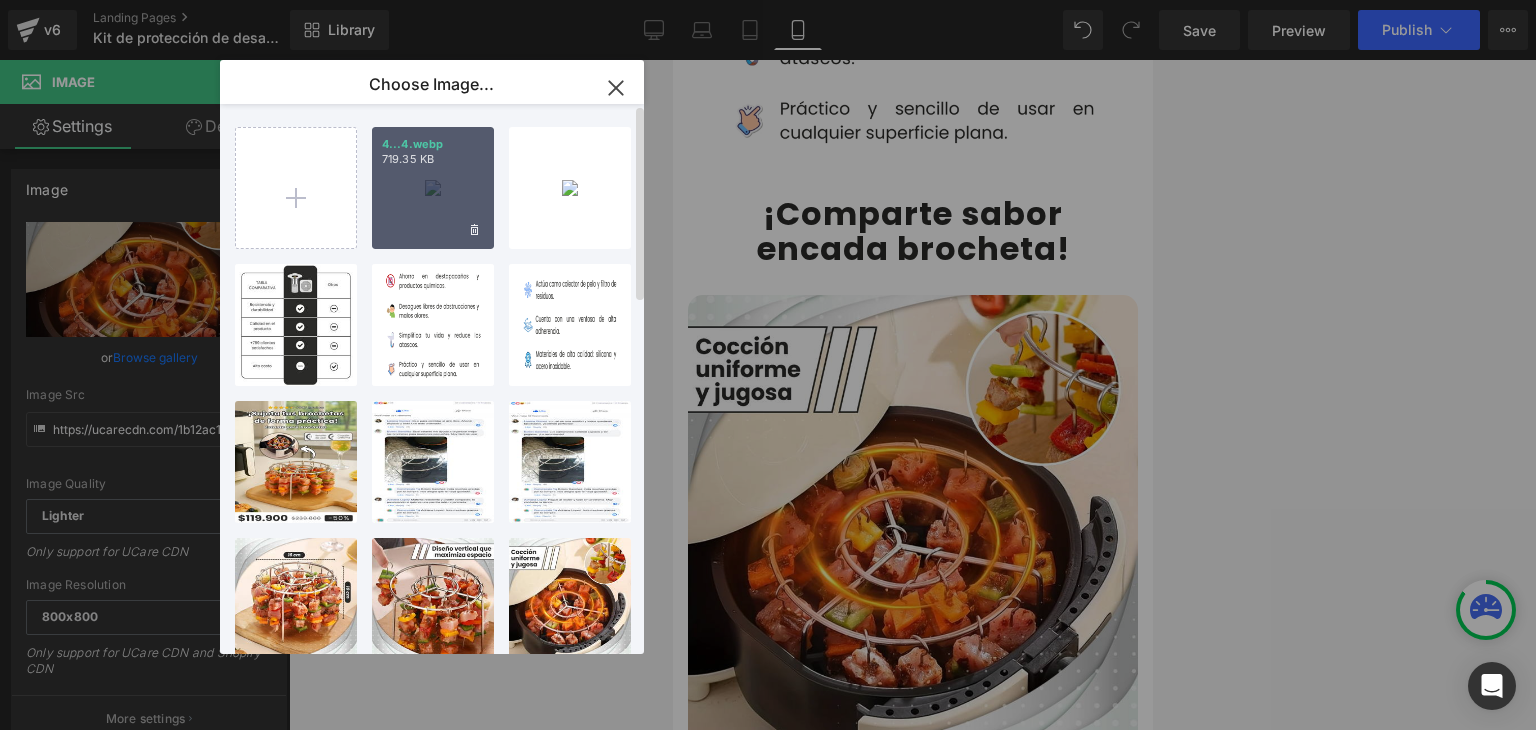 click on "4...4.webp 719.35 KB" at bounding box center (433, 188) 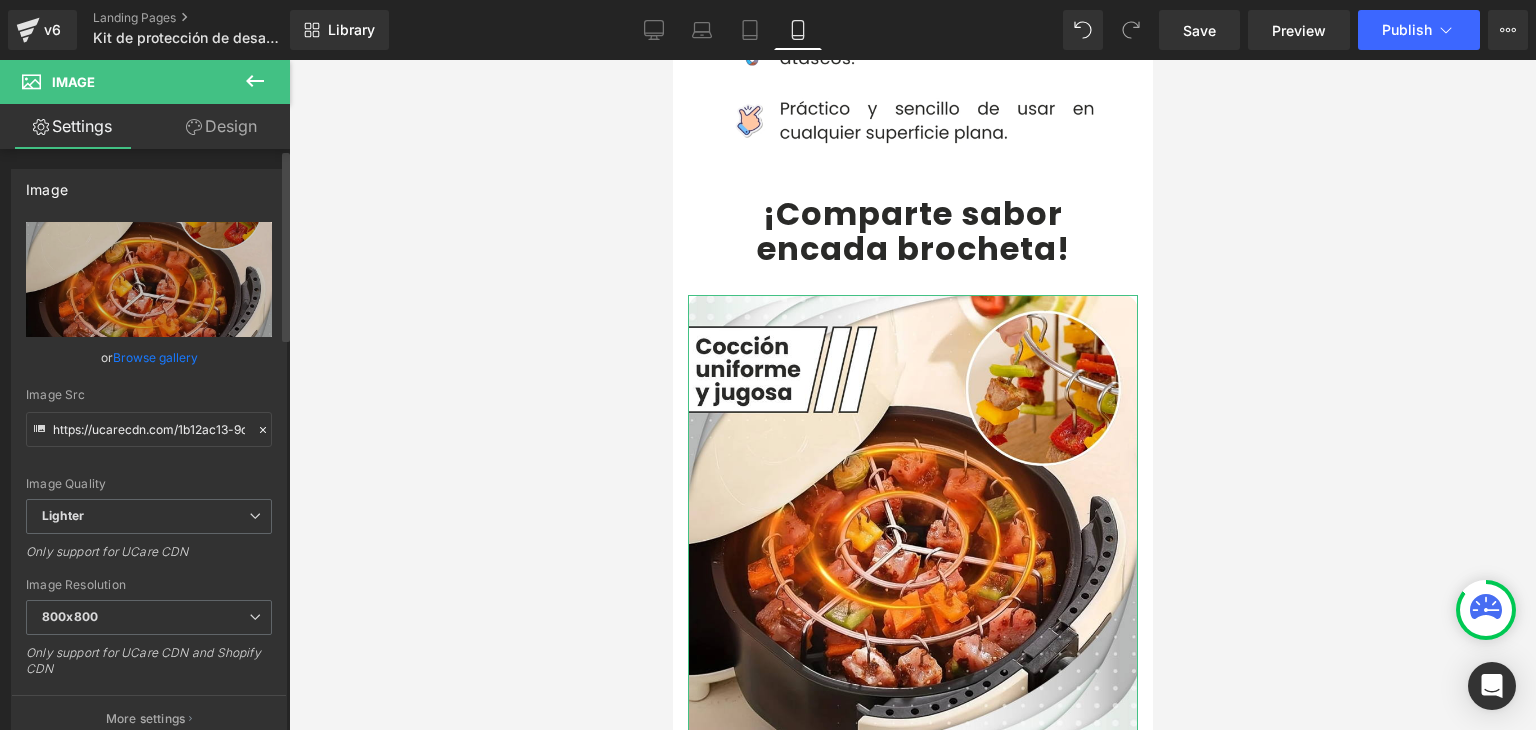 click on "or  Browse gallery" at bounding box center (149, 357) 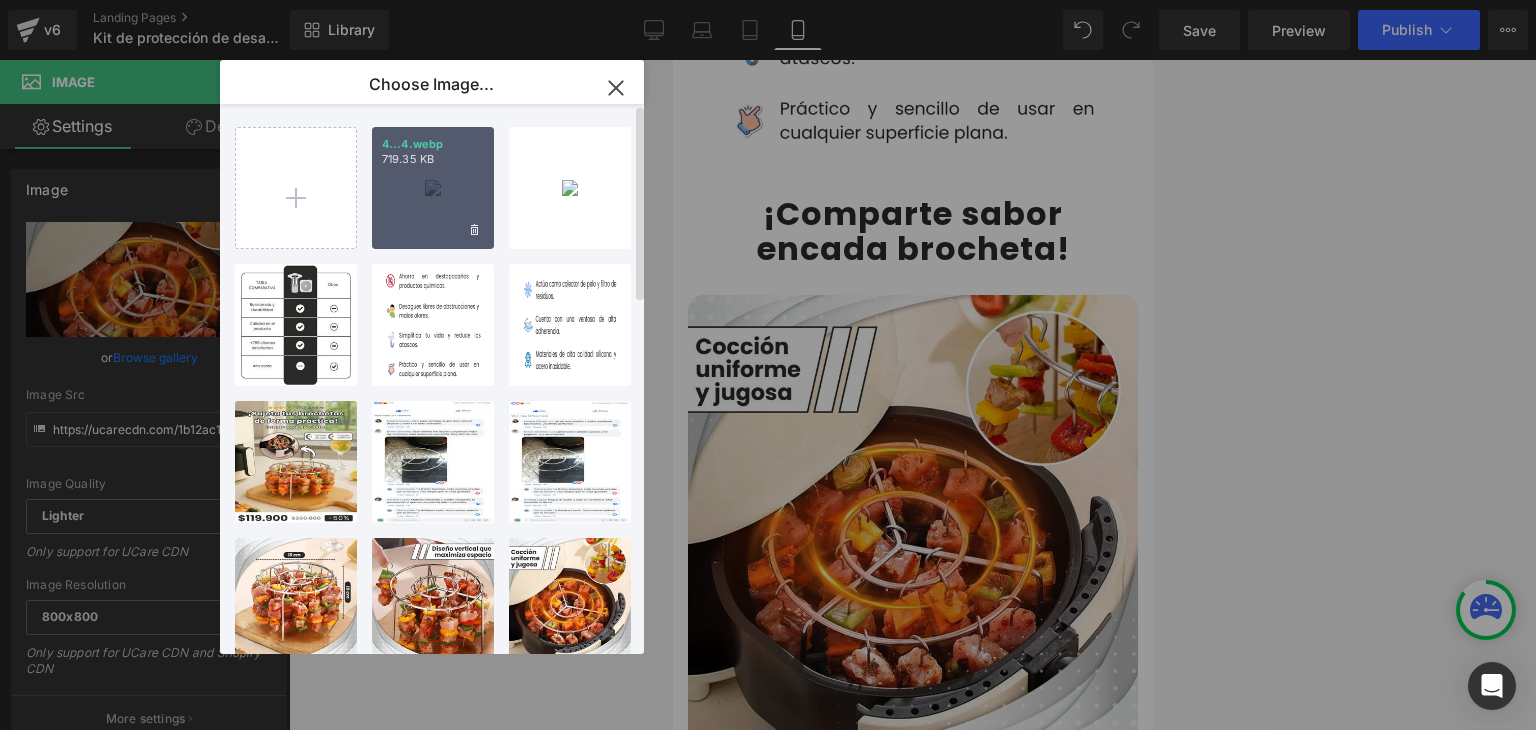 click on "4...4.webp 719.35 KB" at bounding box center [433, 188] 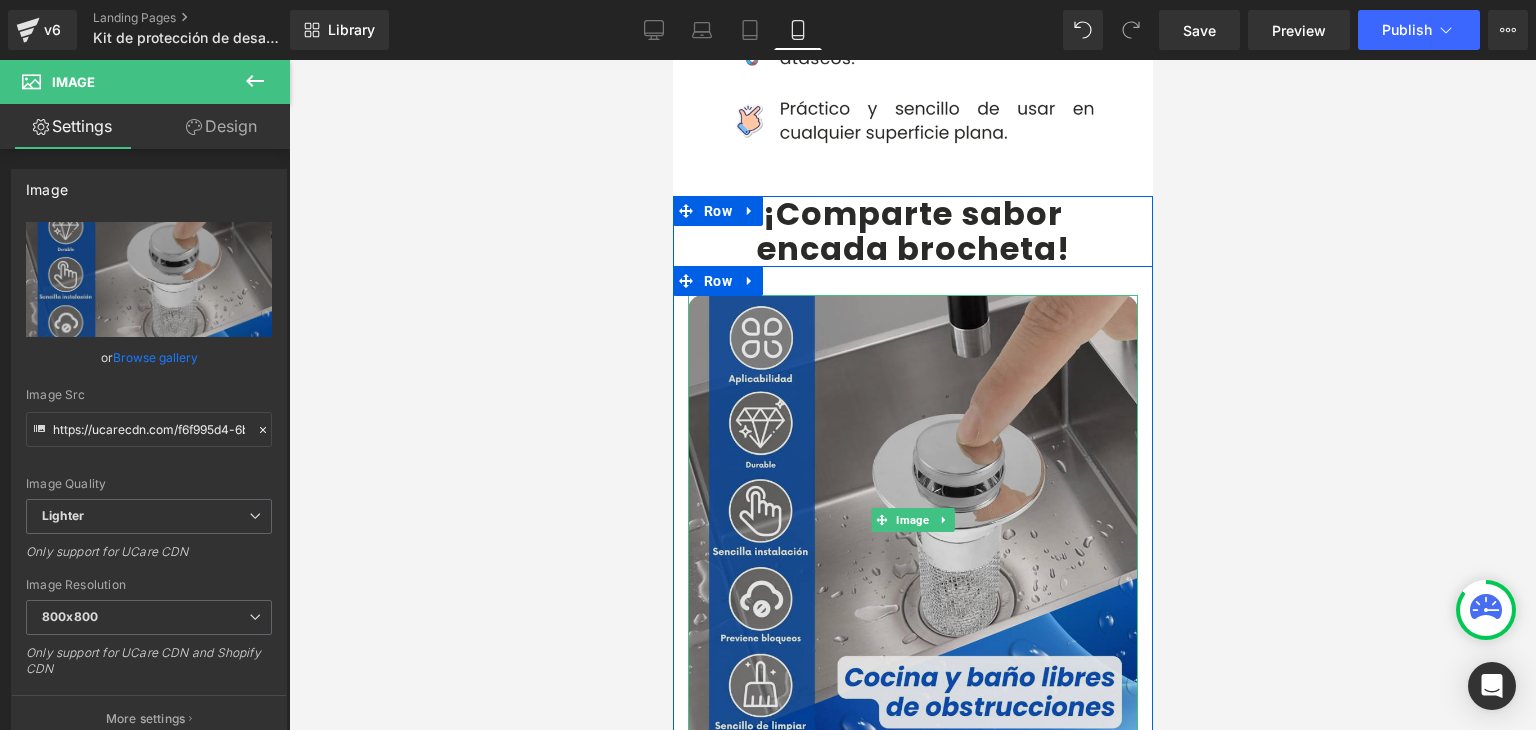 type on "https://ucarecdn.com/f6f995d4-6bee-48b0-86d4-0aab991e49e7/-/format/auto/-/preview/800x800/-/quality/lighter/4.webp" 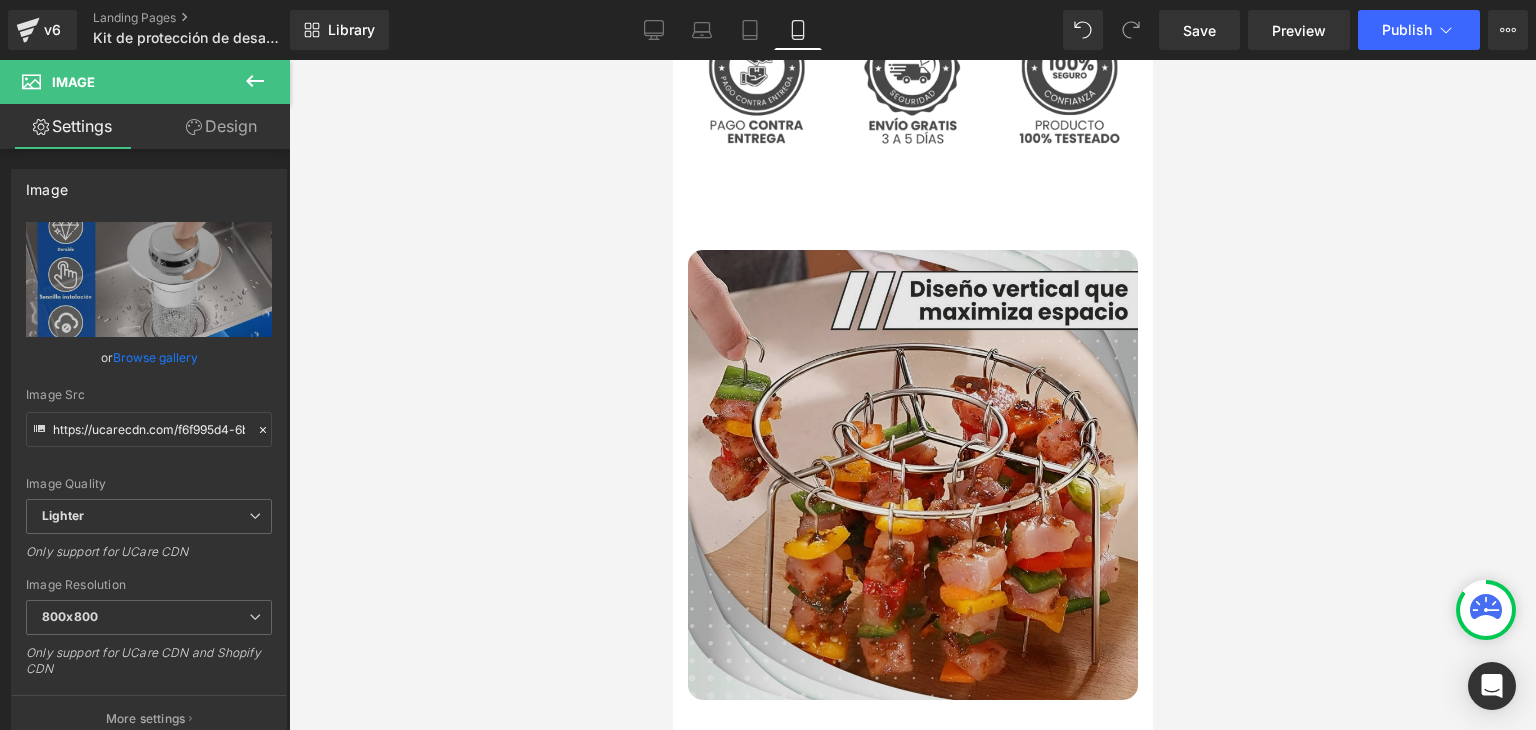 scroll, scrollTop: 5000, scrollLeft: 0, axis: vertical 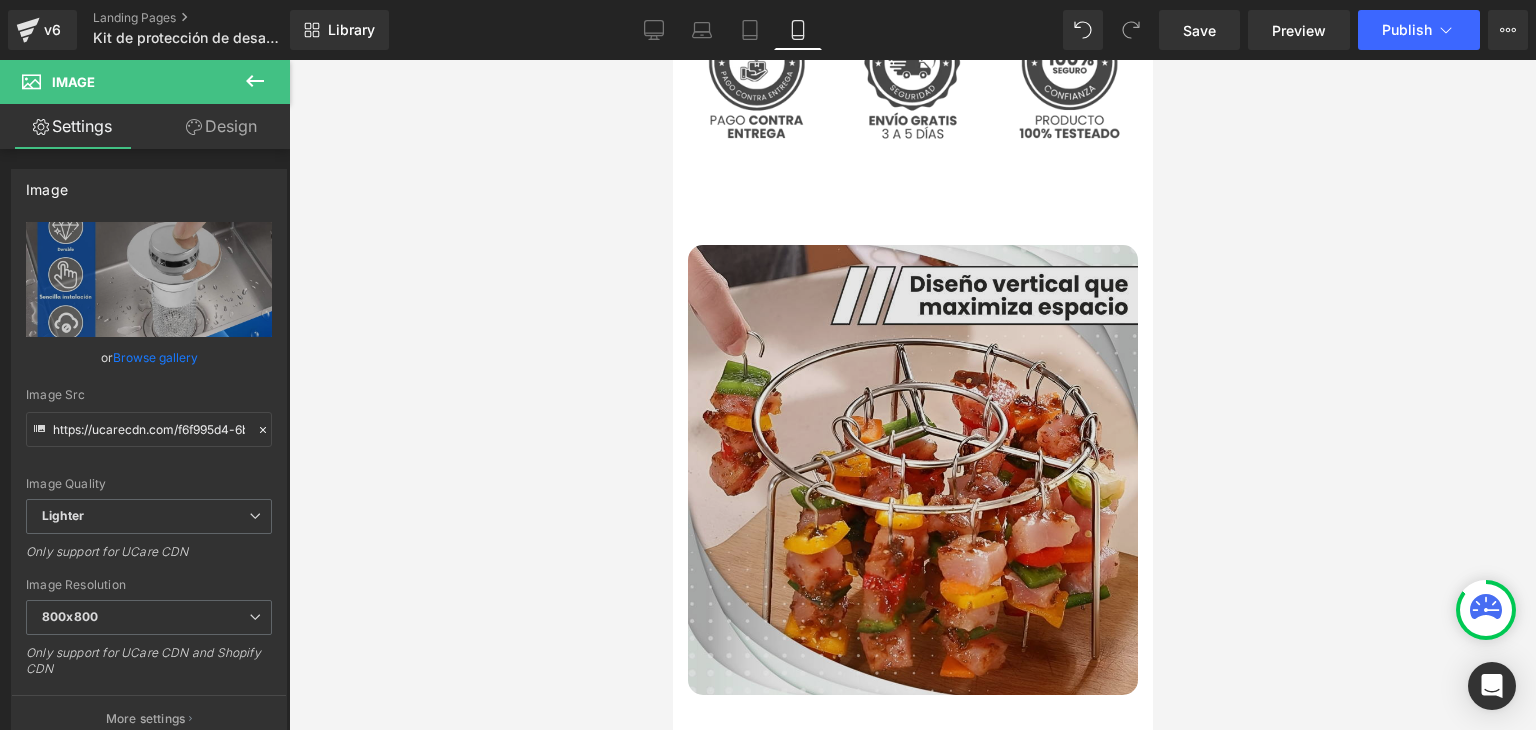 click at bounding box center (912, 470) 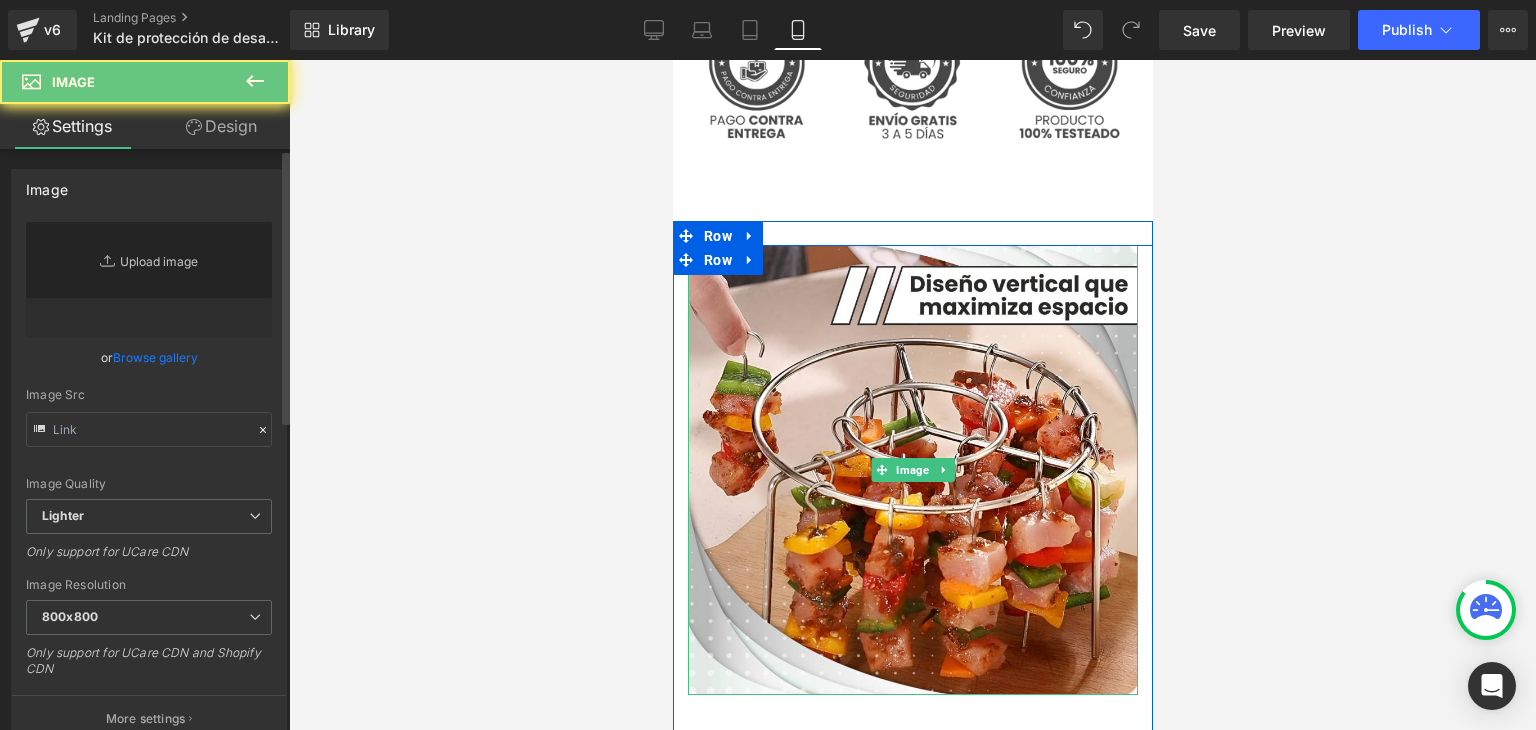 type on "https://ucarecdn.com/fb0d828f-0bfc-45f7-b9da-1e99b749be77/-/format/auto/-/preview/800x800/-/quality/lighter/5.webp" 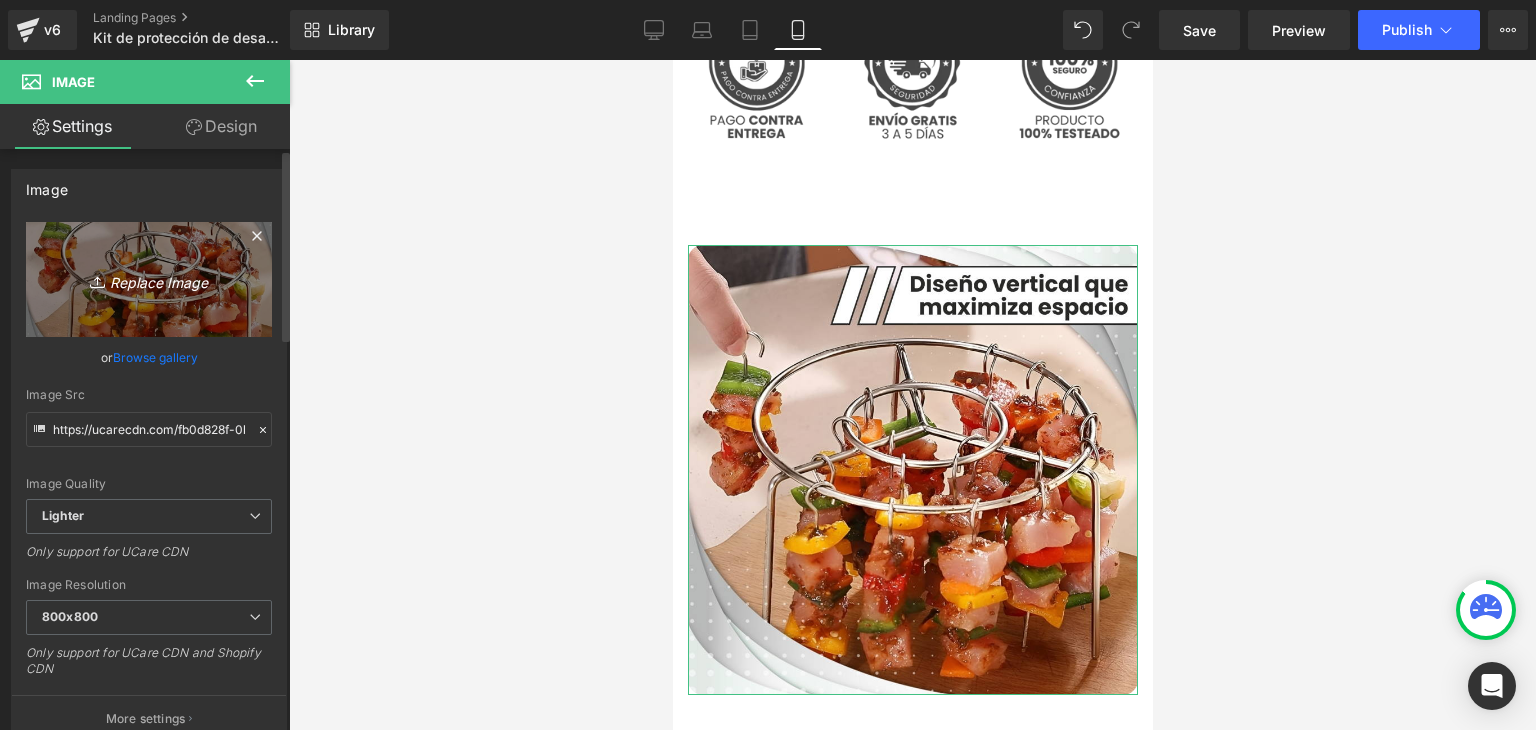 drag, startPoint x: 172, startPoint y: 299, endPoint x: 163, endPoint y: 329, distance: 31.320919 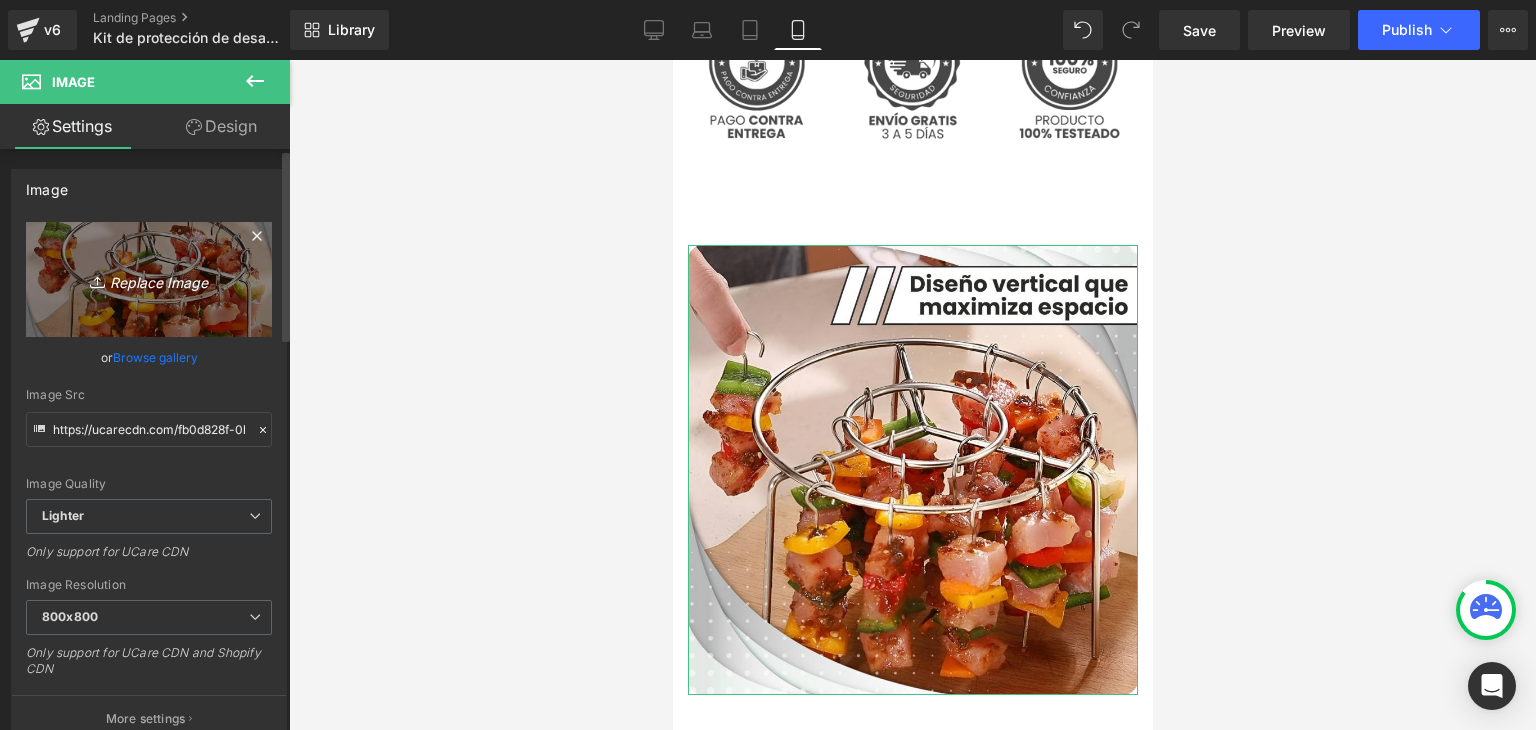 type on "C:\fakepath\5.webp" 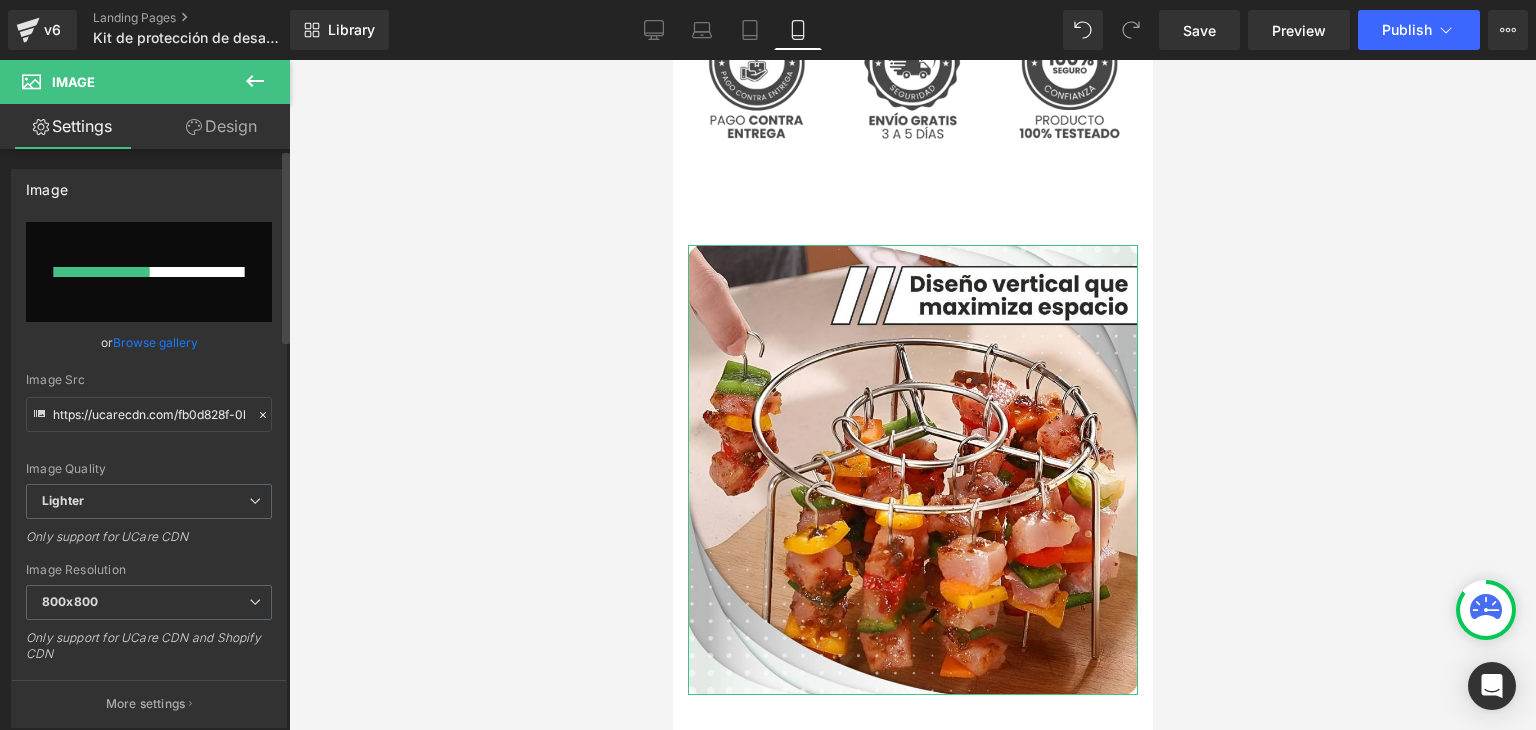 type 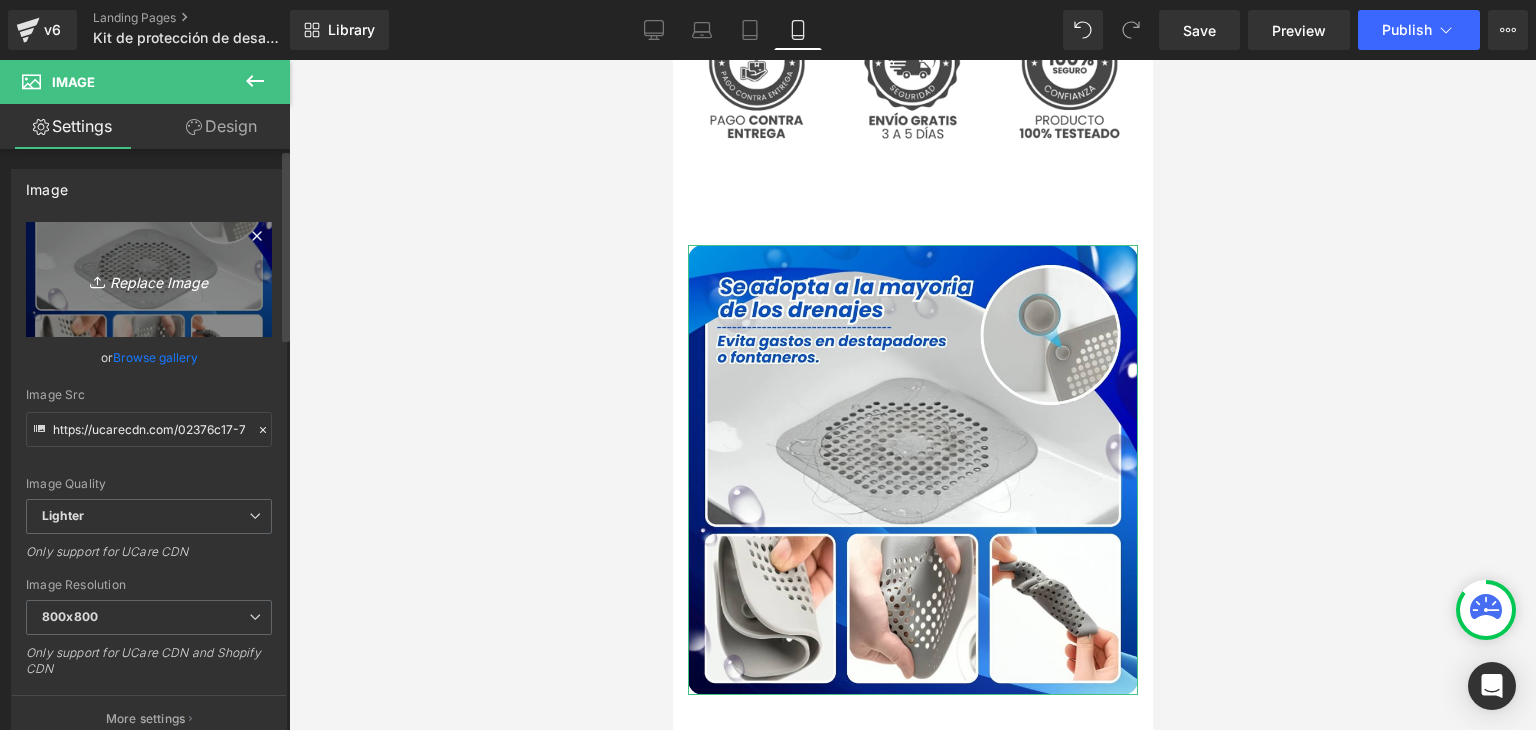 type on "https://ucarecdn.com/02376c17-7fe8-441c-8d2c-1d68a60461e8/-/format/auto/-/preview/800x800/-/quality/lighter/5.webp" 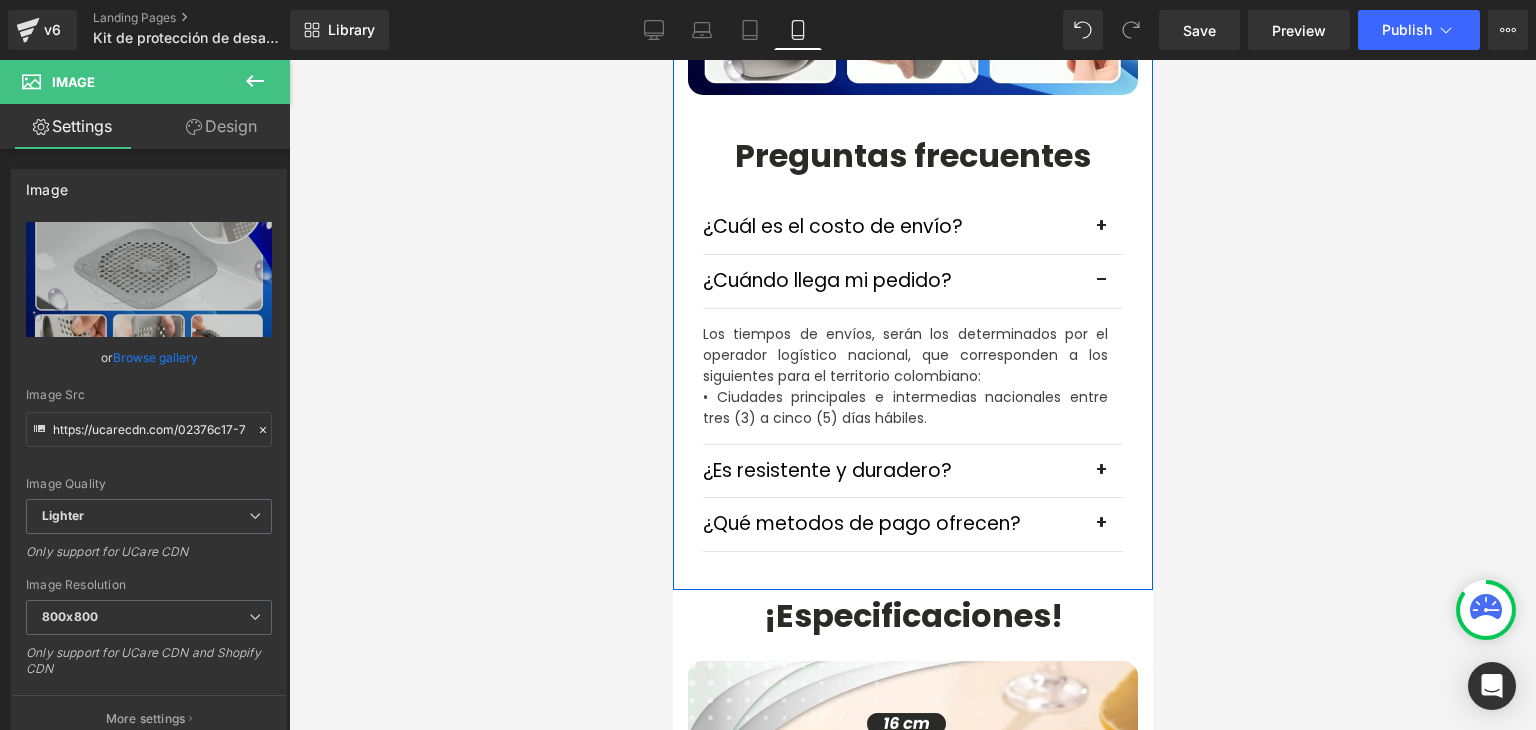 scroll, scrollTop: 5684, scrollLeft: 0, axis: vertical 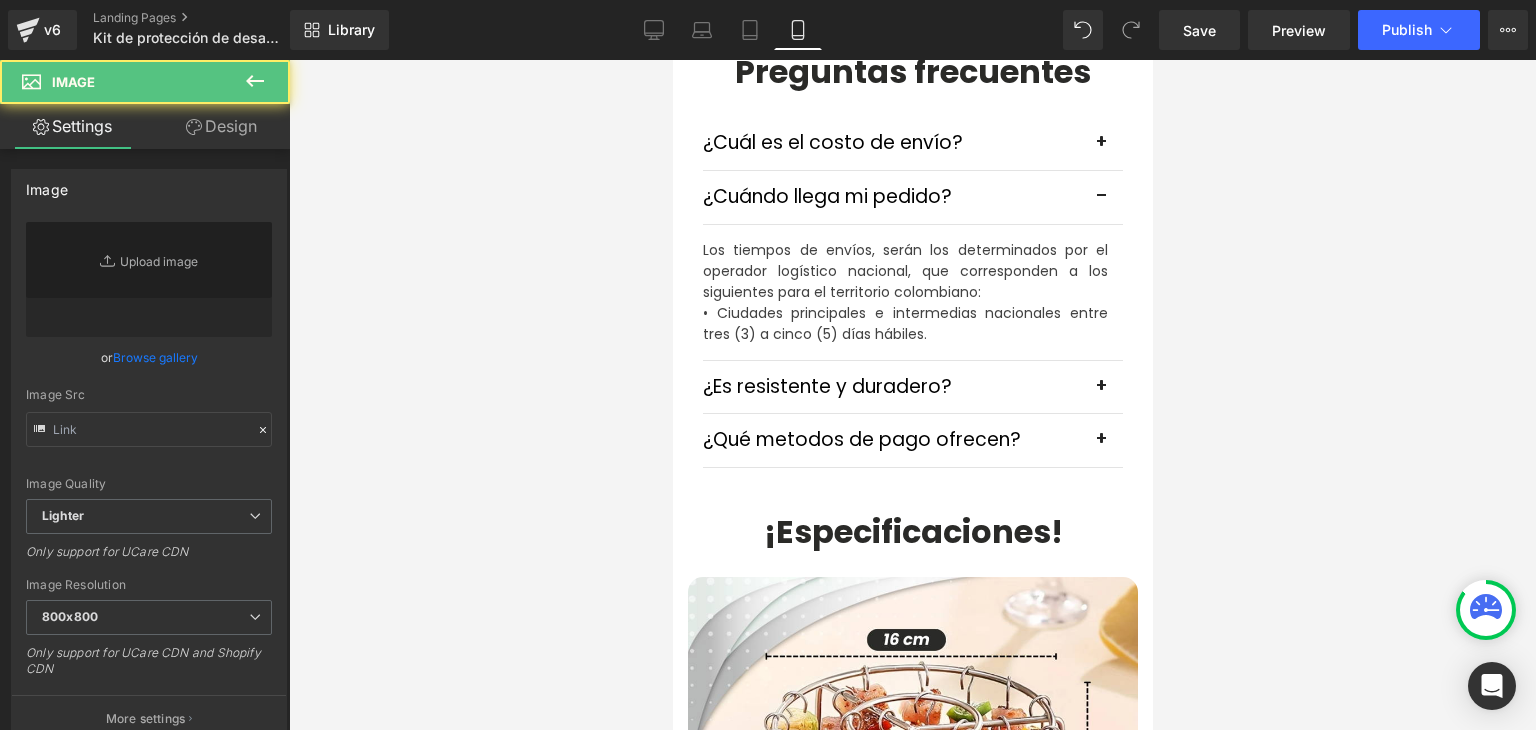 click at bounding box center (912, 802) 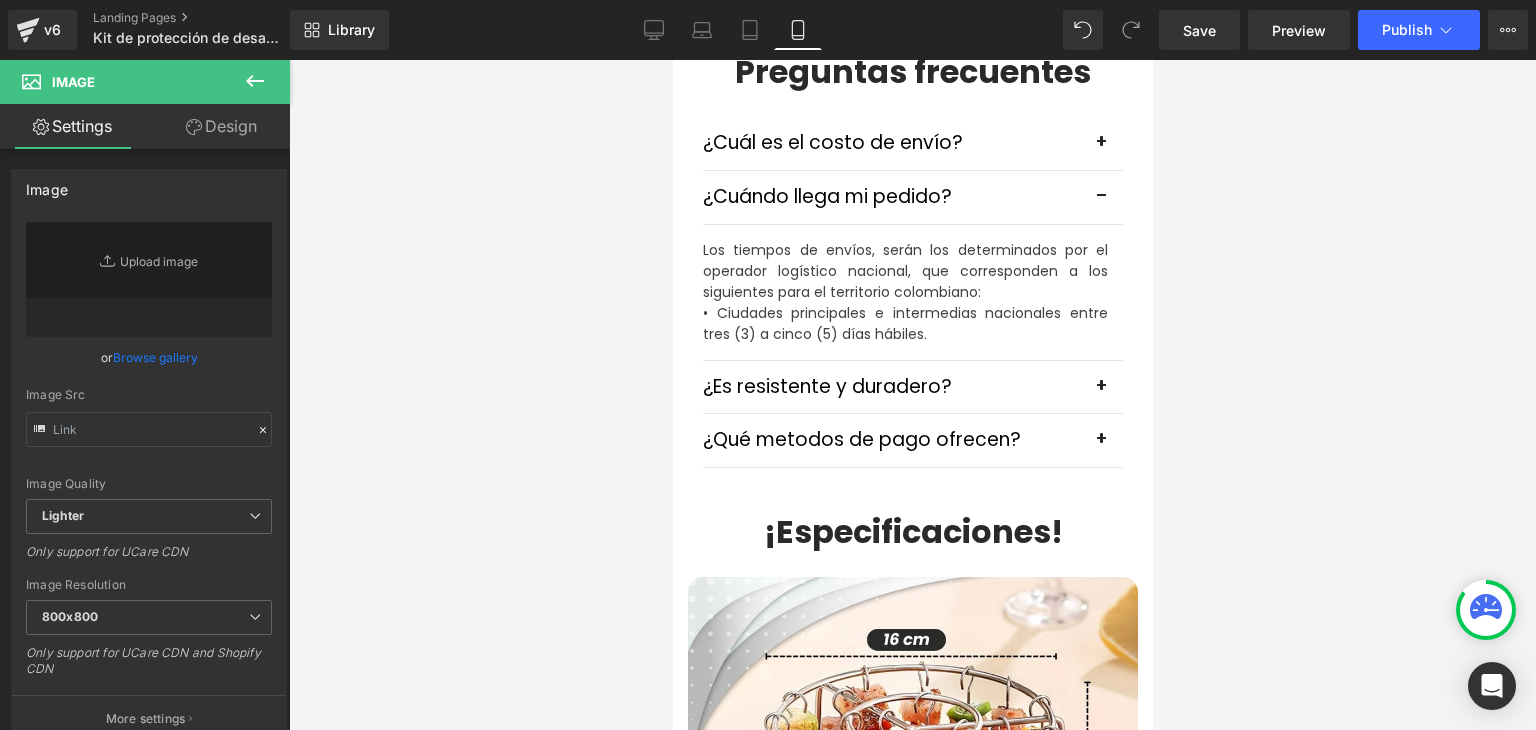 scroll, scrollTop: 6000, scrollLeft: 0, axis: vertical 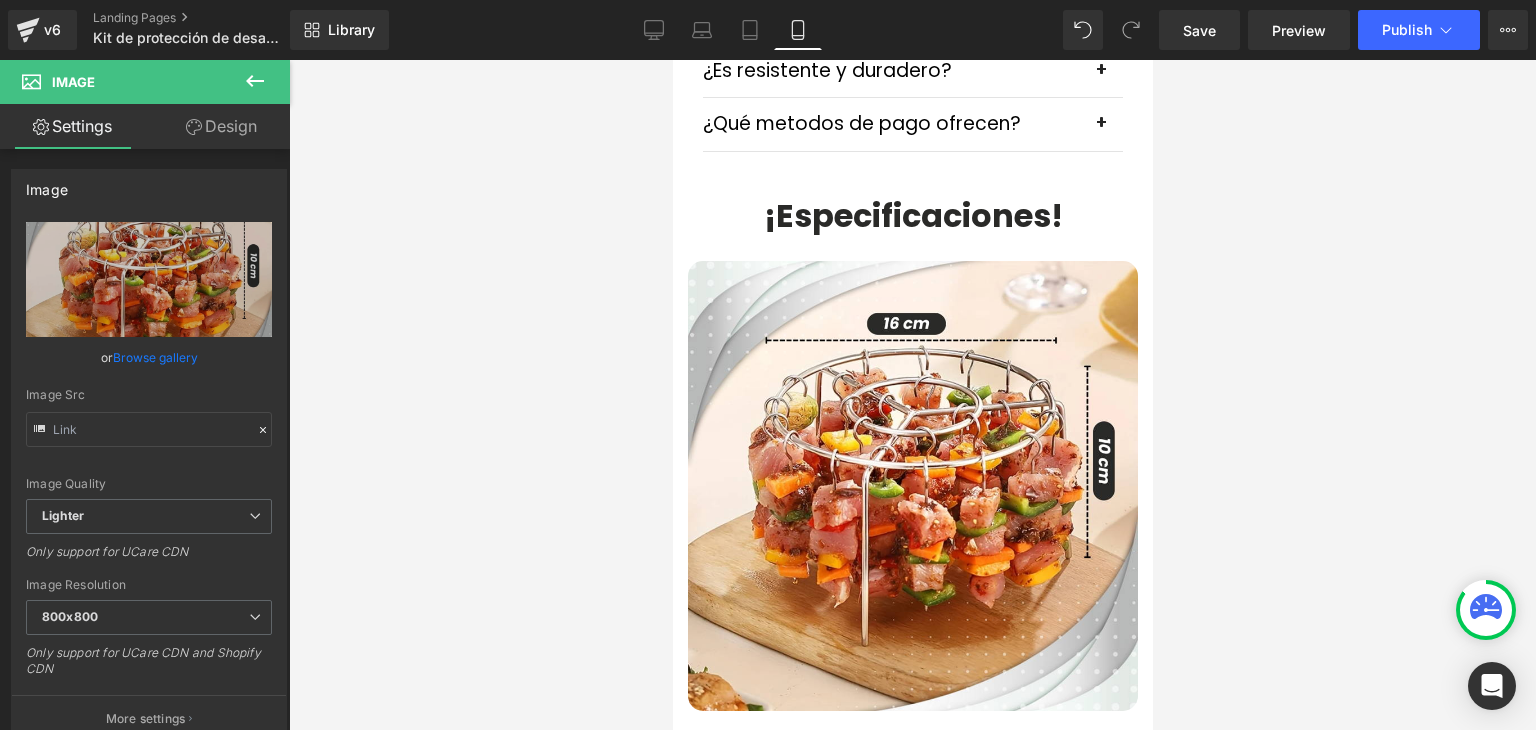 type on "https://ucarecdn.com/2cc83234-dbc0-4e7d-a3b4-5e19d507912b/-/format/auto/-/preview/800x800/-/quality/lighter/6.webp" 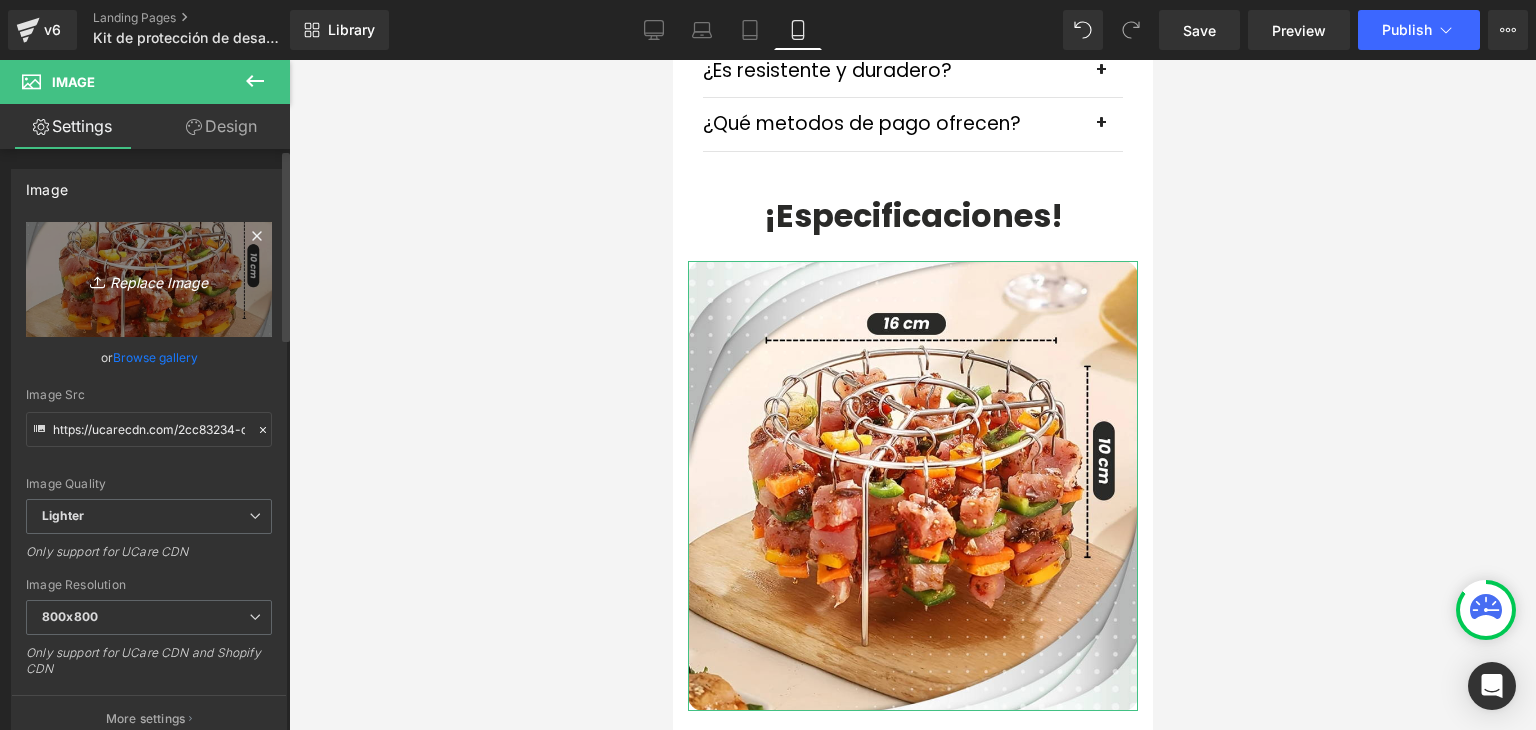 click on "Replace Image" at bounding box center [149, 279] 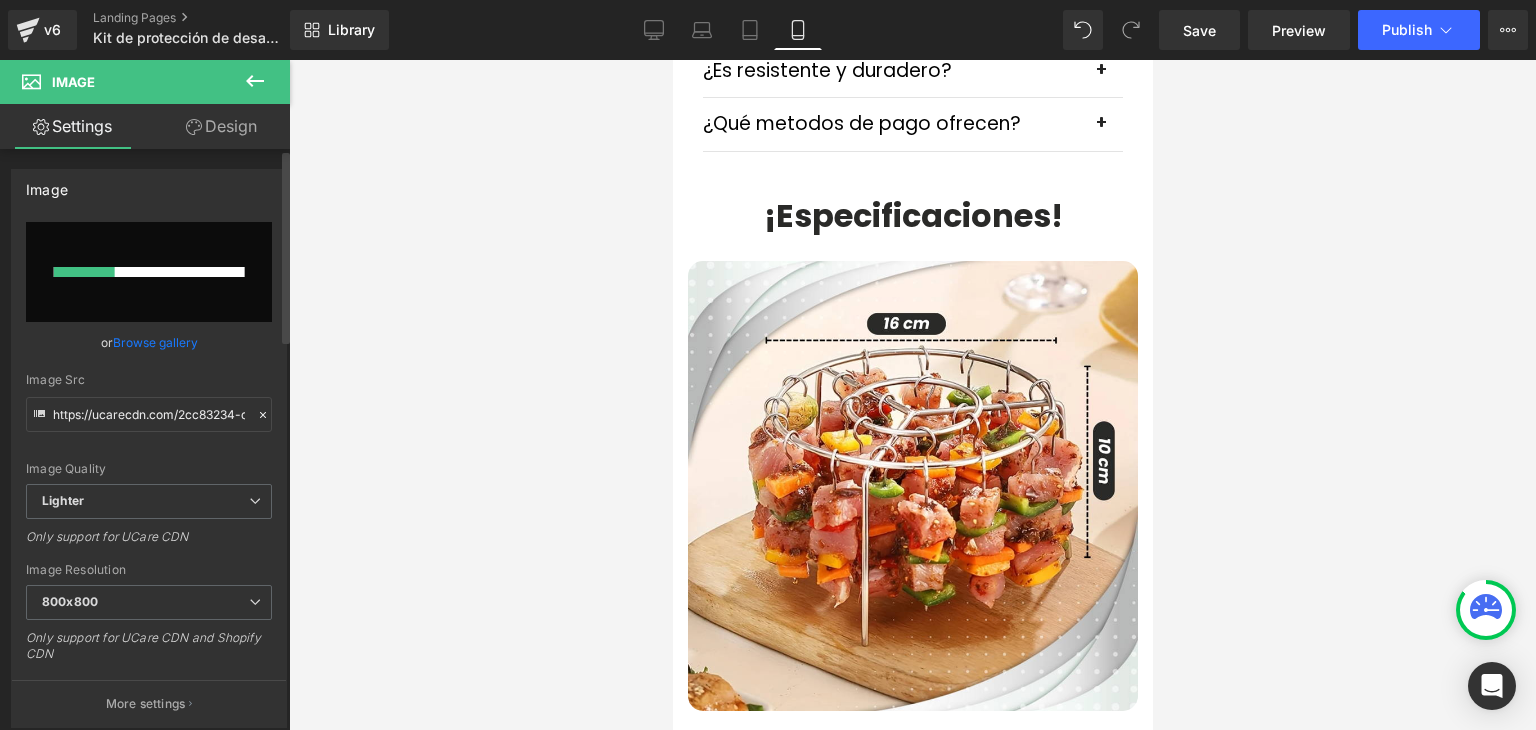 type 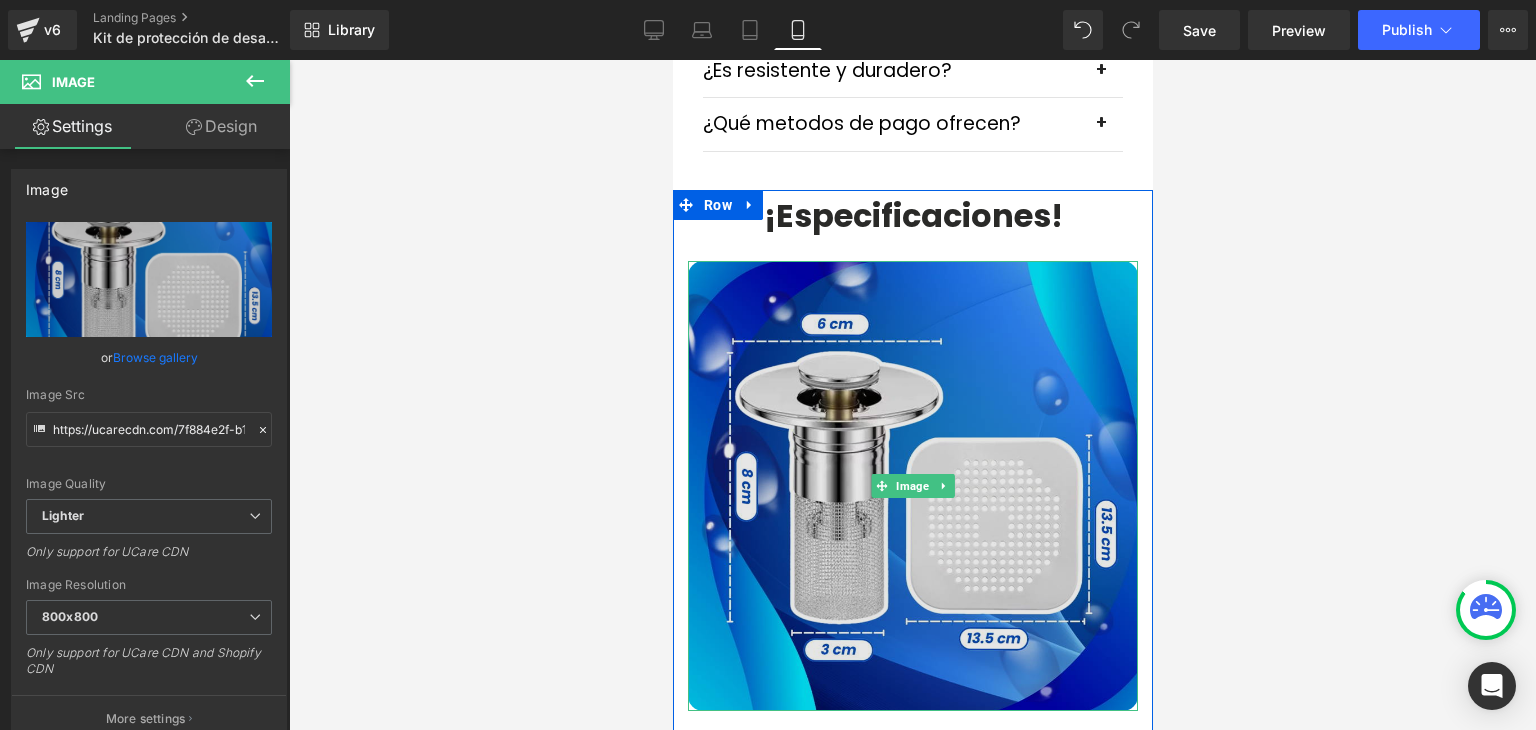 type on "https://ucarecdn.com/7f884e2f-b11e-4f61-95e6-54a6c468c40e/-/format/auto/-/preview/800x800/-/quality/lighter/Imagenes%20landing%203.webp" 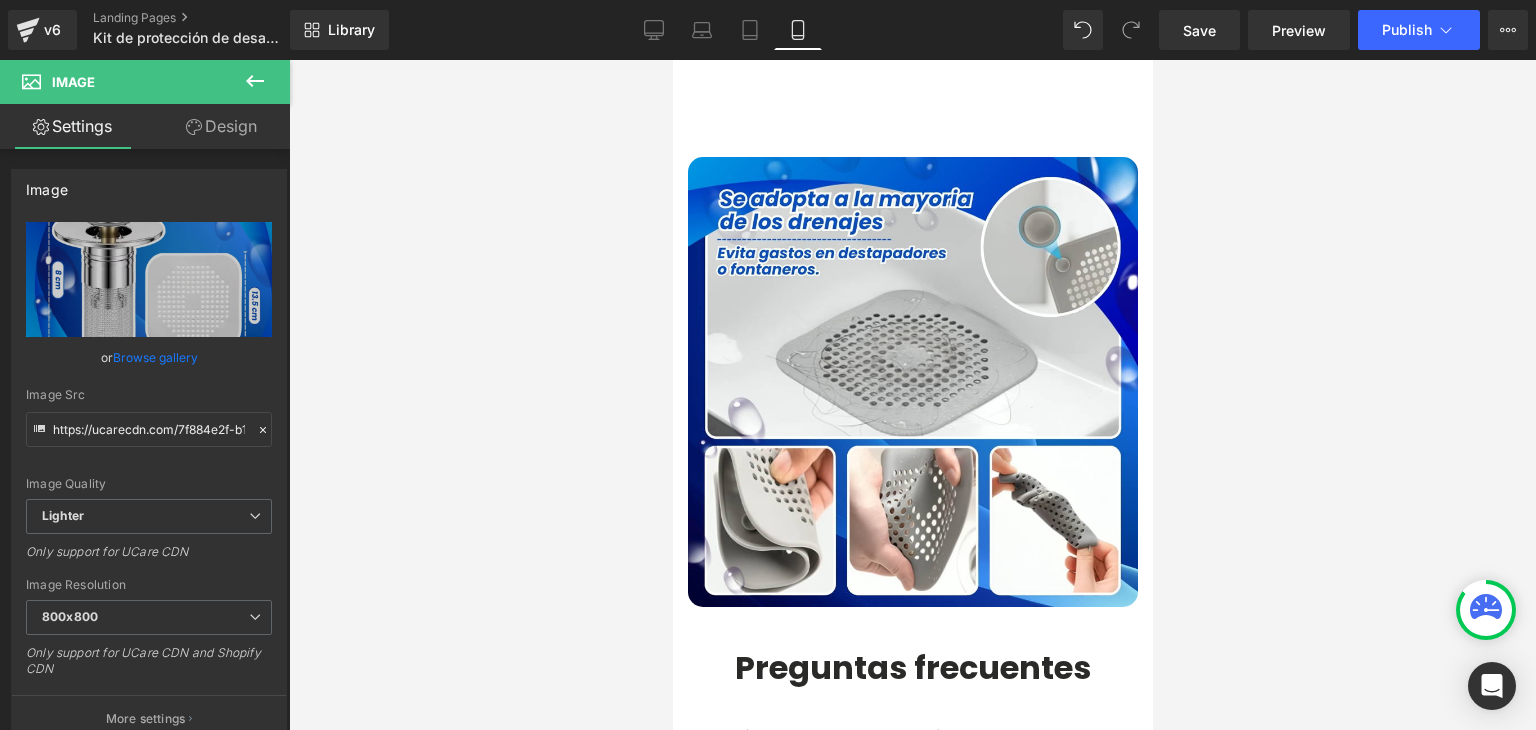 scroll, scrollTop: 5016, scrollLeft: 0, axis: vertical 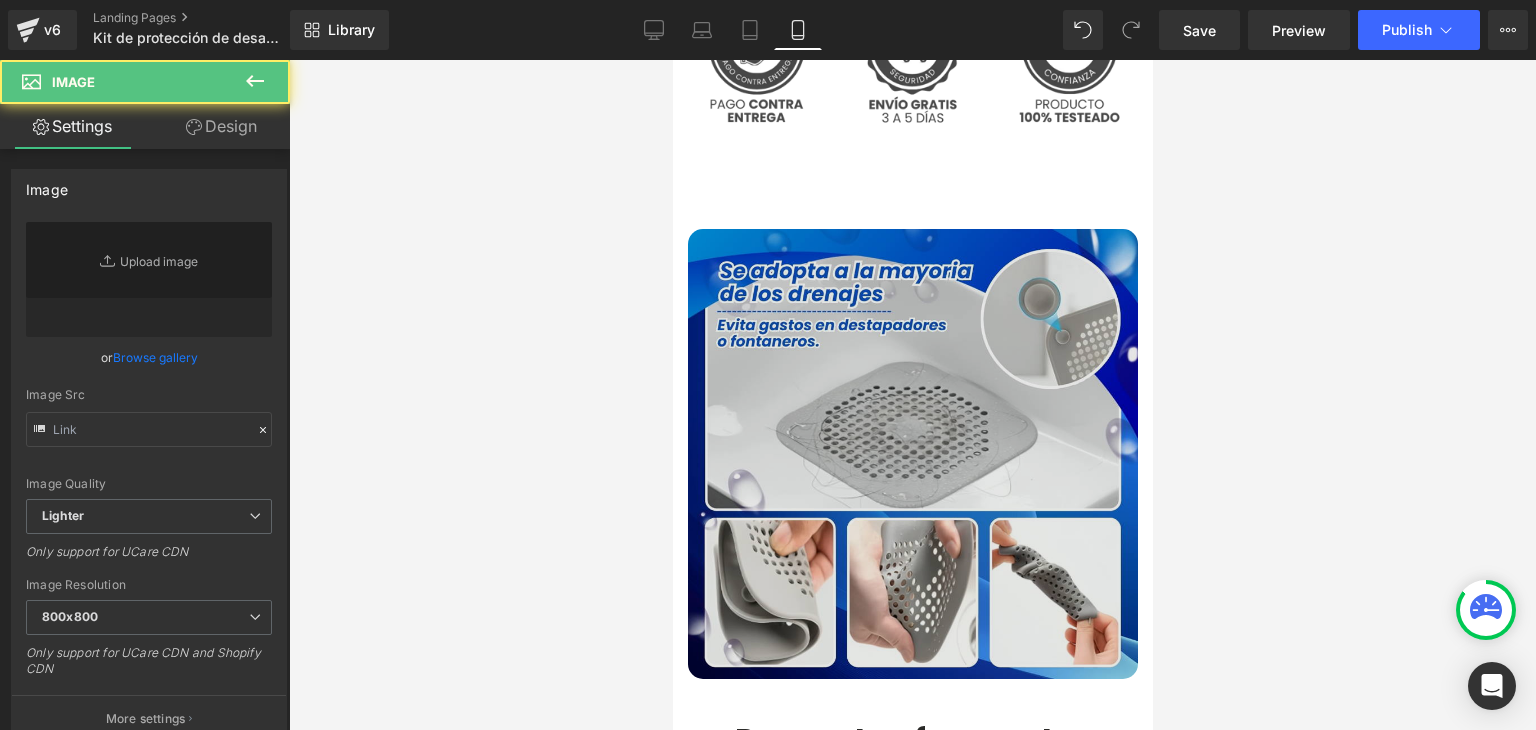click at bounding box center [912, 454] 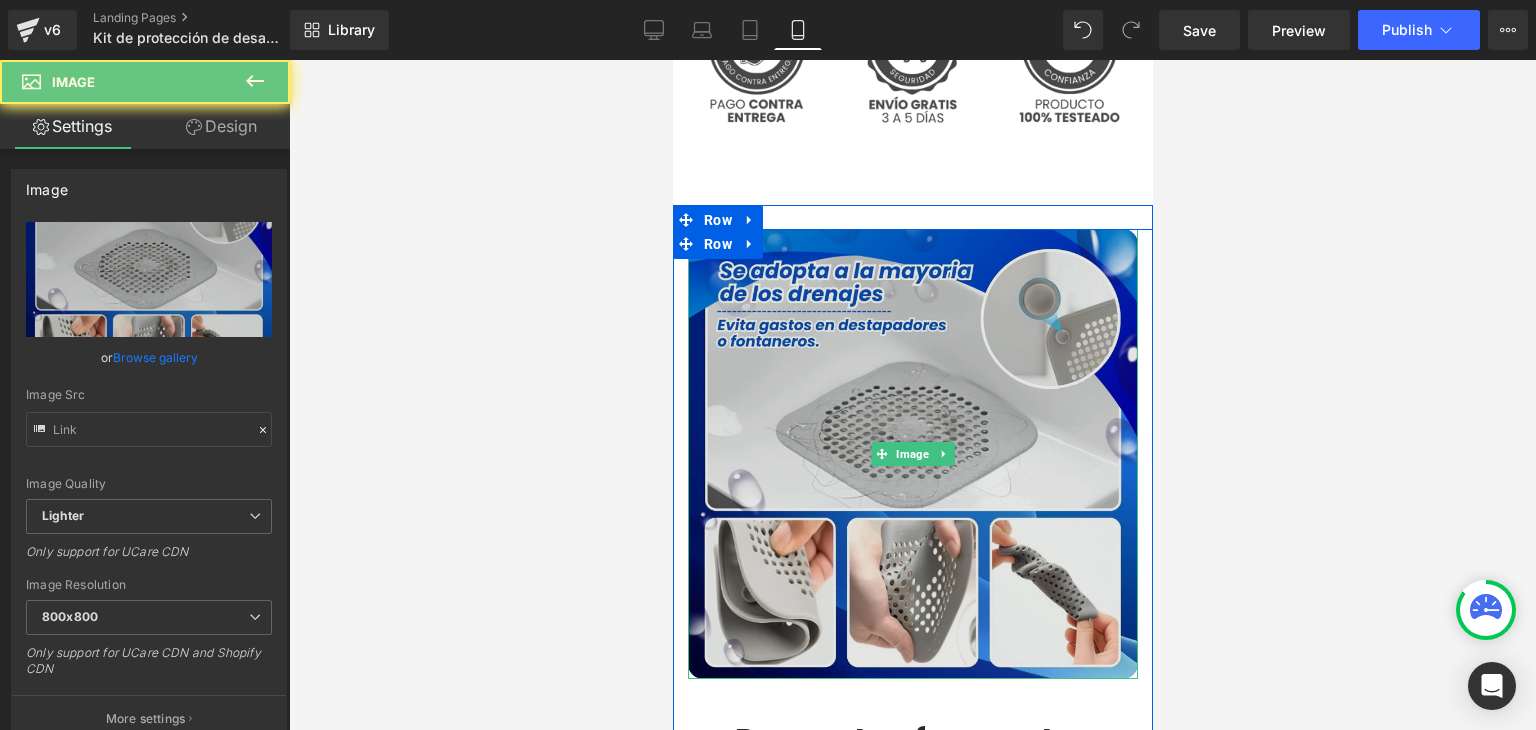 type on "https://ucarecdn.com/02376c17-7fe8-441c-8d2c-1d68a60461e8/-/format/auto/-/preview/800x800/-/quality/lighter/5.webp" 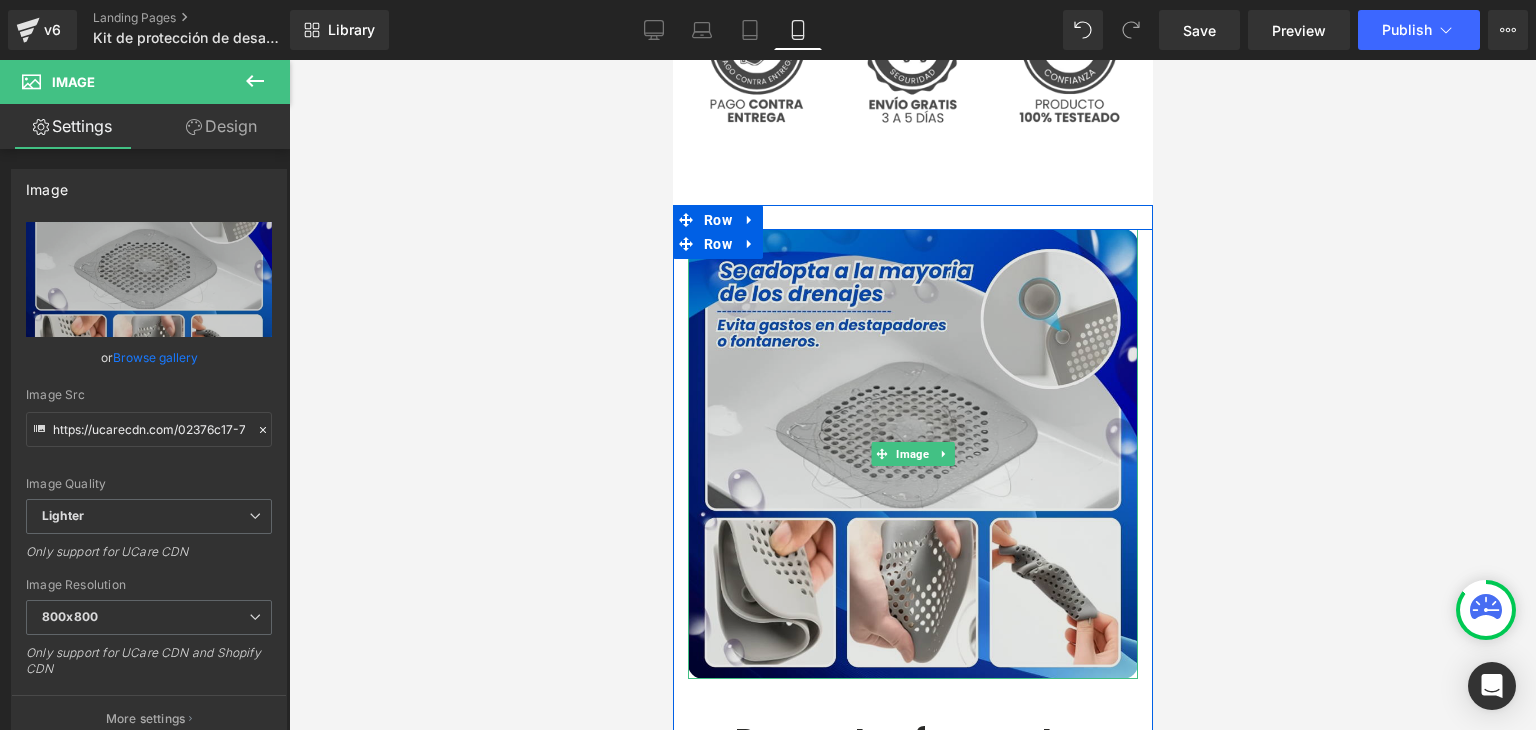 scroll, scrollTop: 5000, scrollLeft: 0, axis: vertical 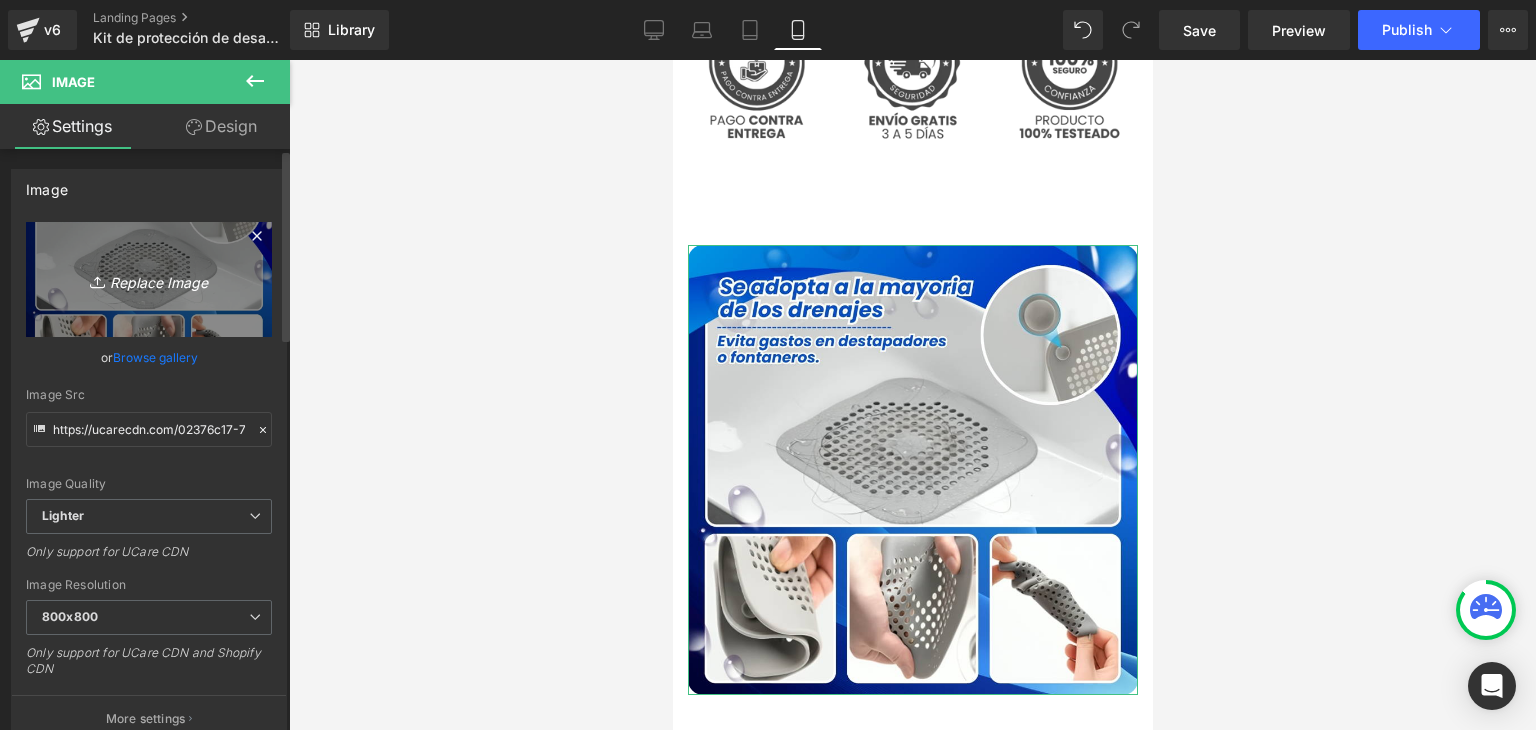 click on "Replace Image" at bounding box center [149, 279] 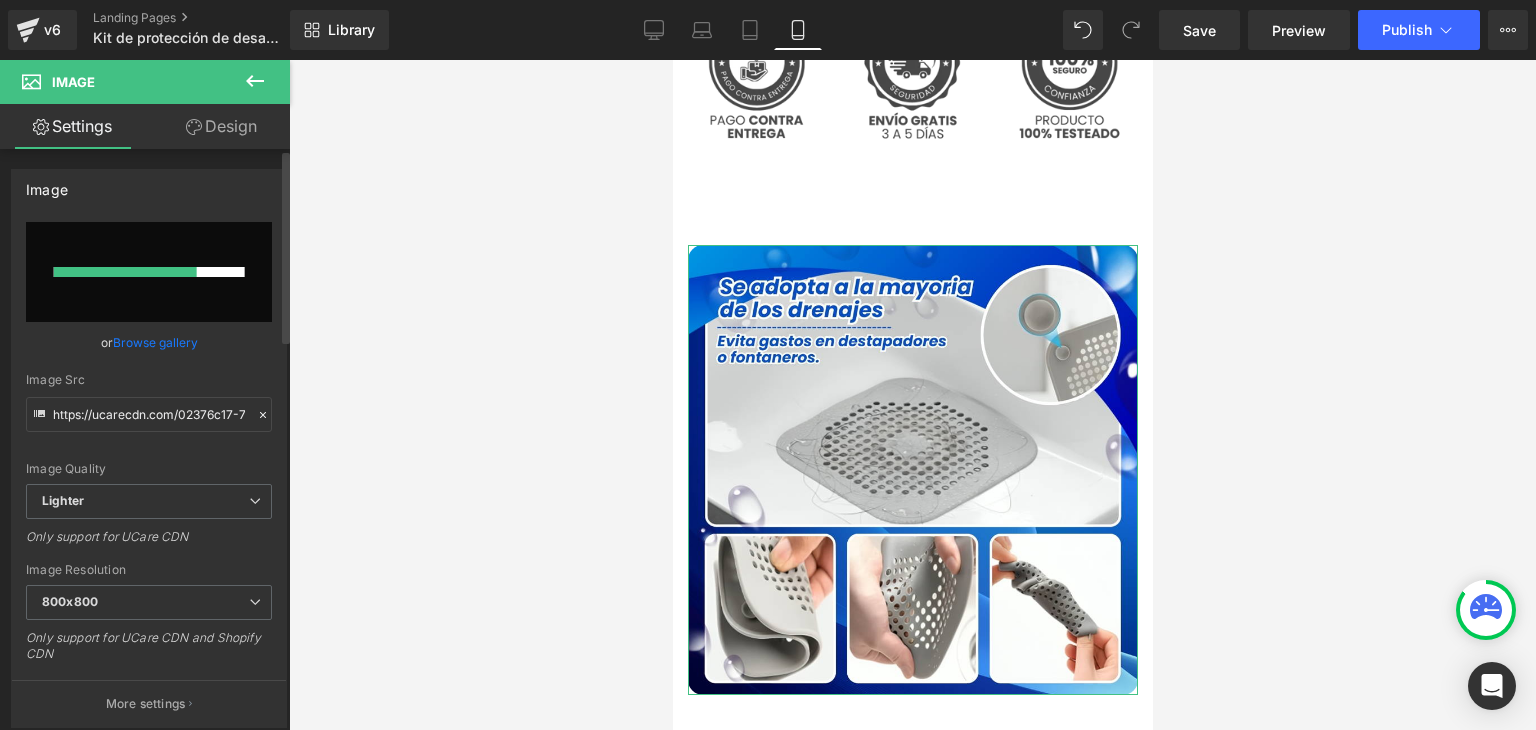 type 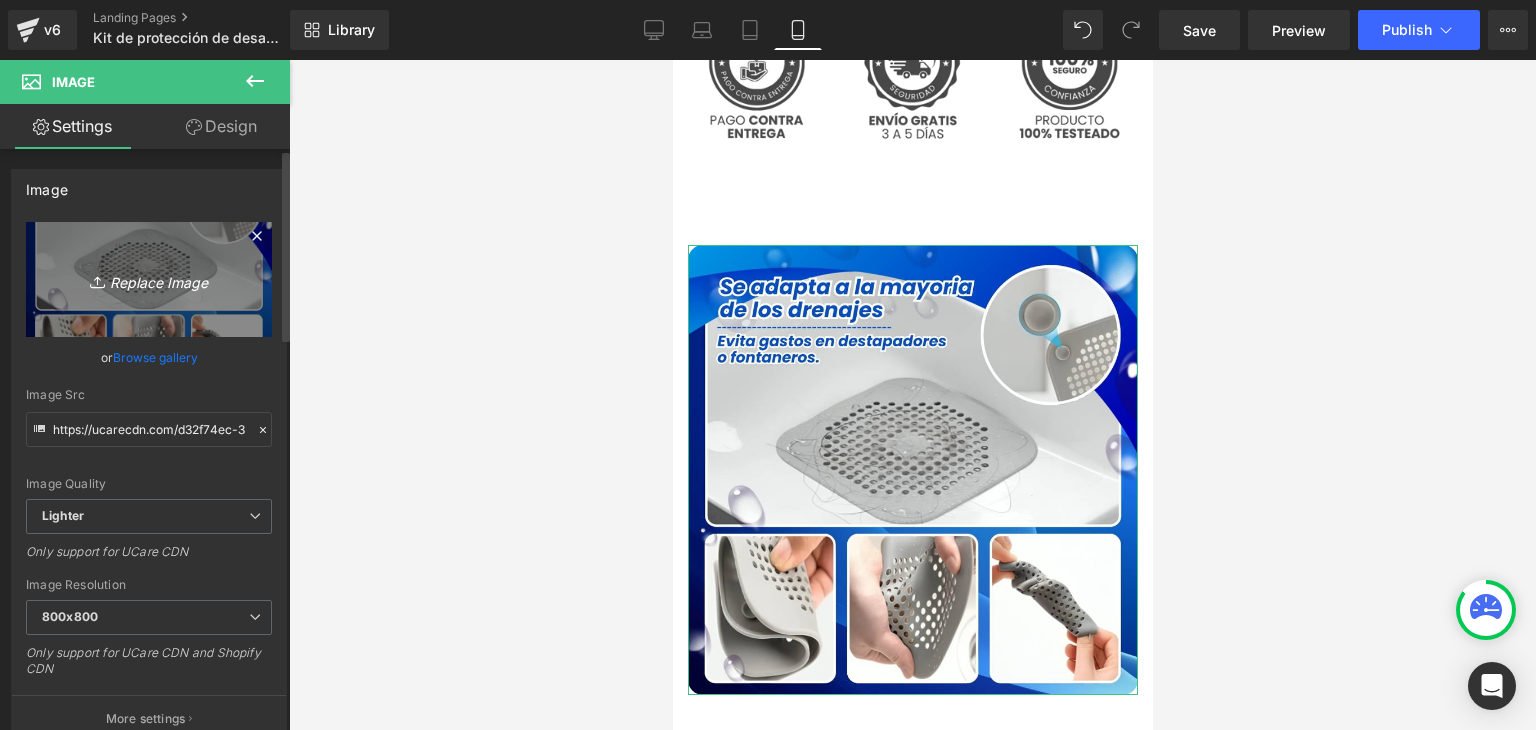 type on "https://ucarecdn.com/d32f74ec-3213-4cee-b4e8-1fd74f596699/-/format/auto/-/preview/800x800/-/quality/lighter/Imagenes%20landing%203%20_1_.webp" 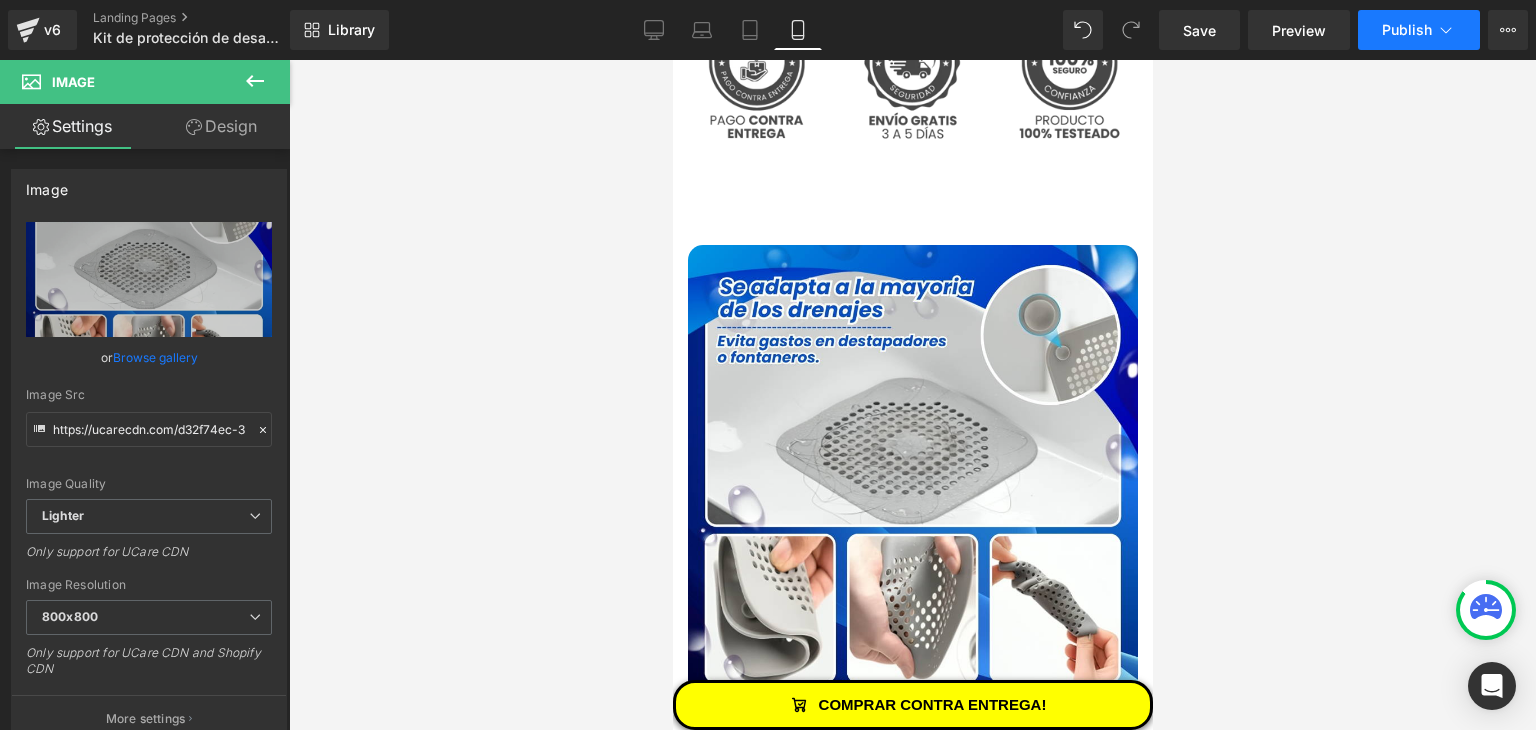 click on "Publish" at bounding box center (1407, 30) 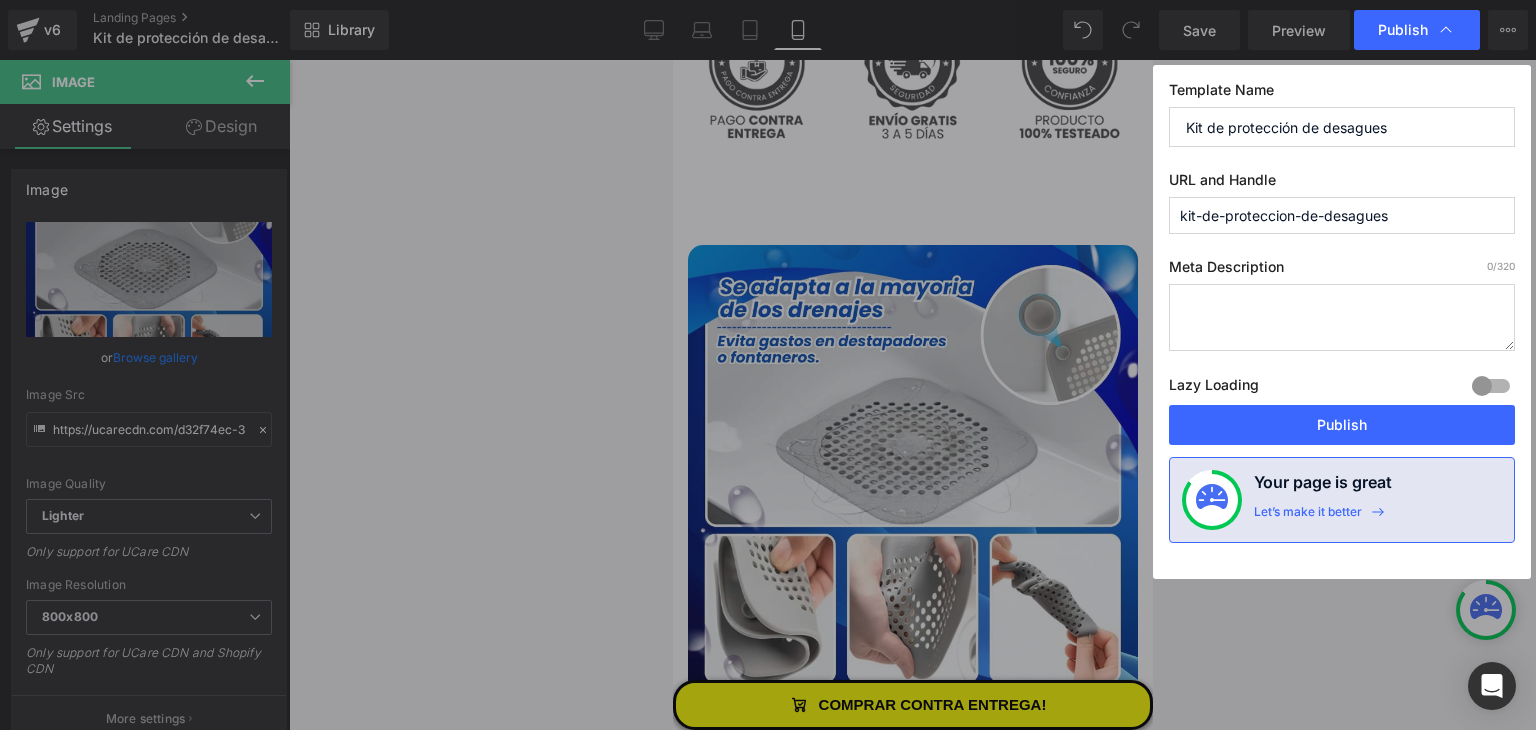click on "Publish" at bounding box center (1342, 425) 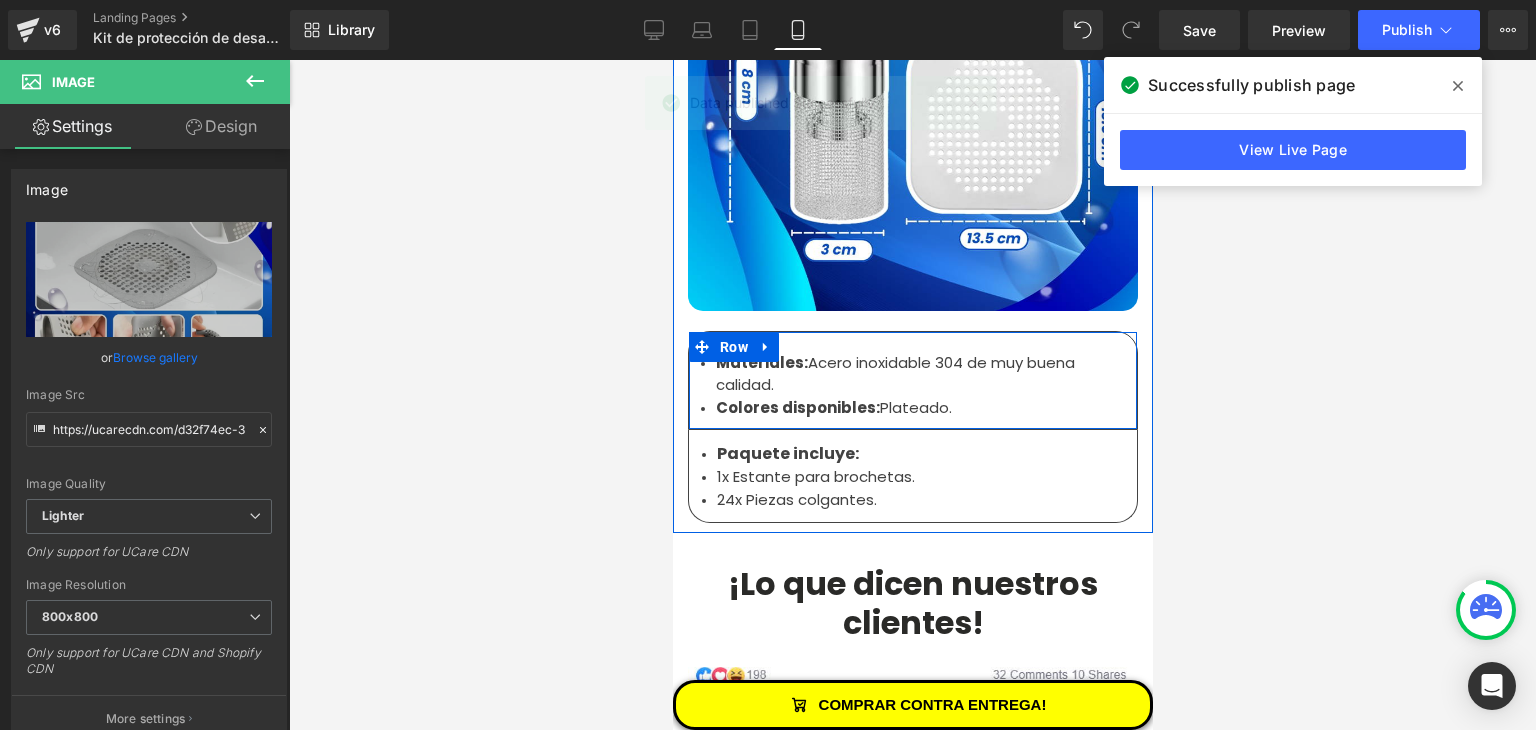 click on "Materiales:   Acero inoxidable 304 de muy buena calidad." at bounding box center [904, 374] 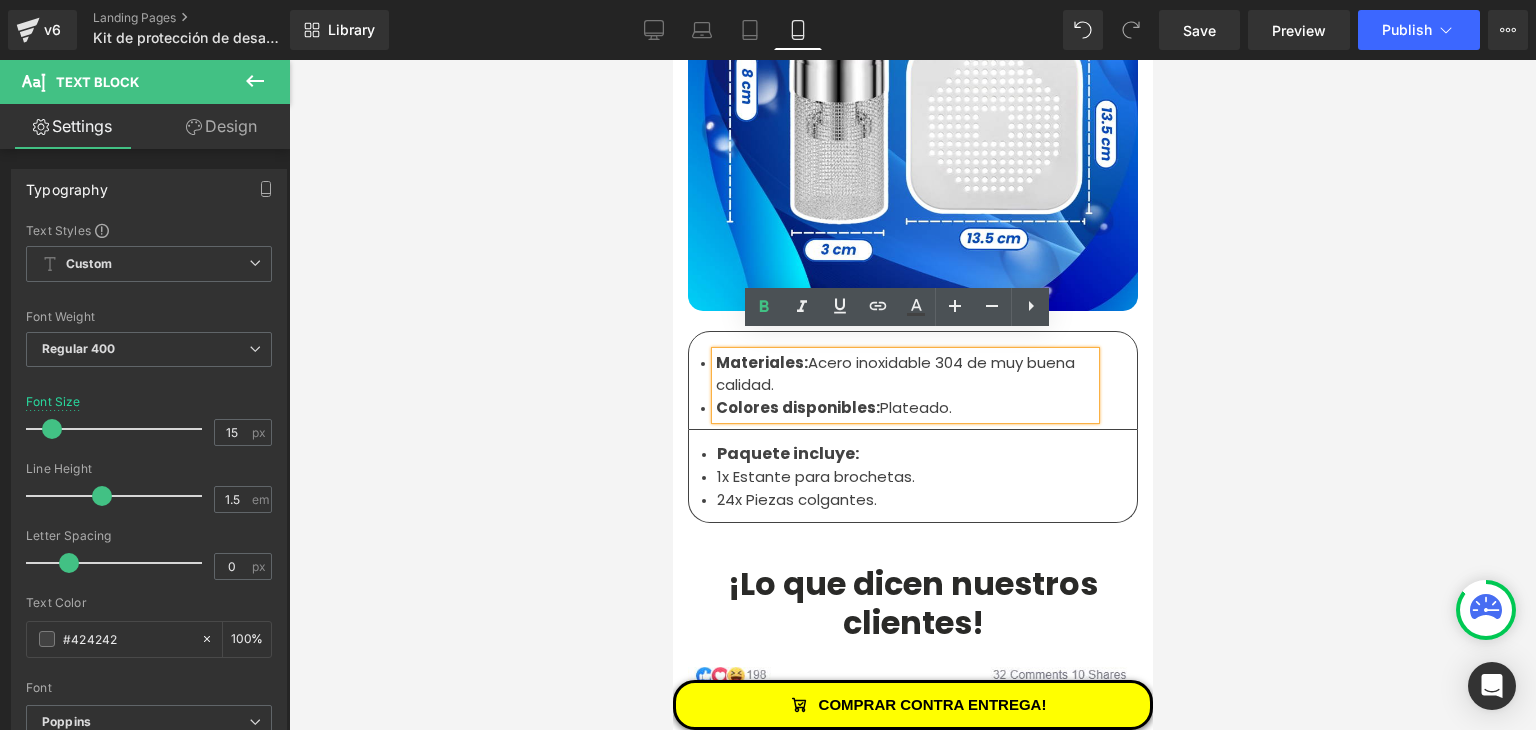 type 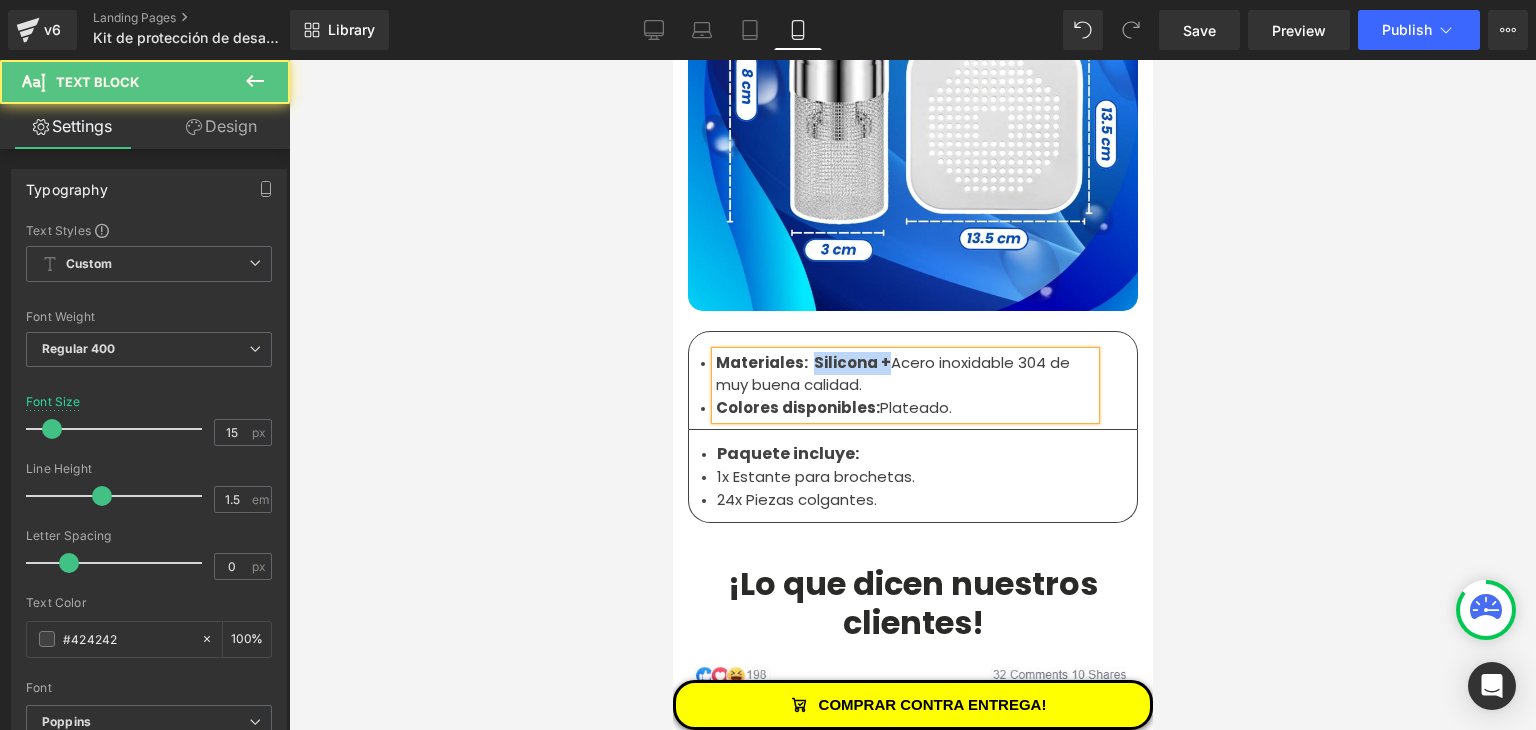 drag, startPoint x: 873, startPoint y: 345, endPoint x: 1486, endPoint y: 382, distance: 614.1156 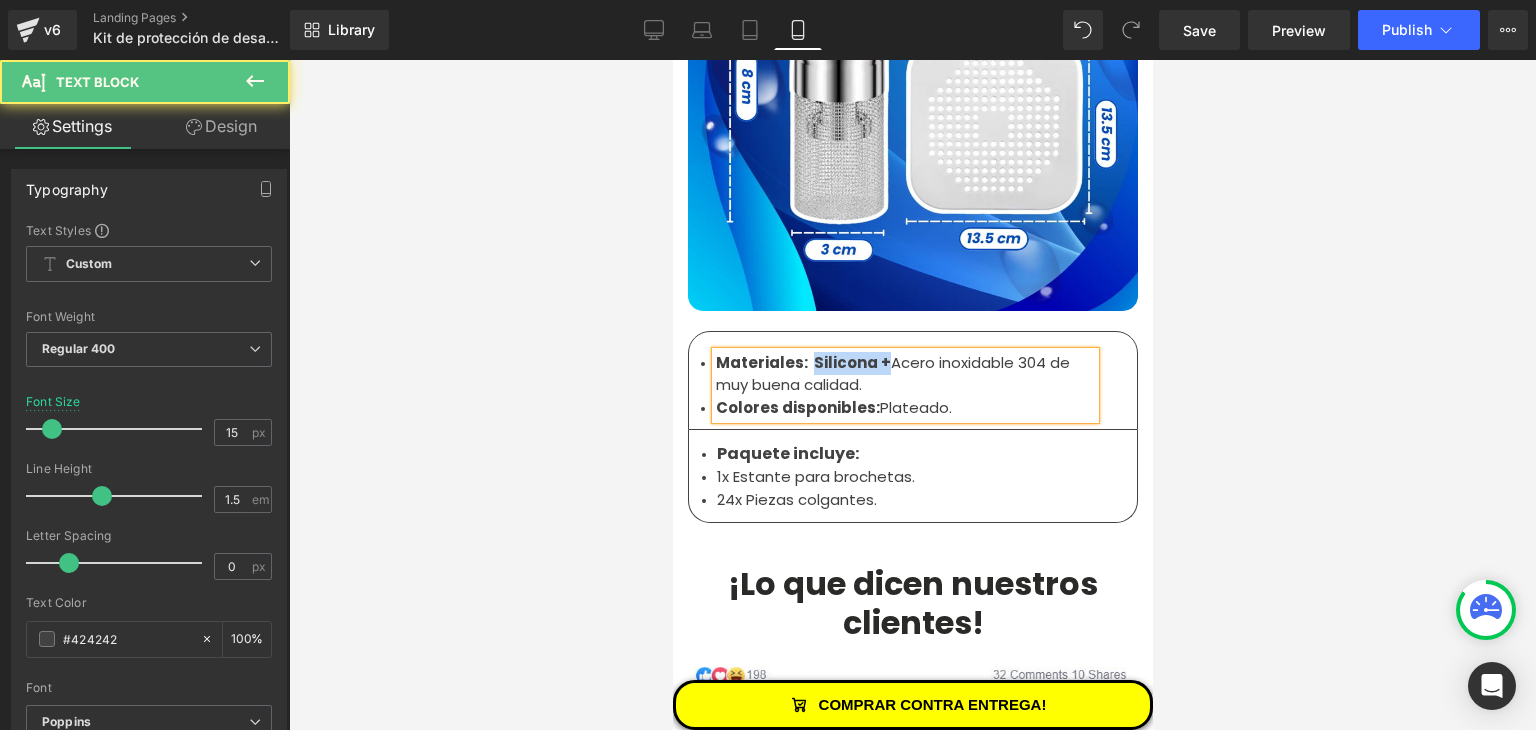 click on "Materiales:  Silicona +" at bounding box center (802, 362) 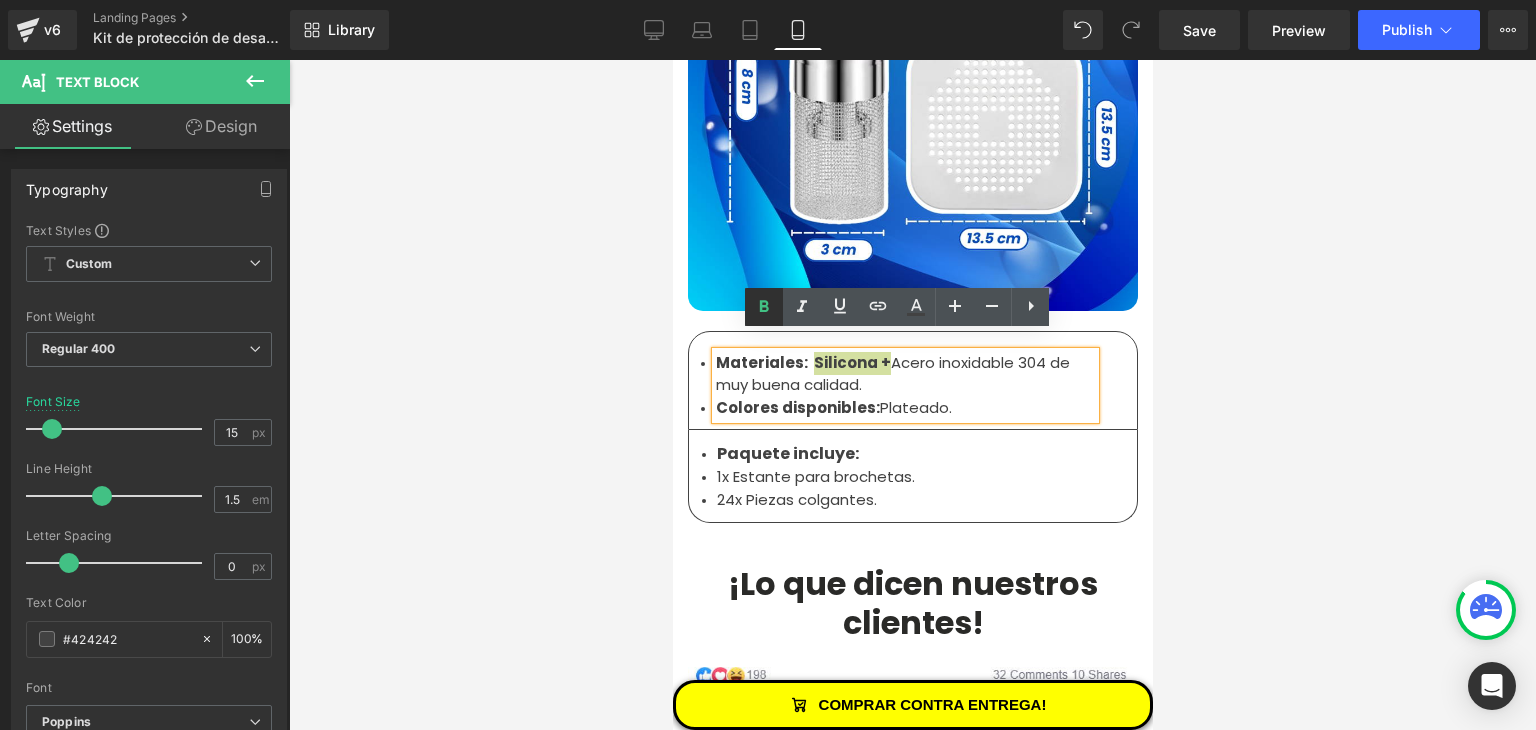 click 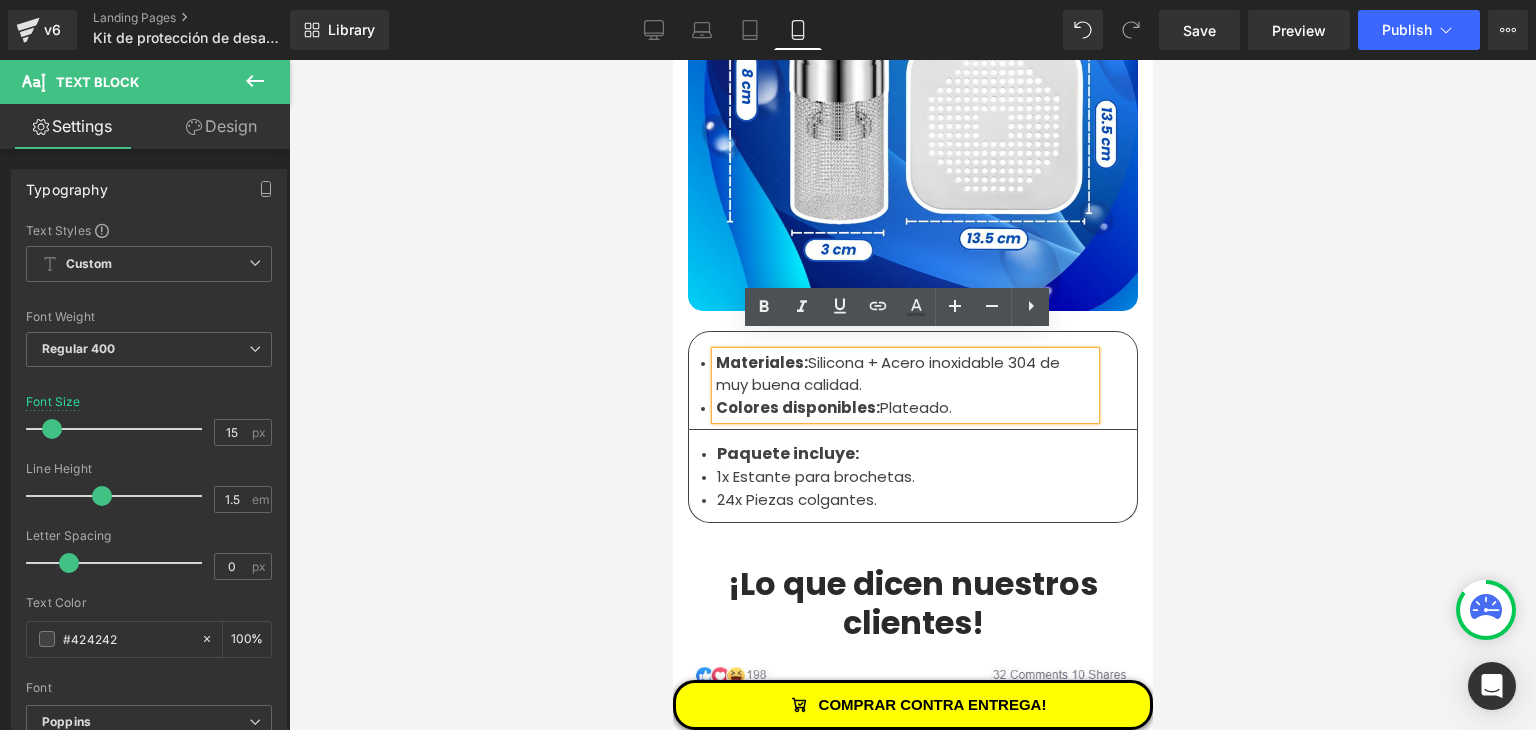 click on "Materiales:   Silicona +   Acero inoxidable 304 de muy buena calidad." at bounding box center [904, 374] 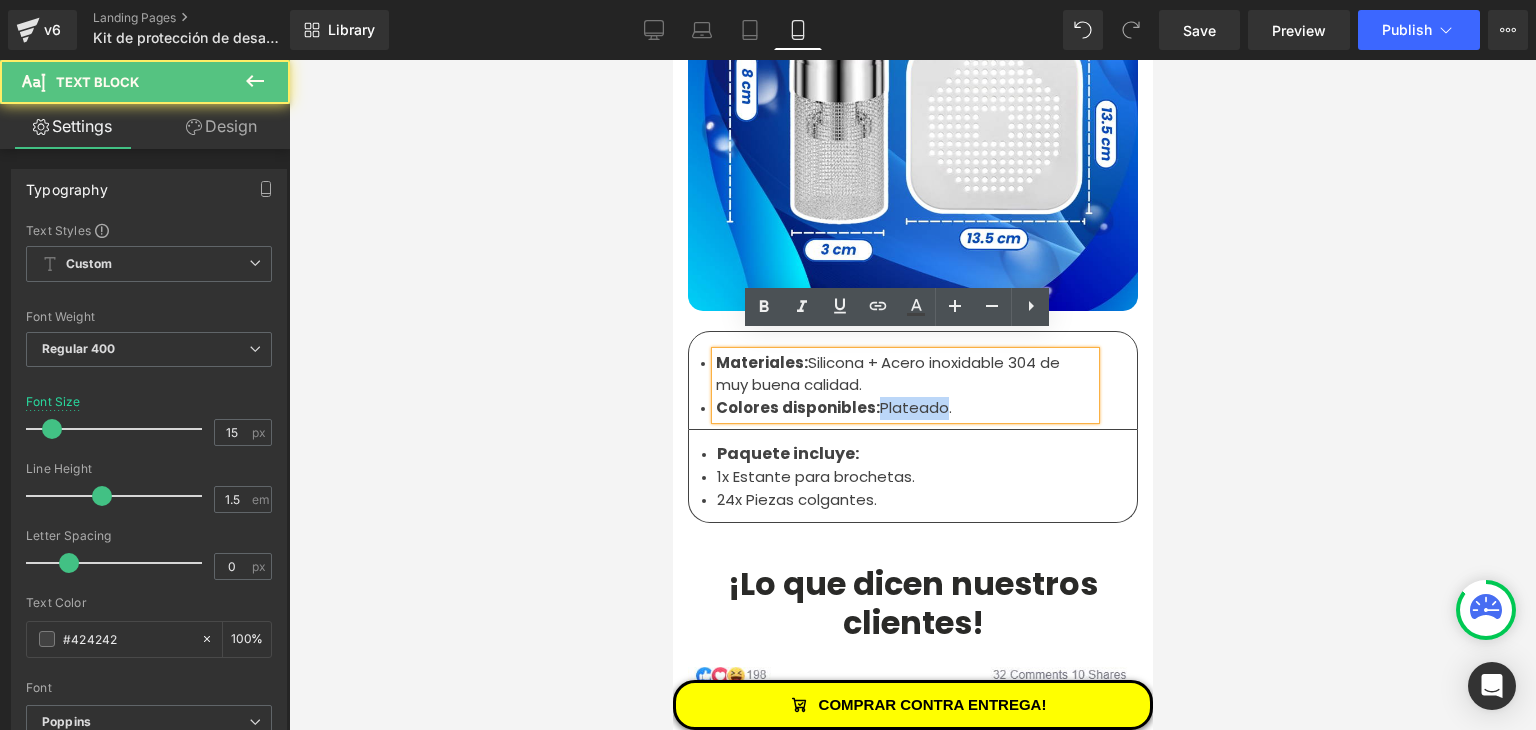 drag, startPoint x: 933, startPoint y: 388, endPoint x: 869, endPoint y: 387, distance: 64.00781 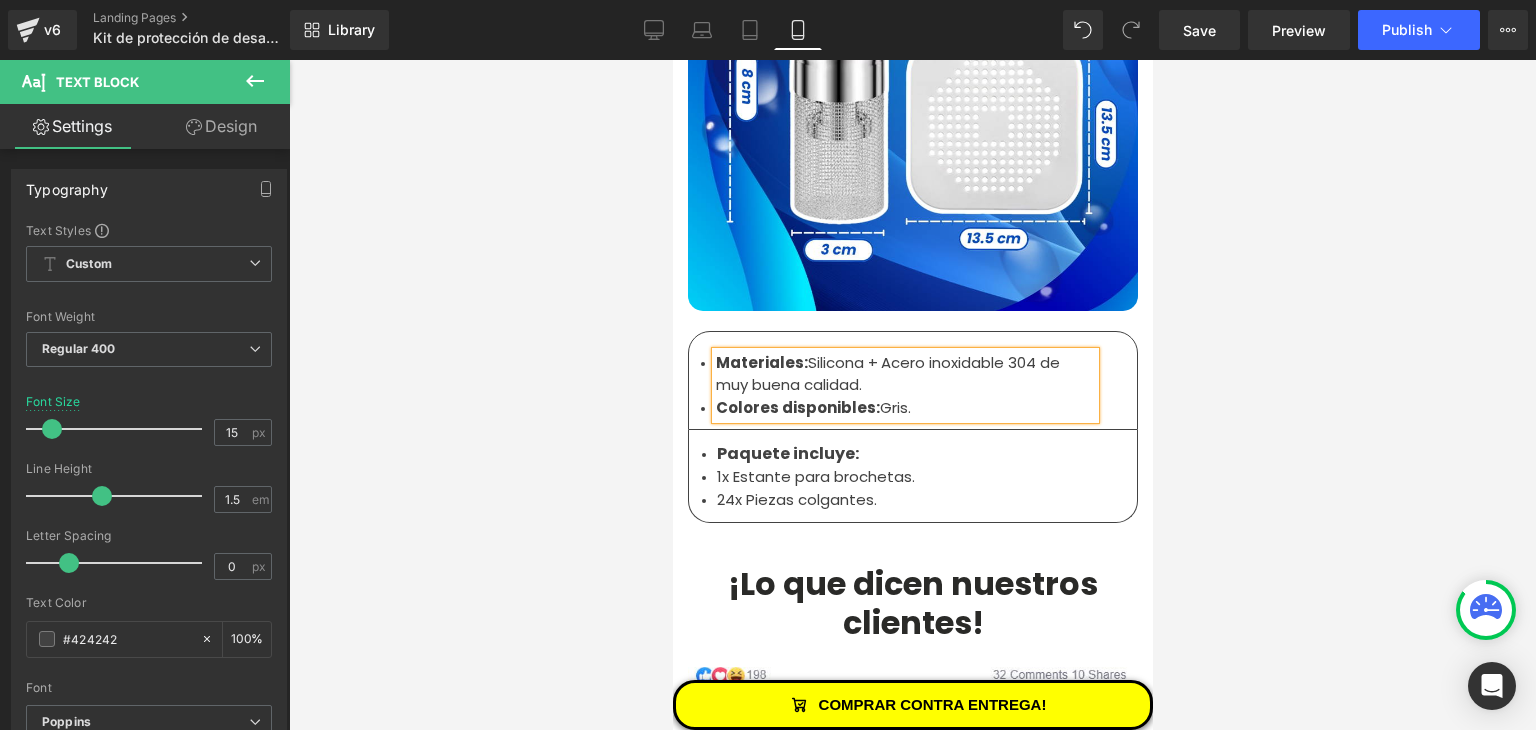 click on "Colores disponibles:  Gris." at bounding box center (904, 408) 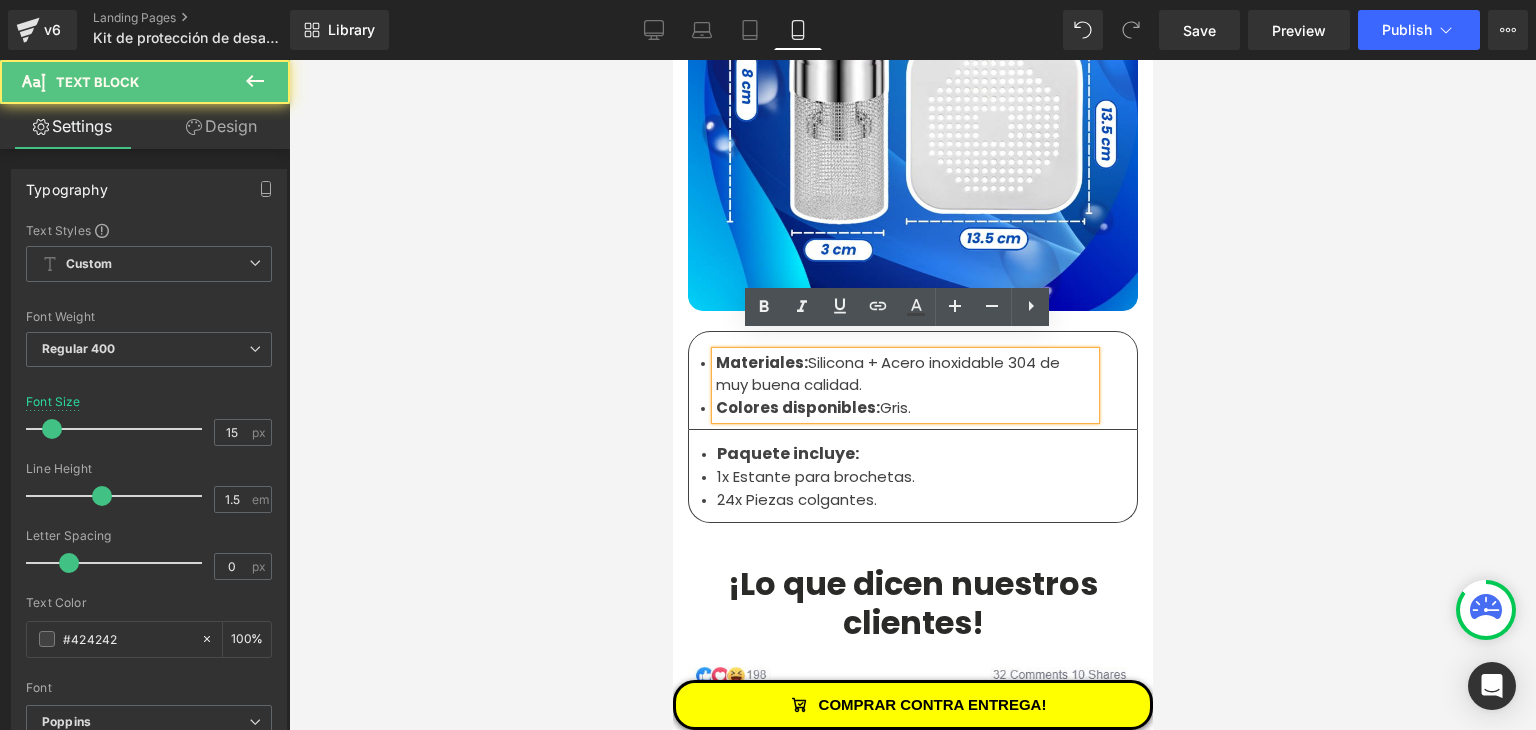 click at bounding box center (912, 395) 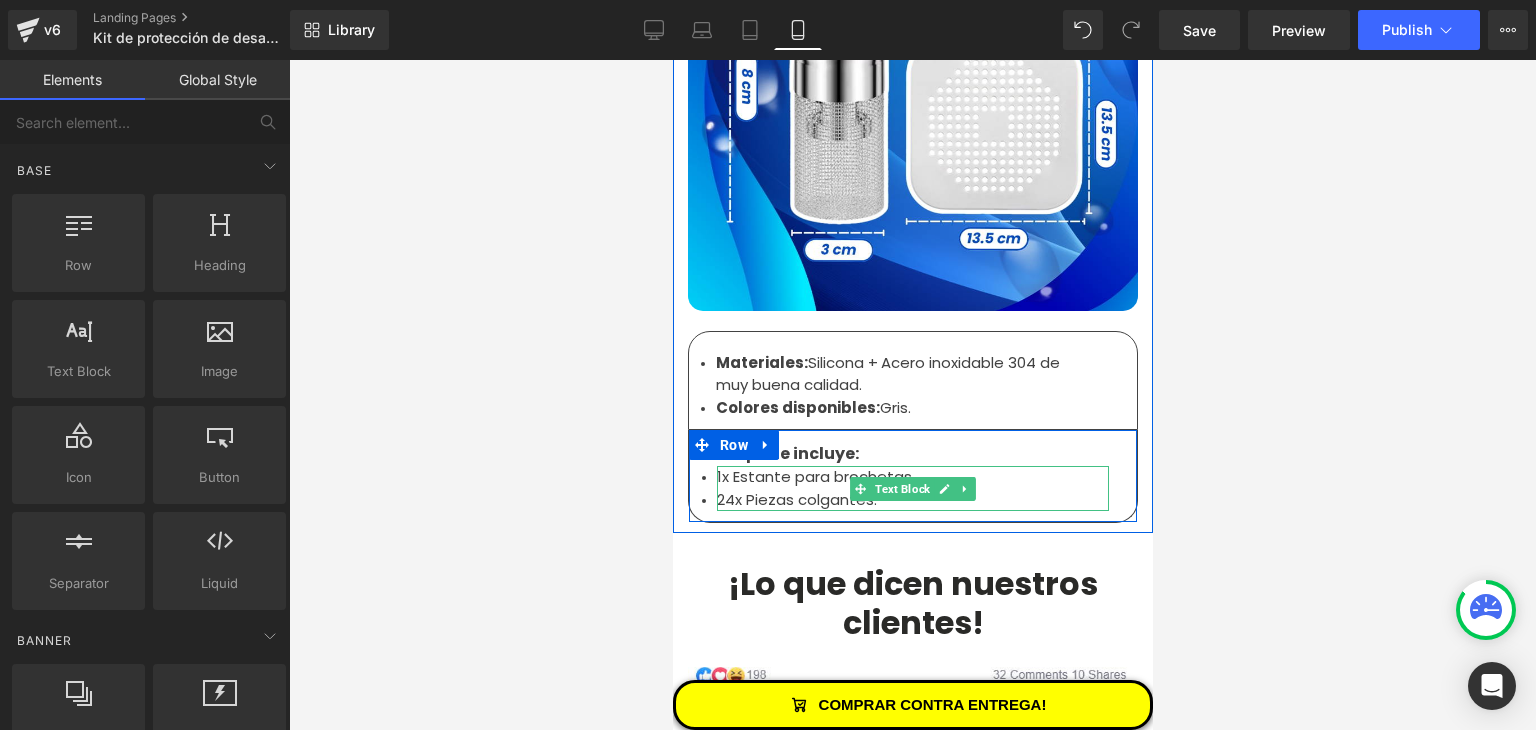 click on "1x Estante para brochetas." at bounding box center (912, 477) 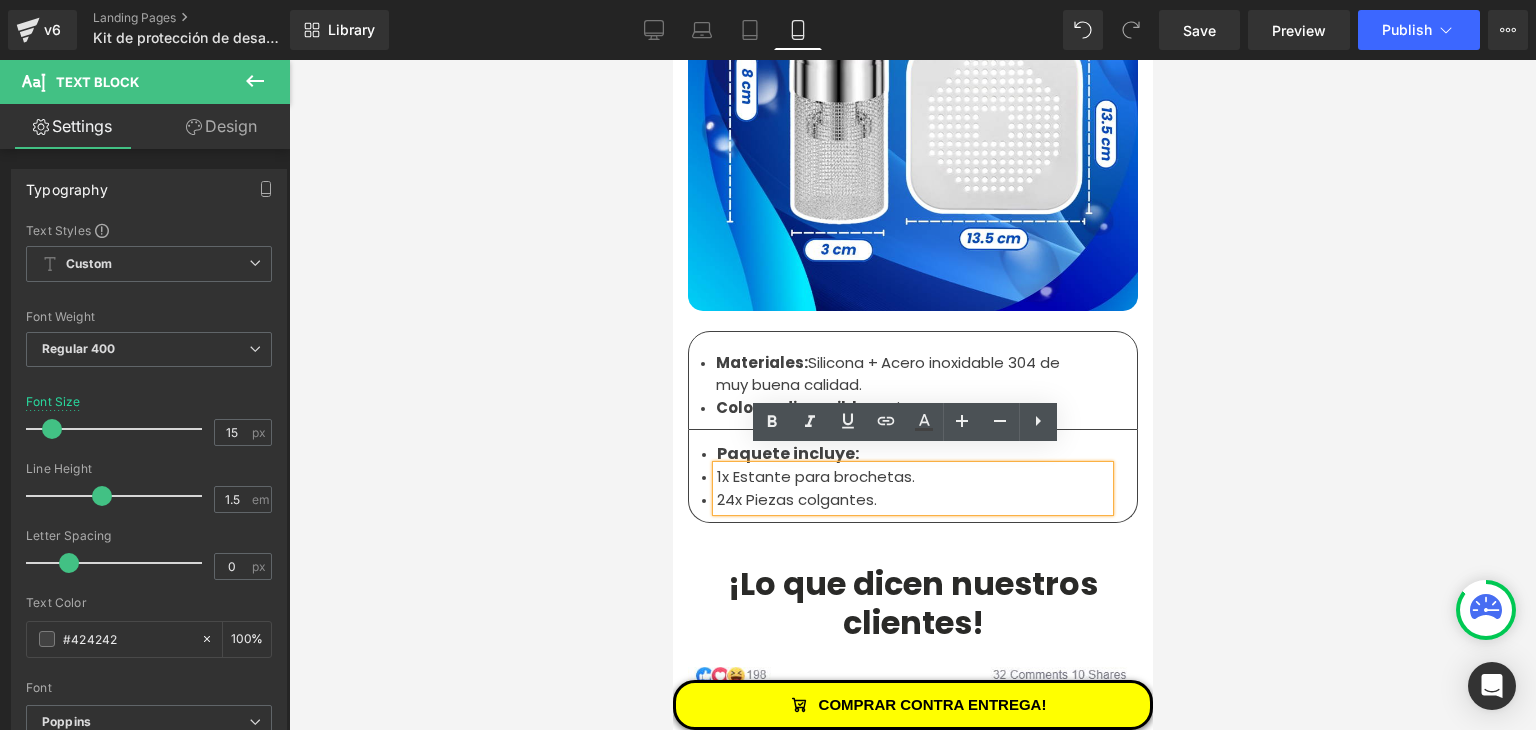 click on "24x Piezas colgantes." at bounding box center (912, 500) 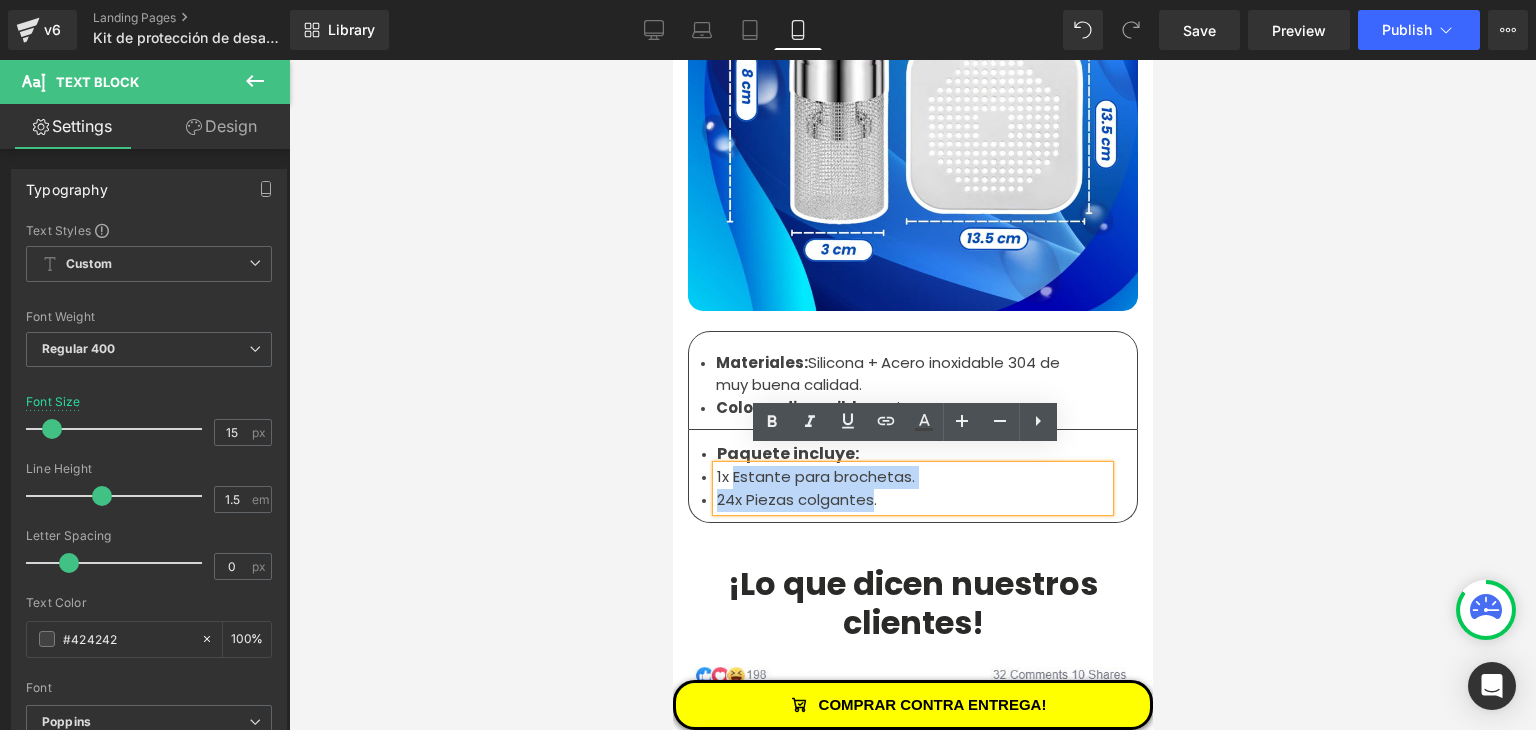 drag, startPoint x: 861, startPoint y: 483, endPoint x: 727, endPoint y: 468, distance: 134.83694 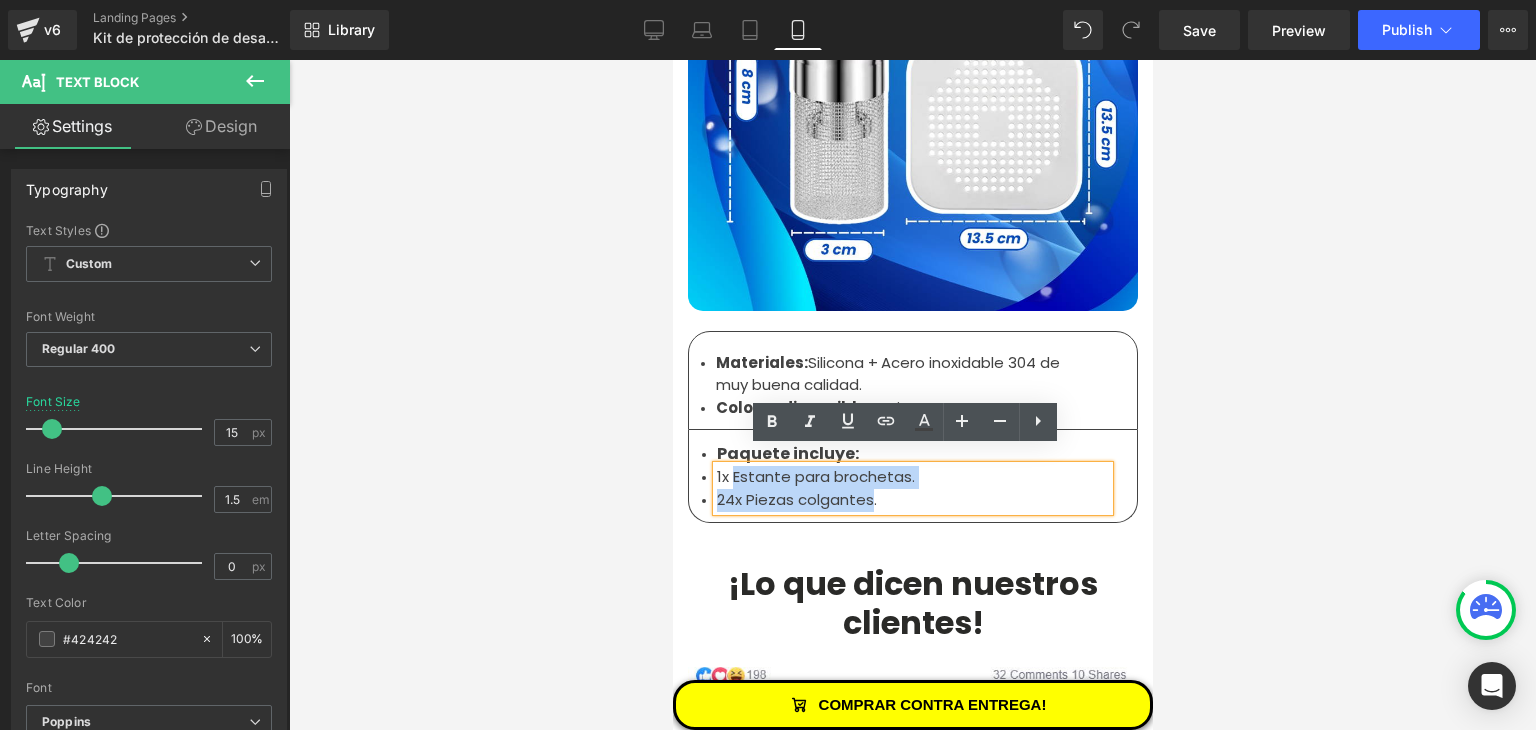 click on "1x Estante para brochetas. 24x Piezas colgantes." at bounding box center [912, 488] 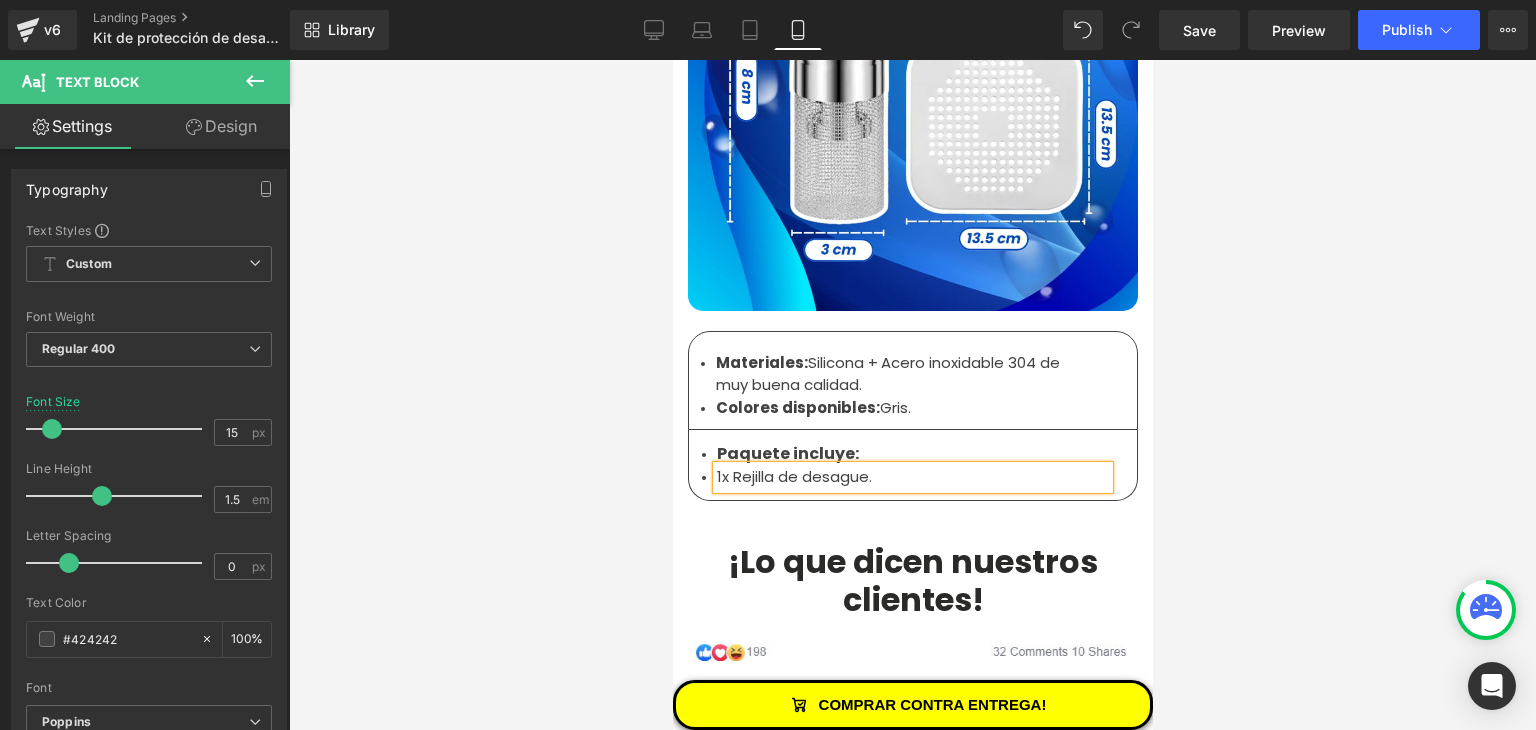 click on "1x Rejilla de desague." at bounding box center (912, 477) 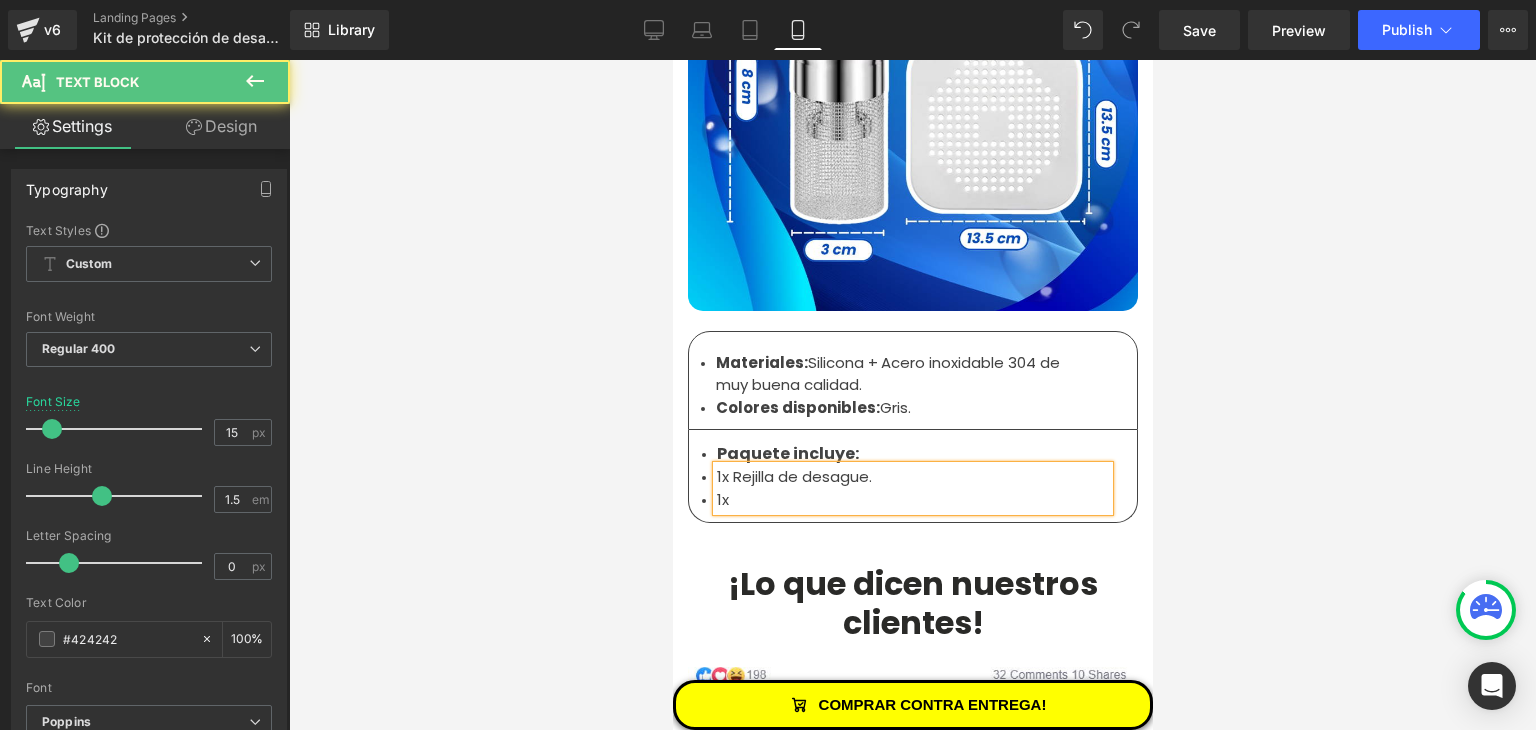 click on "1x" at bounding box center (912, 500) 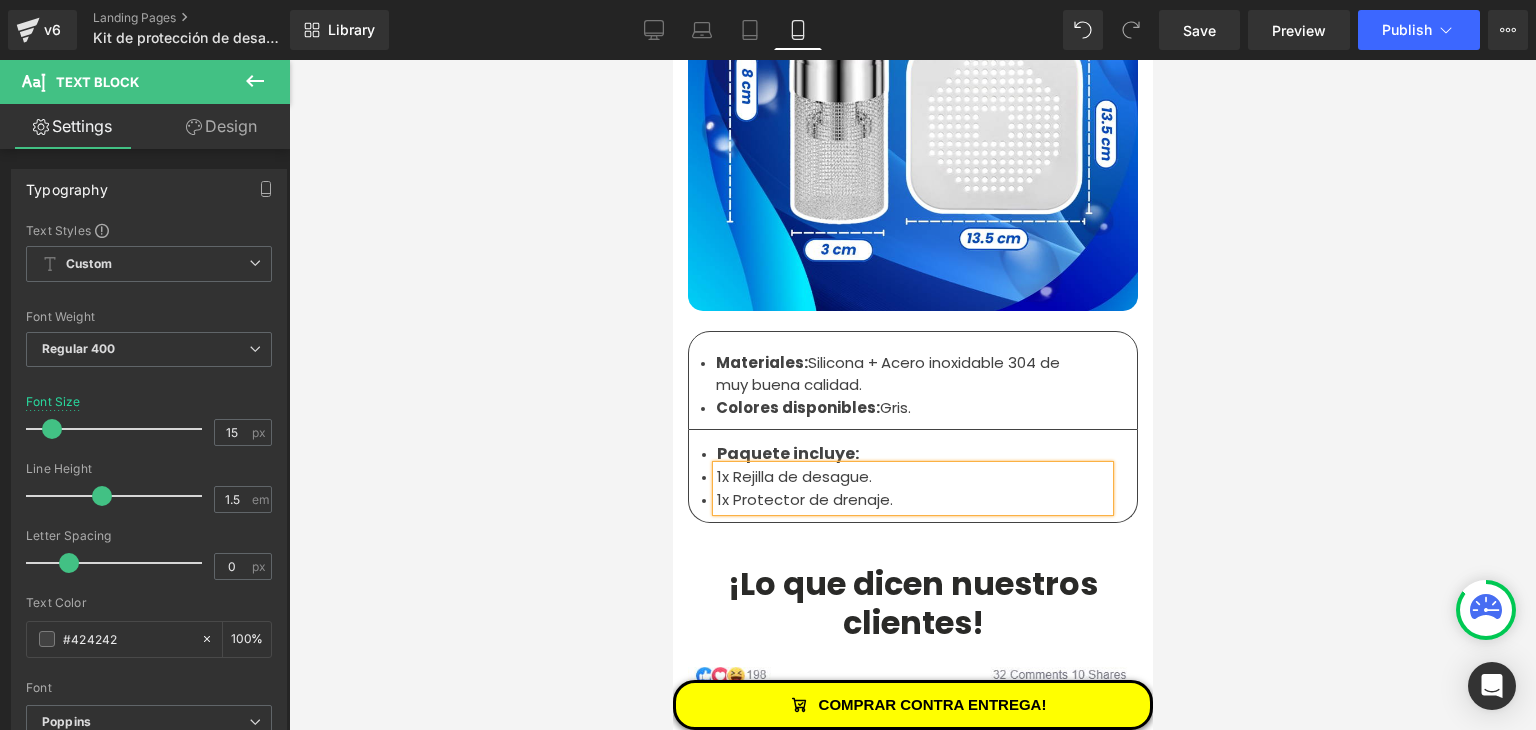 click at bounding box center [912, 395] 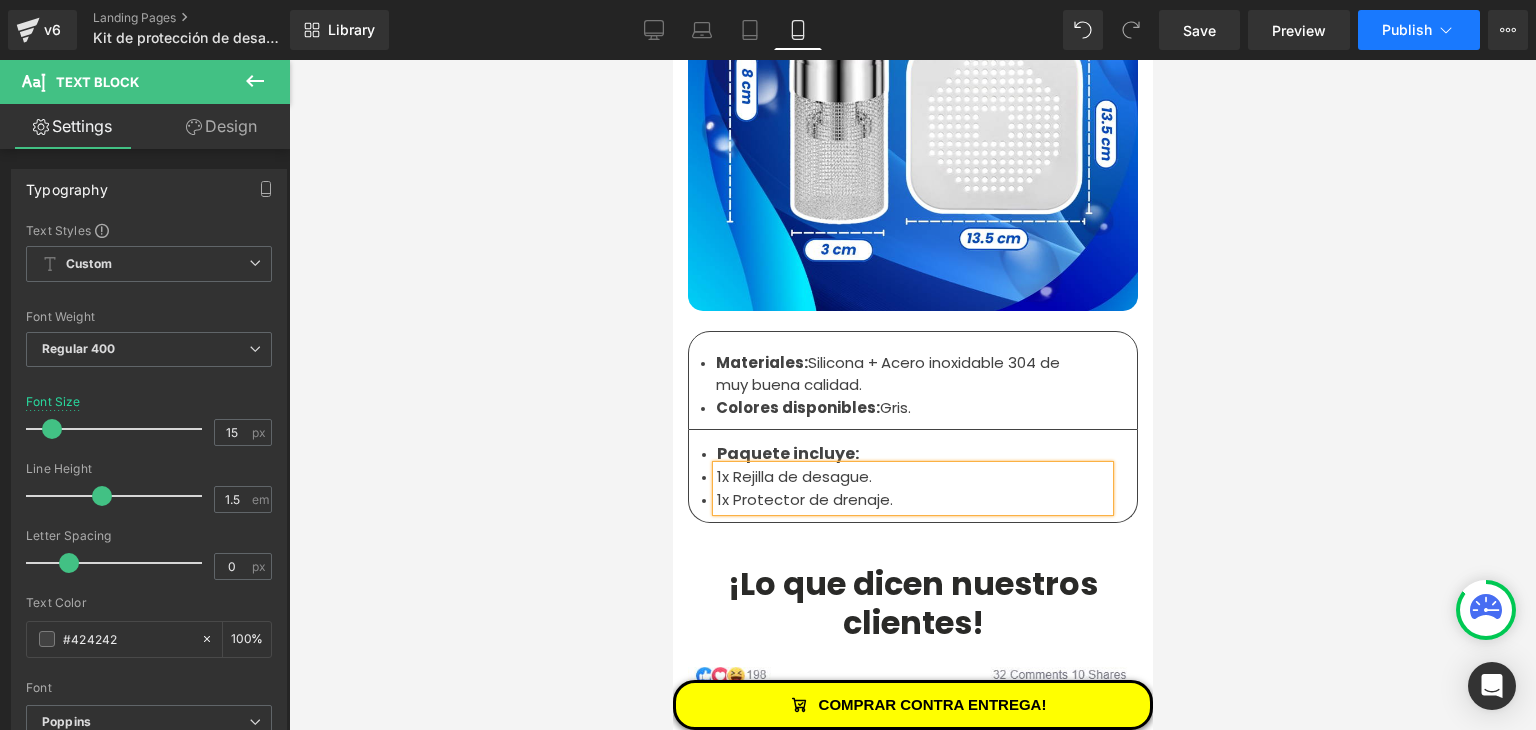 click on "Publish" at bounding box center (1407, 30) 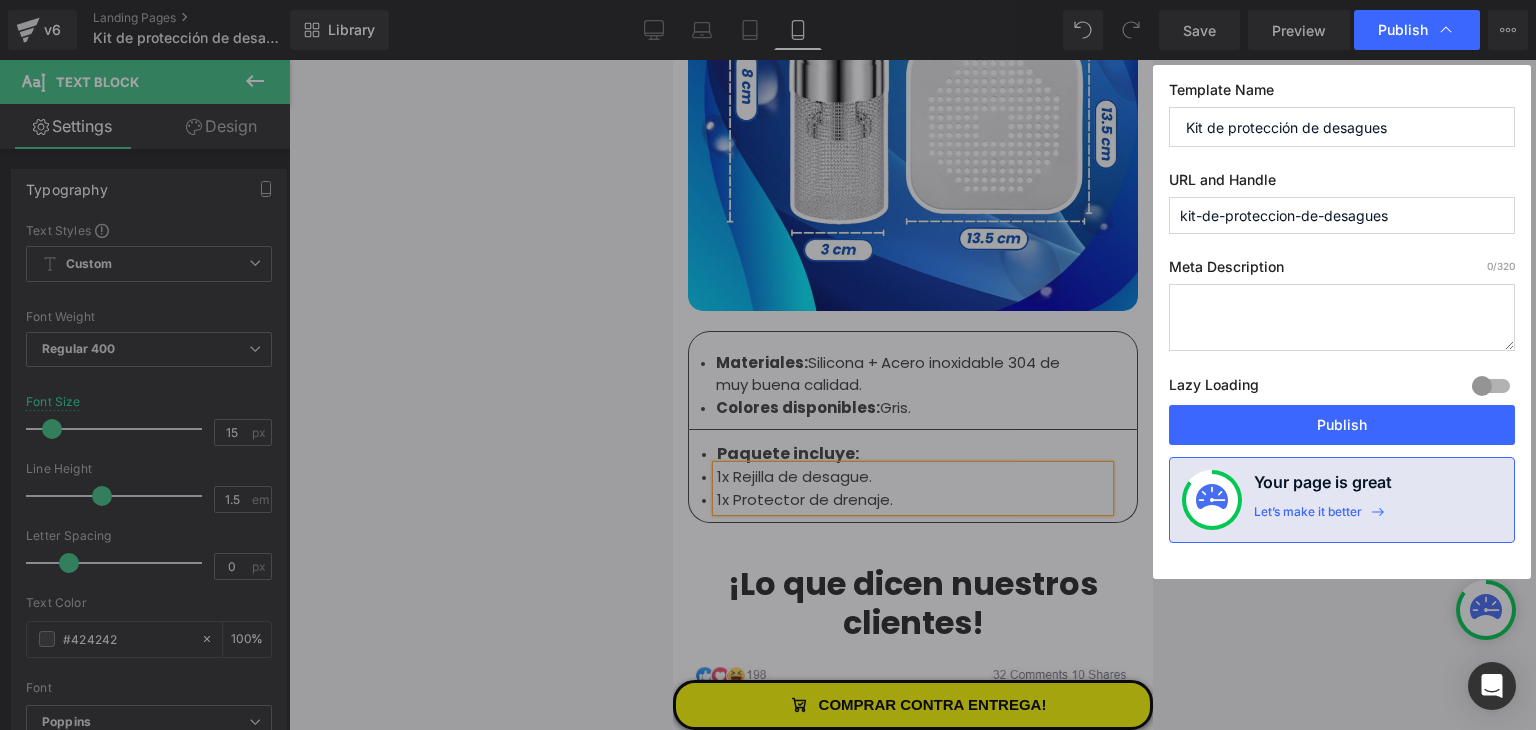 click on "Publish" at bounding box center [1342, 425] 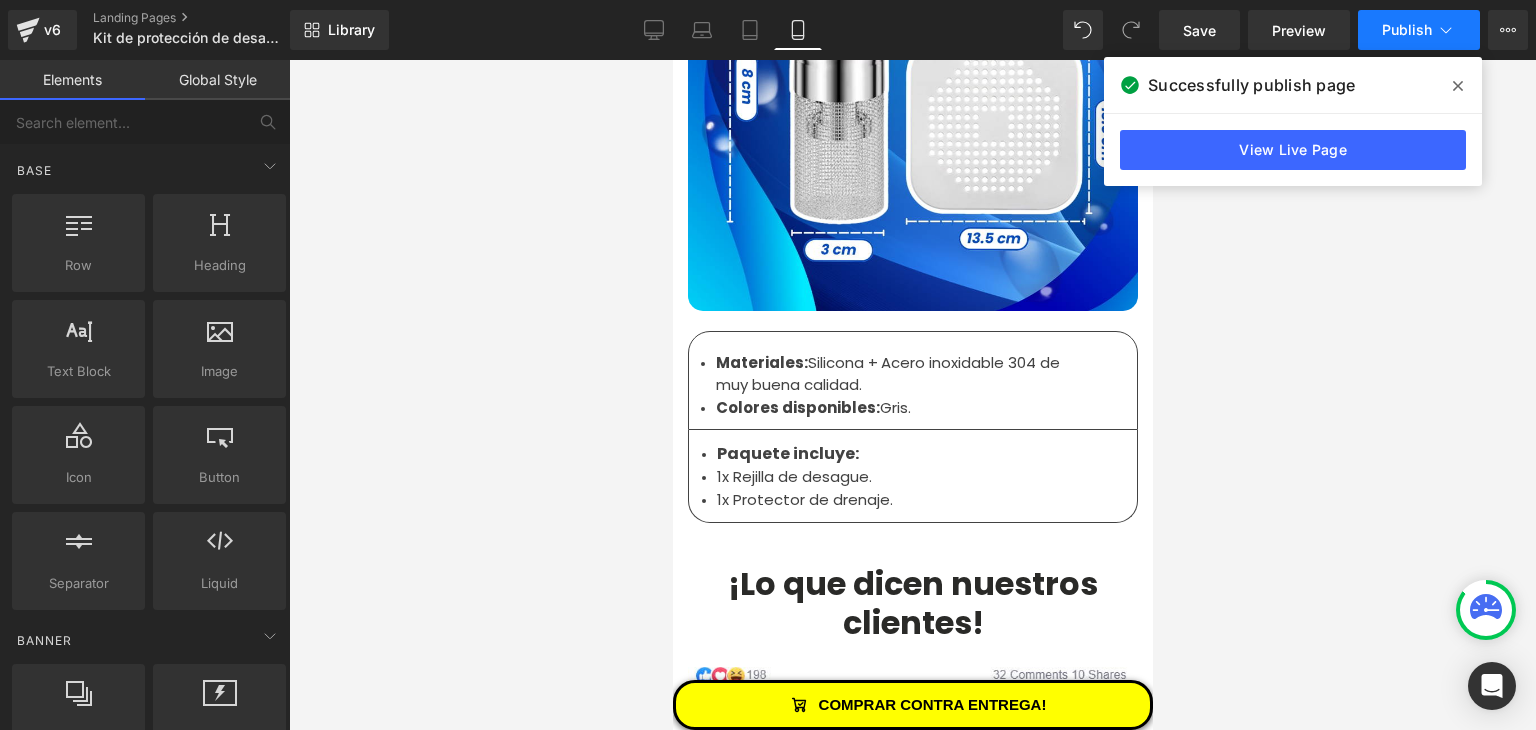 click 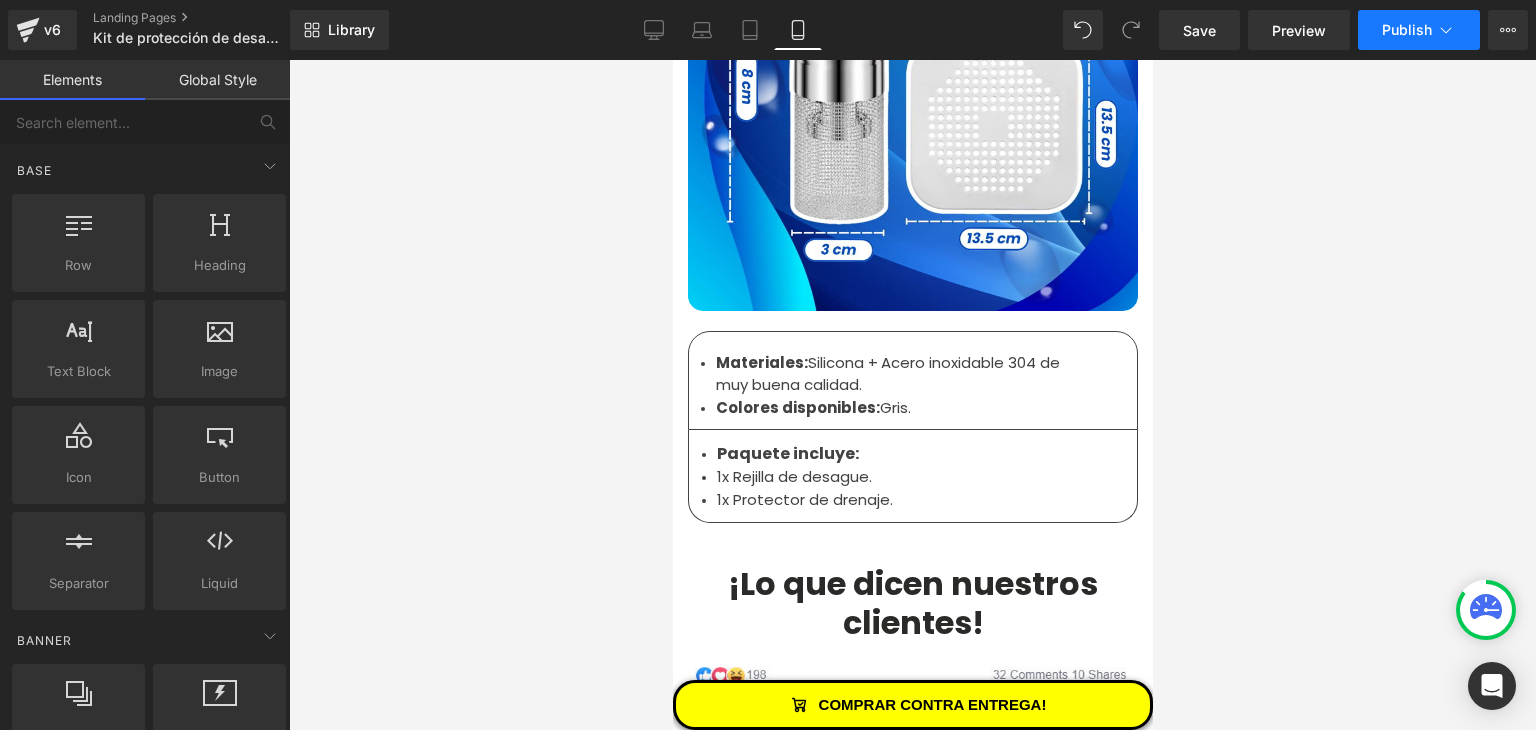 click on "Publish" at bounding box center [1407, 30] 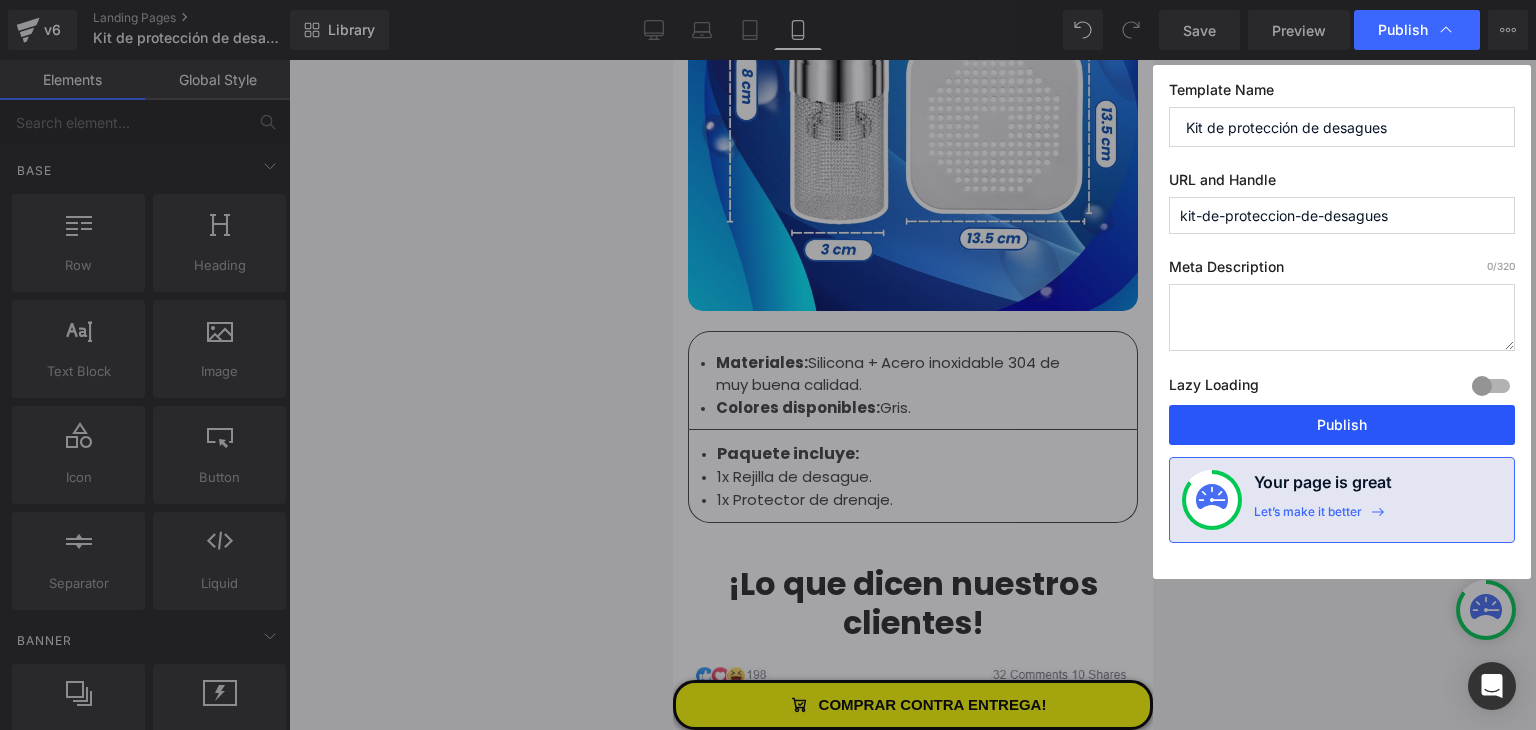 click on "Publish" at bounding box center [1342, 425] 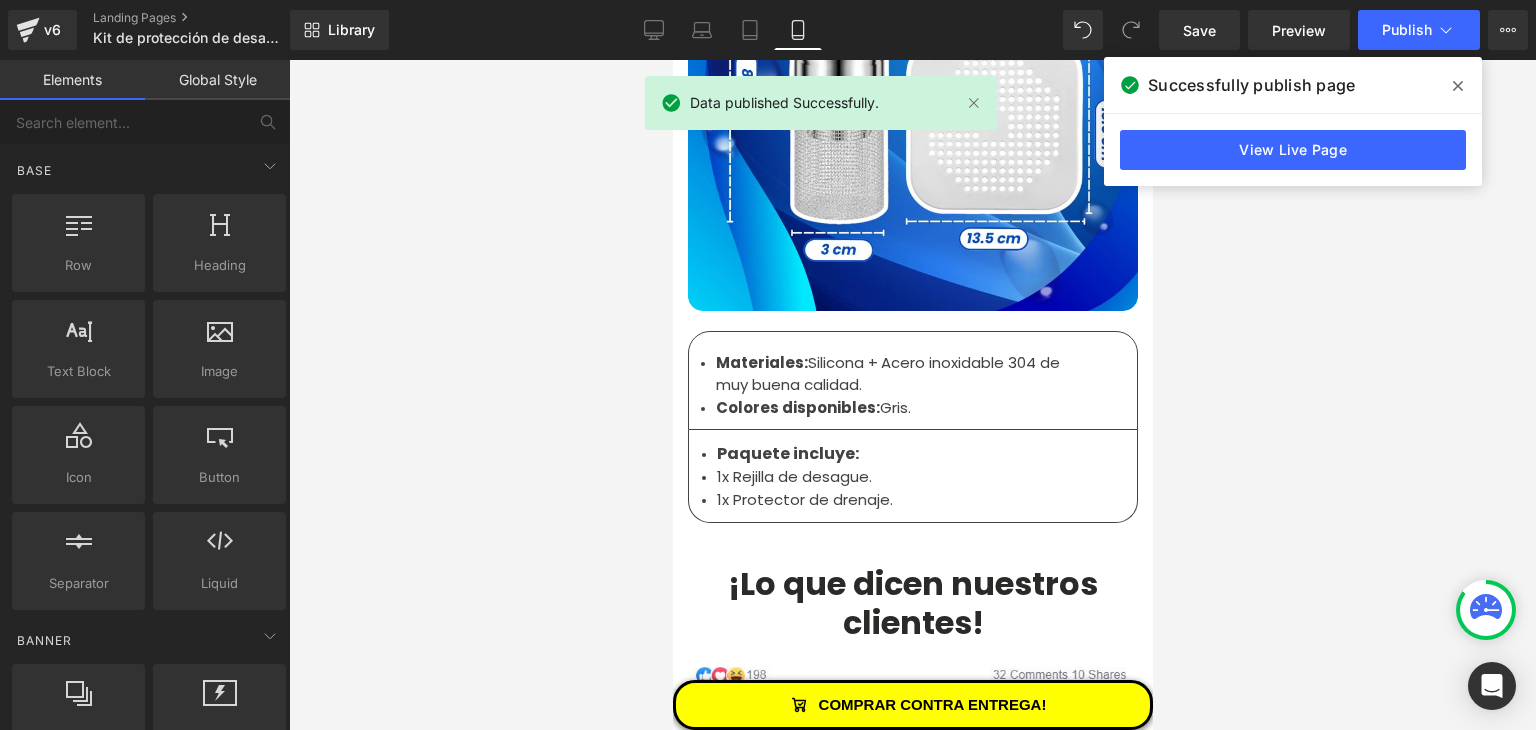click 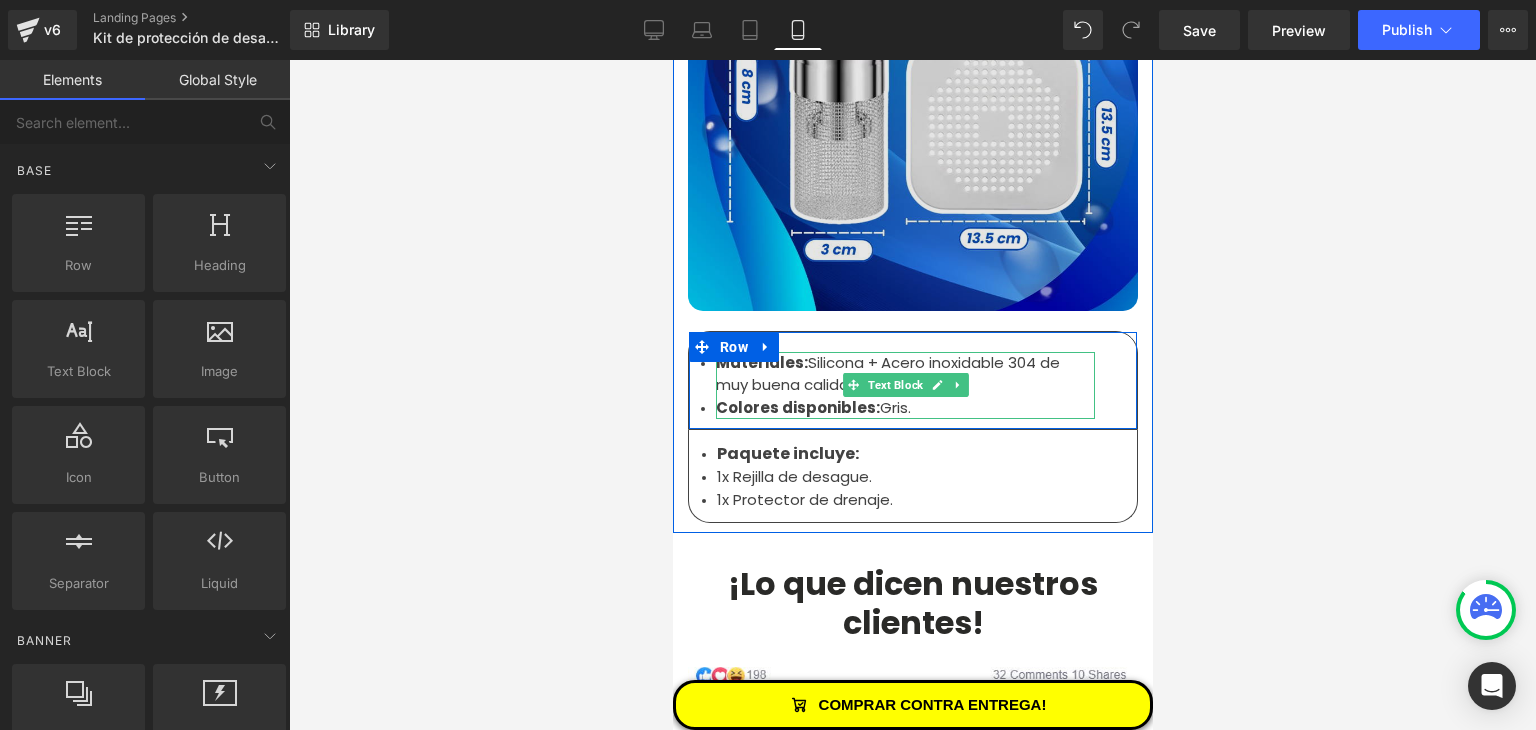 scroll, scrollTop: 5900, scrollLeft: 0, axis: vertical 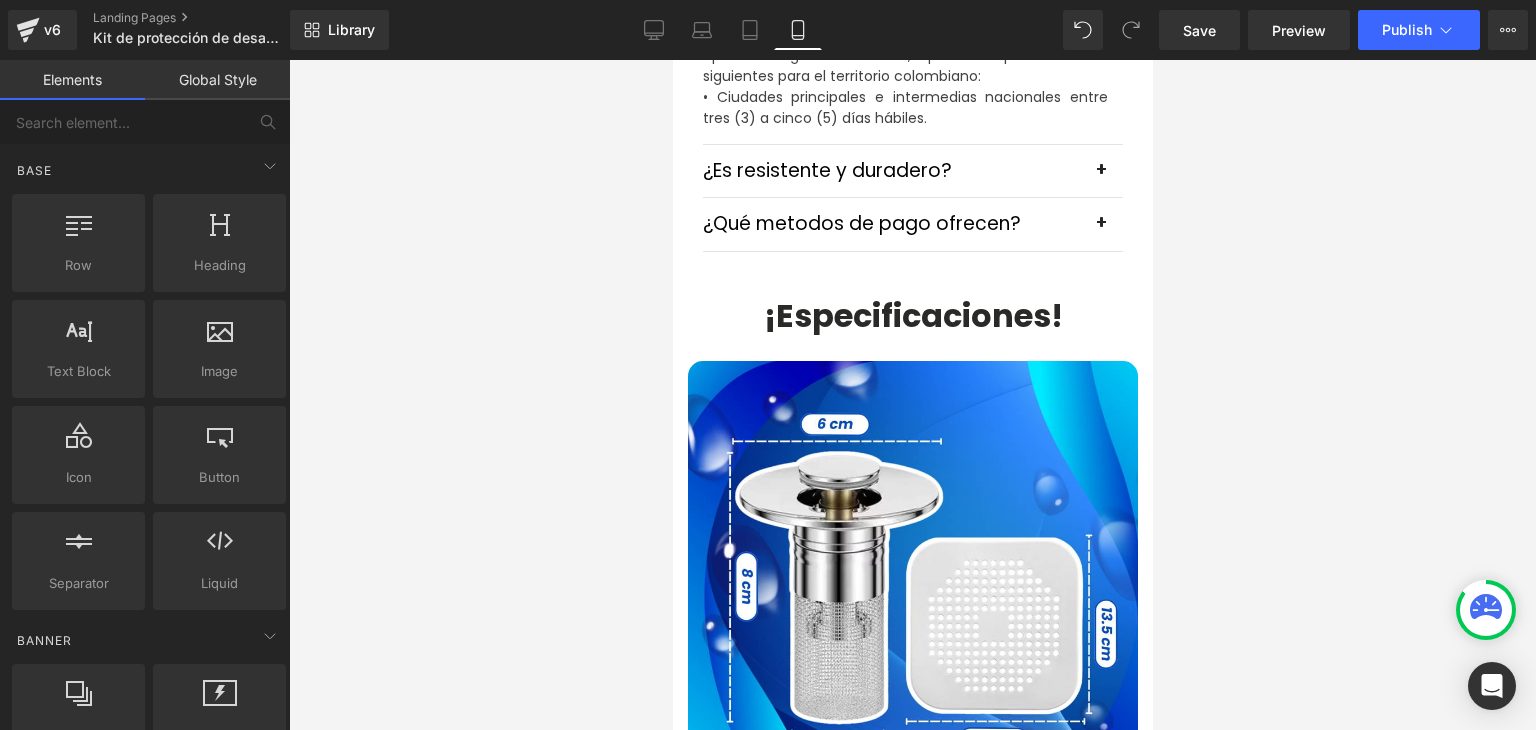 click at bounding box center (910, -5431) 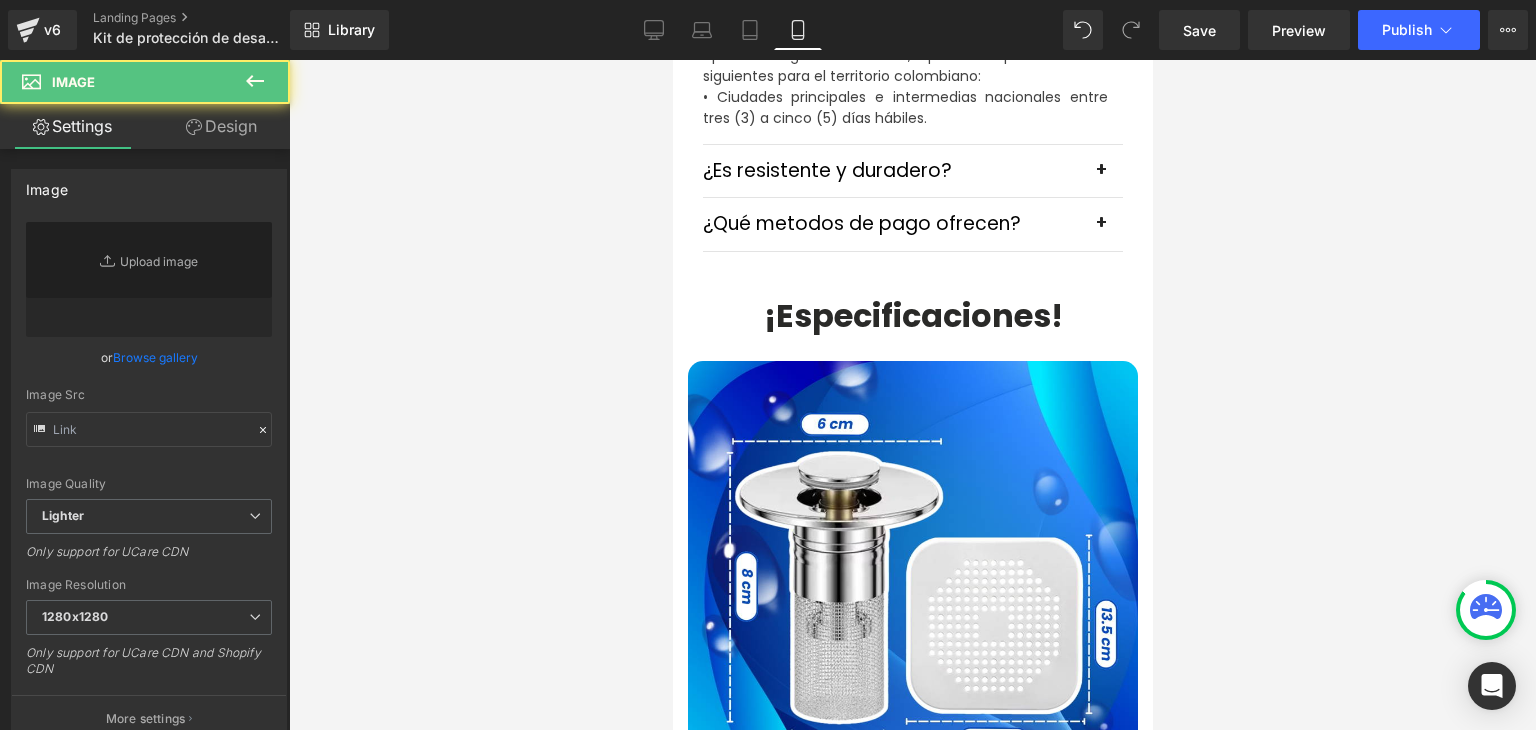 scroll, scrollTop: 0, scrollLeft: 0, axis: both 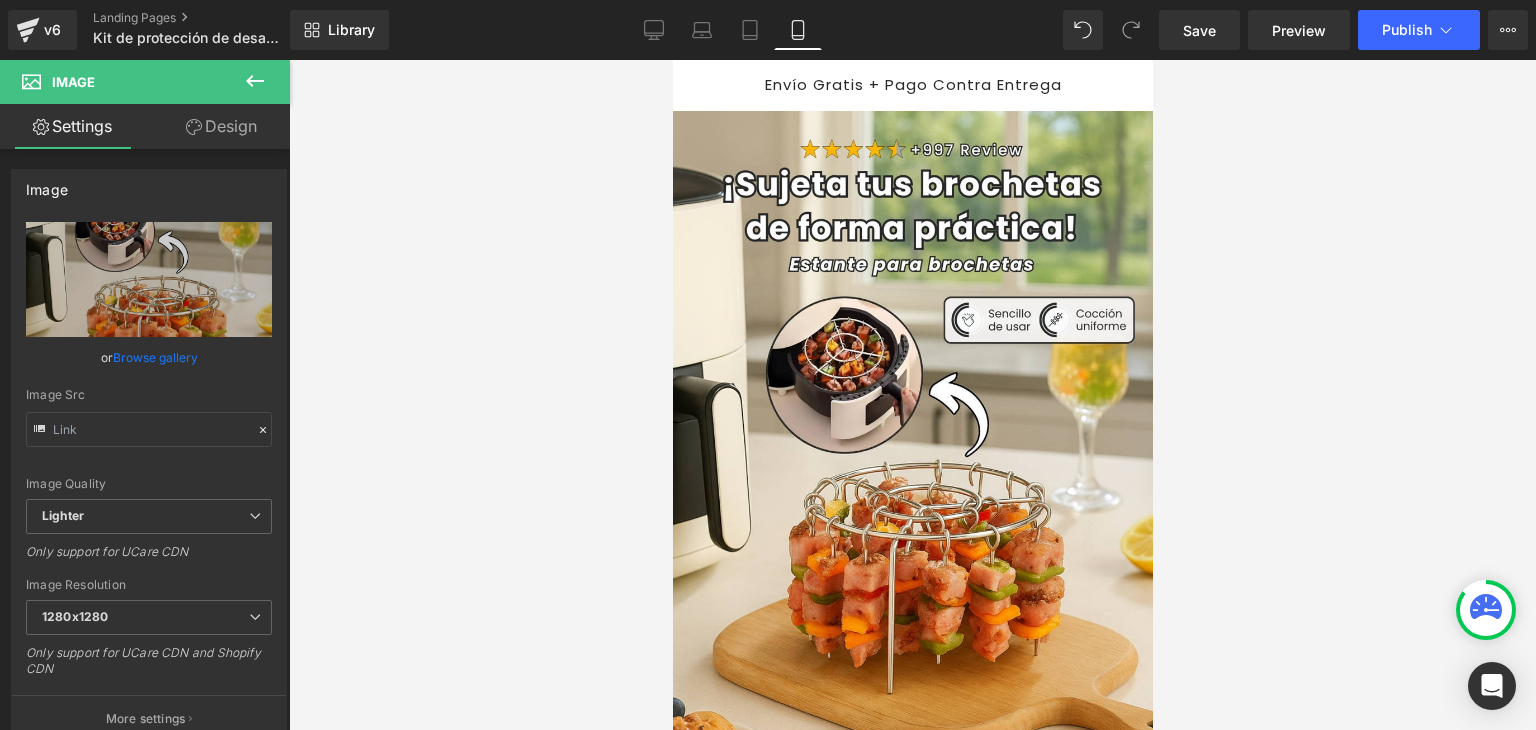 type on "https://ucarecdn.com/0ddec042-2c7a-4407-82ae-1664e819a729/-/format/auto/-/preview/1280x1280/-/quality/lighter/Banner%20Landing.webp" 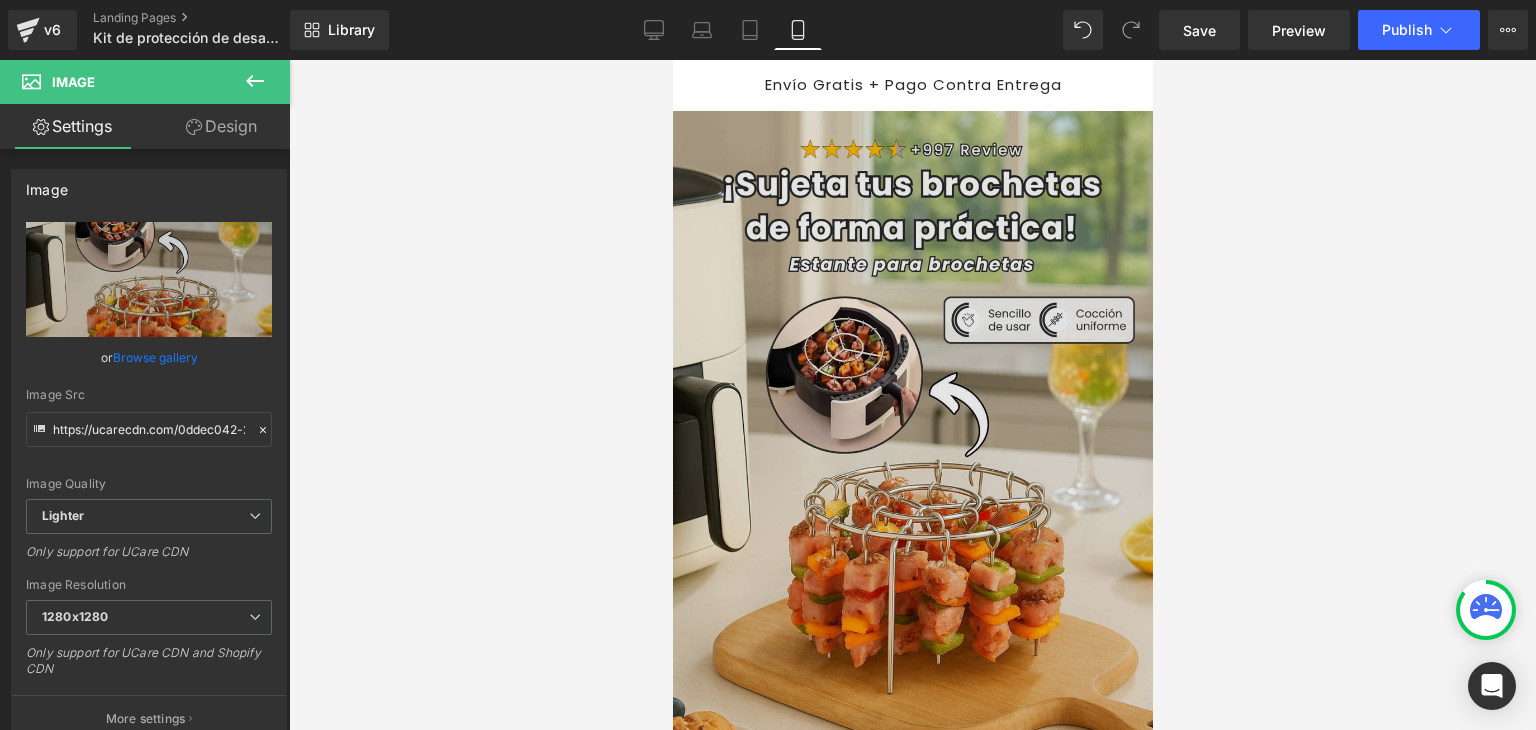 click at bounding box center (910, 469) 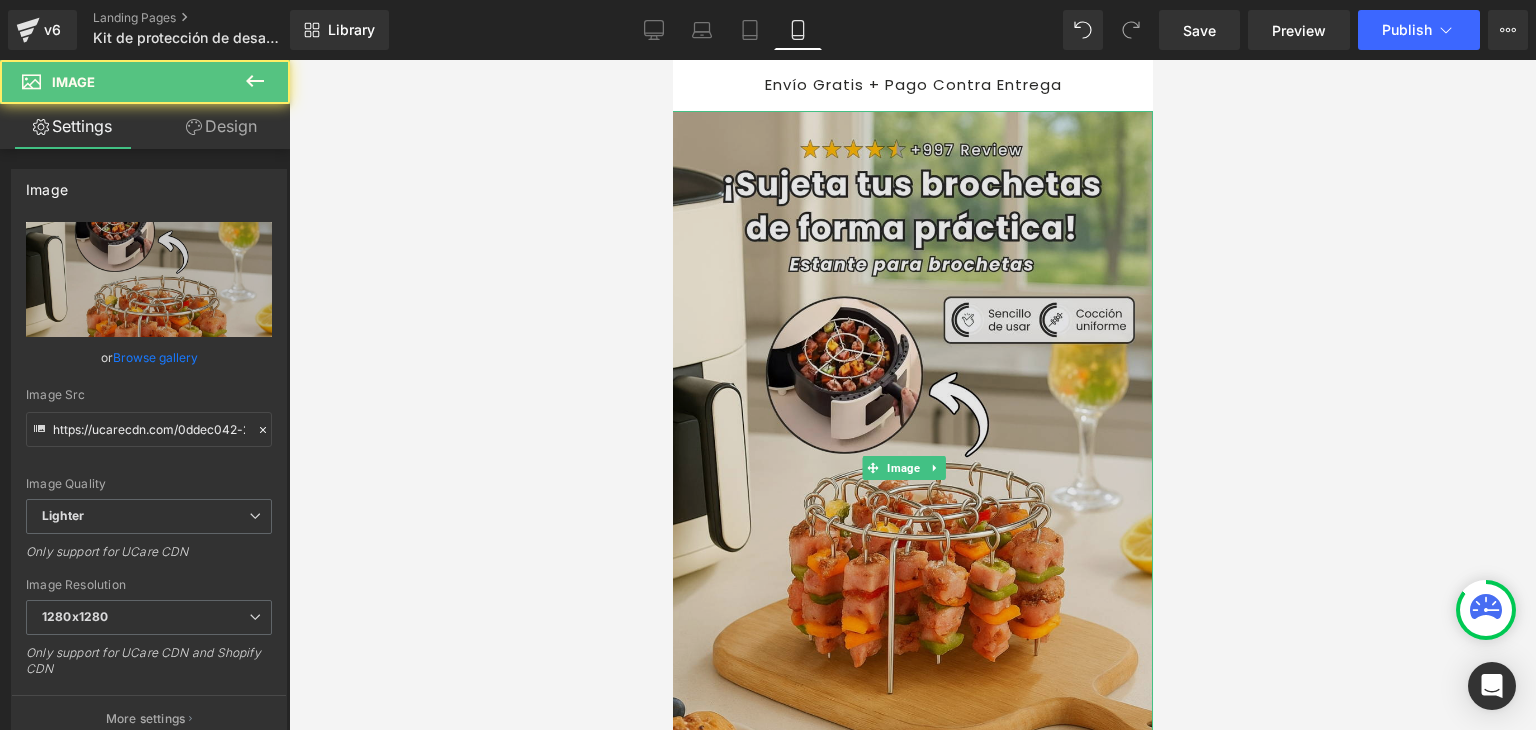 click at bounding box center (910, 469) 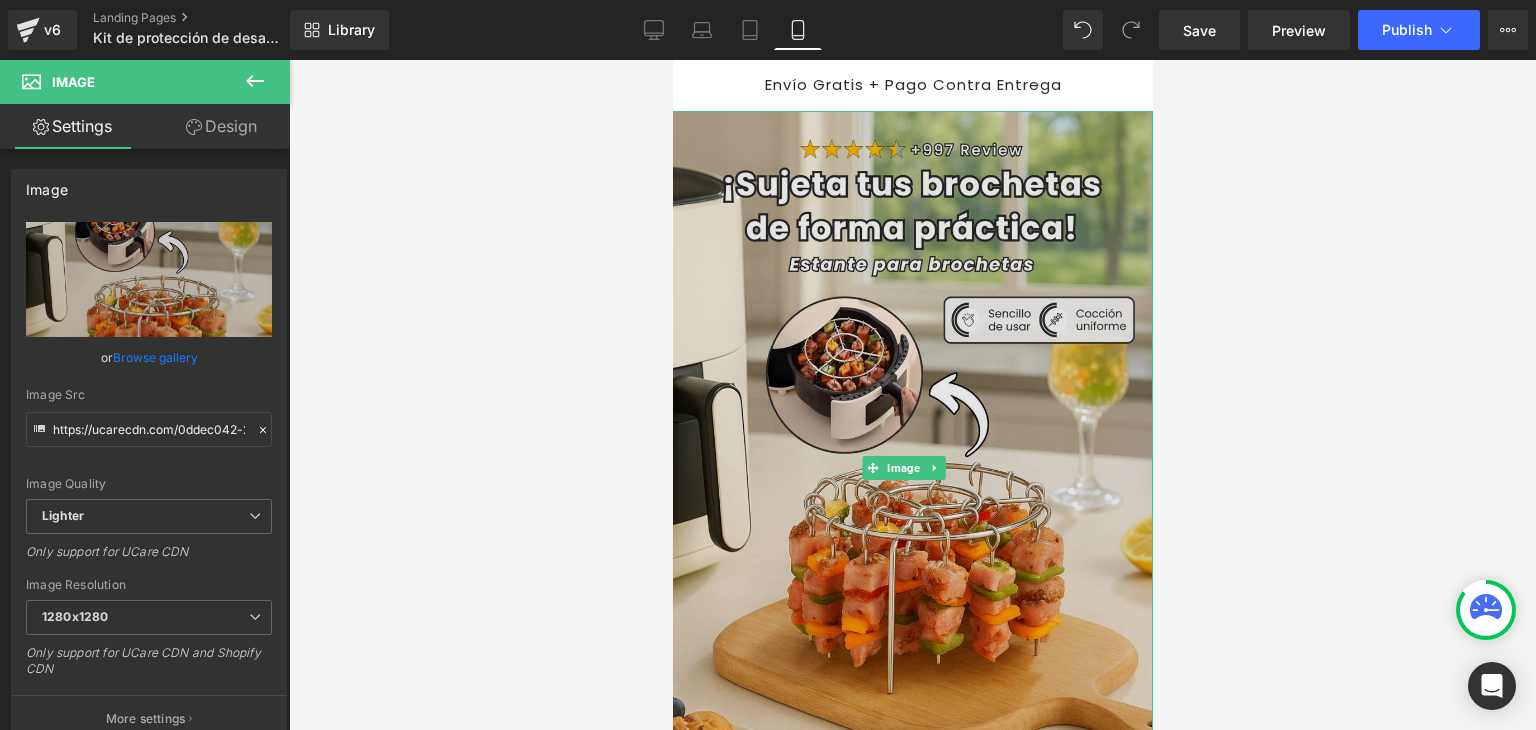 click at bounding box center (910, 469) 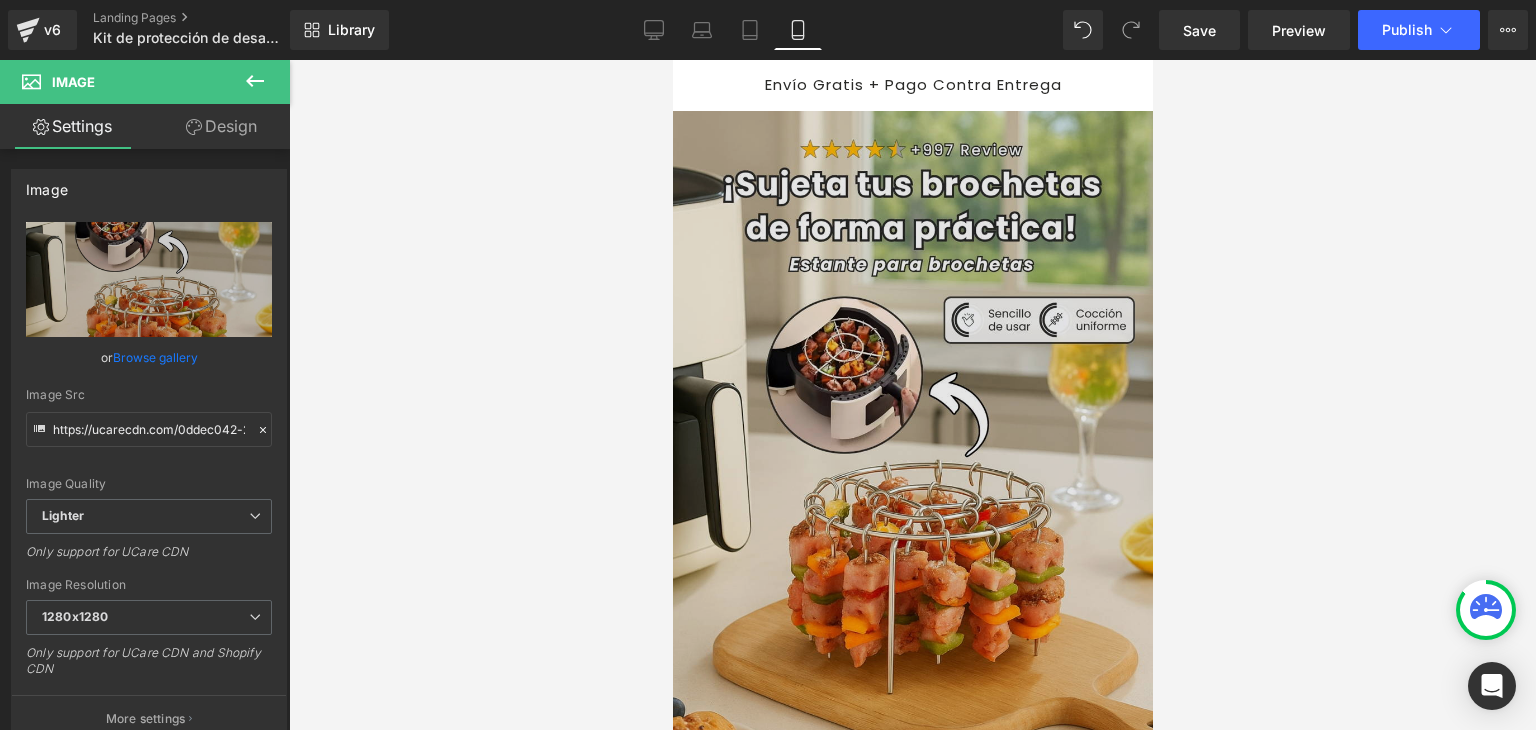 click at bounding box center (910, 469) 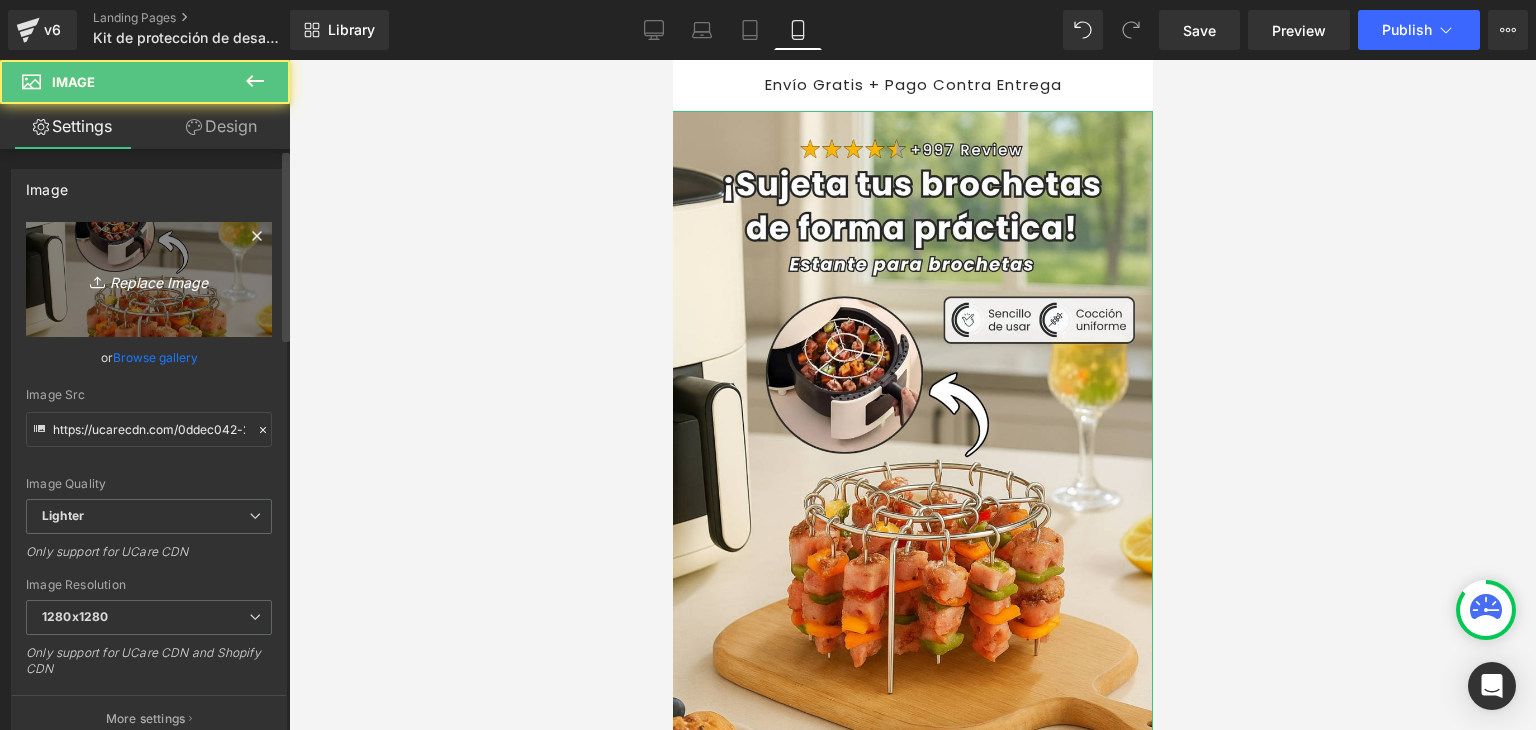 click on "Replace Image" at bounding box center [149, 279] 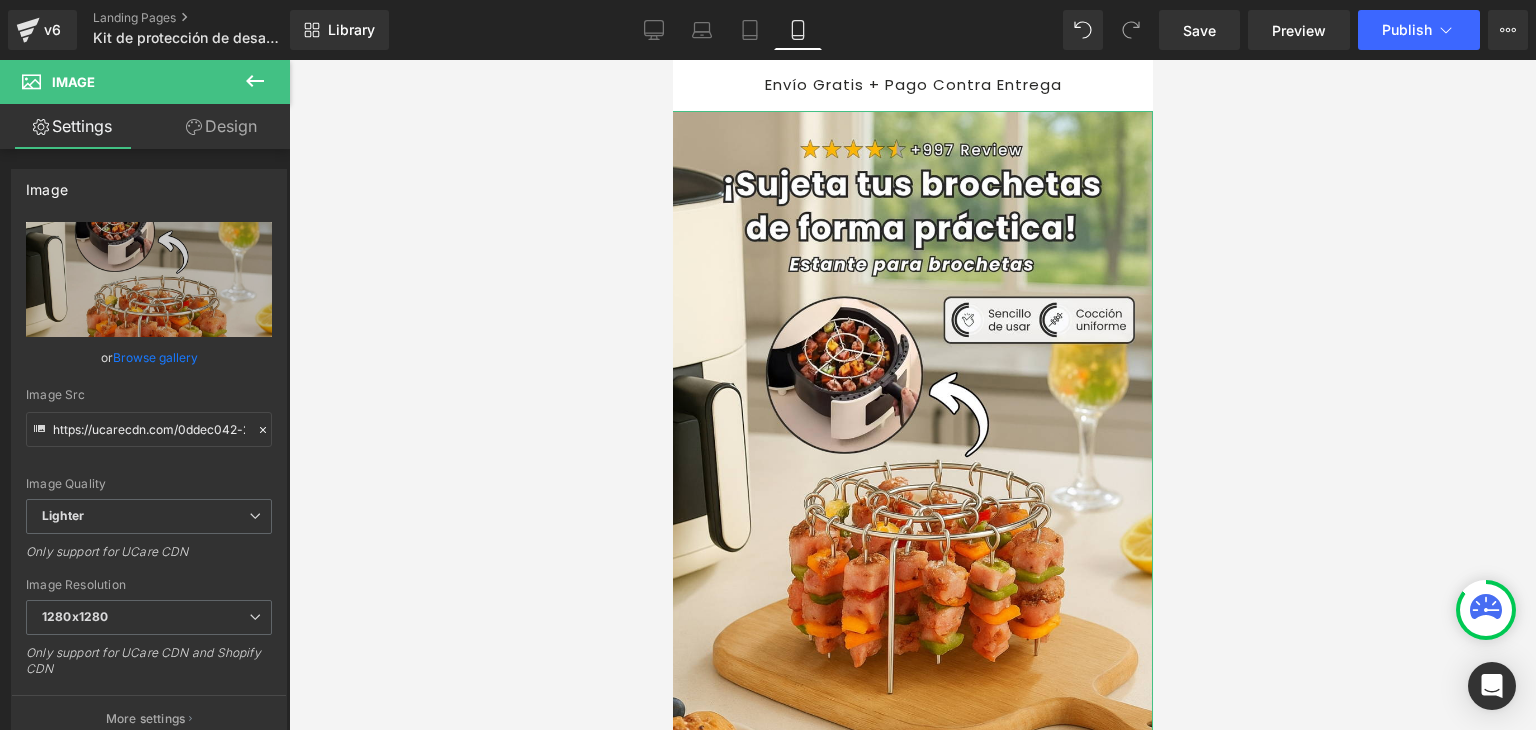 type on "C:\fakepath\Banner Landing.webp" 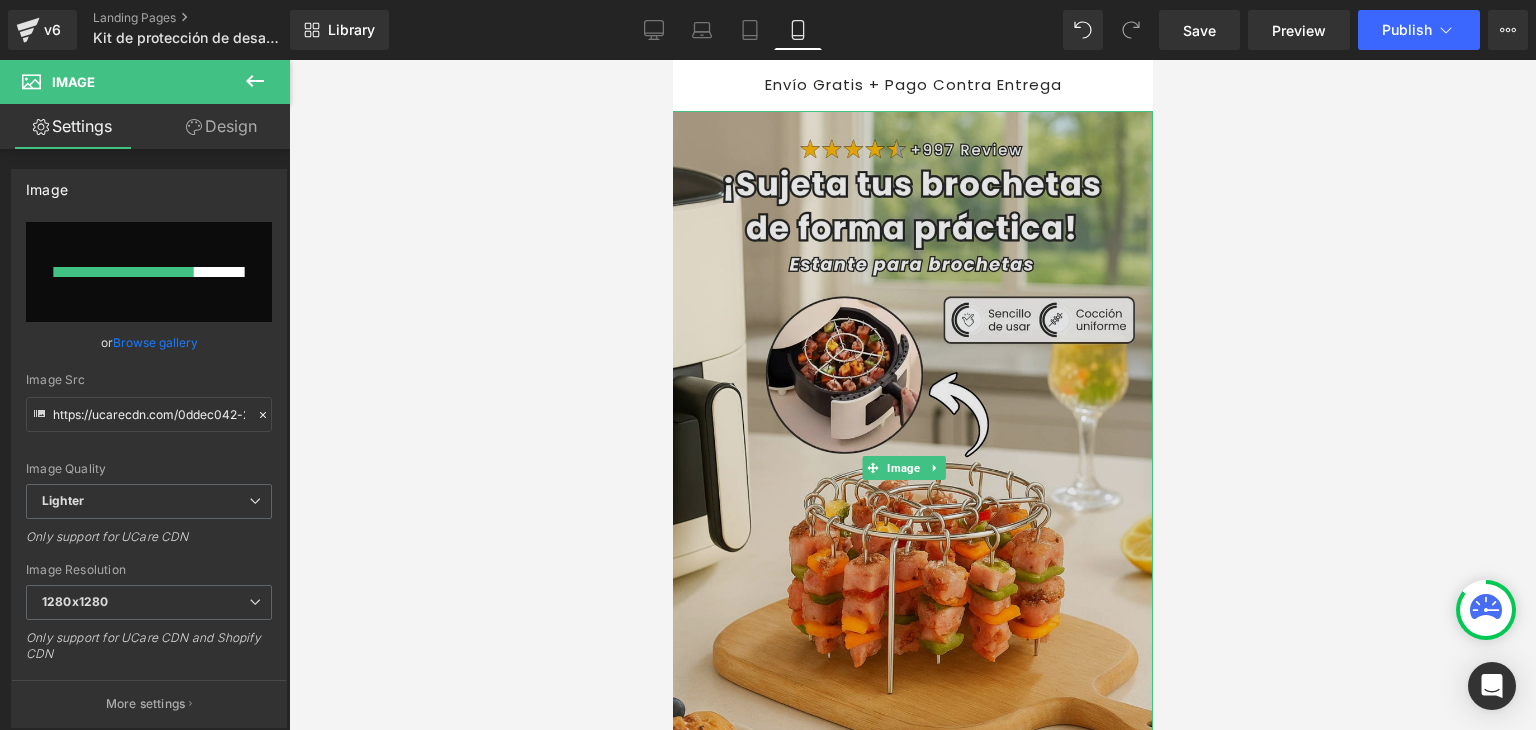 type 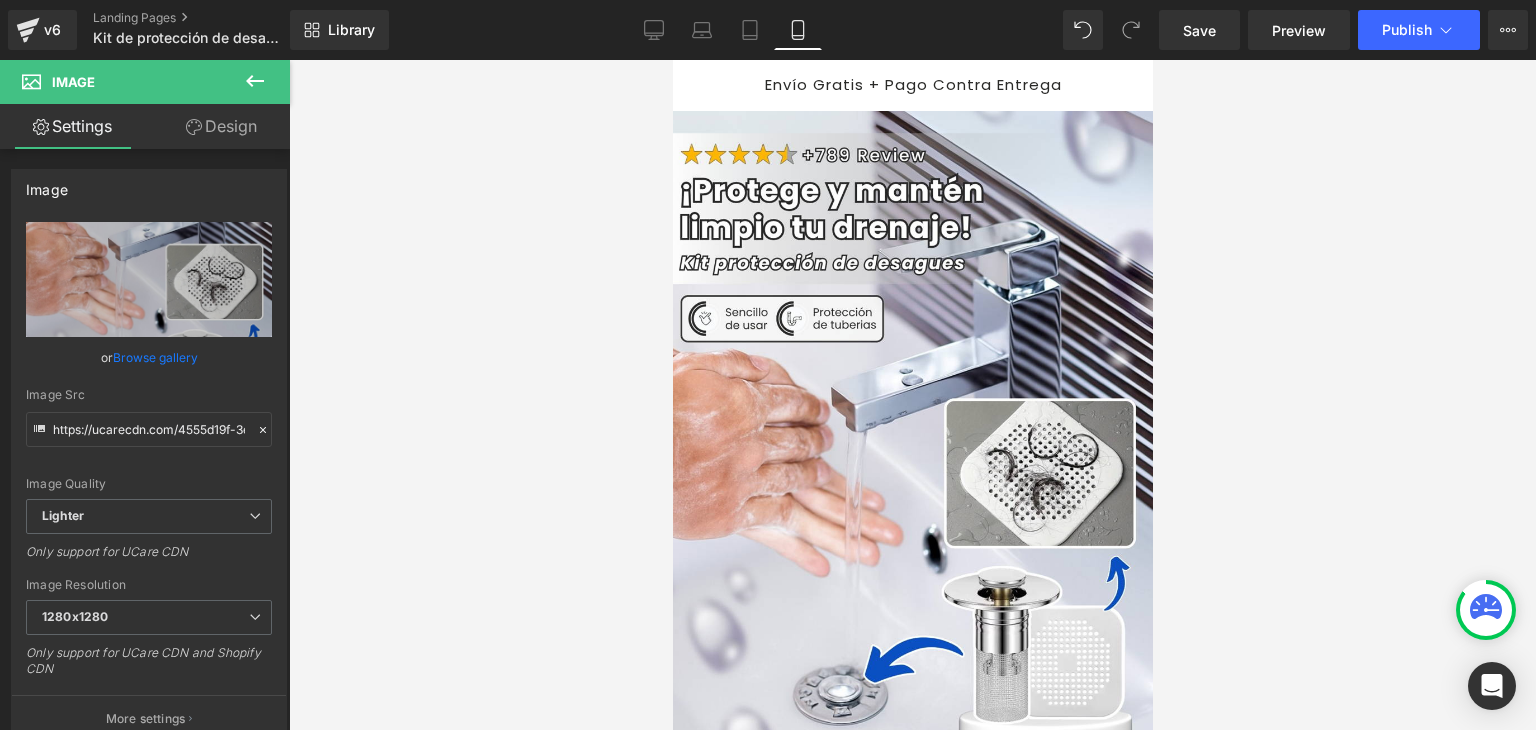 type on "https://ucarecdn.com/4555d19f-3e95-4fad-94ea-c246e5aeffe7/-/format/auto/-/preview/1280x1280/-/quality/lighter/Banner%20Landing.webp" 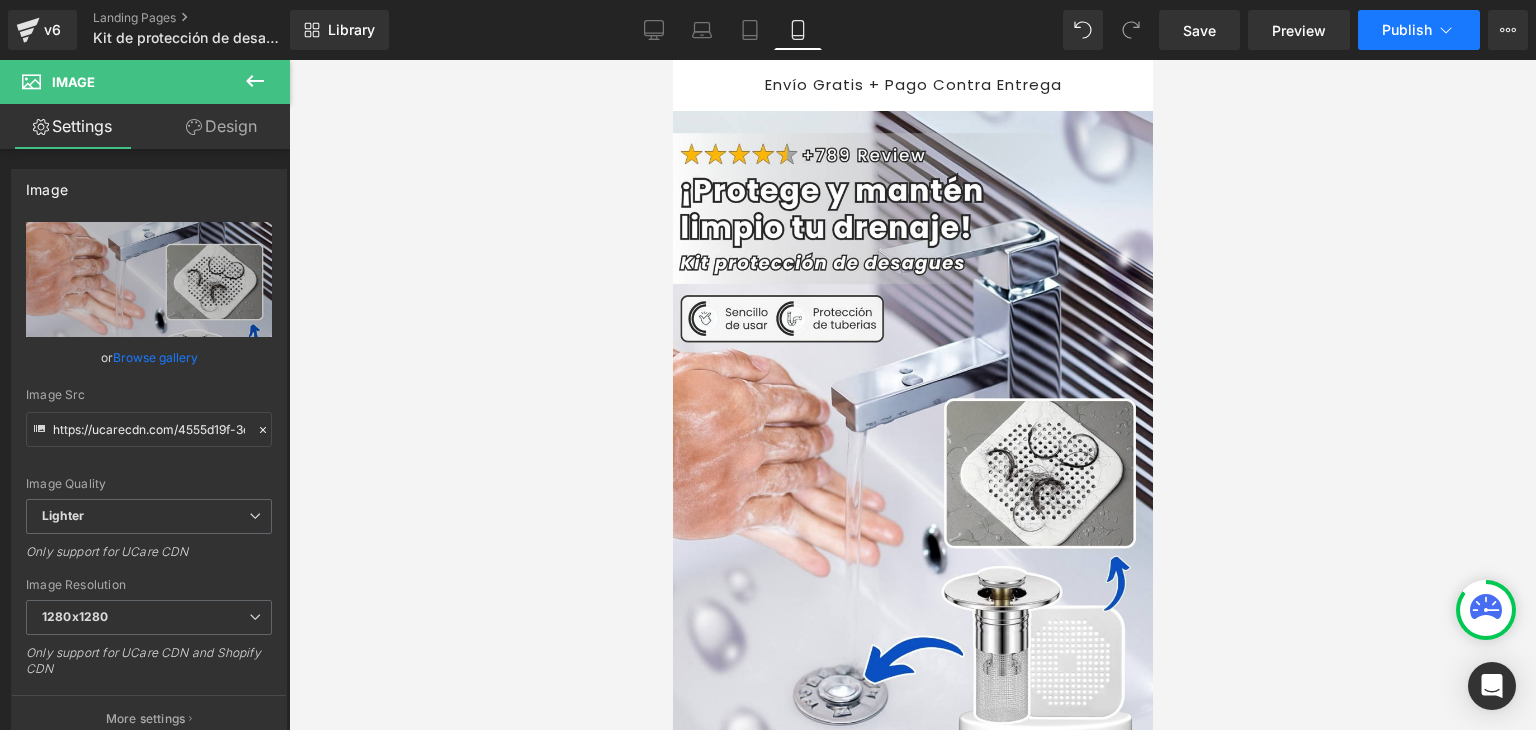 click on "Publish" at bounding box center [1407, 30] 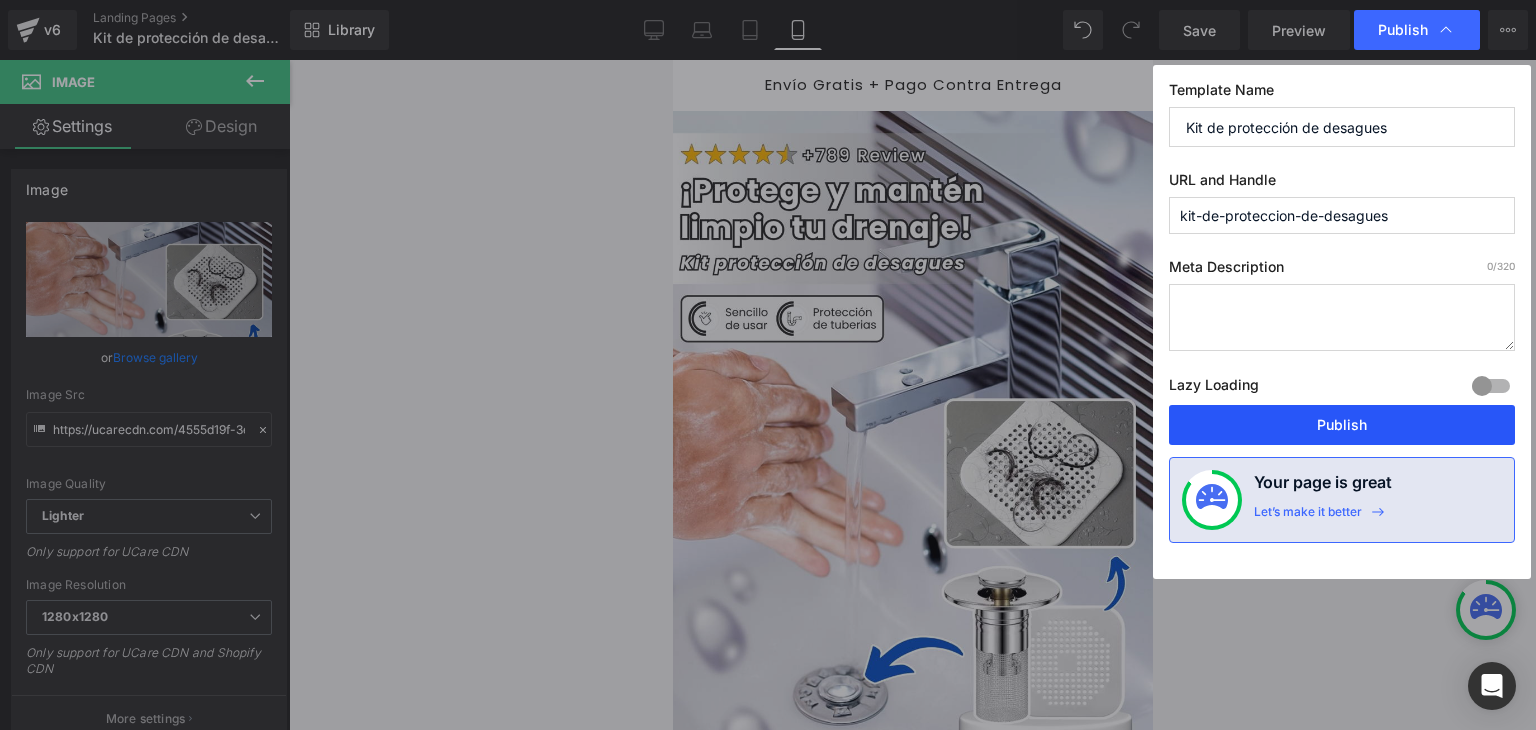 click on "Publish" at bounding box center (1342, 425) 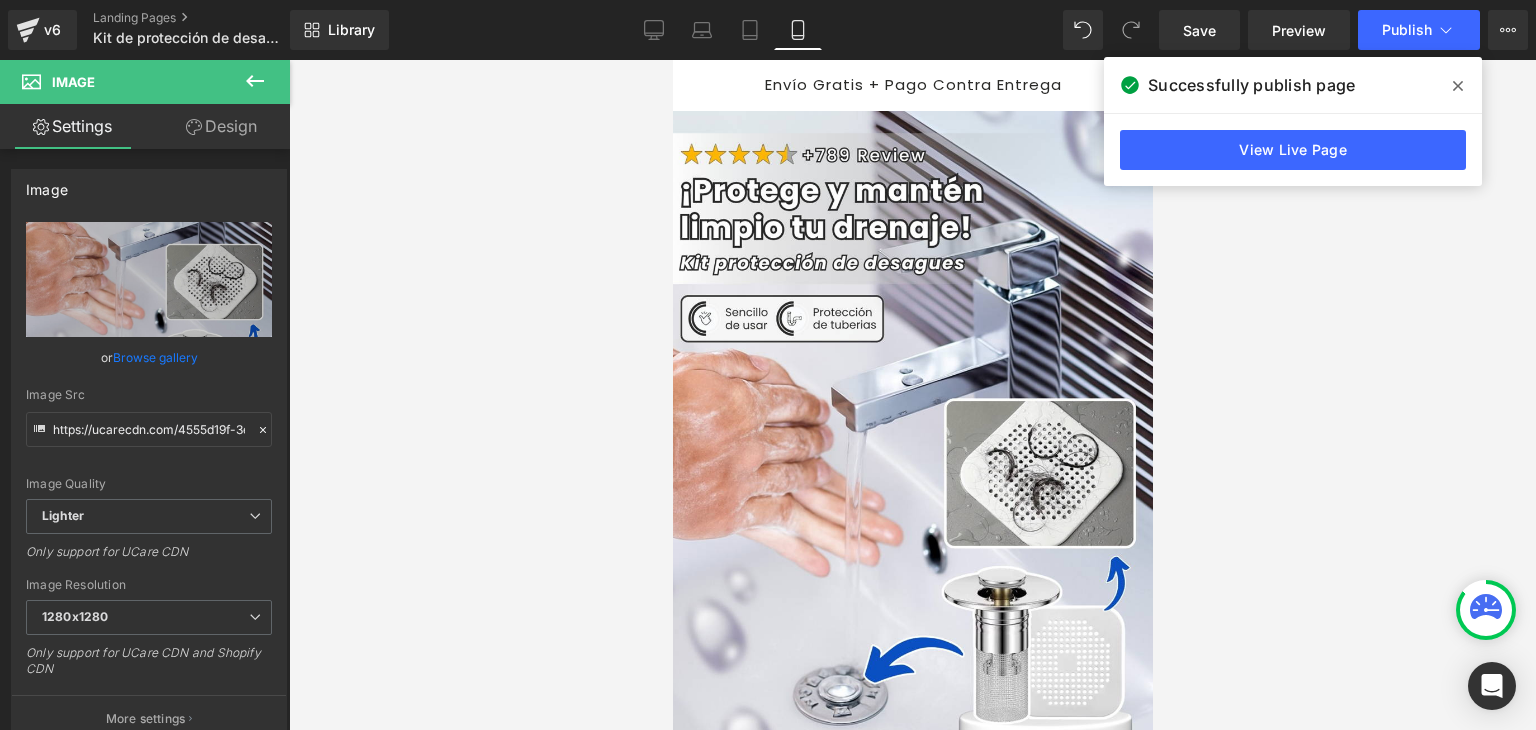 click on "24 brochetas de forma práctica y ayudar a lograr una cocción pareja." at bounding box center [913, 1203] 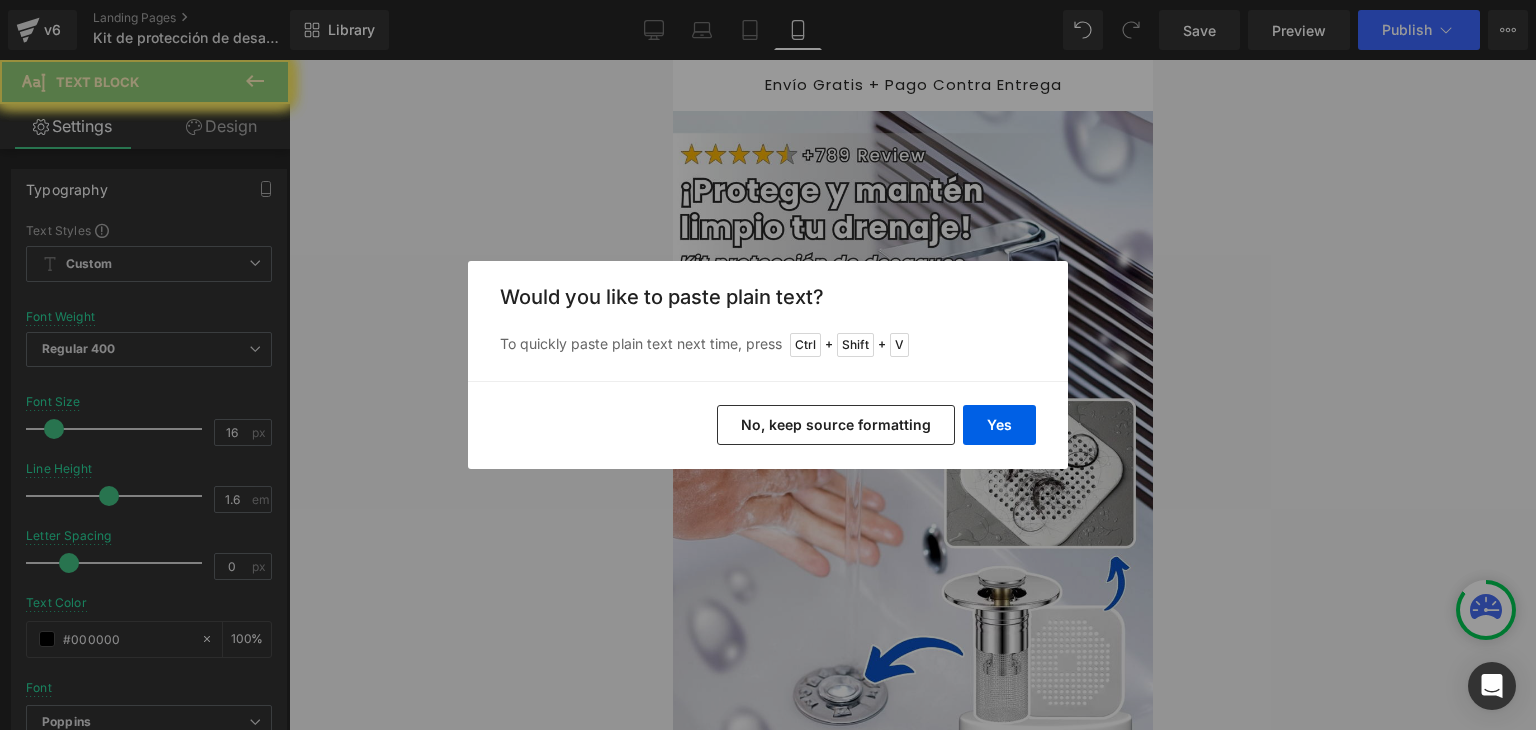 click on "Yes" at bounding box center (999, 425) 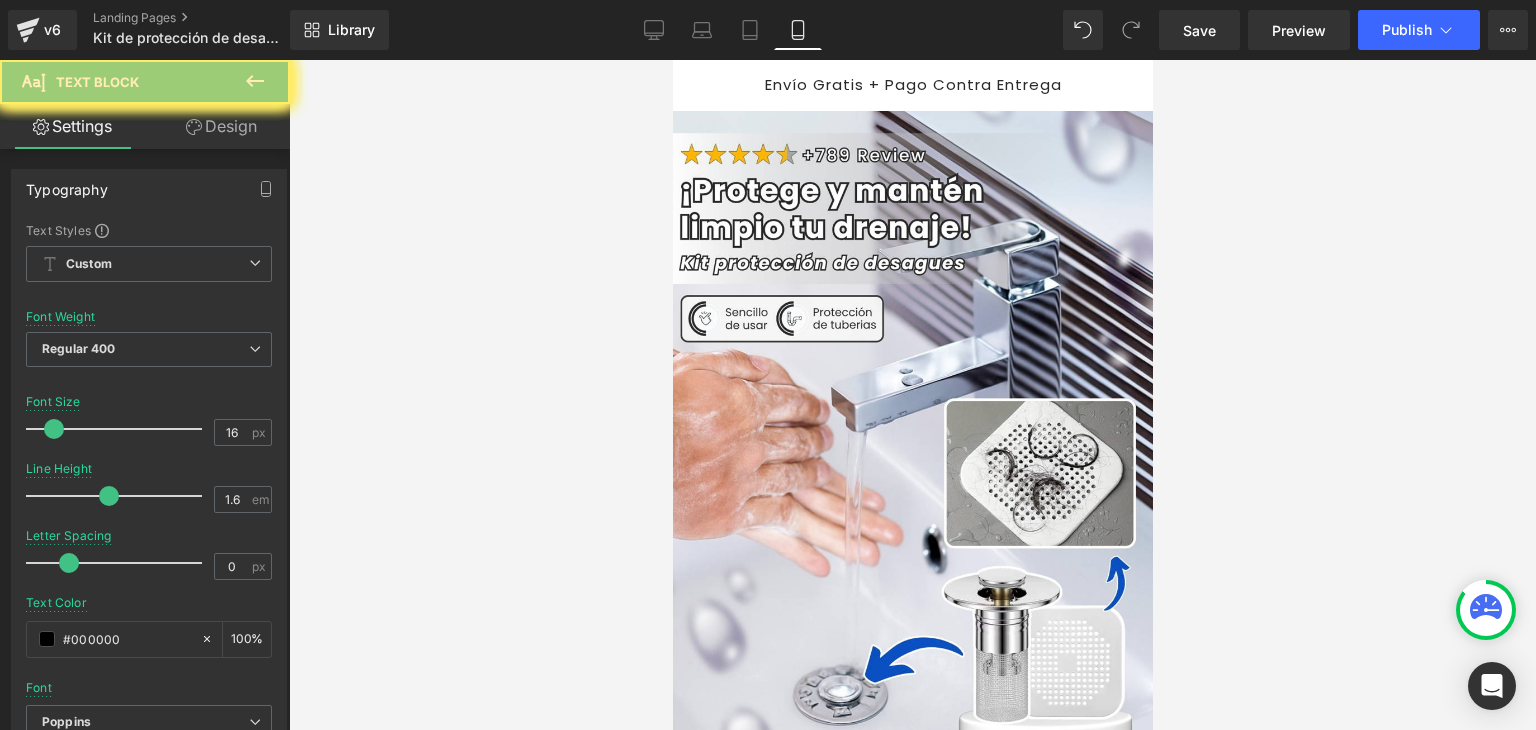 click at bounding box center (913, 1243) 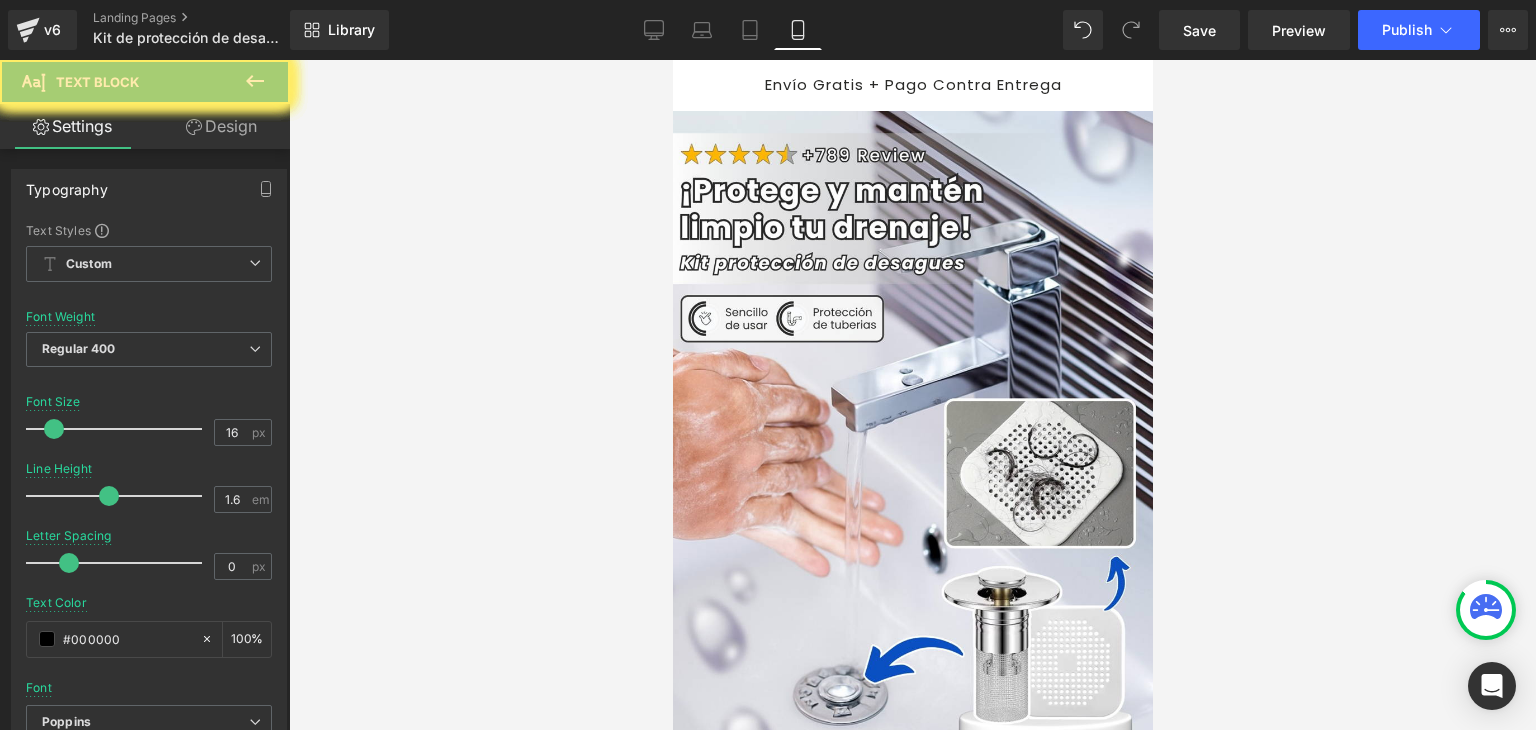 drag, startPoint x: 1047, startPoint y: 284, endPoint x: 690, endPoint y: 271, distance: 357.2366 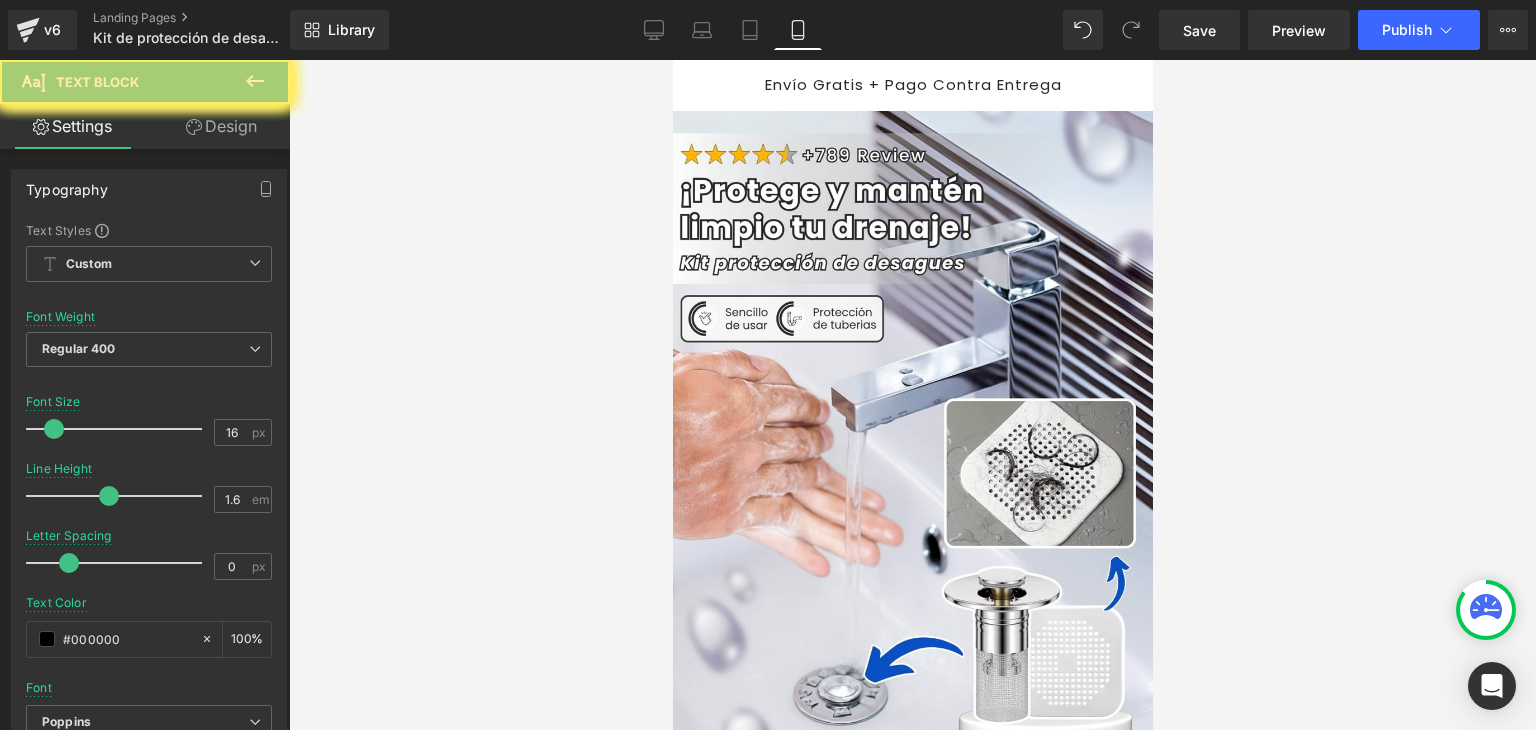 click on "Evita obstrucciones con este práctico set de drenaje. Recolecta residuos, reduce malos olores y ayuda a mantener tu baño o cocina más limpios y frescos." at bounding box center [913, 1191] 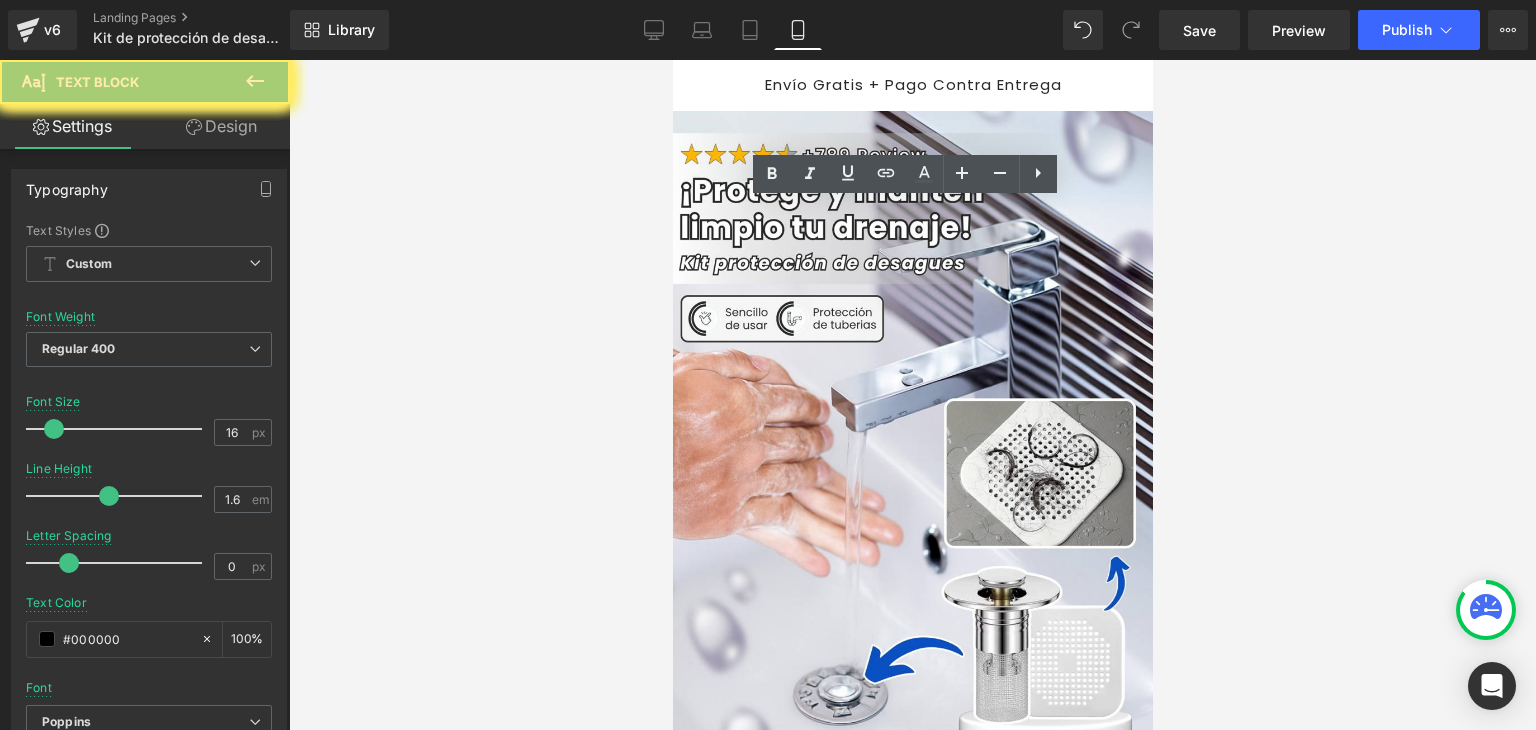 drag, startPoint x: 778, startPoint y: 183, endPoint x: 1252, endPoint y: 213, distance: 474.94843 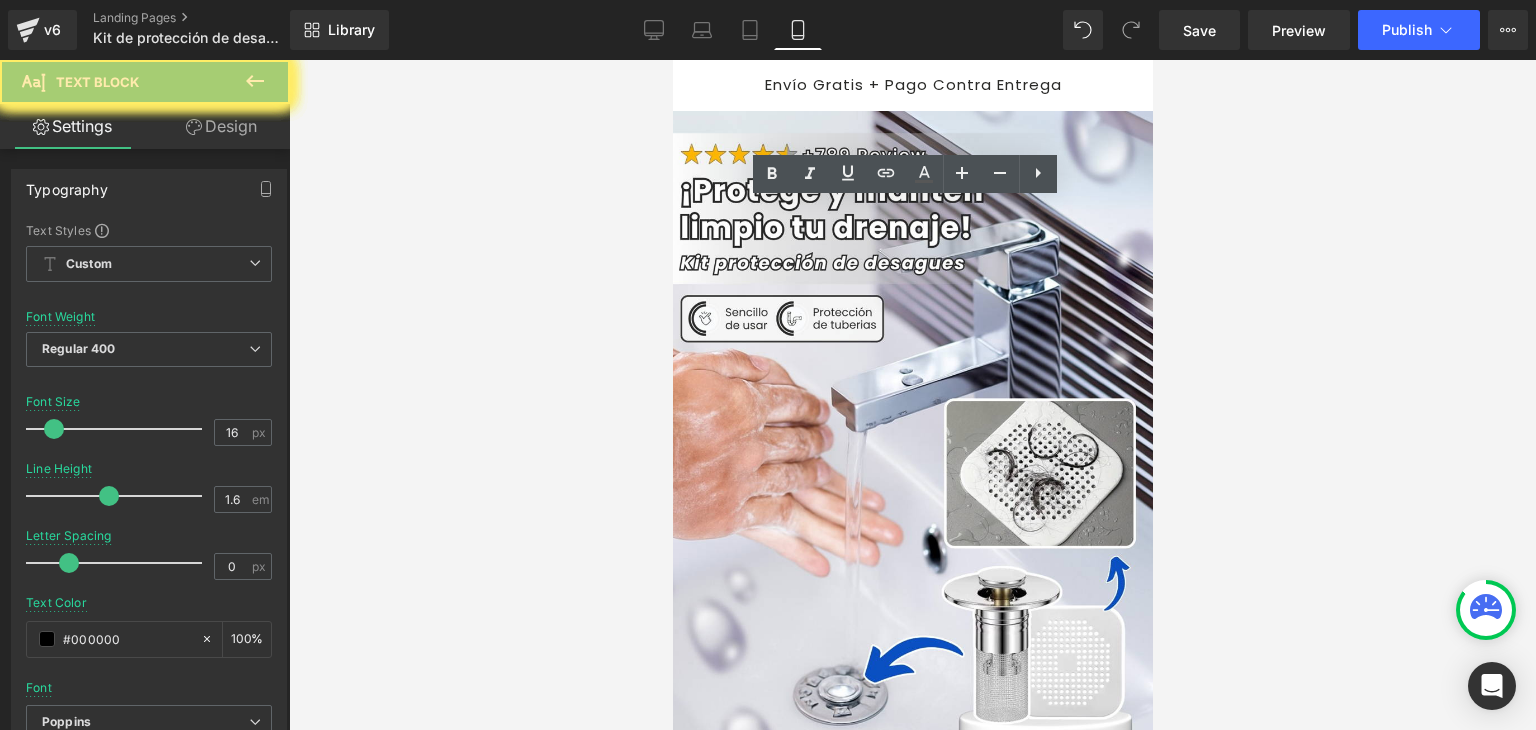 click 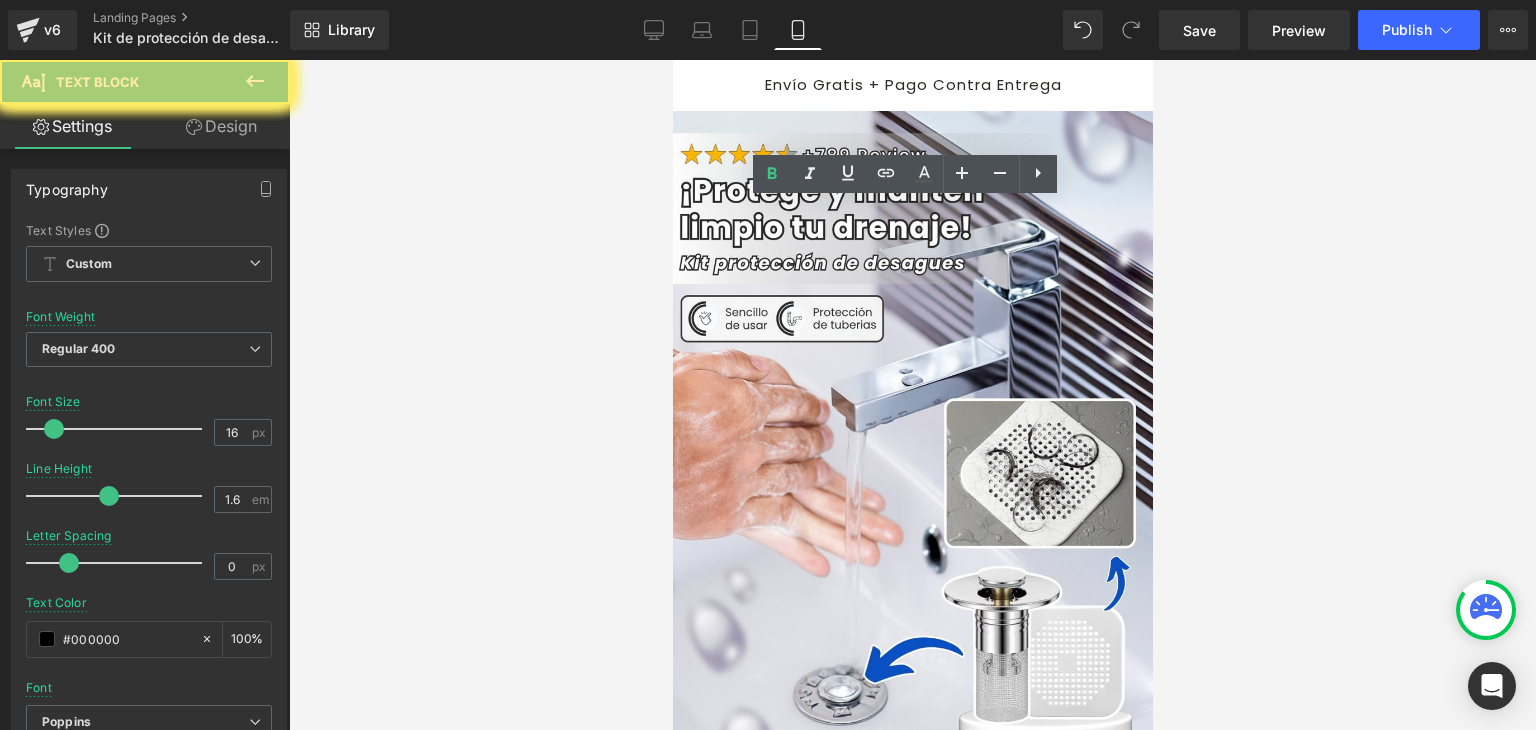click at bounding box center [912, 395] 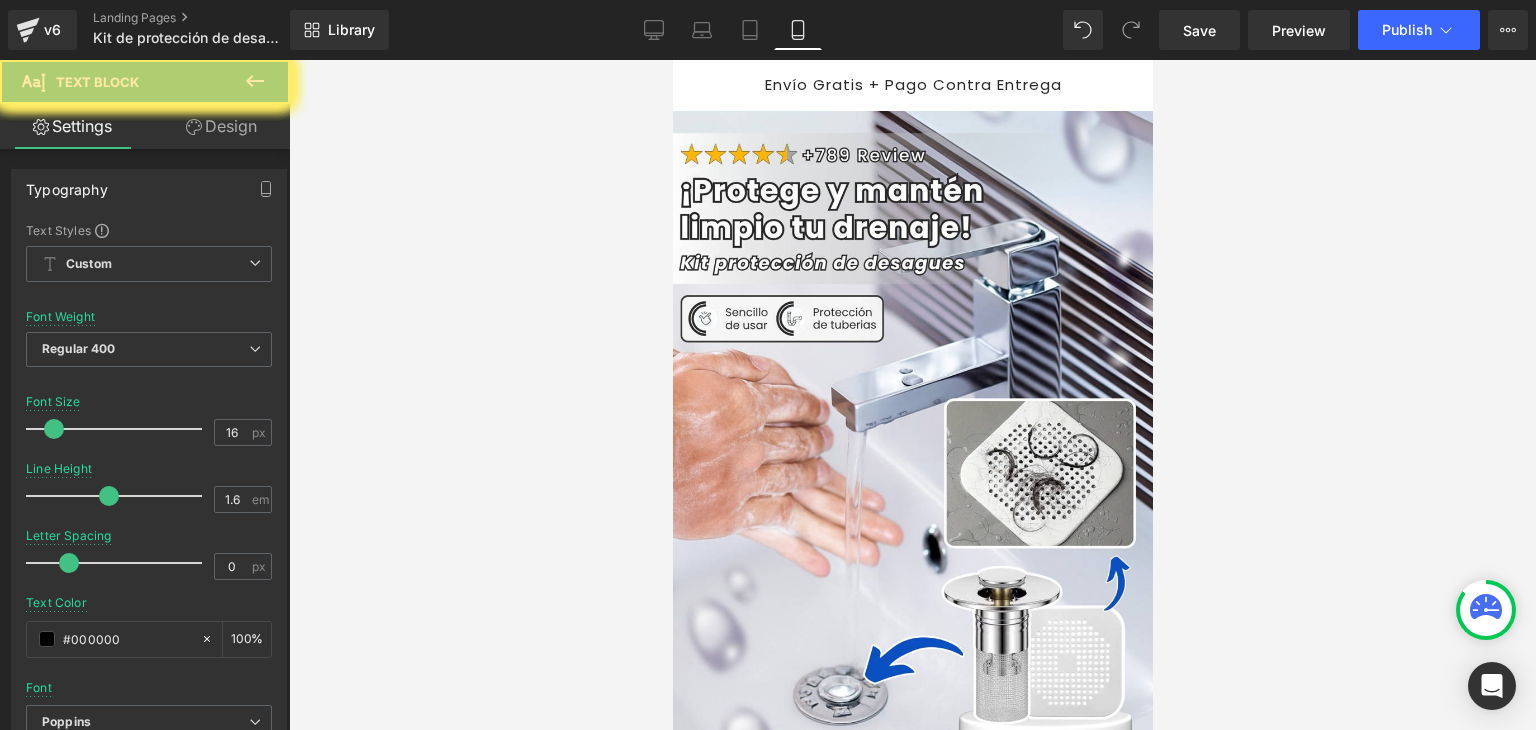 click on "Este soporte vertical optimiza el espacio en tu freidora y favorece una mejor circulación del calor.  Su diseño colgante permite asar carne, verduras o camarones con orden y estabilidad." at bounding box center (912, 2638) 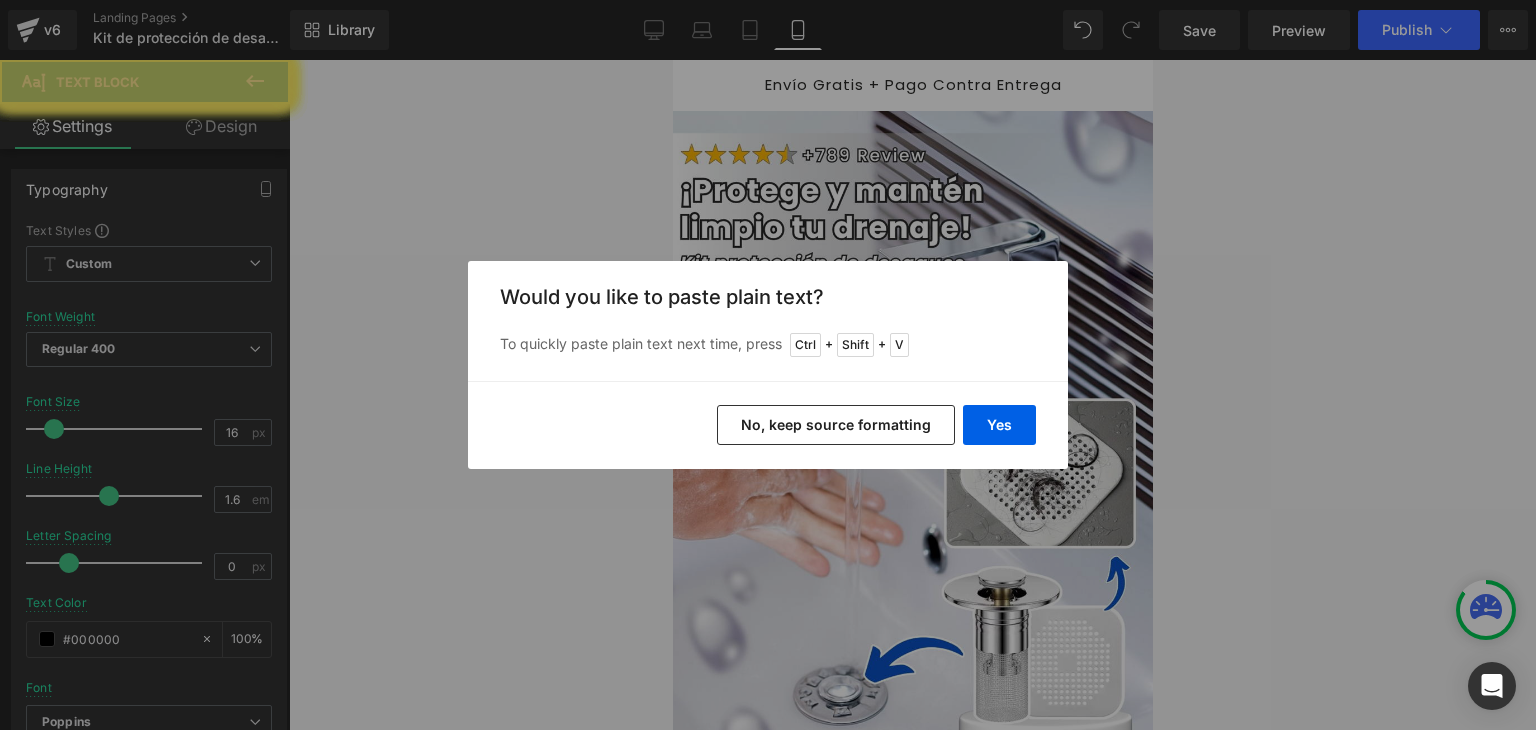 click on "Yes" at bounding box center (999, 425) 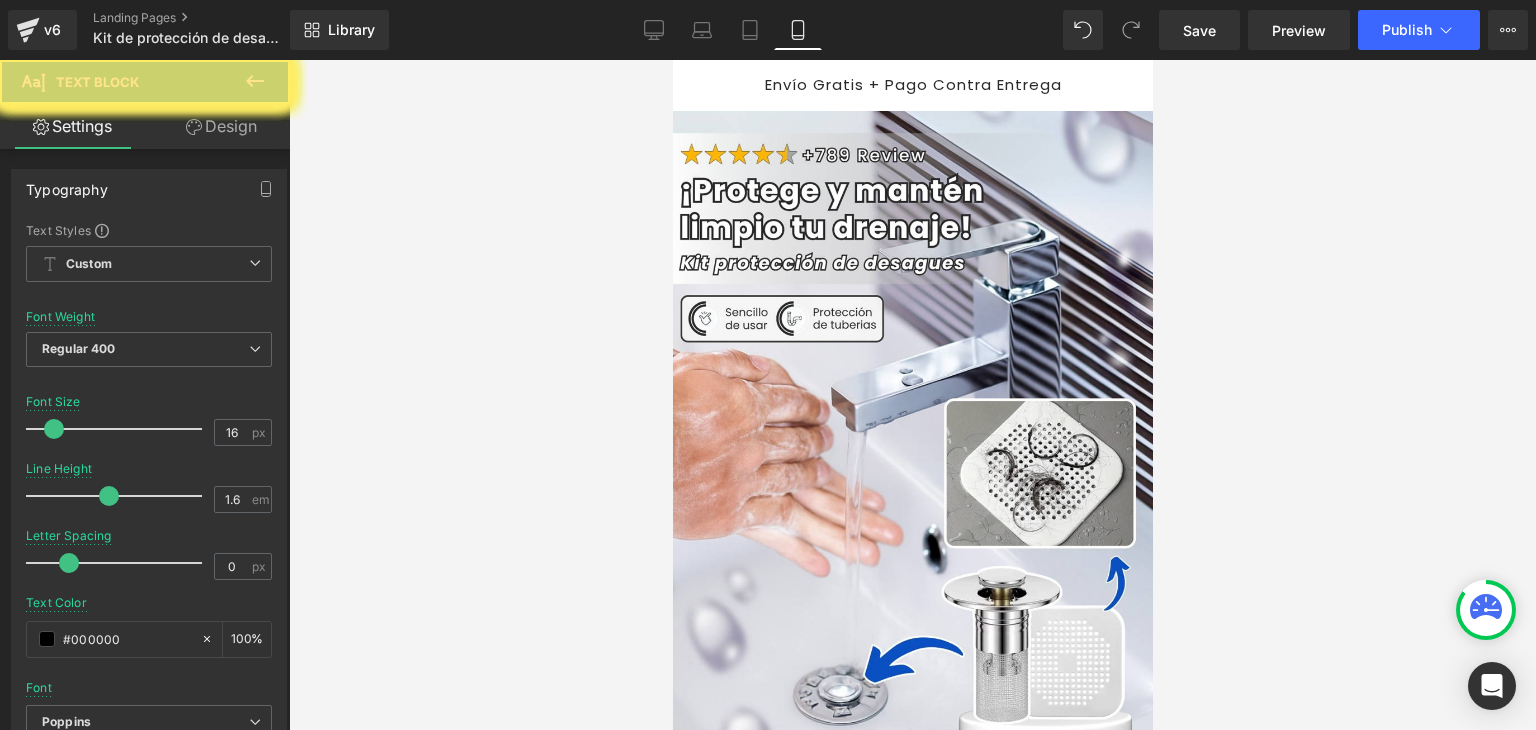 click at bounding box center [912, 2703] 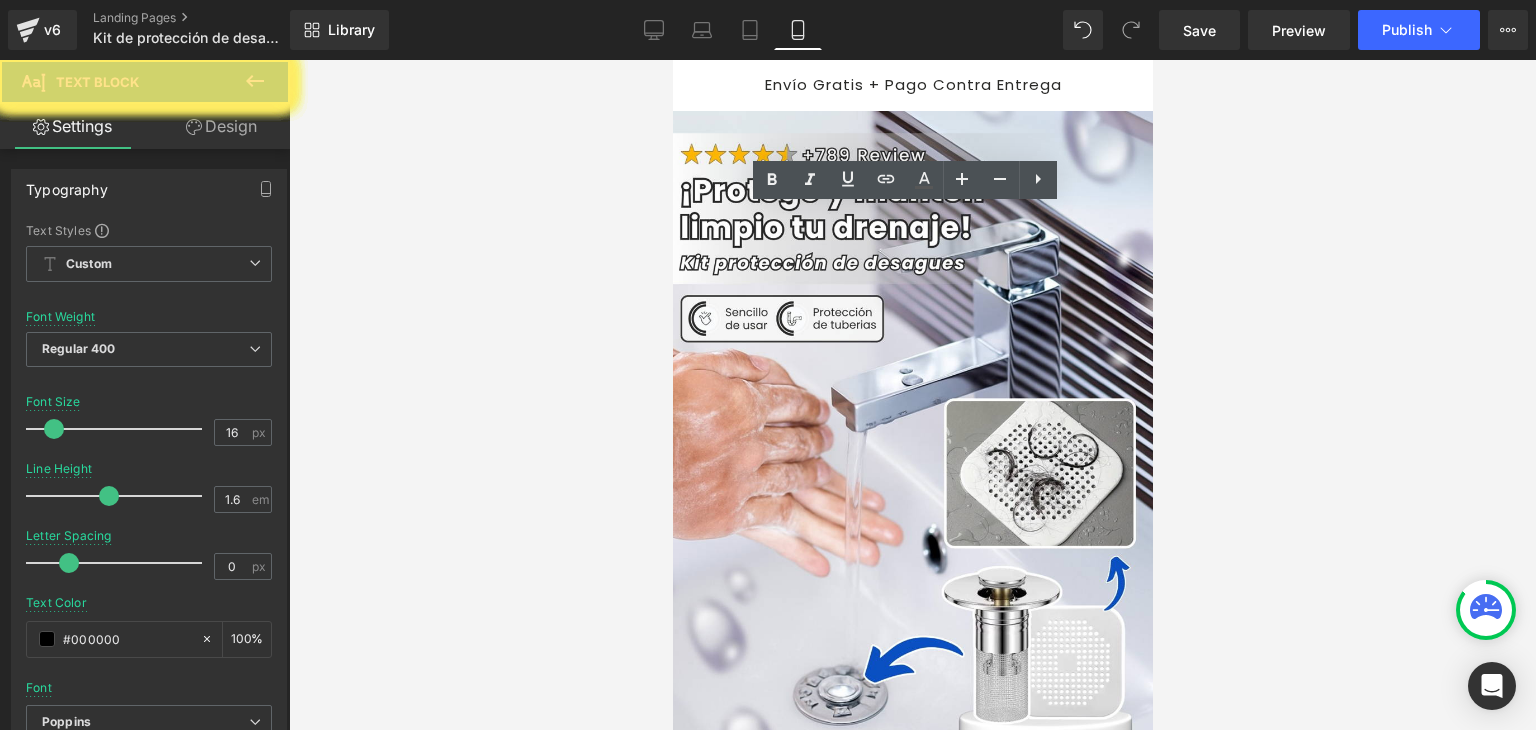 click 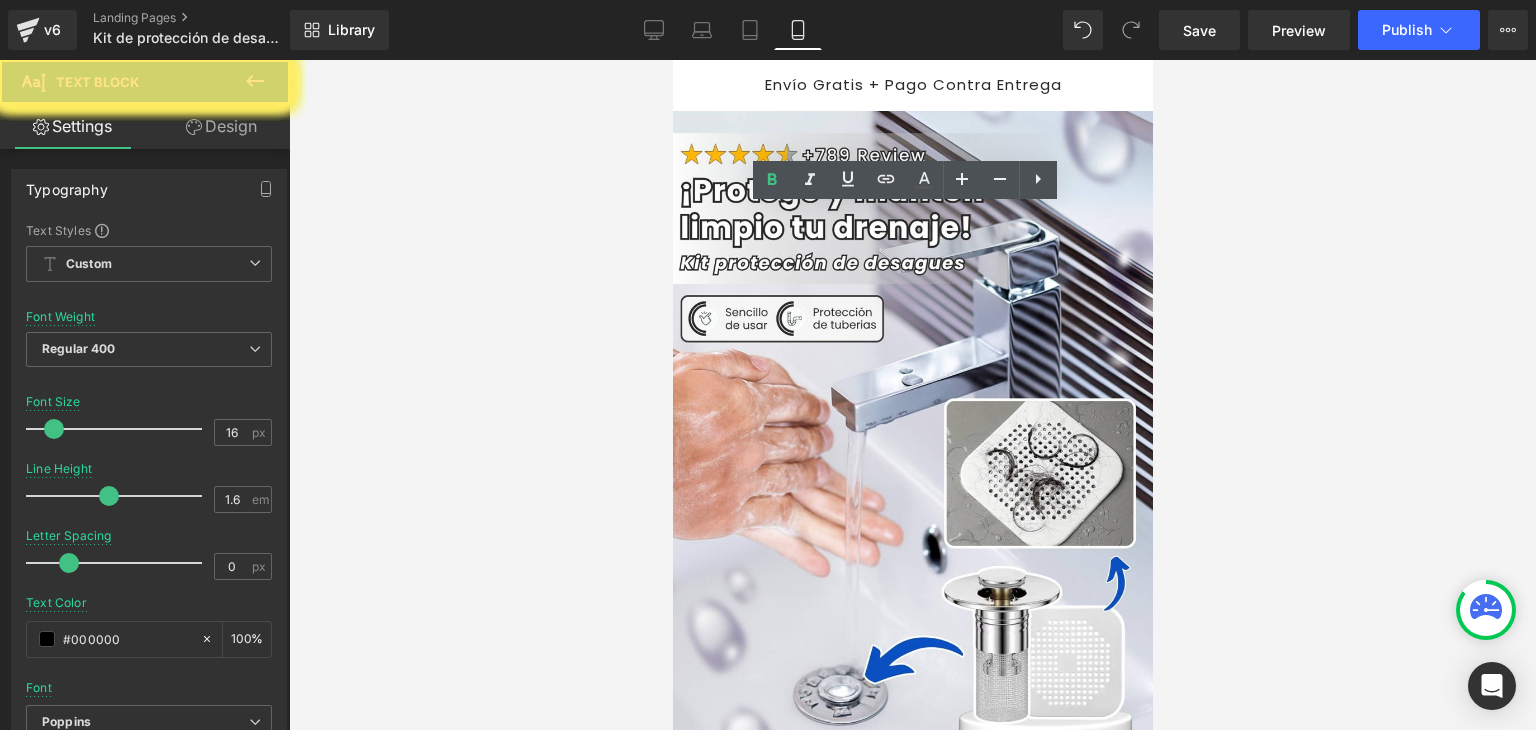click at bounding box center [912, 395] 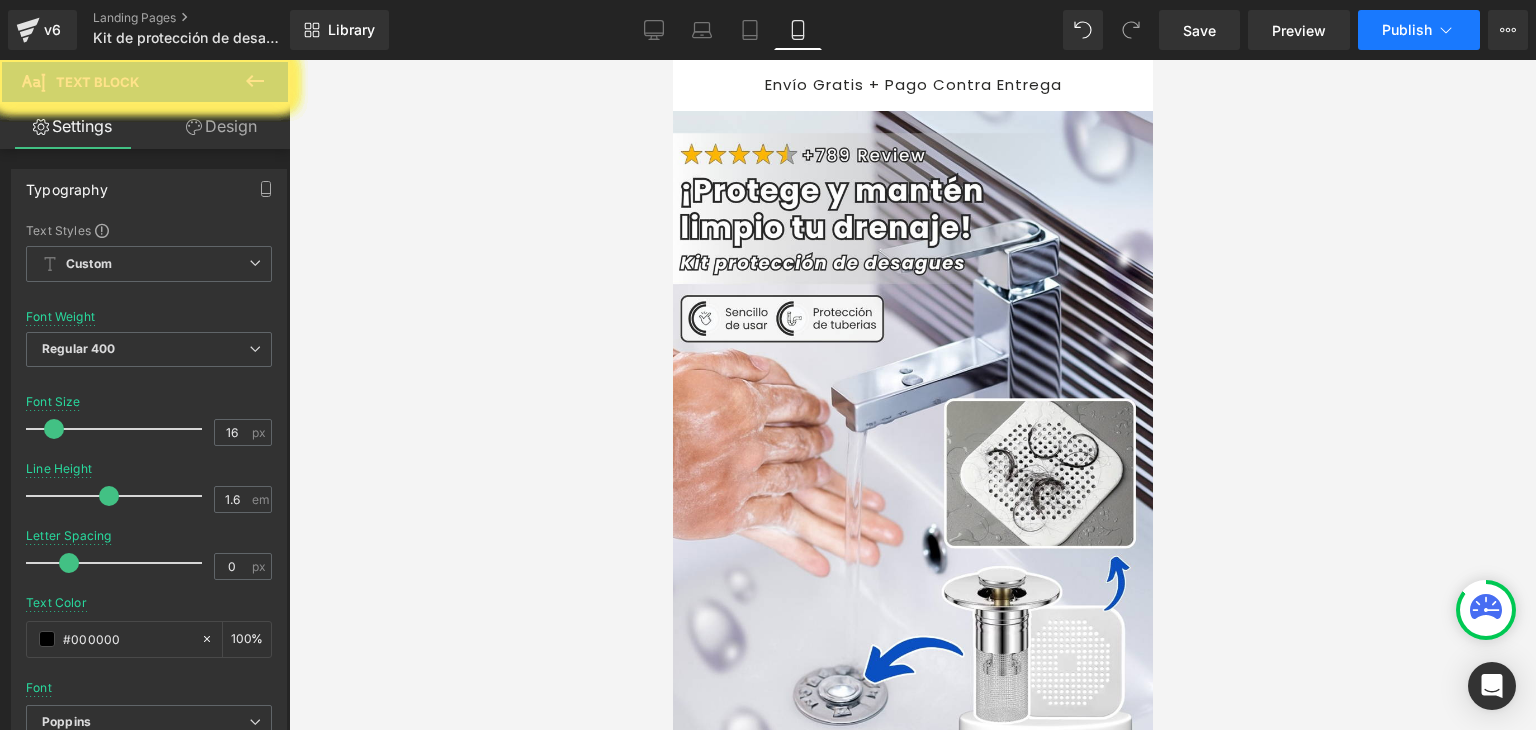 click on "Publish" at bounding box center [1407, 30] 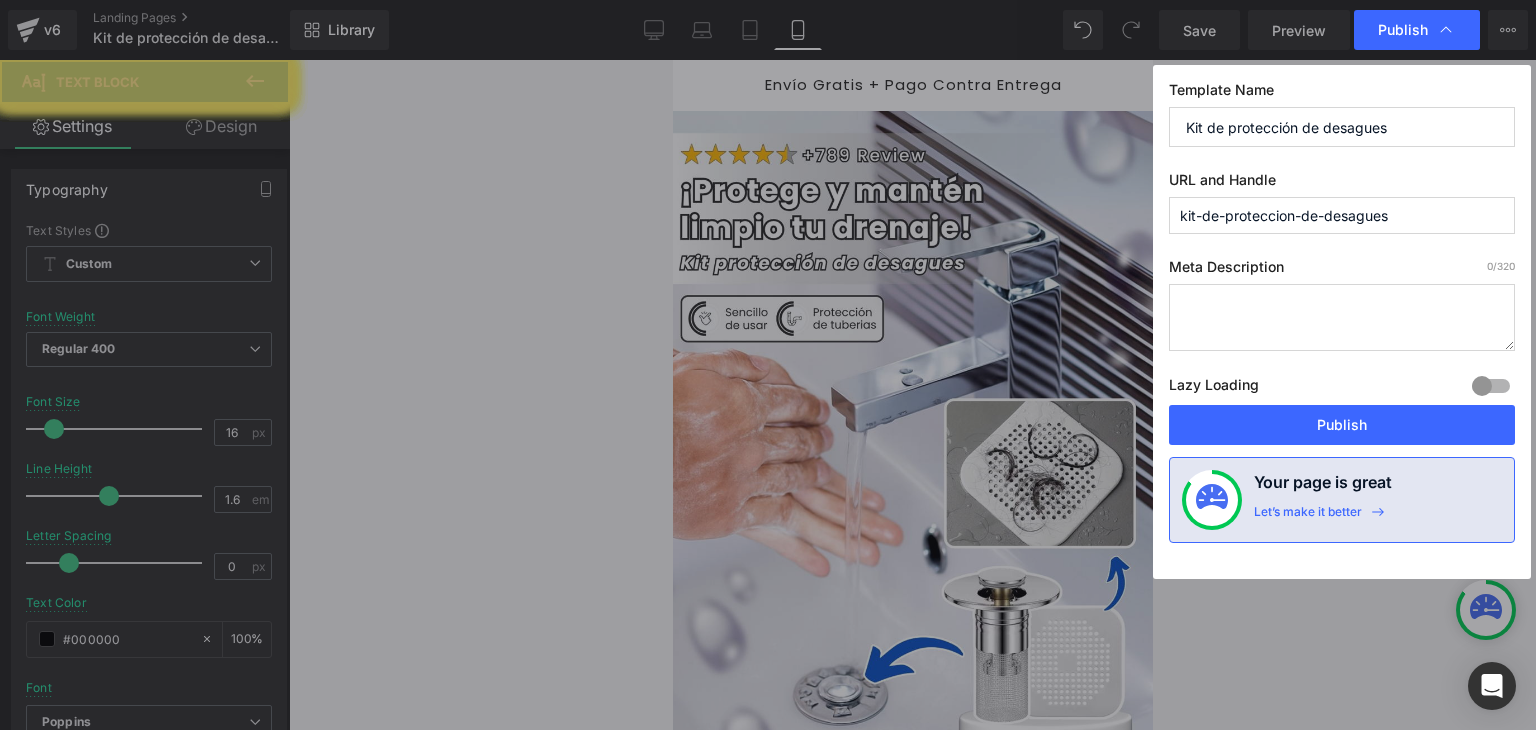 click on "Publish" at bounding box center [1342, 425] 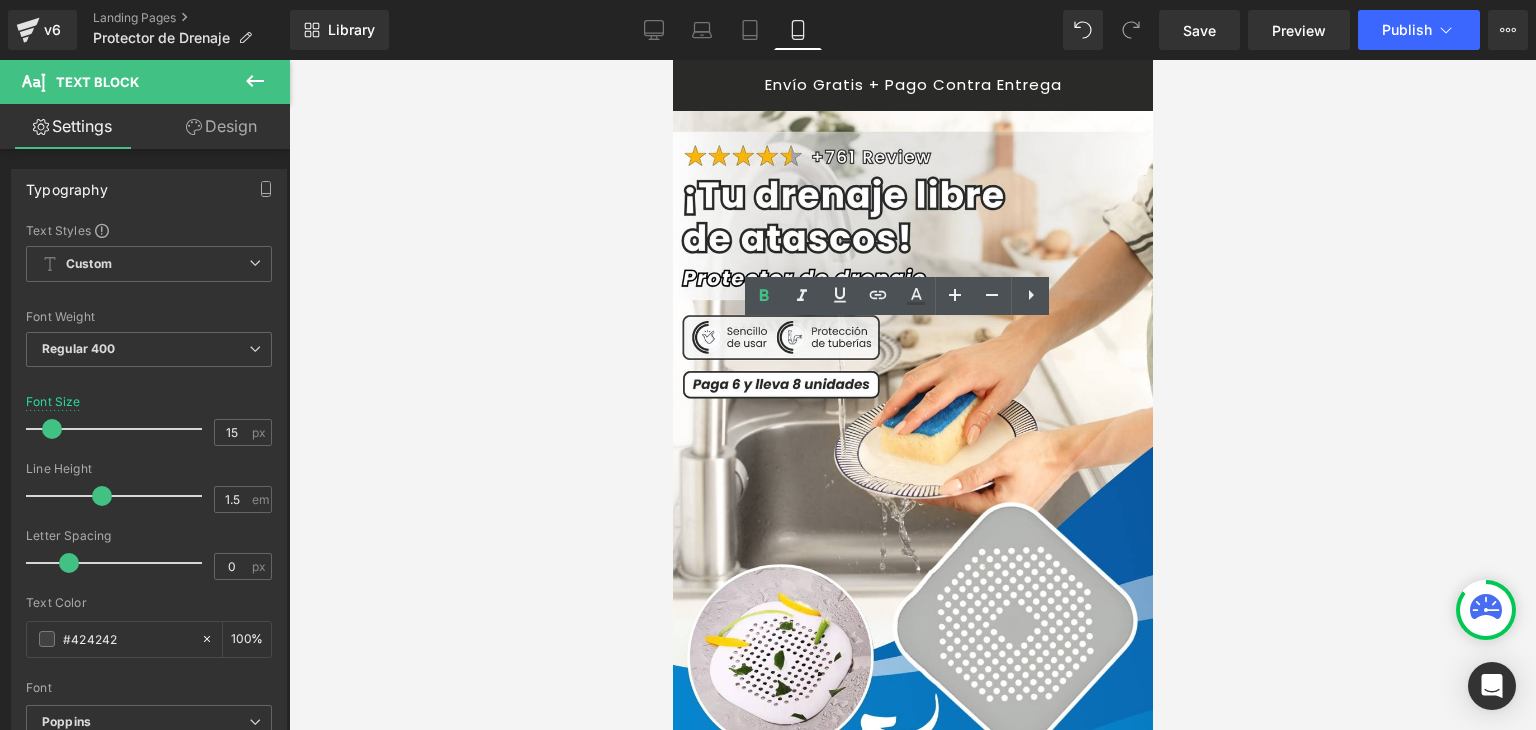 scroll, scrollTop: 6500, scrollLeft: 0, axis: vertical 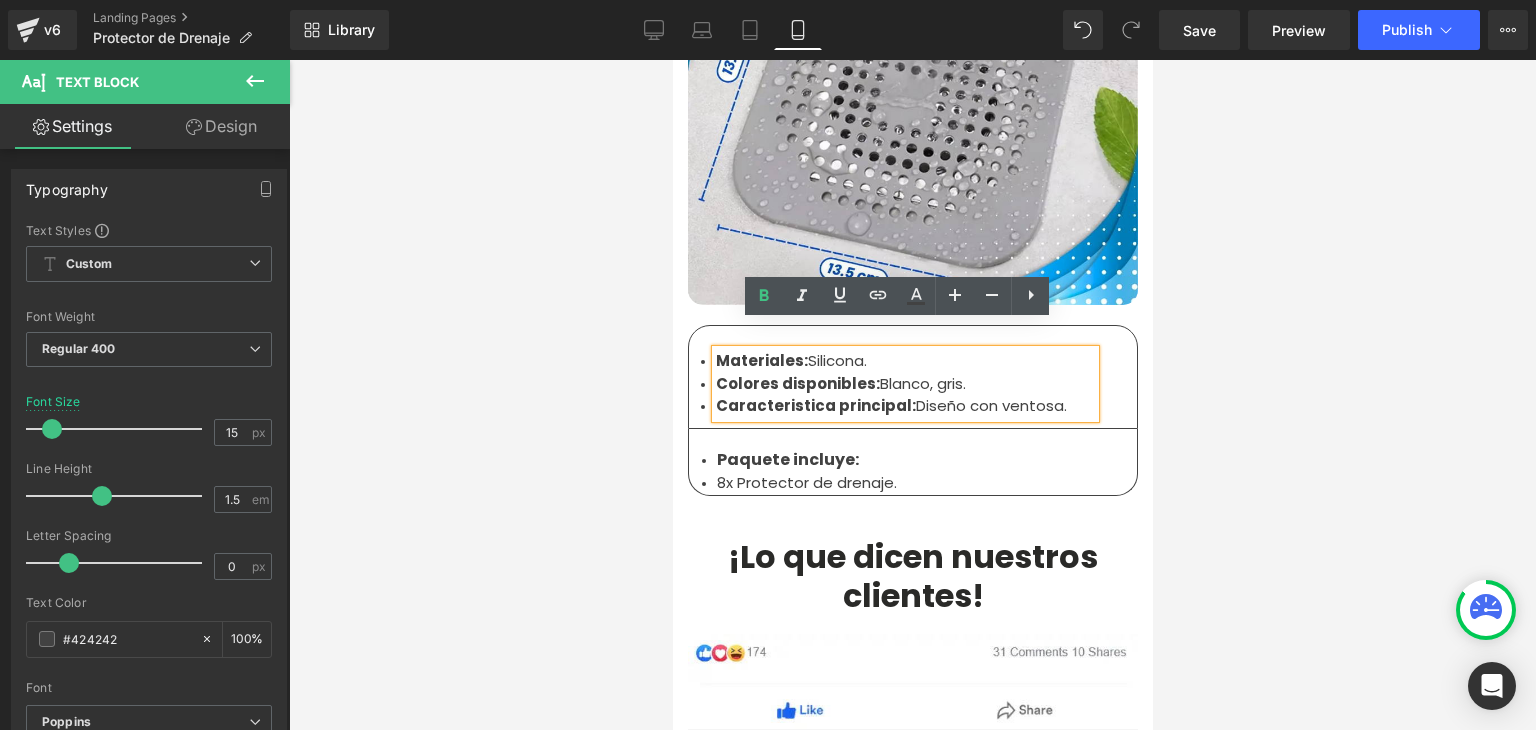 click at bounding box center (912, 395) 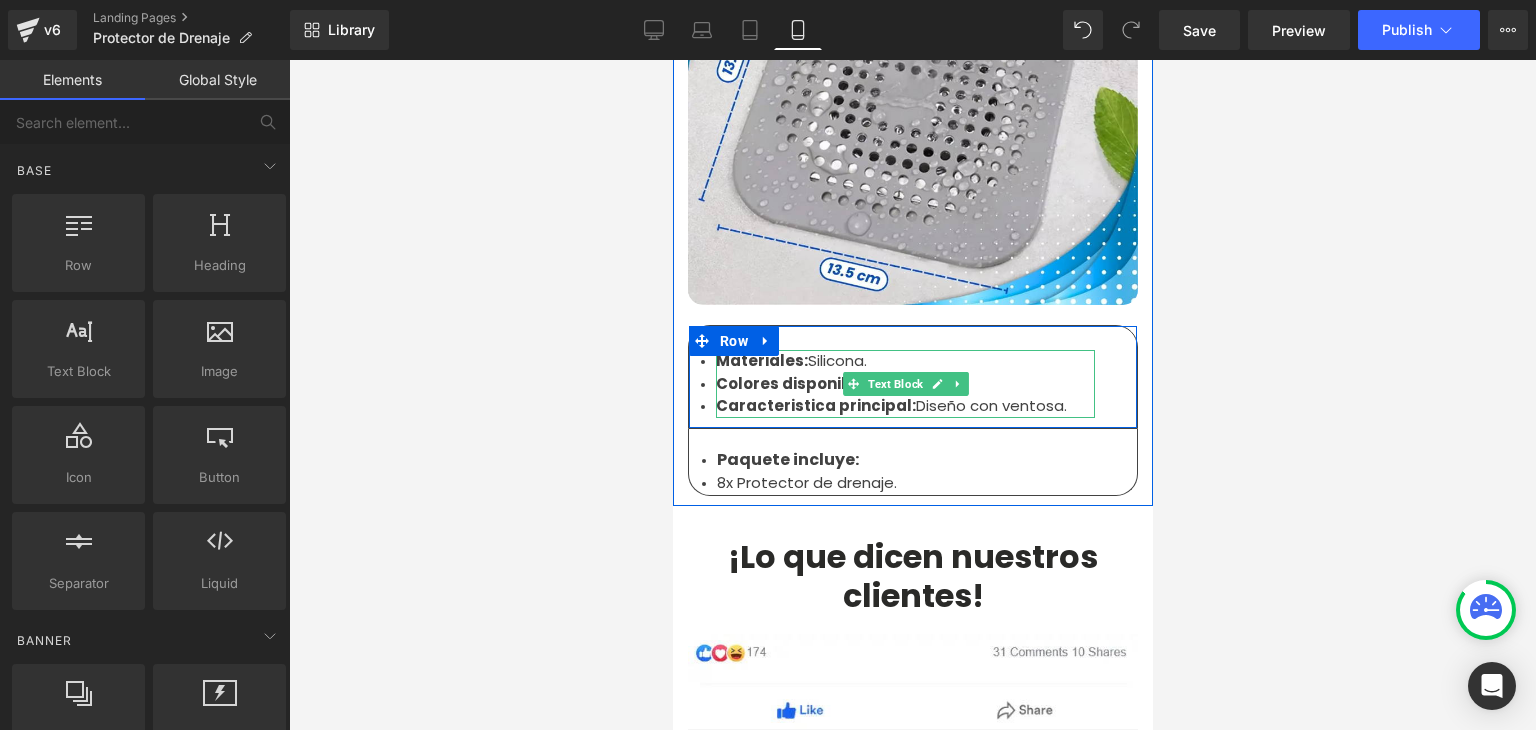 click on "Caracteristica principal:" at bounding box center [815, 405] 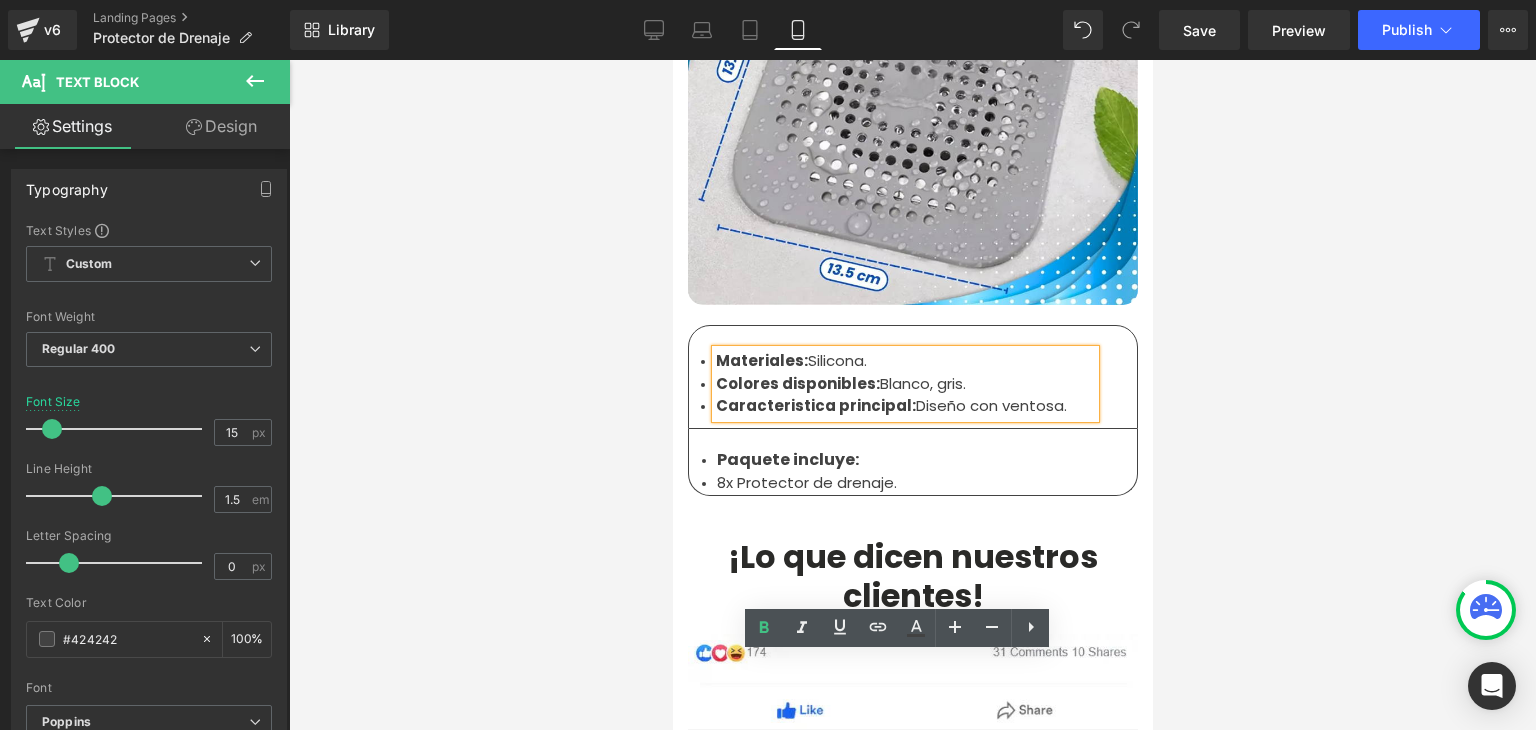 scroll, scrollTop: 0, scrollLeft: 0, axis: both 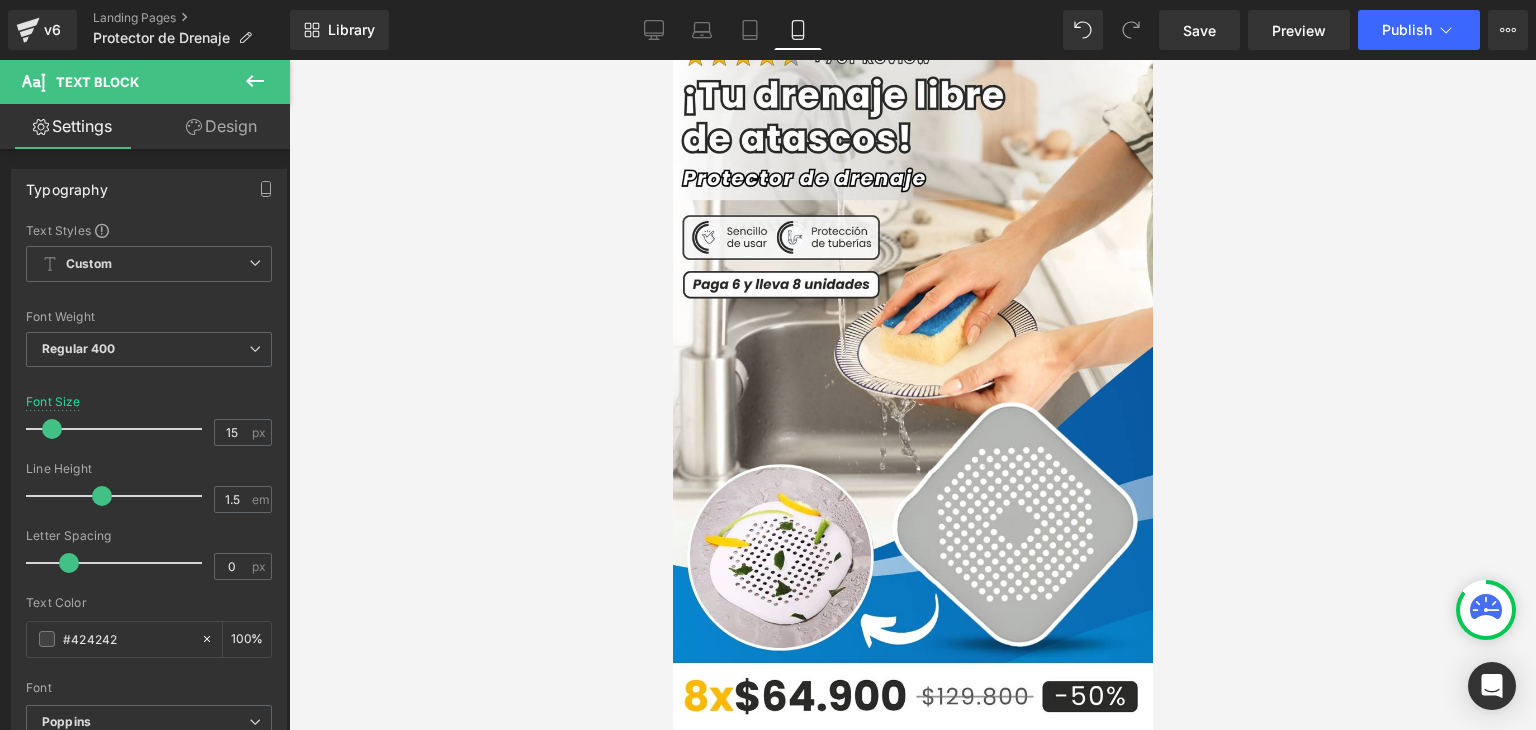 drag, startPoint x: 823, startPoint y: 340, endPoint x: 1311, endPoint y: 497, distance: 512.6334 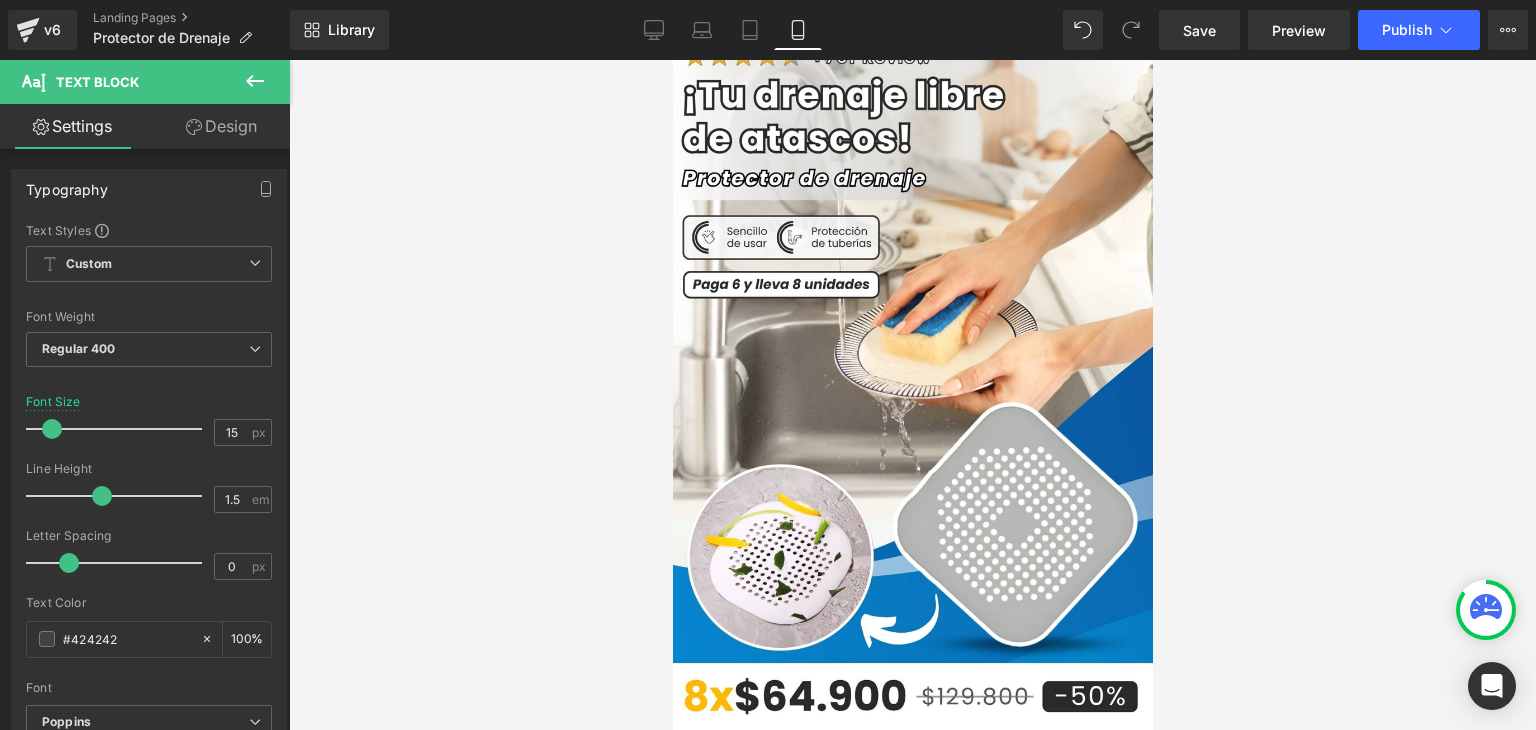 click at bounding box center (912, 1422) 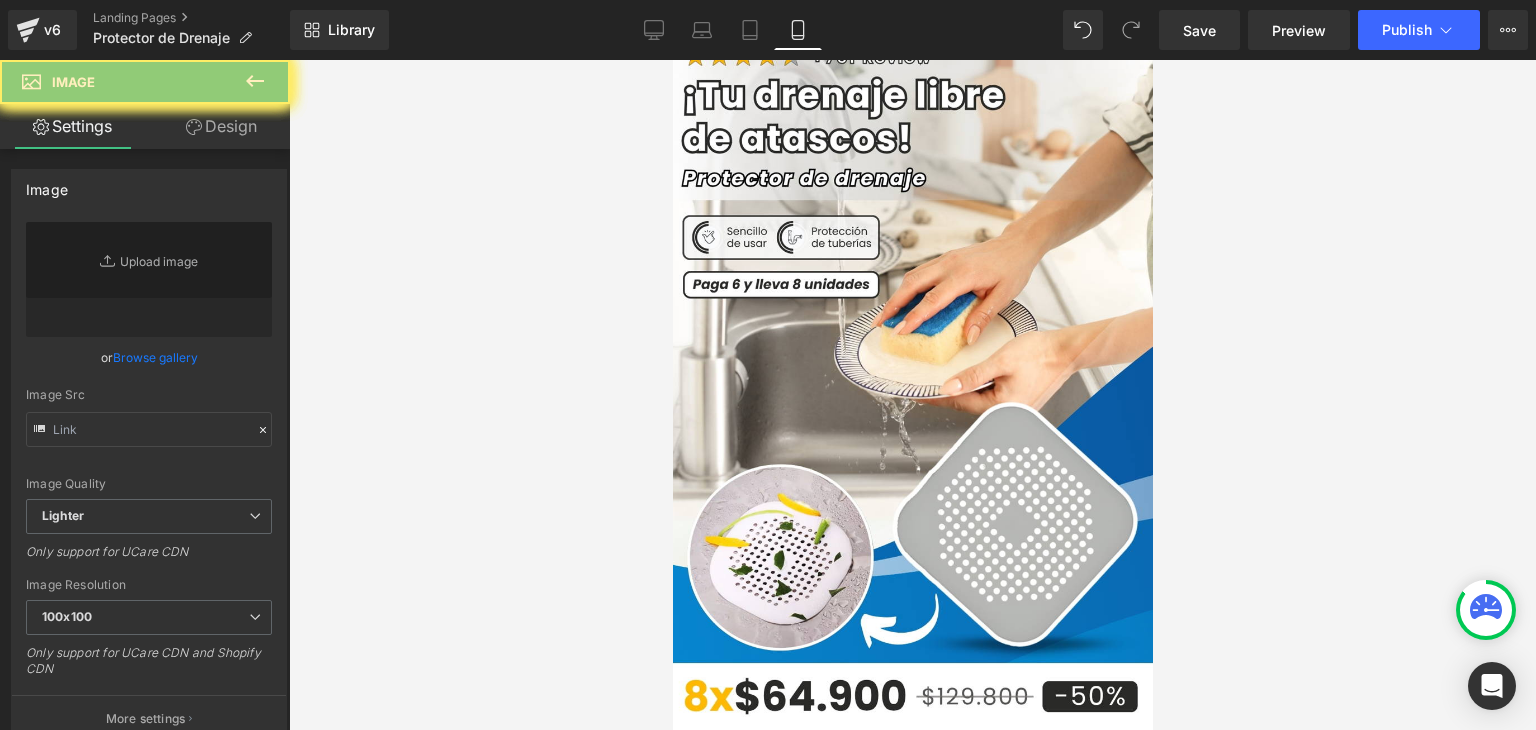 scroll, scrollTop: 1100, scrollLeft: 0, axis: vertical 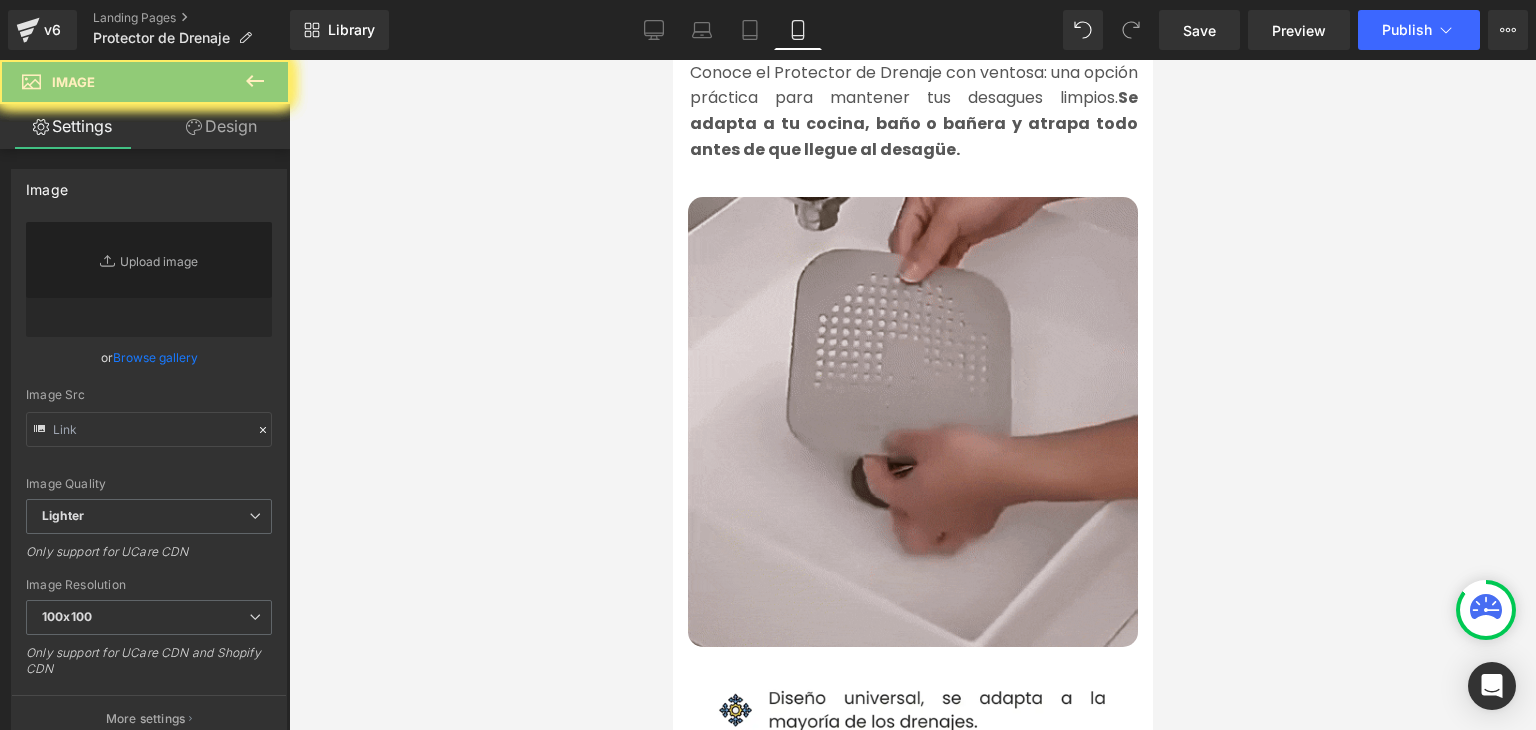 click at bounding box center [912, 422] 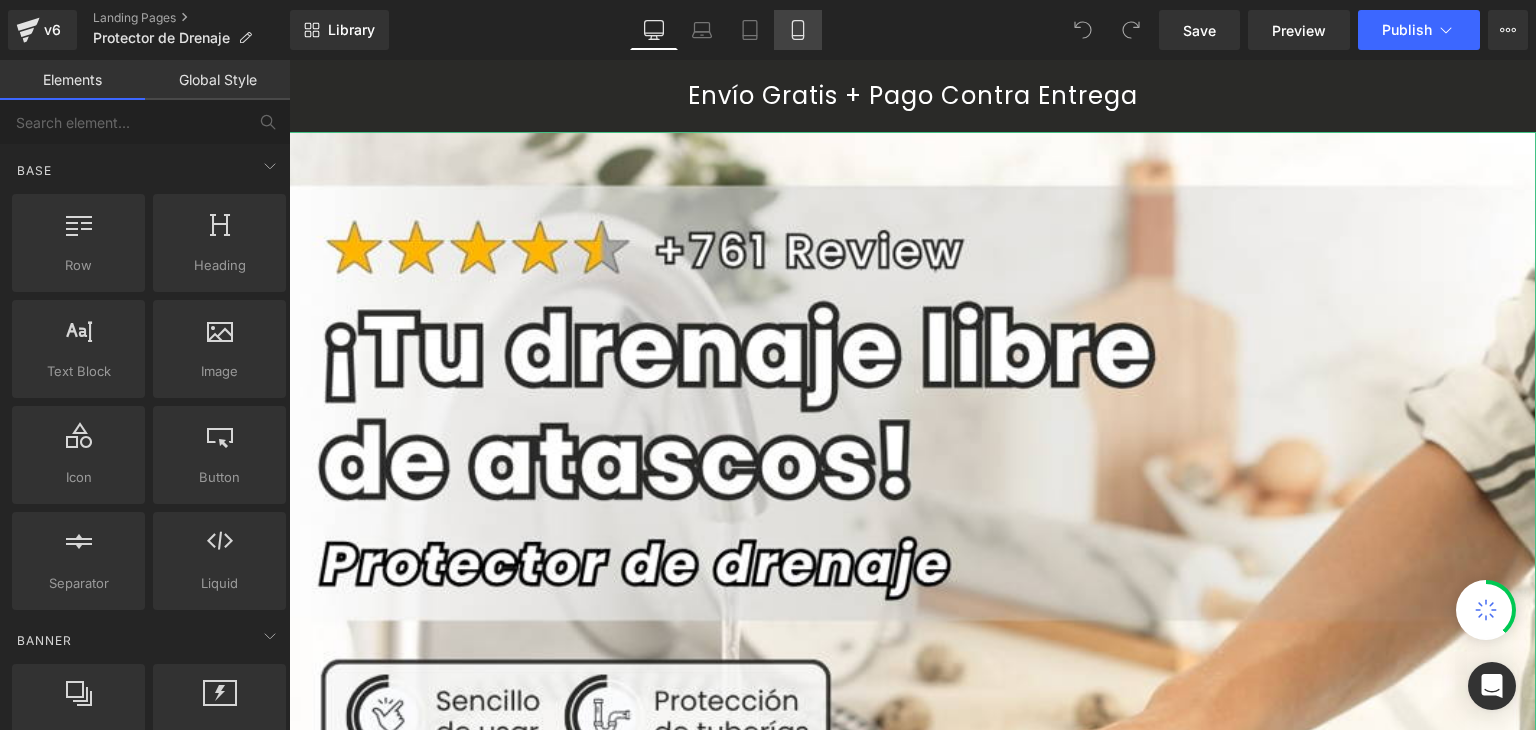 scroll, scrollTop: 0, scrollLeft: 0, axis: both 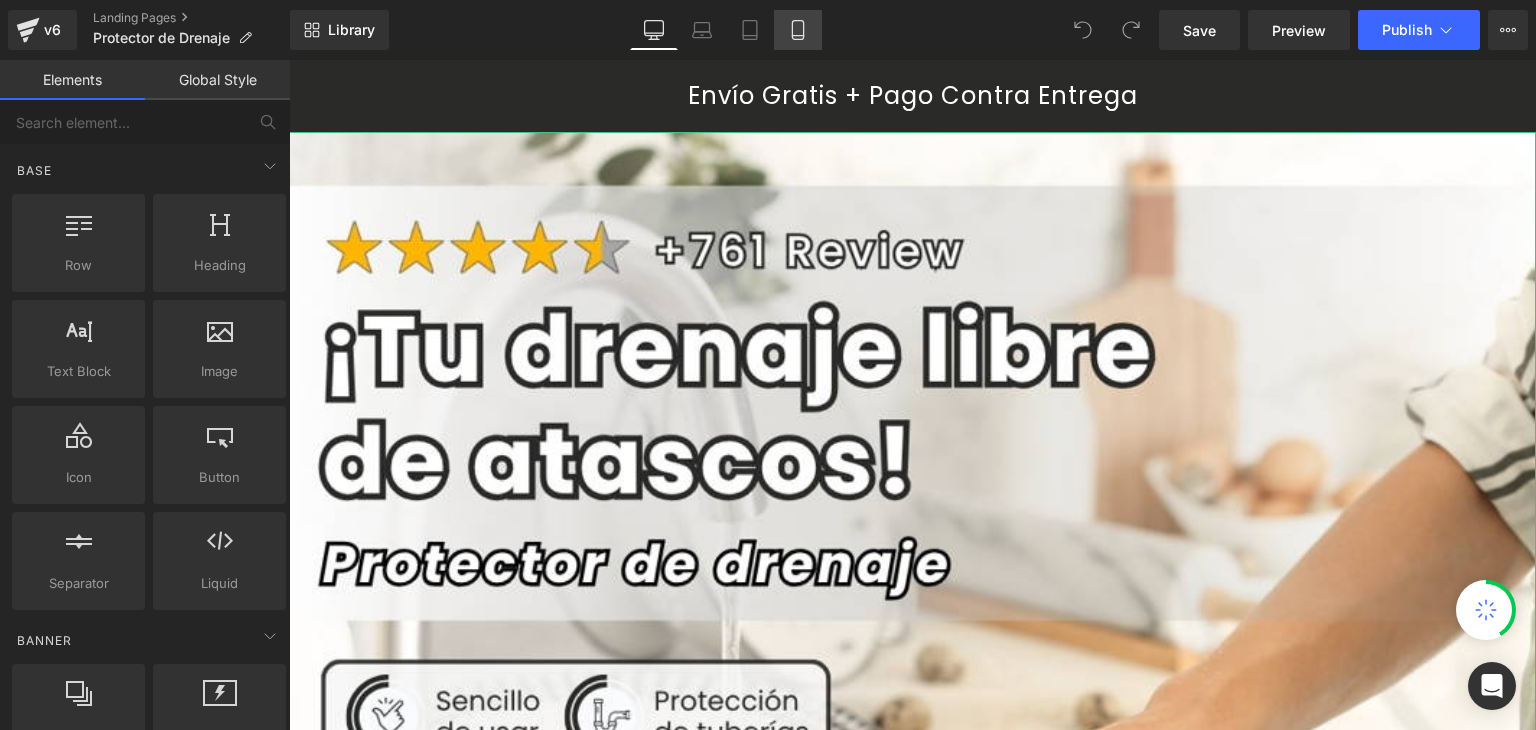 click on "Mobile" at bounding box center [798, 30] 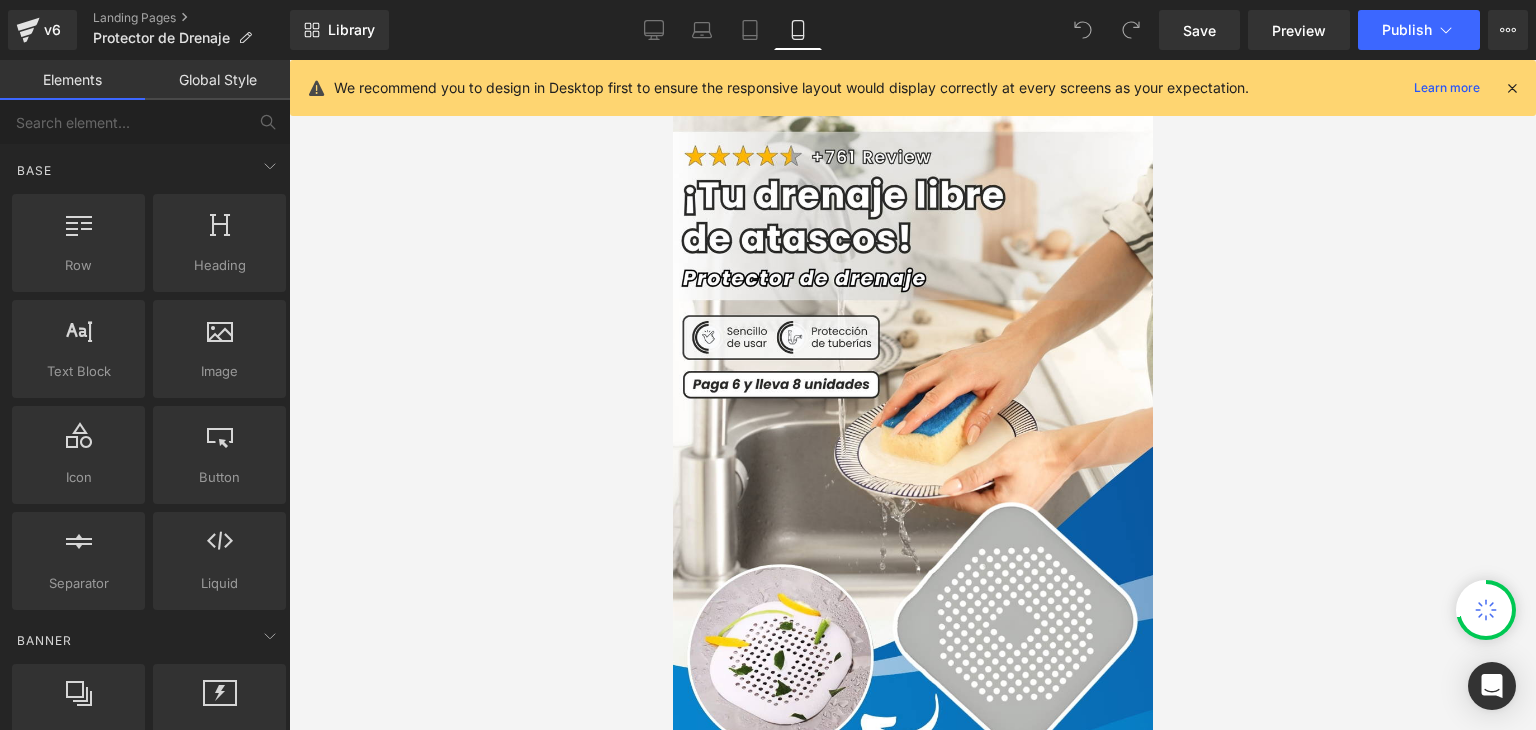 click at bounding box center [1512, 88] 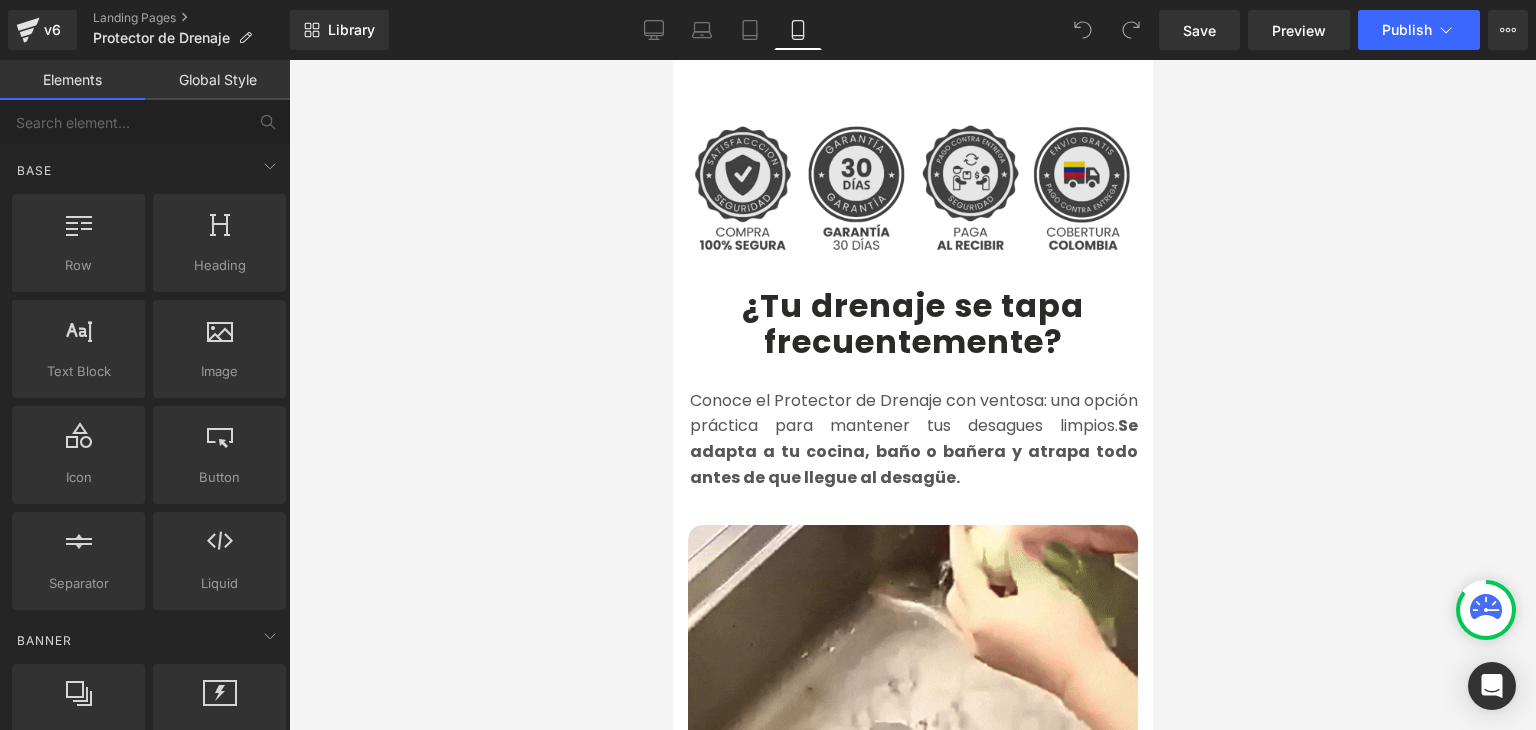scroll, scrollTop: 1000, scrollLeft: 0, axis: vertical 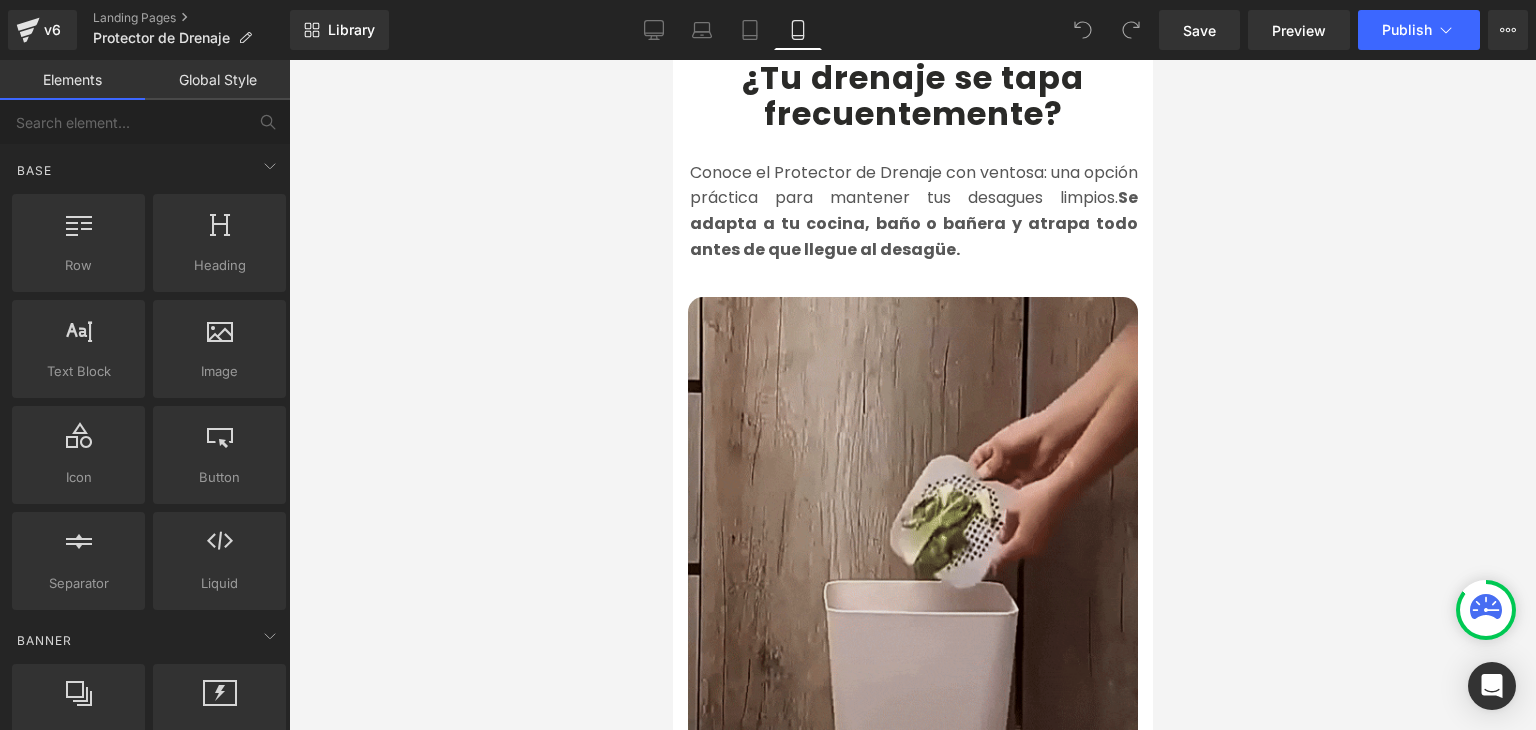 click at bounding box center [912, 522] 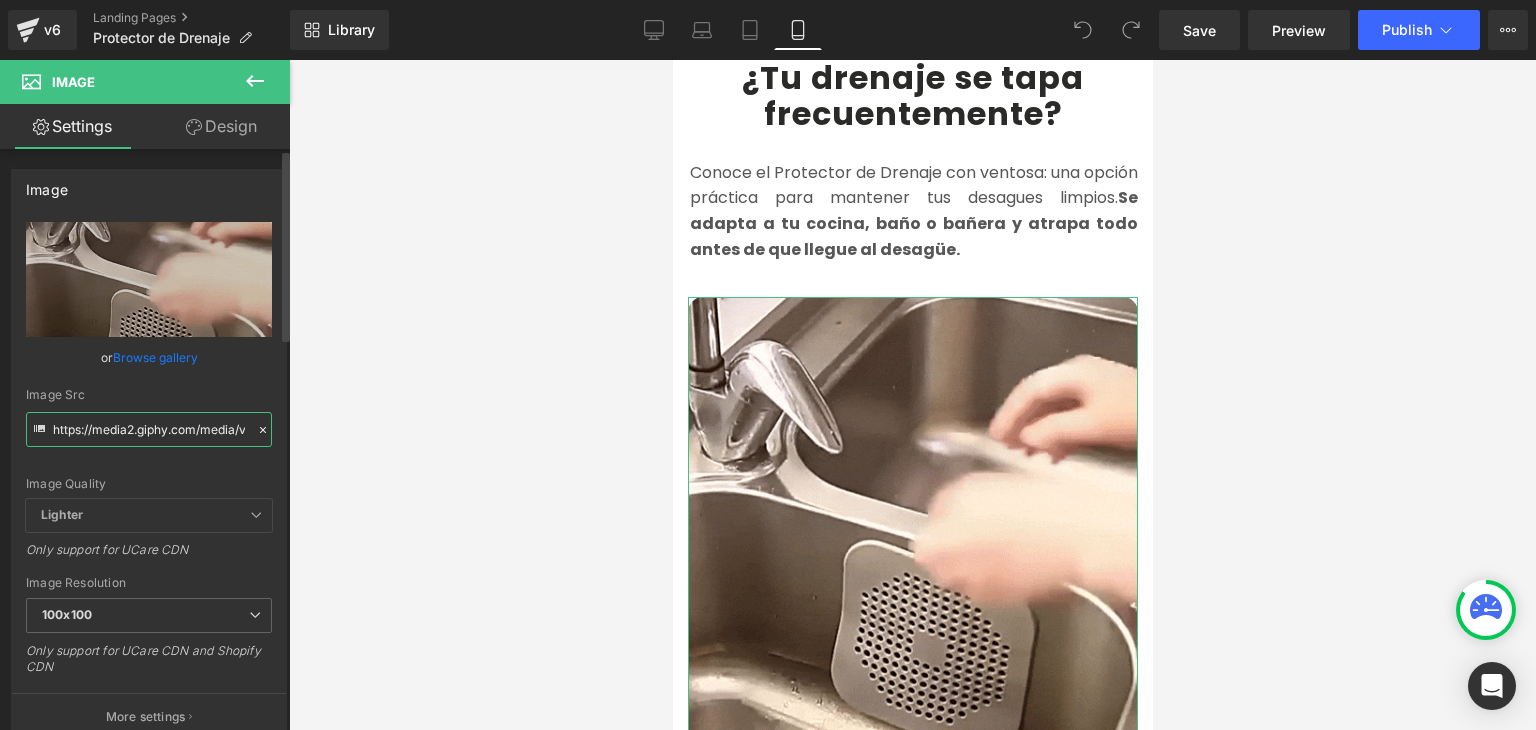 click on "https://media2.giphy.com/media/v1.Y2lkPTc5MGI3NjExcHRsY3ZkaHdlMngxYnYzeXZ0c24waHNjb2E3anFxeHBxMWVoM296diZlcD12MV9pbnRlcm5hbF9naWZfYnlfaWQmY3Q9Zw/nVvHrUAaUFu6Cy3eTr/giphy.gif" at bounding box center (149, 429) 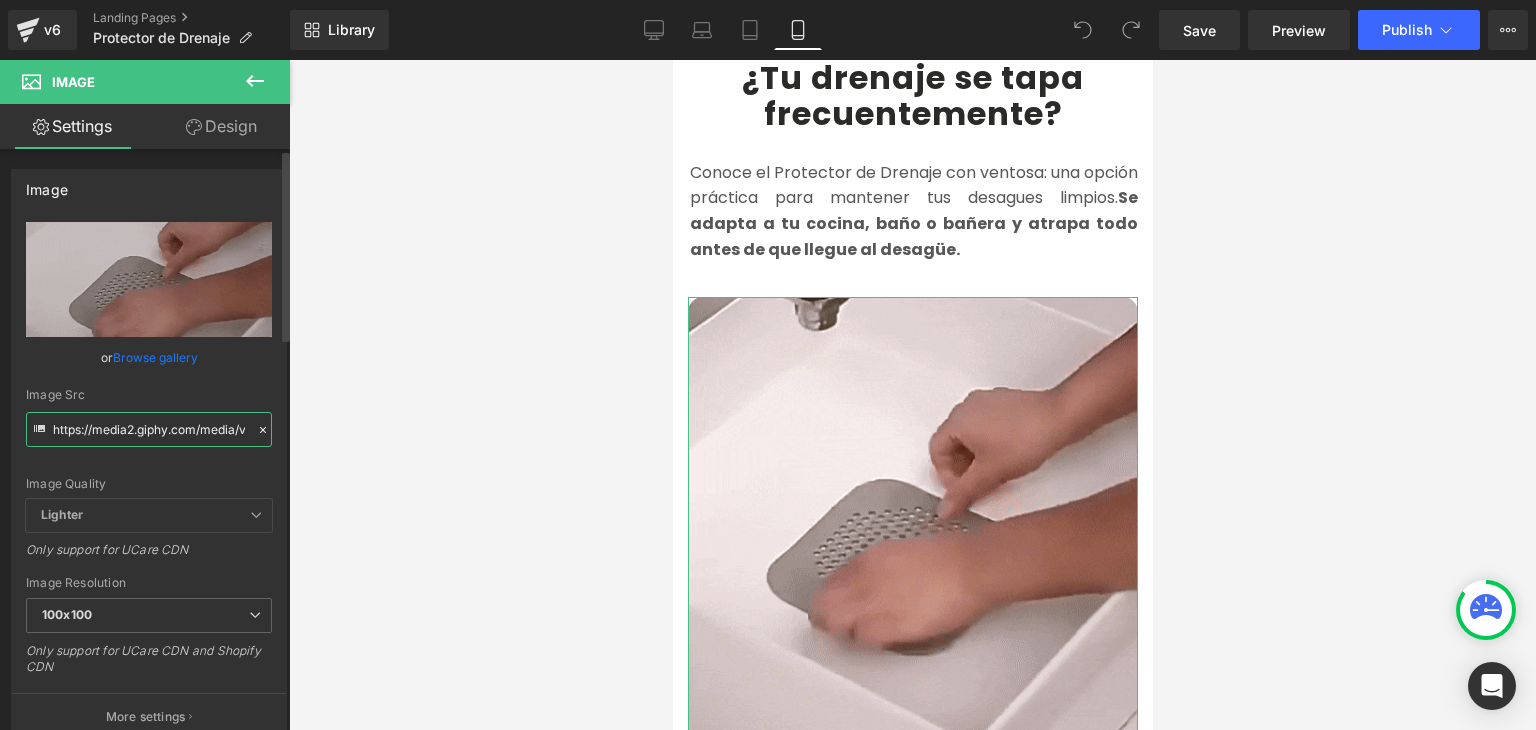 click on "https://media2.giphy.com/media/v1.Y2lkPTc5MGI3NjExcHRsY3ZkaHdlMngxYnYzeXZ0c24waHNjb2E3anFxeHBxMWVoM296diZlcD12MV9pbnRlcm5hbF9naWZfYnlfaWQmY3Q9Zw/nVvHrUAaUFu6Cy3eTr/giphy.gif" at bounding box center (149, 429) 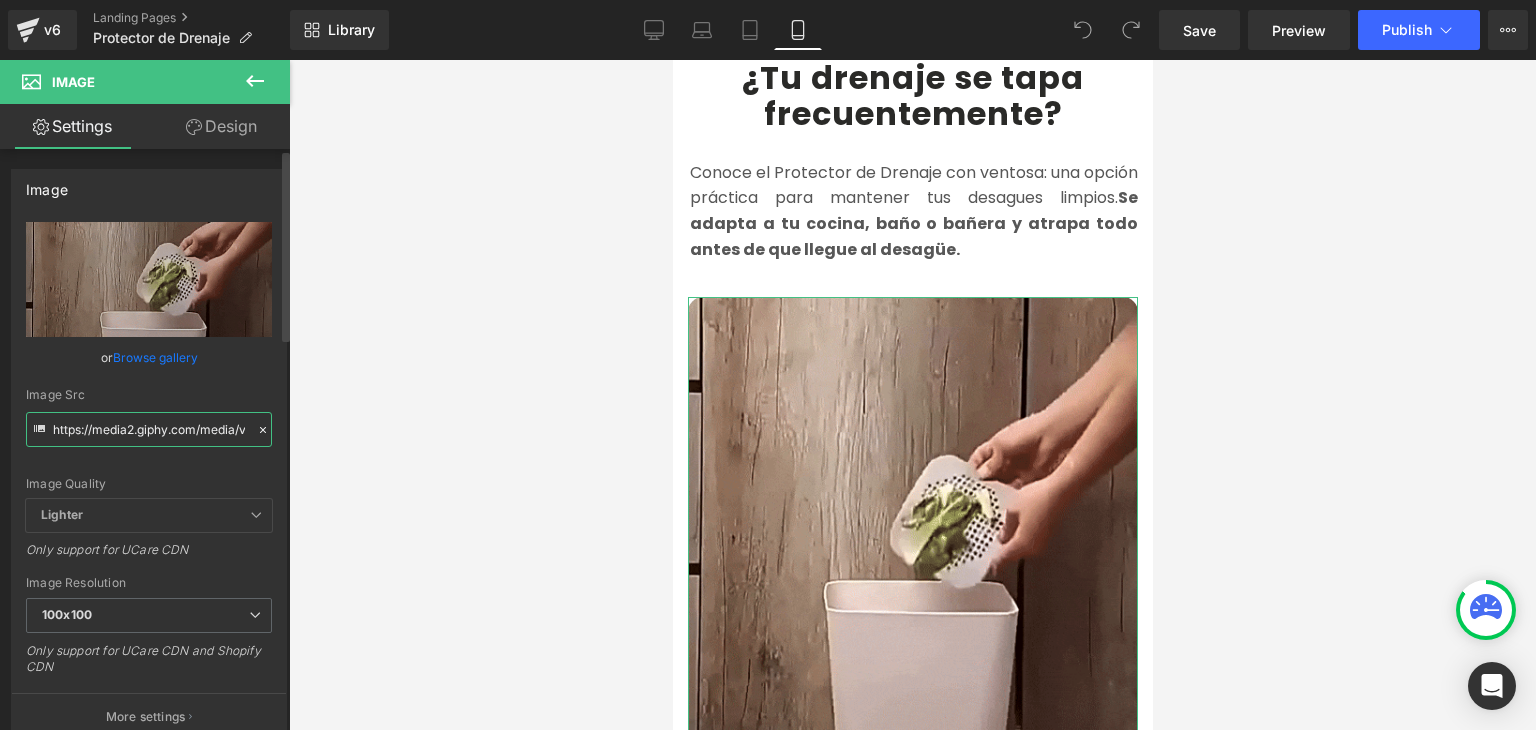 click on "https://media2.giphy.com/media/v1.Y2lkPTc5MGI3NjExcHRsY3ZkaHdlMngxYnYzeXZ0c24waHNjb2E3anFxeHBxMWVoM296diZlcD12MV9pbnRlcm5hbF9naWZfYnlfaWQmY3Q9Zw/nVvHrUAaUFu6Cy3eTr/giphy.gif" at bounding box center [149, 429] 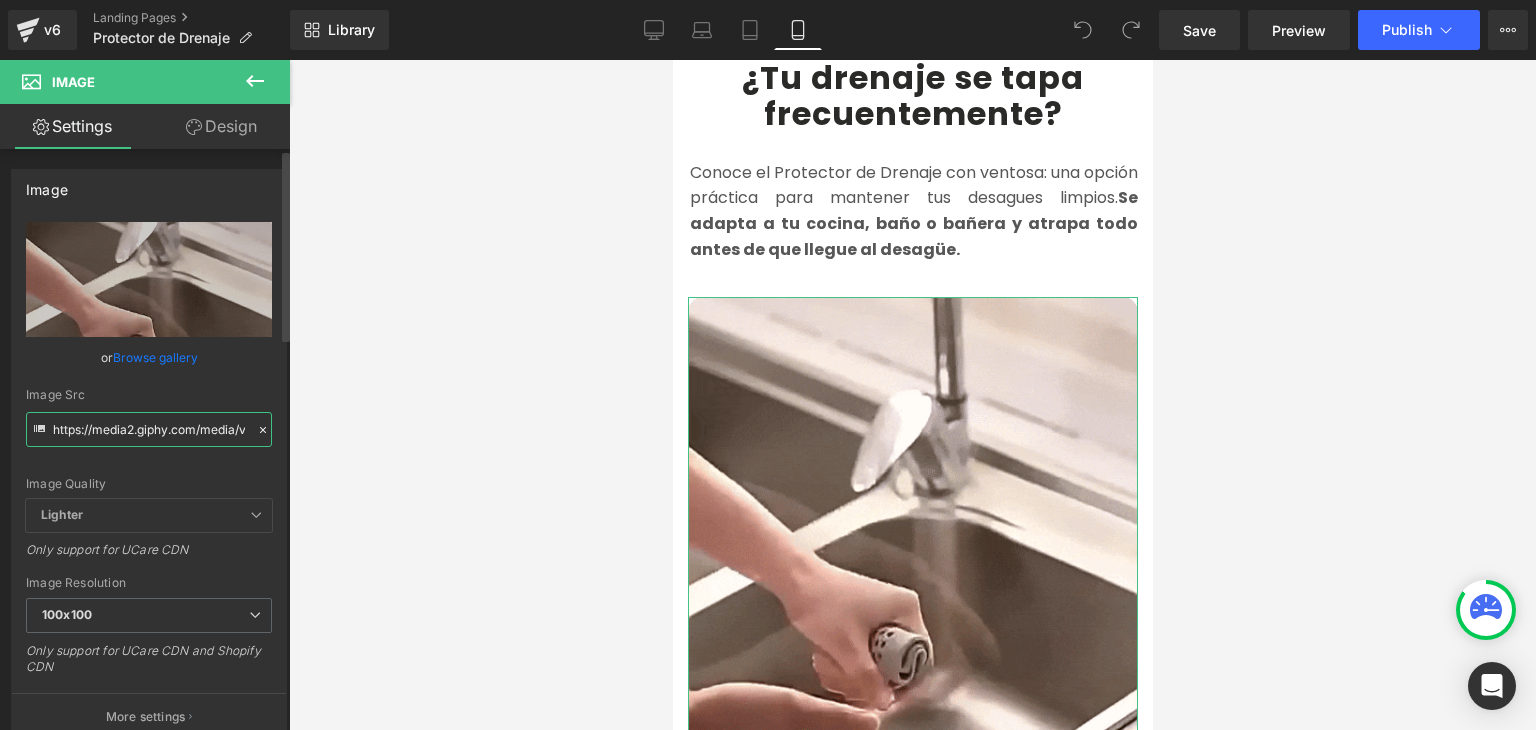 click on "https://media2.giphy.com/media/v1.Y2lkPTc5MGI3NjExcHRsY3ZkaHdlMngxYnYzeXZ0c24waHNjb2E3anFxeHBxMWVoM296diZlcD12MV9pbnRlcm5hbF9naWZfYnlfaWQmY3Q9Zw/nVvHrUAaUFu6Cy3eTr/giphy.gif" at bounding box center [149, 429] 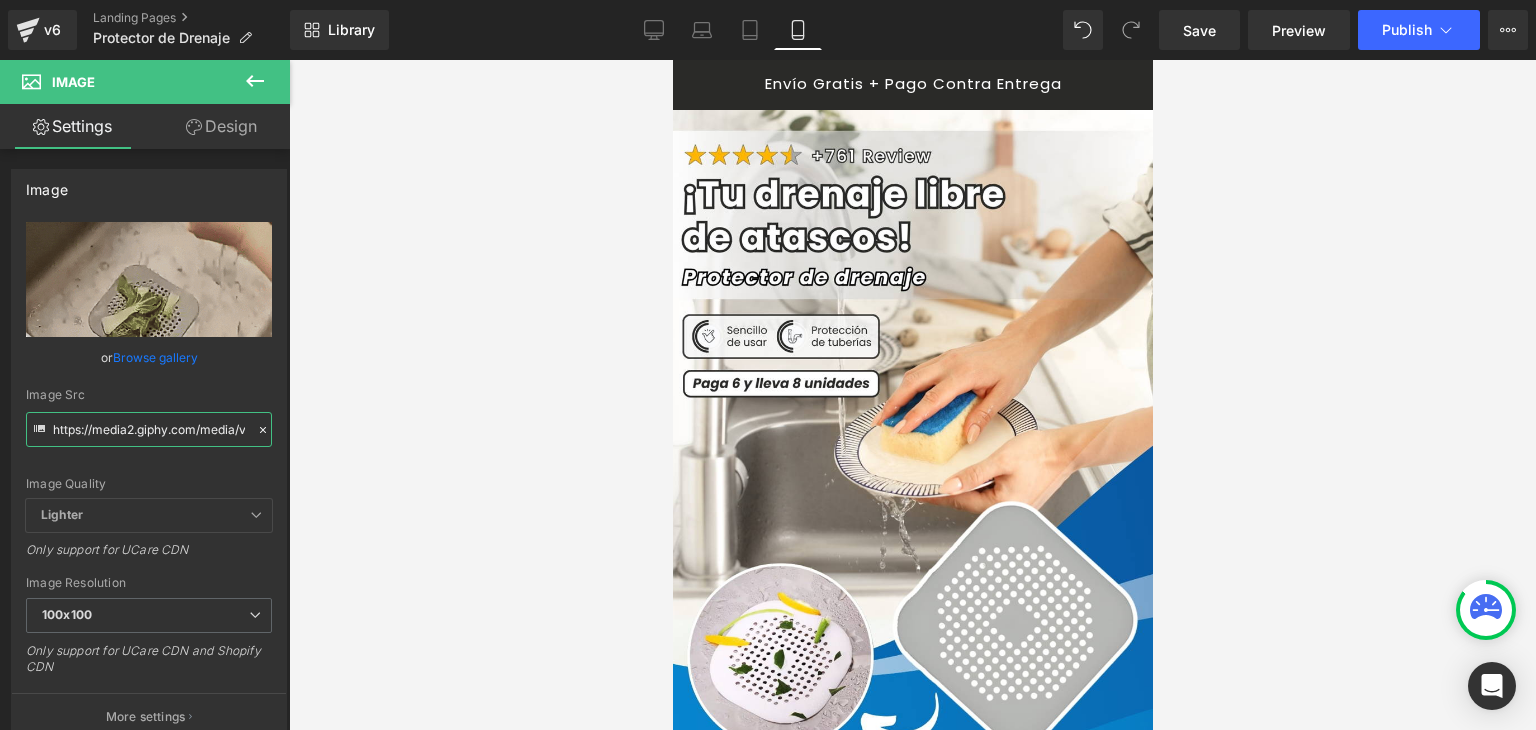 scroll, scrollTop: 0, scrollLeft: 0, axis: both 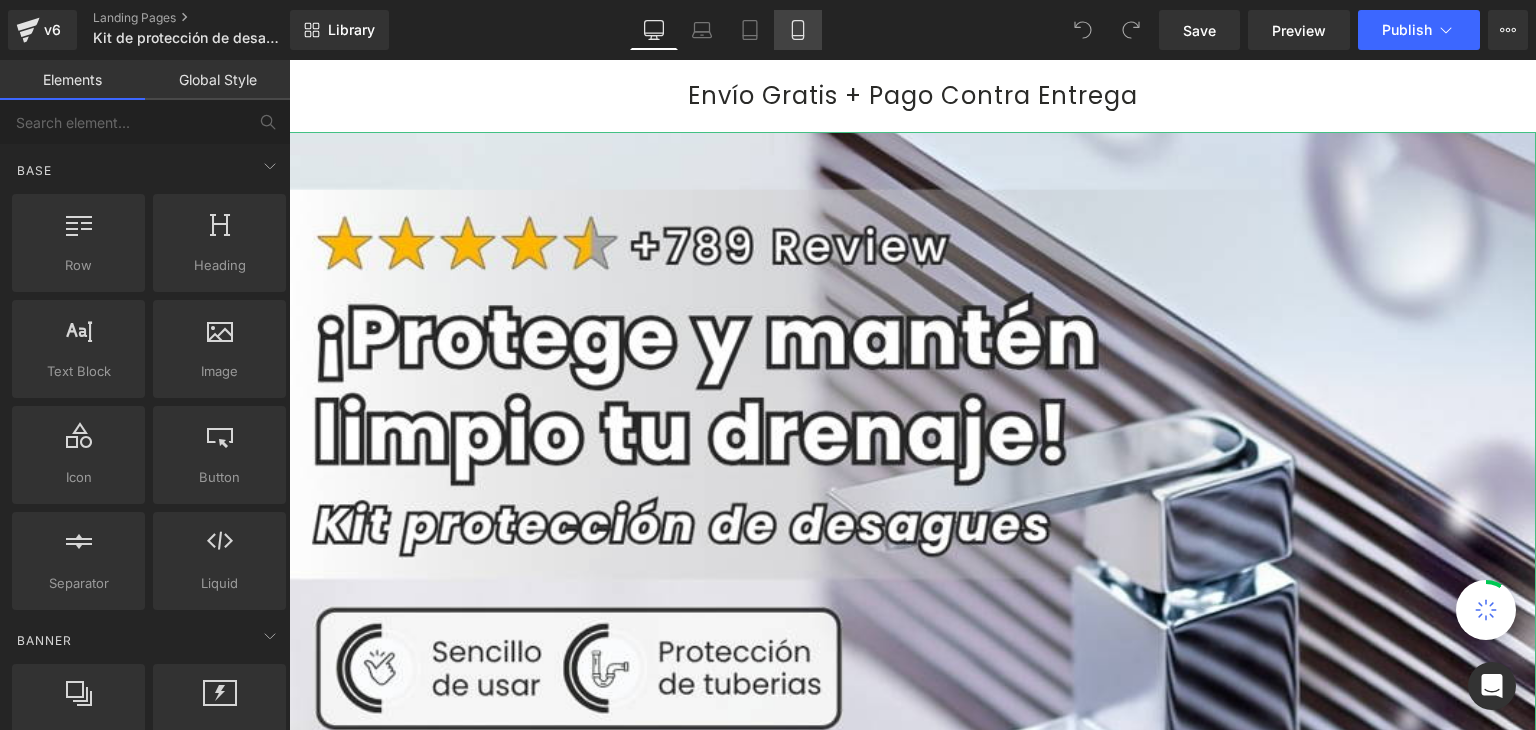 click 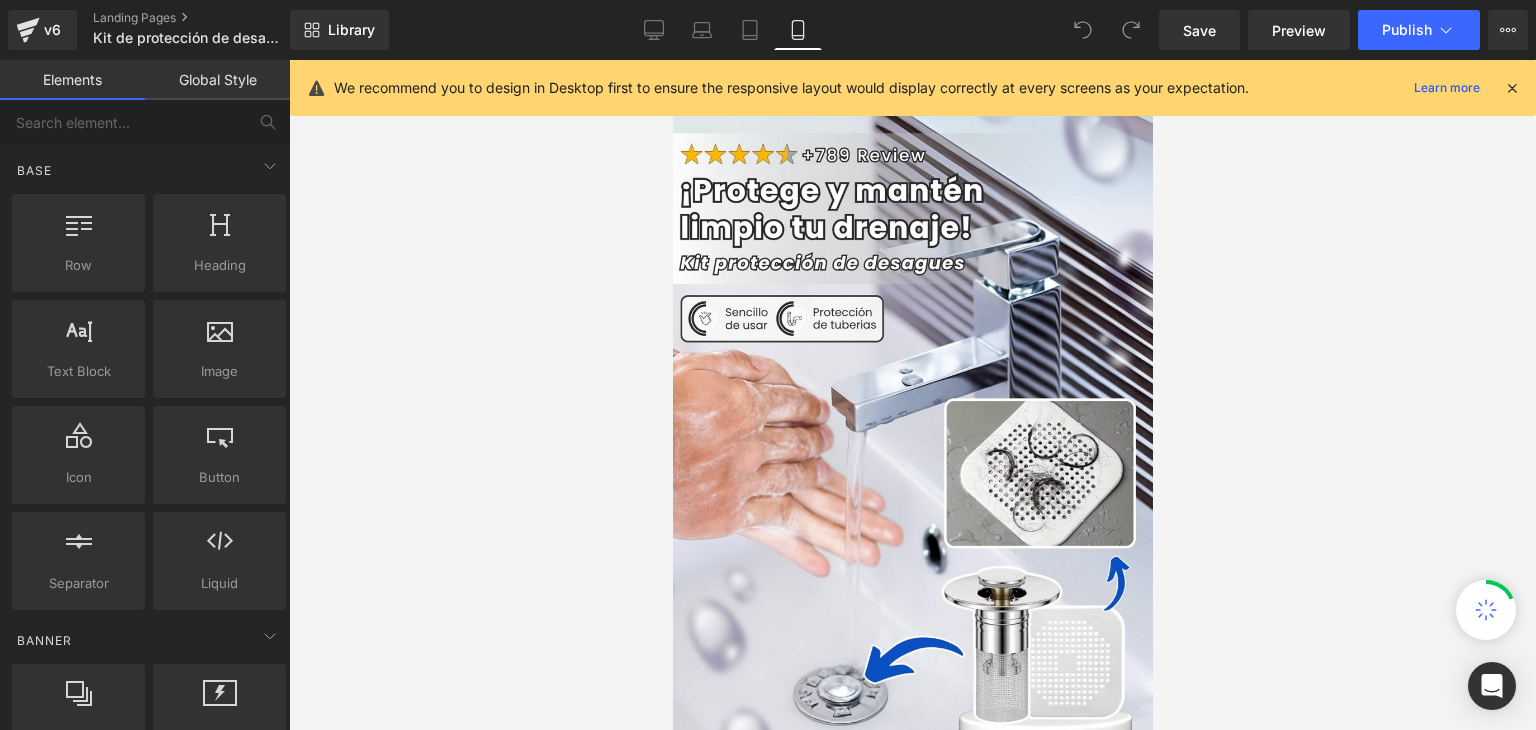 click on "We recommend you to design in Desktop first to ensure the responsive layout would display correctly at every screens as your expectation. Learn more" at bounding box center (919, 88) 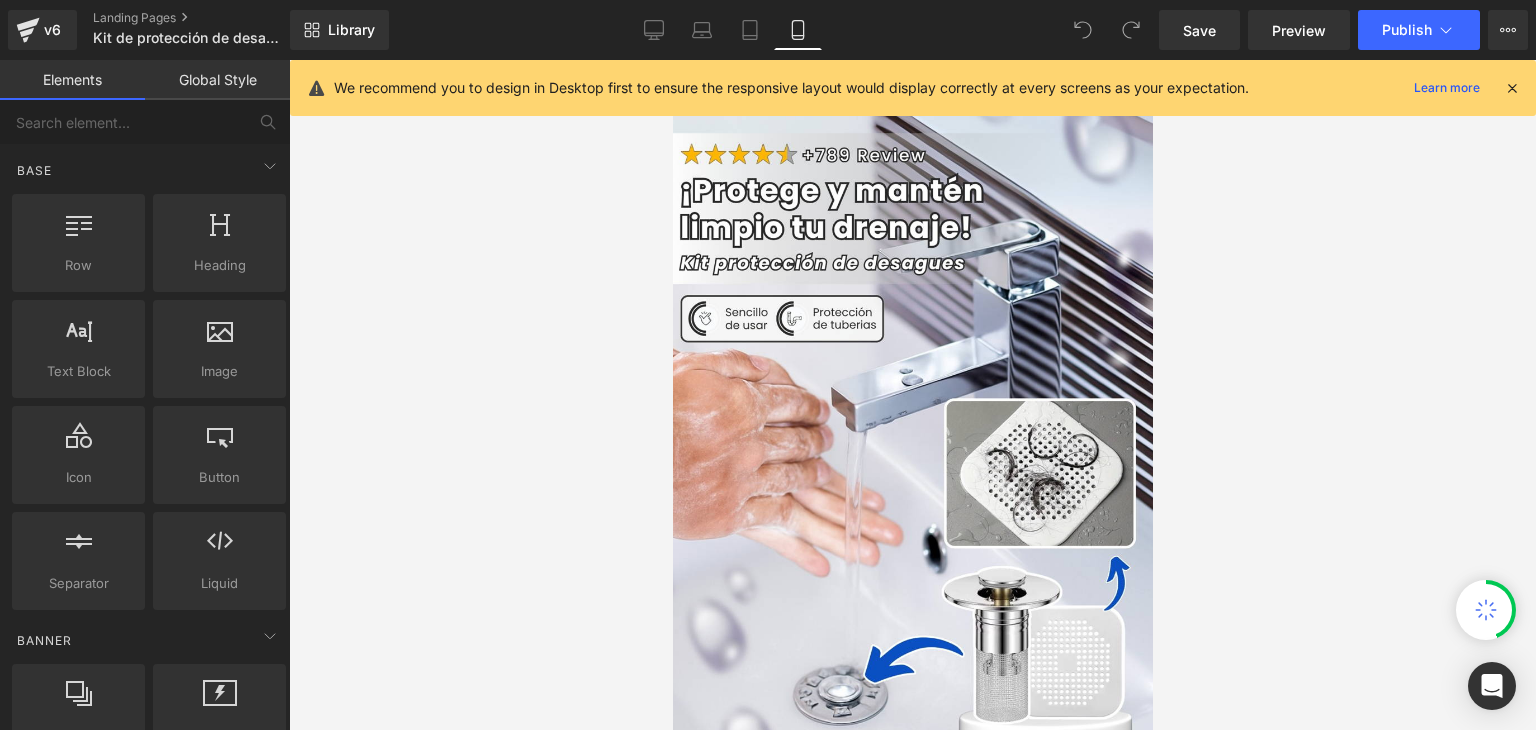 click at bounding box center [1512, 88] 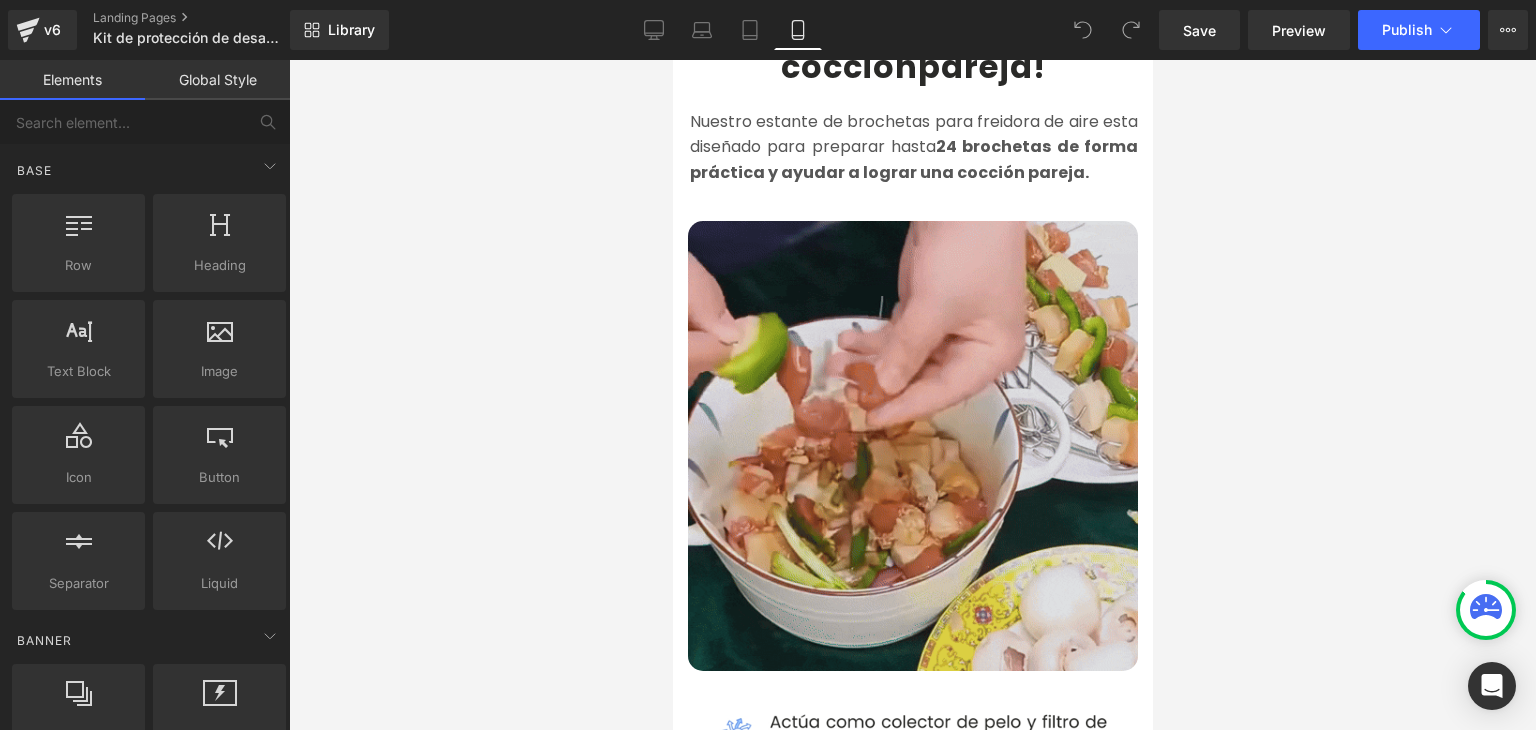 scroll, scrollTop: 1100, scrollLeft: 0, axis: vertical 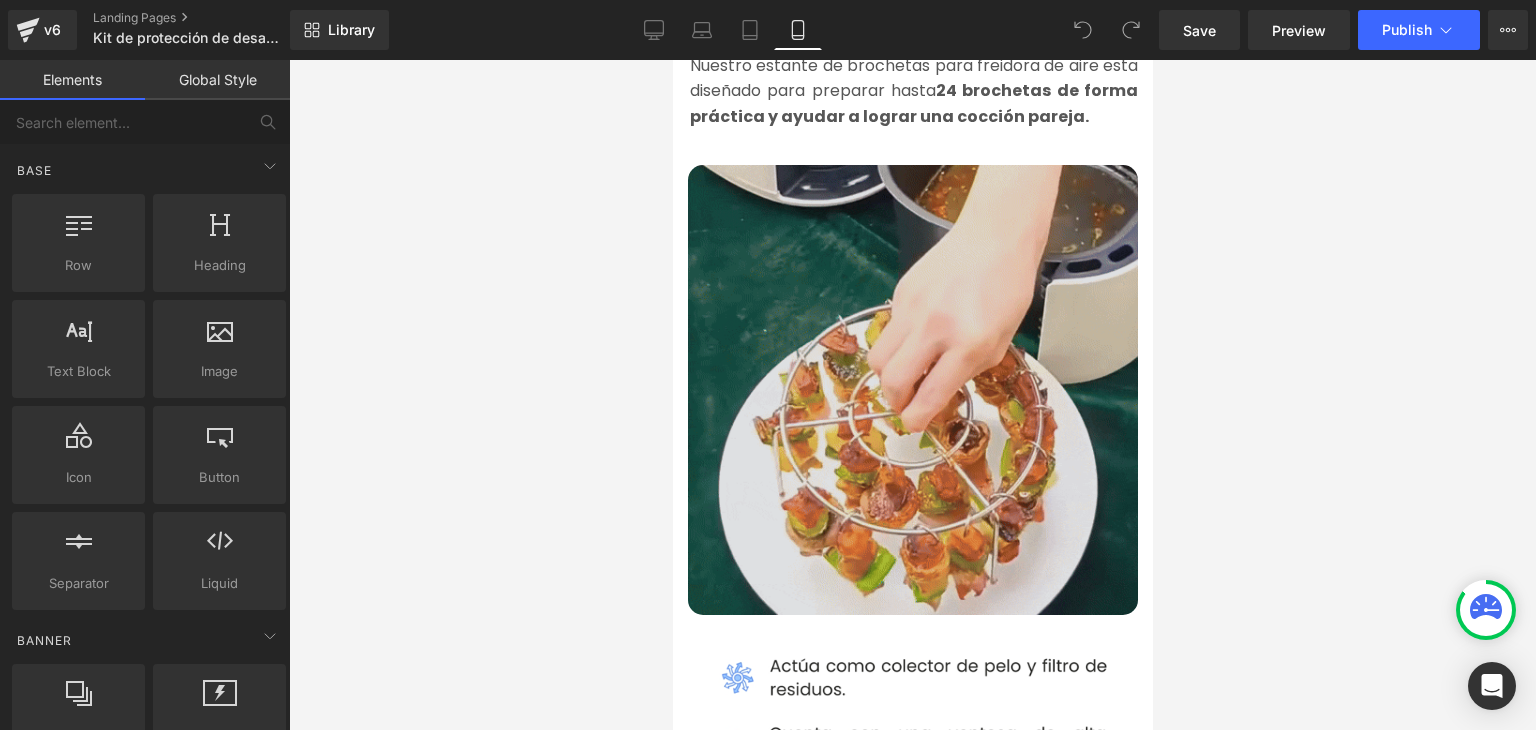 click at bounding box center (912, 390) 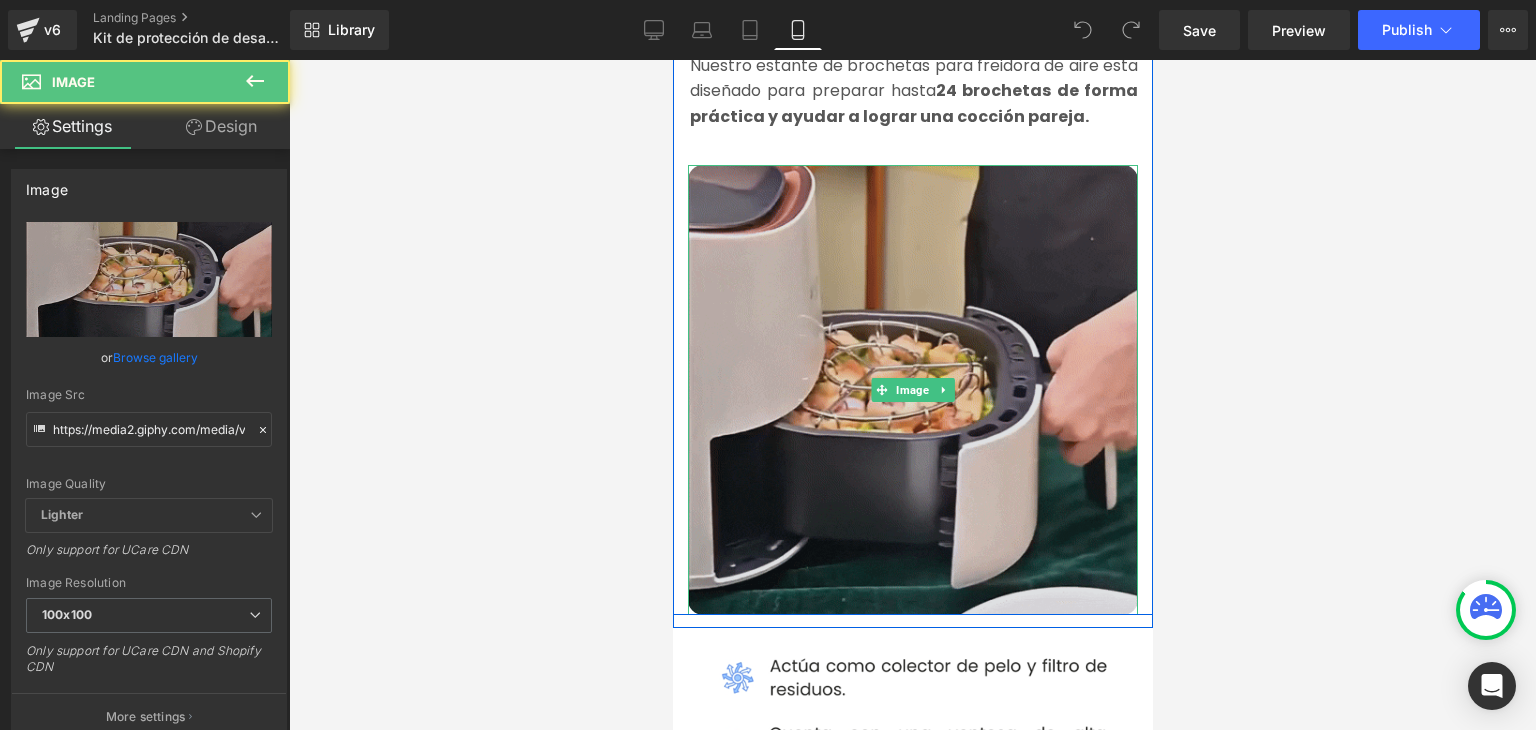 click at bounding box center [912, 390] 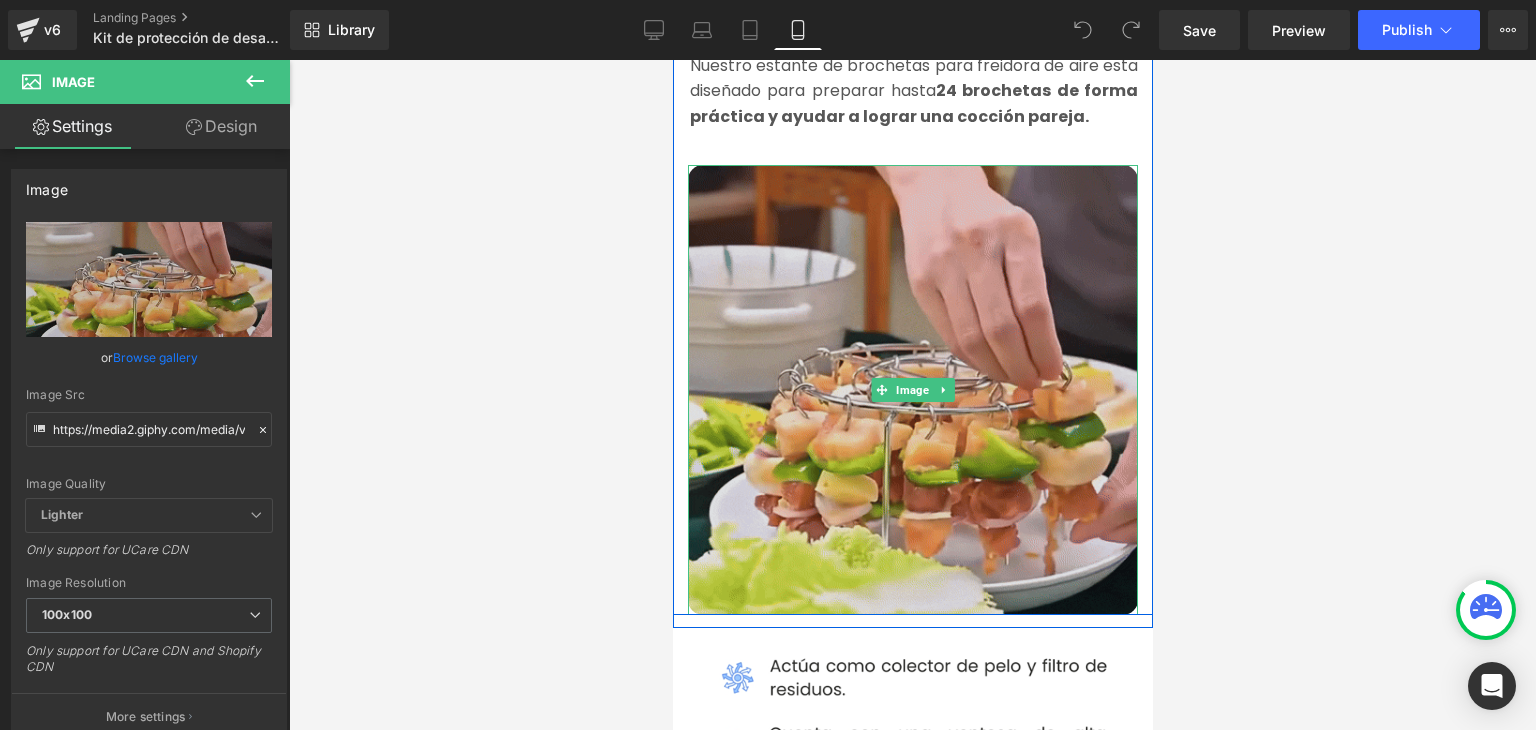 click at bounding box center (912, 390) 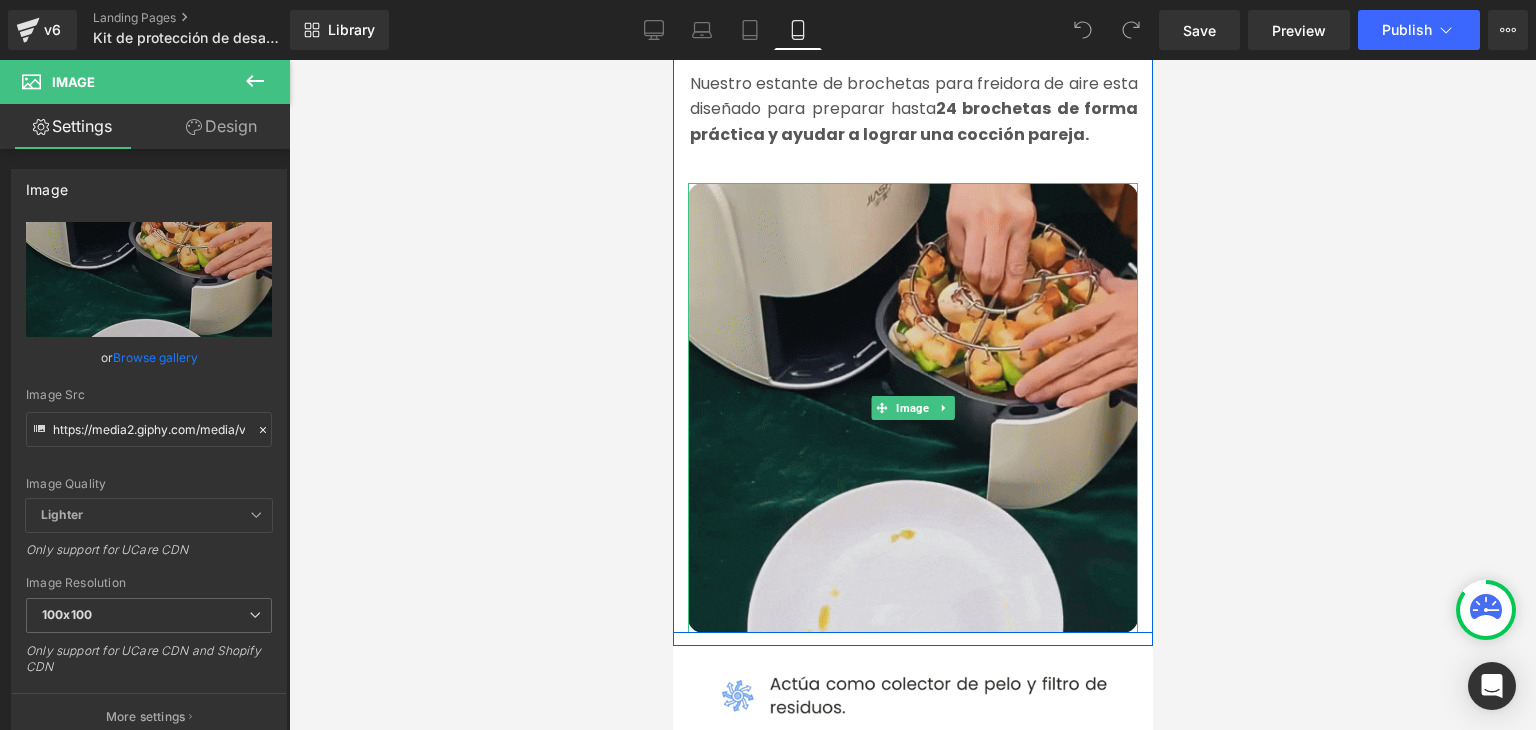 scroll, scrollTop: 1100, scrollLeft: 0, axis: vertical 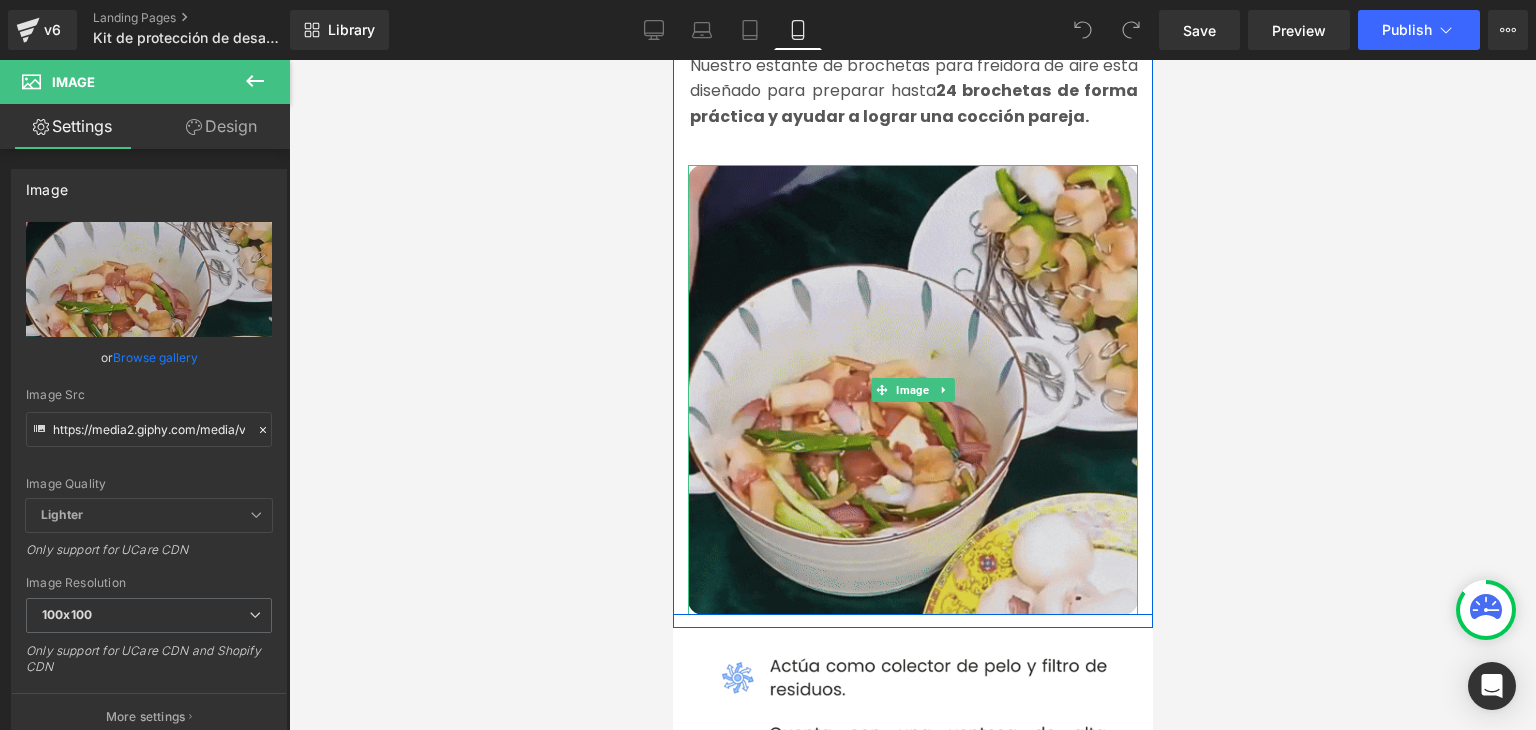 click at bounding box center [912, 390] 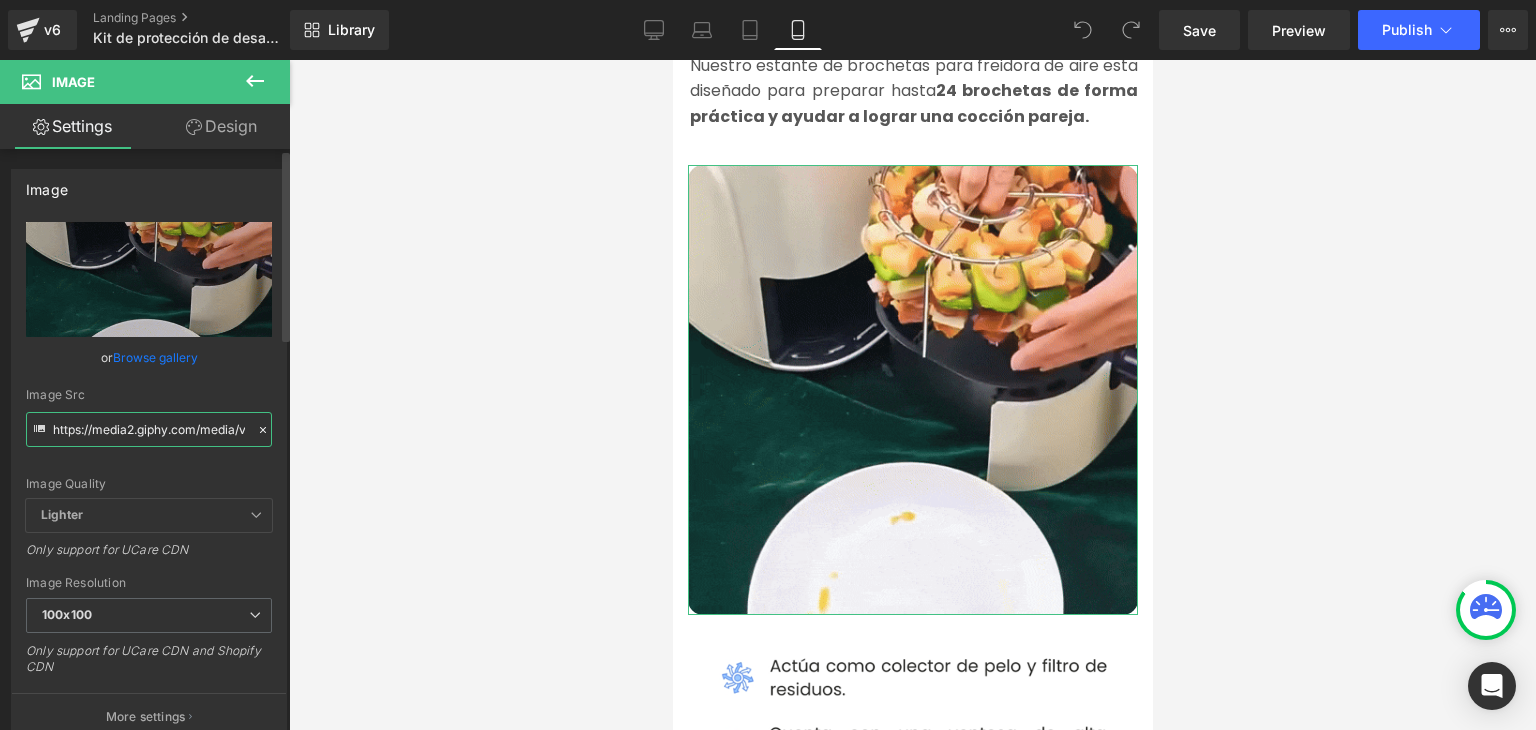 click on "https://media2.giphy.com/media/v1.Y2lkPTc5MGI3NjExY2Z4ZHYzMW42aWR0aDNqbTRmczNxaHNubHZ1dHpkaHY1M2dxbWtxOCZlcD12MV9pbnRlcm5hbF9naWZfYnlfaWQmY3Q9Zw/vjSrkpMj4K5lglUm48/giphy.gif" at bounding box center [149, 429] 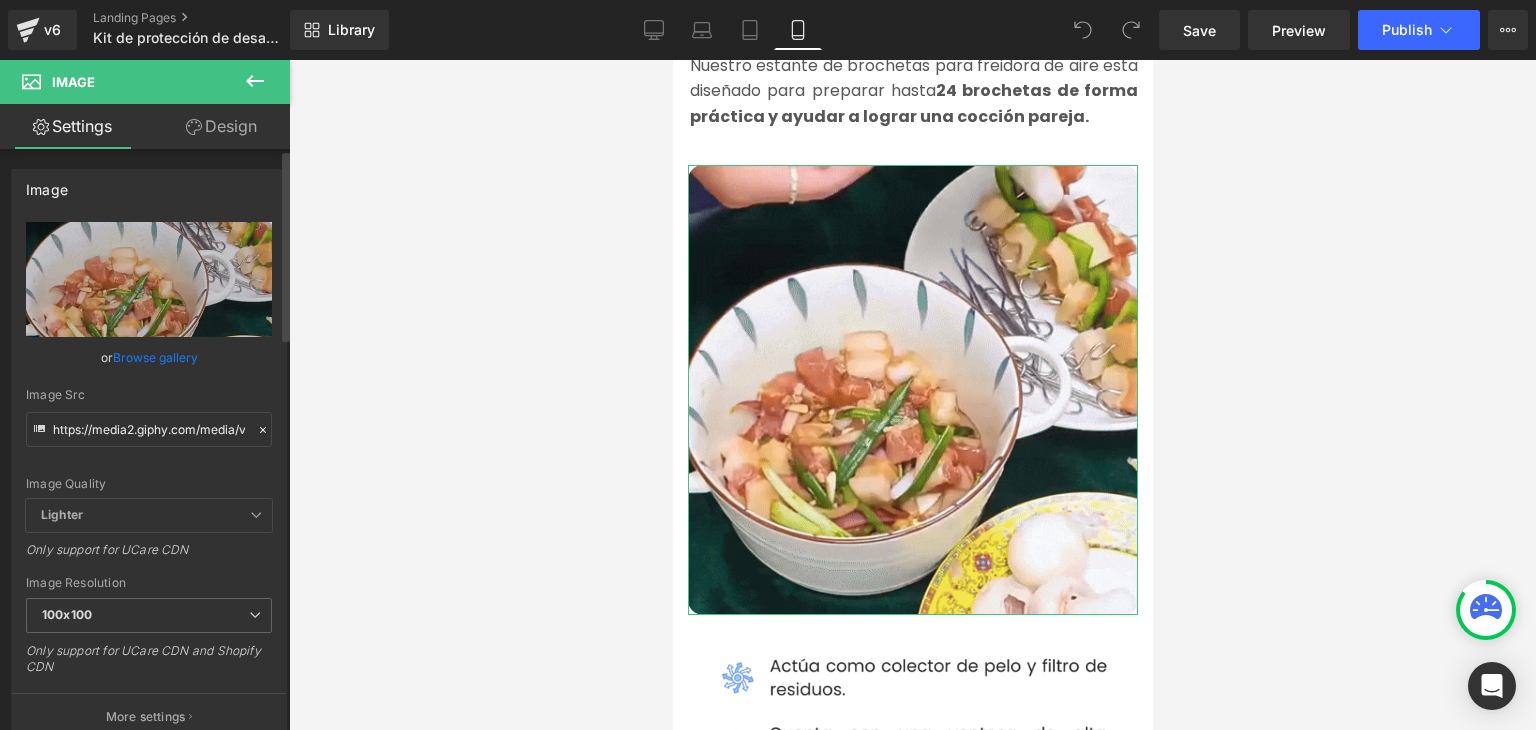 click 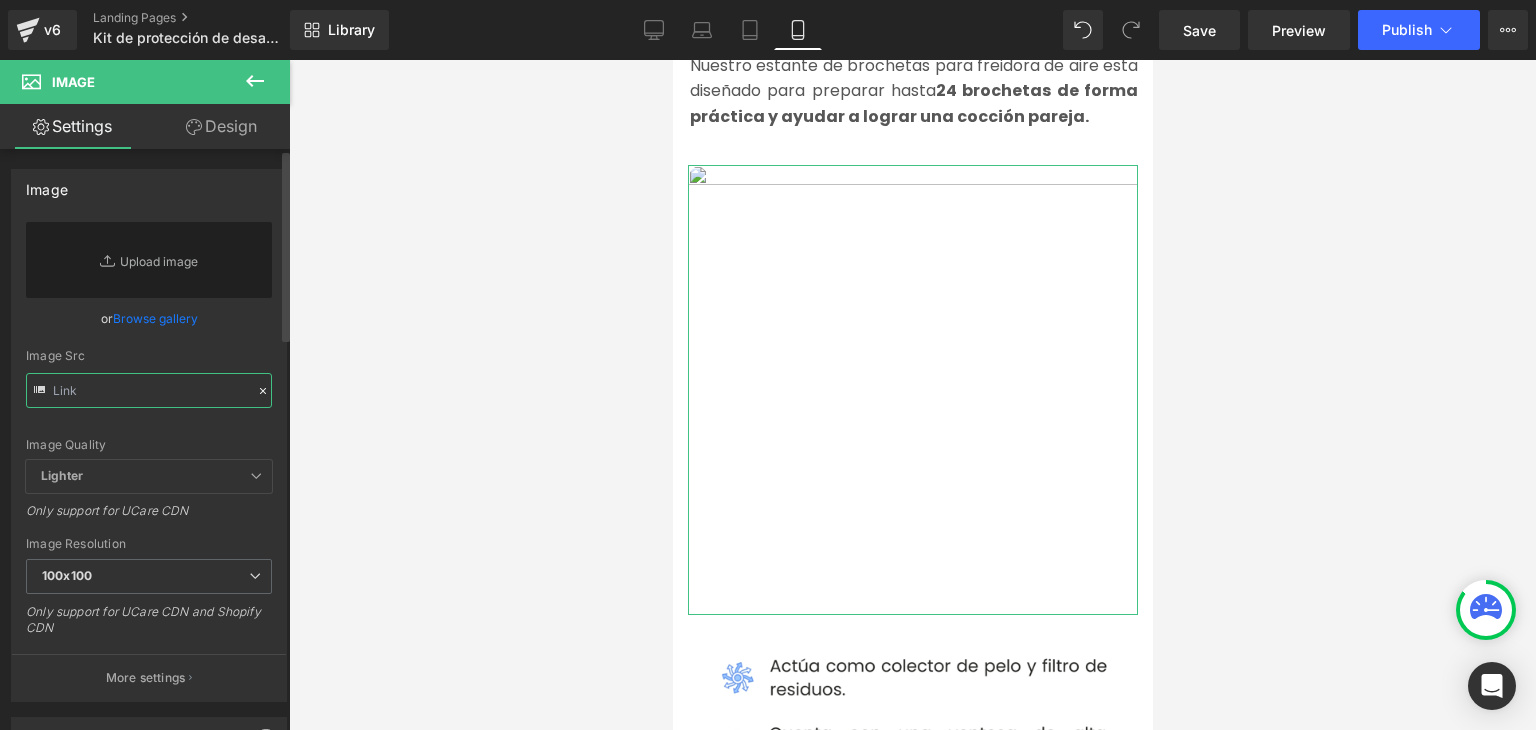 click at bounding box center [149, 390] 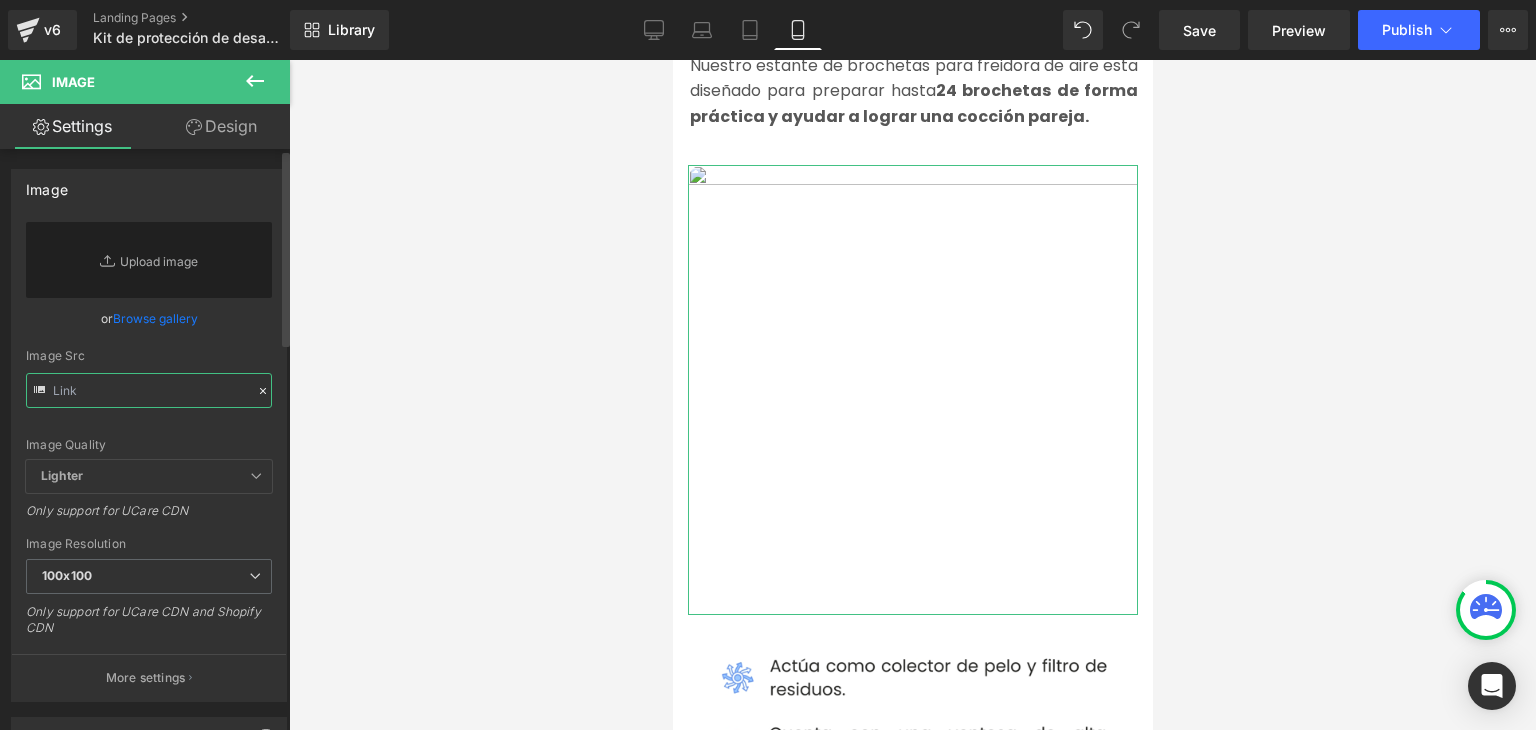 paste on "https://media2.giphy.com/media/v1.Y2lkPTc5MGI3NjExM2c5eHh3N2Y0c3cyd2F5d2R3NWRmaDF3aXBya3o4cGdjcjVuODZhdiZlcD12MV9pbnRlcm5hbF9naWZfYnlfaWQmY3Q9Zw/HNX23TWCuZvYa3W7wb/giphy.gif" 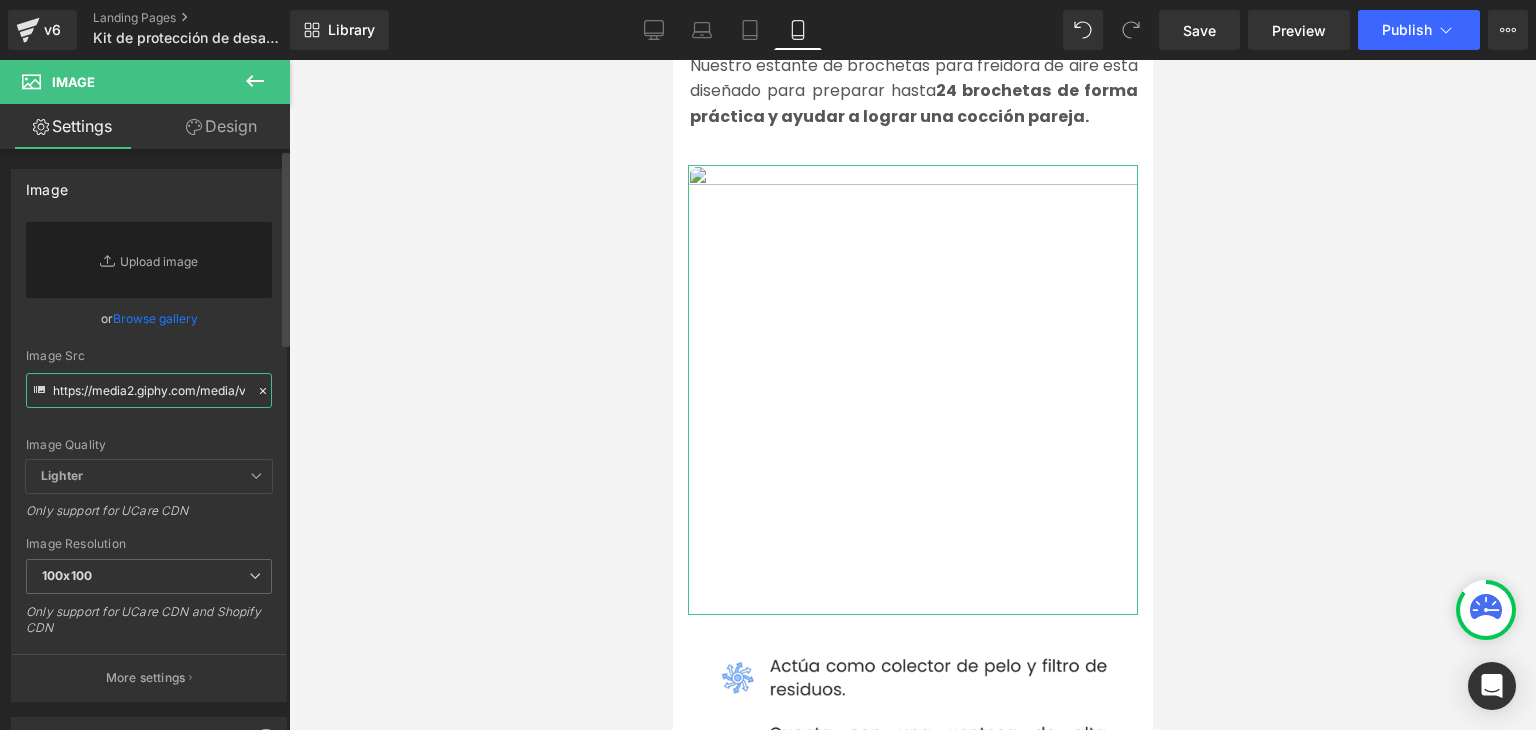scroll, scrollTop: 0, scrollLeft: 1033, axis: horizontal 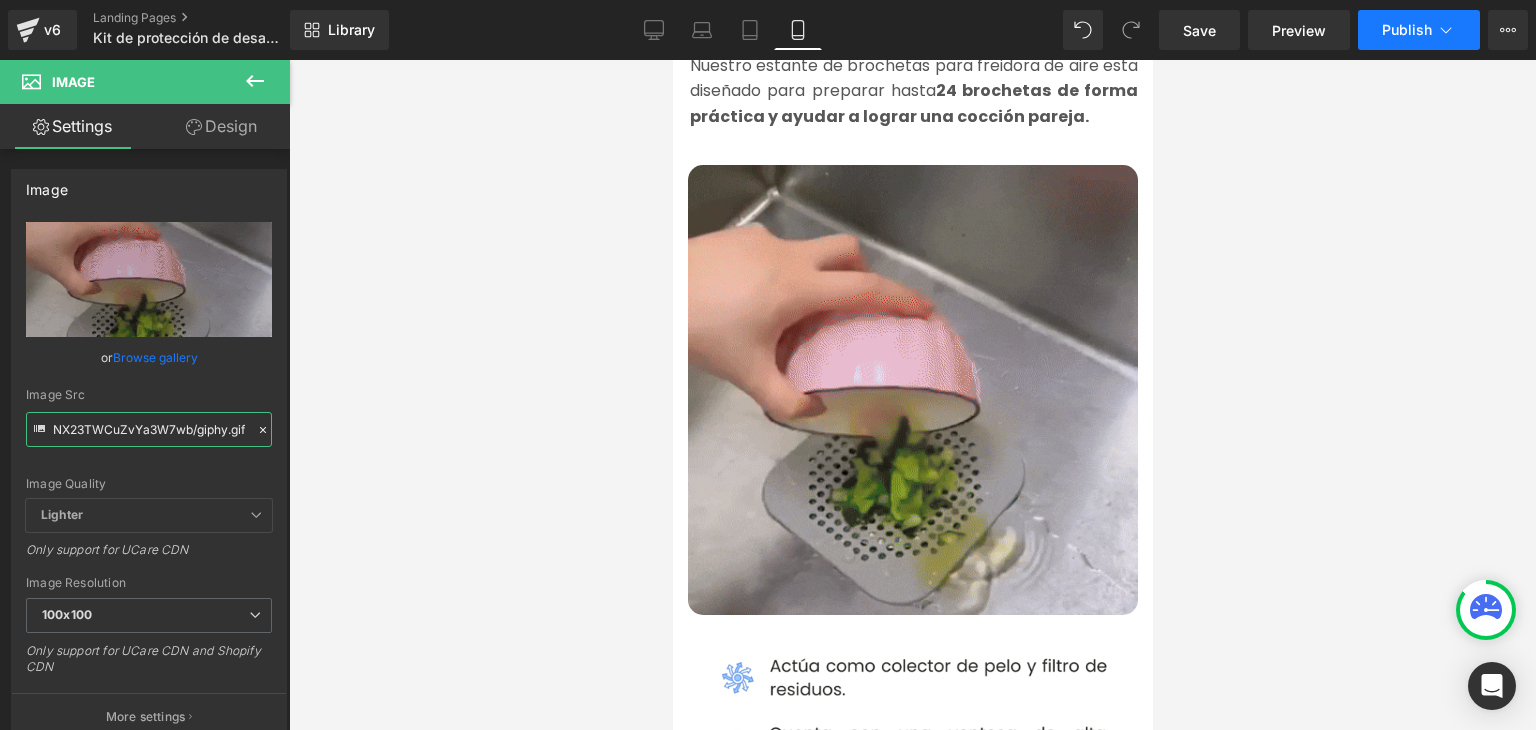 type on "https://media2.giphy.com/media/v1.Y2lkPTc5MGI3NjExM2c5eHh3N2Y0c3cyd2F5d2R3NWRmaDF3aXBya3o4cGdjcjVuODZhdiZlcD12MV9pbnRlcm5hbF9naWZfYnlfaWQmY3Q9Zw/HNX23TWCuZvYa3W7wb/giphy.gif" 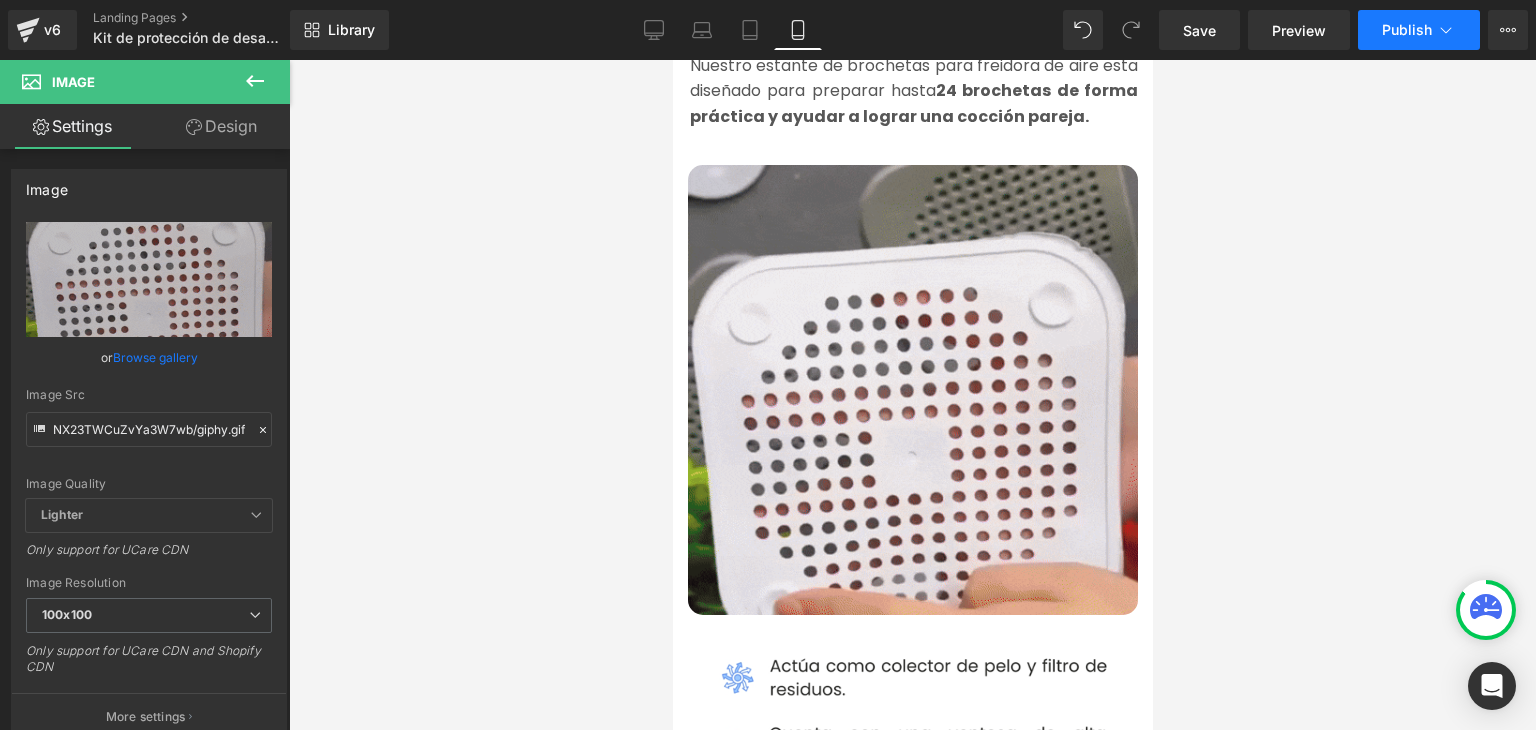 click on "Publish" at bounding box center [1407, 30] 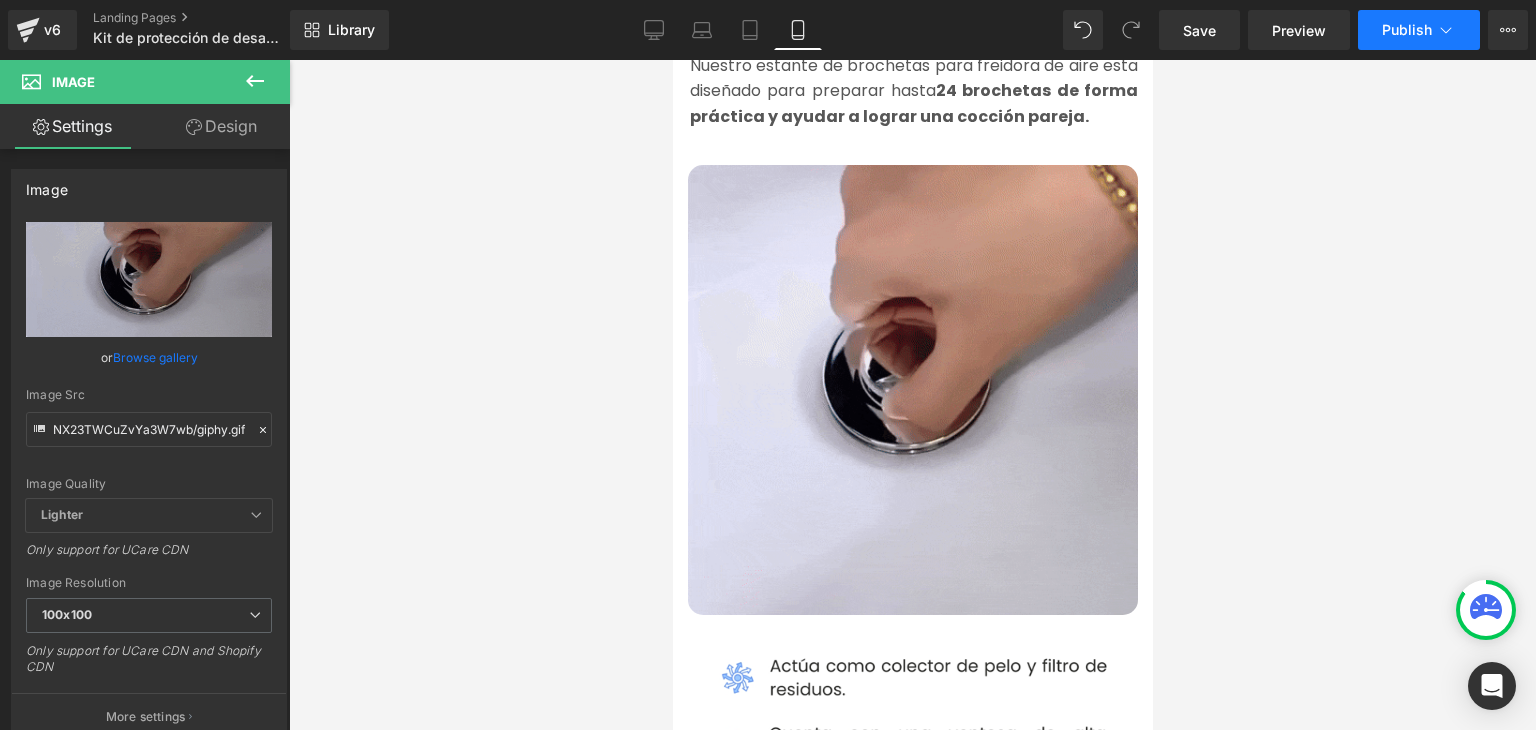 scroll, scrollTop: 0, scrollLeft: 0, axis: both 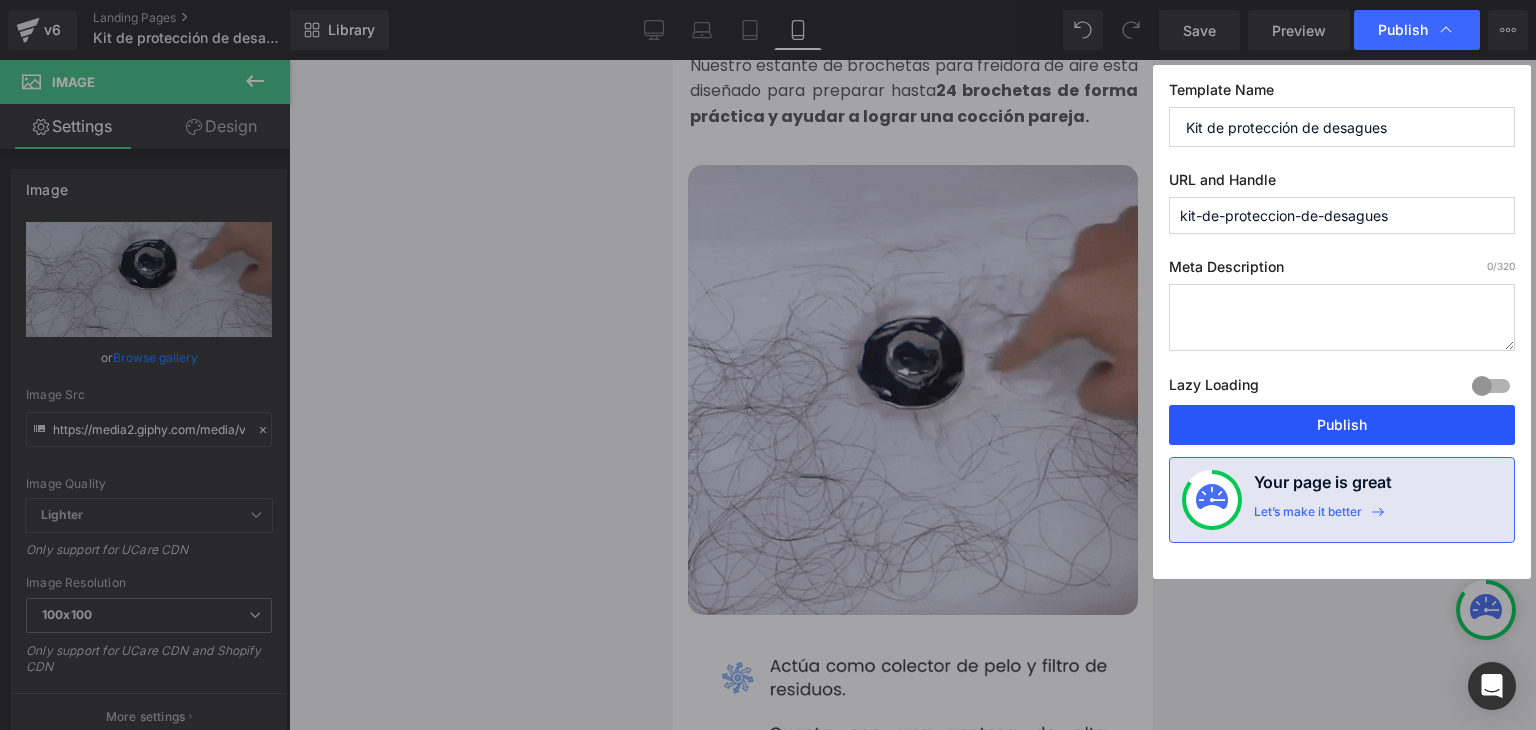 click on "Publish" at bounding box center (1342, 425) 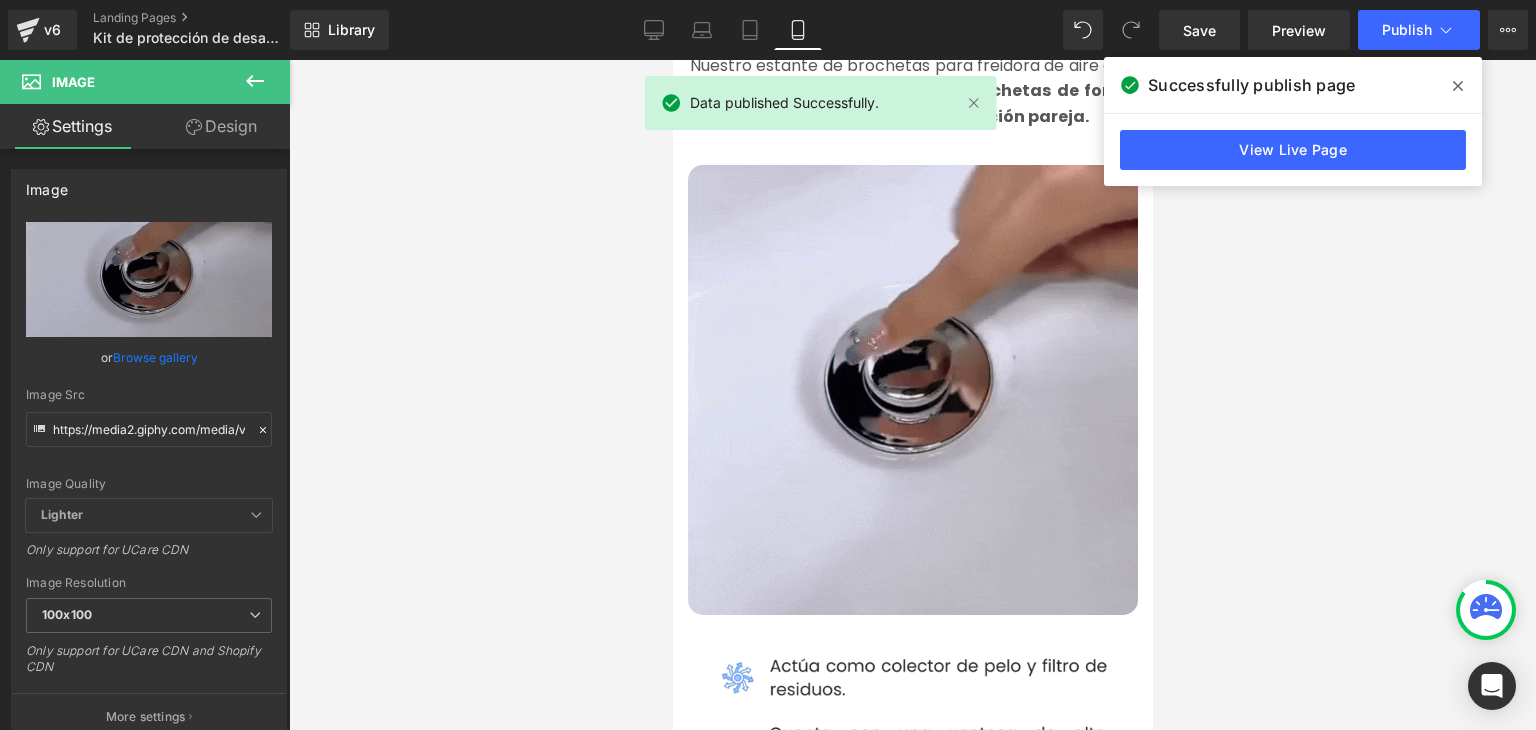 click 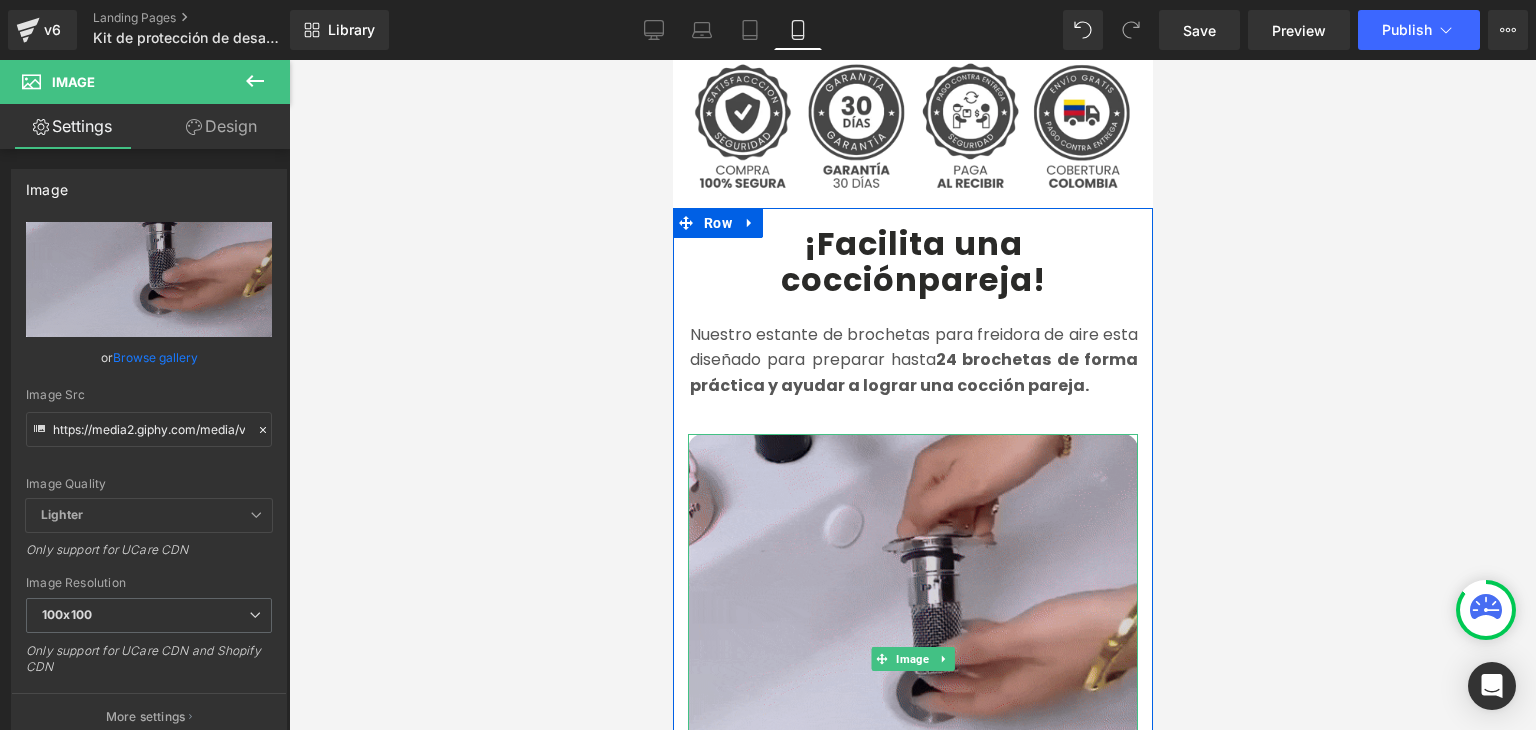 scroll, scrollTop: 800, scrollLeft: 0, axis: vertical 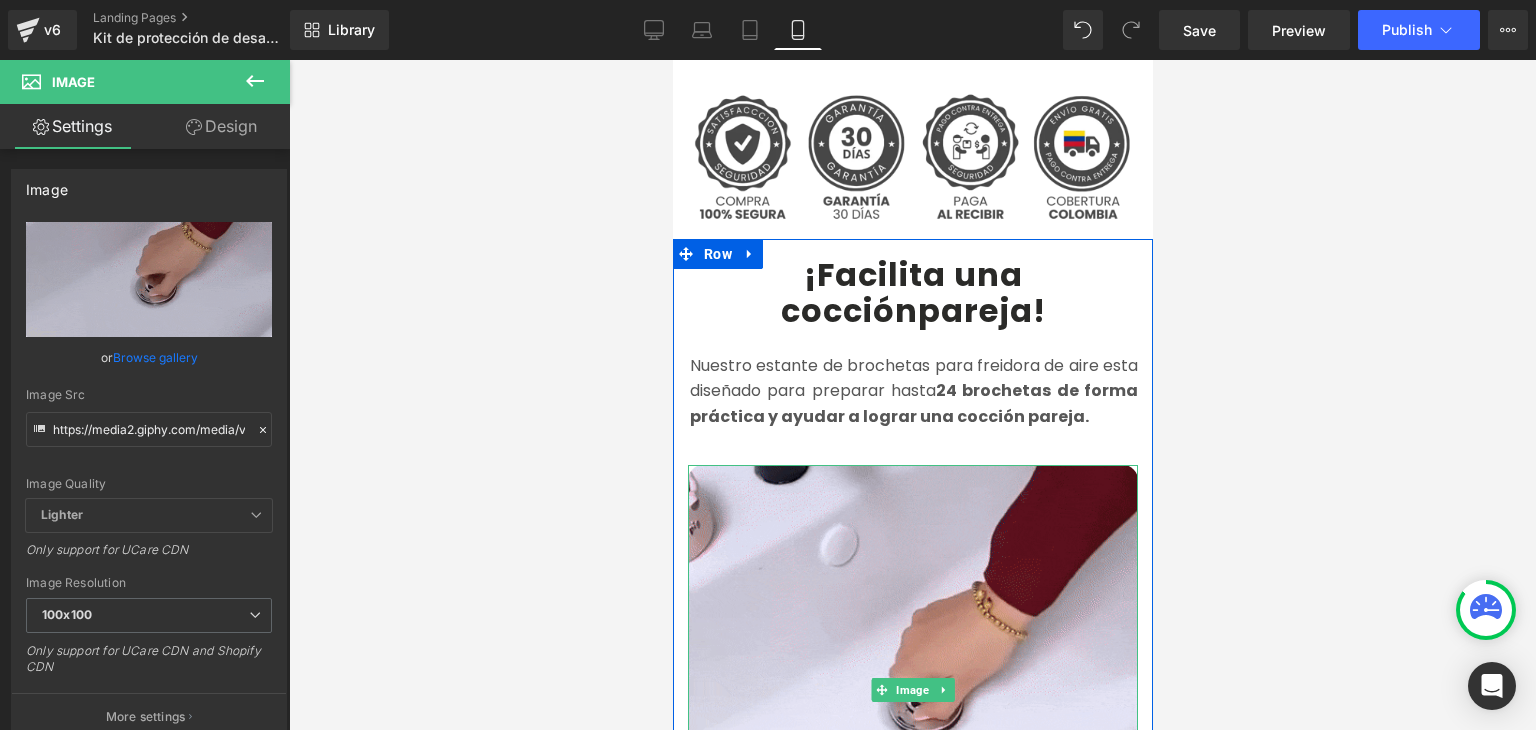 click on "Nuestro estante de brochetas para freidora de aire esta diseñado para preparar hasta  24 brochetas de forma práctica y ayudar a lograr una cocción pareja." at bounding box center [913, 391] 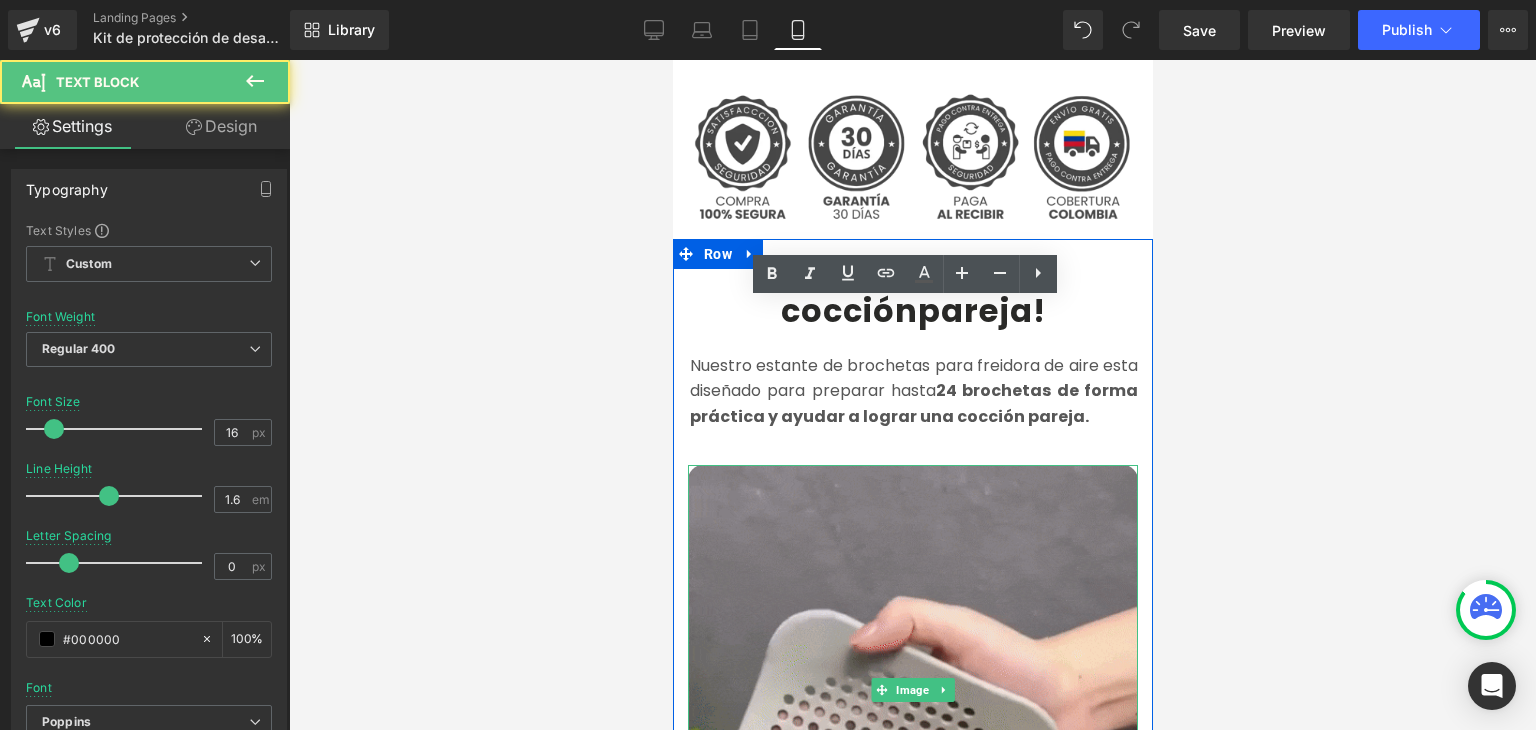click on "Nuestro estante de brochetas para freidora de aire esta diseñado para preparar hasta  24 brochetas de forma práctica y ayudar a lograr una cocción pareja." at bounding box center [913, 391] 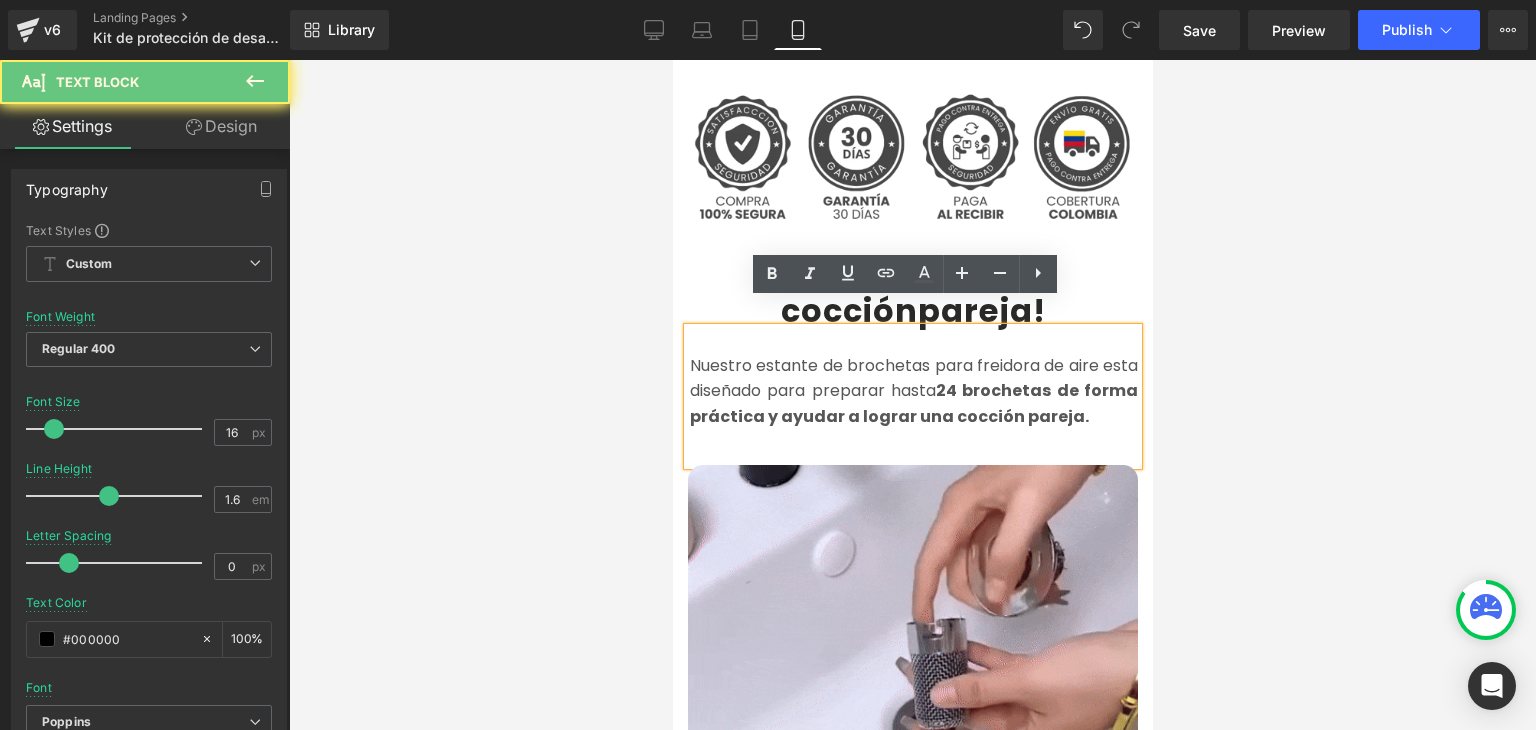 click on "Nuestro estante de brochetas para freidora de aire esta diseñado para preparar hasta  24 brochetas de forma práctica y ayudar a lograr una cocción pareja." at bounding box center [913, 391] 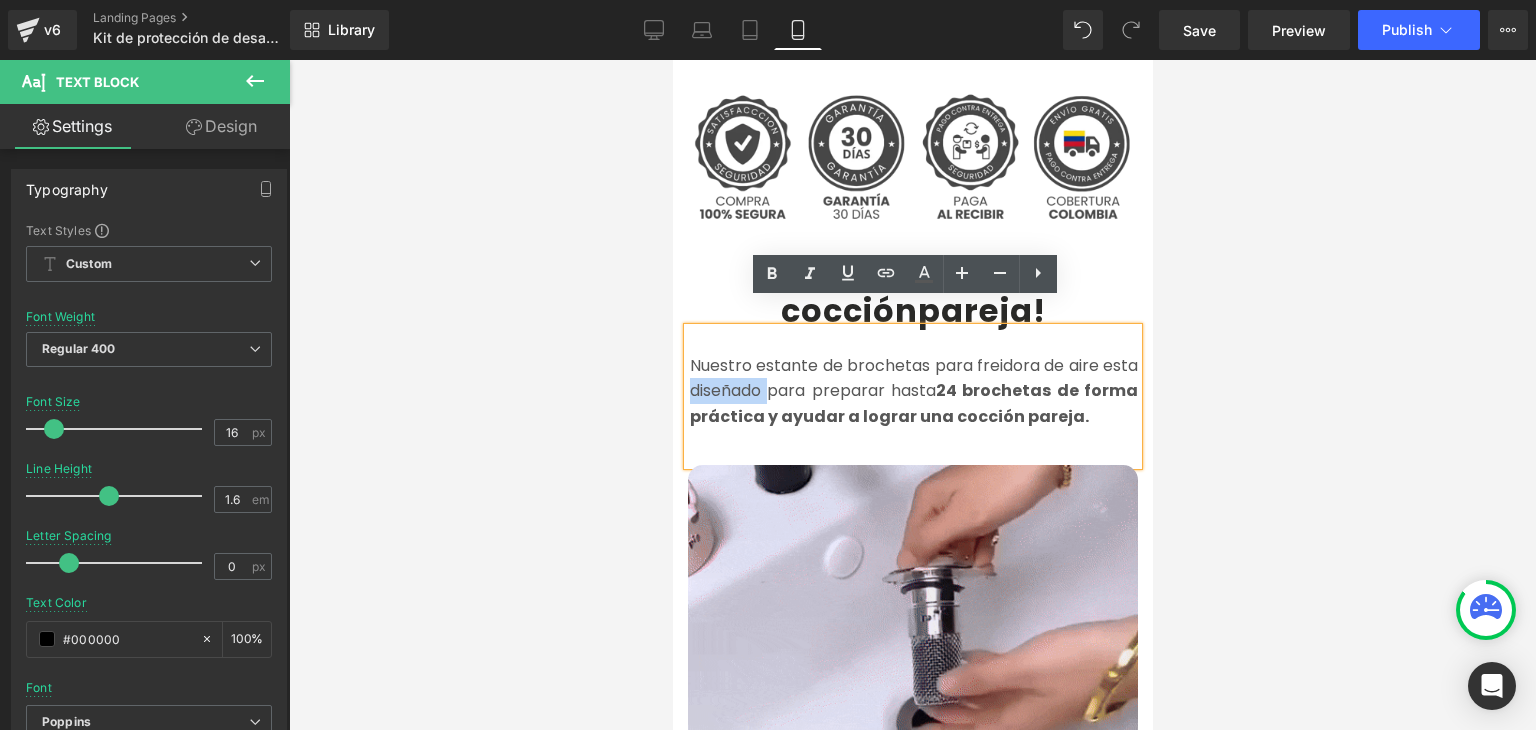 click on "Nuestro estante de brochetas para freidora de aire esta diseñado para preparar hasta  24 brochetas de forma práctica y ayudar a lograr una cocción pareja." at bounding box center (913, 391) 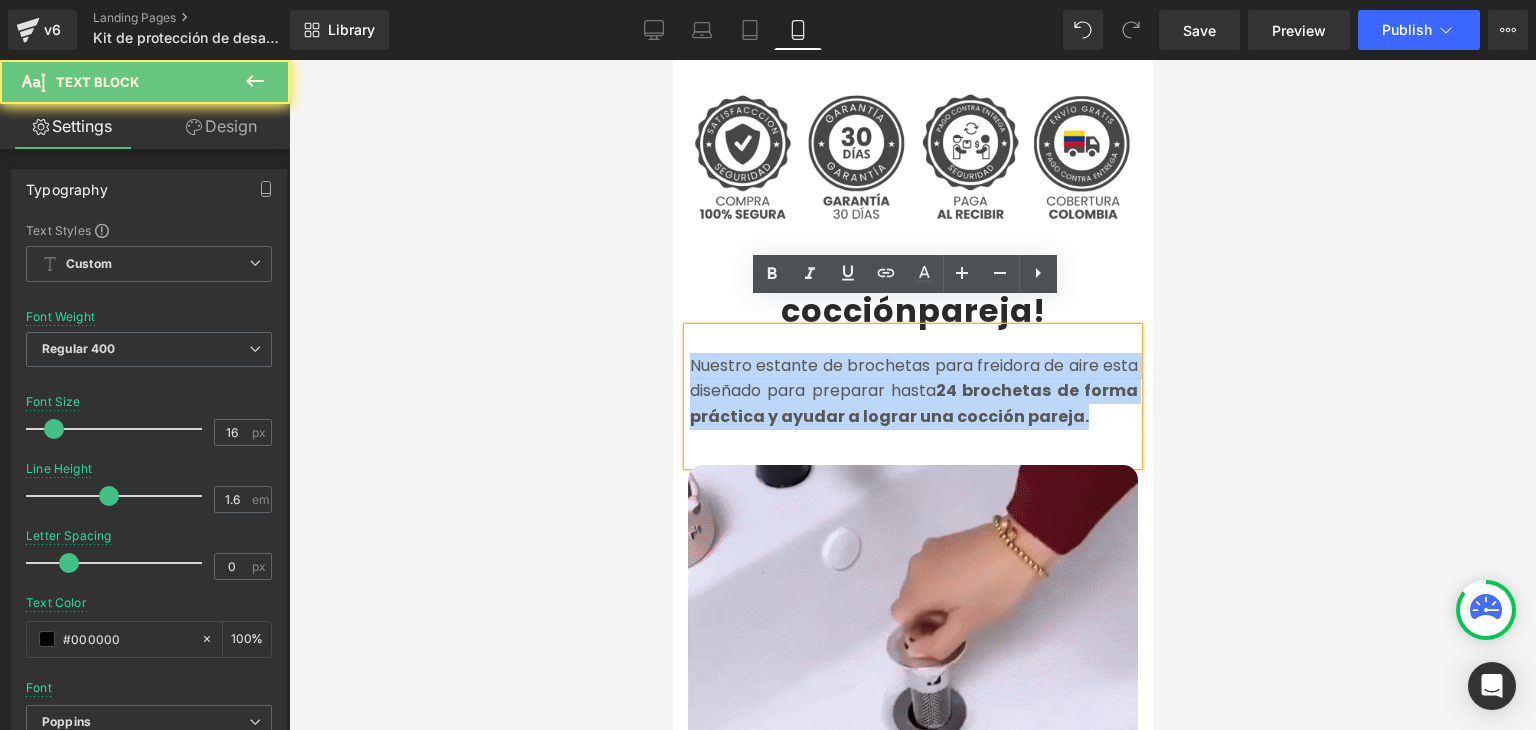 click on "Nuestro estante de brochetas para freidora de aire esta diseñado para preparar hasta  24 brochetas de forma práctica y ayudar a lograr una cocción pareja." at bounding box center (913, 391) 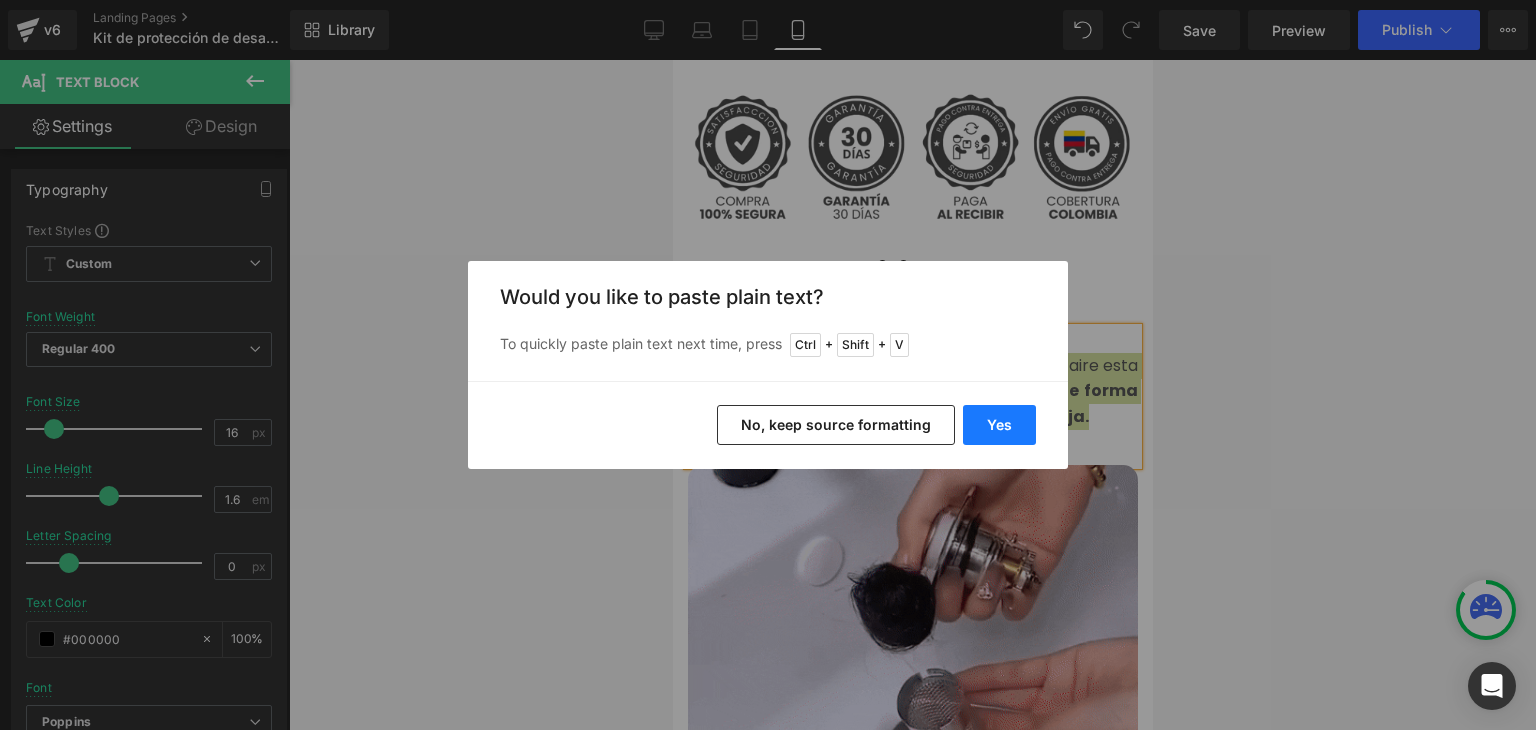 click on "Yes" at bounding box center (999, 425) 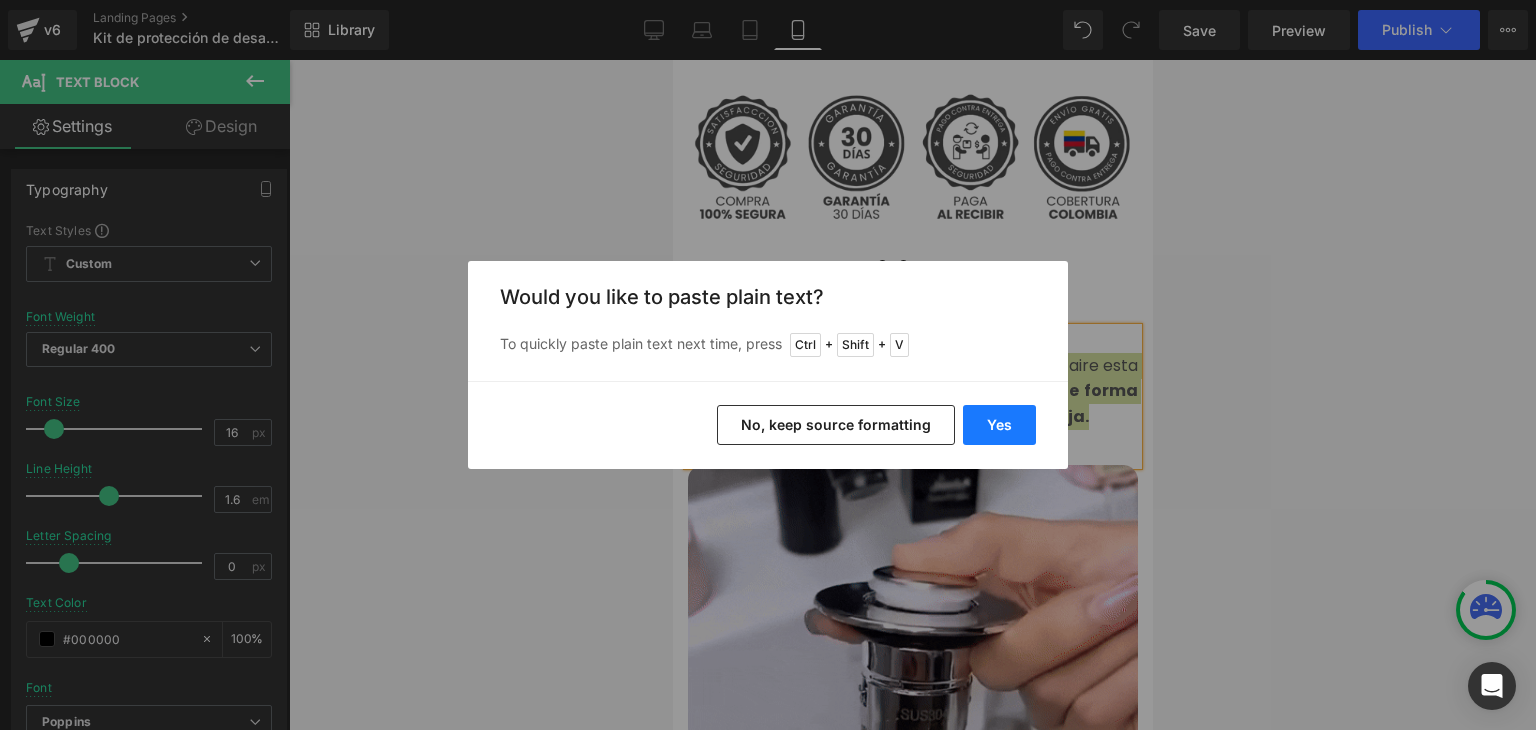 type 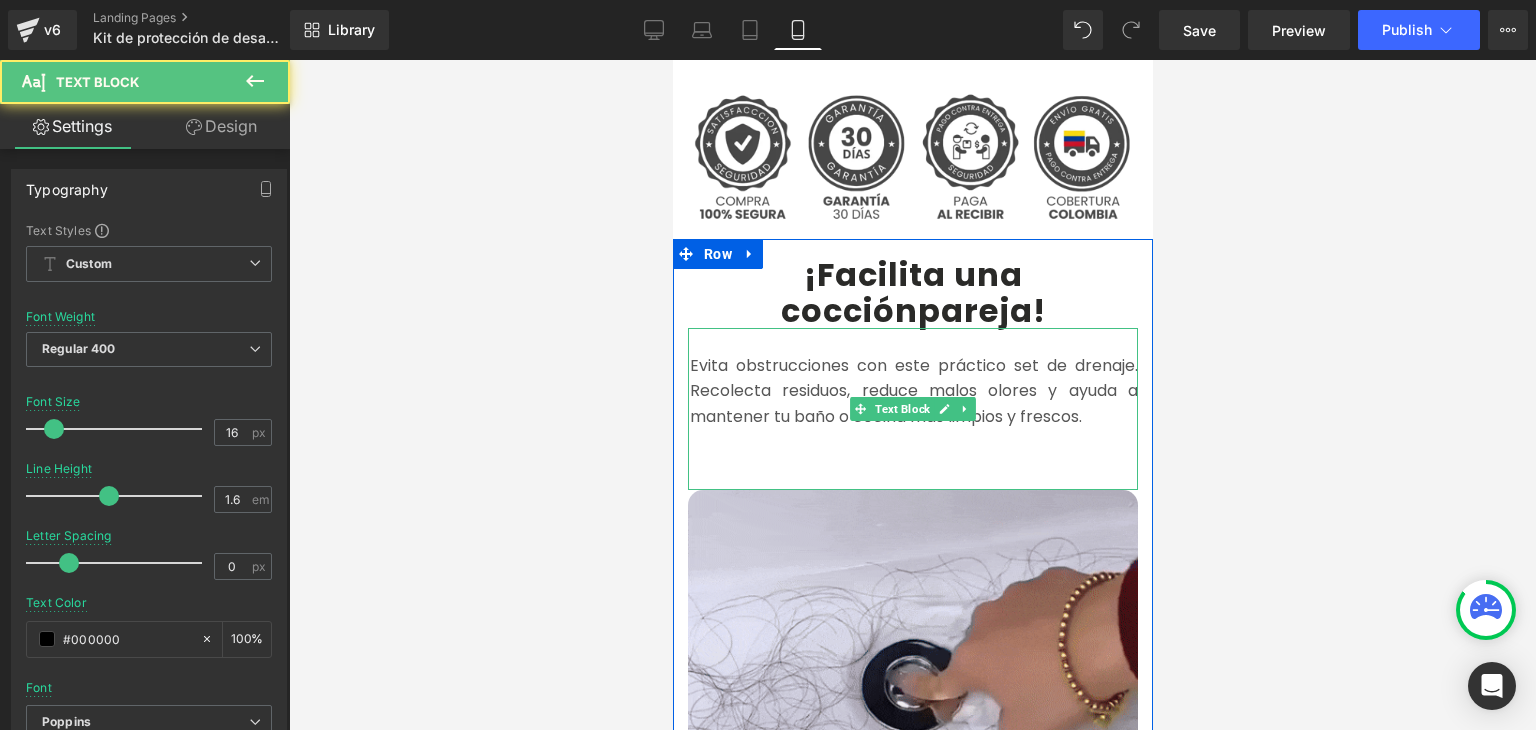click on "Evita obstrucciones con este práctico set de drenaje. Recolecta residuos, reduce malos olores y ayuda a mantener tu baño o cocina más limpios y frescos." at bounding box center [912, 409] 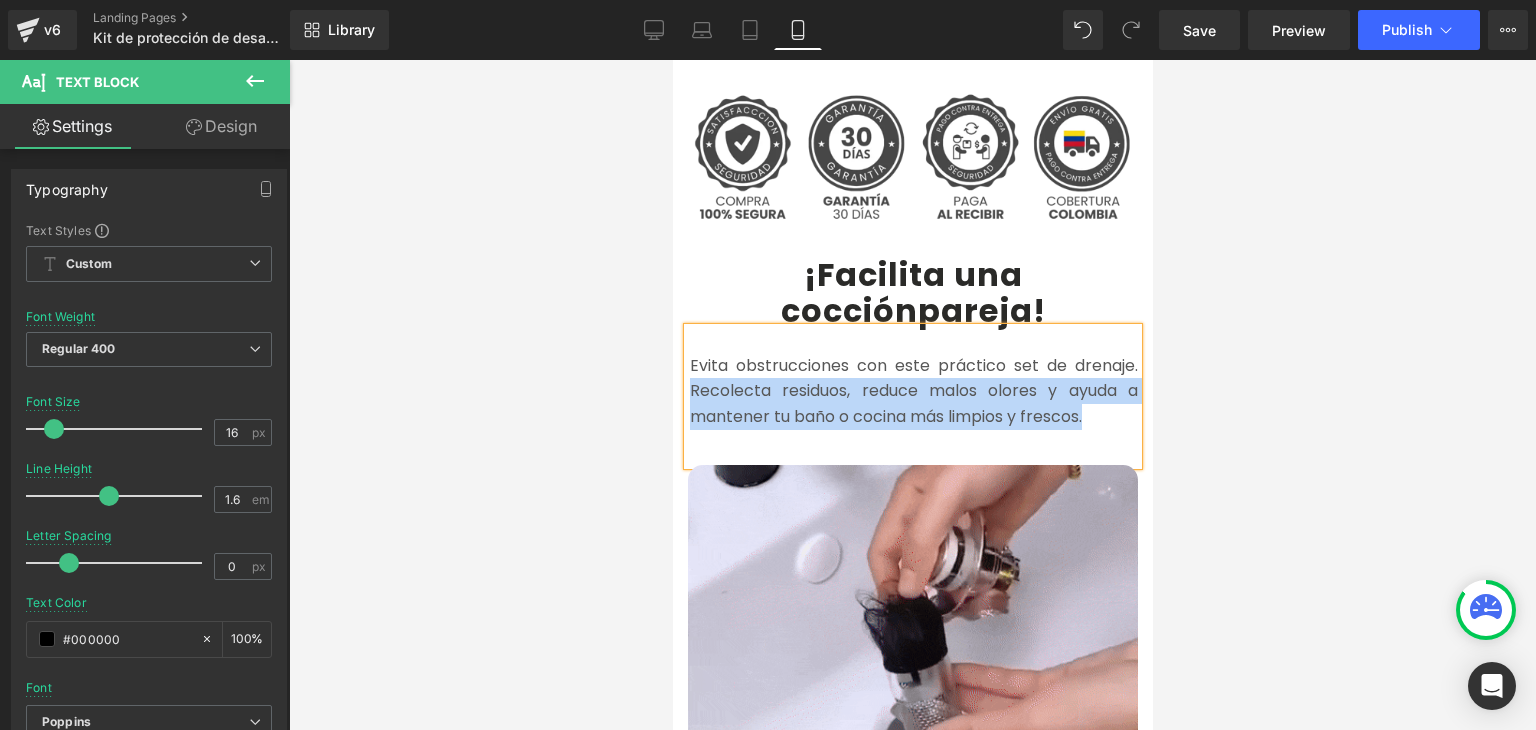 drag, startPoint x: 1097, startPoint y: 394, endPoint x: 685, endPoint y: 369, distance: 412.7578 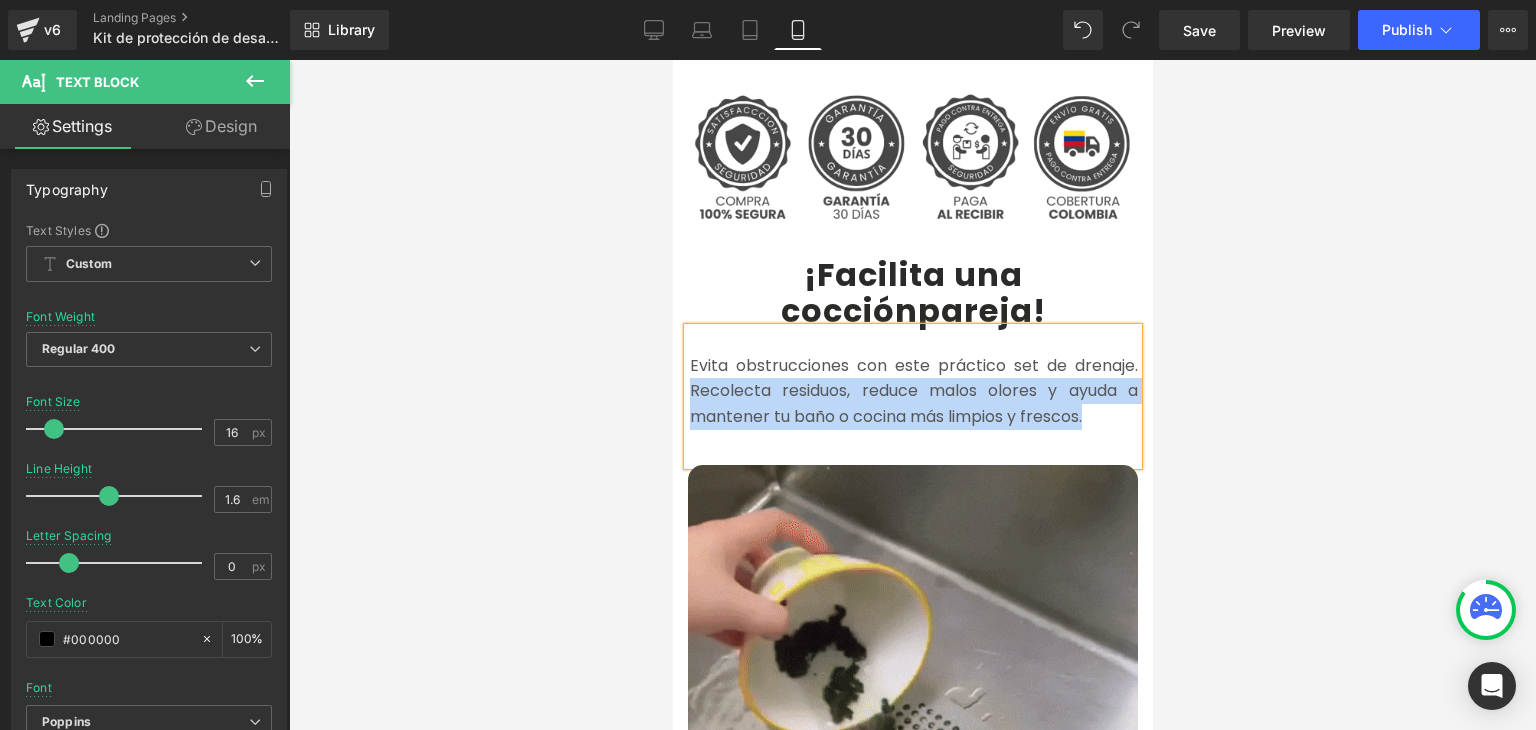 click on "Evita obstrucciones con este práctico set de drenaje. Recolecta residuos, reduce malos olores y ayuda a mantener tu baño o cocina más limpios y frescos." at bounding box center [913, 391] 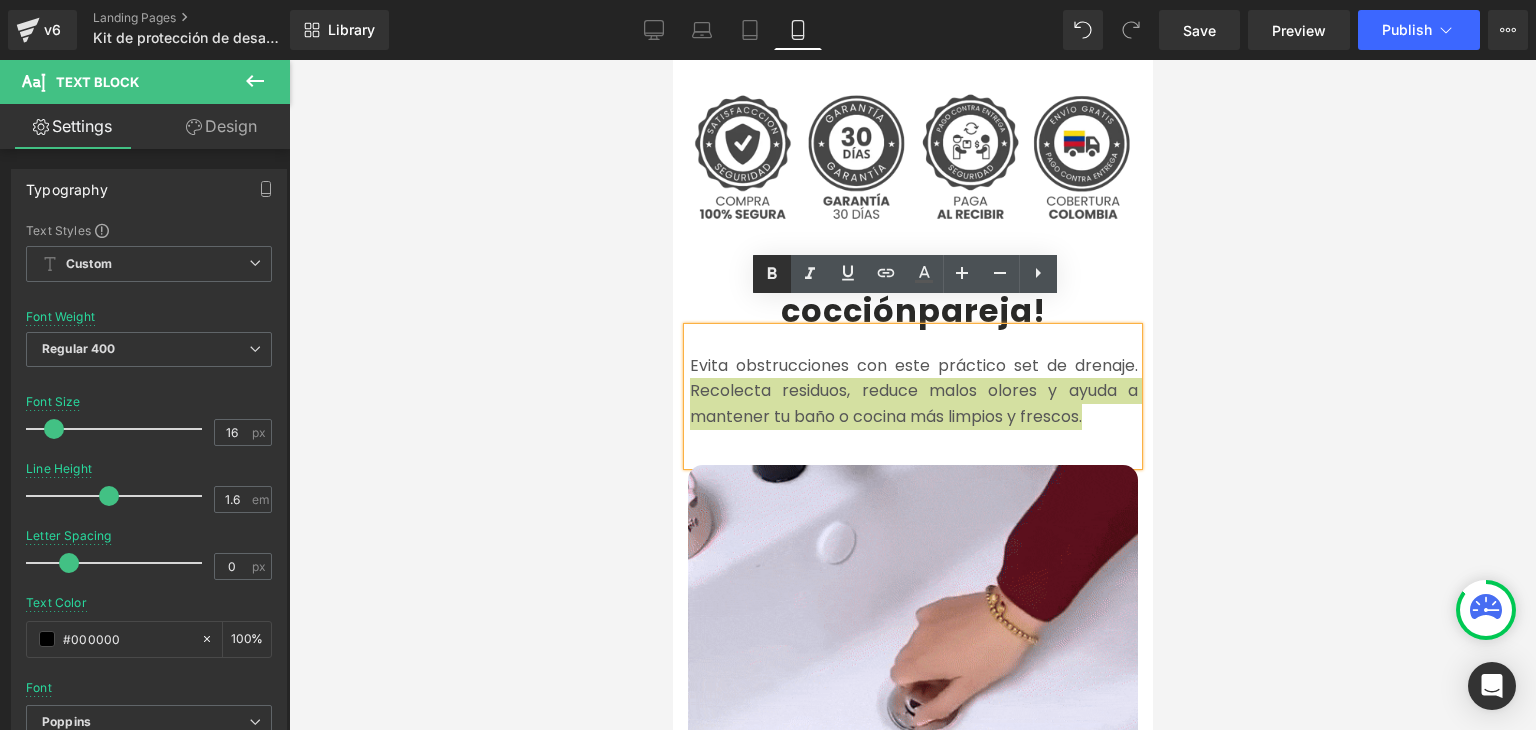 click 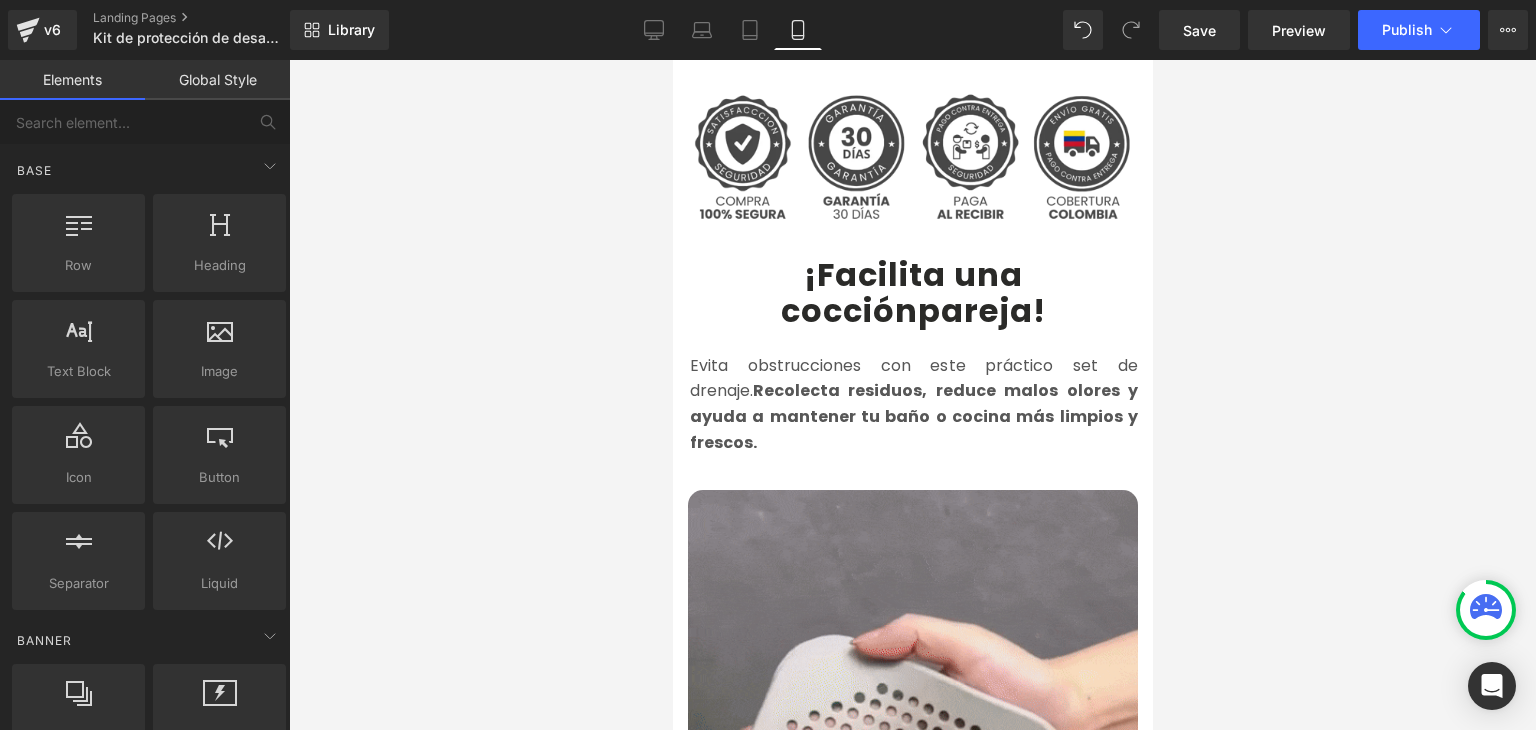 click at bounding box center [912, 395] 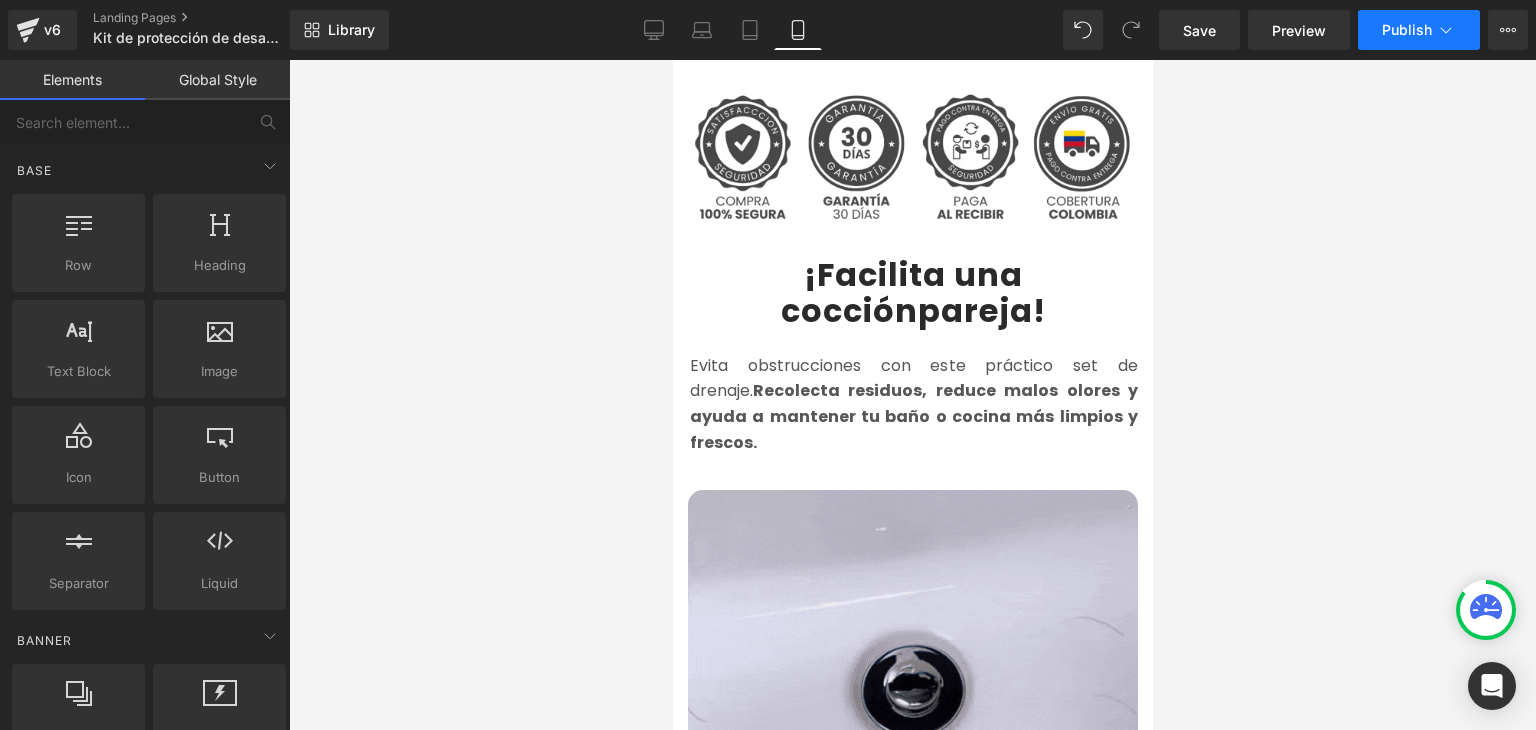 click on "Publish" at bounding box center (1419, 30) 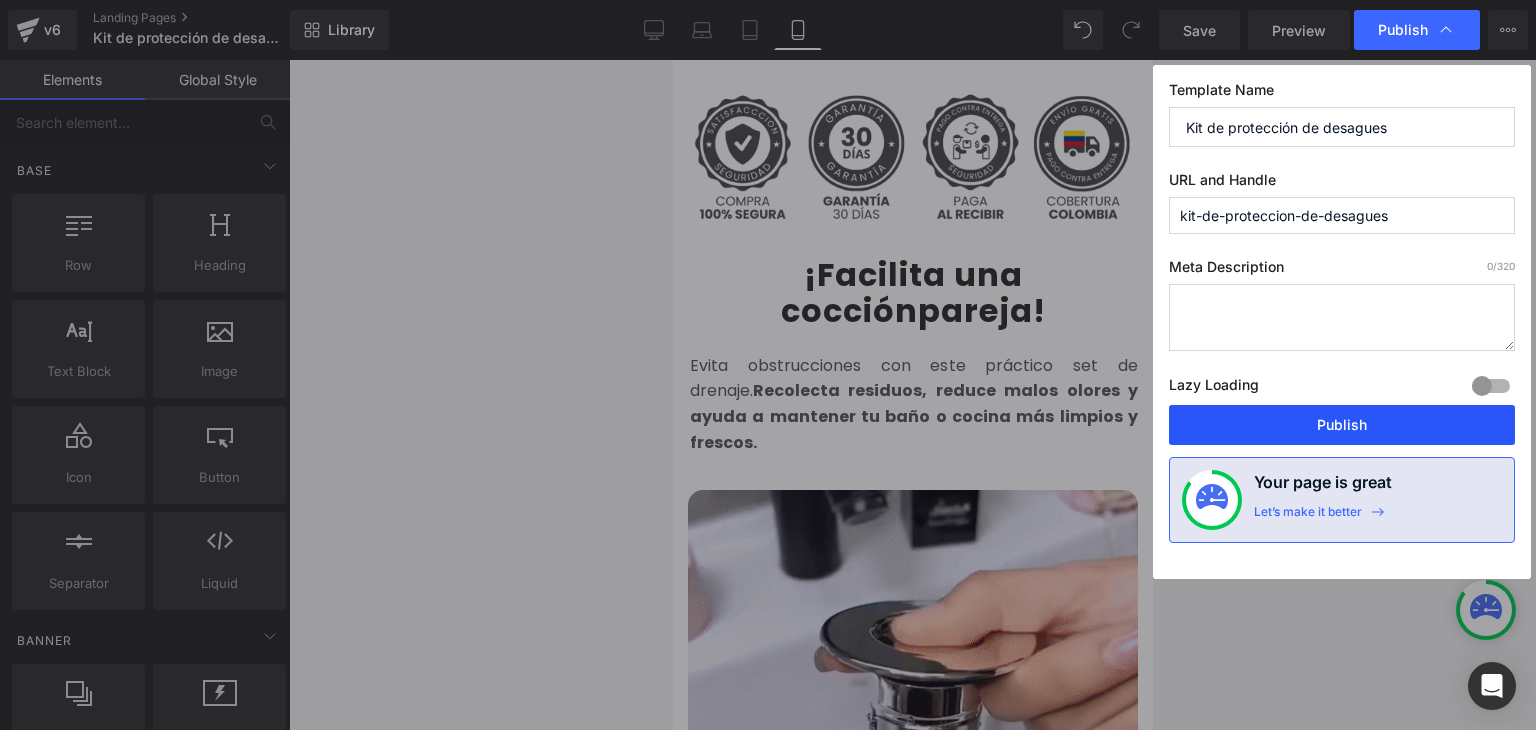 click on "Publish" at bounding box center (1342, 425) 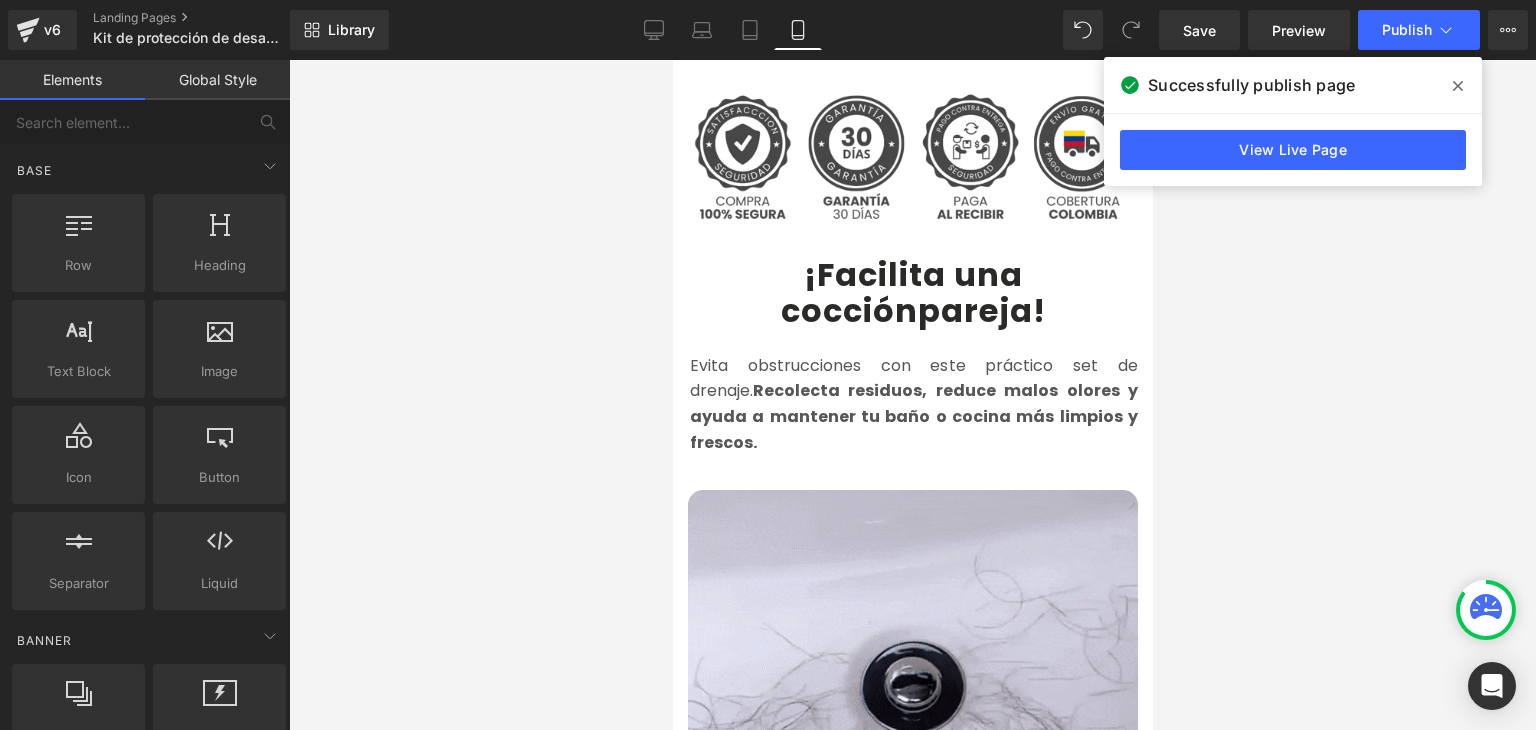 click 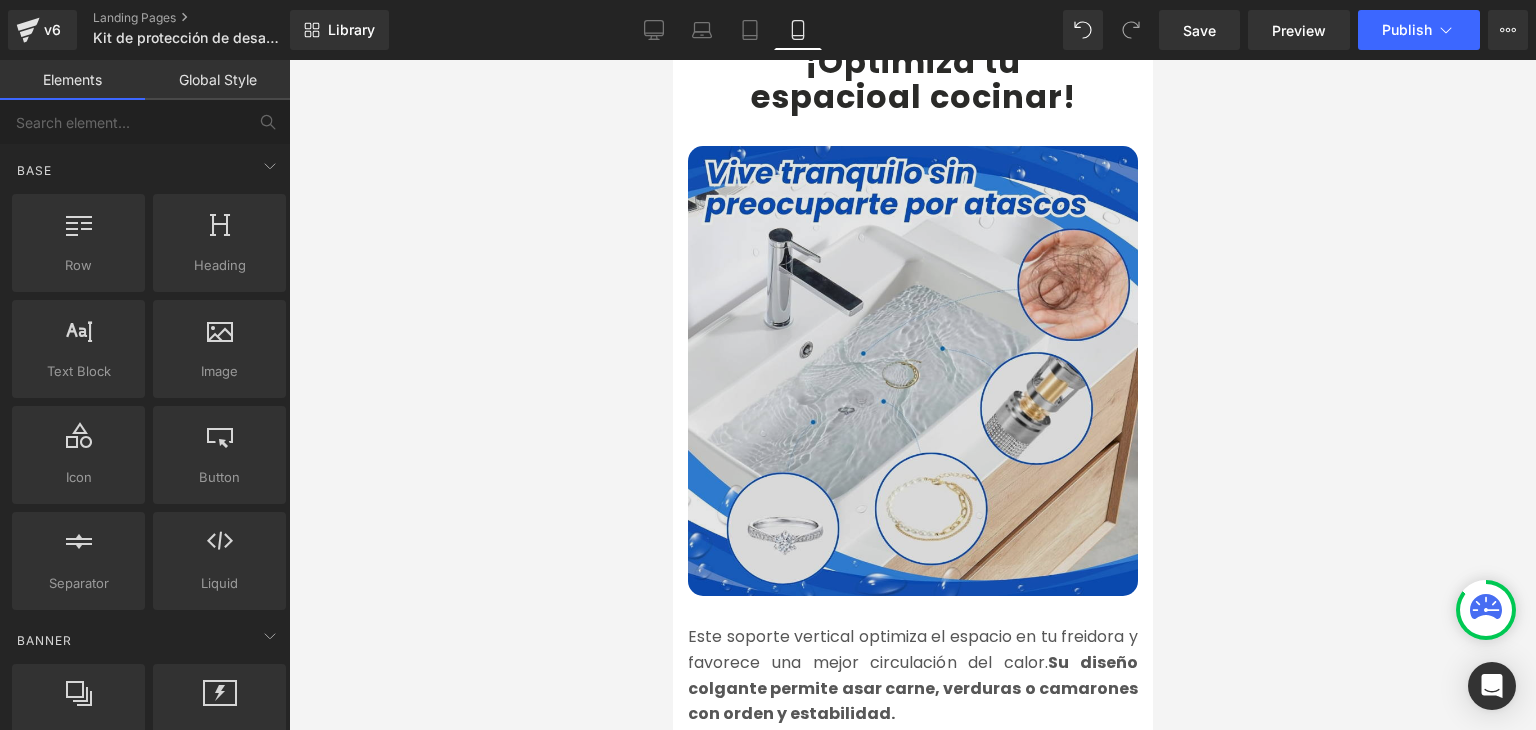 scroll, scrollTop: 2200, scrollLeft: 0, axis: vertical 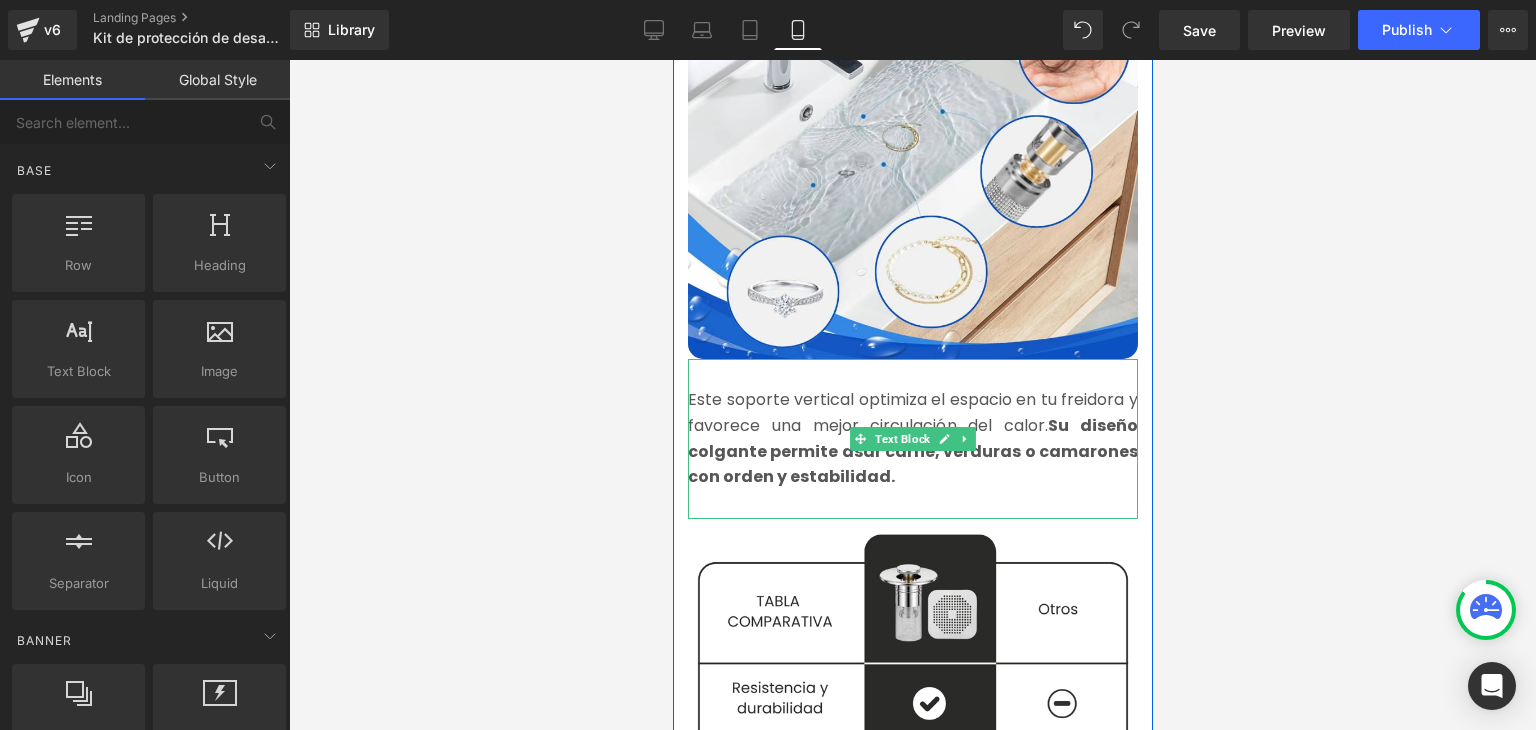 click on "Este soporte vertical optimiza el espacio en tu freidora y favorece una mejor circulación del calor.  Su diseño colgante permite asar carne, verduras o camarones con orden y estabilidad." at bounding box center [912, 438] 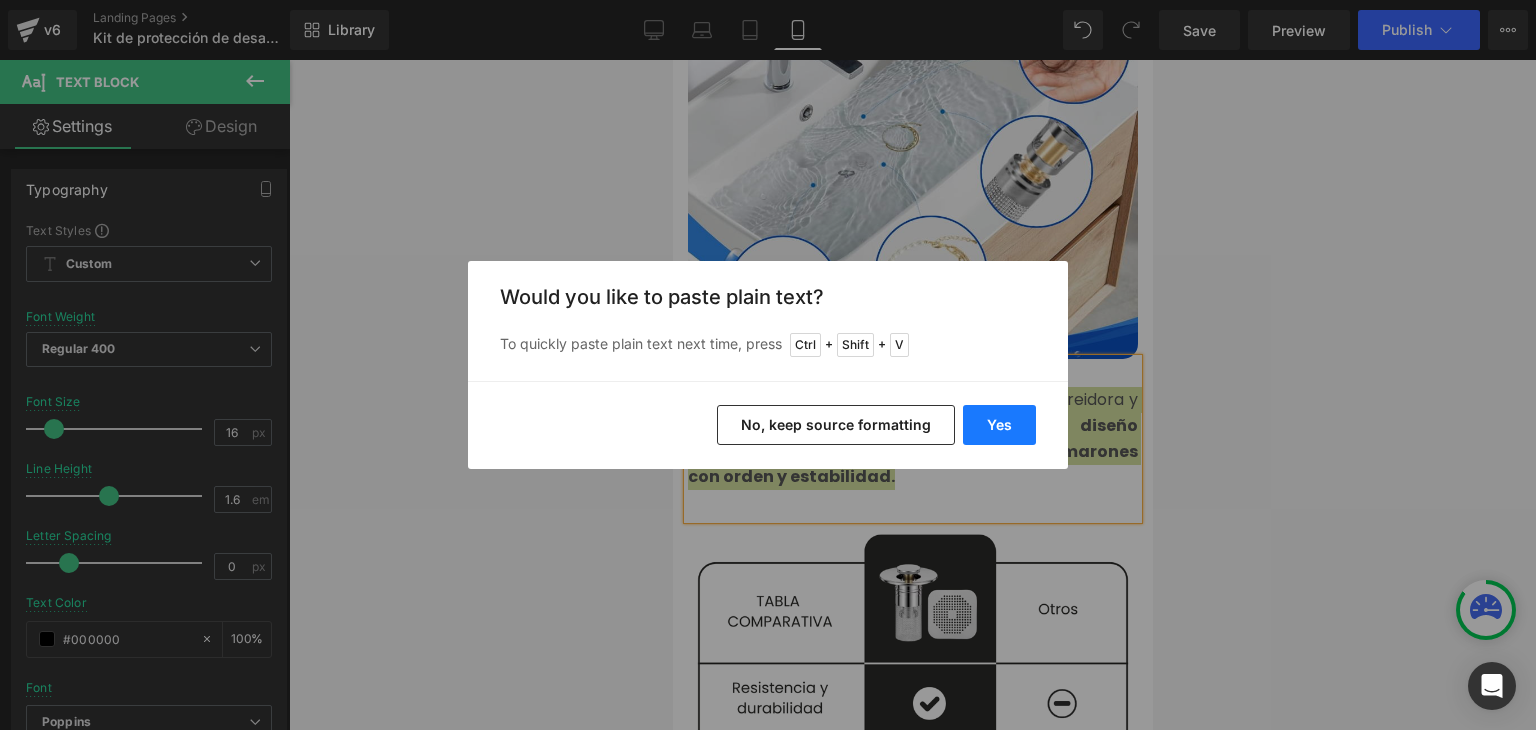 drag, startPoint x: 1008, startPoint y: 421, endPoint x: 306, endPoint y: 350, distance: 705.5813 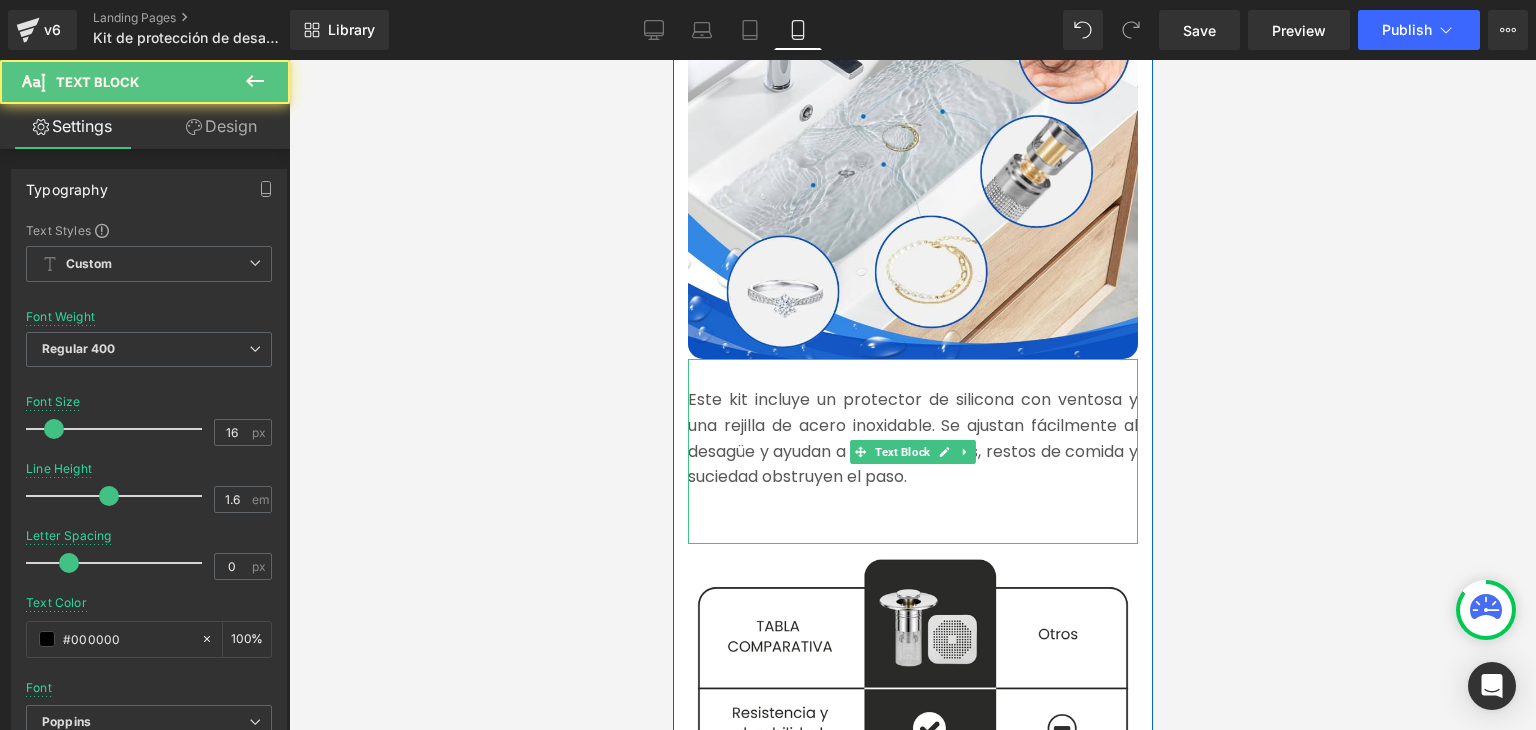 click on "Este kit incluye un protector de silicona con ventosa y una rejilla de acero inoxidable. Se ajustan fácilmente al desagüe y ayudan a evitar que pelos, restos de comida y suciedad obstruyen el paso." at bounding box center [912, 451] 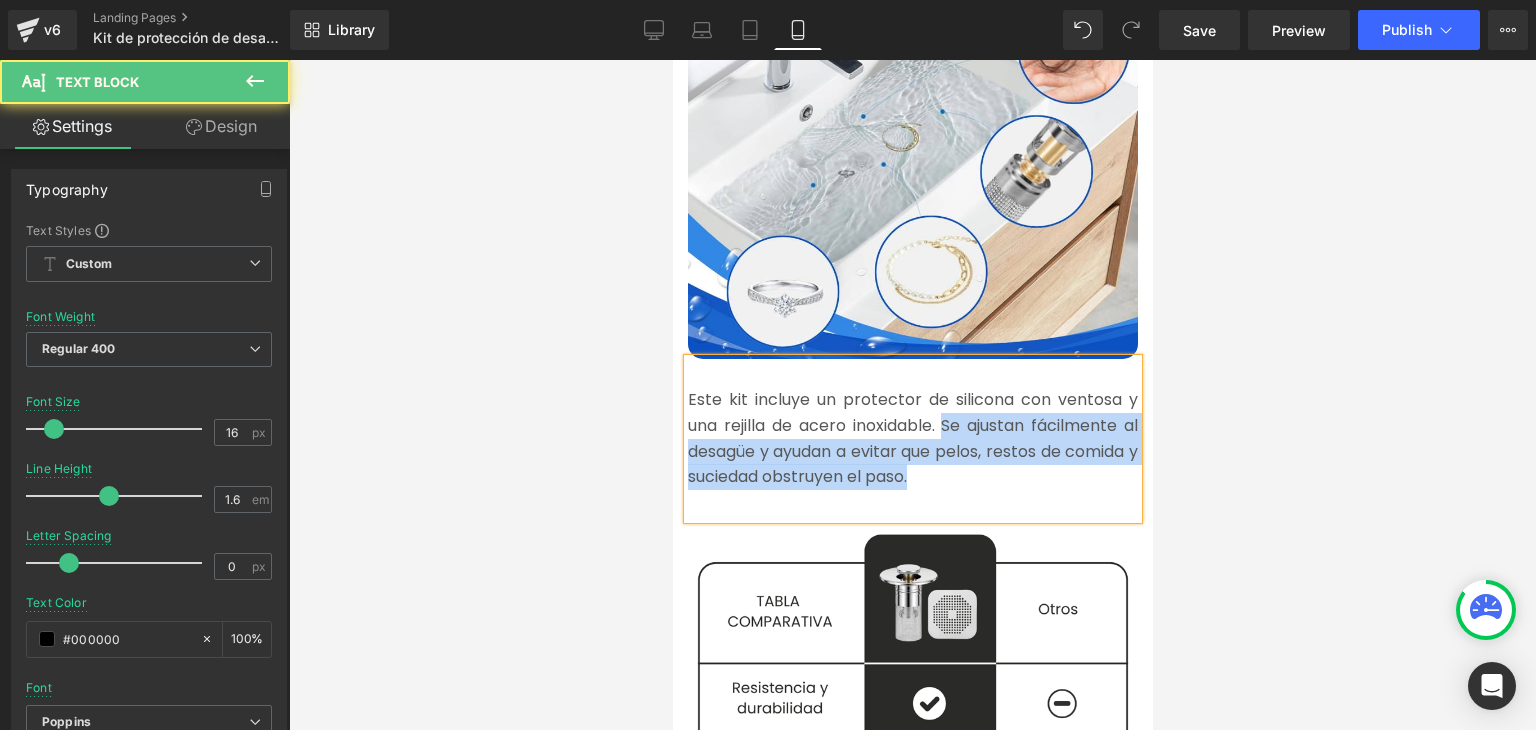 drag, startPoint x: 929, startPoint y: 429, endPoint x: 937, endPoint y: 381, distance: 48.6621 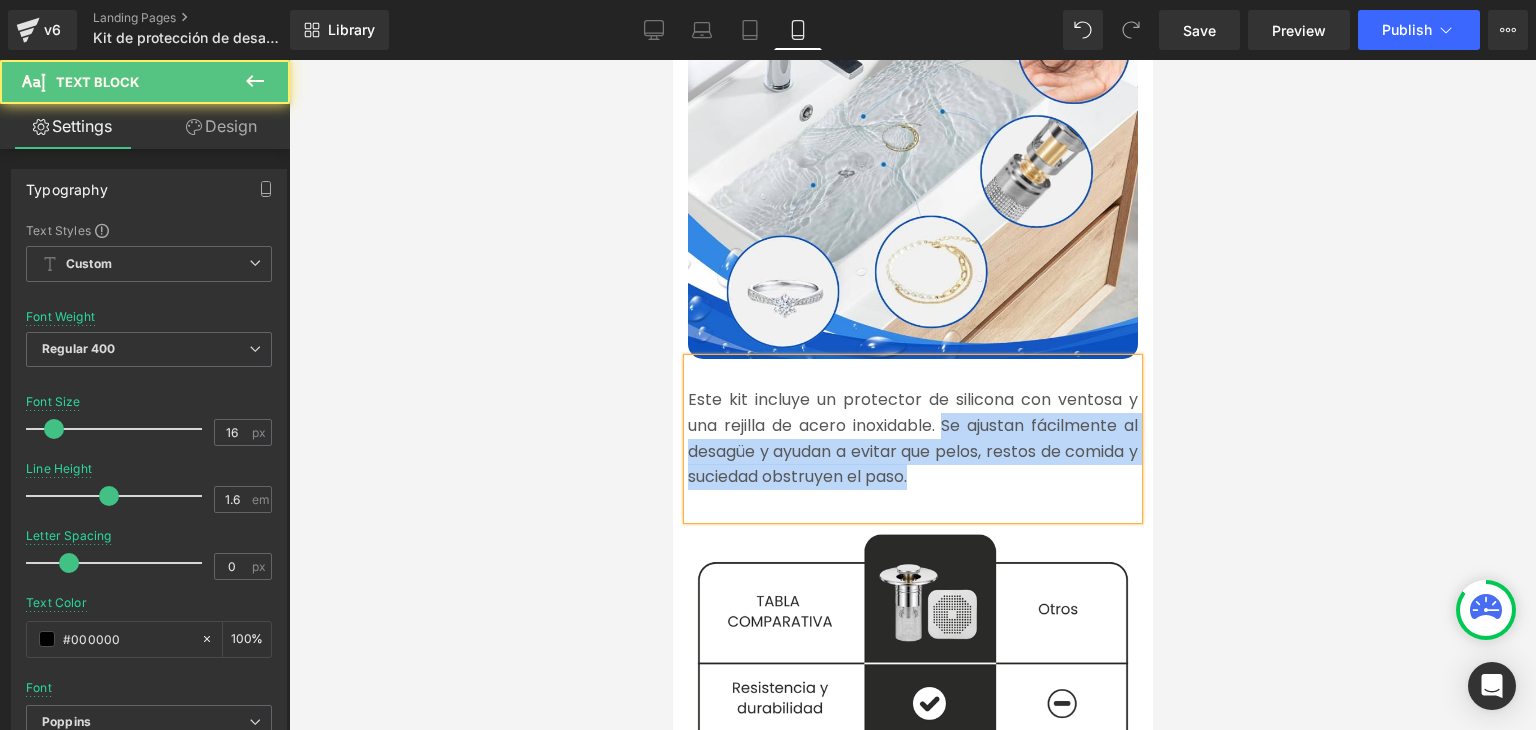click on "Este kit incluye un protector de silicona con ventosa y una rejilla de acero inoxidable. Se ajustan fácilmente al desagüe y ayudan a evitar que pelos, restos de comida y suciedad obstruyen el paso." at bounding box center (912, 438) 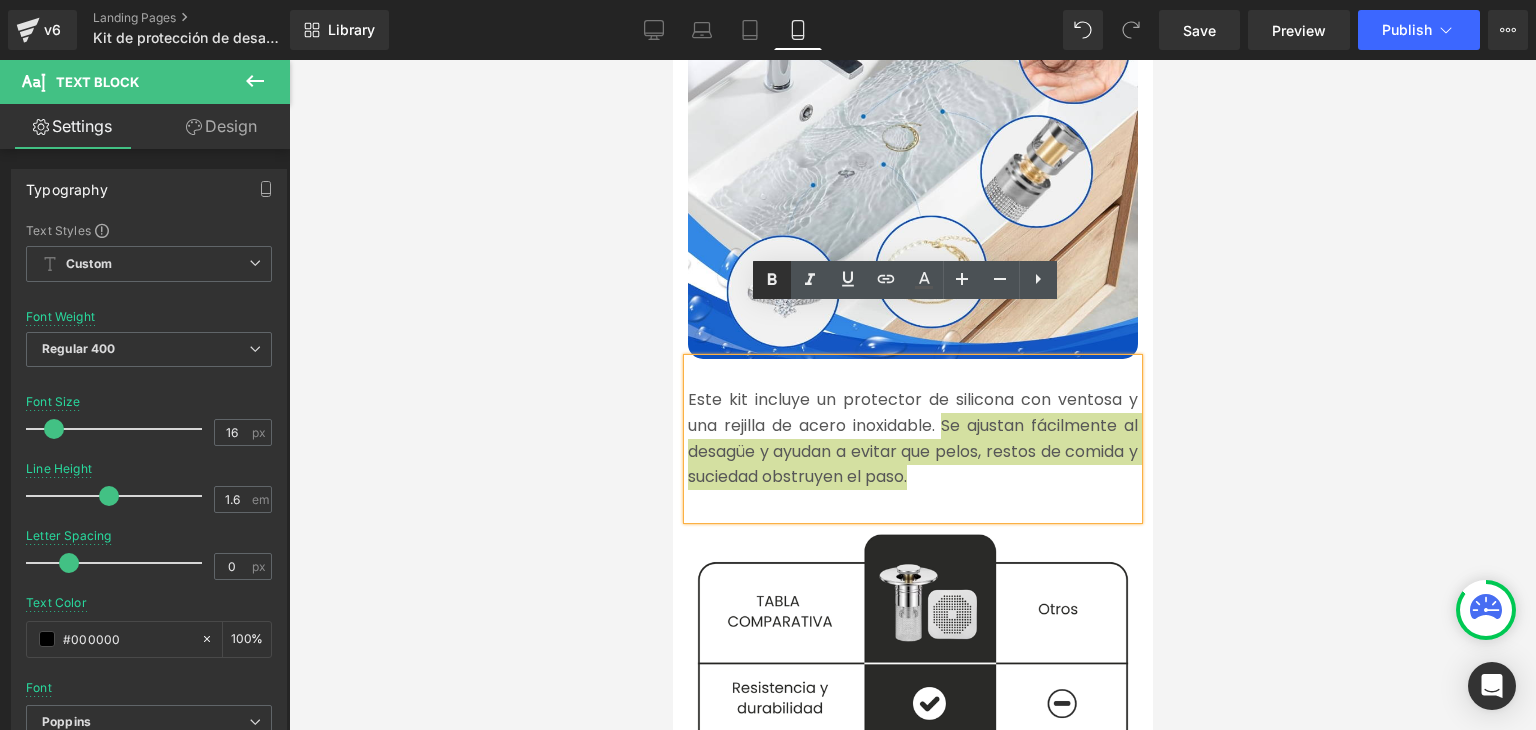 drag, startPoint x: 773, startPoint y: 289, endPoint x: 410, endPoint y: 225, distance: 368.5987 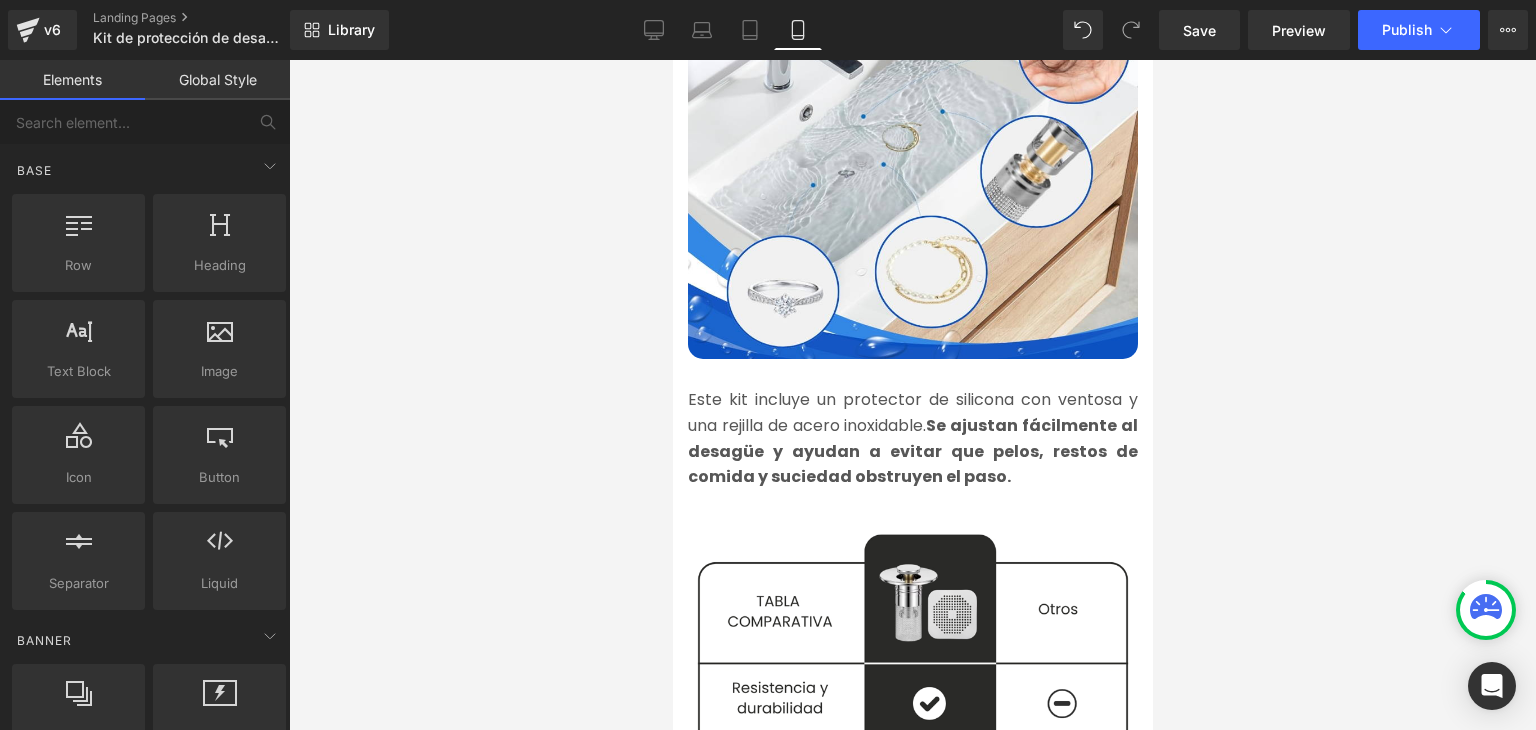 click at bounding box center (912, 395) 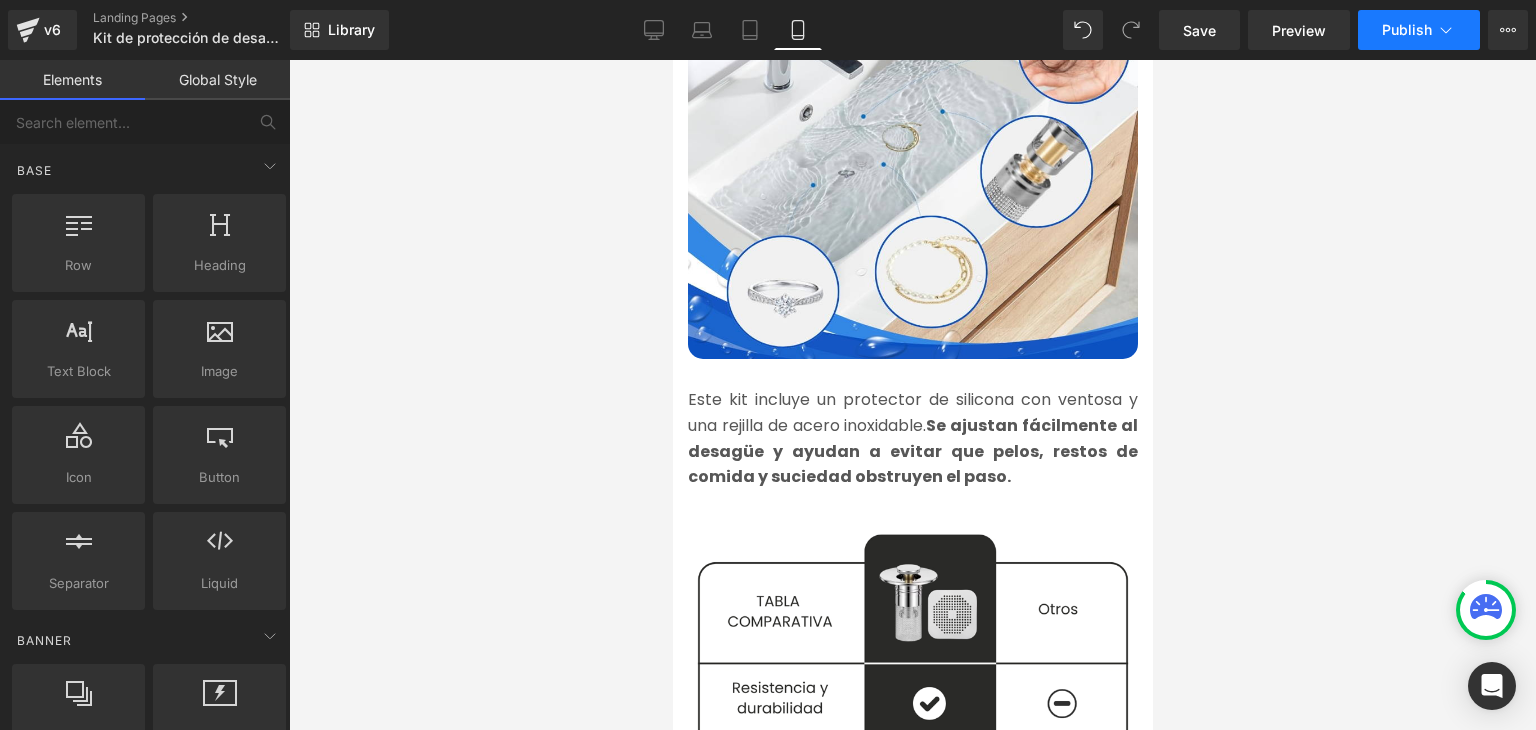 click on "Publish" at bounding box center [1407, 30] 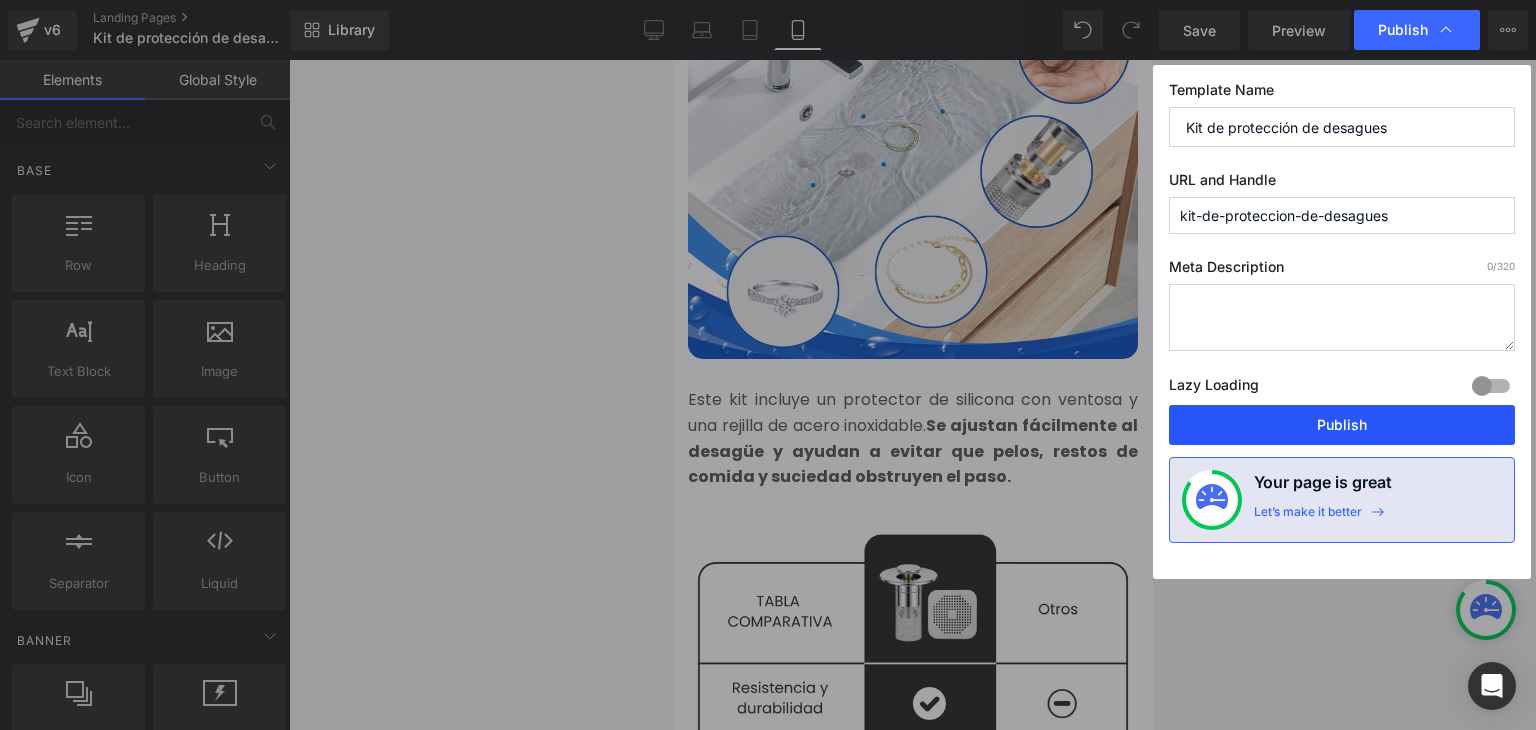 click on "Publish" at bounding box center [1342, 425] 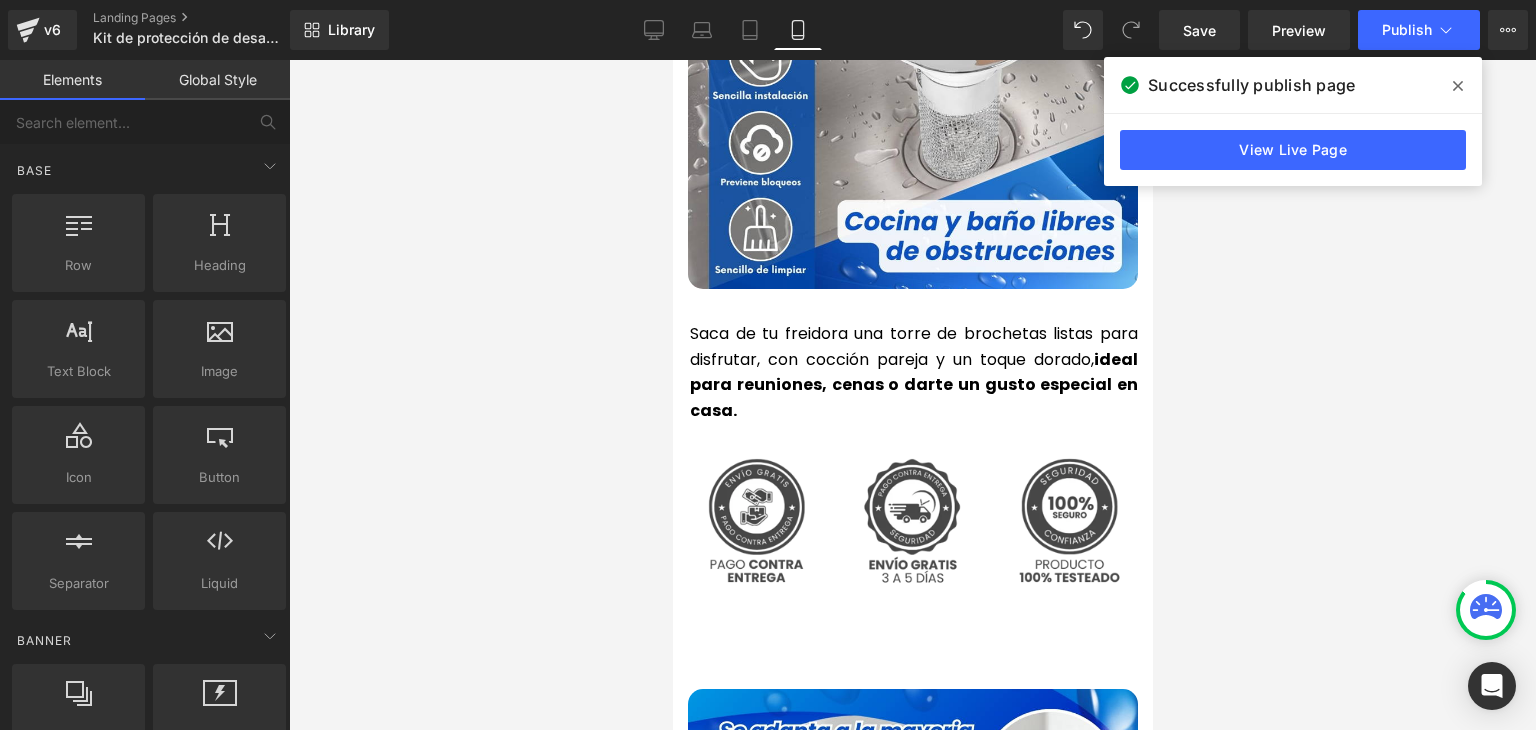 scroll, scrollTop: 4600, scrollLeft: 0, axis: vertical 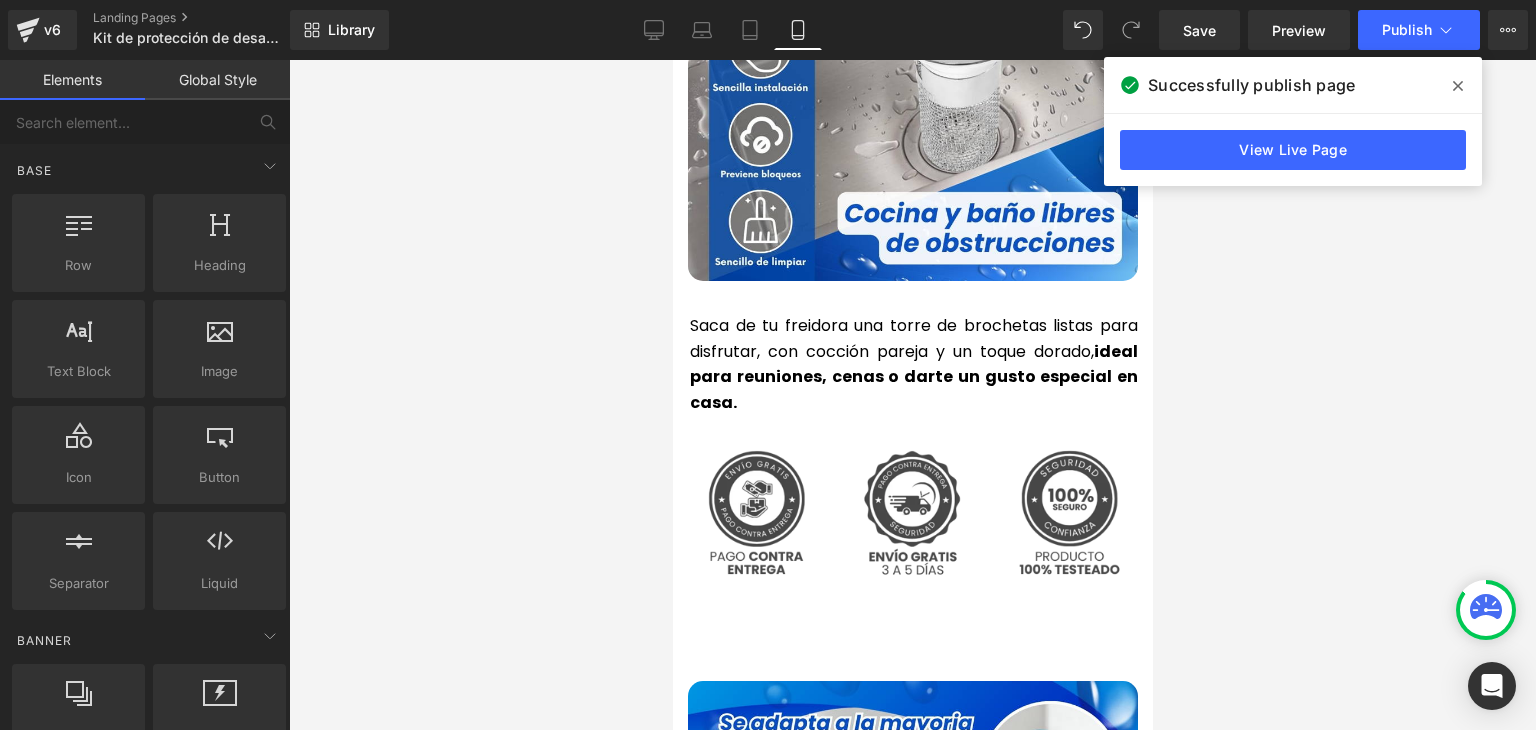 click on "ideal para reuniones, cenas o darte un gusto especial en casa." at bounding box center [913, 377] 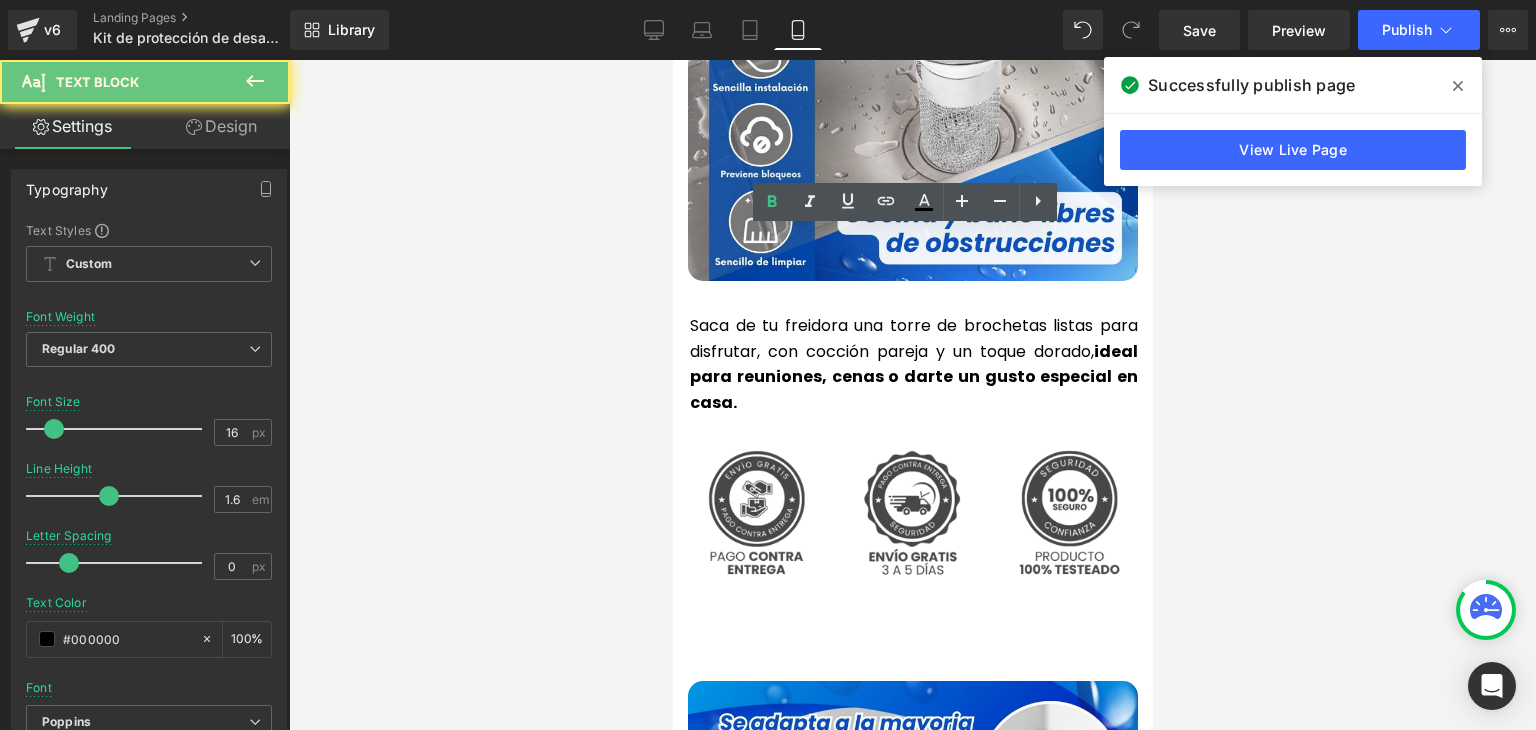 click on "Saca de tu freidora una torre de brochetas listas para disfrutar, con cocción pareja y un toque dorado,  ideal para reuniones, cenas o darte un gusto especial en casa." at bounding box center (913, 364) 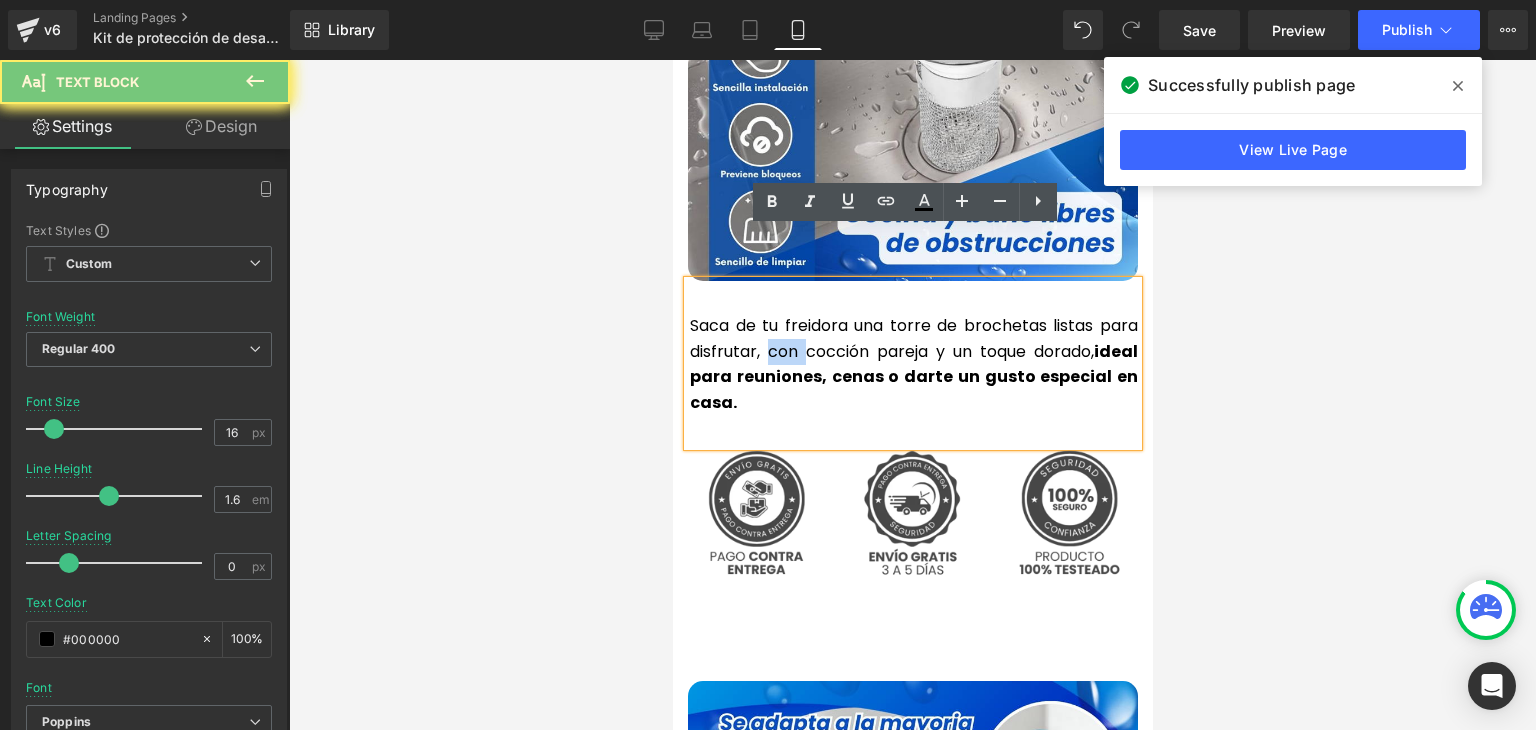click on "Saca de tu freidora una torre de brochetas listas para disfrutar, con cocción pareja y un toque dorado,  ideal para reuniones, cenas o darte un gusto especial en casa." at bounding box center (913, 364) 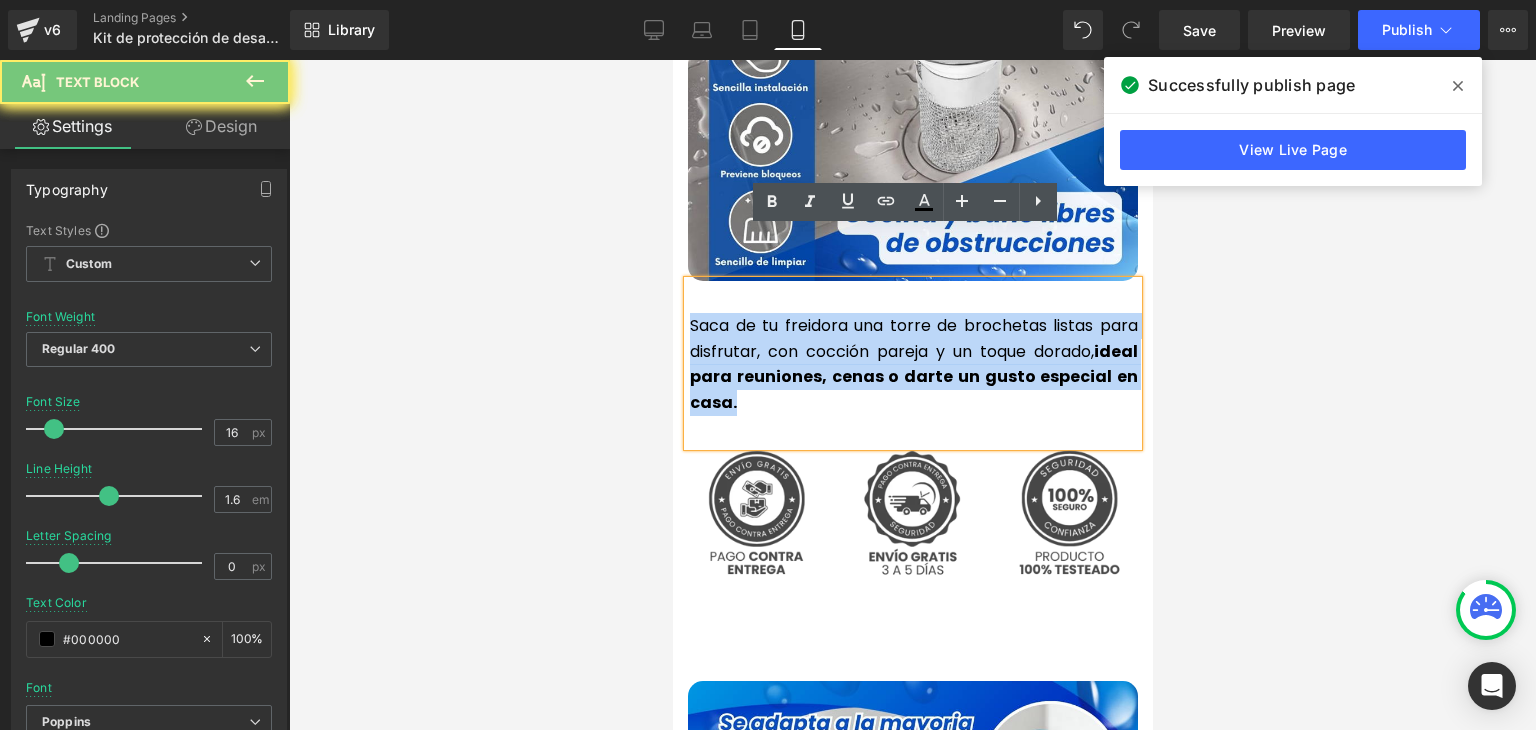 click on "Saca de tu freidora una torre de brochetas listas para disfrutar, con cocción pareja y un toque dorado,  ideal para reuniones, cenas o darte un gusto especial en casa." at bounding box center [913, 364] 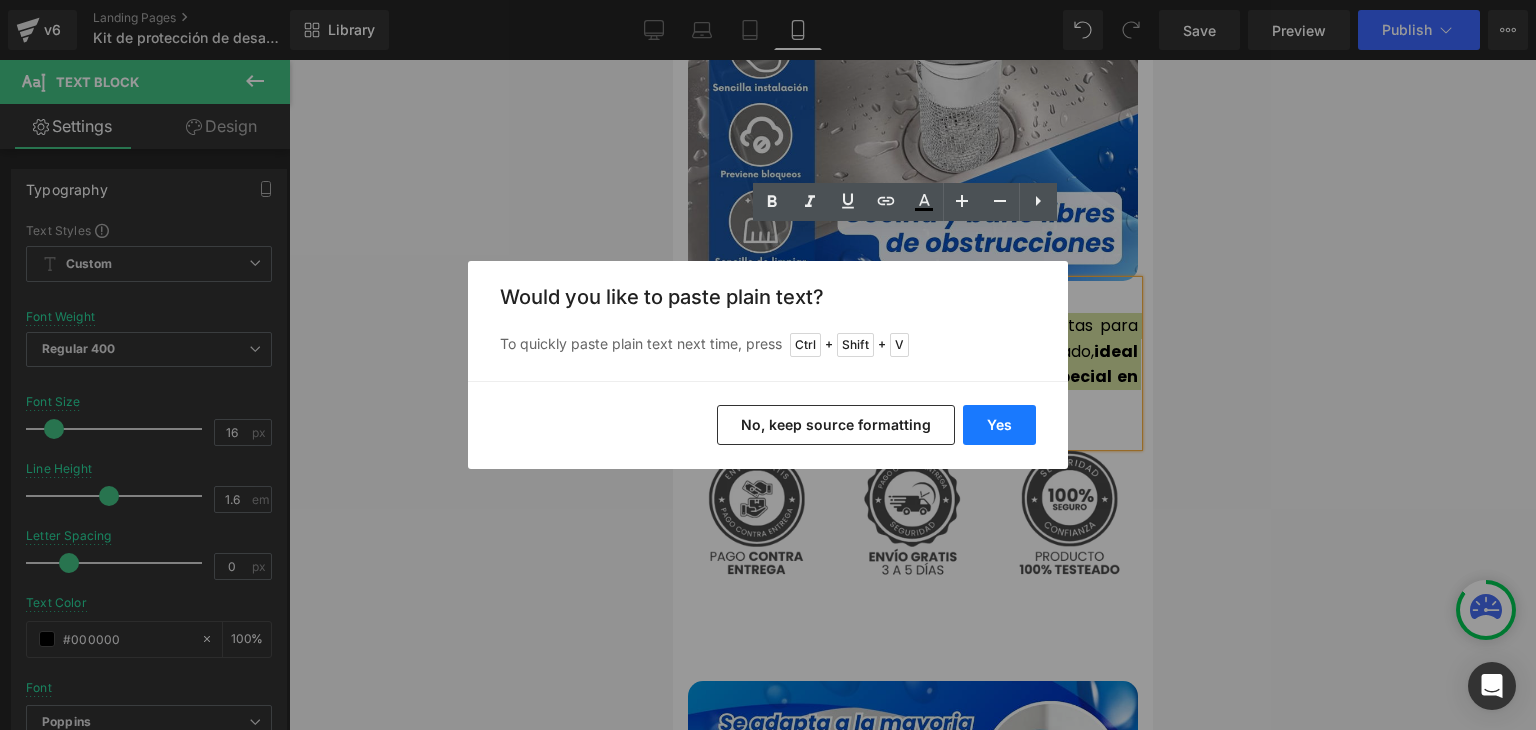 drag, startPoint x: 996, startPoint y: 433, endPoint x: 118, endPoint y: 282, distance: 890.89 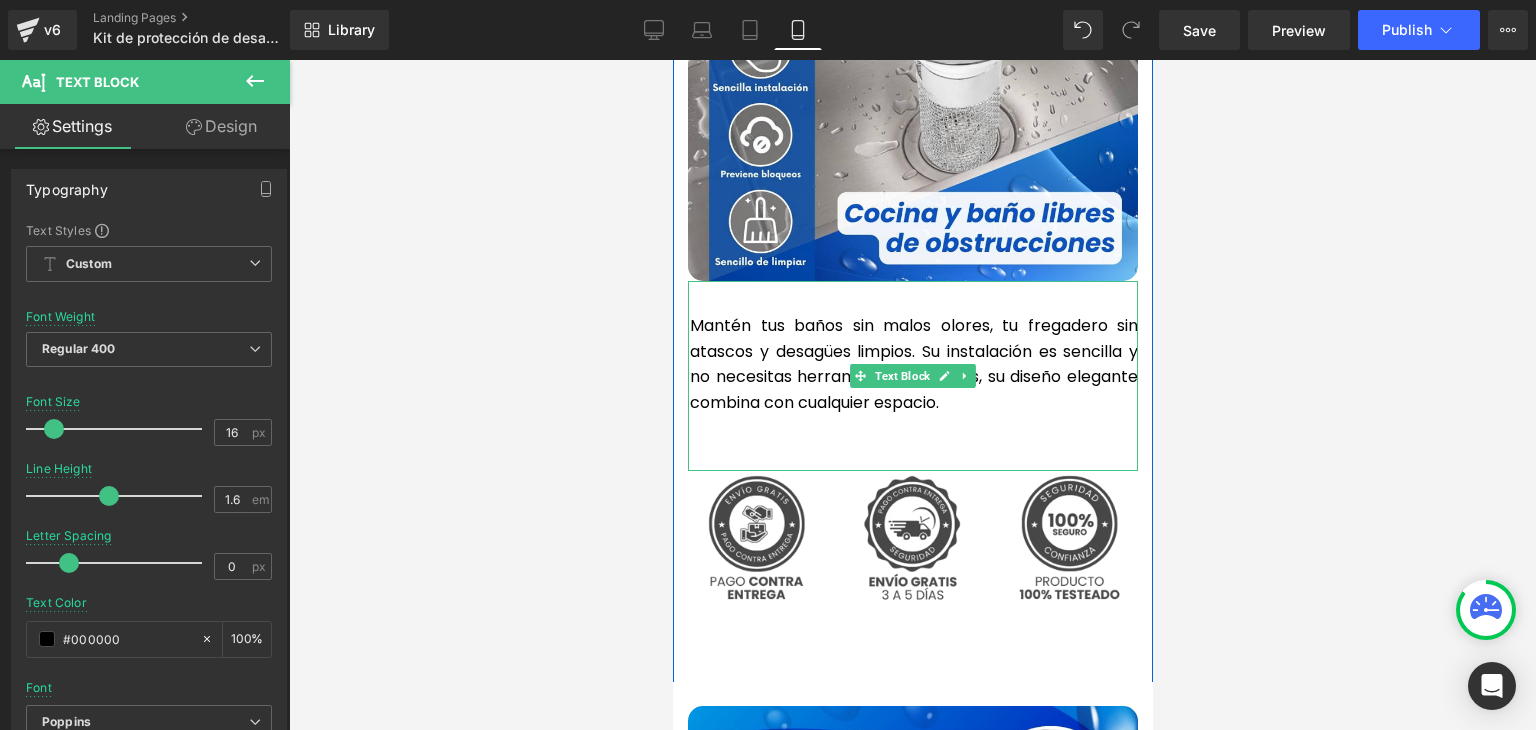 click at bounding box center (913, 429) 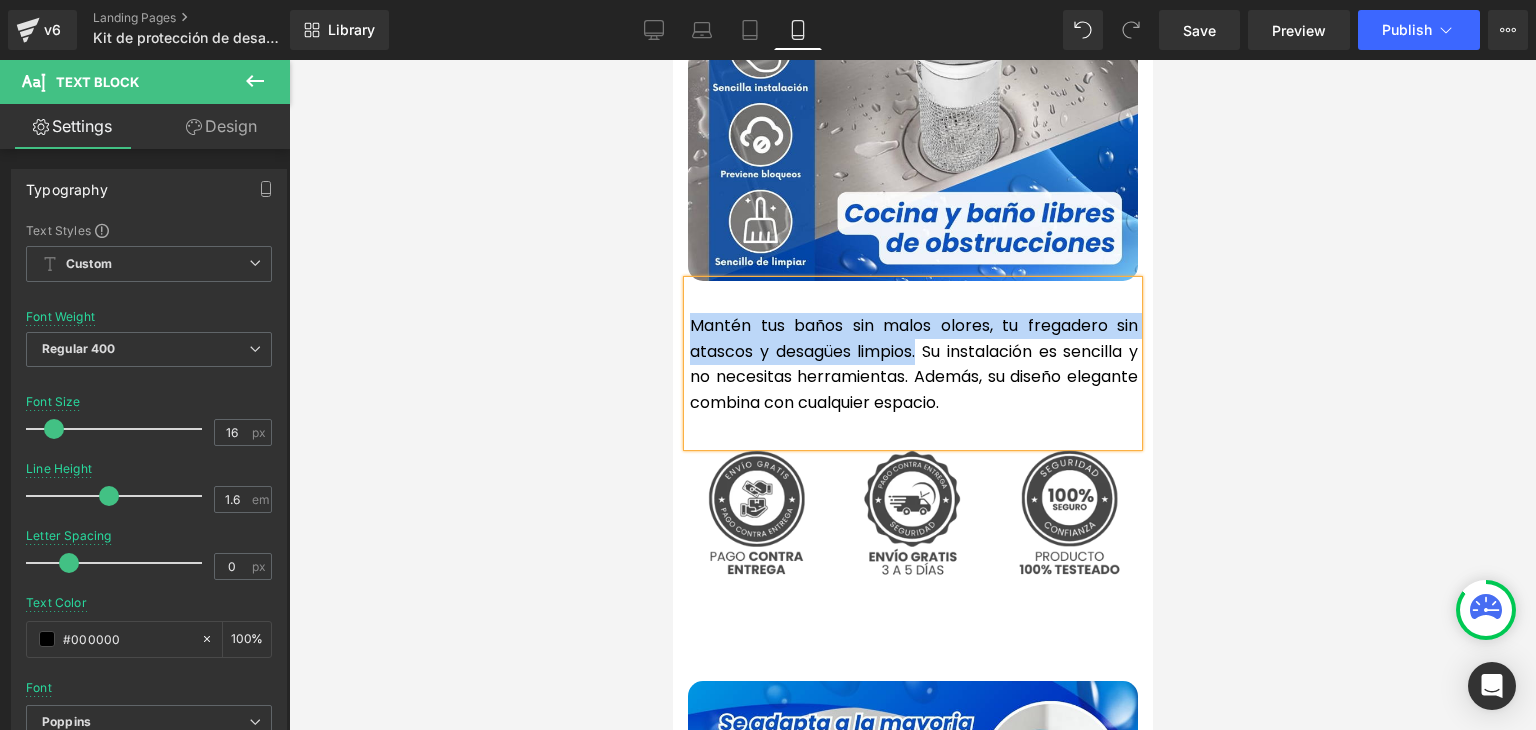drag, startPoint x: 910, startPoint y: 301, endPoint x: 686, endPoint y: 281, distance: 224.89108 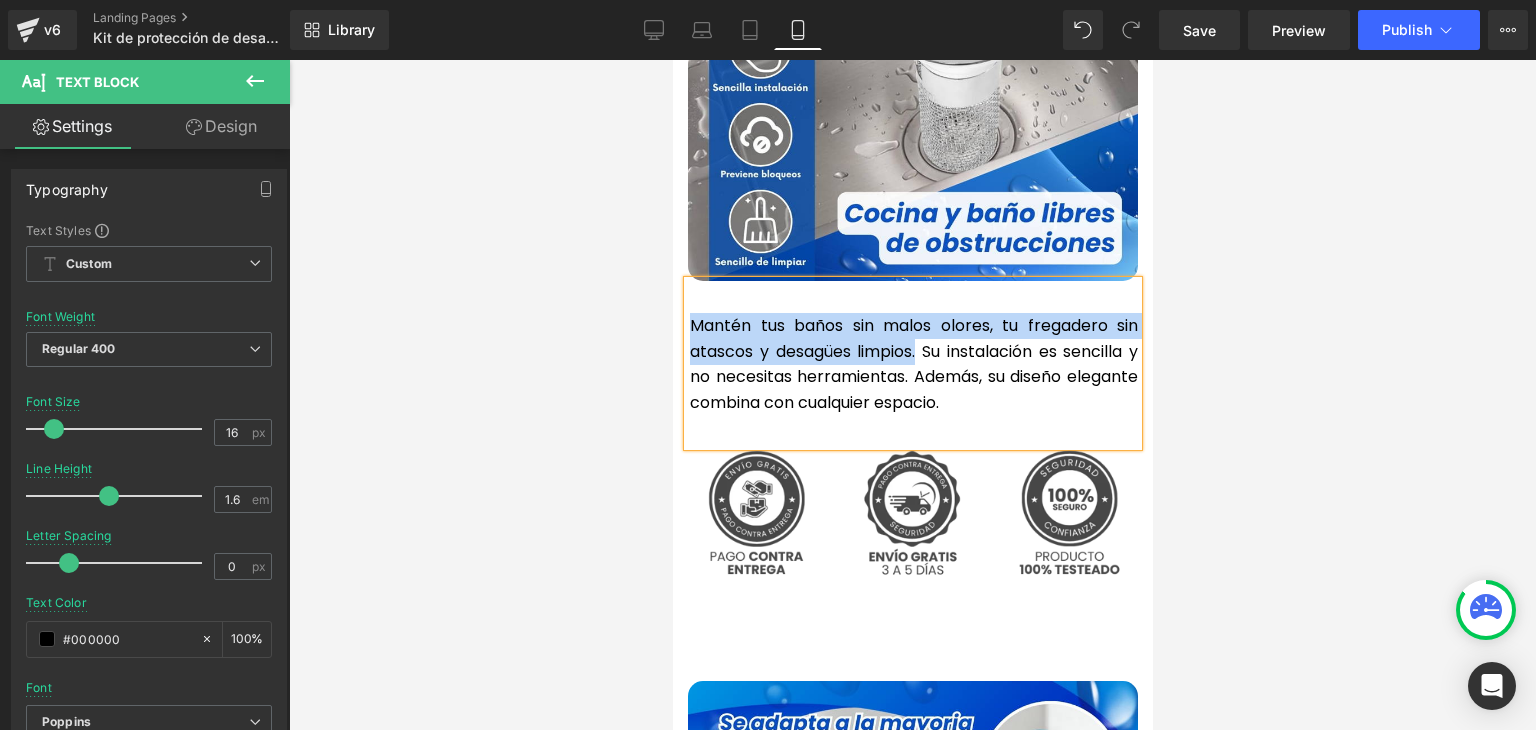 click on "Mantén tus baños sin malos olores, tu fregadero sin atascos y desagües limpios. Su instalación es sencilla y no necesitas herramientas. Además, su diseño elegante combina con cualquier espacio." at bounding box center (913, 364) 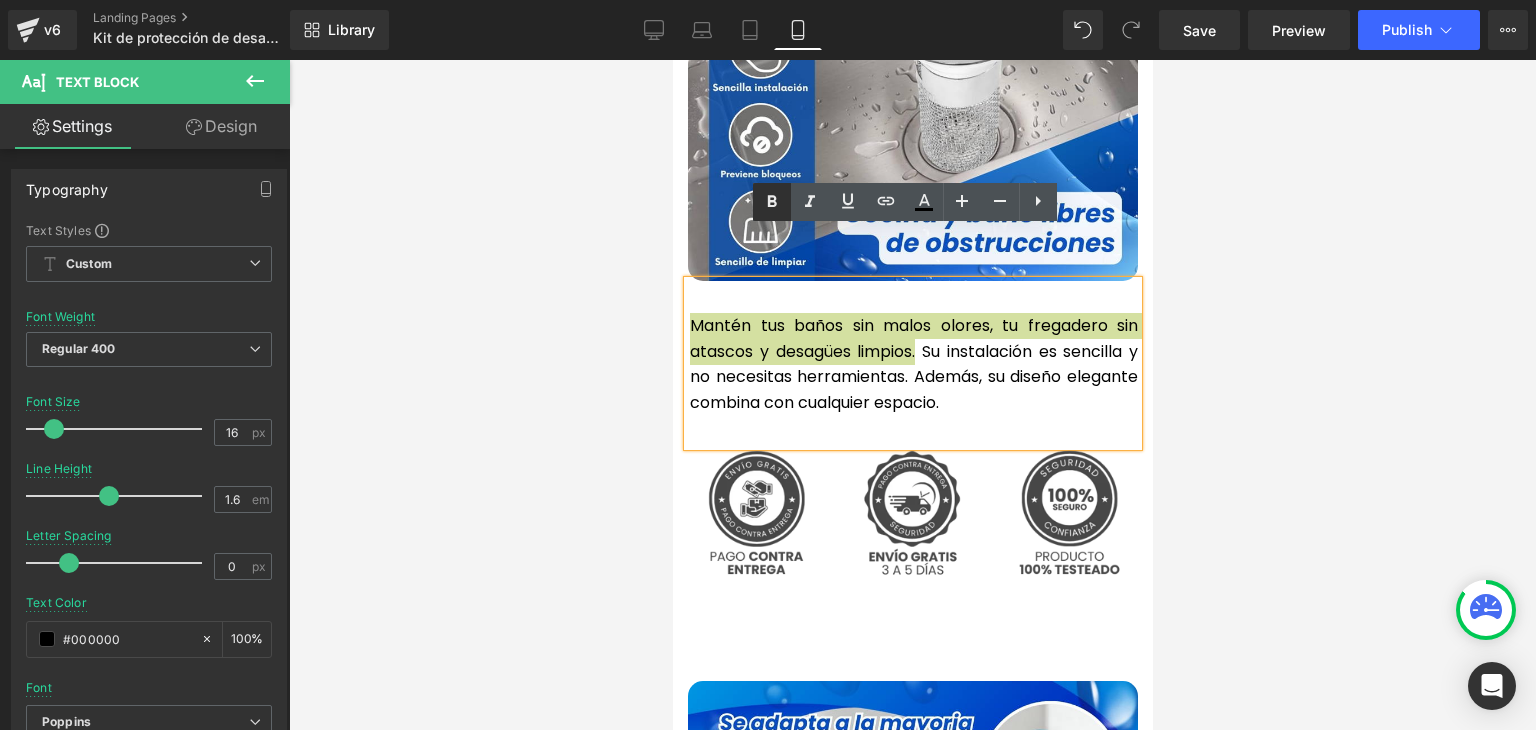 click 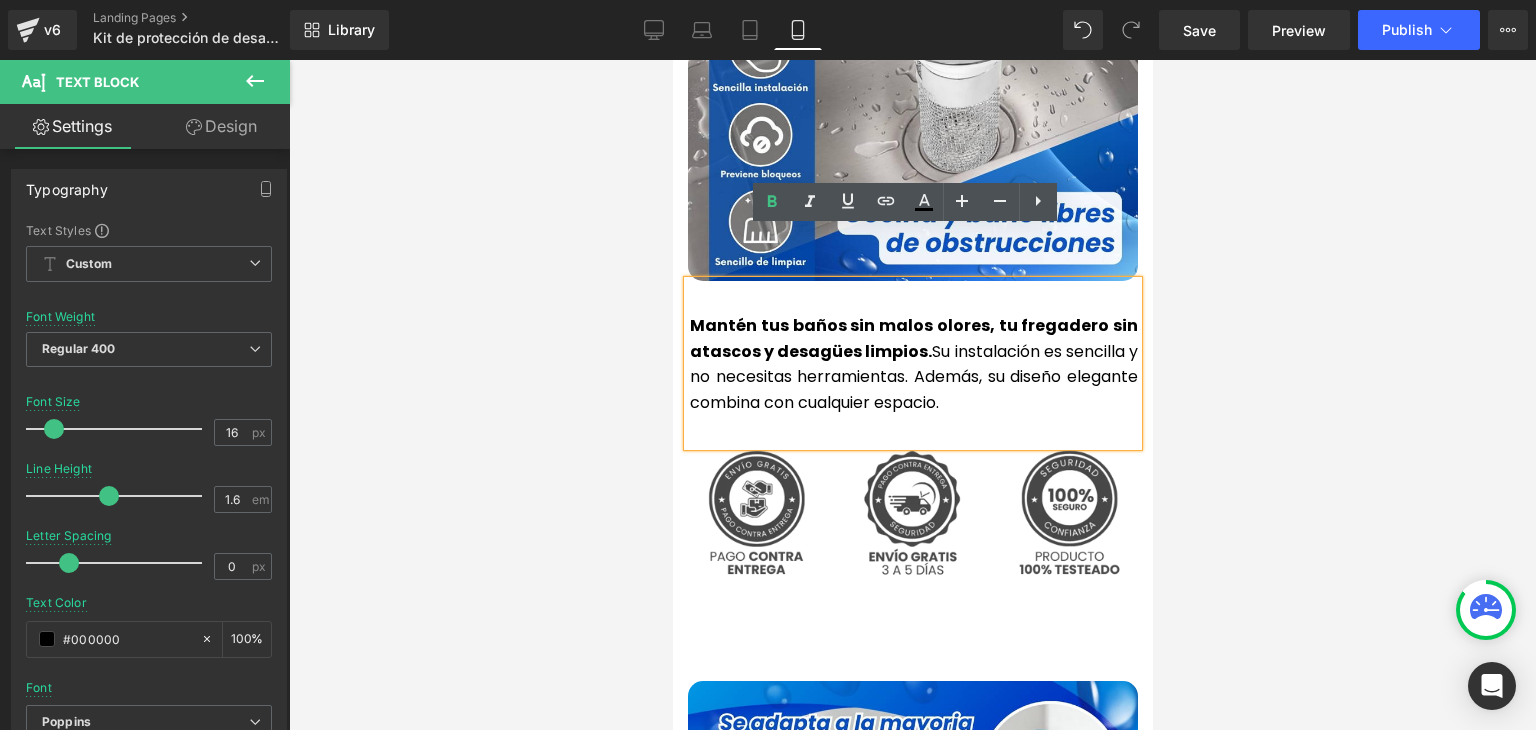 drag, startPoint x: 1305, startPoint y: 222, endPoint x: 1344, endPoint y: 187, distance: 52.40229 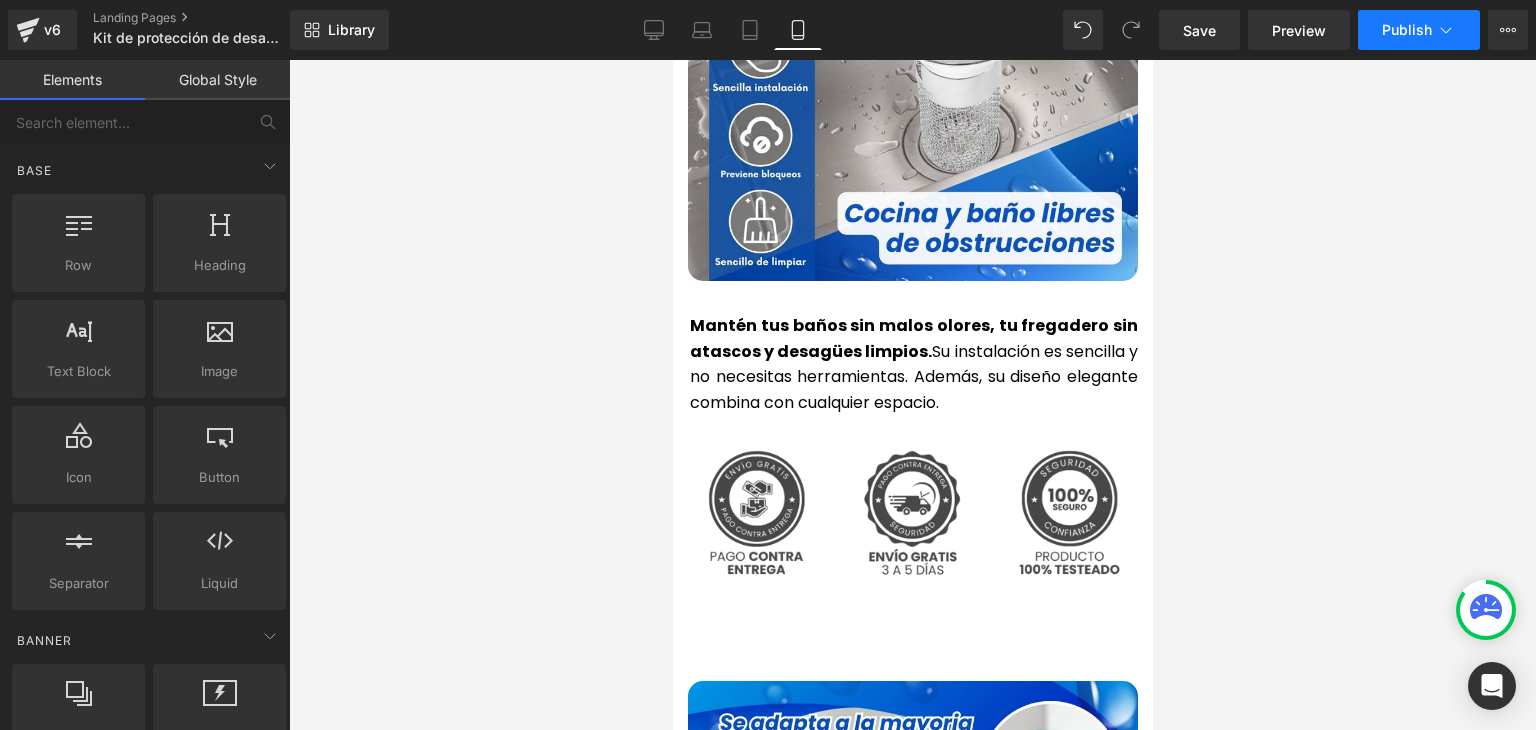 click on "Publish" at bounding box center [1407, 30] 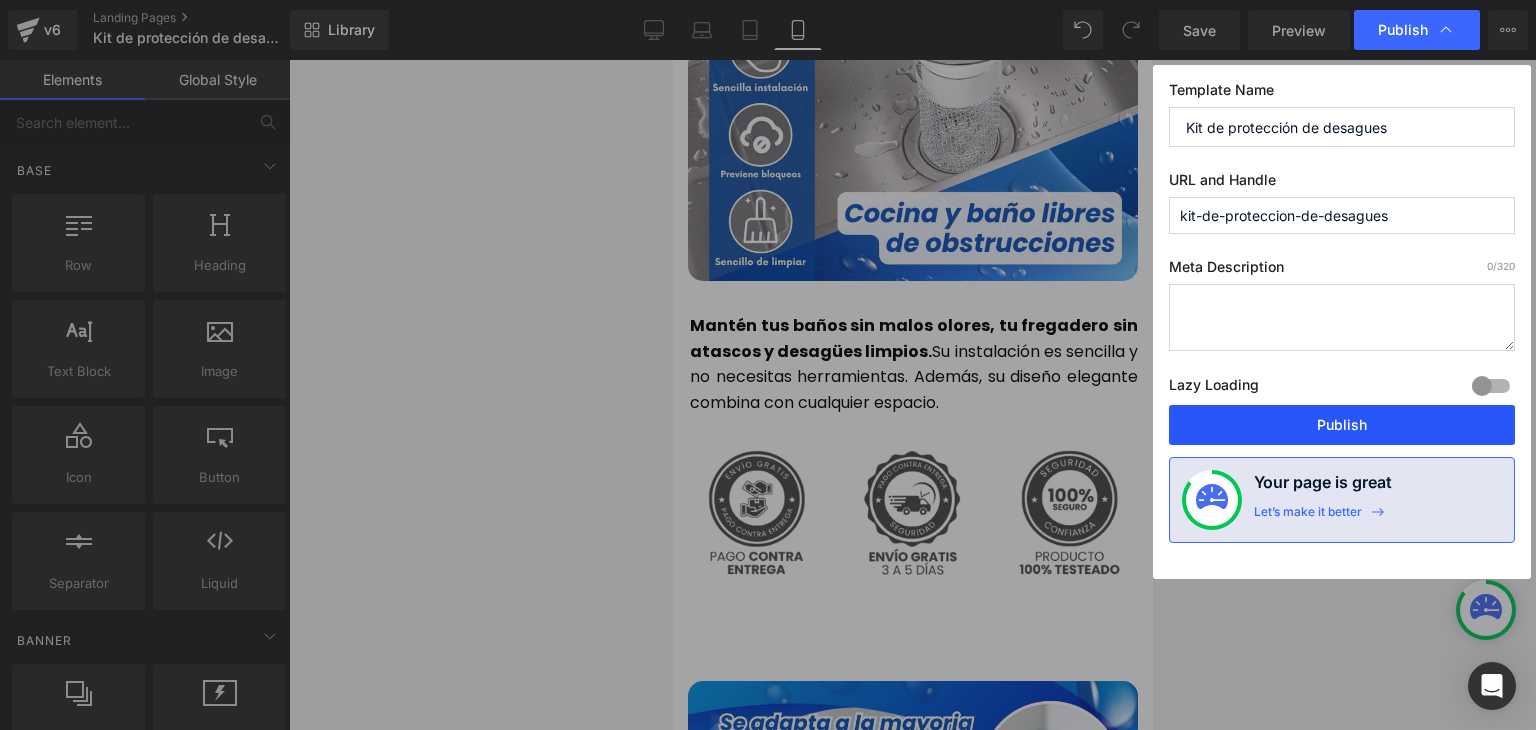 click on "Publish" at bounding box center [1342, 425] 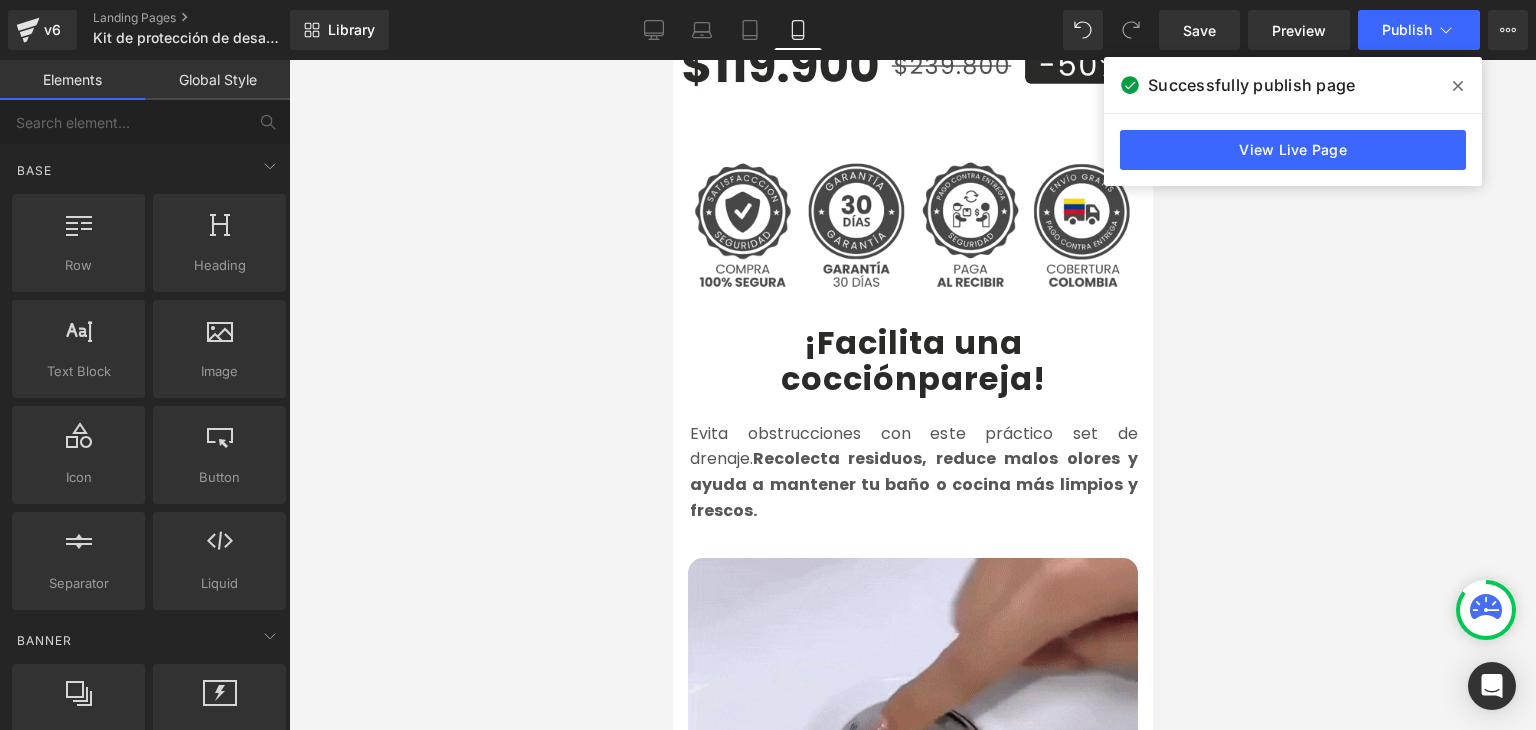 scroll, scrollTop: 700, scrollLeft: 0, axis: vertical 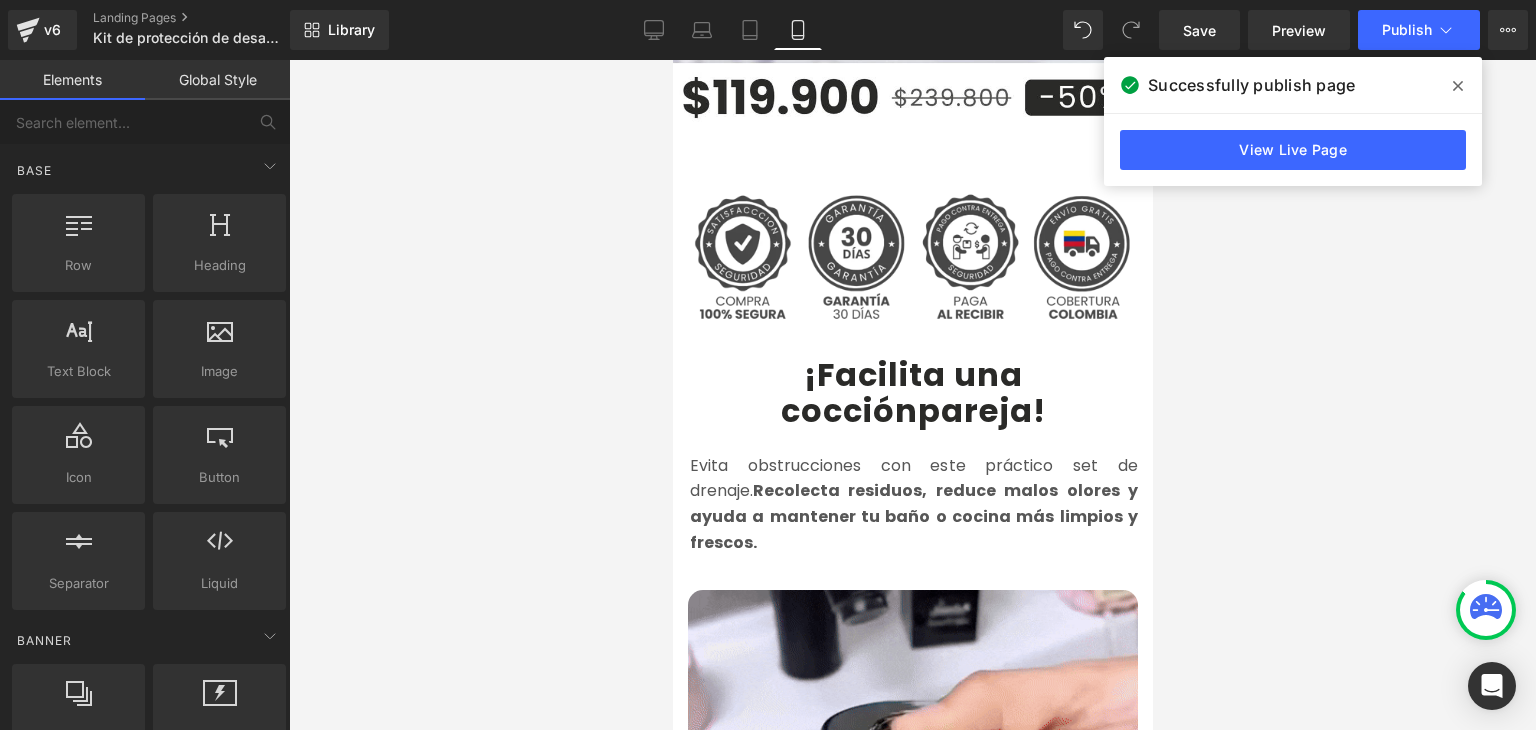 click on "¡Facilita una" at bounding box center (912, 374) 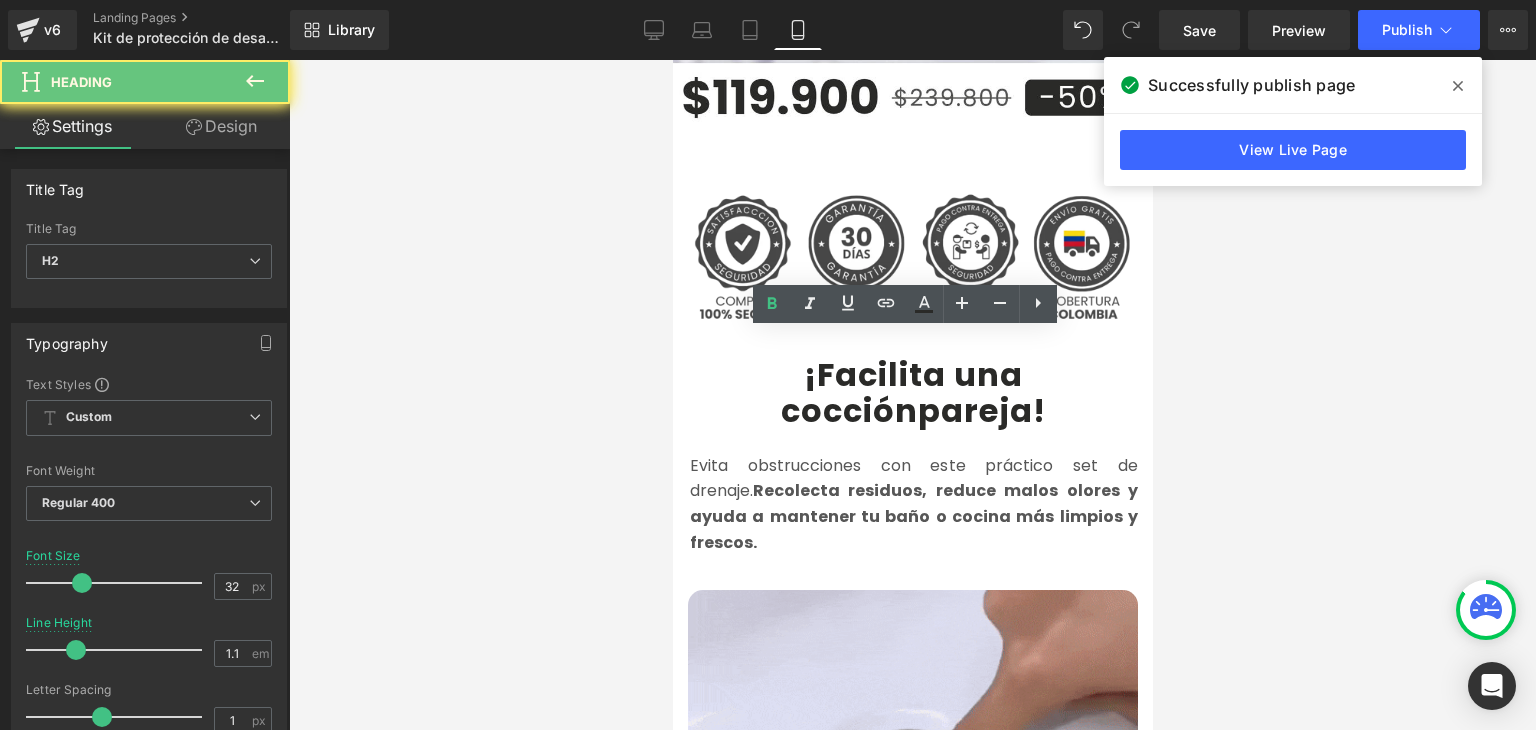 click on "¡Facilita una" at bounding box center (912, 374) 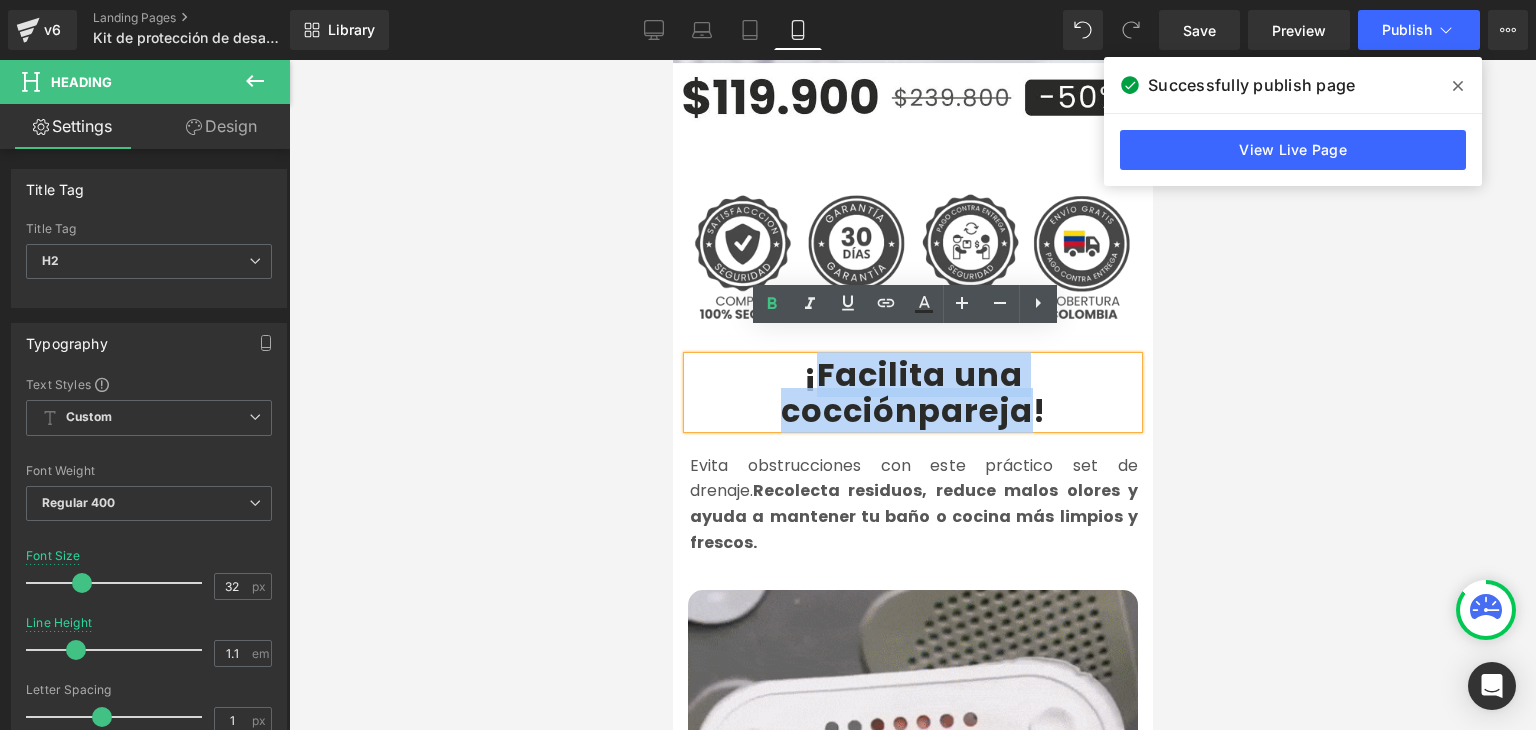 drag, startPoint x: 809, startPoint y: 350, endPoint x: 1021, endPoint y: 377, distance: 213.71242 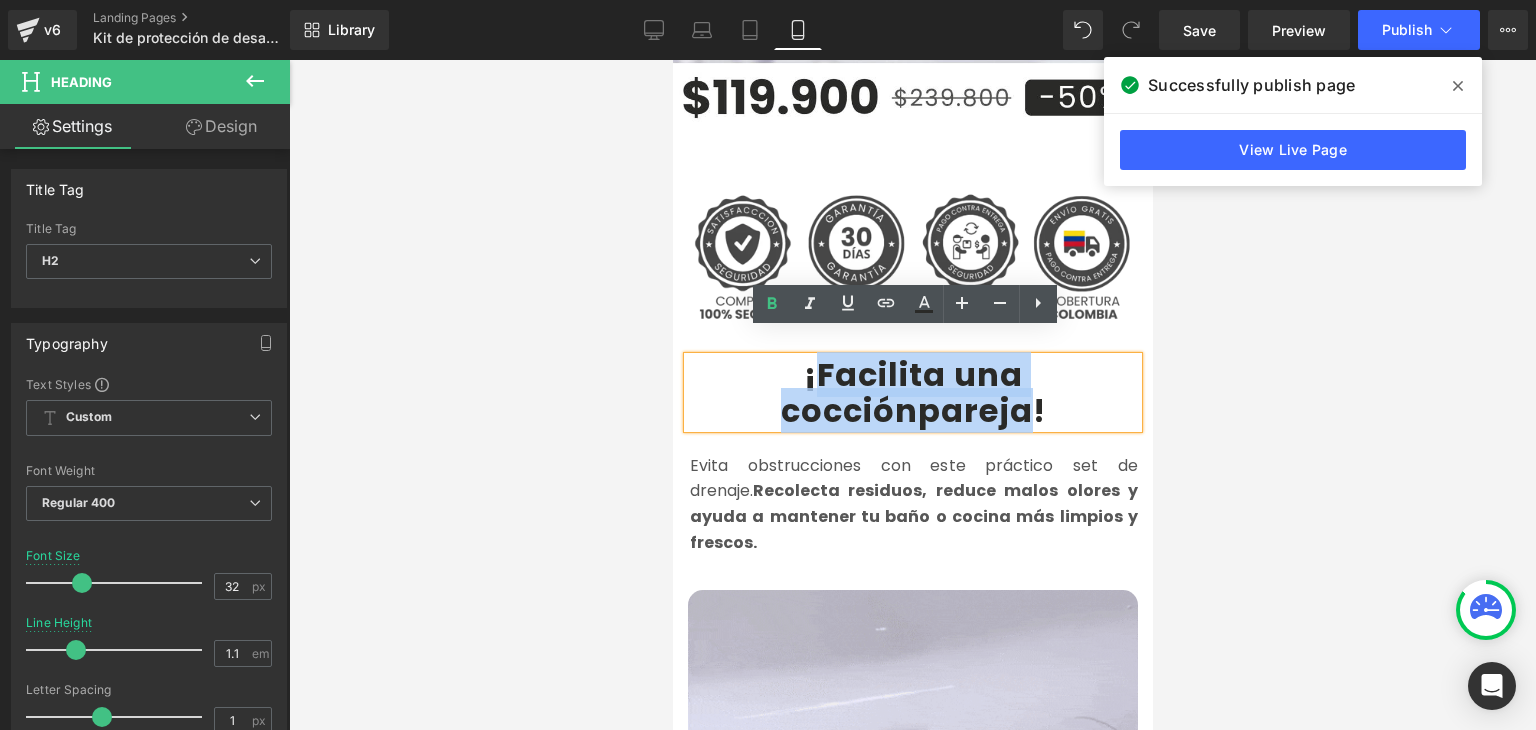 click on "¡Facilita una  cocción  pareja !" at bounding box center (912, 392) 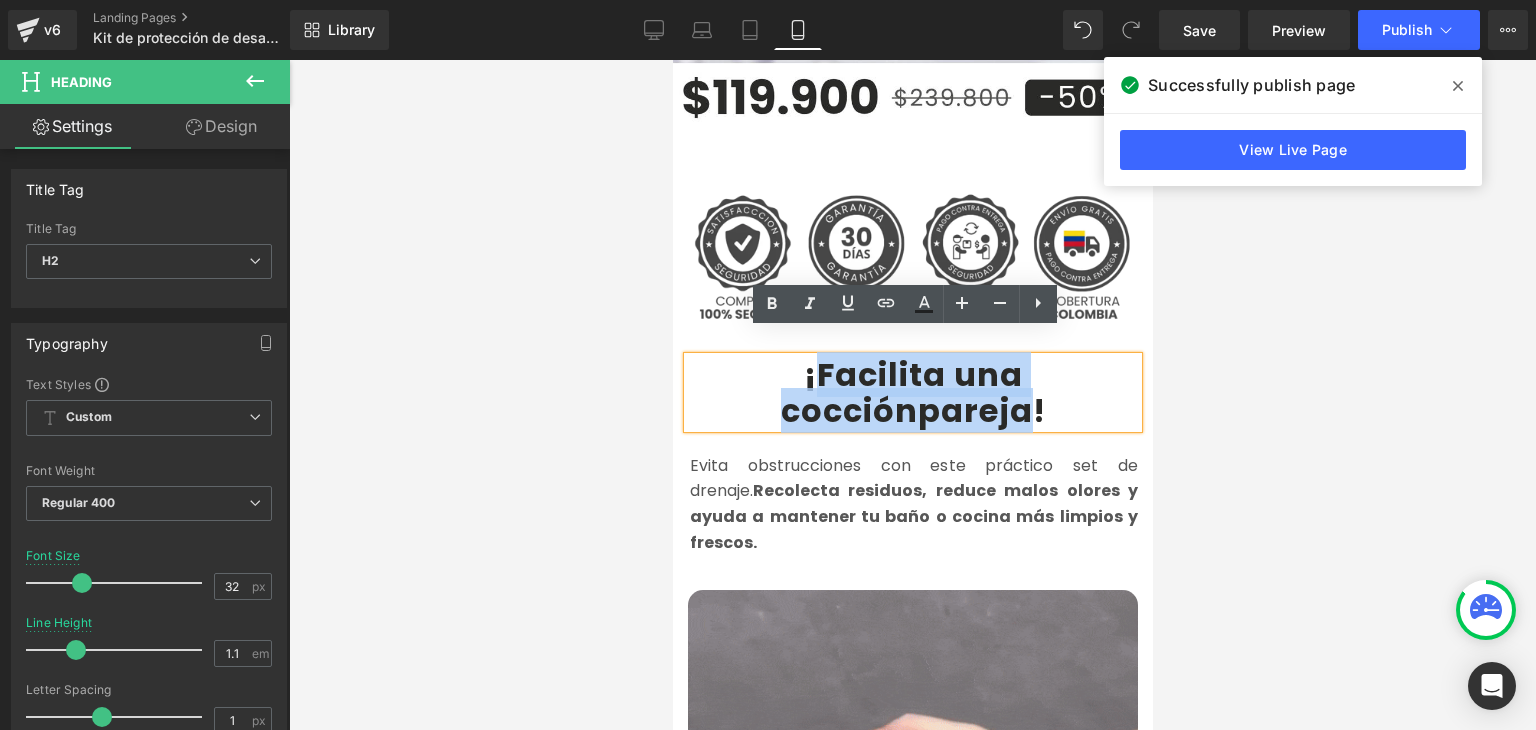 paste 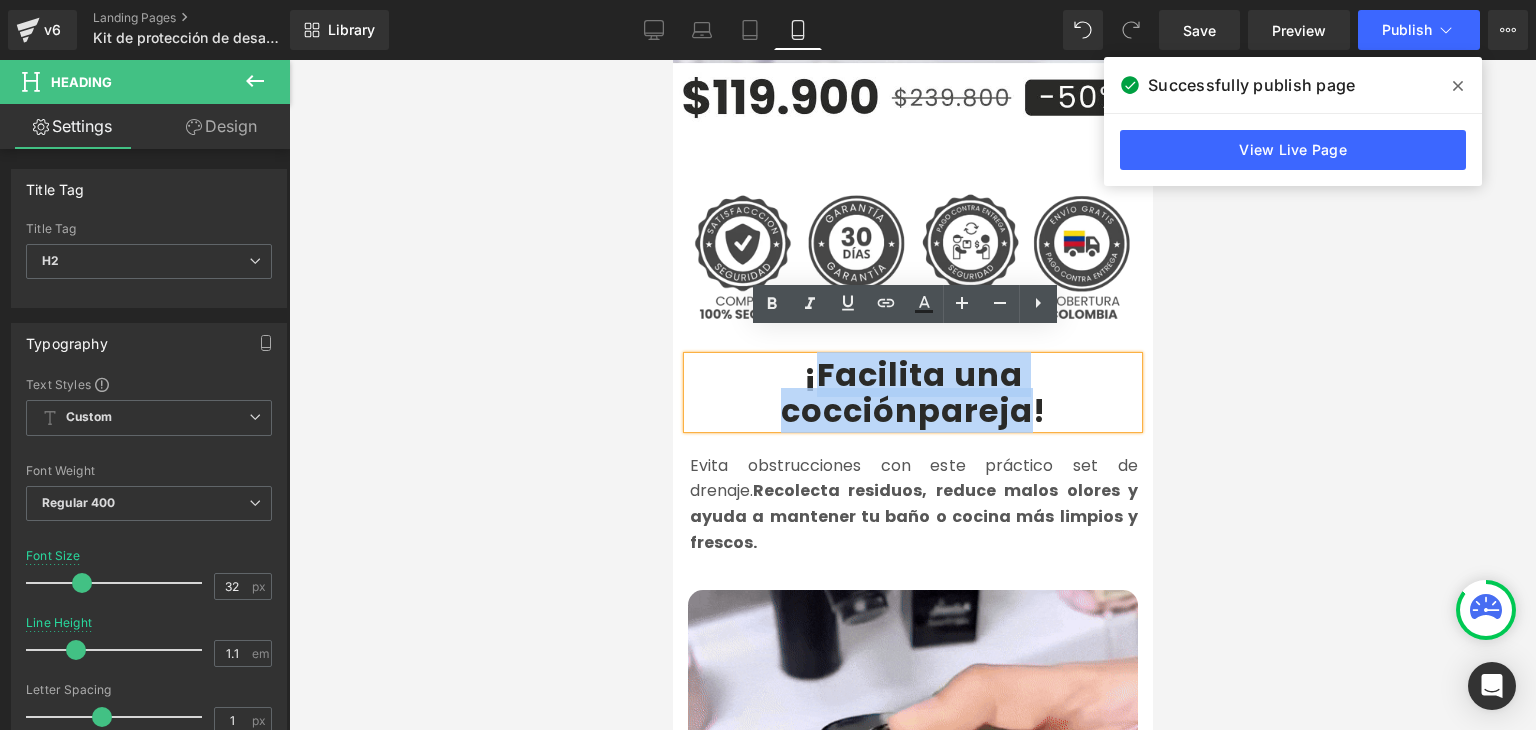 type 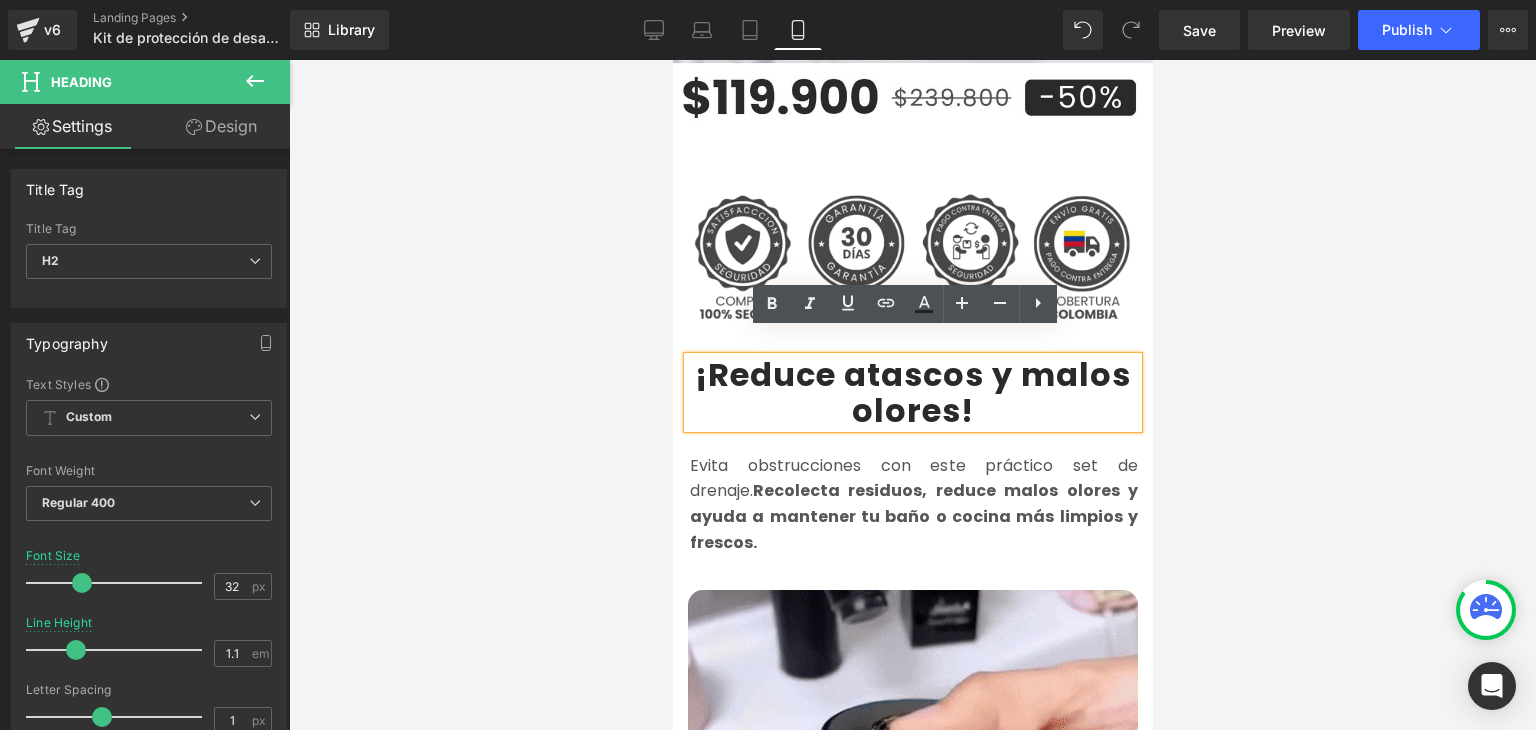 click on "¡Reduce atascos y malos olores" at bounding box center [912, 392] 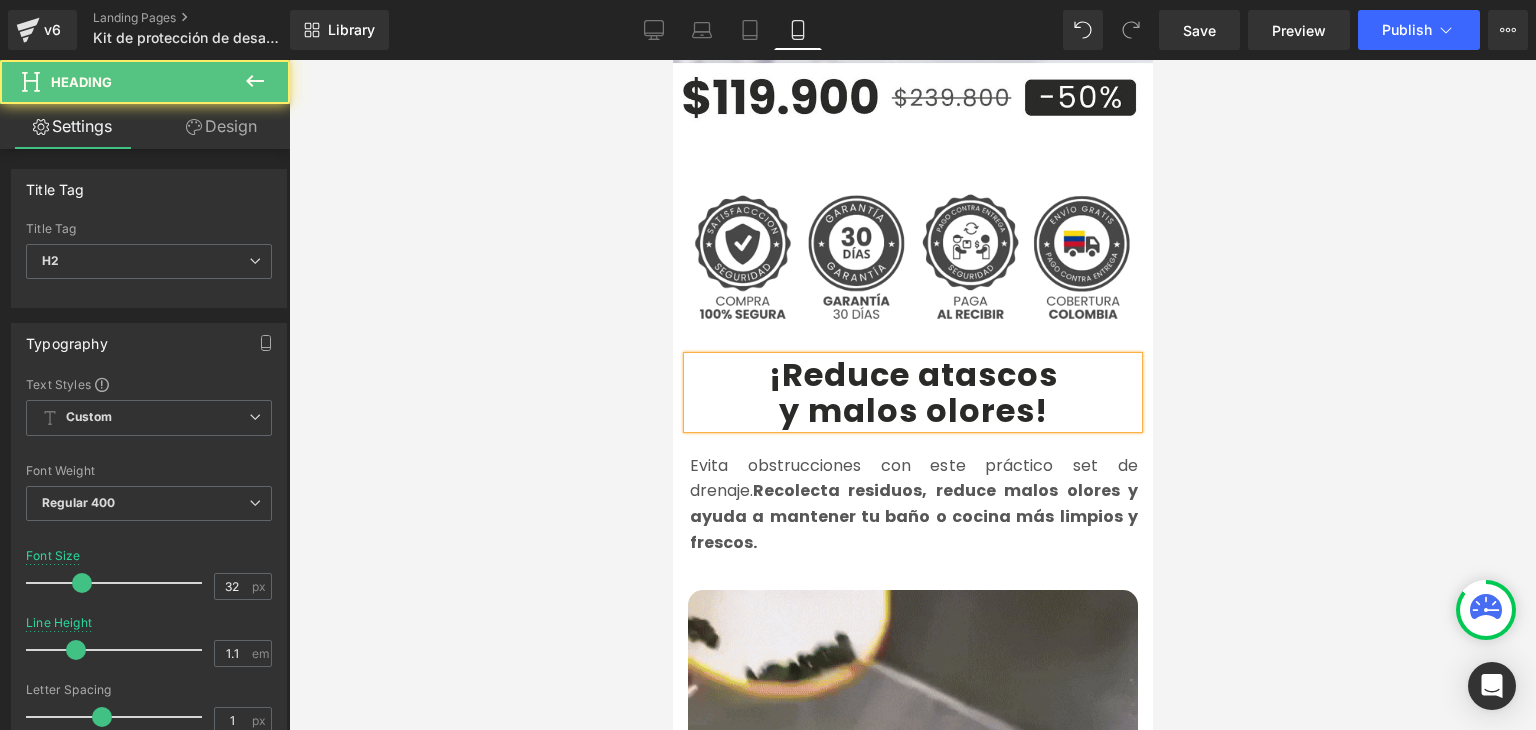 click at bounding box center [912, 395] 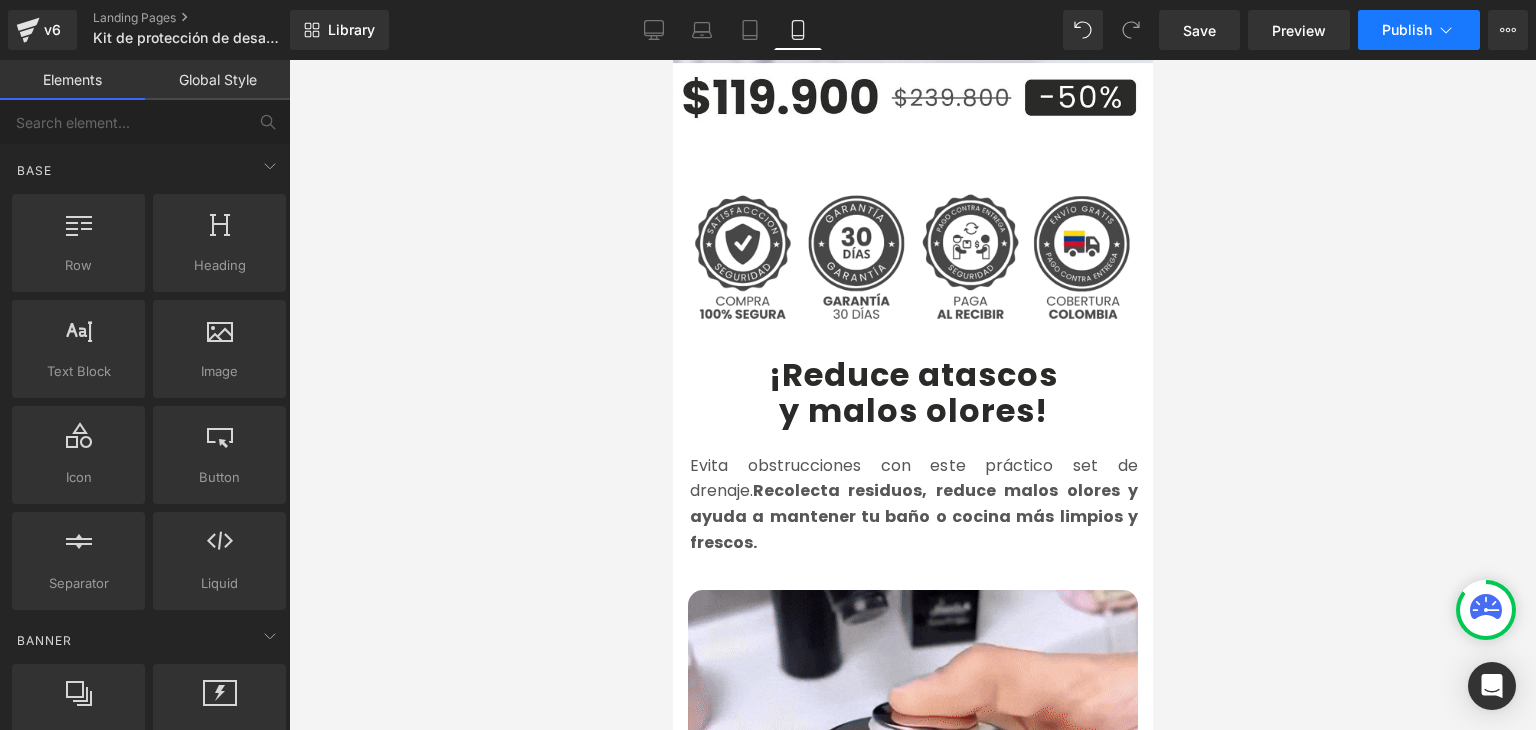 click on "Publish" at bounding box center (1407, 30) 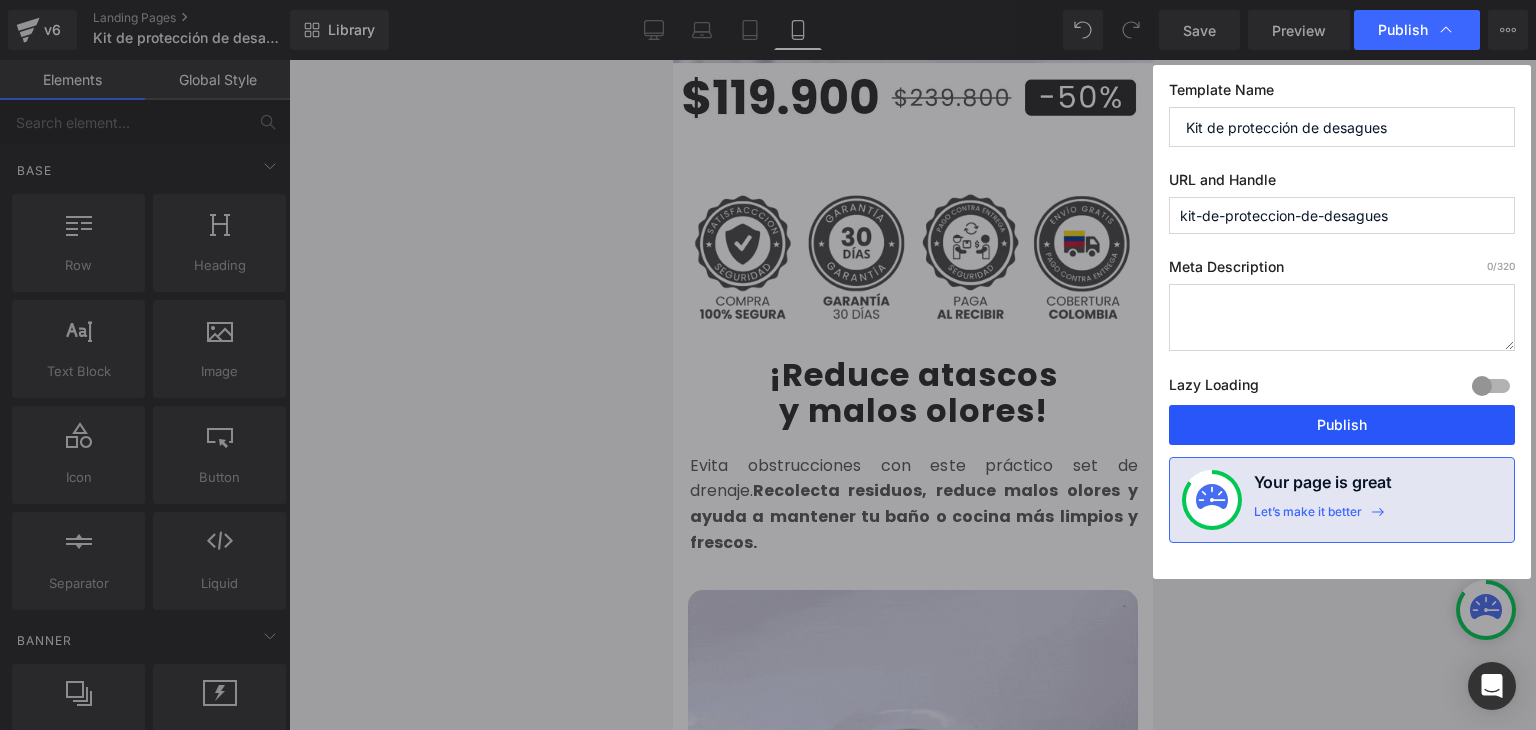 click on "Publish" at bounding box center (1342, 425) 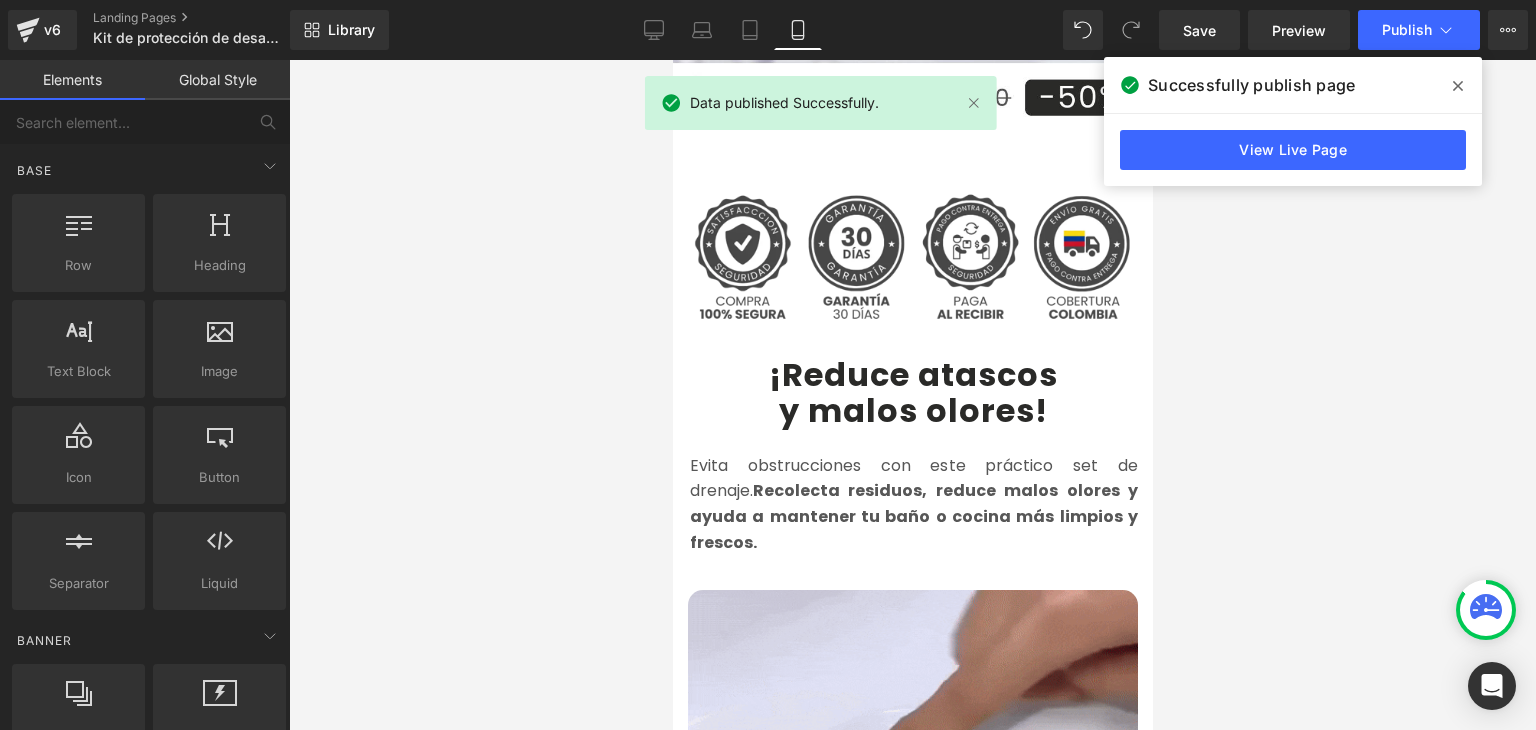click at bounding box center [1458, 86] 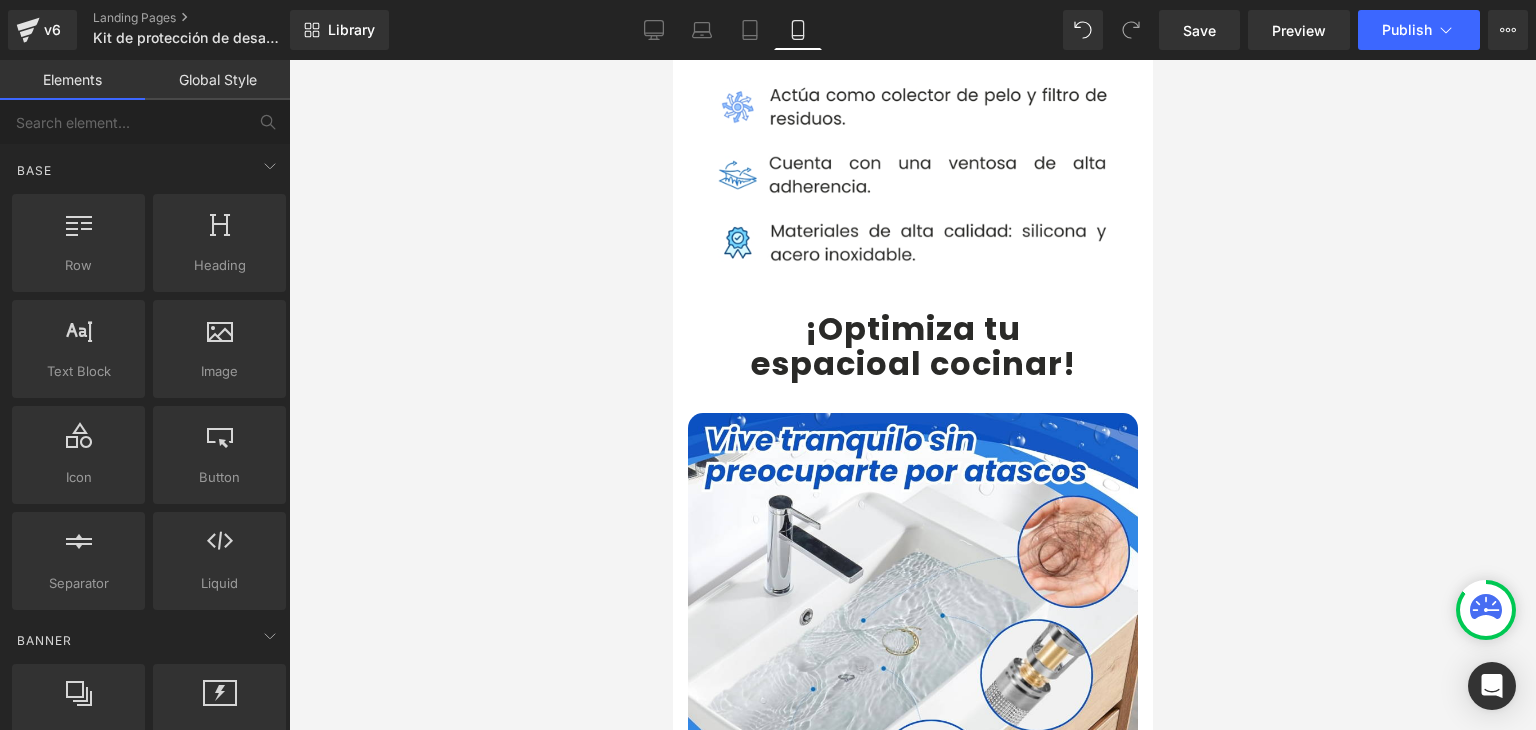 scroll, scrollTop: 1700, scrollLeft: 0, axis: vertical 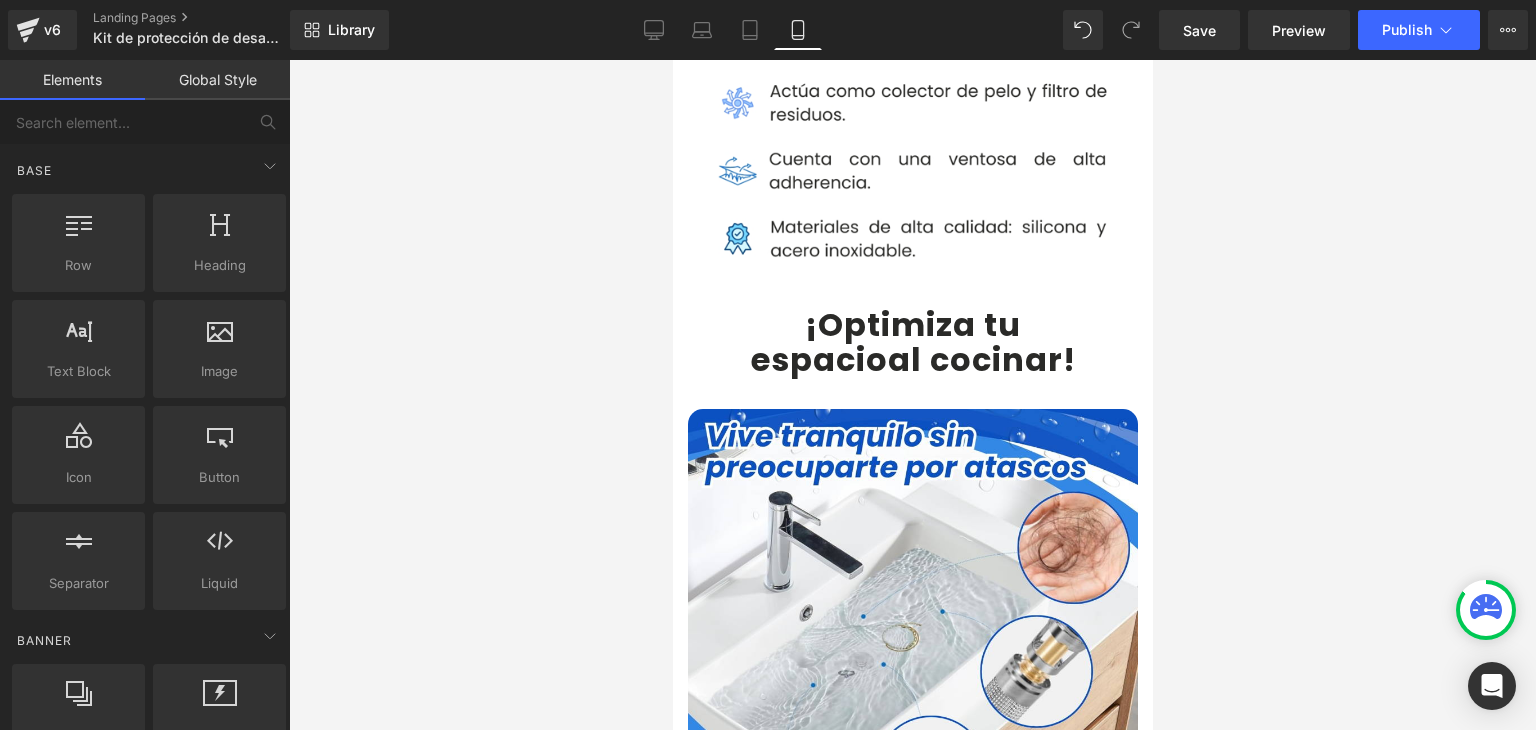 click on "espacio" at bounding box center (818, 359) 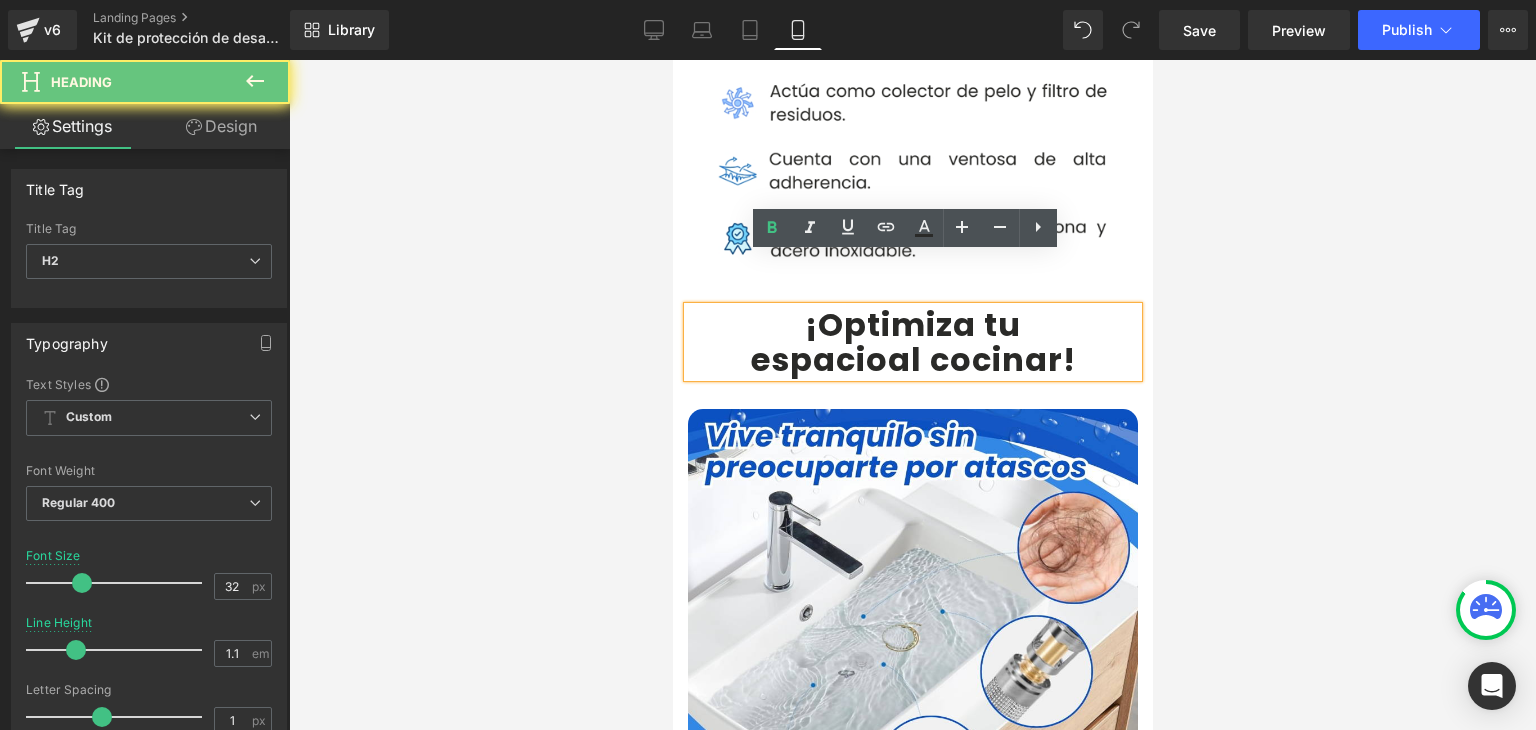 click on "¡Optimiza tu" at bounding box center (912, 324) 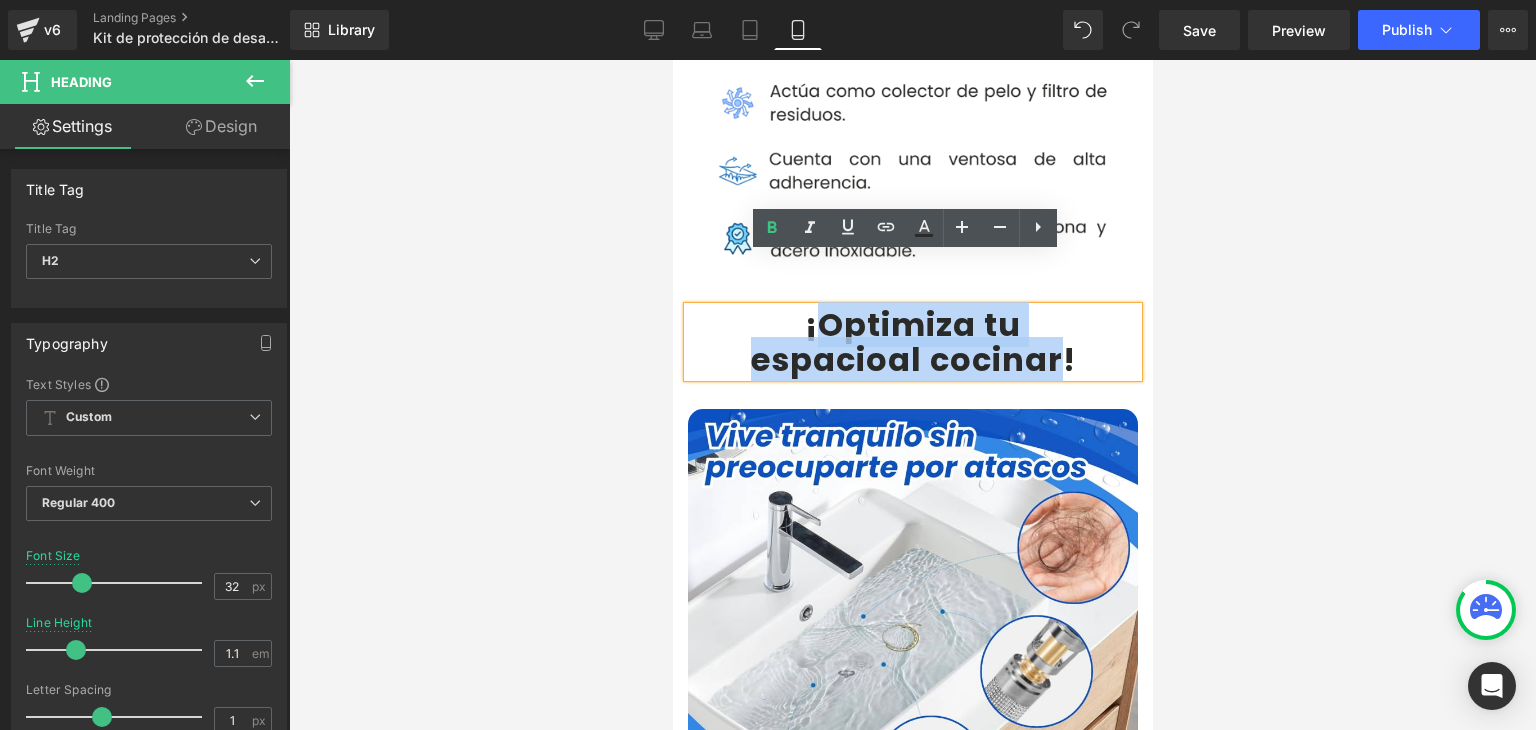 drag, startPoint x: 807, startPoint y: 273, endPoint x: 1053, endPoint y: 302, distance: 247.70345 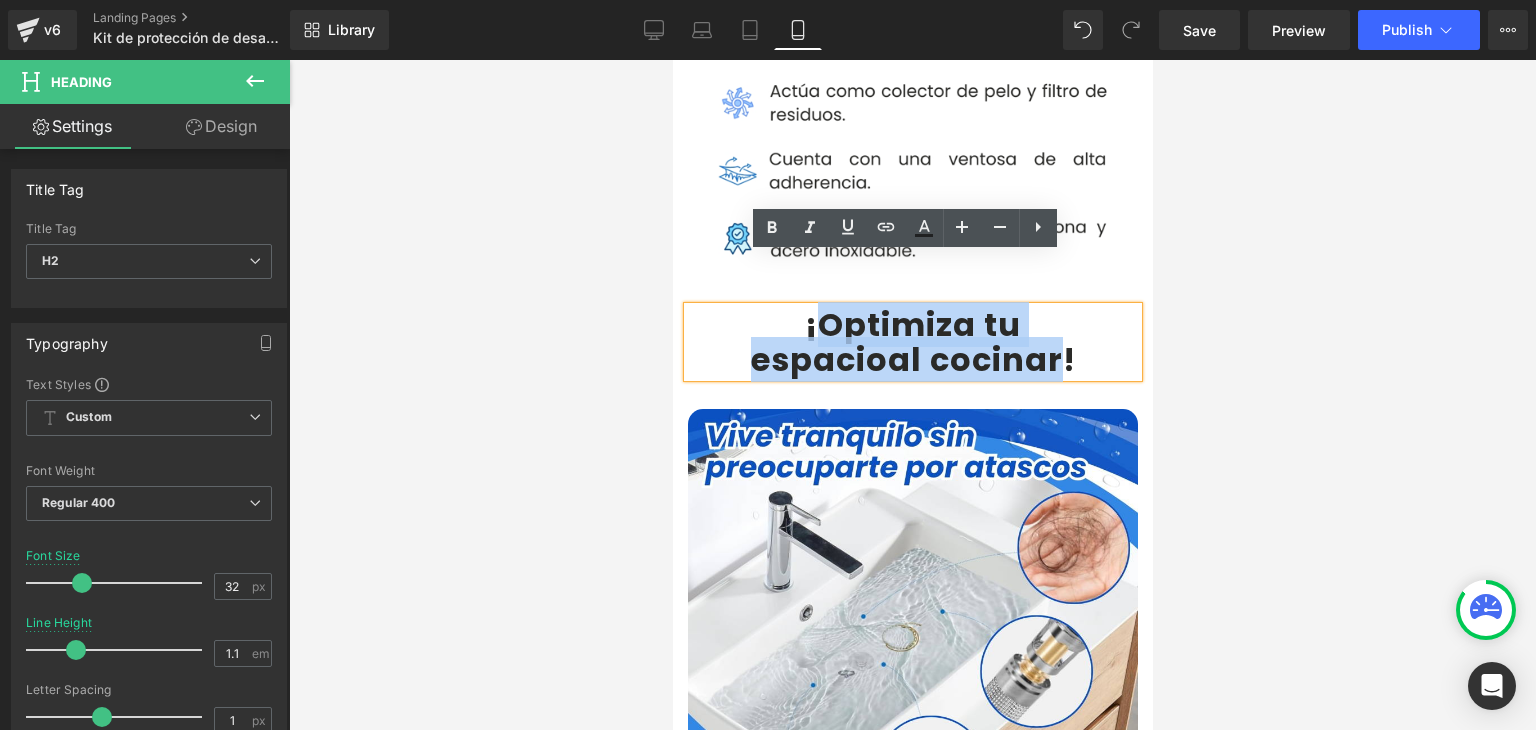 paste 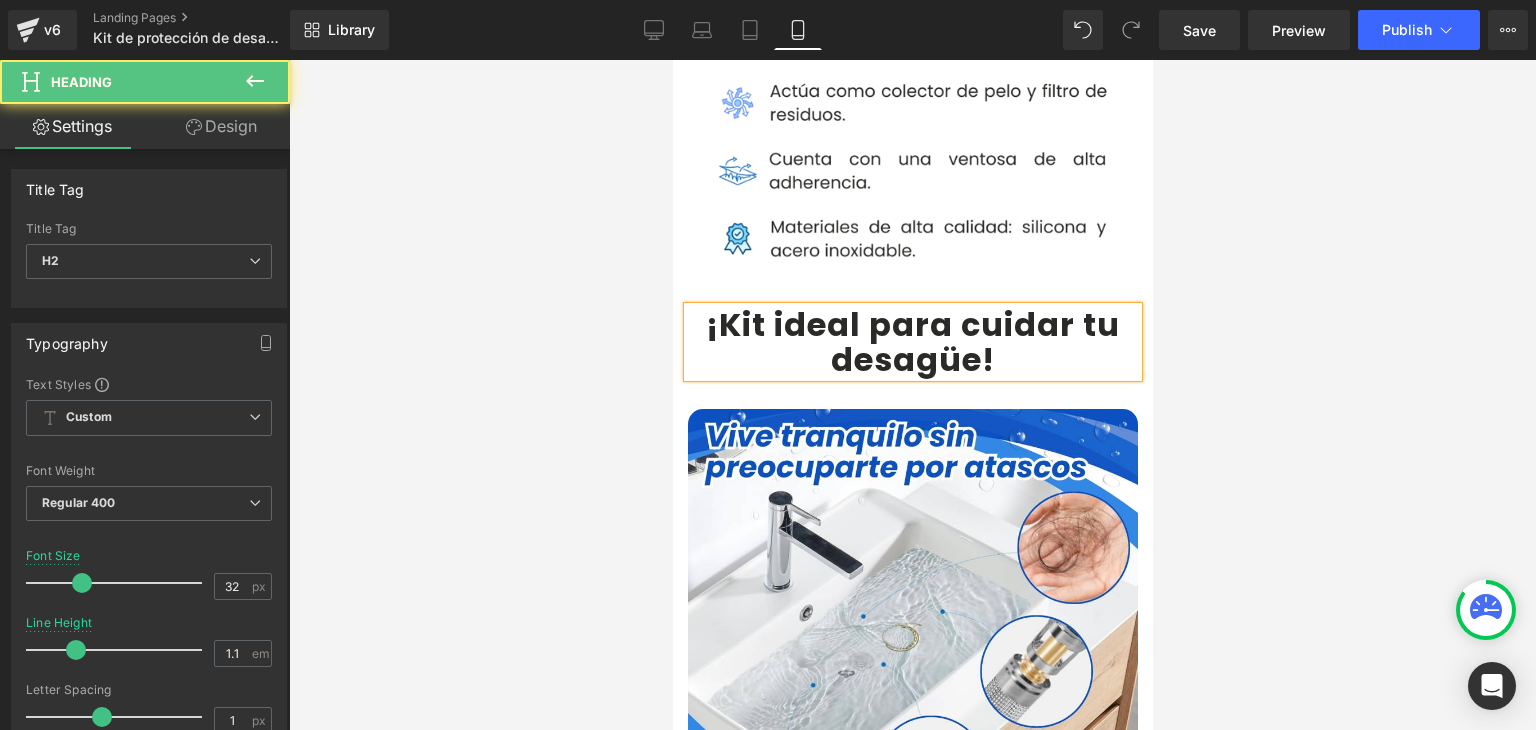 click on "¡Kit ideal para cuidar tu desagüe" at bounding box center (912, 342) 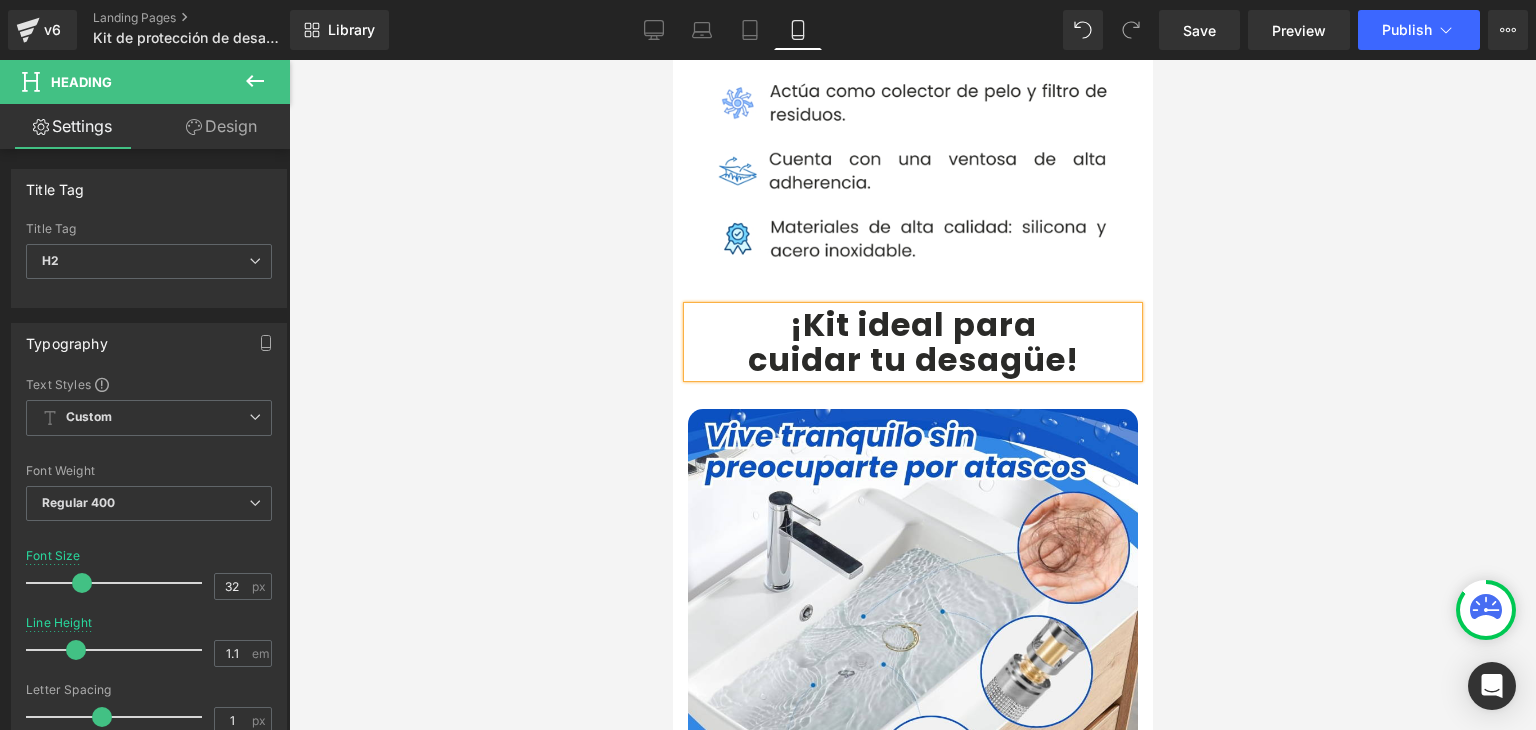 click at bounding box center (912, 395) 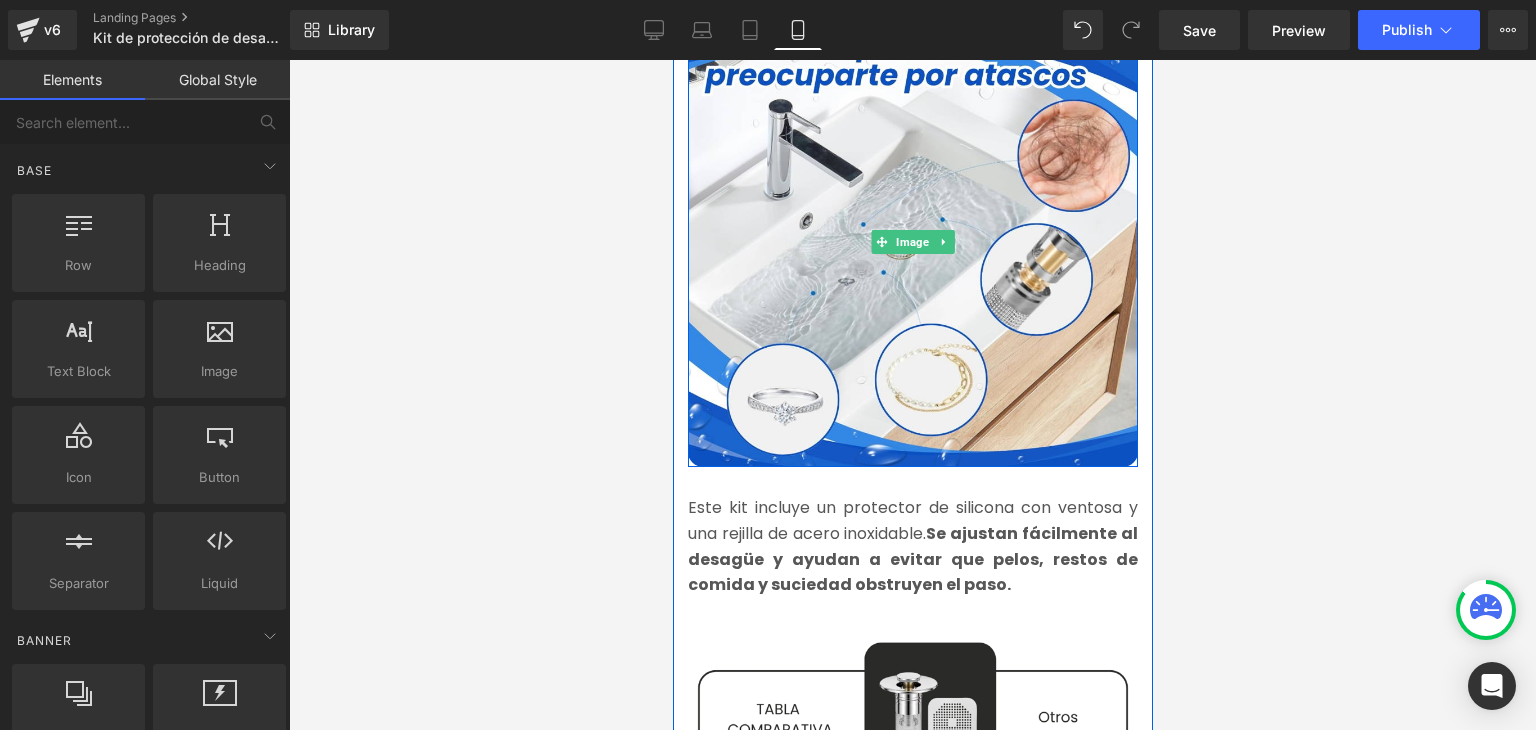 scroll, scrollTop: 2100, scrollLeft: 0, axis: vertical 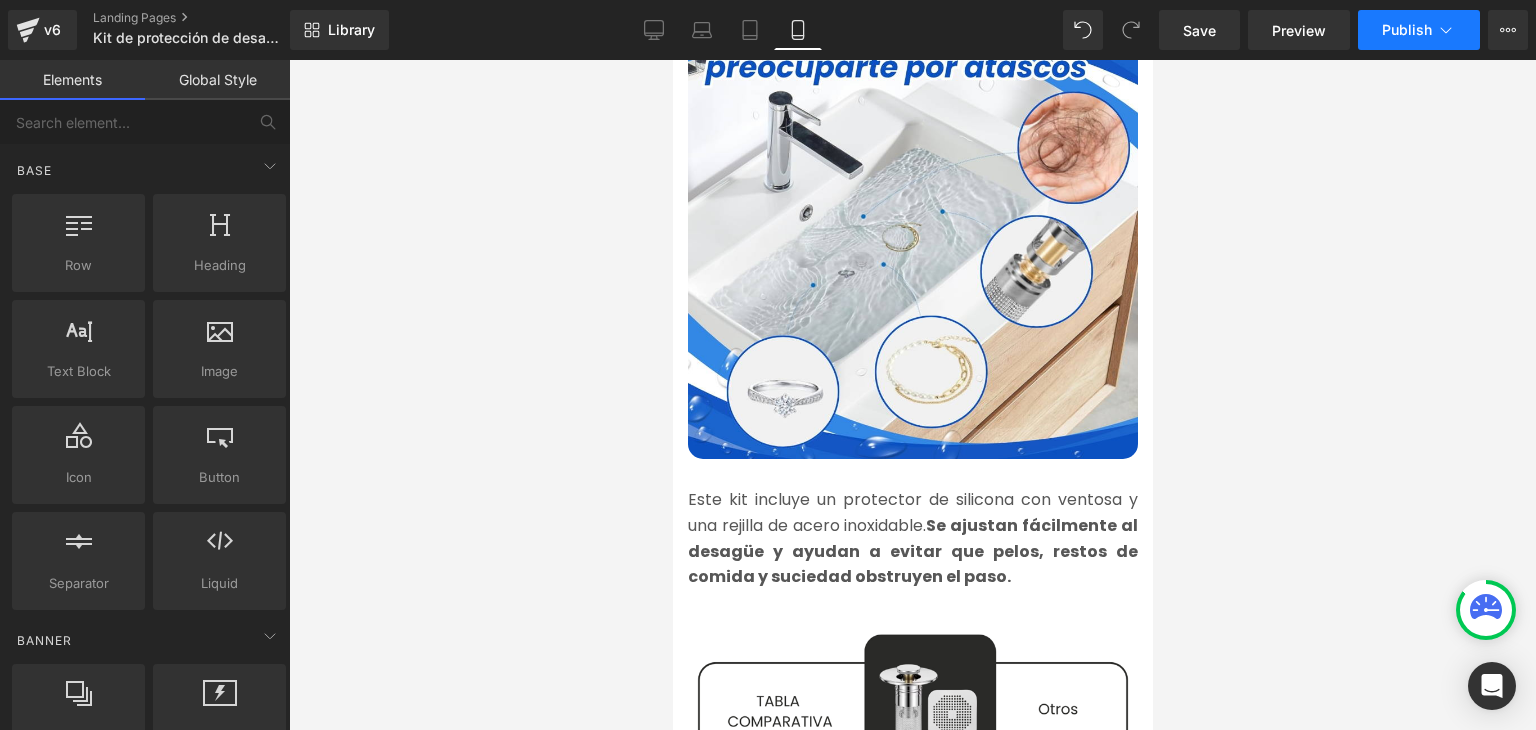 click on "Publish" at bounding box center [1407, 30] 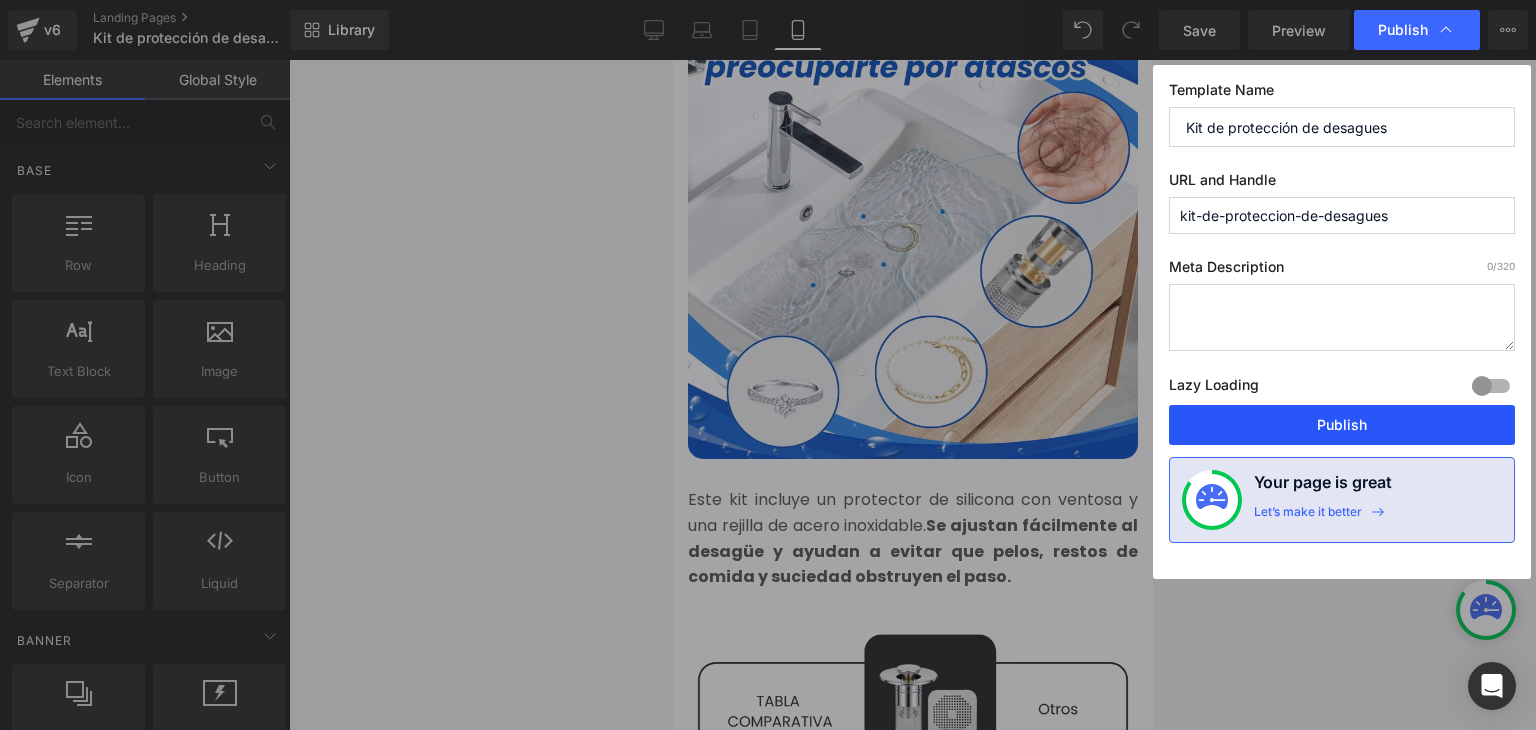 click on "Publish" at bounding box center (1342, 425) 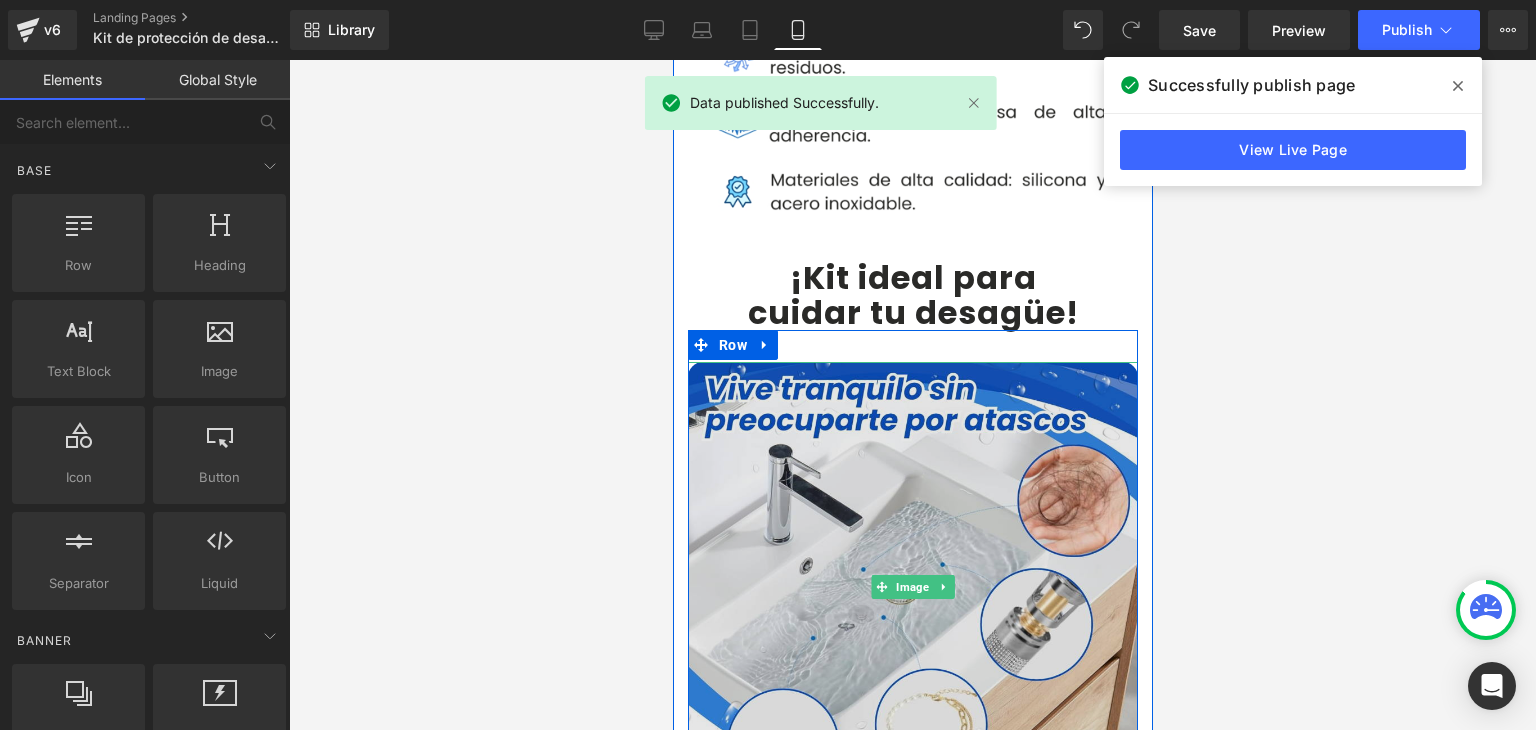 scroll, scrollTop: 1600, scrollLeft: 0, axis: vertical 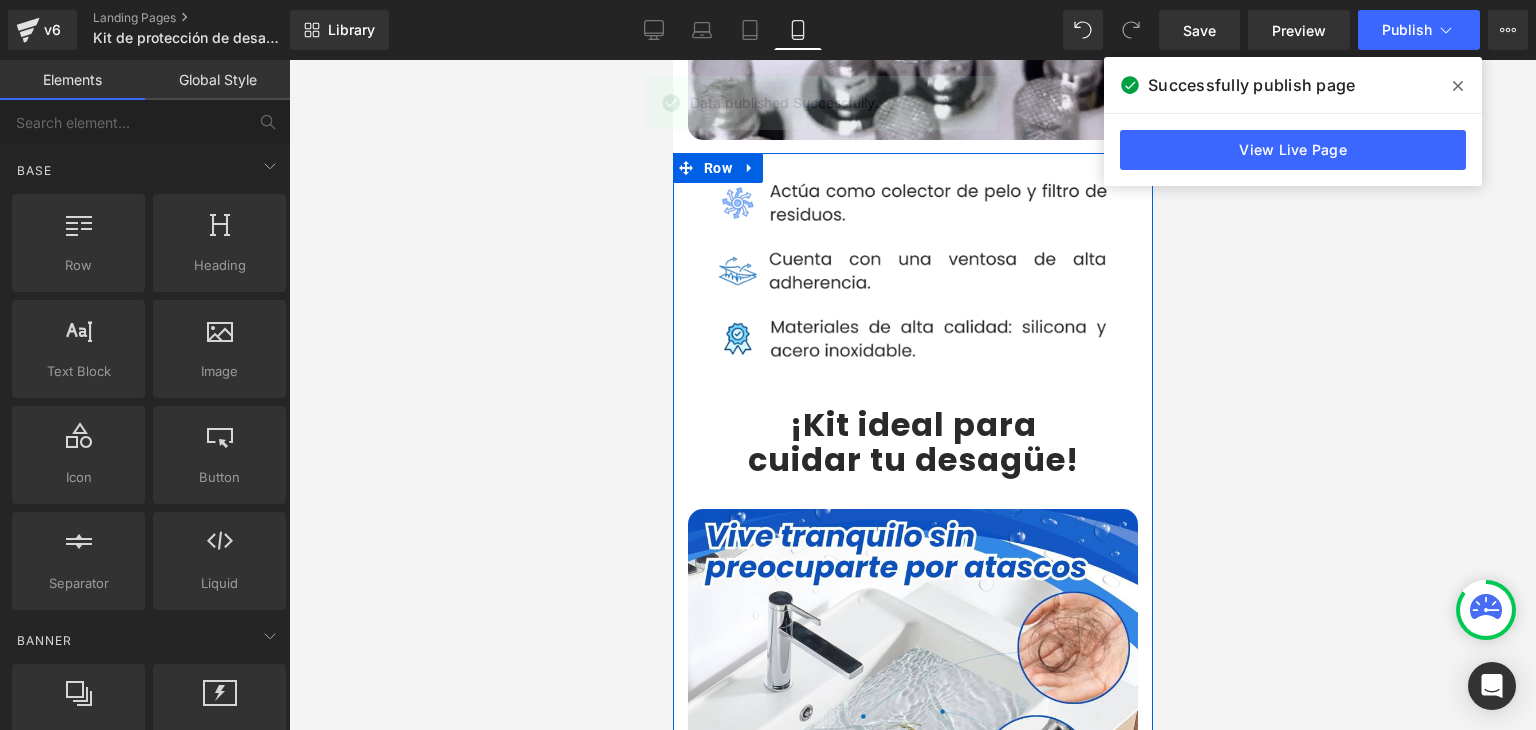click on "¡Kit ideal para  cuidar tu desagüe ! Heading" at bounding box center [912, 442] 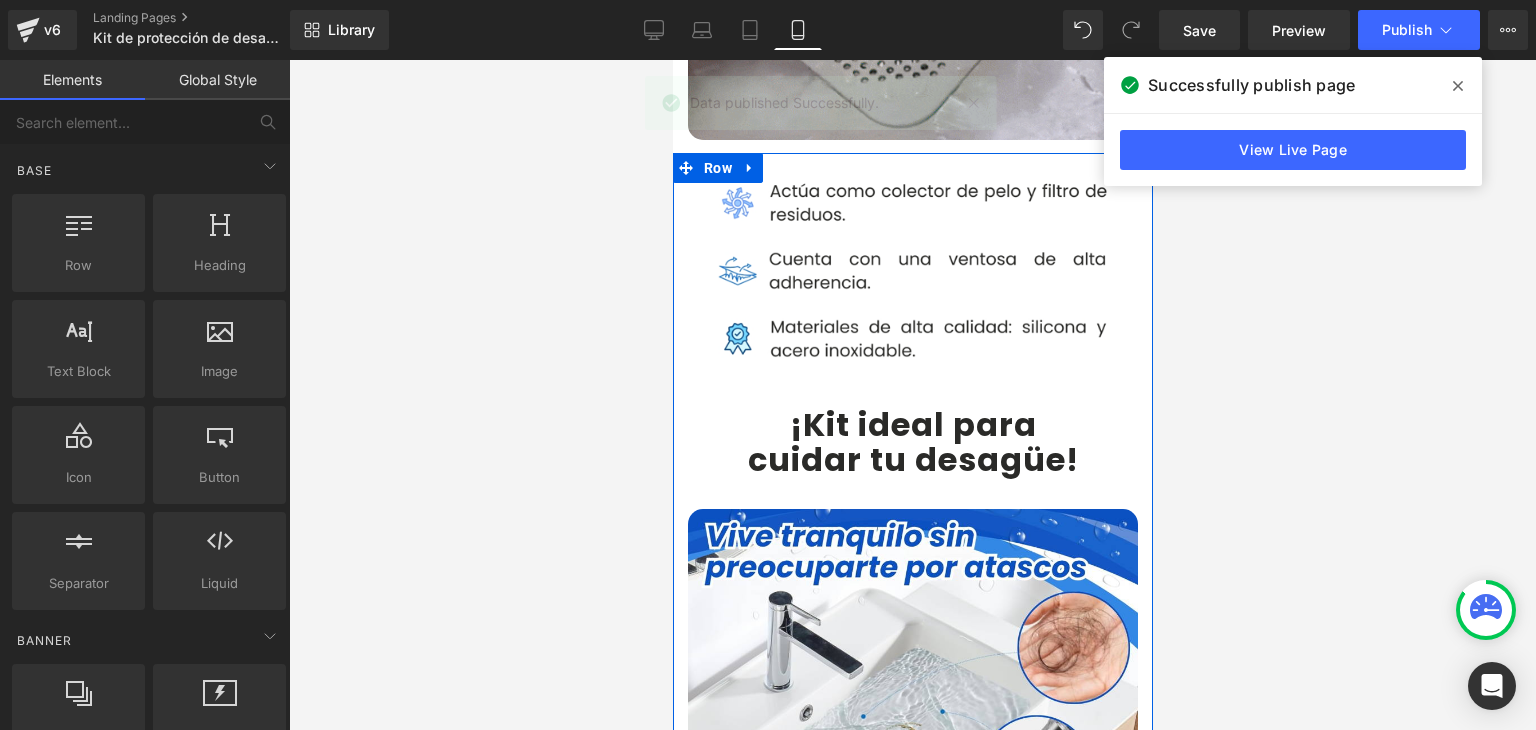click on "¡Kit ideal para" at bounding box center (912, 424) 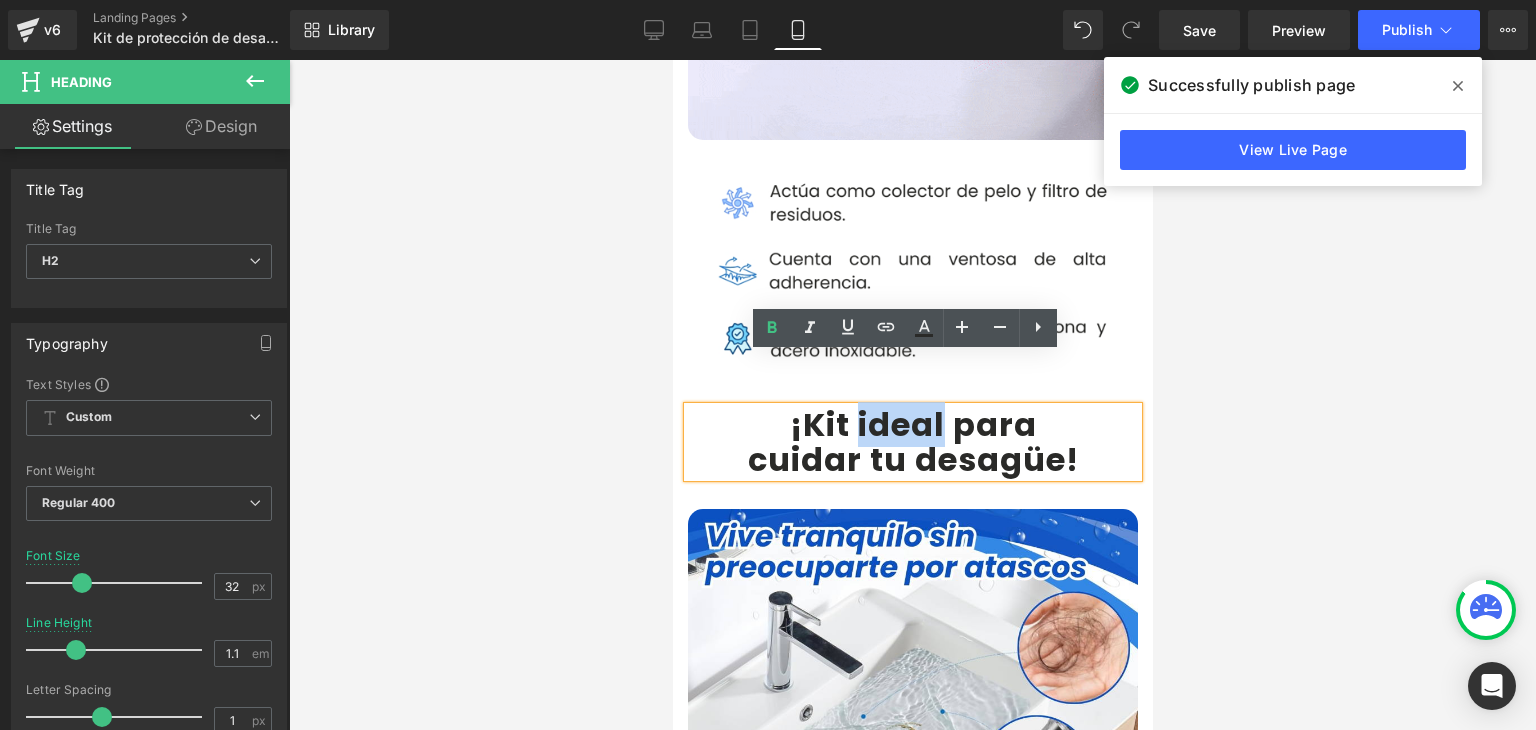 drag, startPoint x: 931, startPoint y: 371, endPoint x: 849, endPoint y: 371, distance: 82 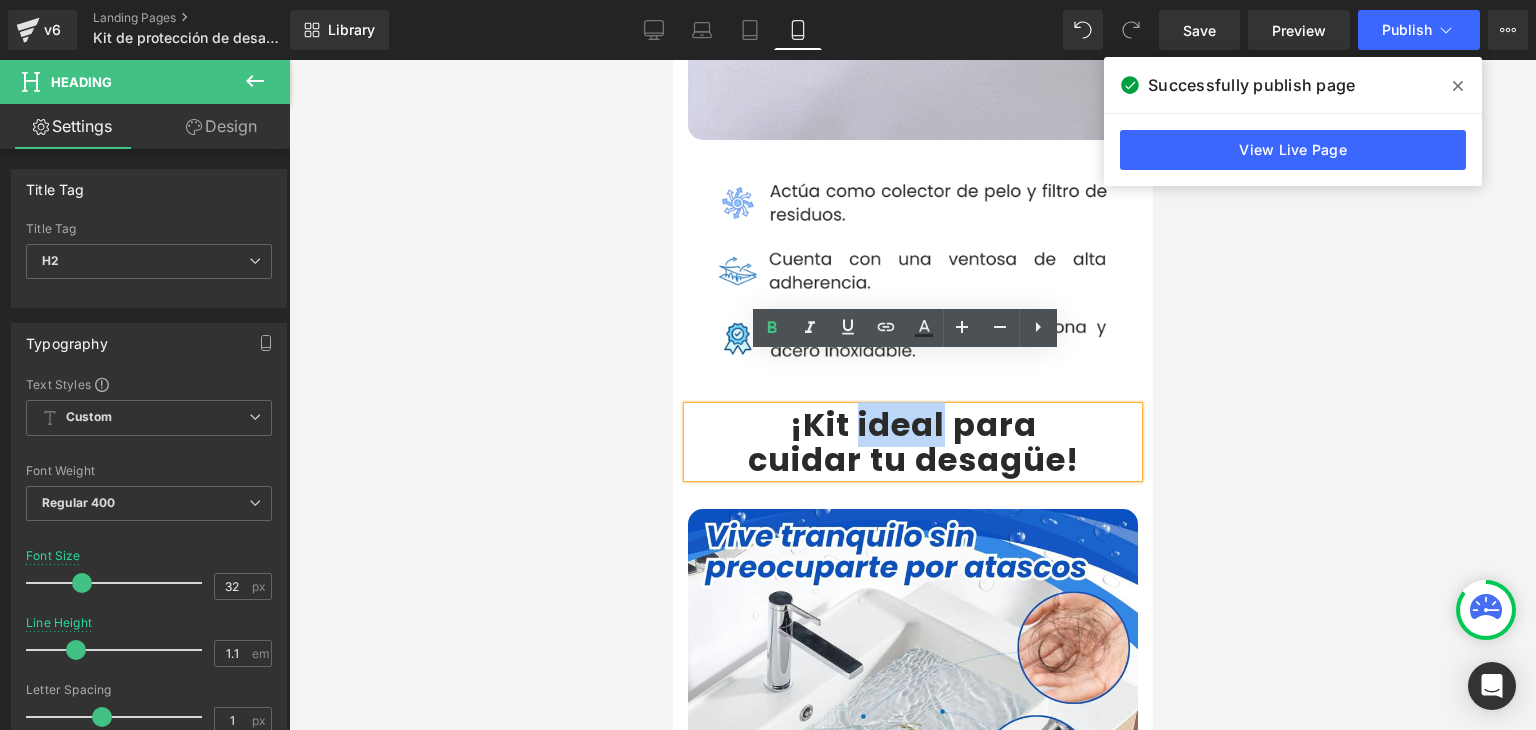 click on "¡Kit ideal para" at bounding box center (912, 424) 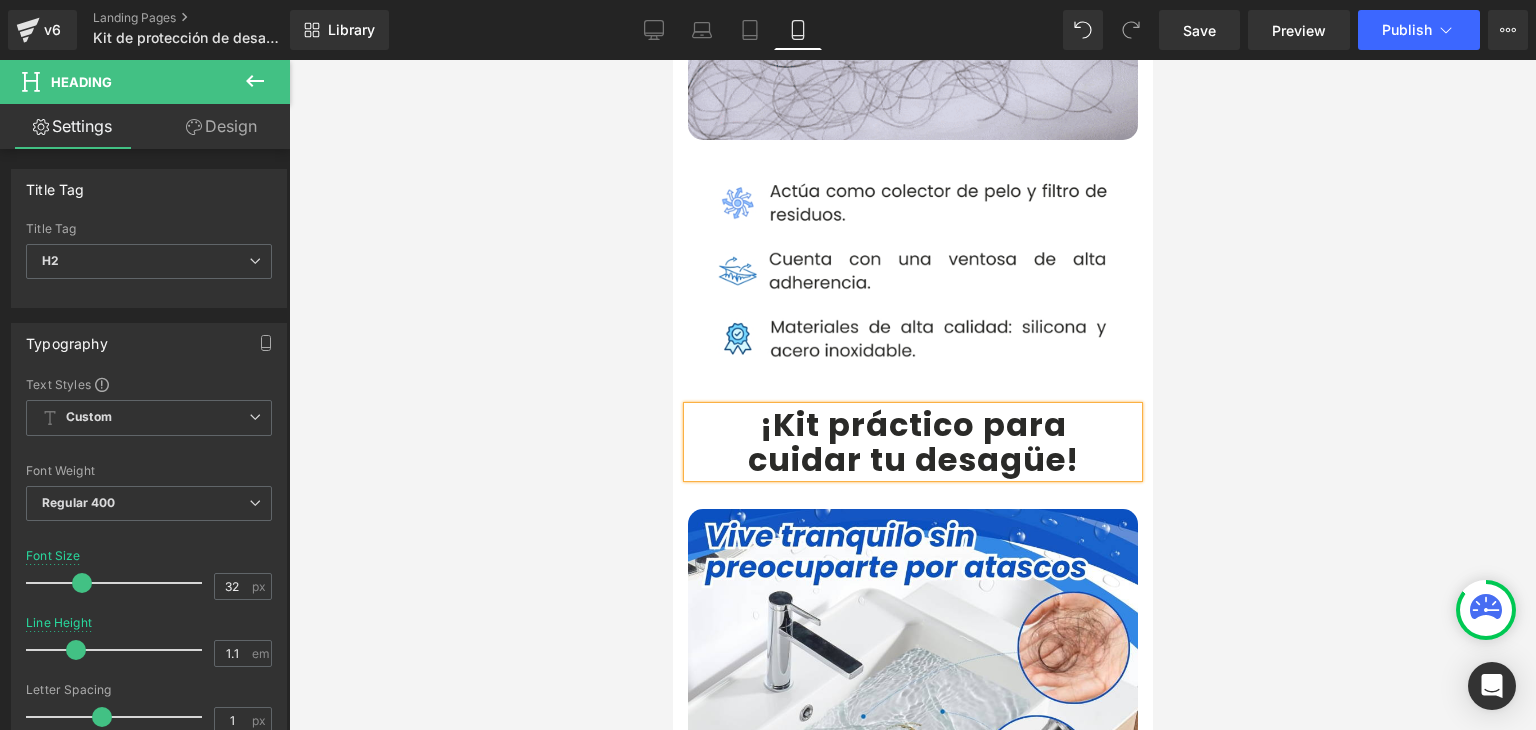 click at bounding box center [912, 395] 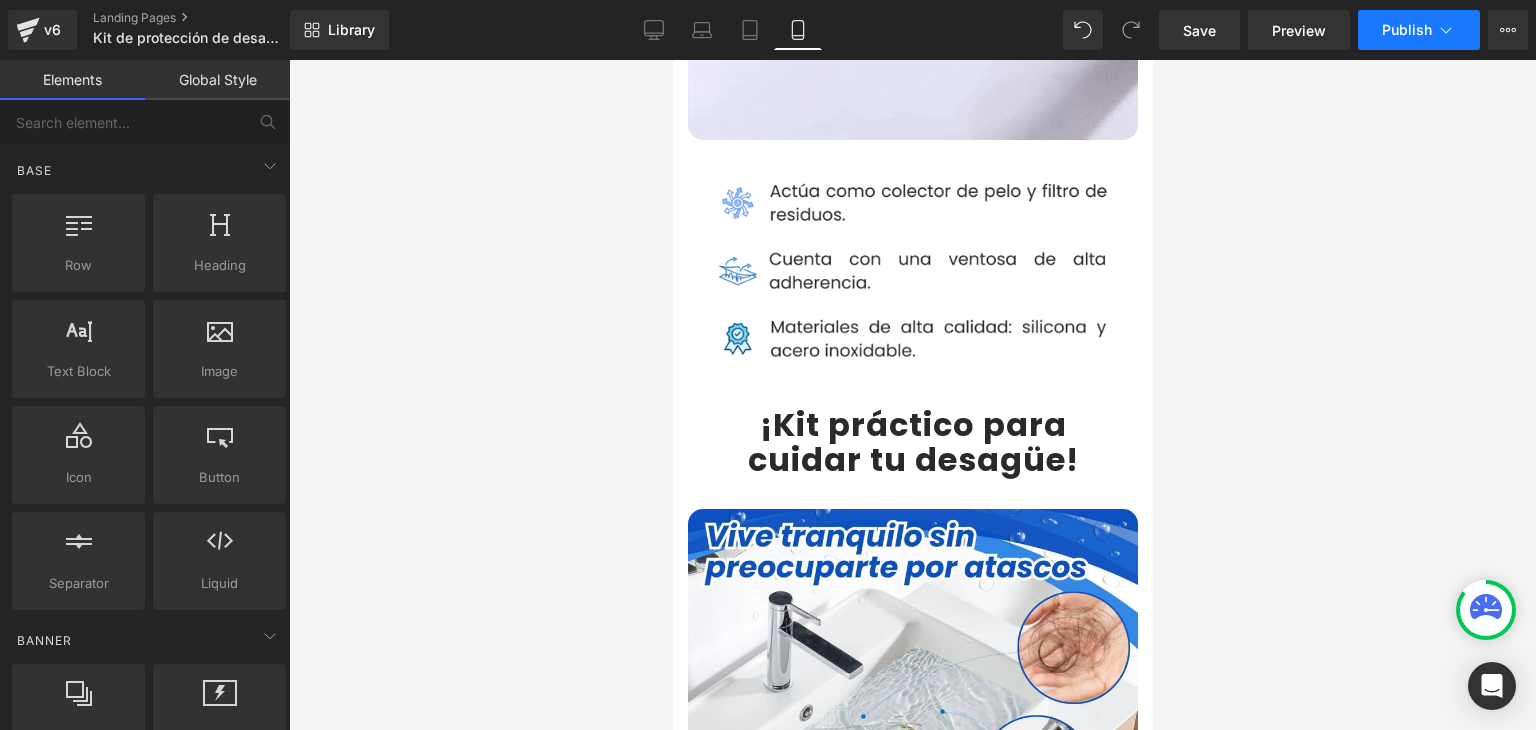click on "Publish" at bounding box center [1419, 30] 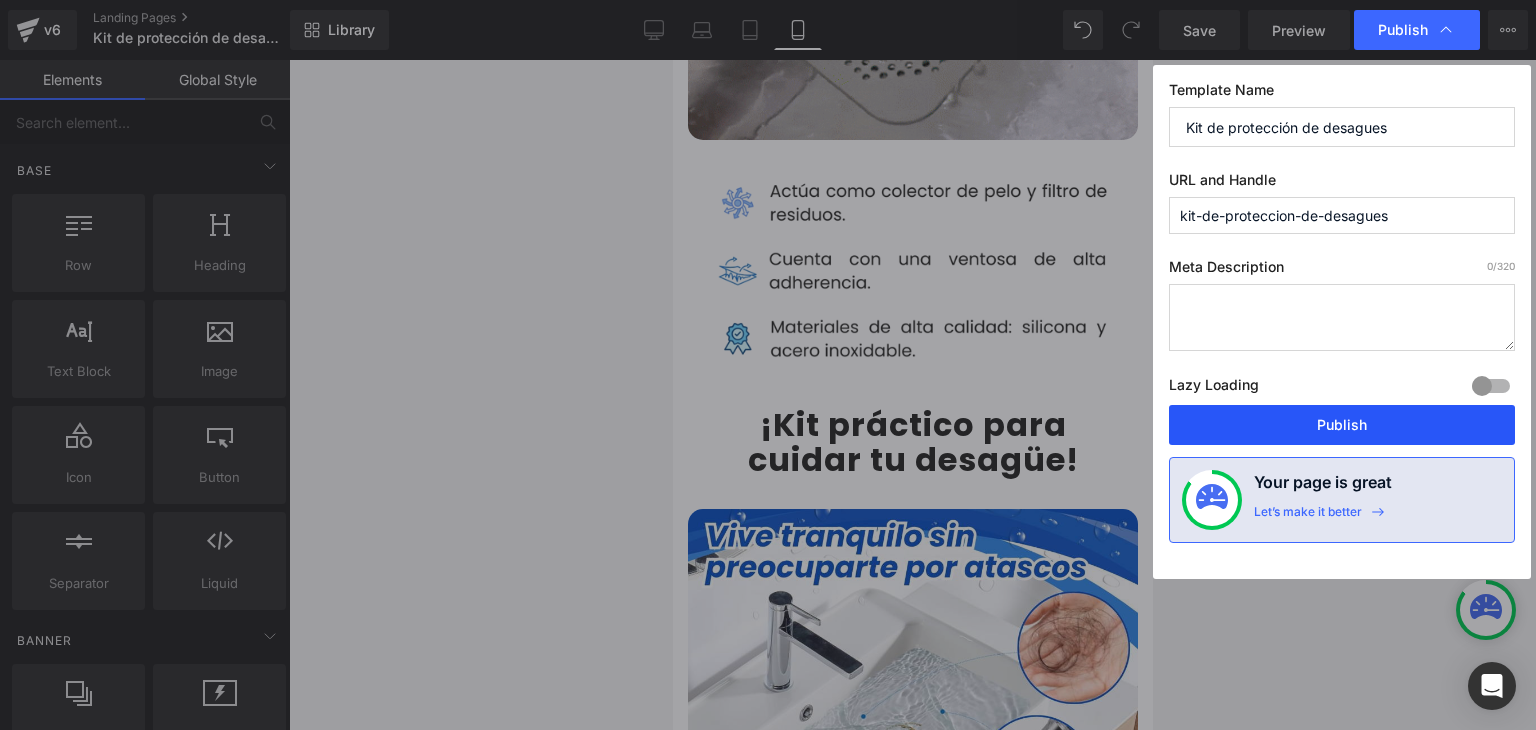 click on "Publish" at bounding box center (1342, 425) 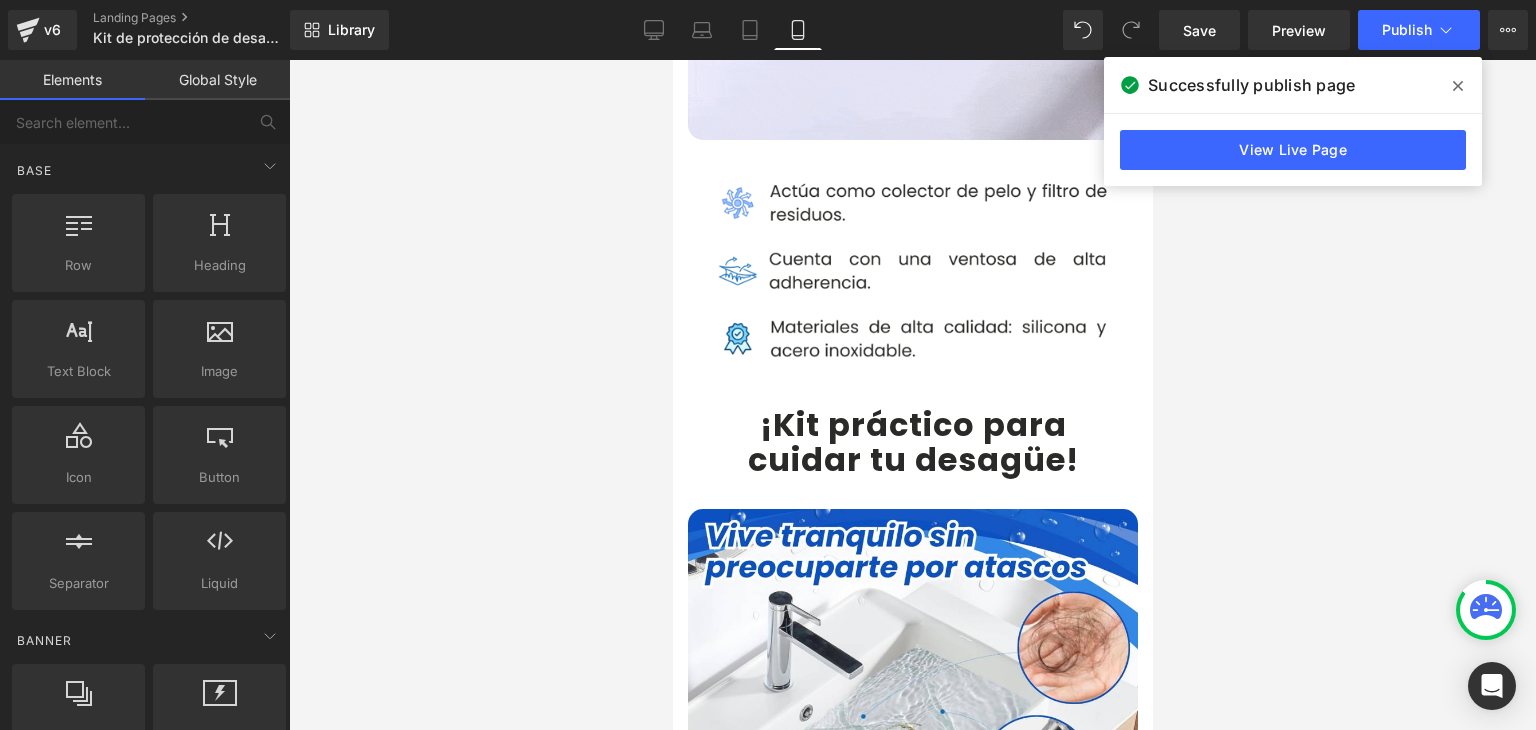 drag, startPoint x: 1449, startPoint y: 81, endPoint x: 1381, endPoint y: 57, distance: 72.11102 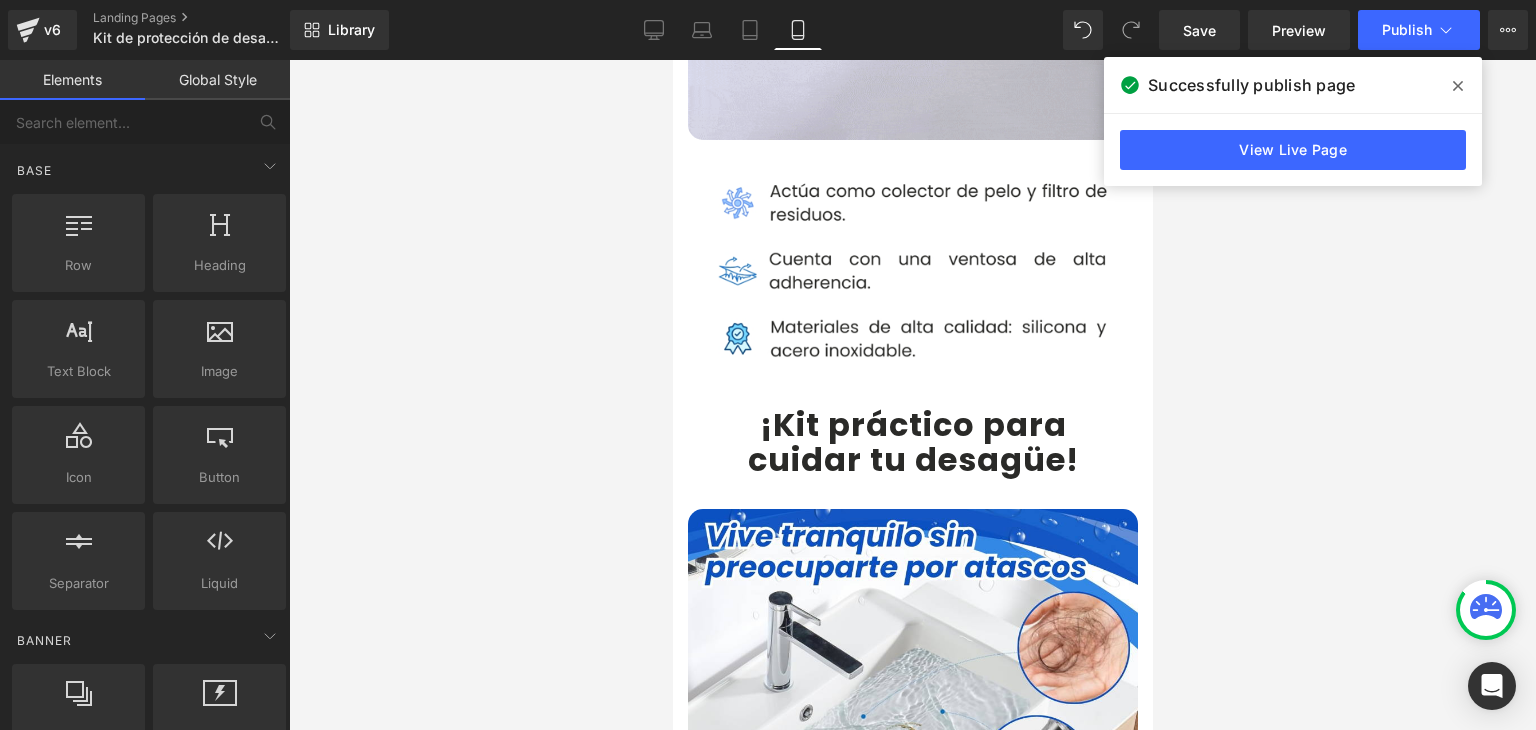click at bounding box center [1458, 86] 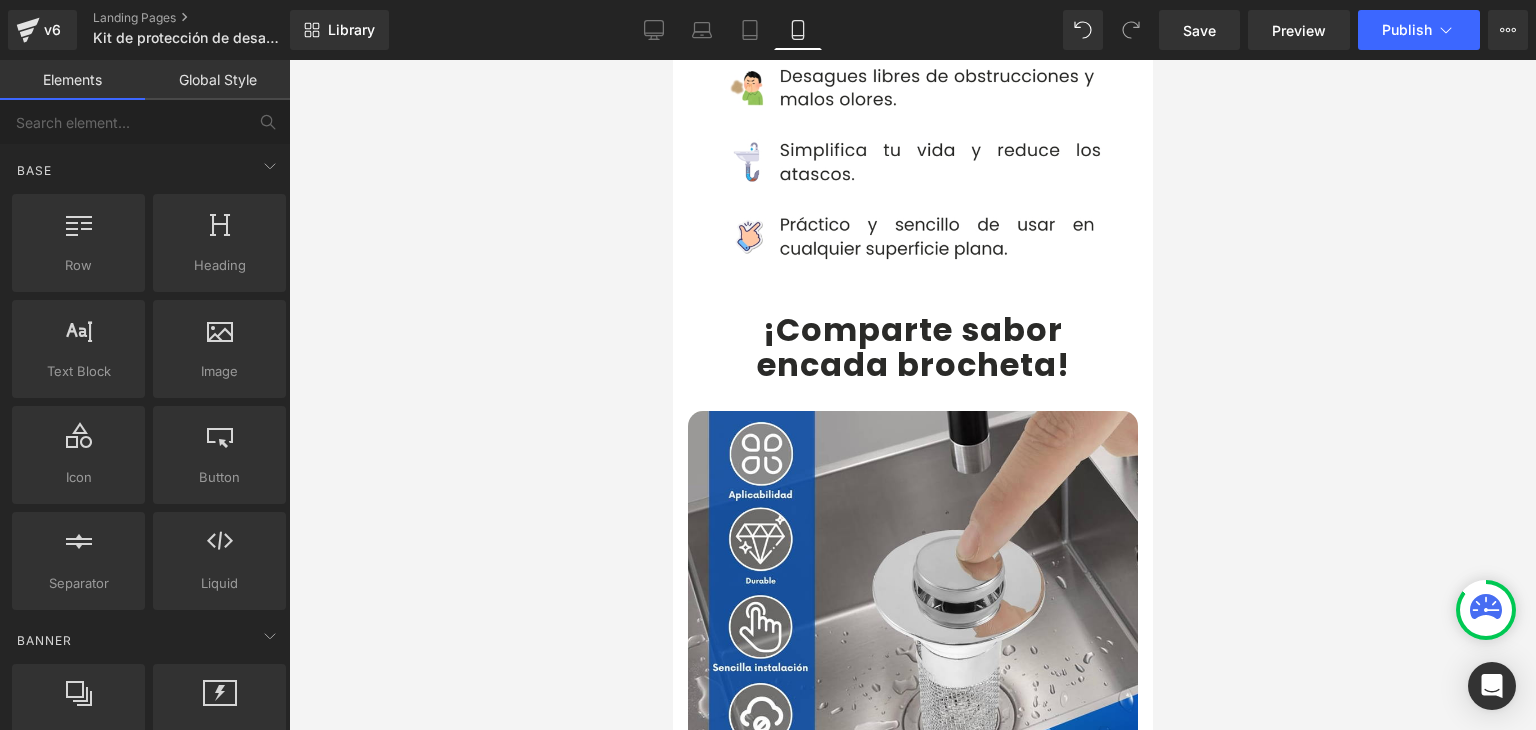 scroll, scrollTop: 4000, scrollLeft: 0, axis: vertical 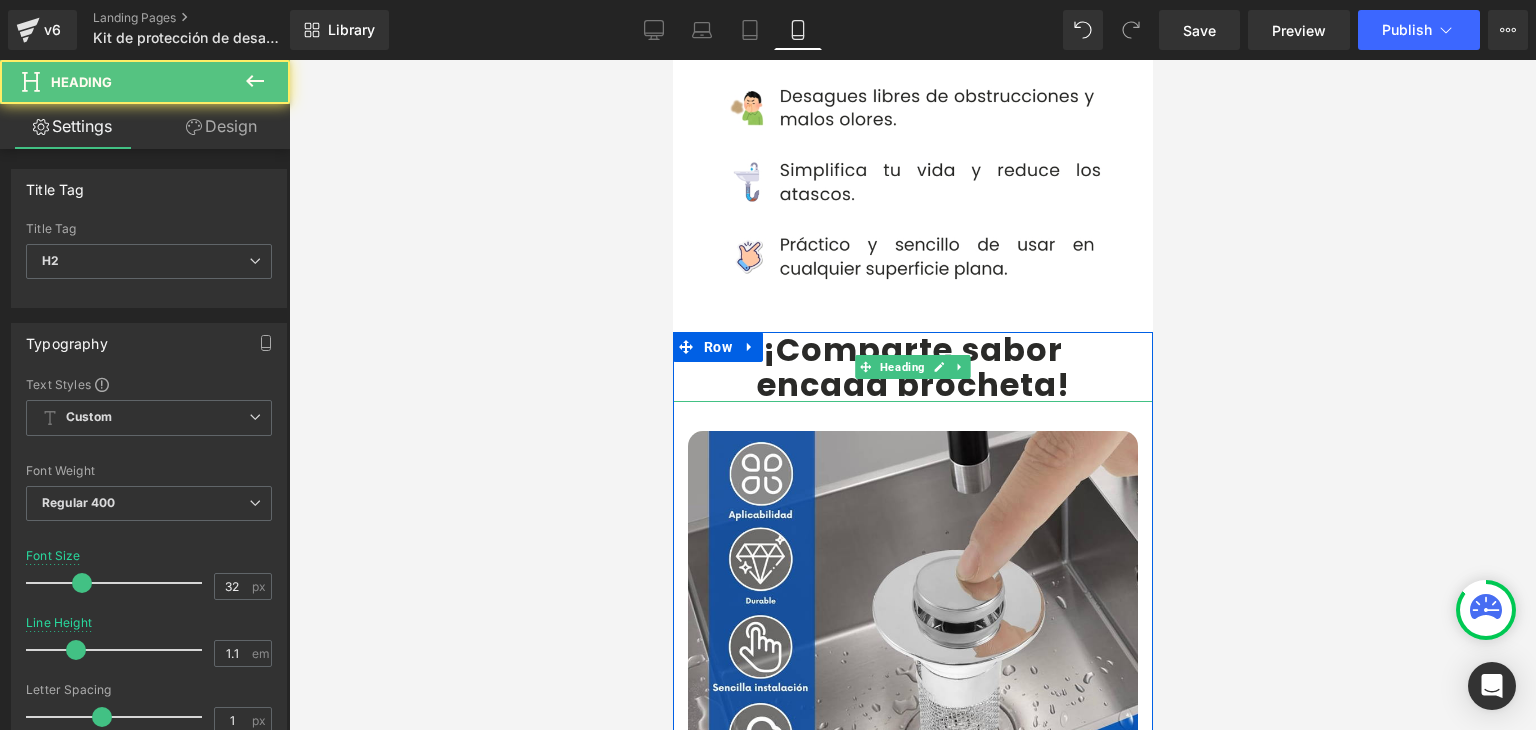 click on "¡Comparte sabor" at bounding box center [912, 349] 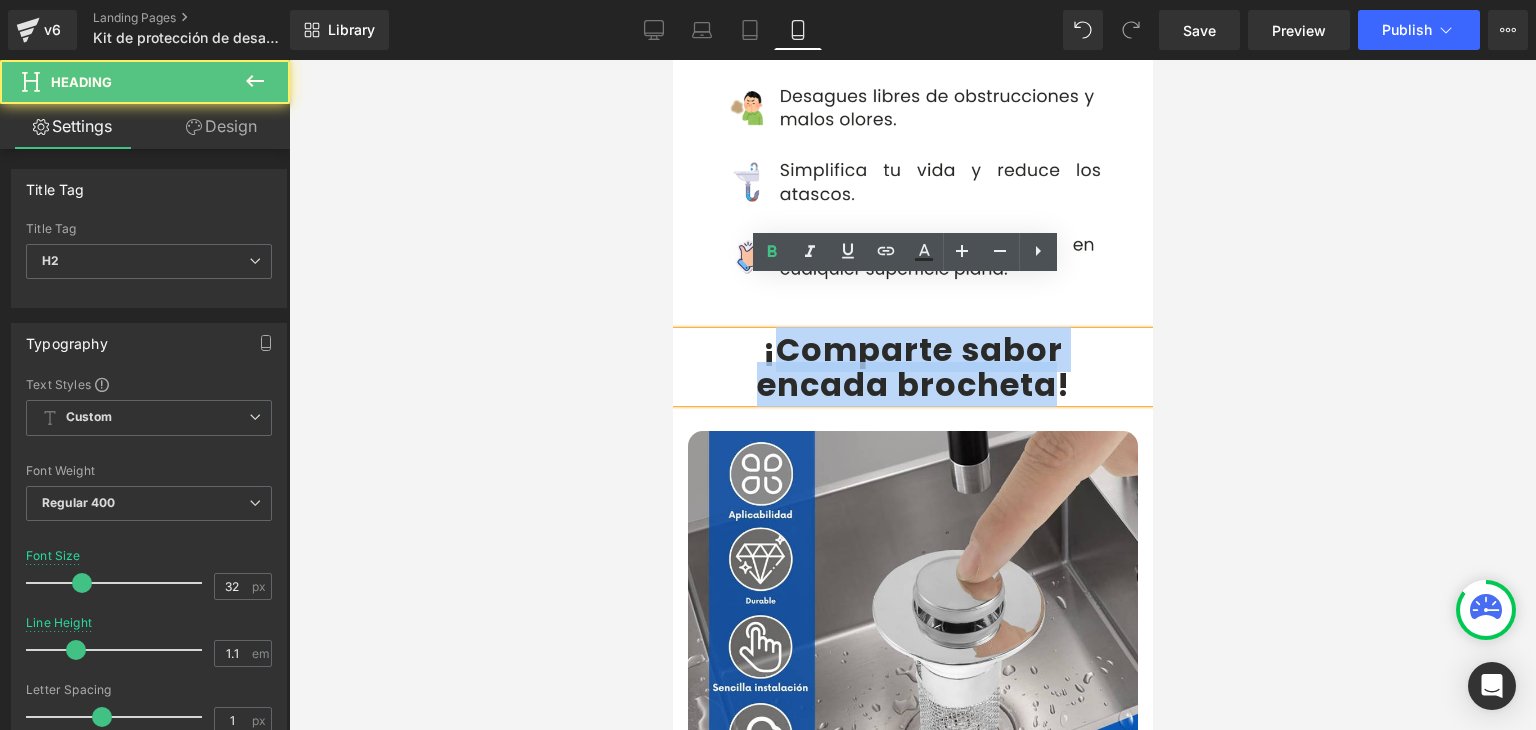 drag, startPoint x: 1045, startPoint y: 325, endPoint x: 773, endPoint y: 301, distance: 273.05676 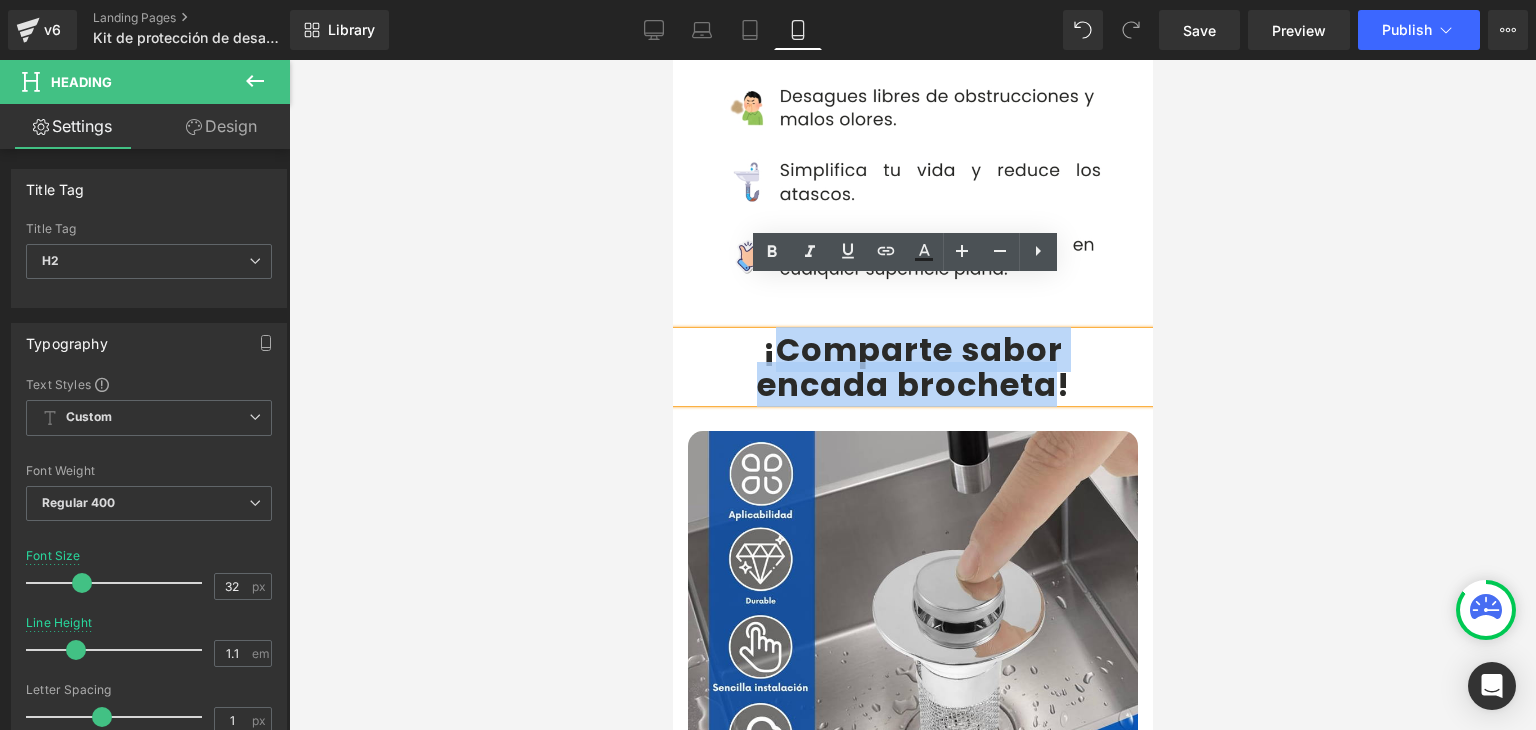 type 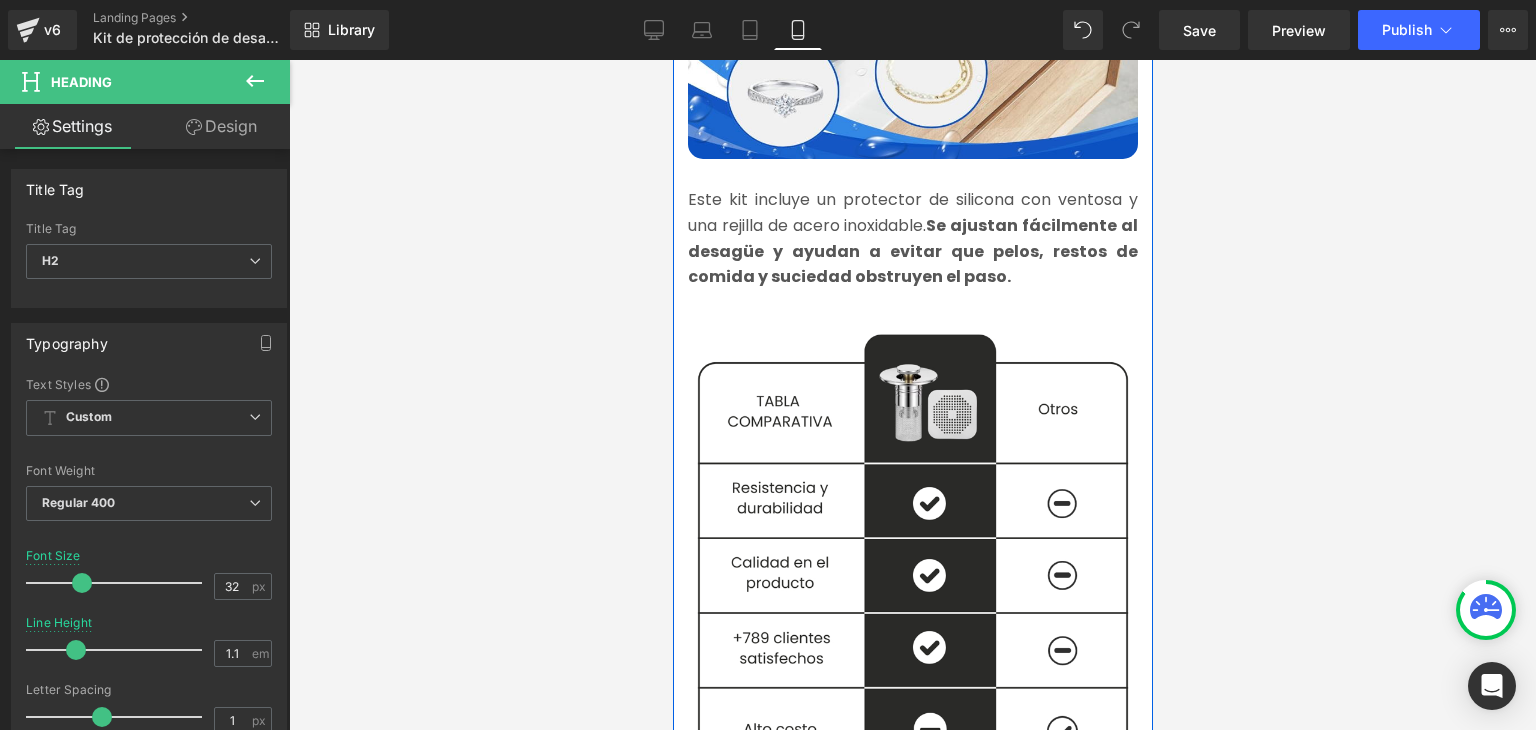 scroll, scrollTop: 2900, scrollLeft: 0, axis: vertical 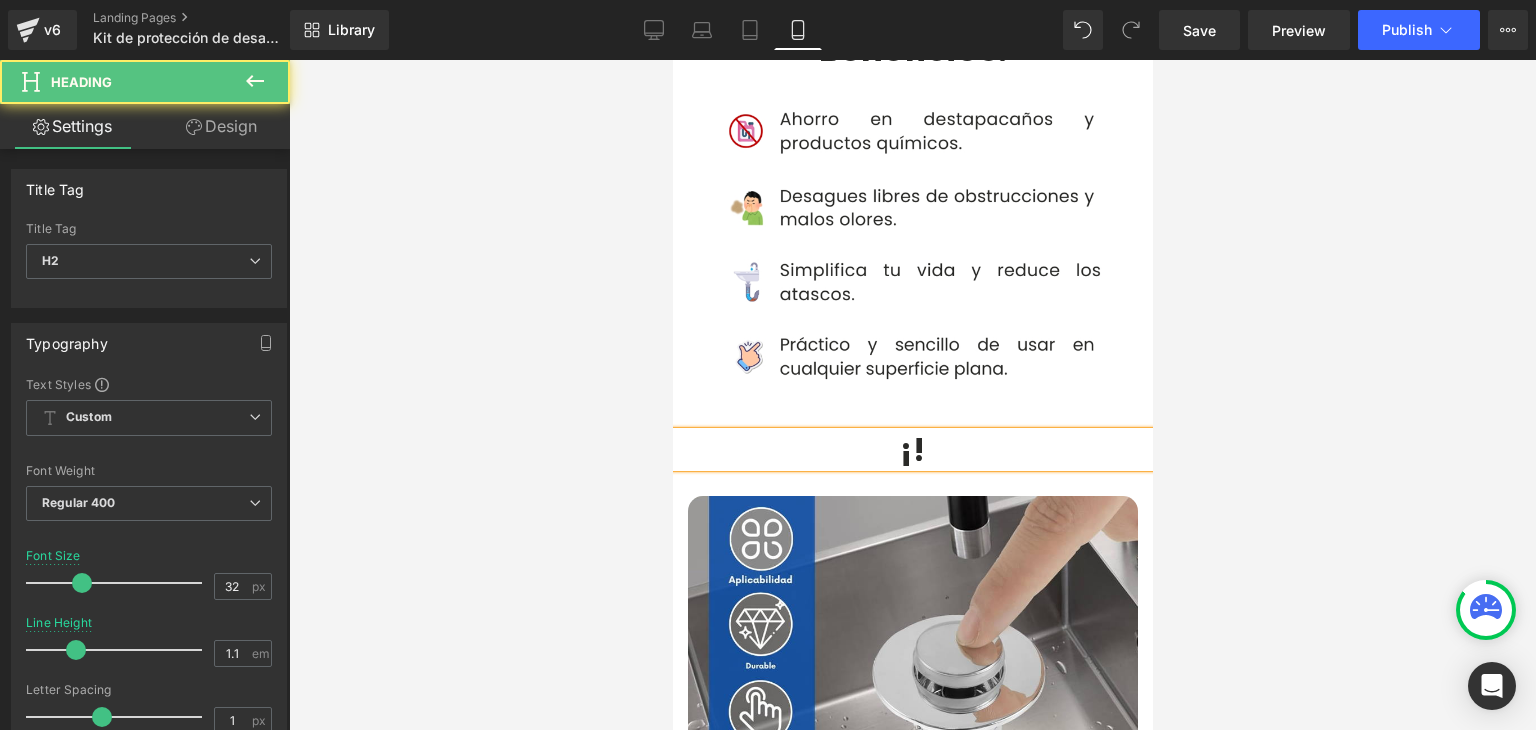 click on "!" at bounding box center (918, 449) 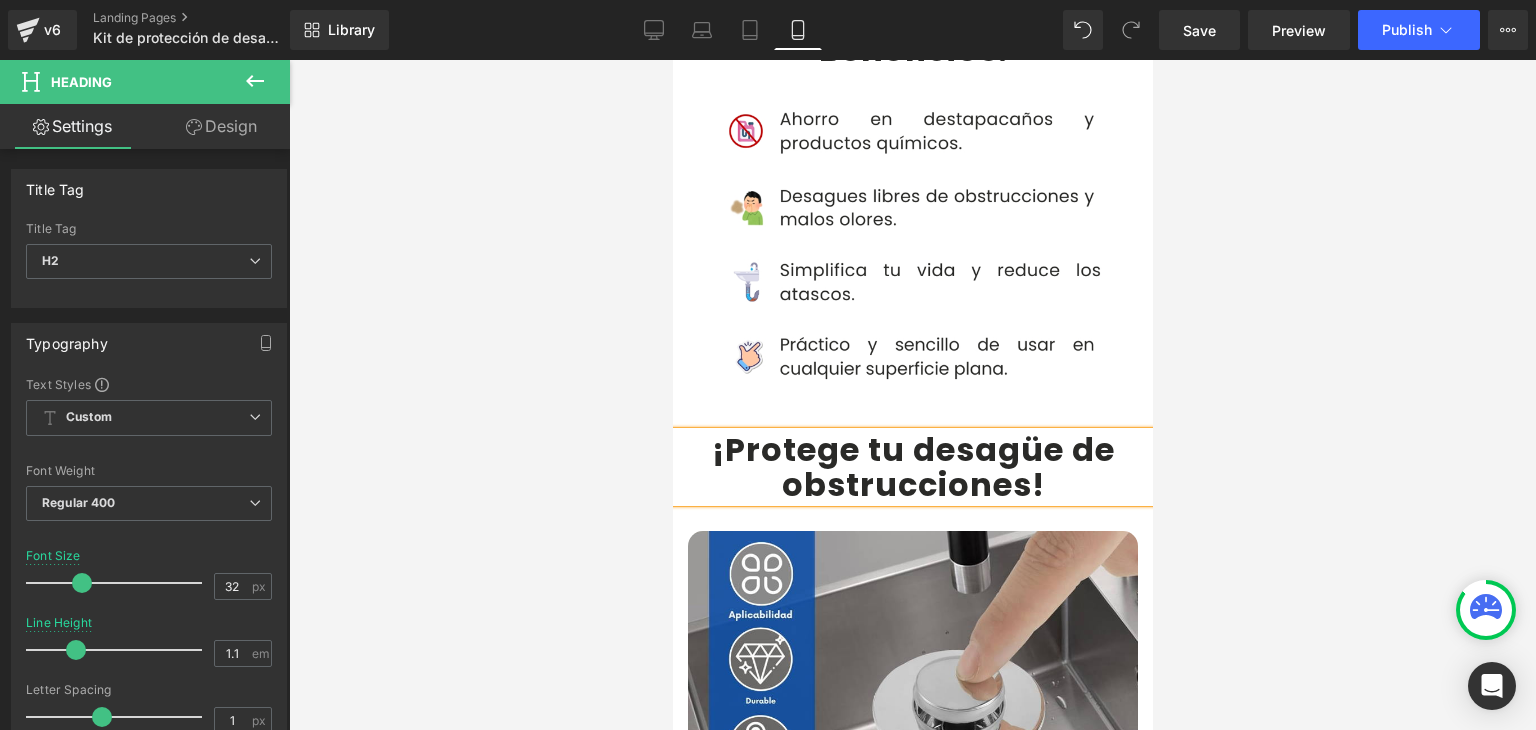 click on "¡Protege tu desagüe de obstrucciones" at bounding box center (912, 467) 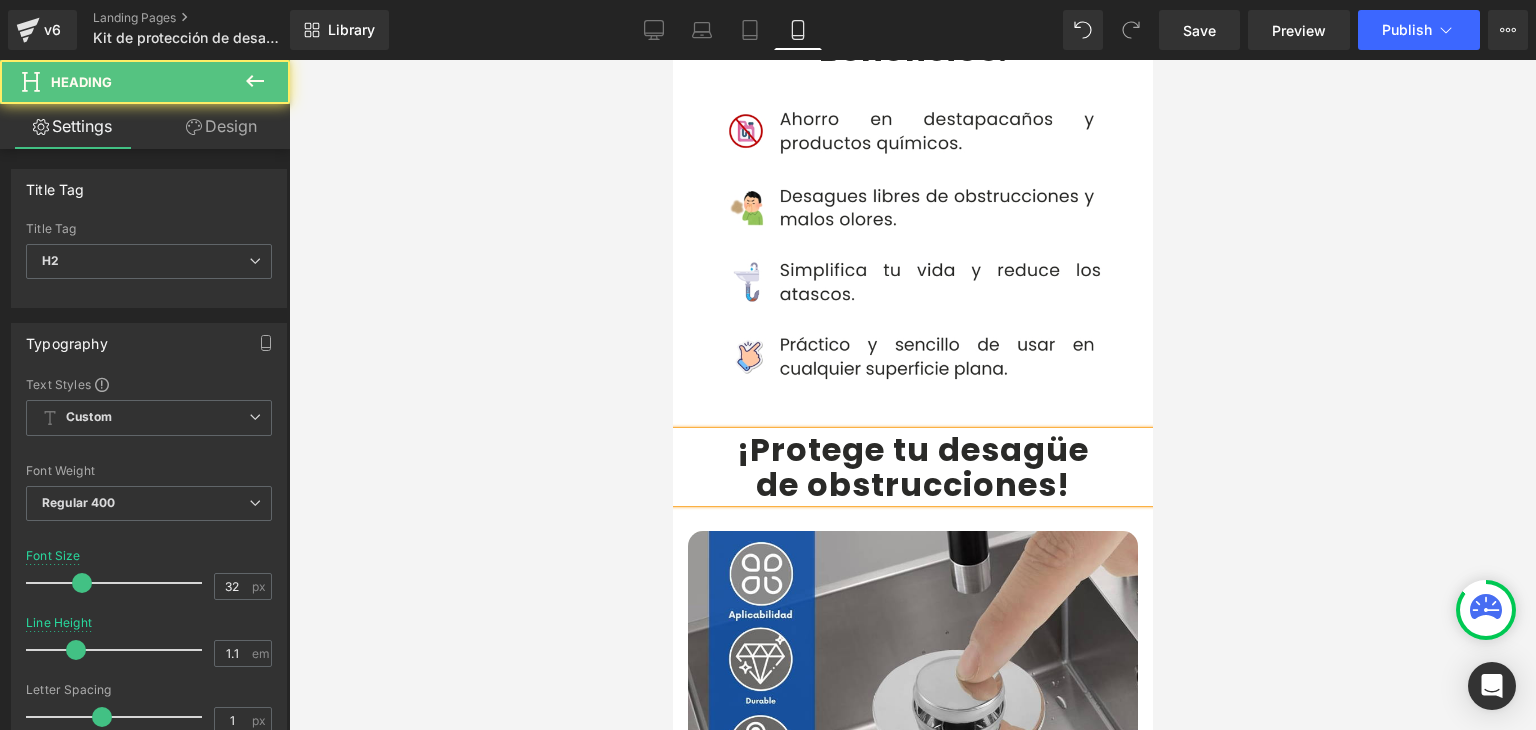 click at bounding box center [912, 395] 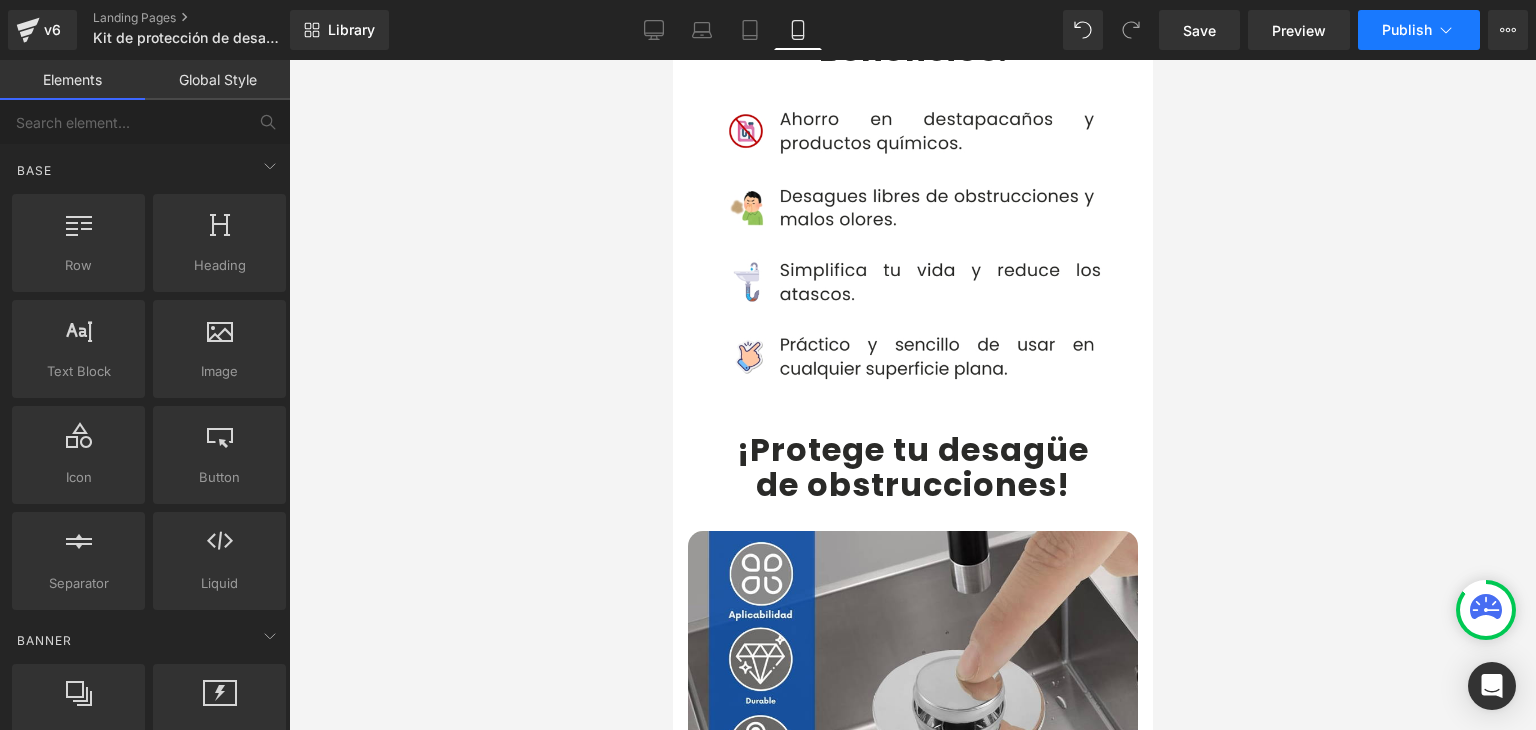 click on "Publish" at bounding box center [1419, 30] 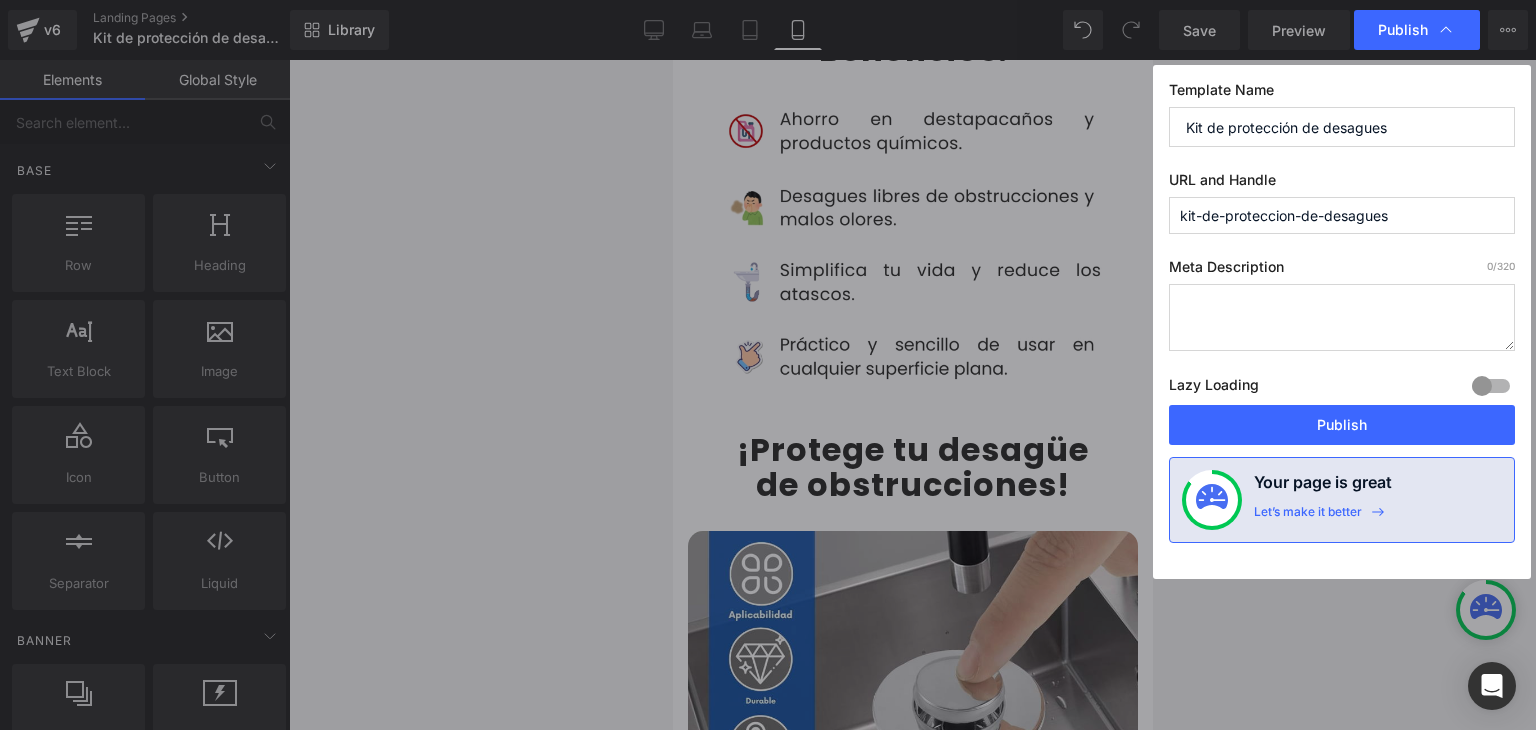 click on "Publish" at bounding box center [1342, 425] 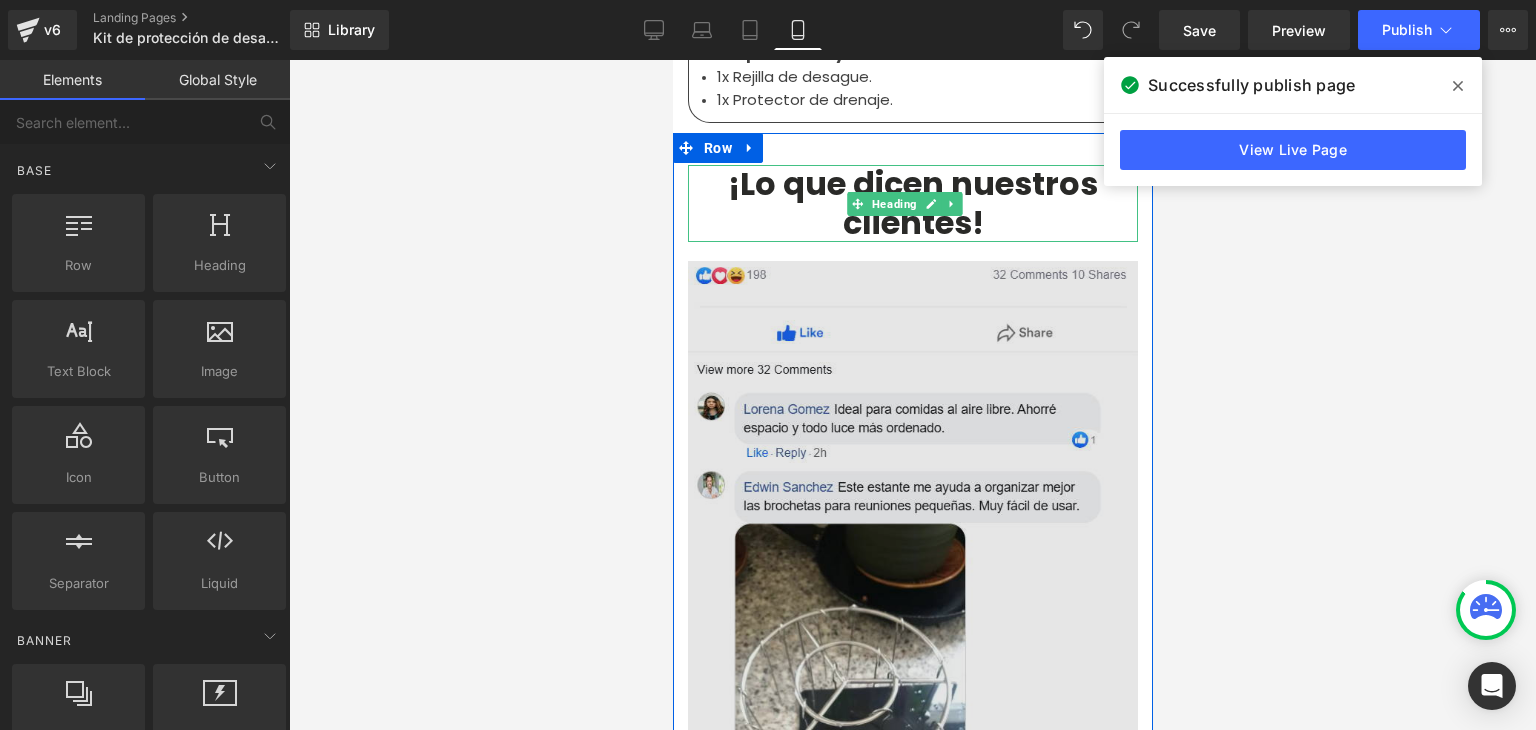 scroll, scrollTop: 7000, scrollLeft: 0, axis: vertical 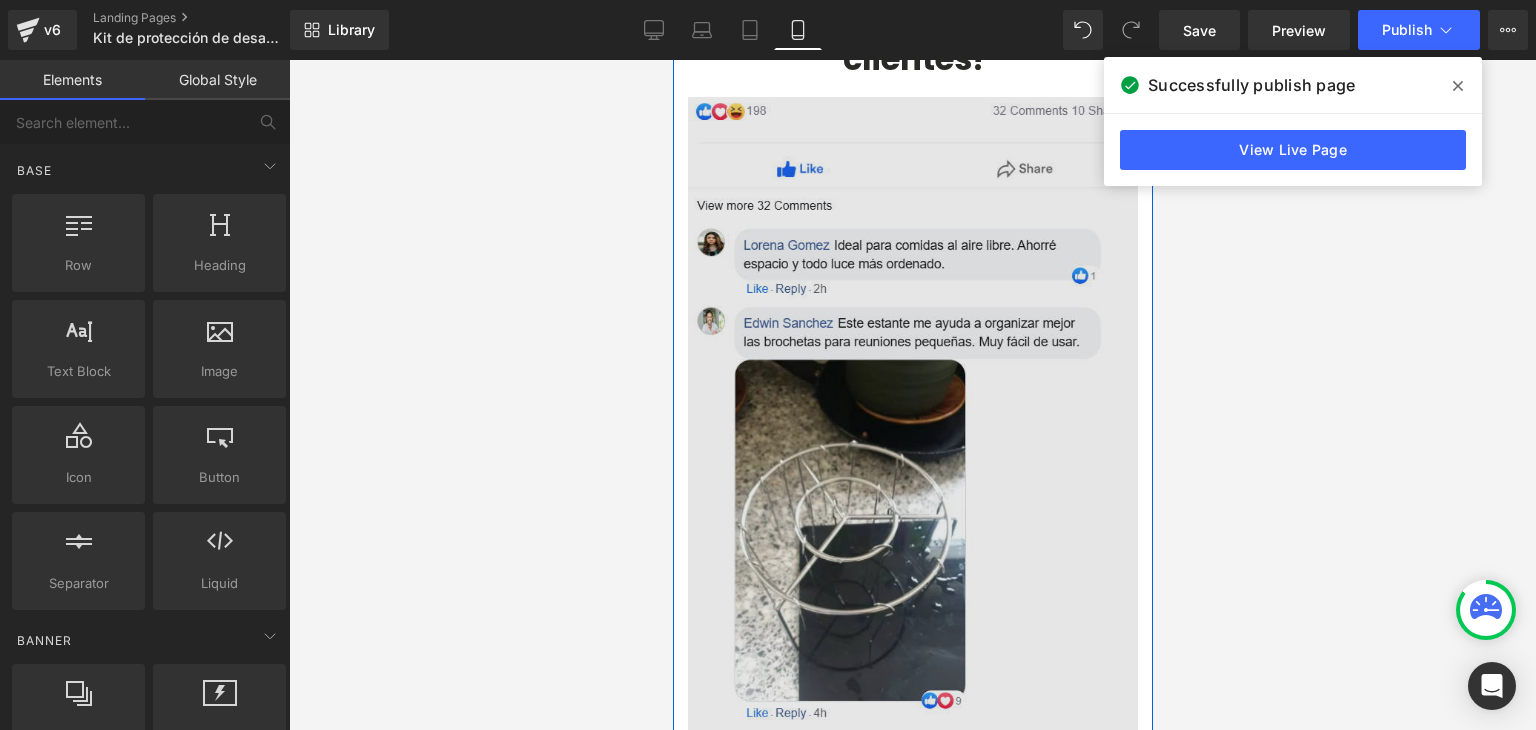 click at bounding box center [912, 547] 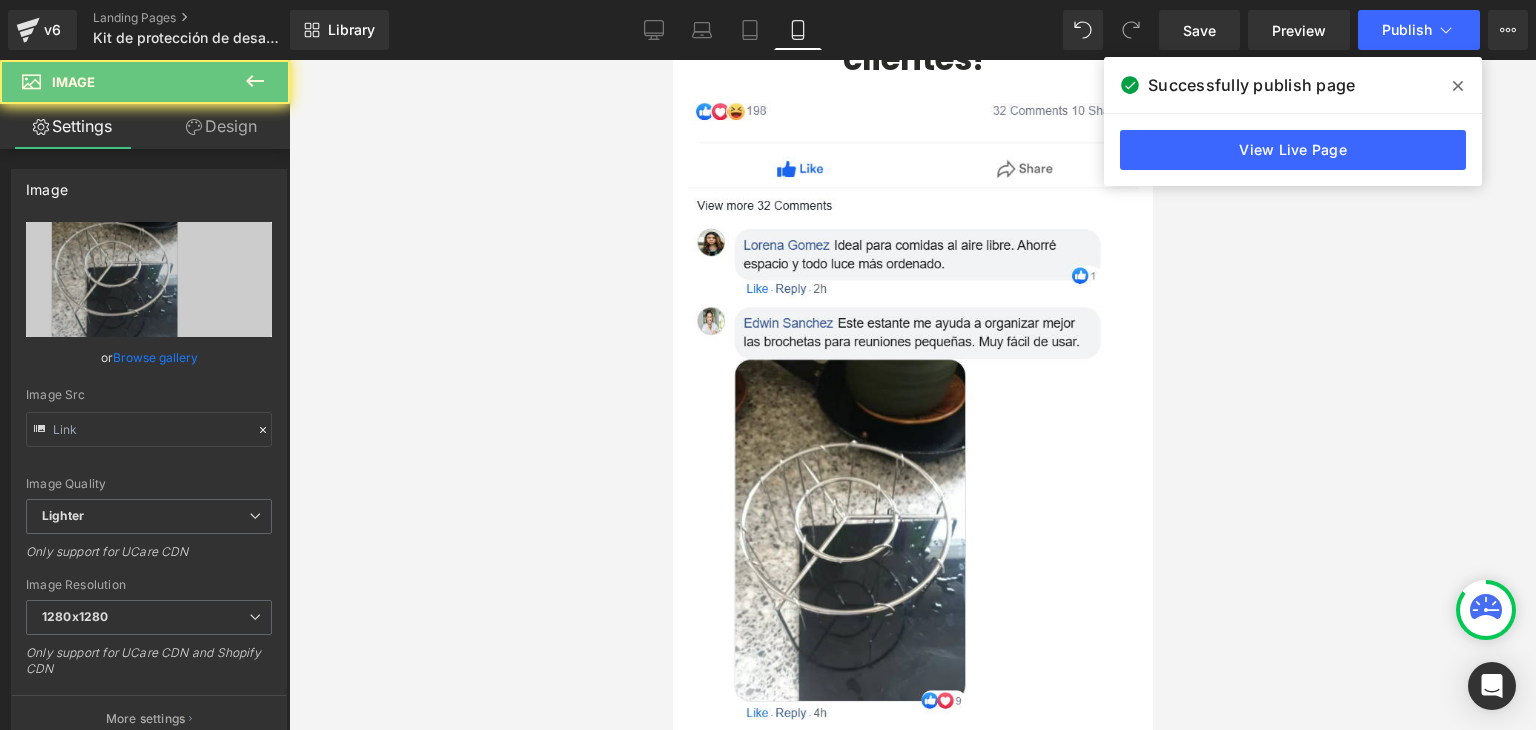 type on "https://ucarecdn.com/e64747b1-b1de-4095-8a10-8864ad986f01/-/format/auto/-/preview/1280x1280/-/quality/lighter/zeoob.com_o0hs3o1mlr_photo.webp" 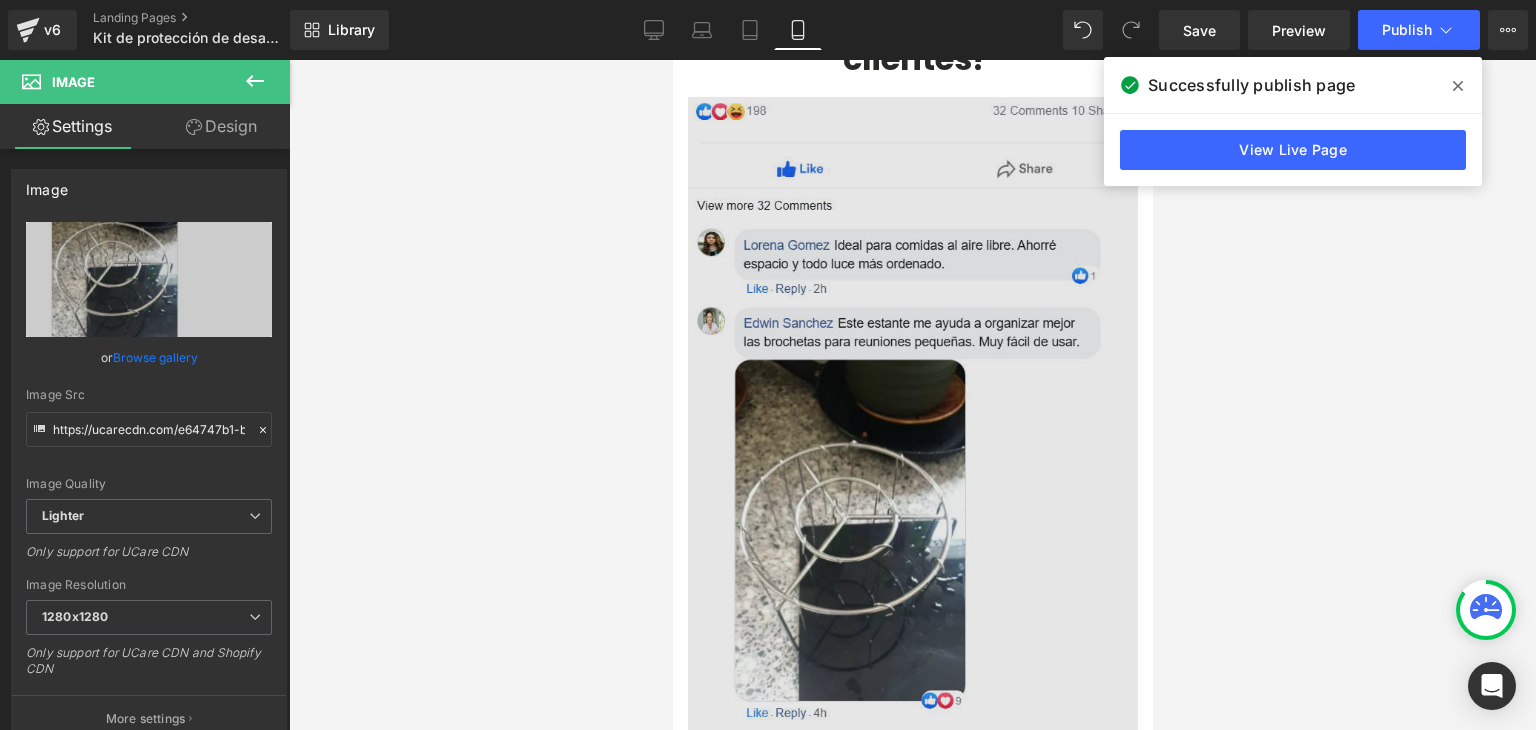 click at bounding box center [912, 547] 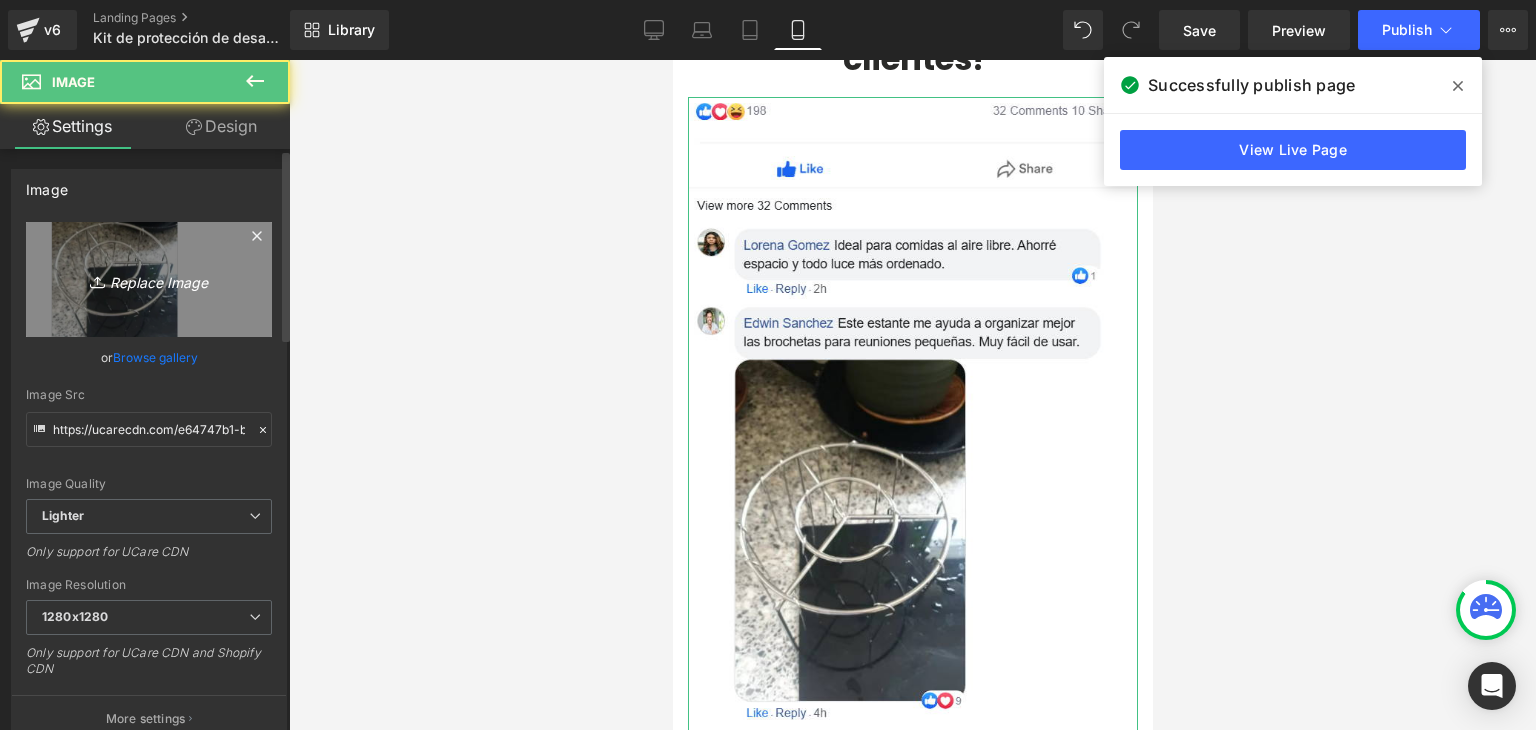 click on "Replace Image" at bounding box center (149, 279) 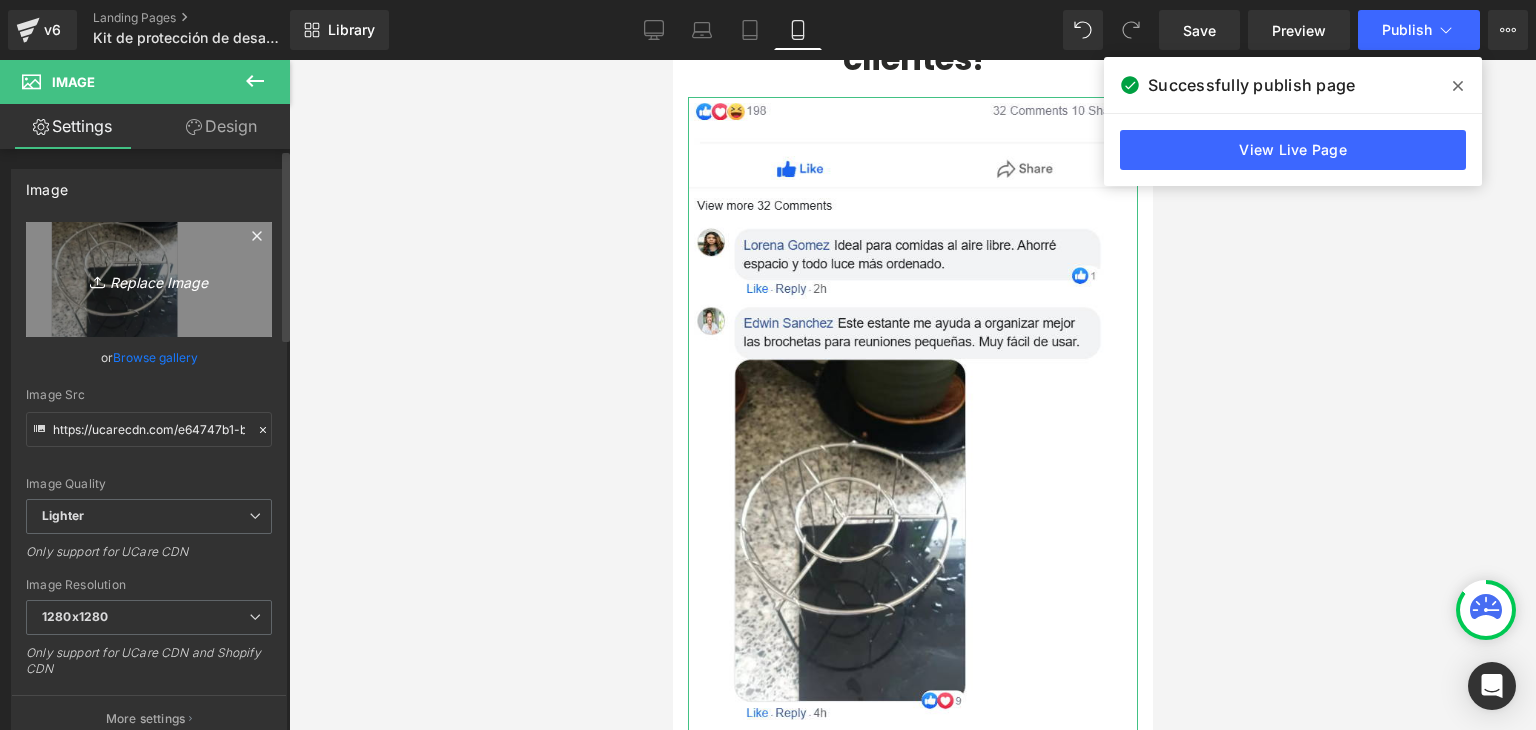 type on "C:\fakepath\zeoob.com_bp83oyu3gm_photo.webp" 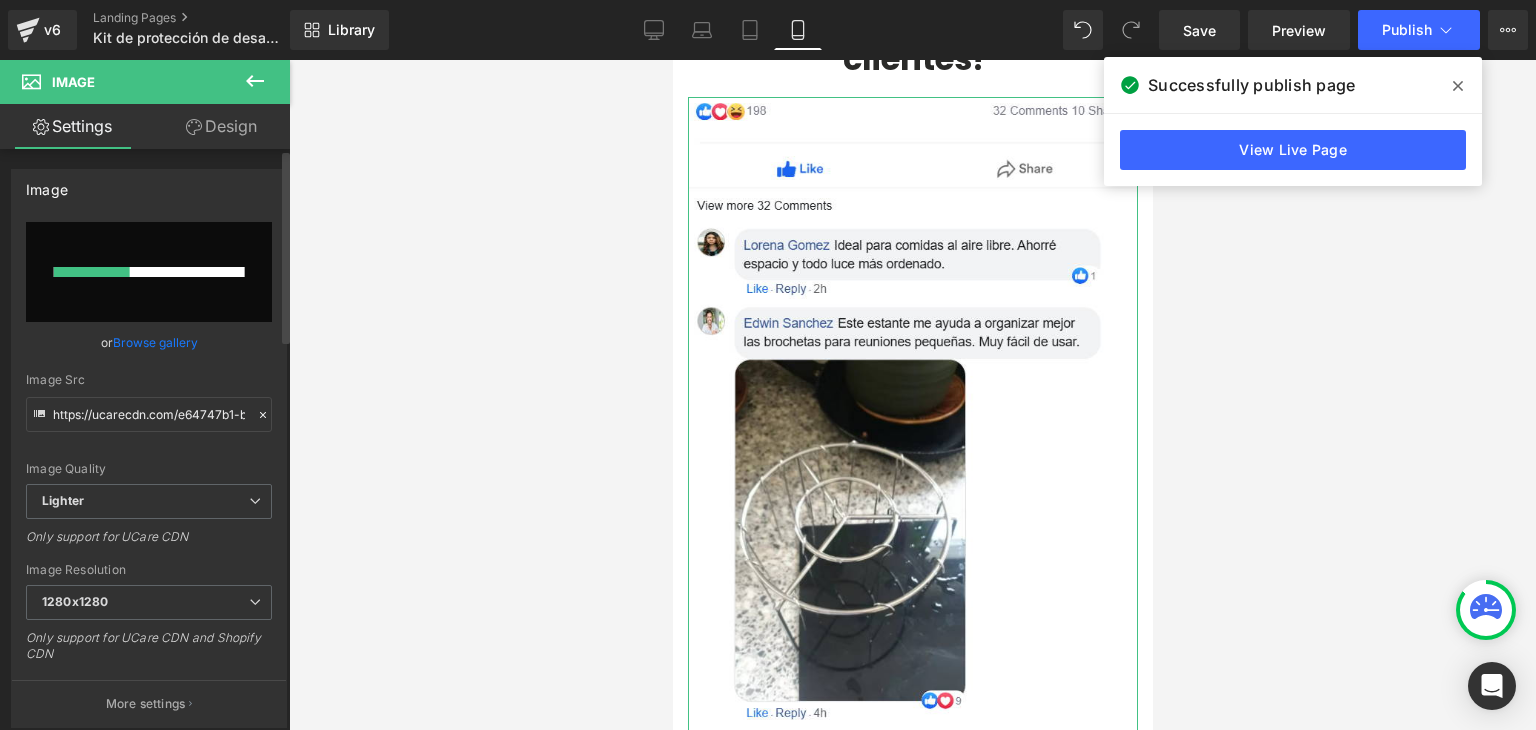 type 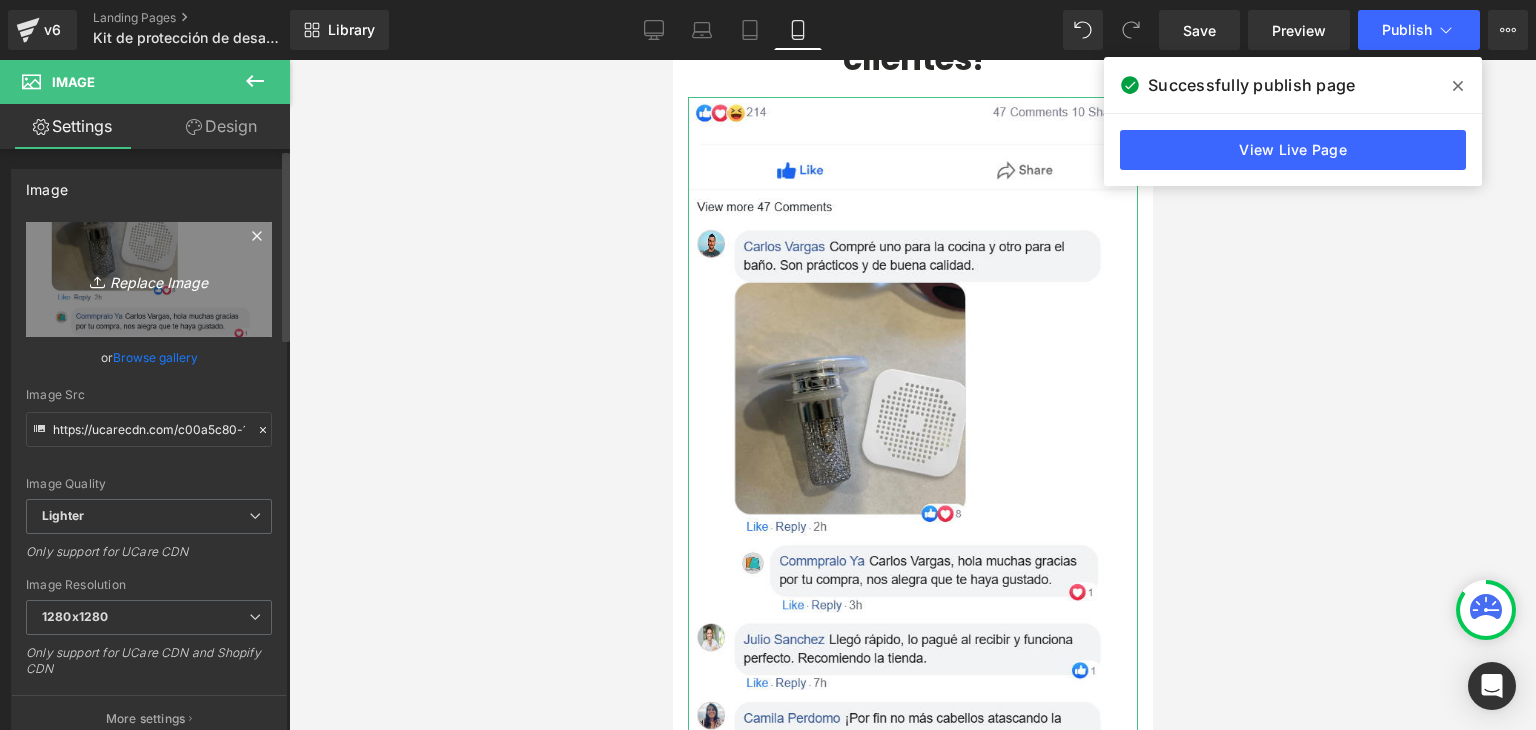 type on "https://ucarecdn.com/c00a5c80-12c1-4f7d-9b36-355e665fb3f0/-/format/auto/-/preview/1280x1280/-/quality/lighter/zeoob.com_bp83oyu3gm_photo.webp" 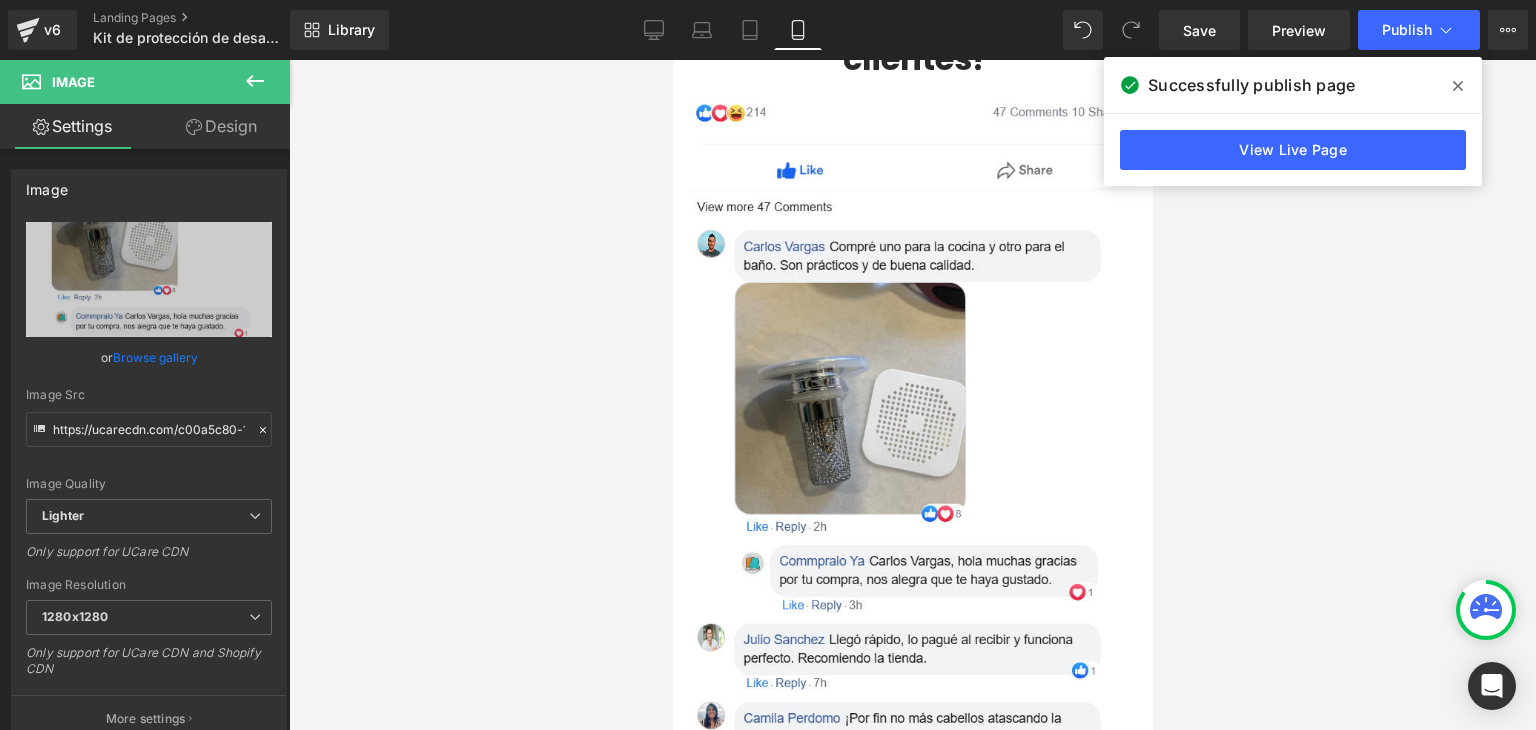 click at bounding box center (1458, 86) 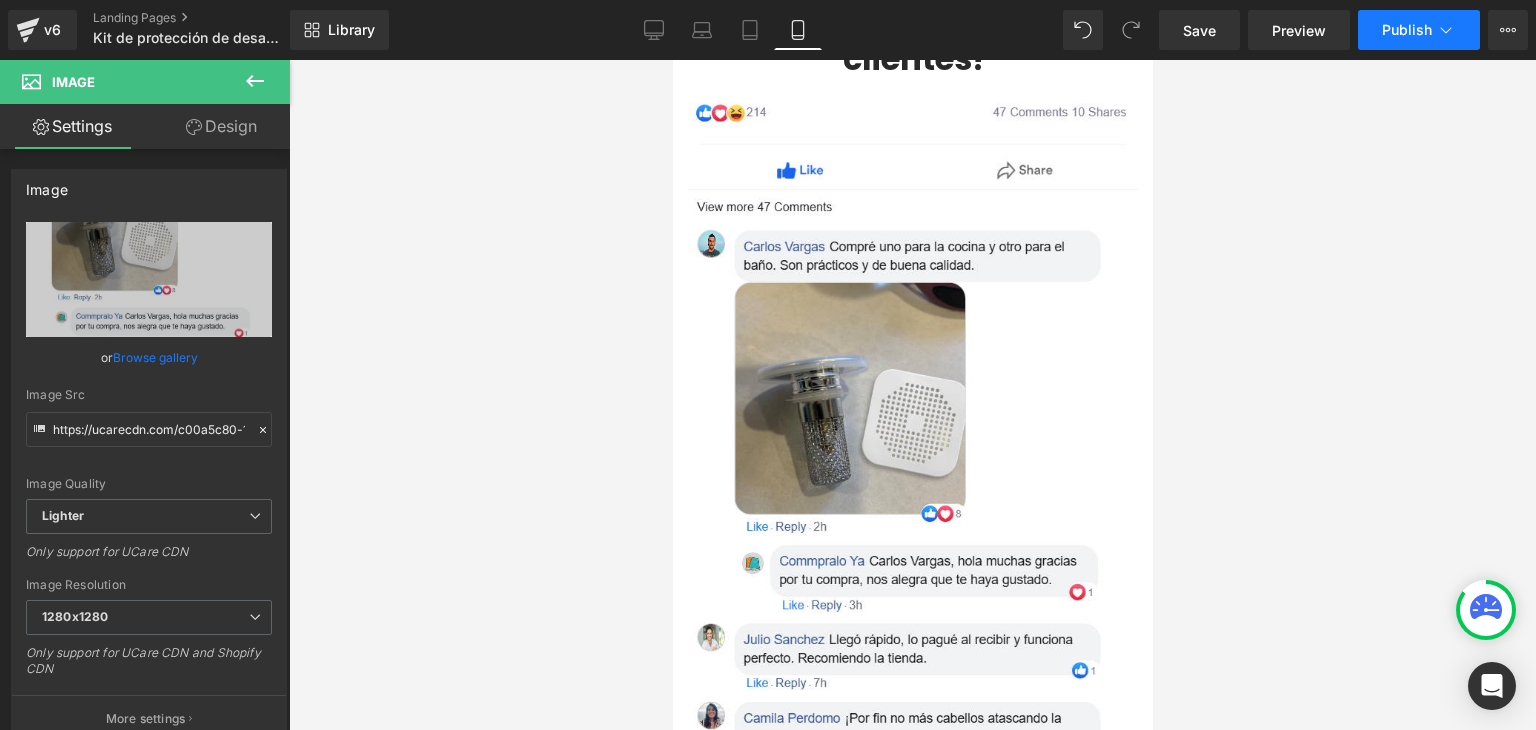 click on "Publish" at bounding box center (1407, 30) 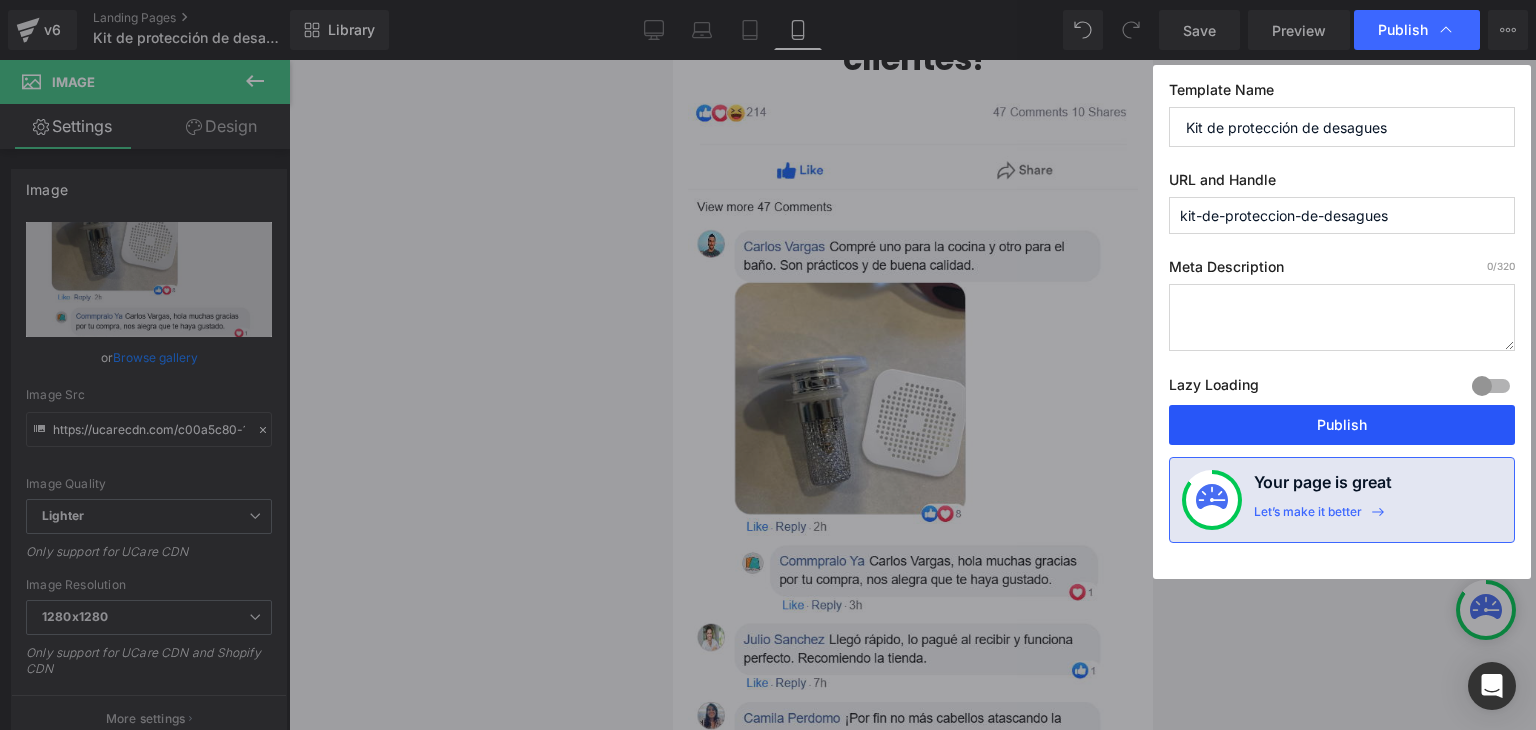 click on "Publish" at bounding box center [1342, 425] 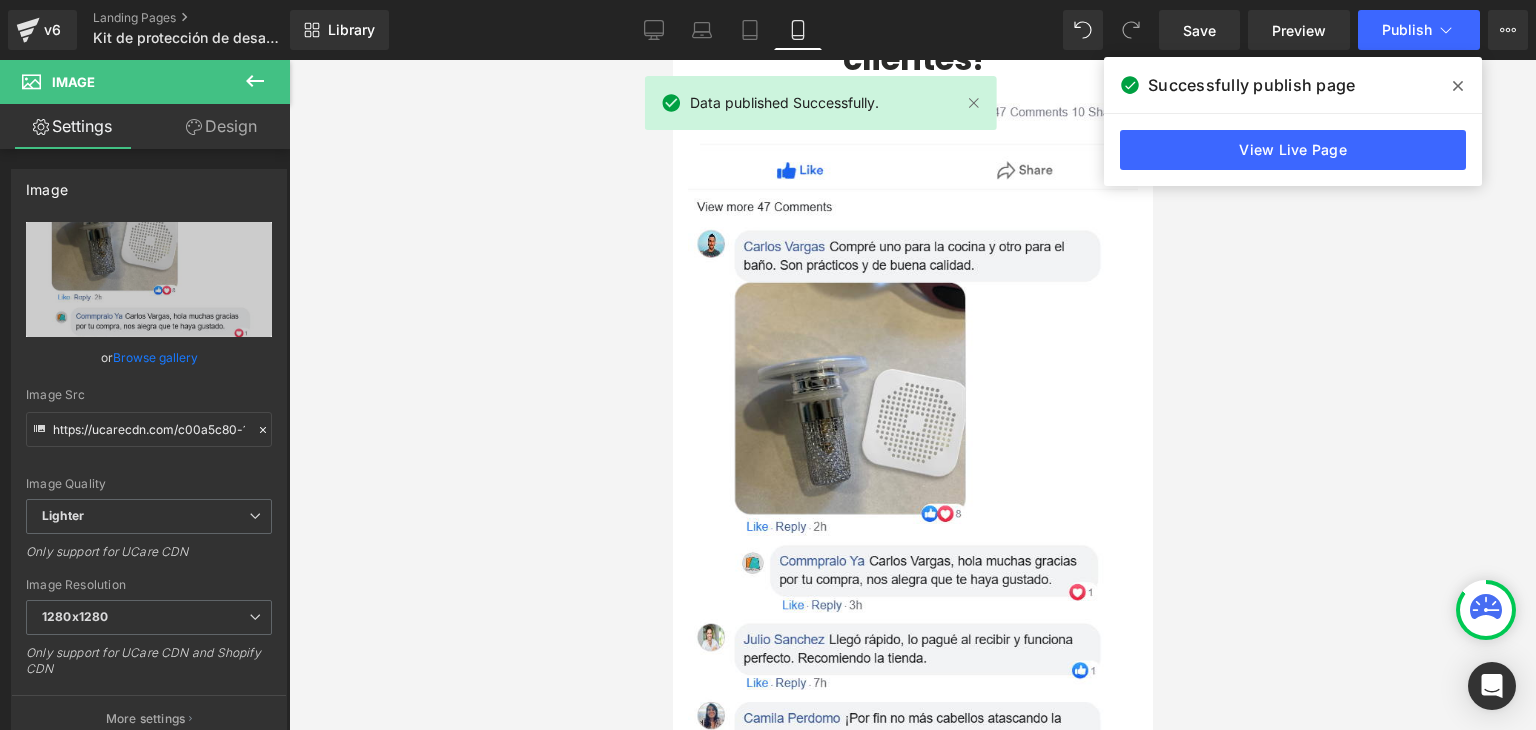 click 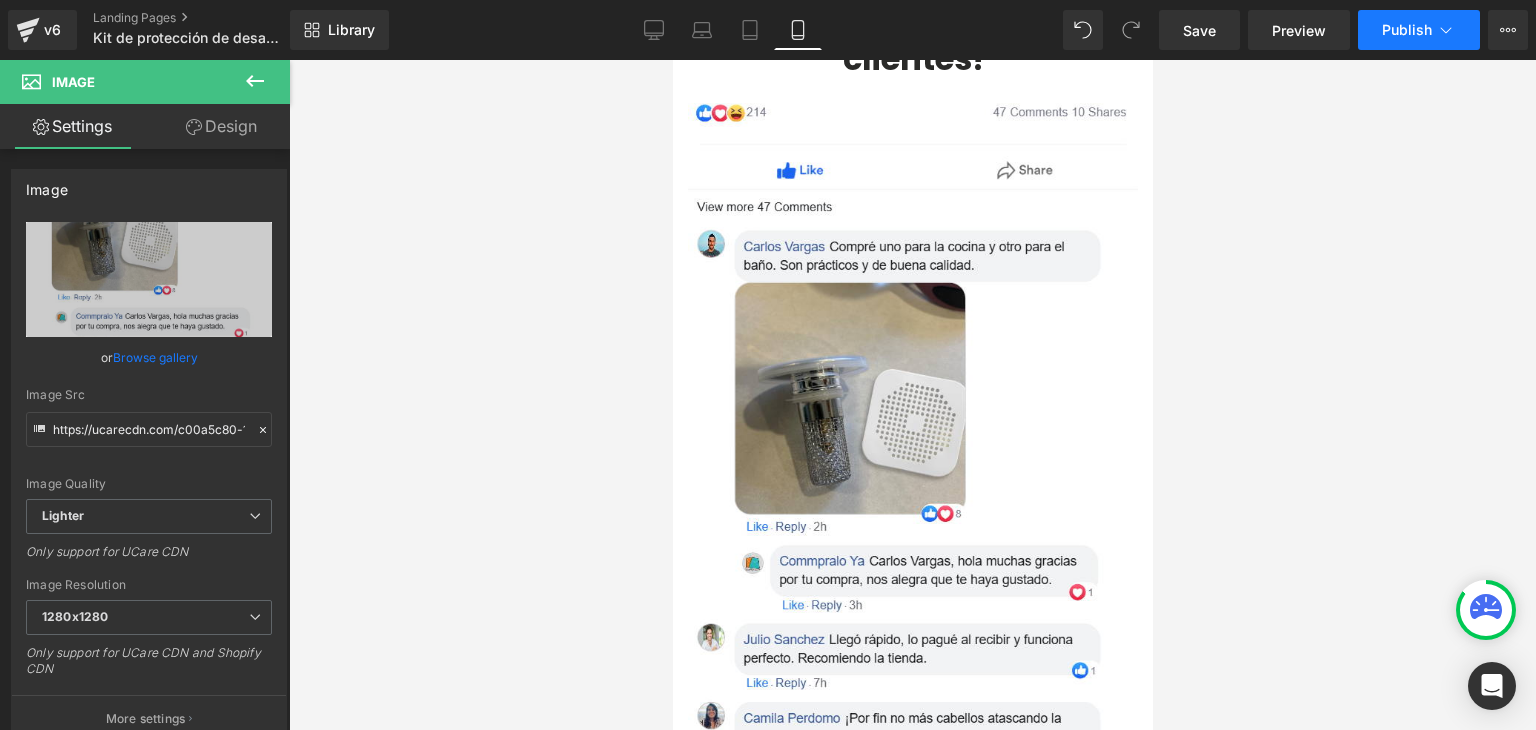 click on "Publish" at bounding box center [1407, 30] 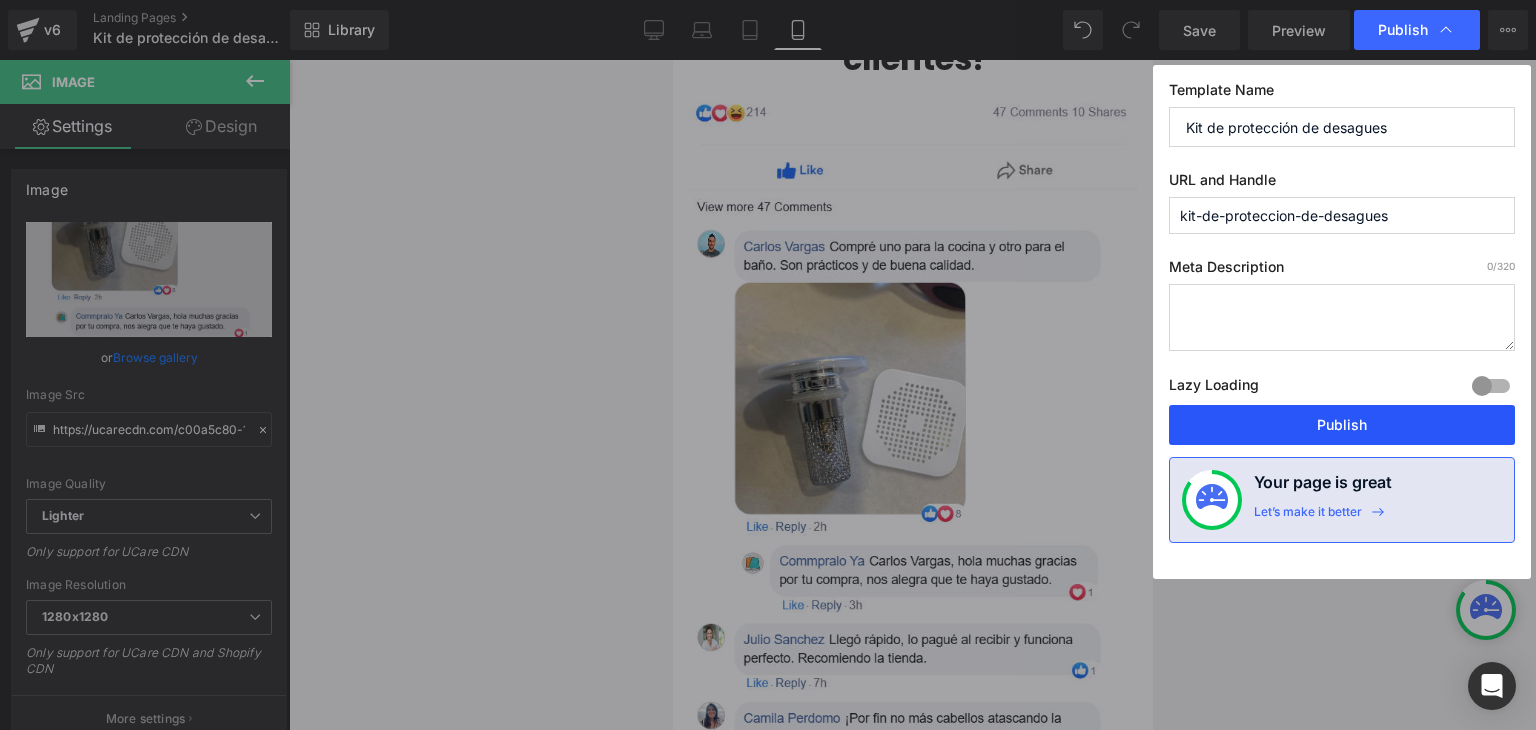 click on "Publish" at bounding box center [1342, 425] 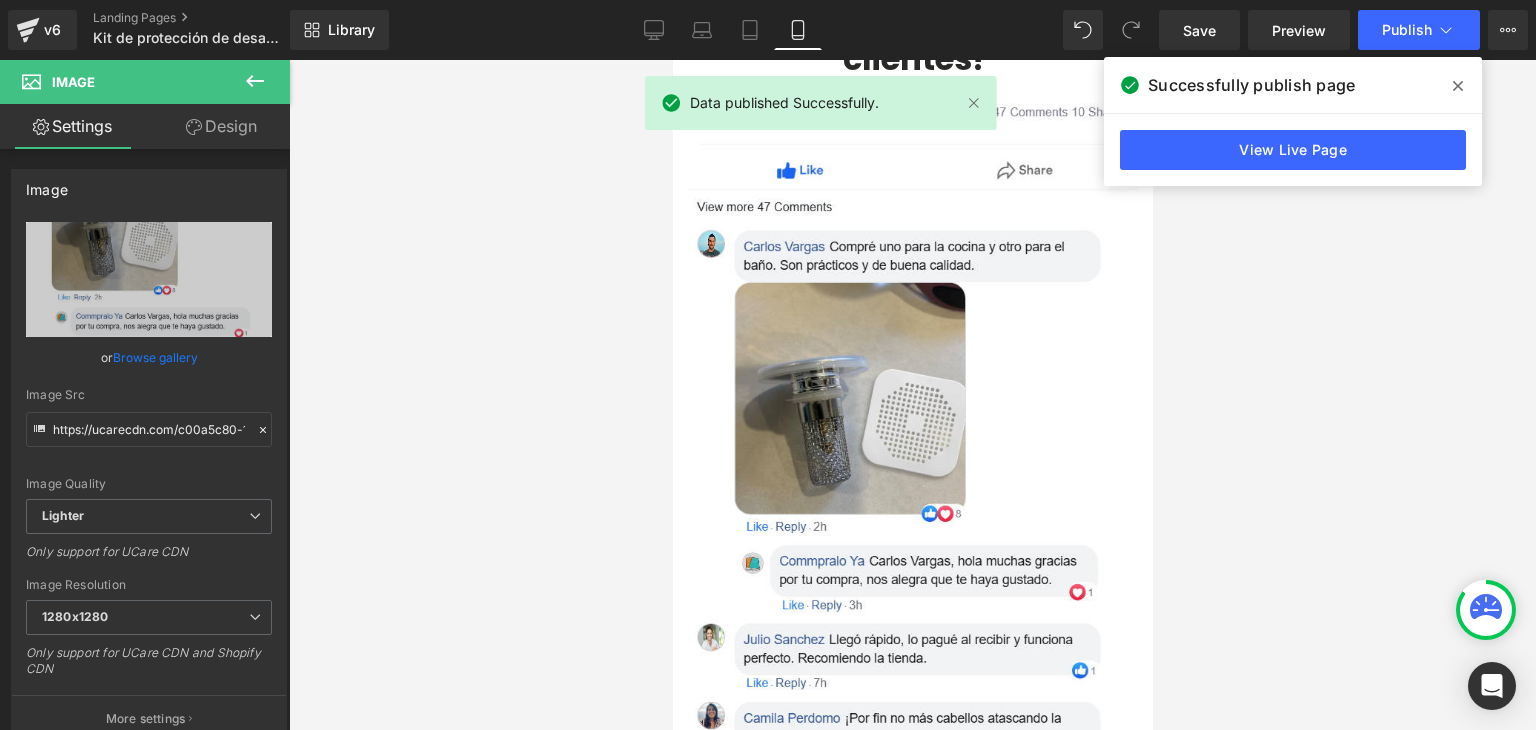 click 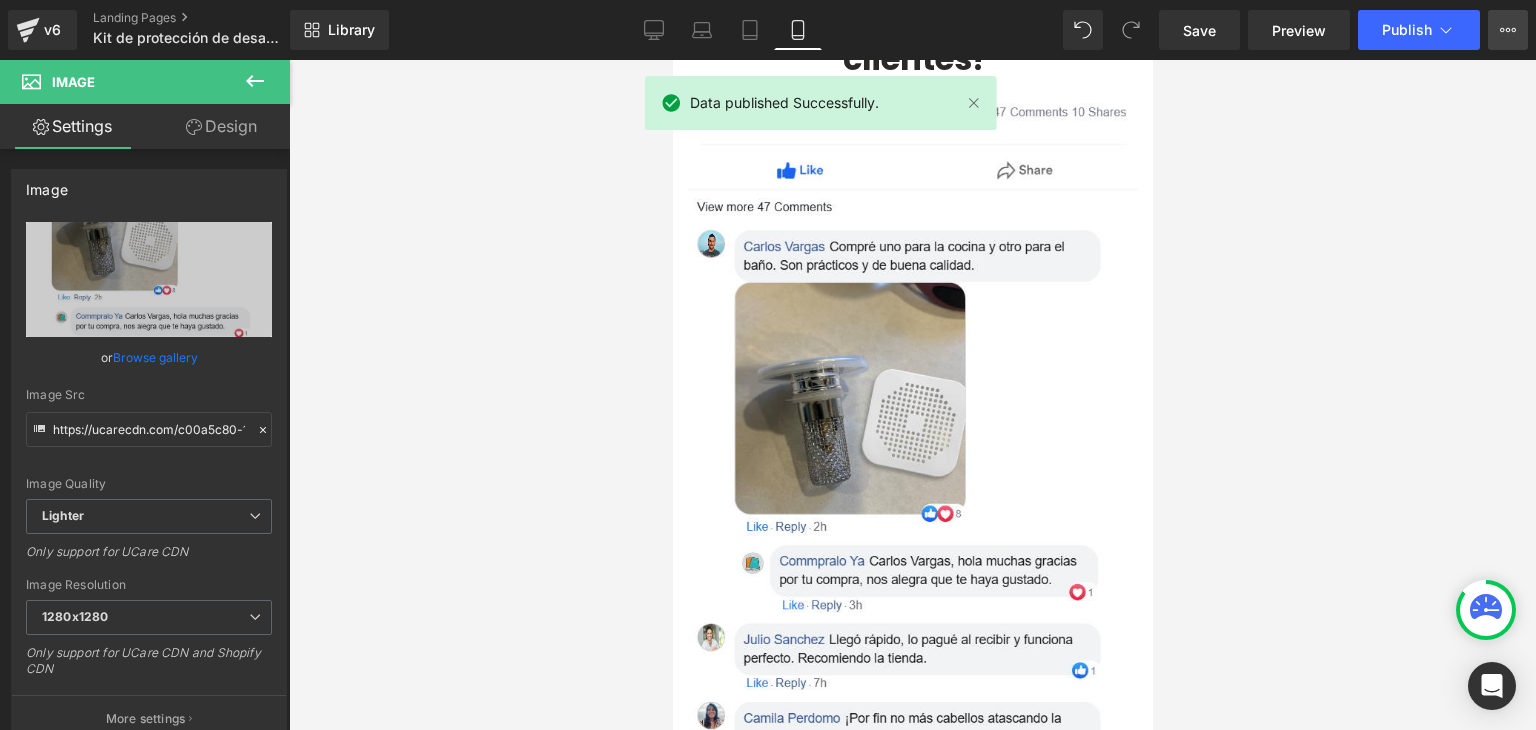 click on "View Live Page View with current Template Save Template to Library Schedule Publish  Optimize  Publish Settings Shortcuts" at bounding box center [1508, 30] 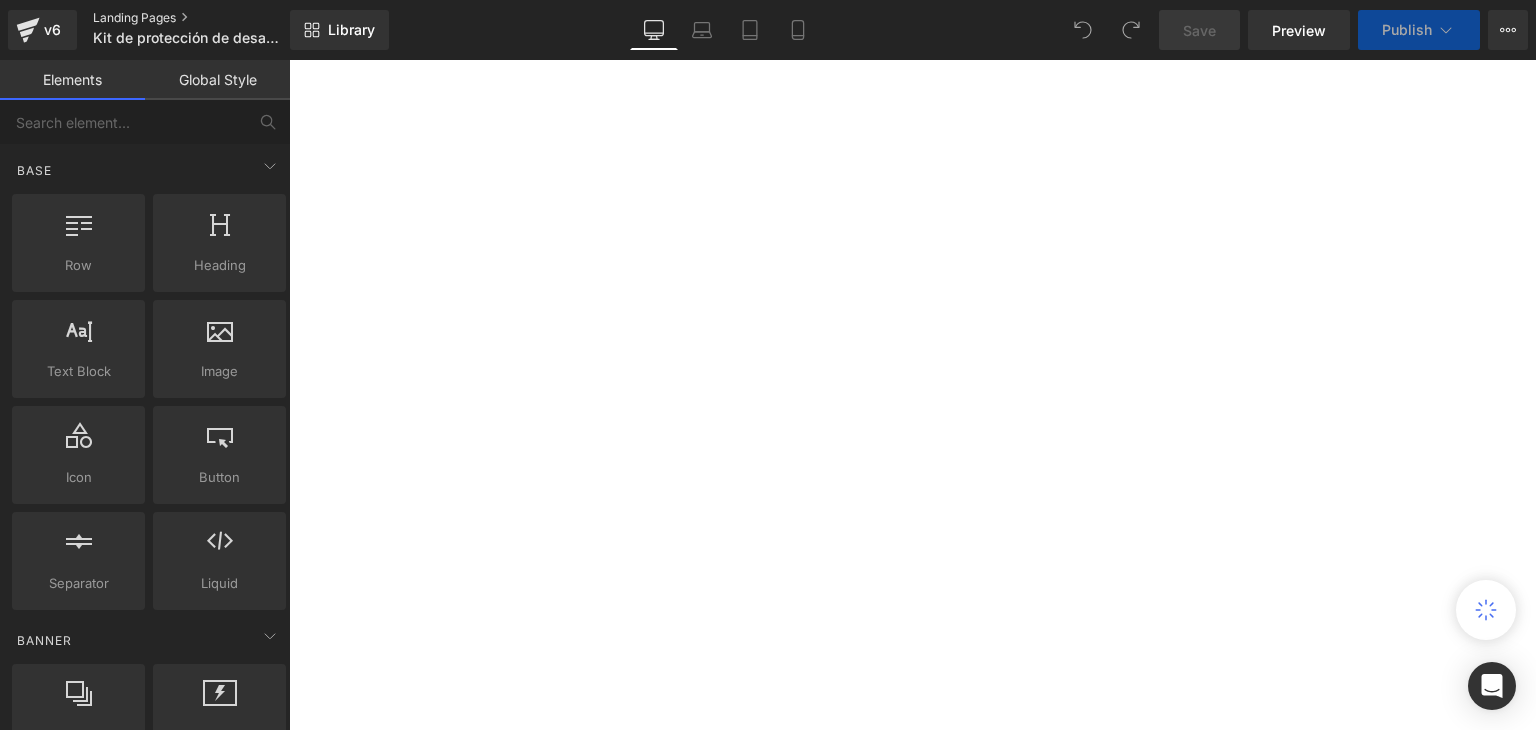 scroll, scrollTop: 0, scrollLeft: 0, axis: both 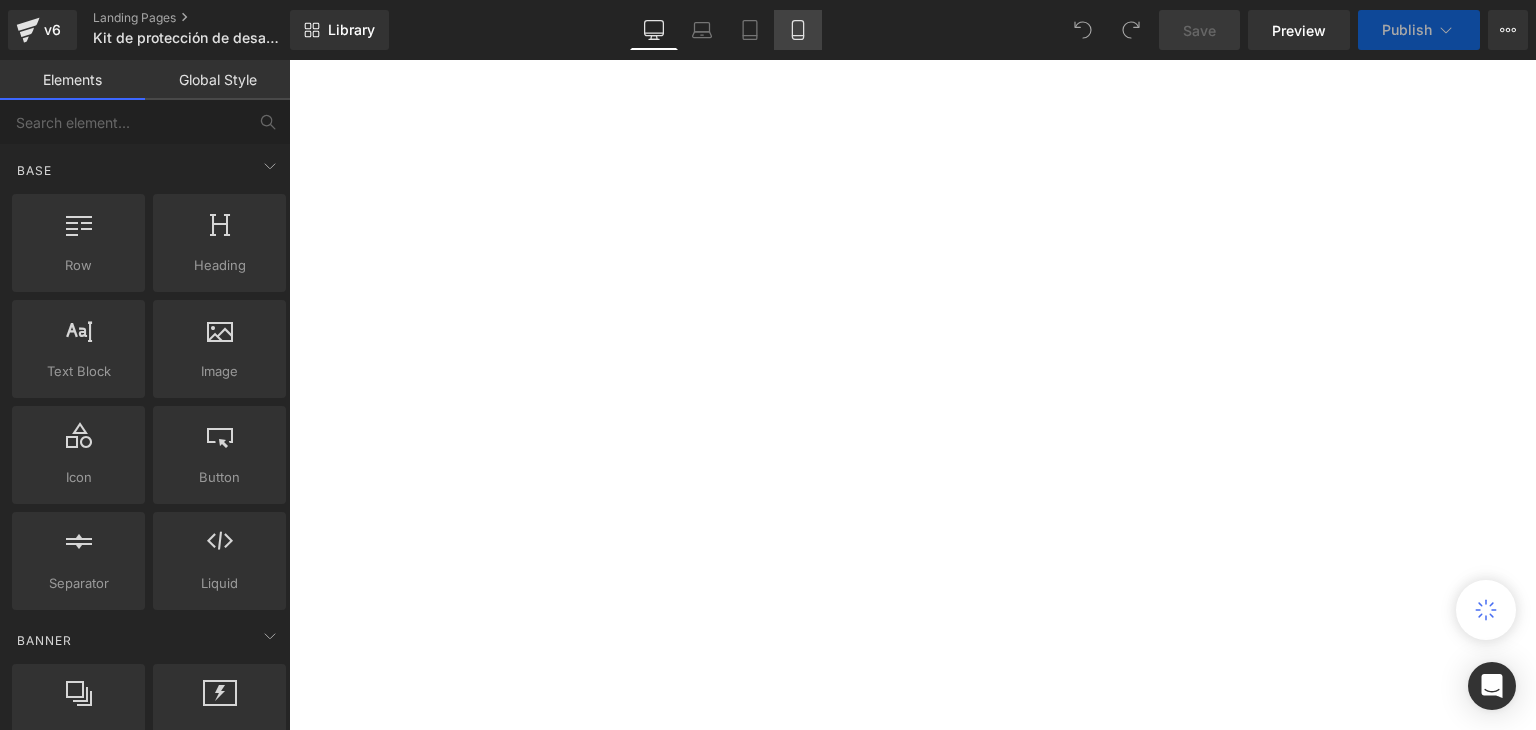 click 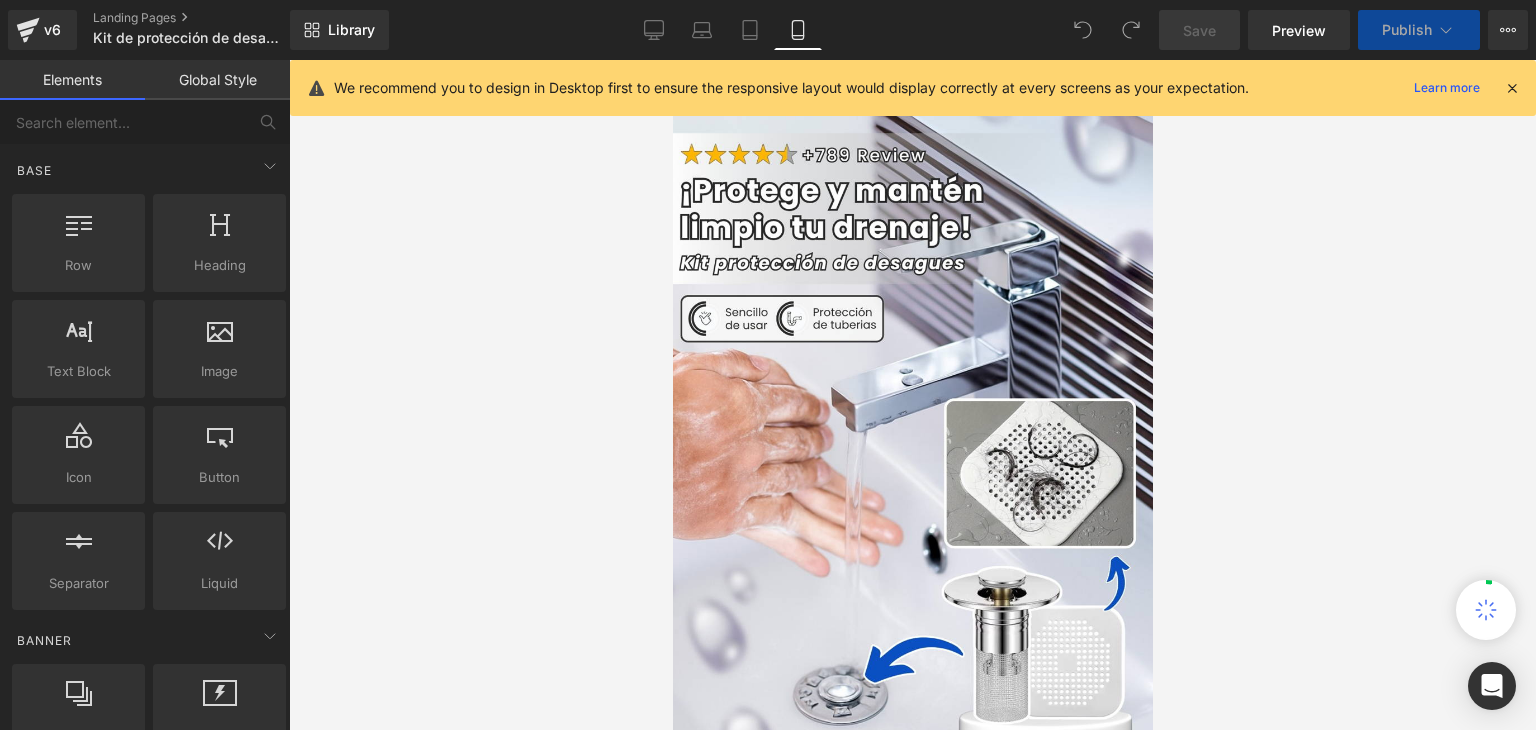 click at bounding box center [1512, 88] 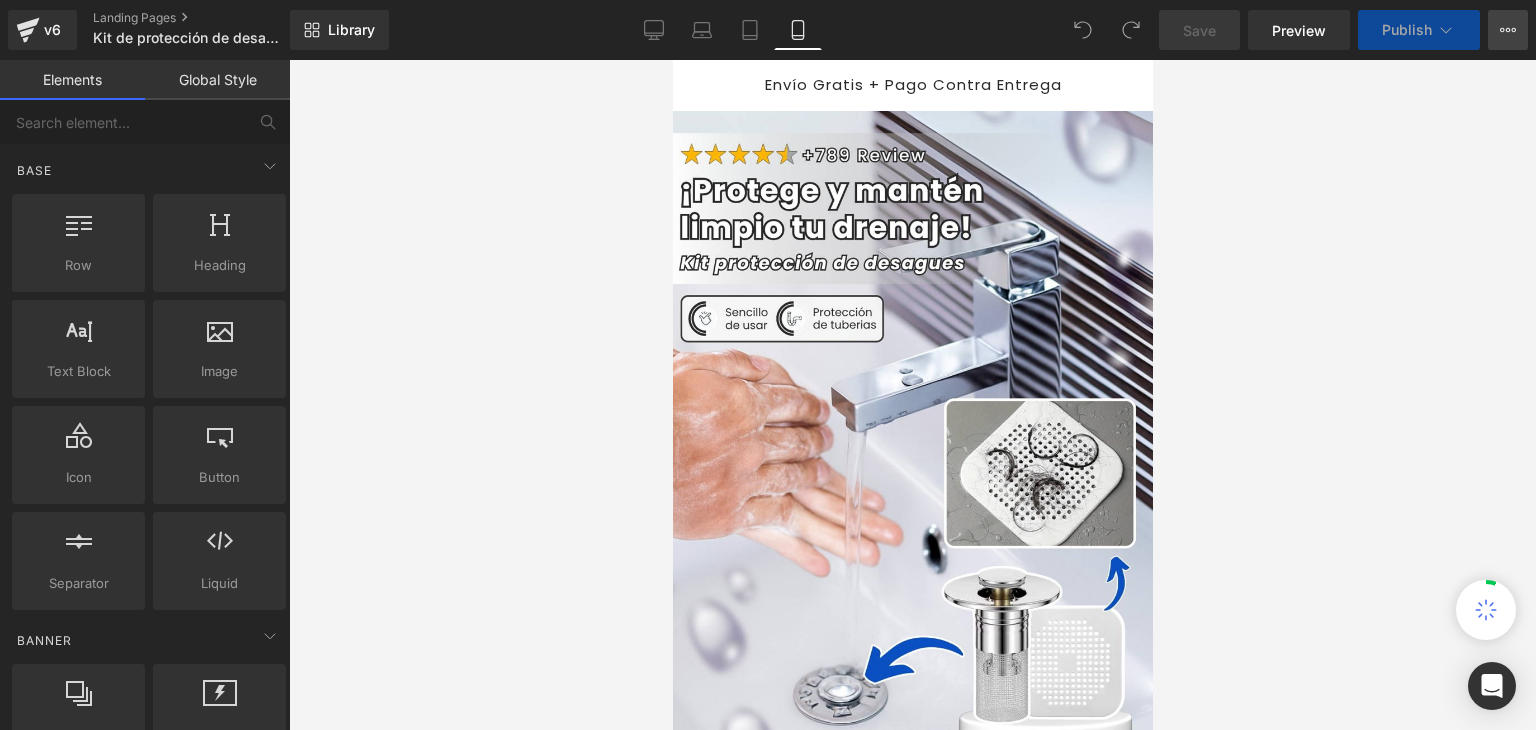 scroll, scrollTop: 0, scrollLeft: 0, axis: both 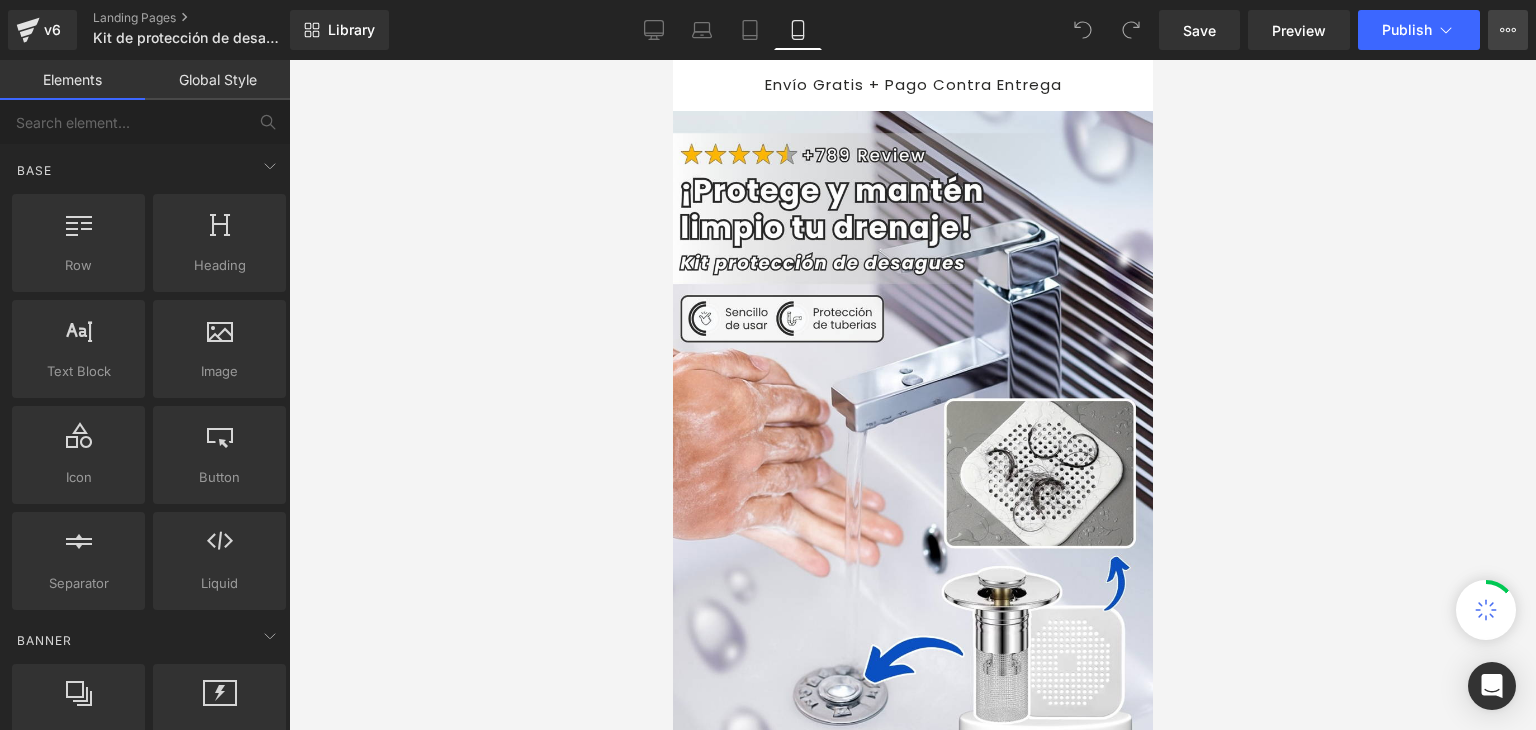 click 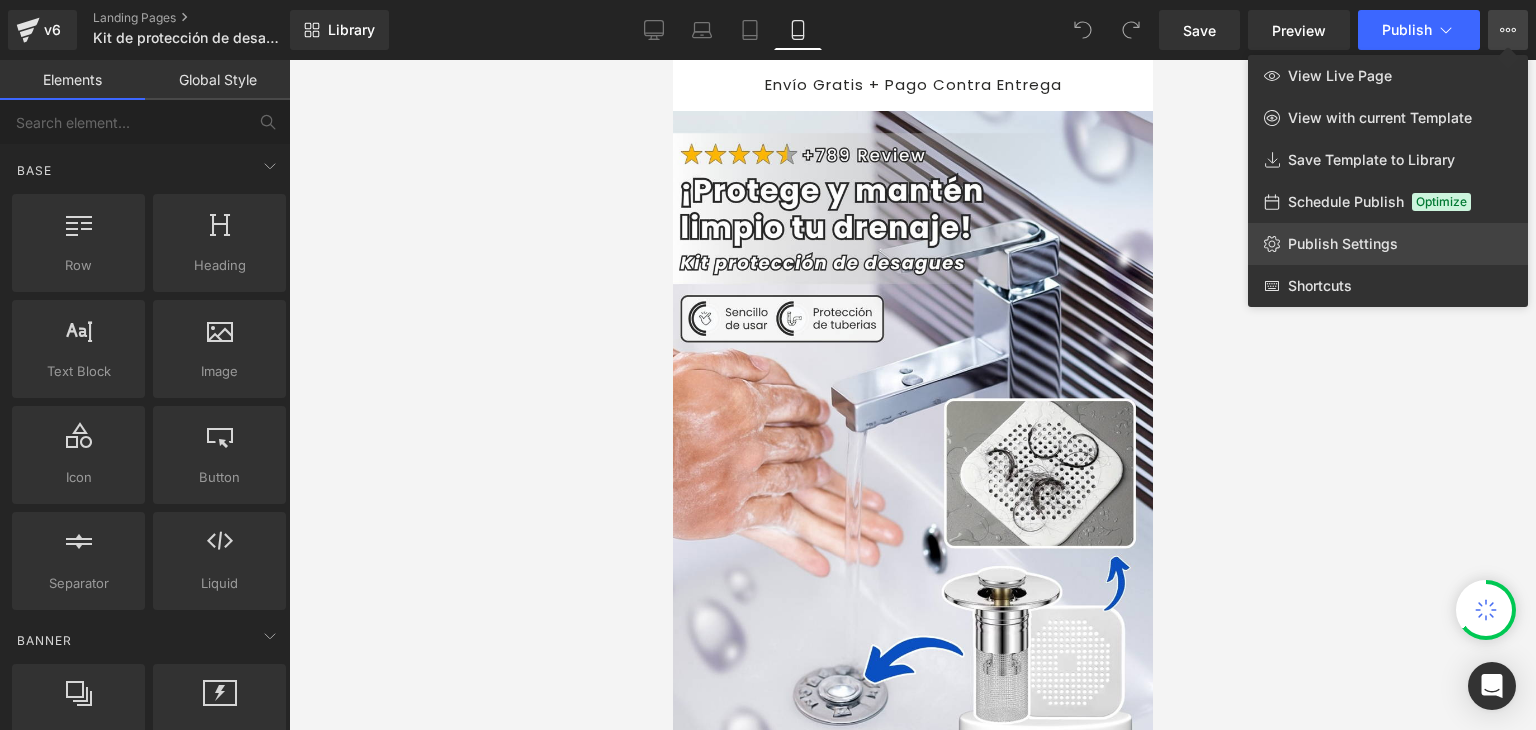 click on "Publish Settings" at bounding box center [1343, 244] 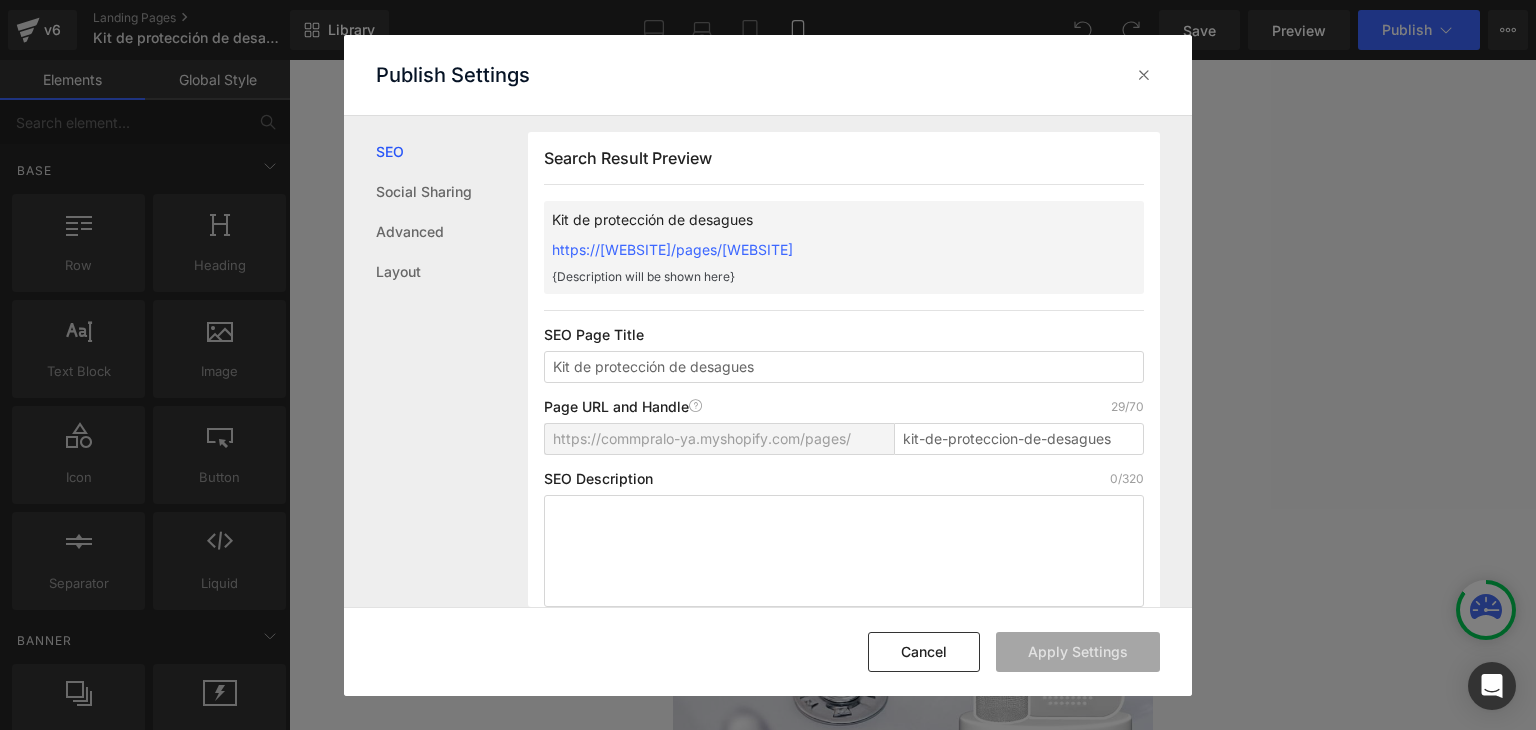scroll, scrollTop: 0, scrollLeft: 0, axis: both 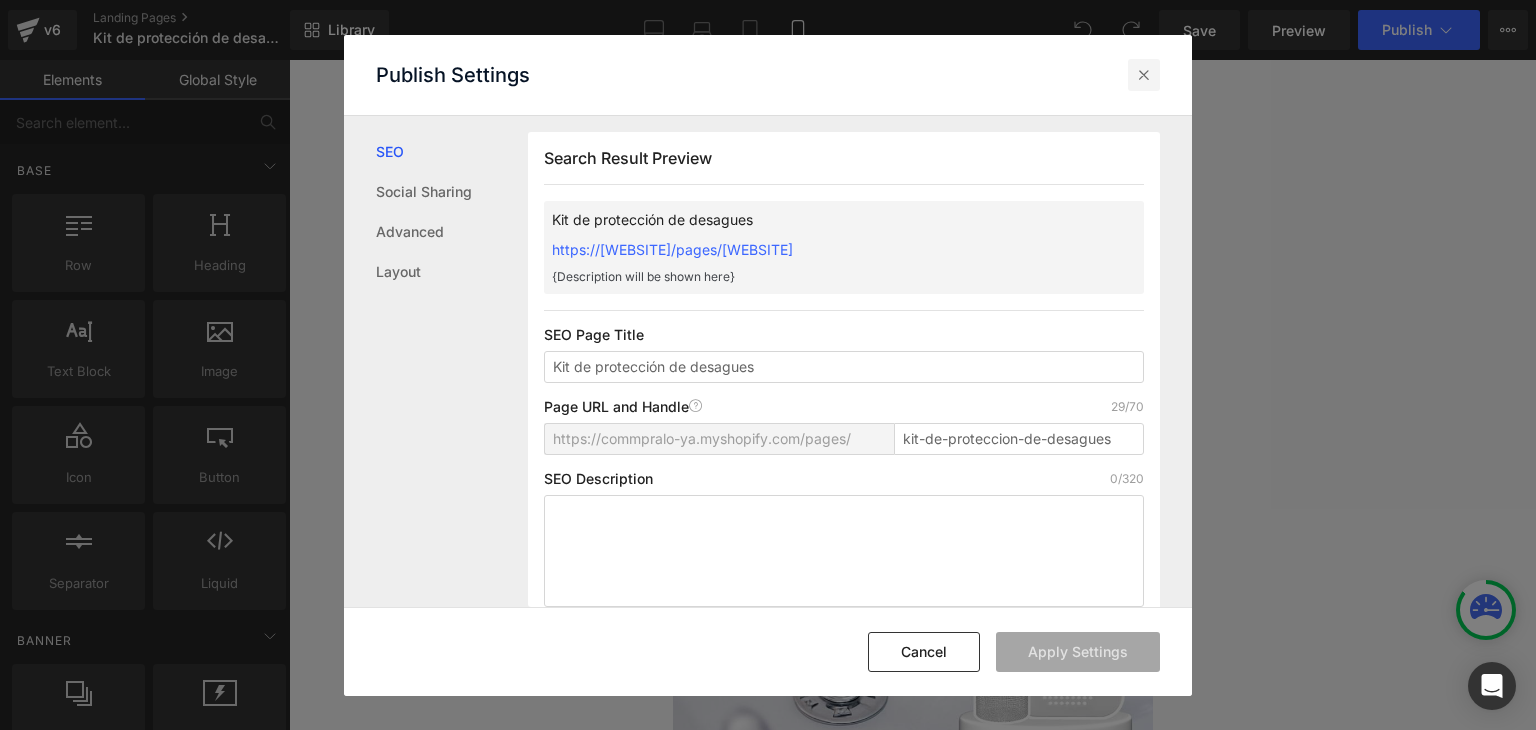 click at bounding box center [1144, 75] 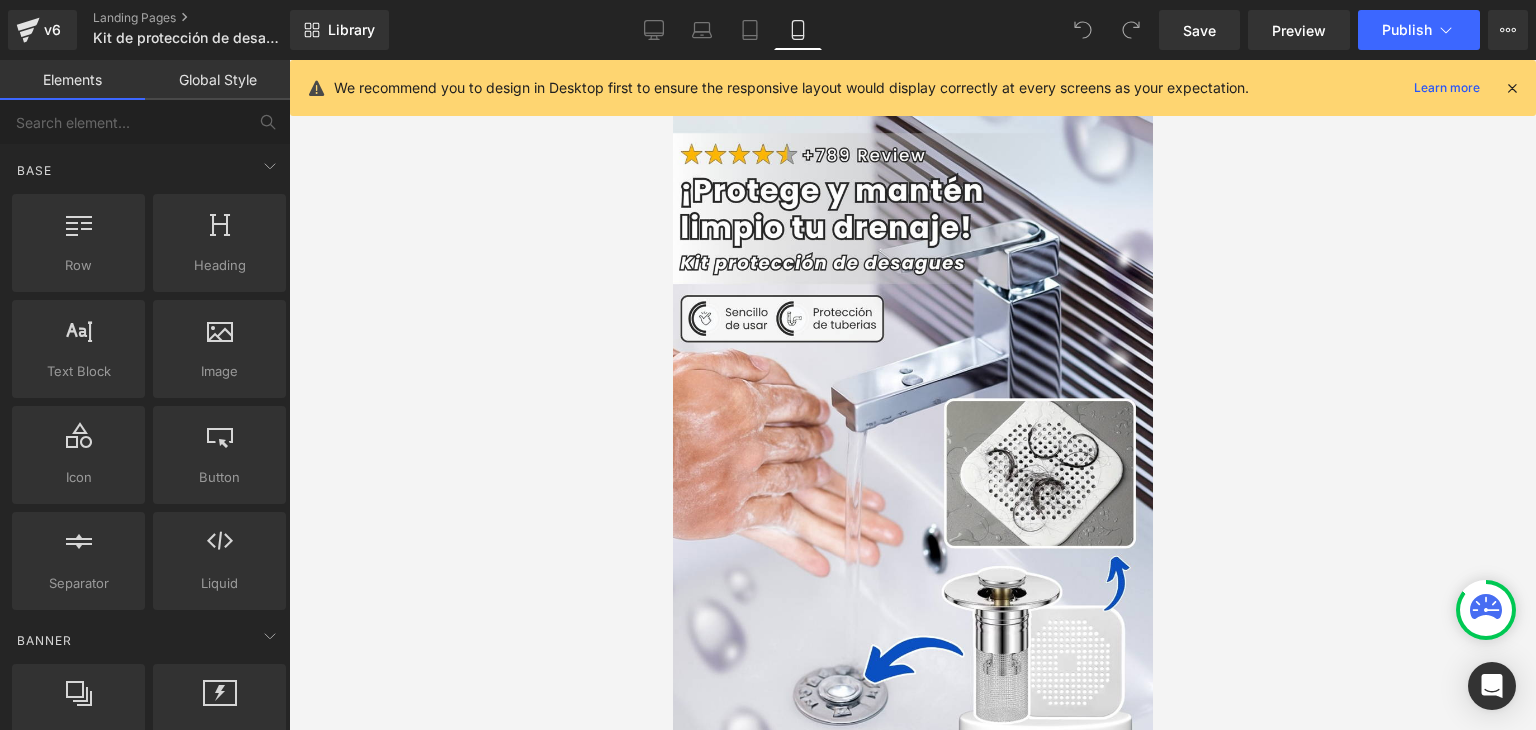 click at bounding box center [1512, 88] 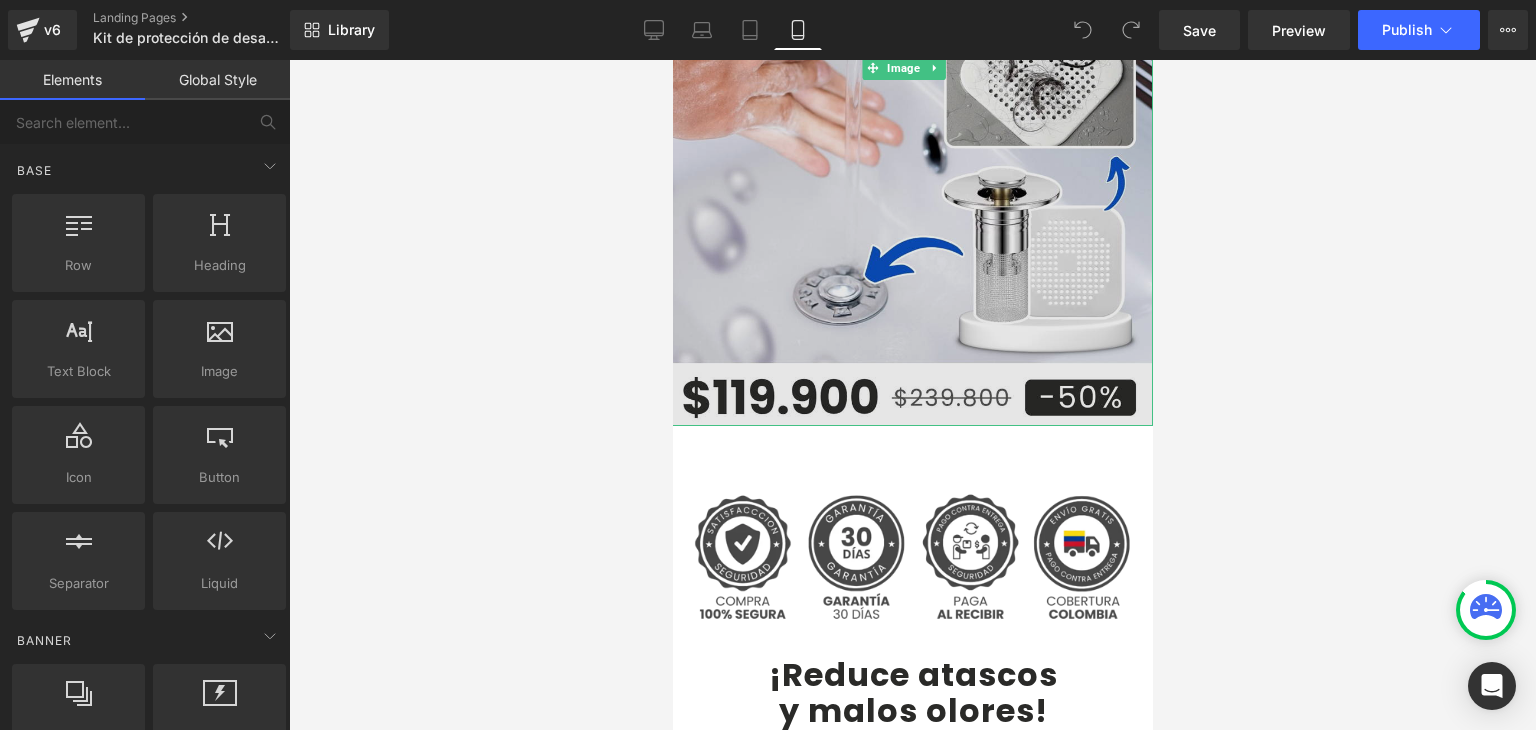scroll, scrollTop: 700, scrollLeft: 0, axis: vertical 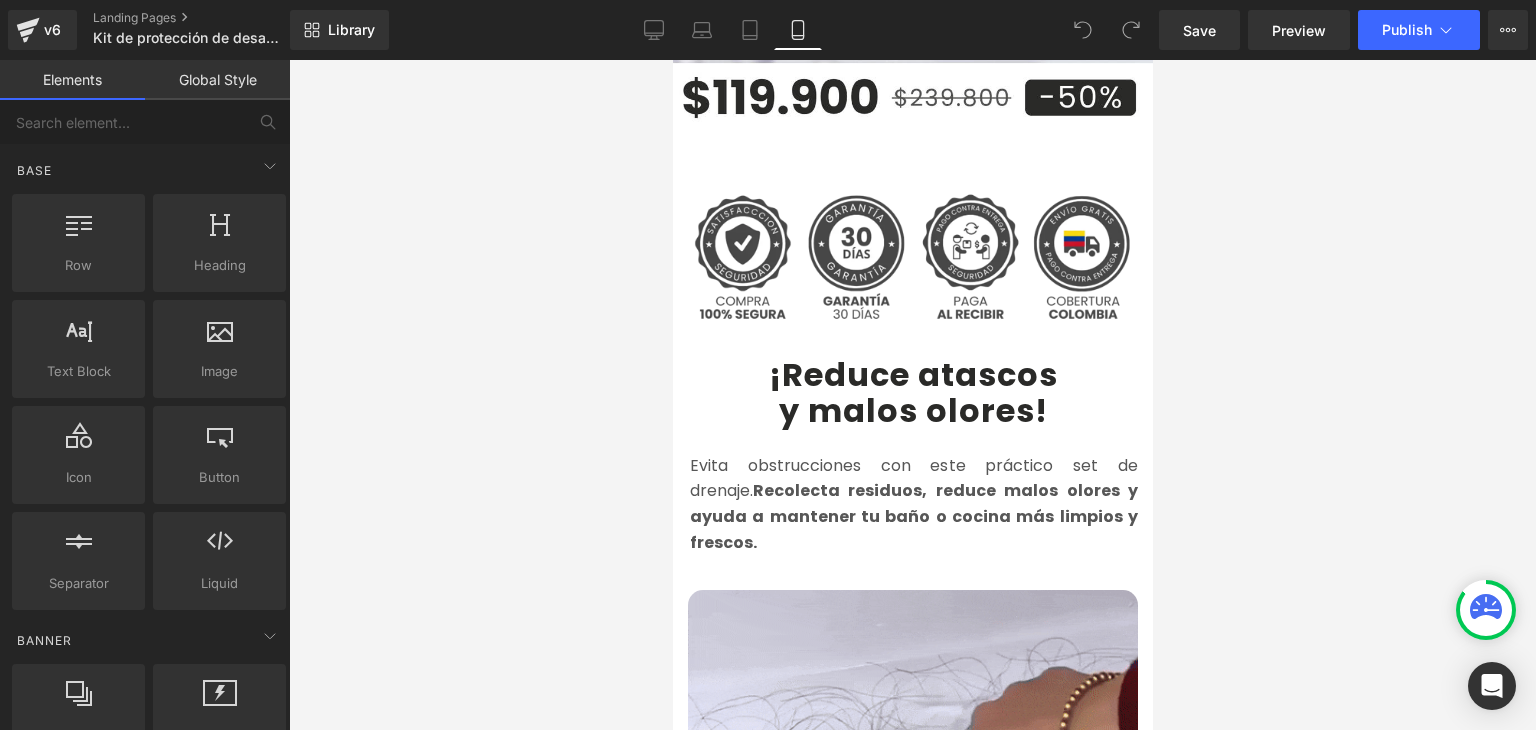click on "¡Reduce atascos" at bounding box center (912, 374) 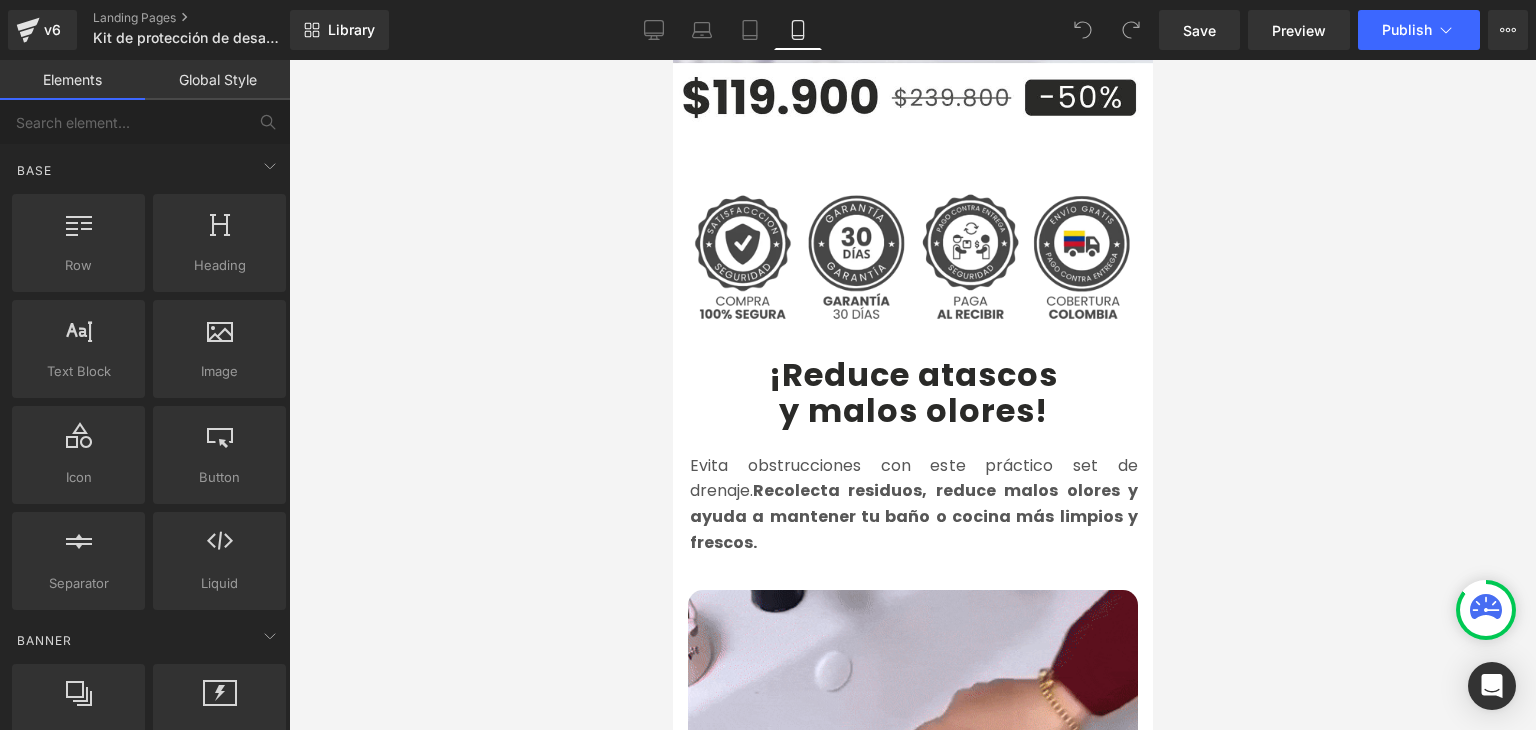 click on "¡Reduce atascos" at bounding box center (912, 374) 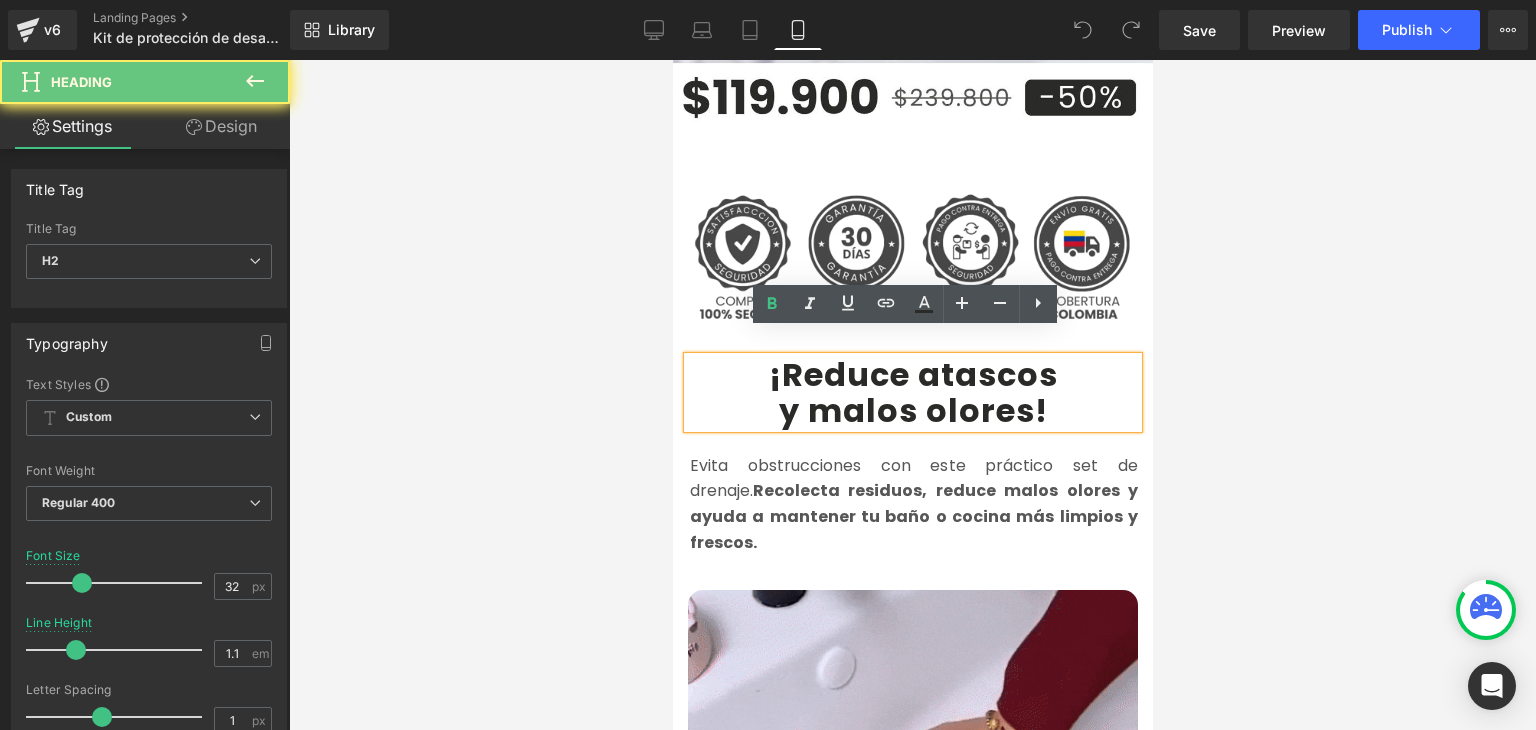 click on "¡Reduce atascos" at bounding box center [912, 374] 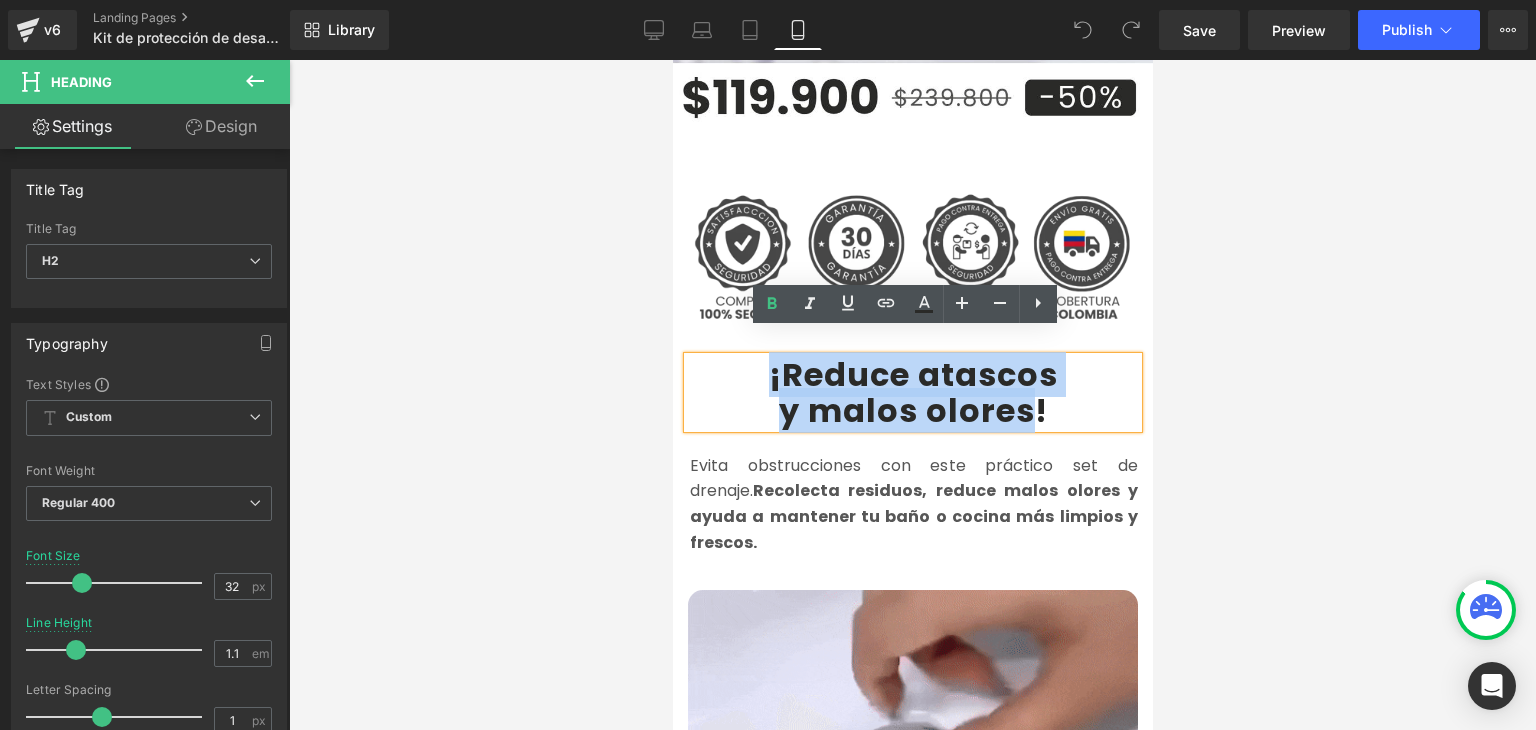 drag, startPoint x: 757, startPoint y: 354, endPoint x: 1029, endPoint y: 378, distance: 273.05676 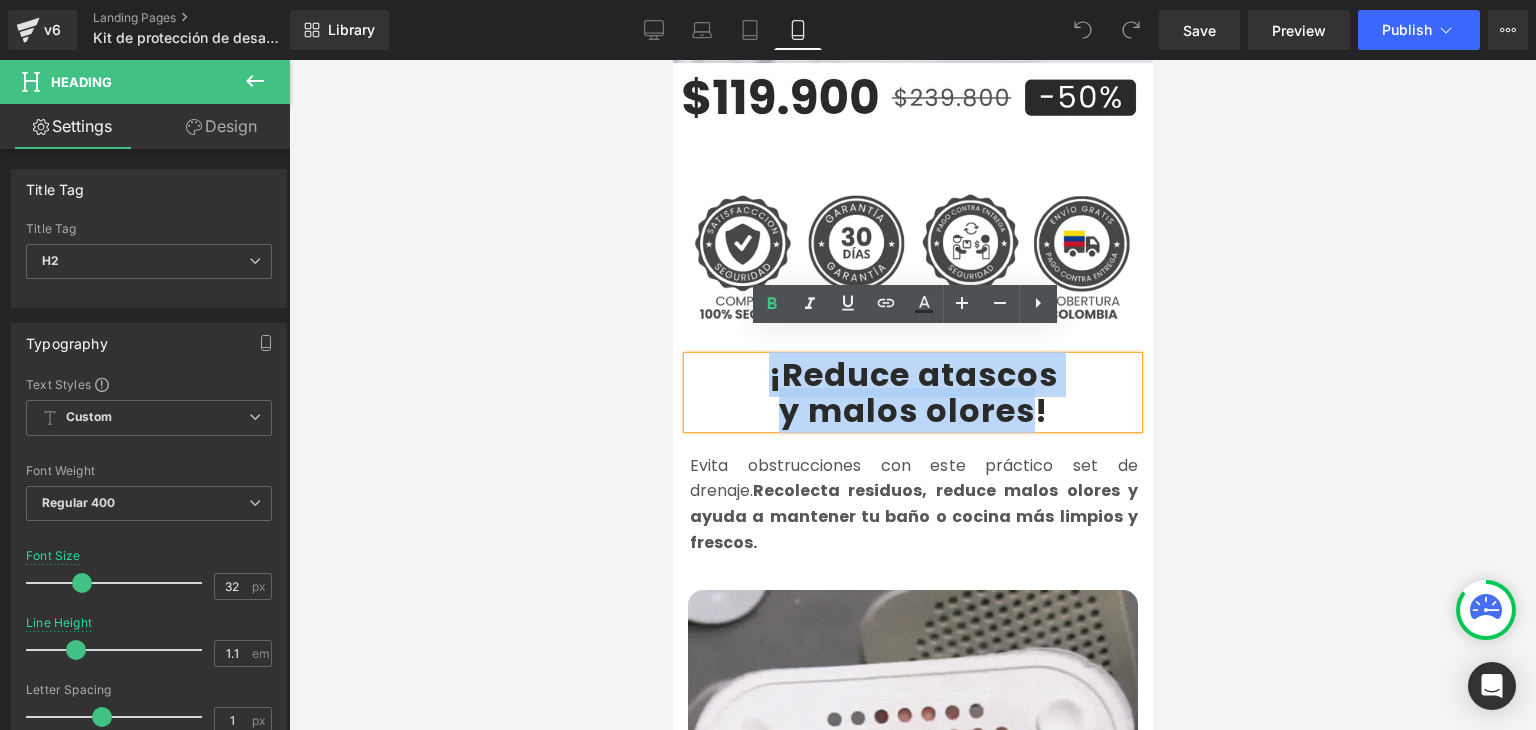 click on "¡Reduce atascos  y malos olores !" at bounding box center (912, 392) 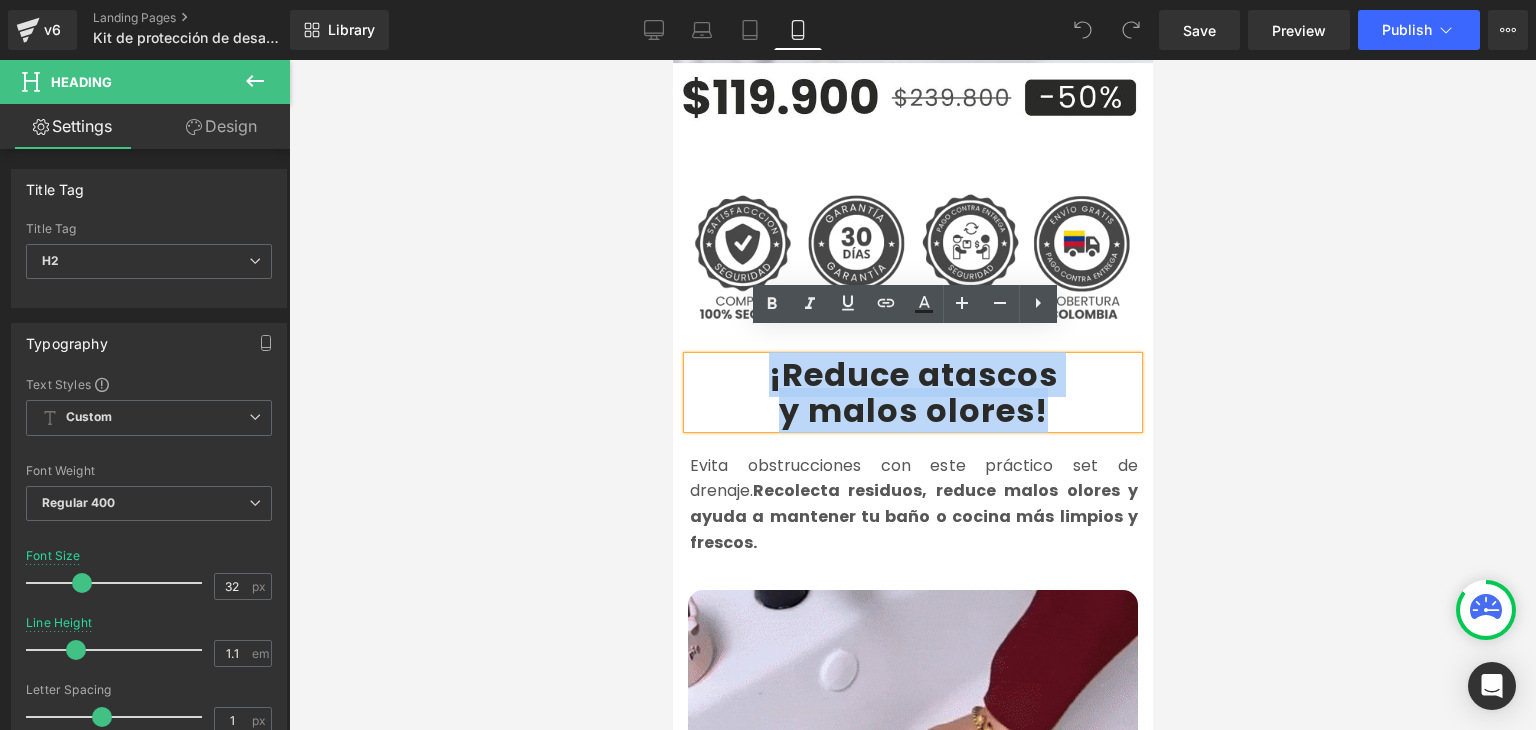 drag, startPoint x: 1031, startPoint y: 384, endPoint x: 759, endPoint y: 354, distance: 273.6494 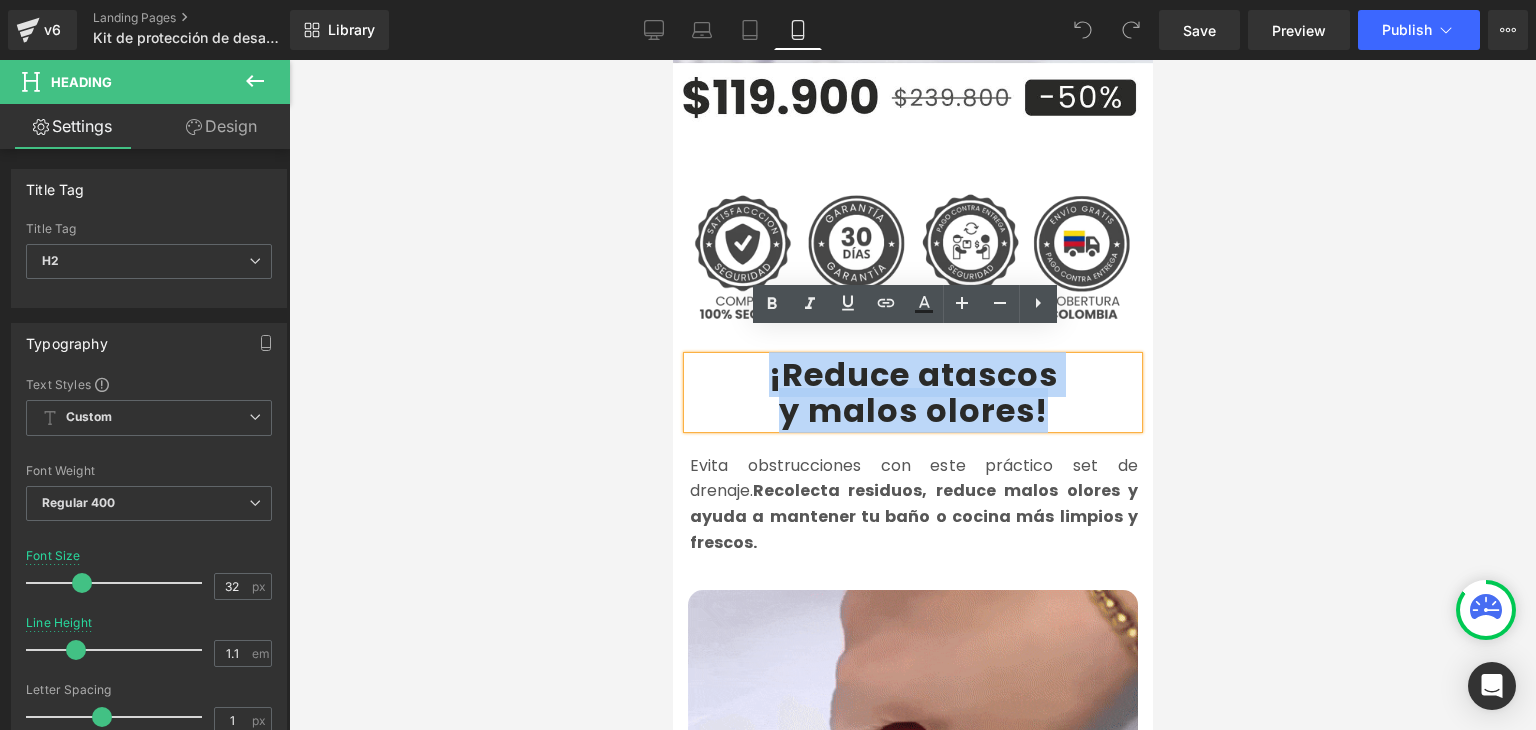 click on "¡Reduce atascos  y malos olores !" at bounding box center (912, 392) 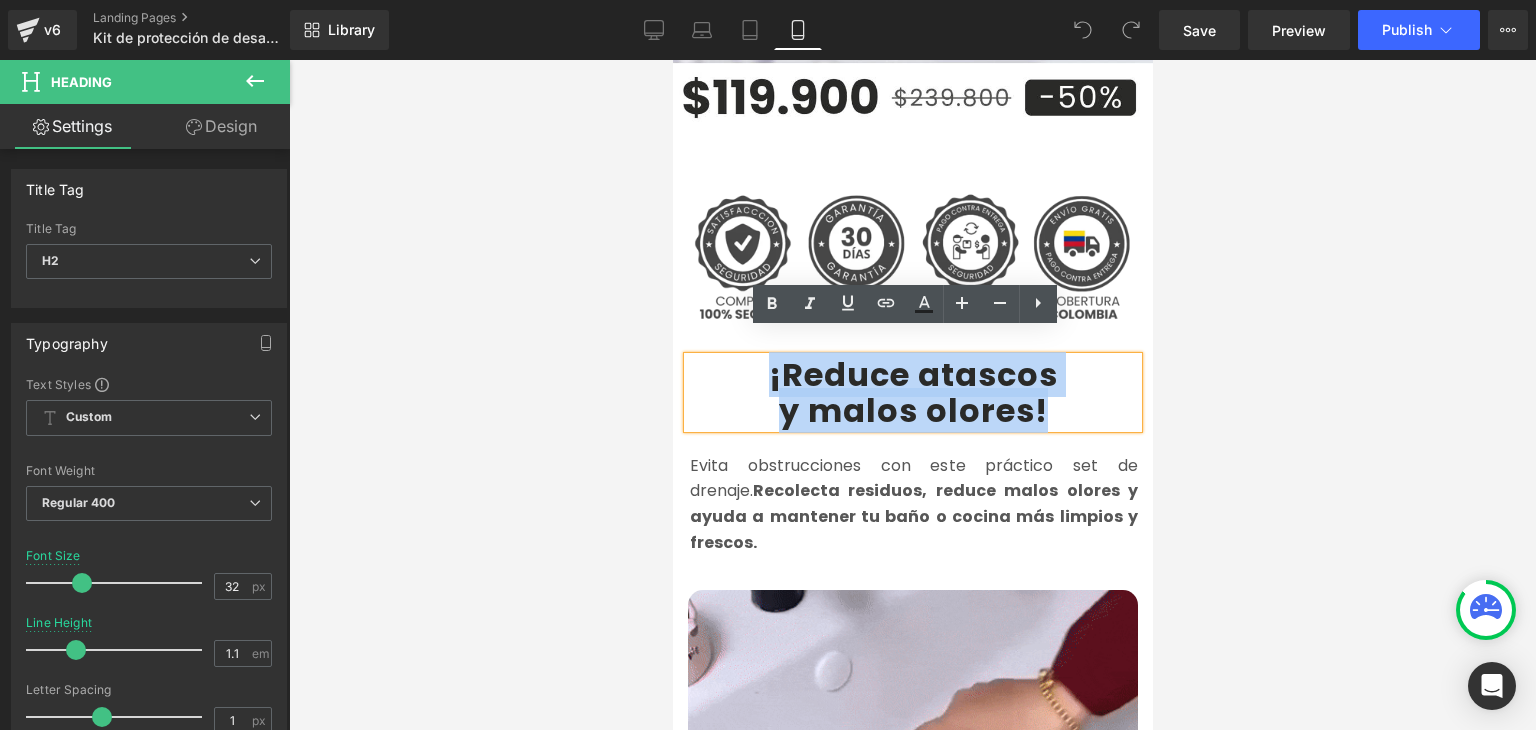 copy on "¡Reduce atascos  y malos olores !" 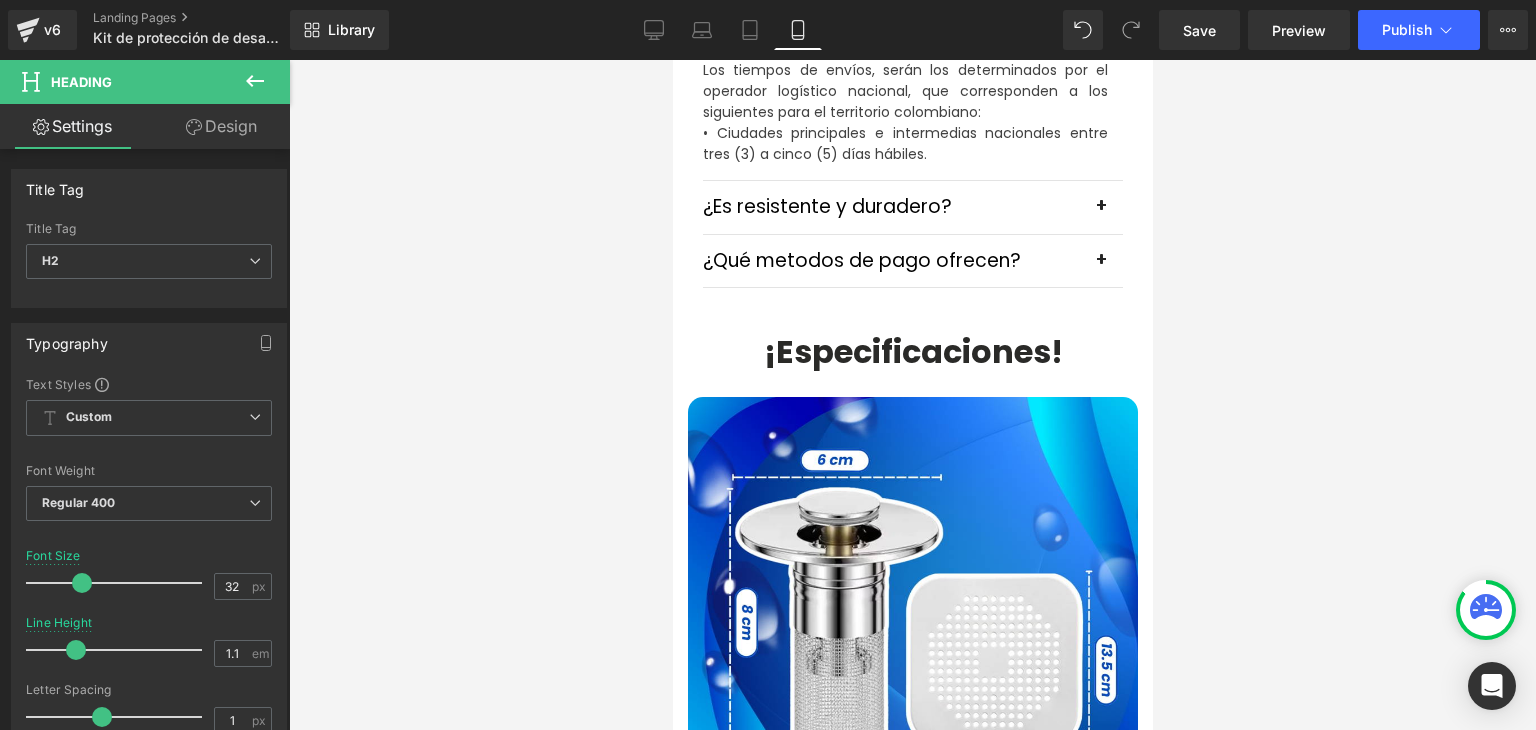 scroll, scrollTop: 7000, scrollLeft: 0, axis: vertical 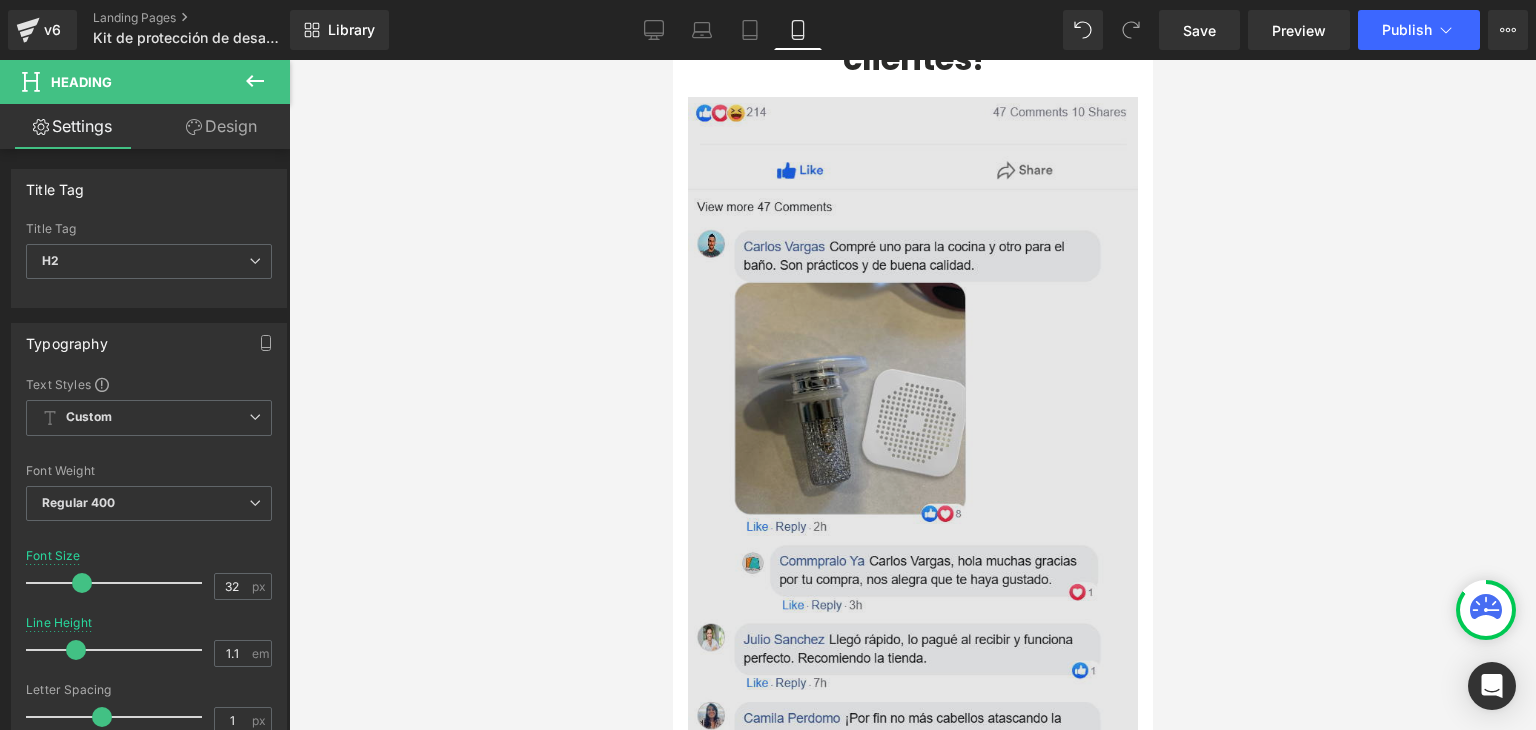 click at bounding box center (912, 494) 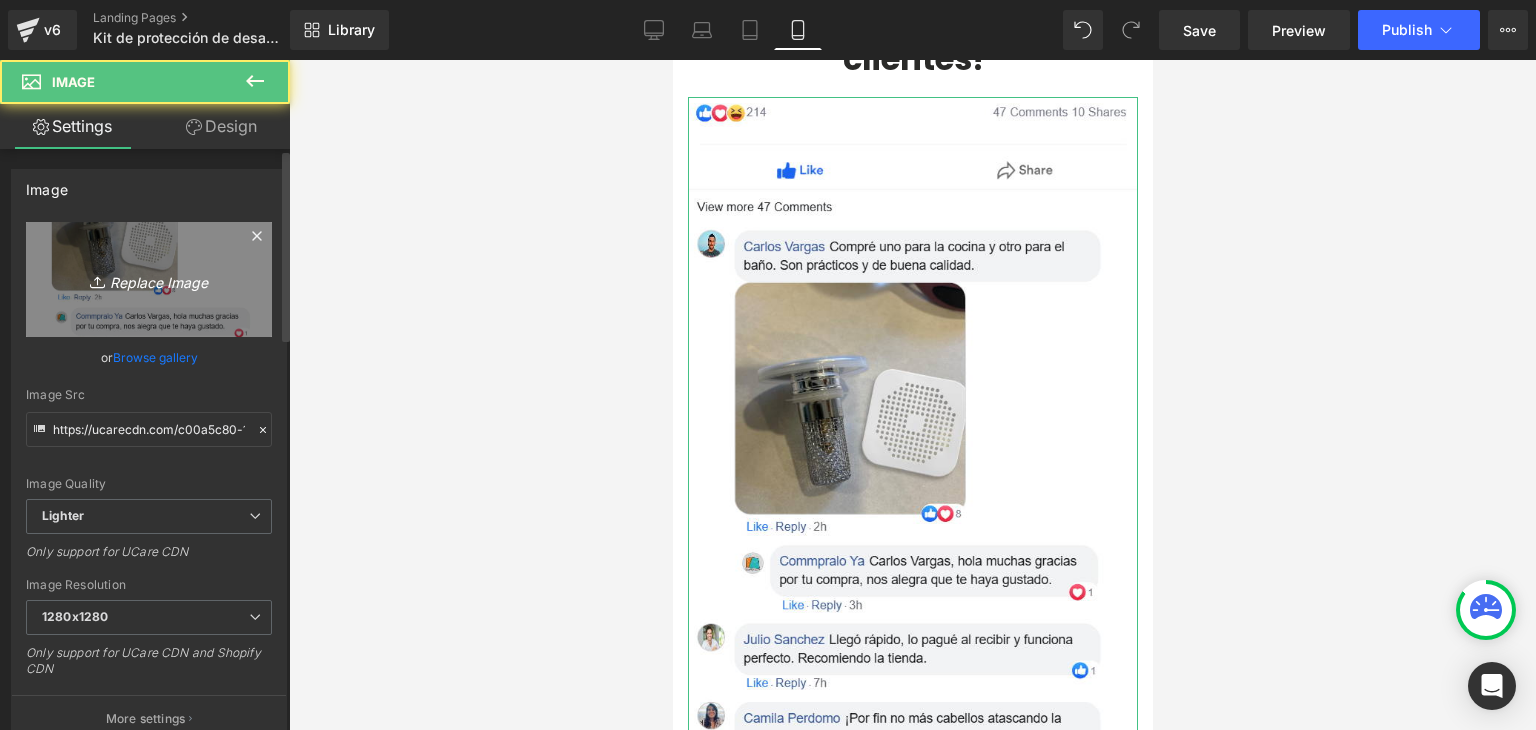 click on "Replace Image" at bounding box center [149, 279] 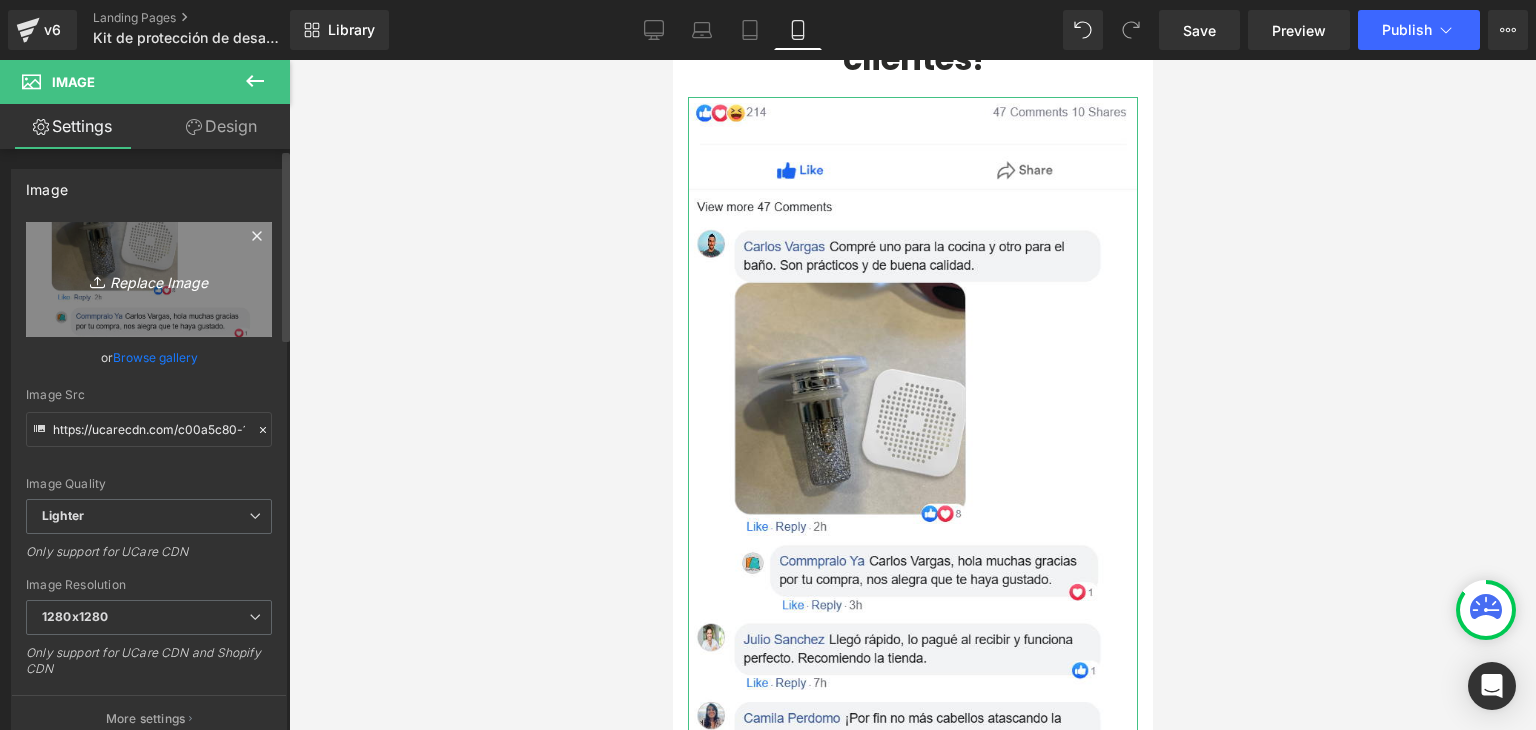 type on "C:\fakepath\zeoob.com_b2rt3alk6c_photo.webp" 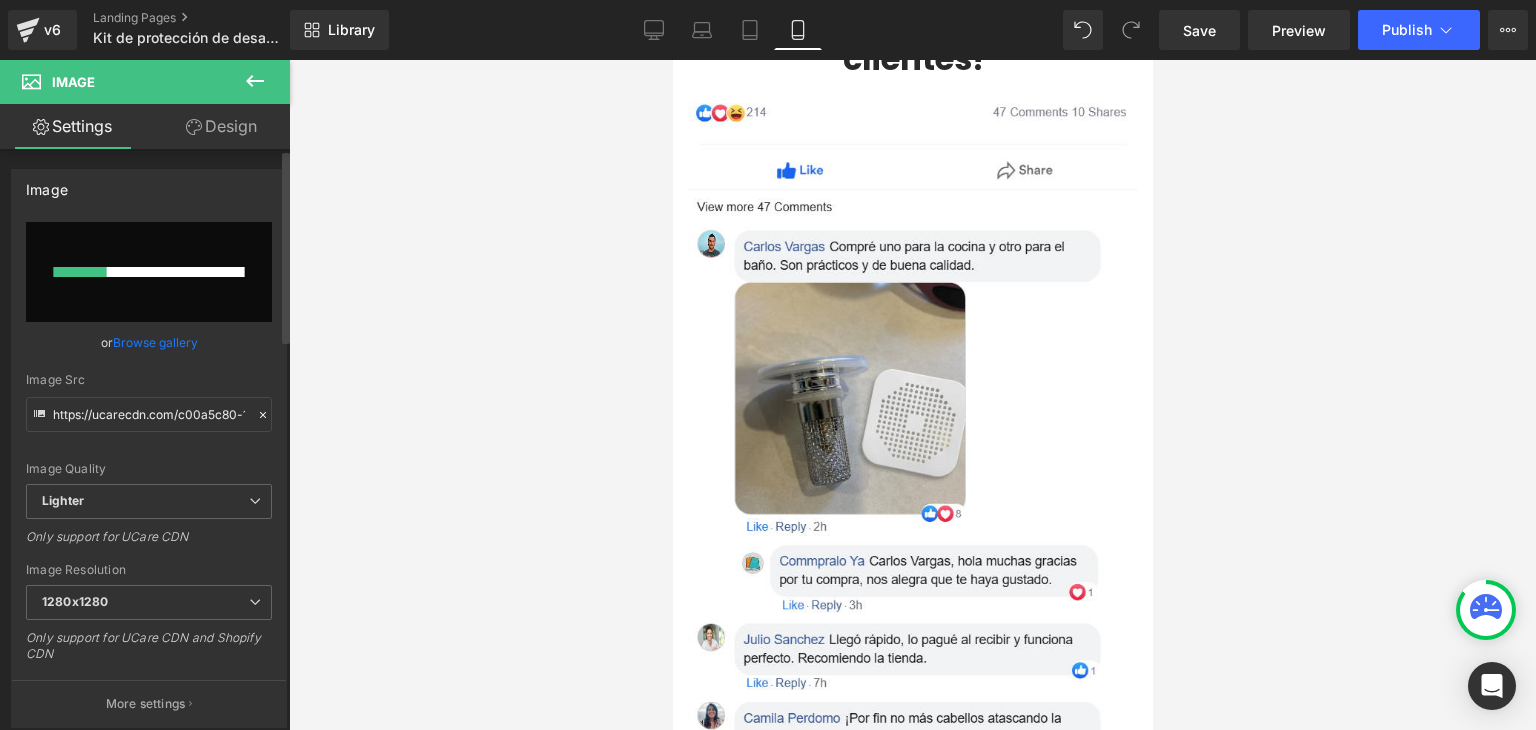type 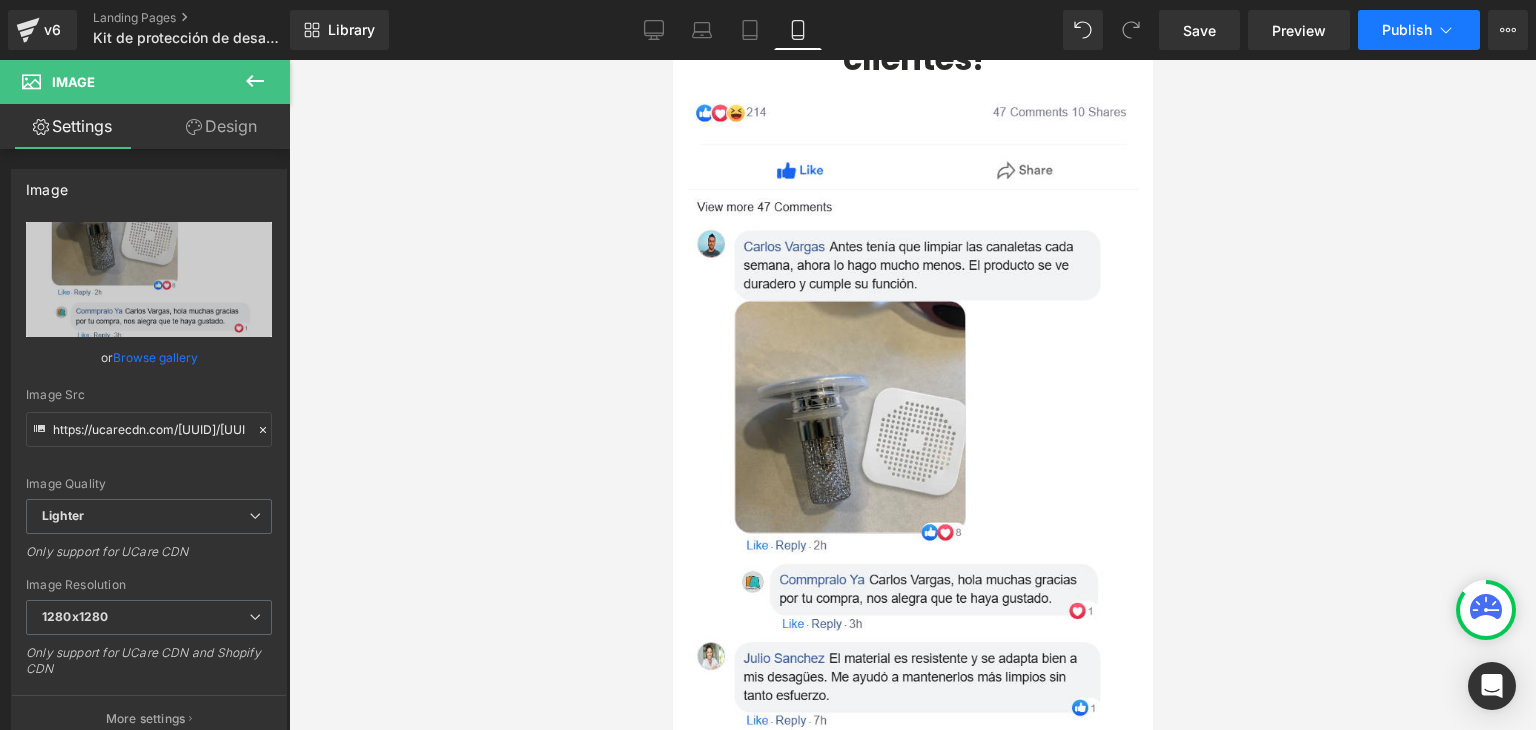 type on "https://ucarecdn.com/bf0d45d0-f7ea-474d-b986-128755d7f0dd/-/format/auto/-/preview/1280x1280/-/quality/lighter/zeoob.com_b2rt3alk6c_photo.webp" 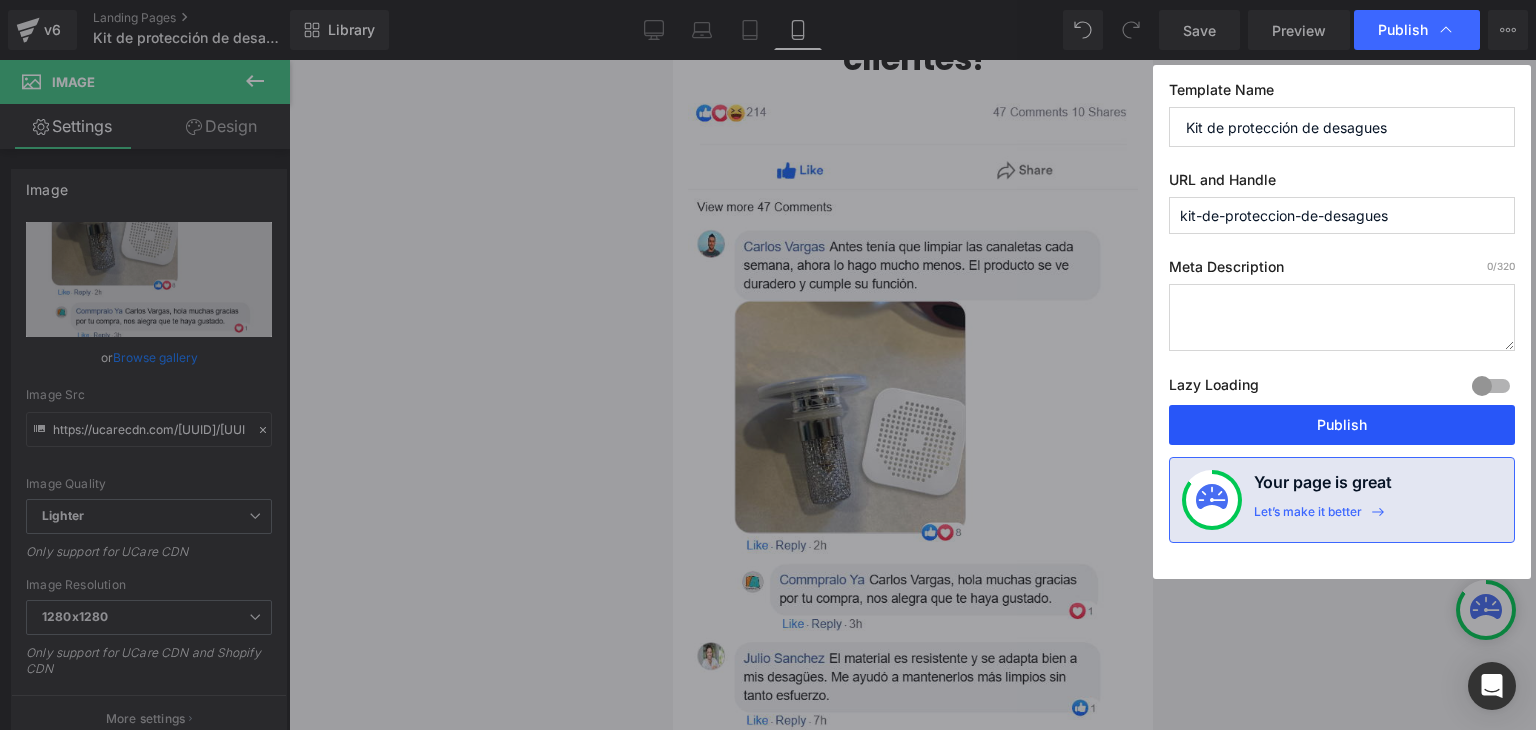 click on "Publish" at bounding box center [1342, 425] 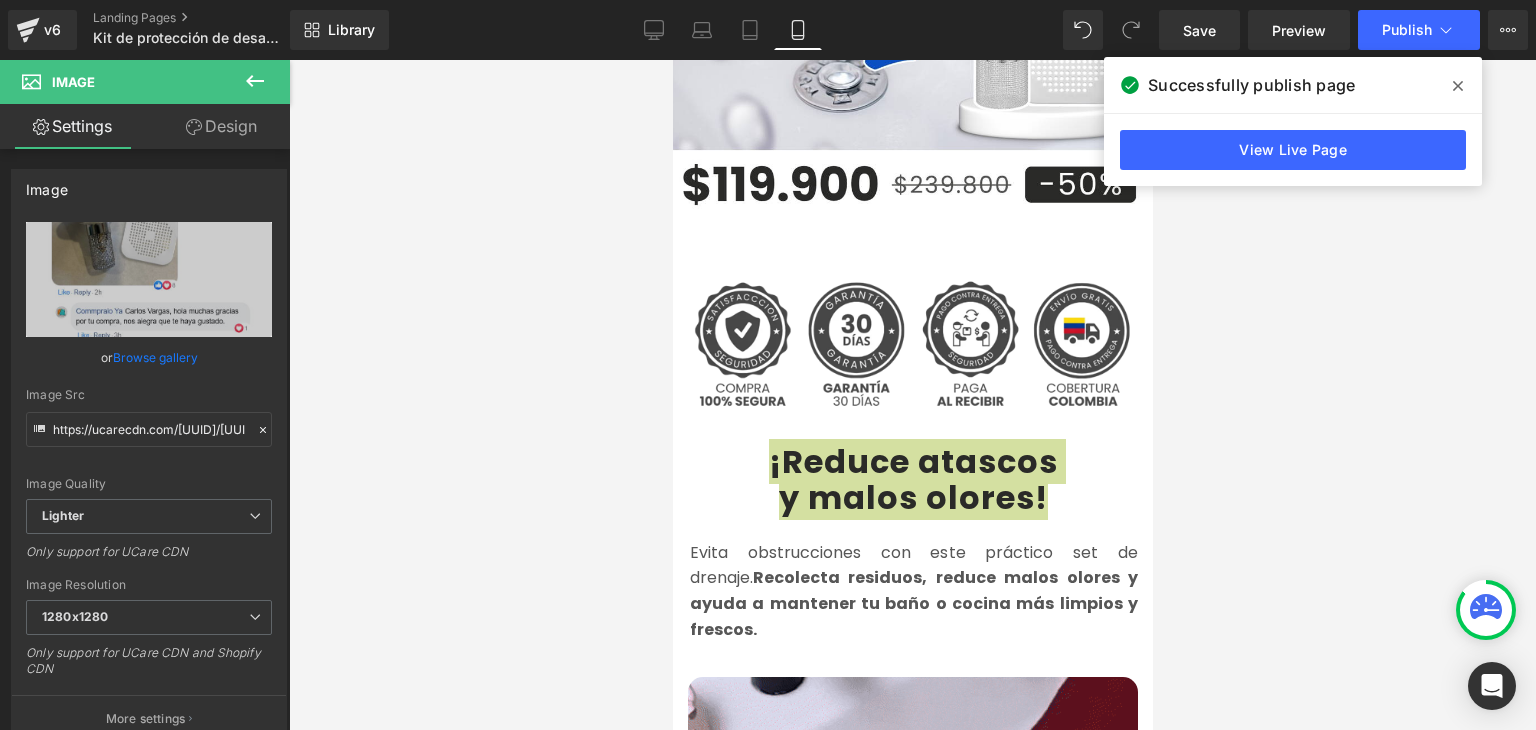 scroll, scrollTop: 600, scrollLeft: 0, axis: vertical 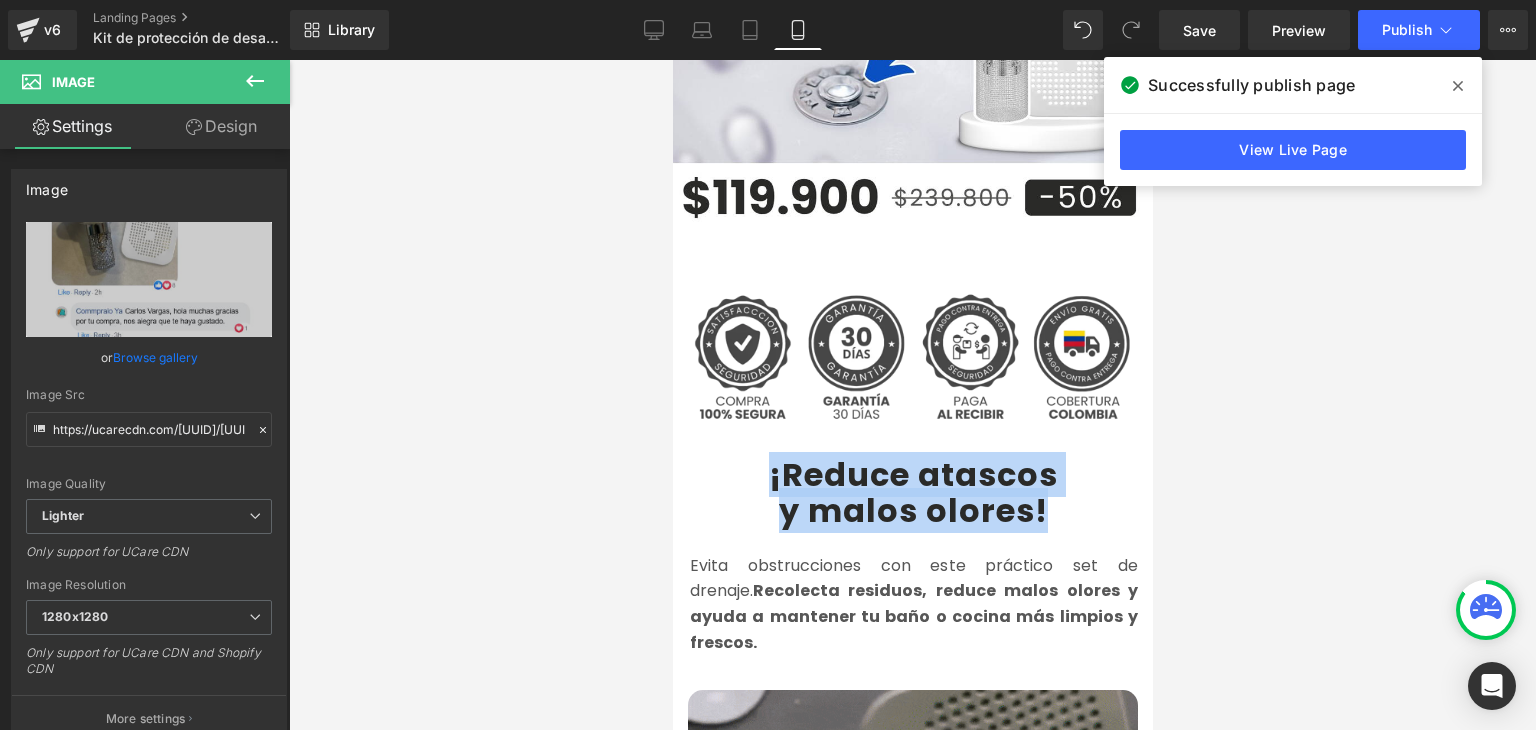 click on "¡Reduce atascos" at bounding box center (912, 474) 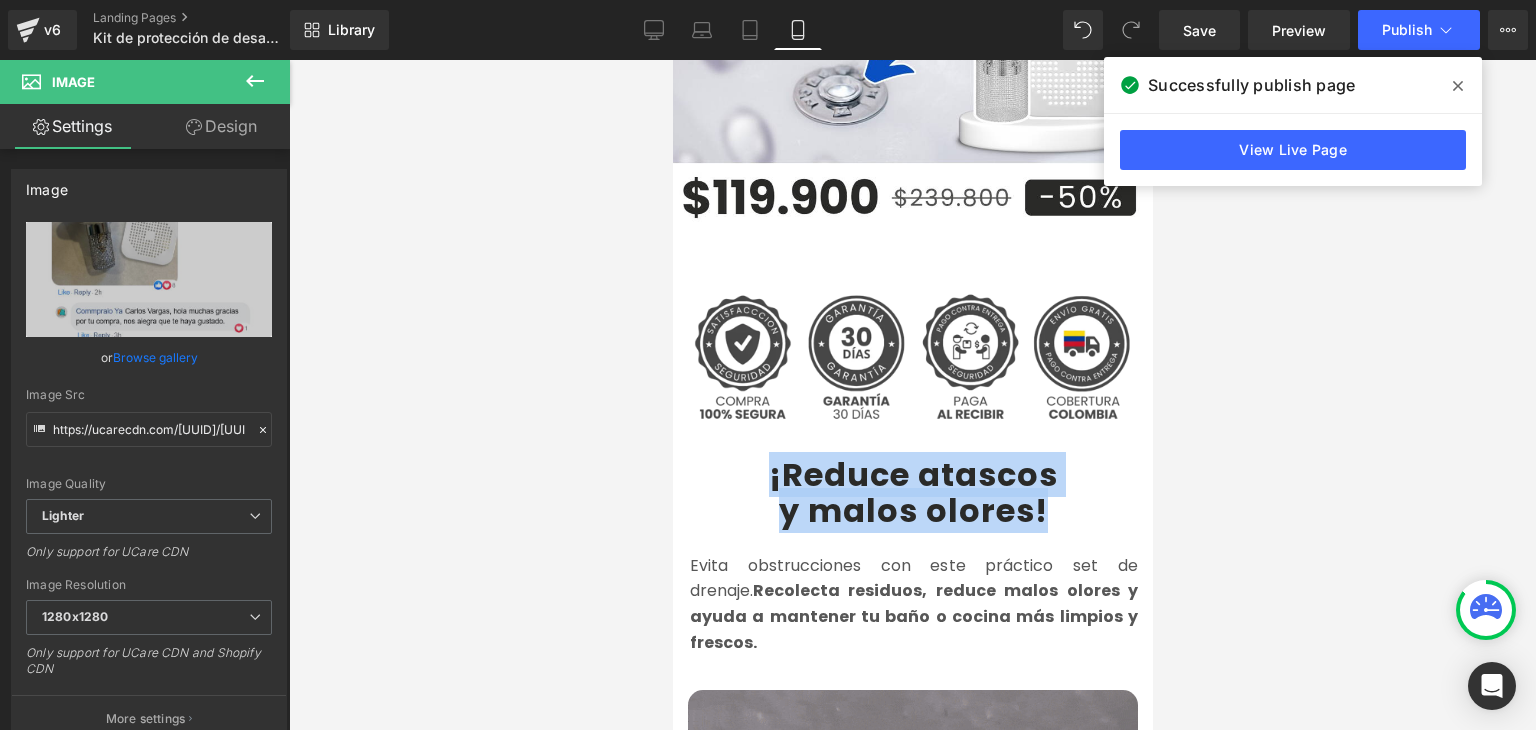 click on "¡Reduce atascos" at bounding box center [912, 474] 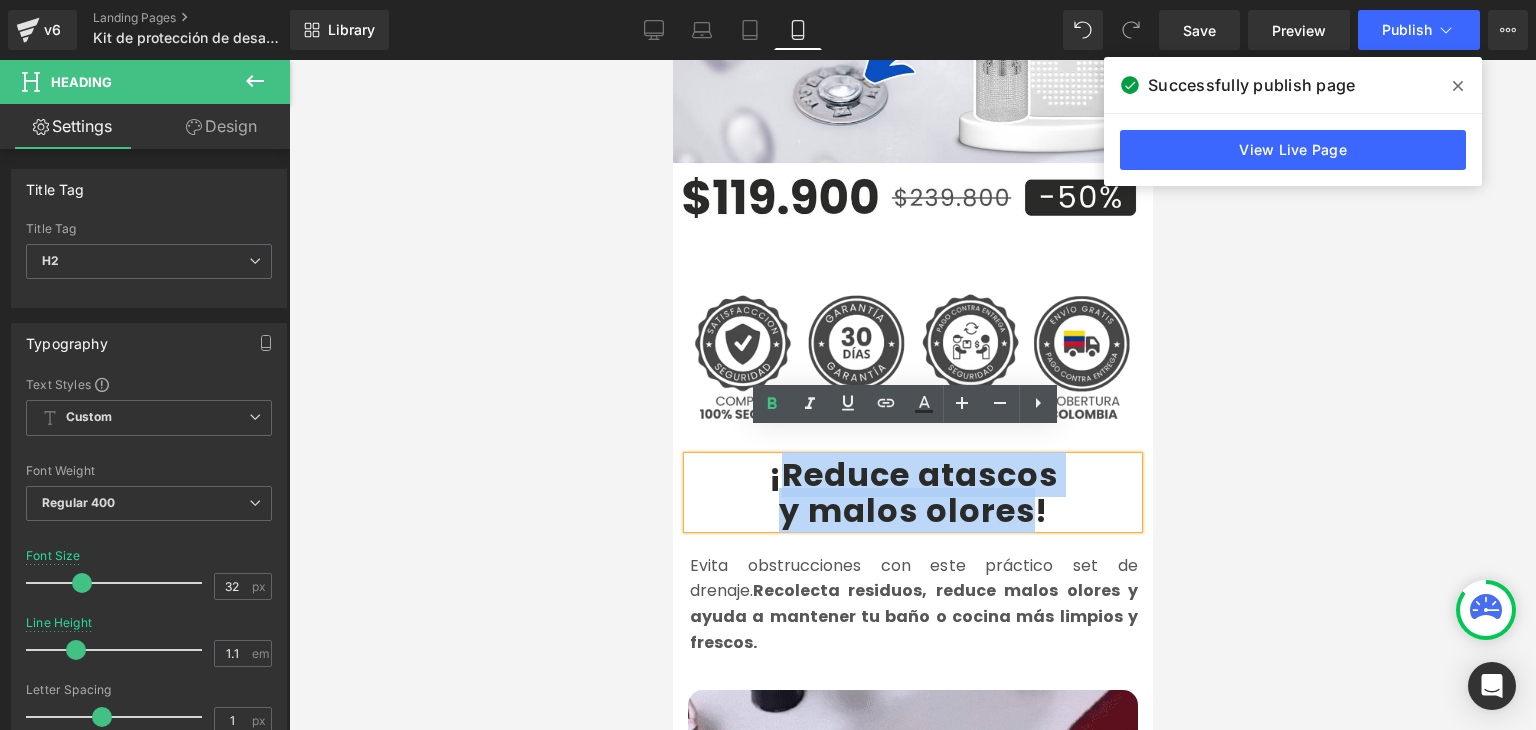 drag, startPoint x: 773, startPoint y: 453, endPoint x: 1023, endPoint y: 478, distance: 251.24689 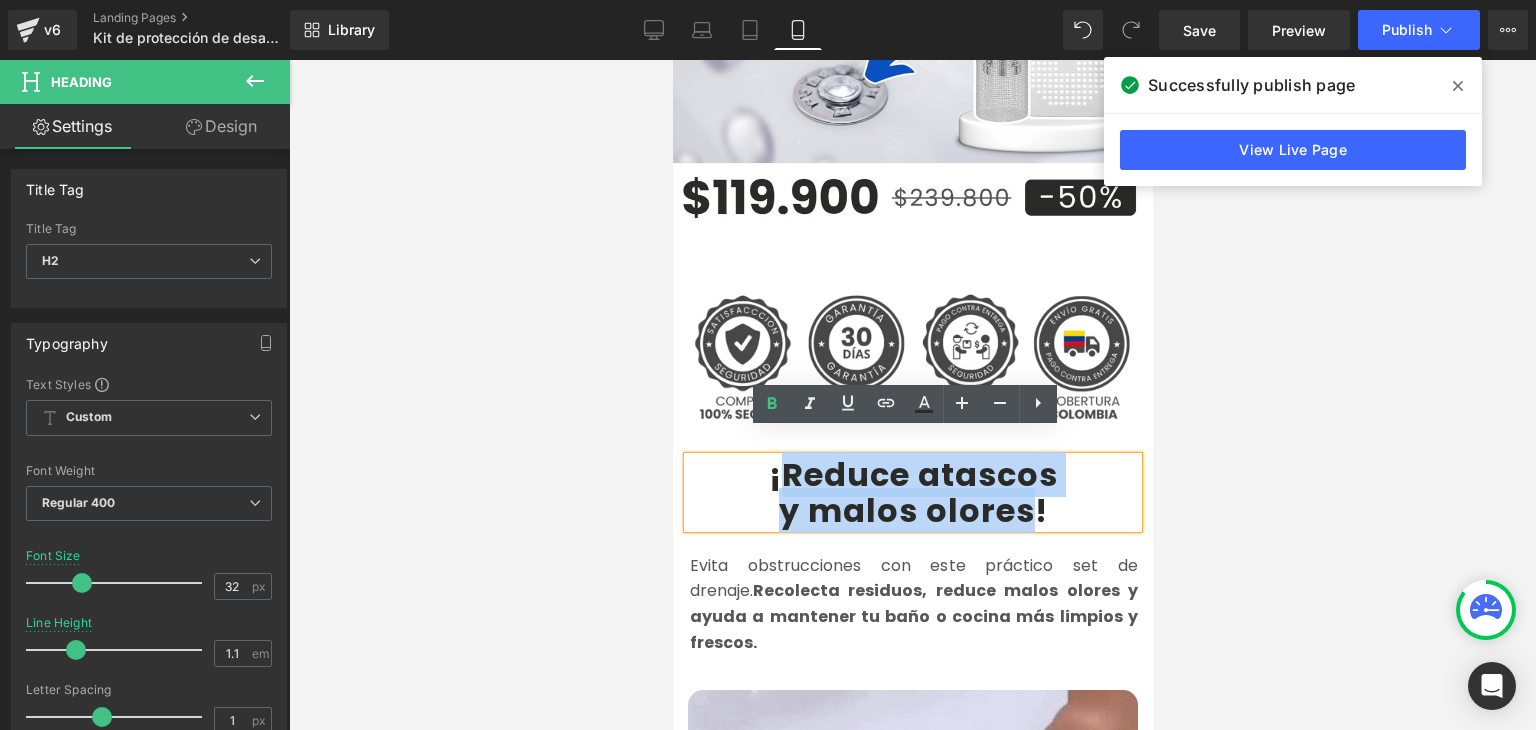 click on "¡Reduce atascos  y malos olores !" at bounding box center (912, 492) 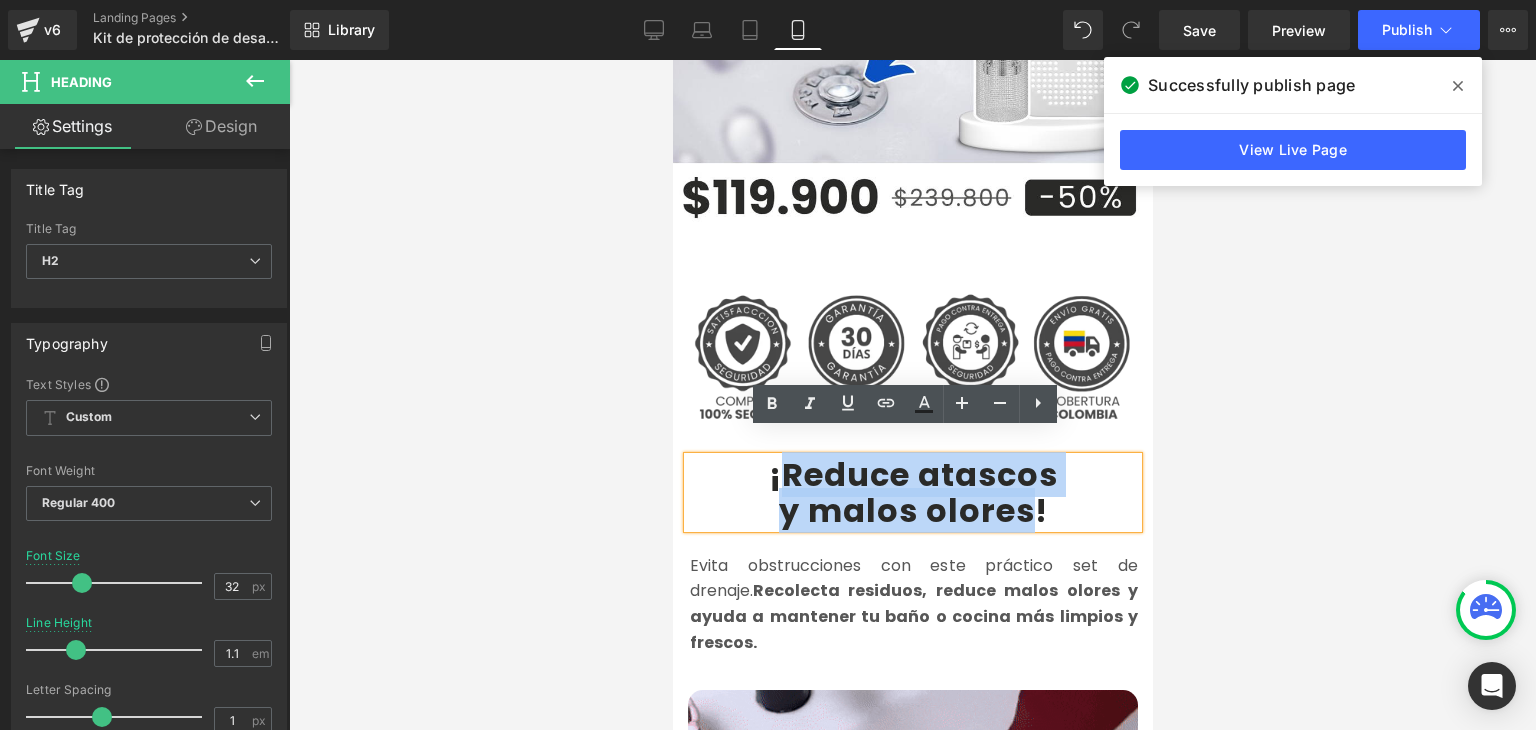 paste 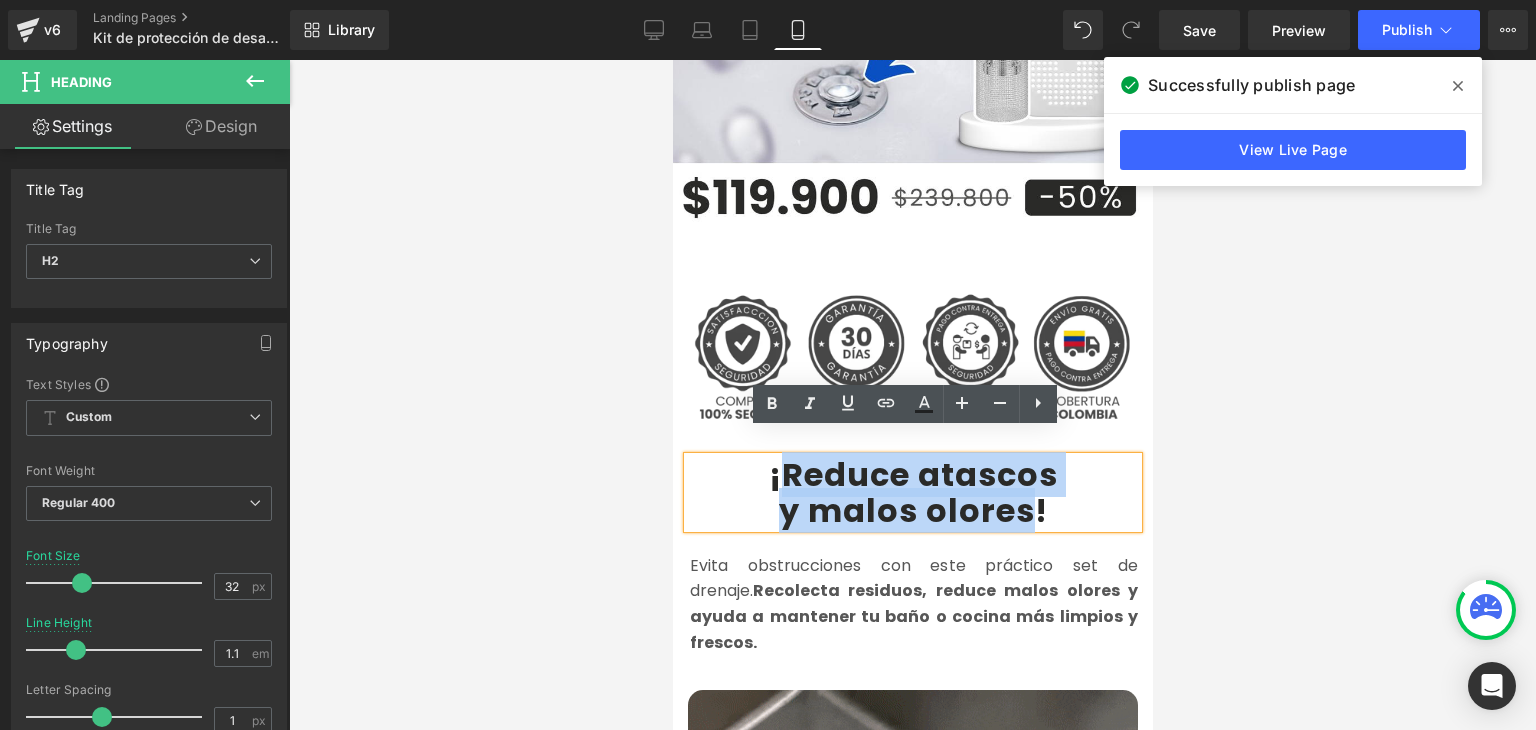 type 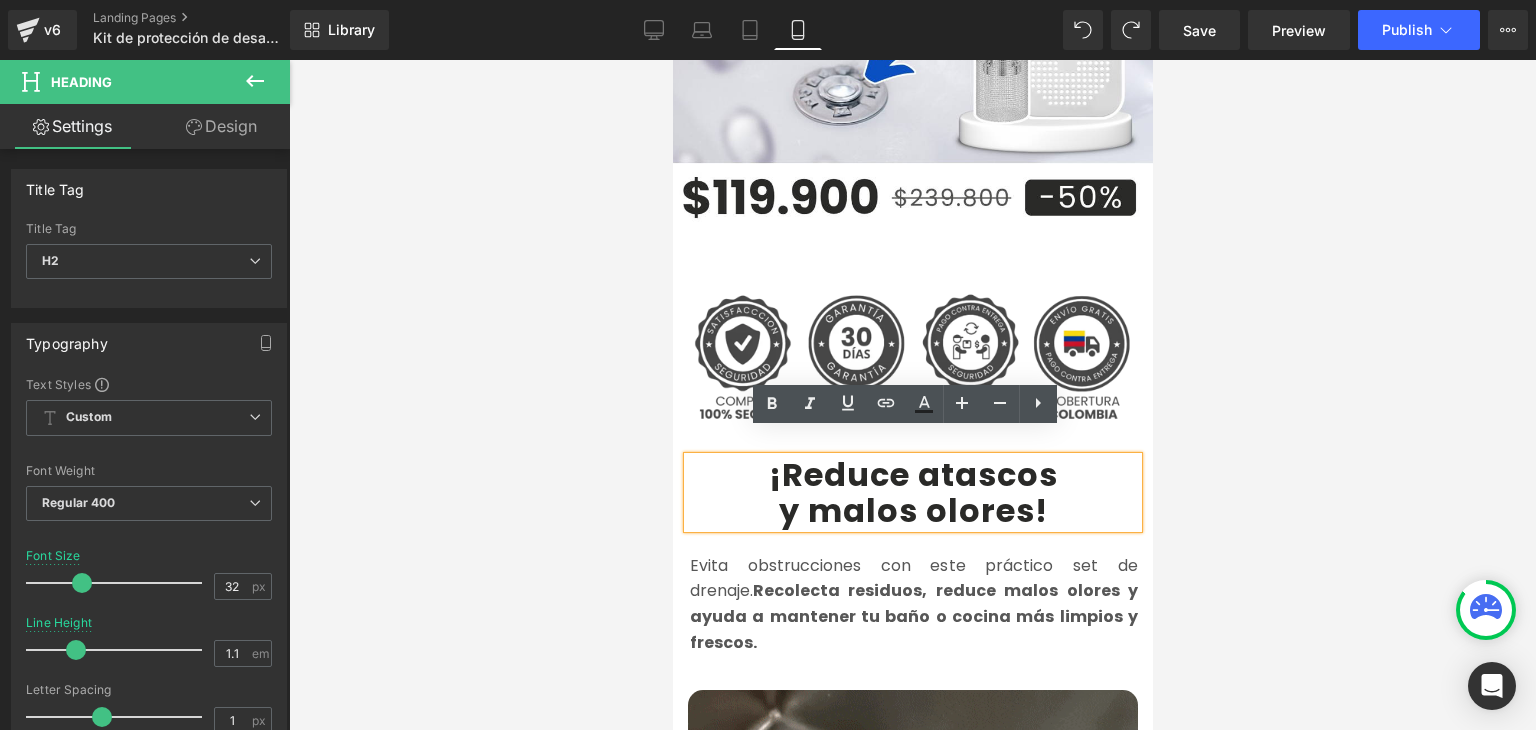 click at bounding box center (912, 395) 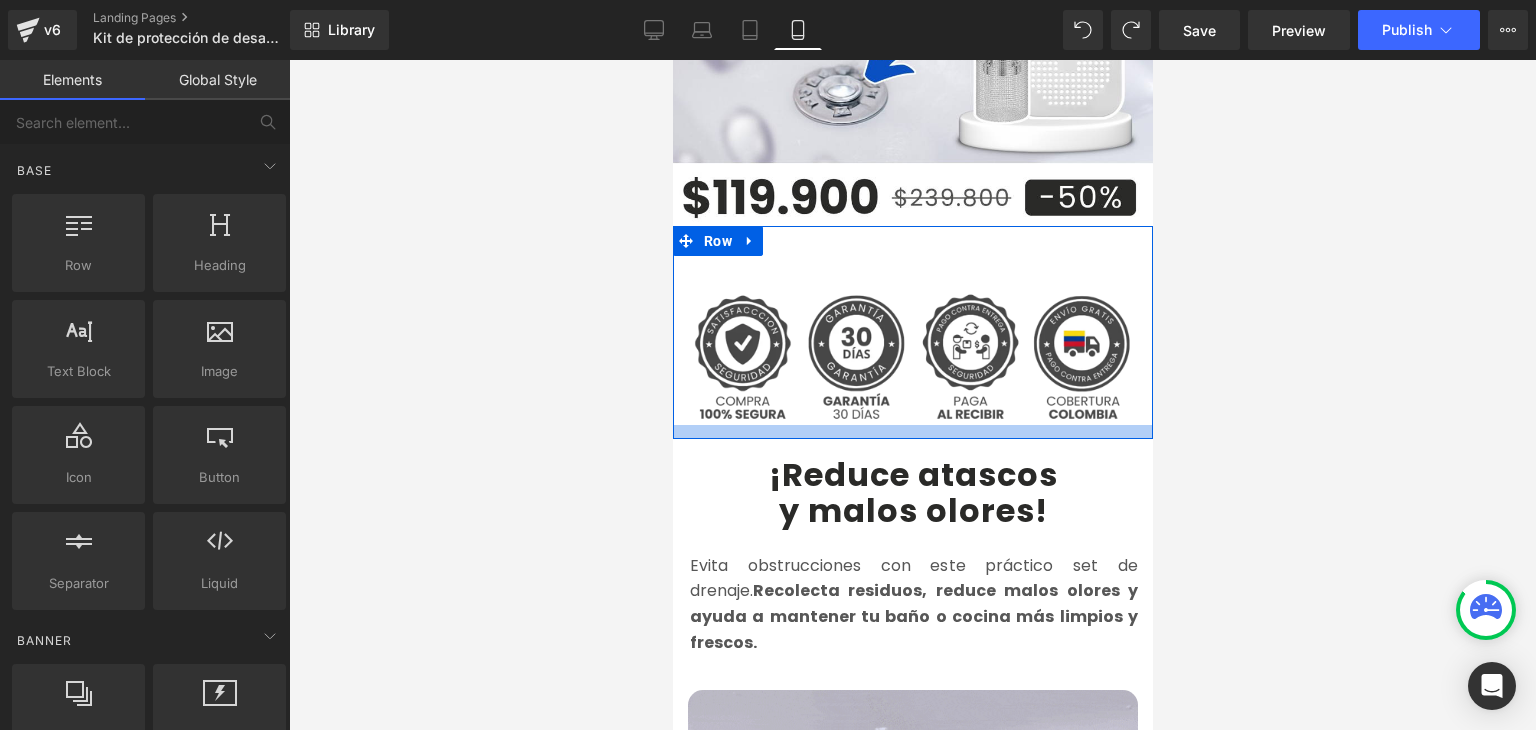 click on "¡Reduce atascos" at bounding box center (912, 474) 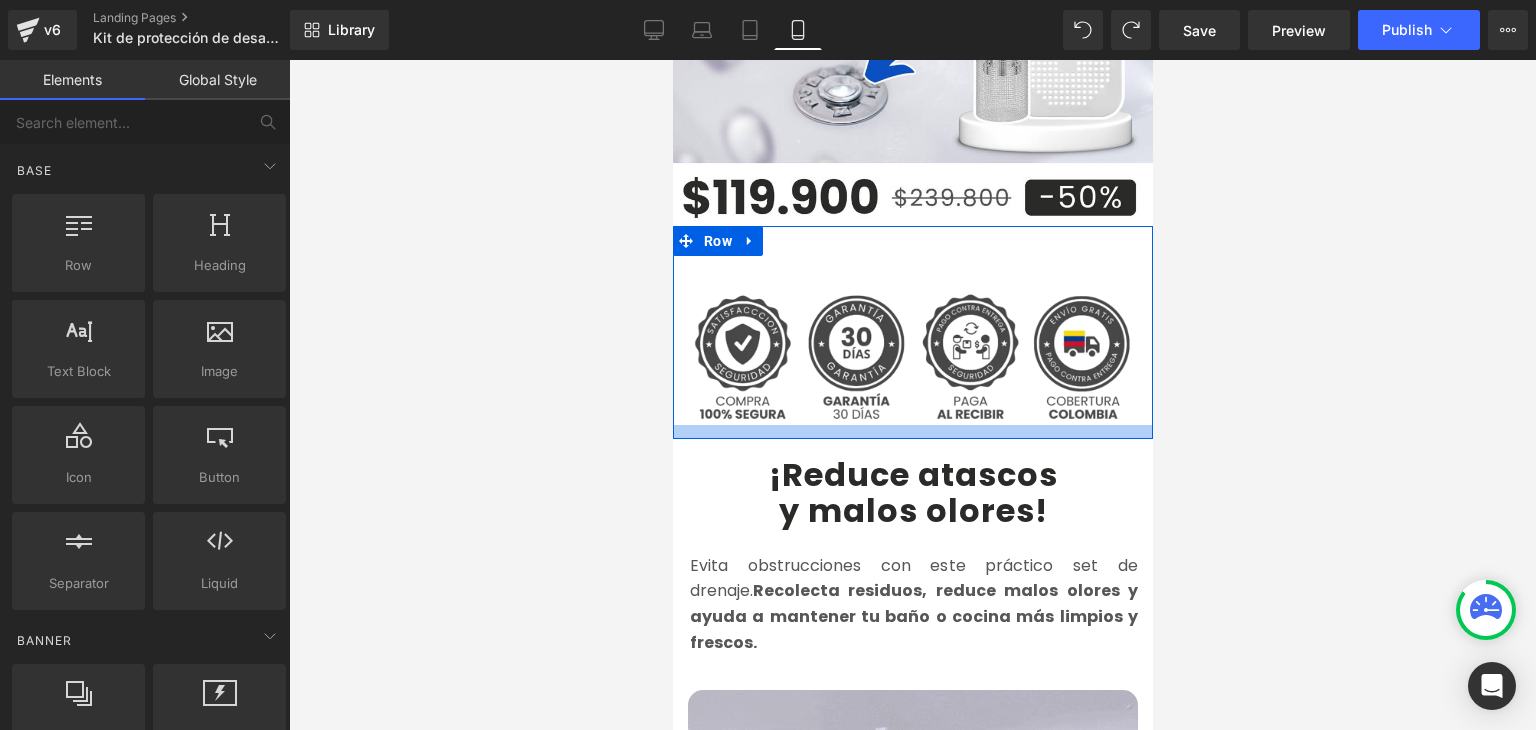 click on "¡Reduce atascos" at bounding box center [912, 474] 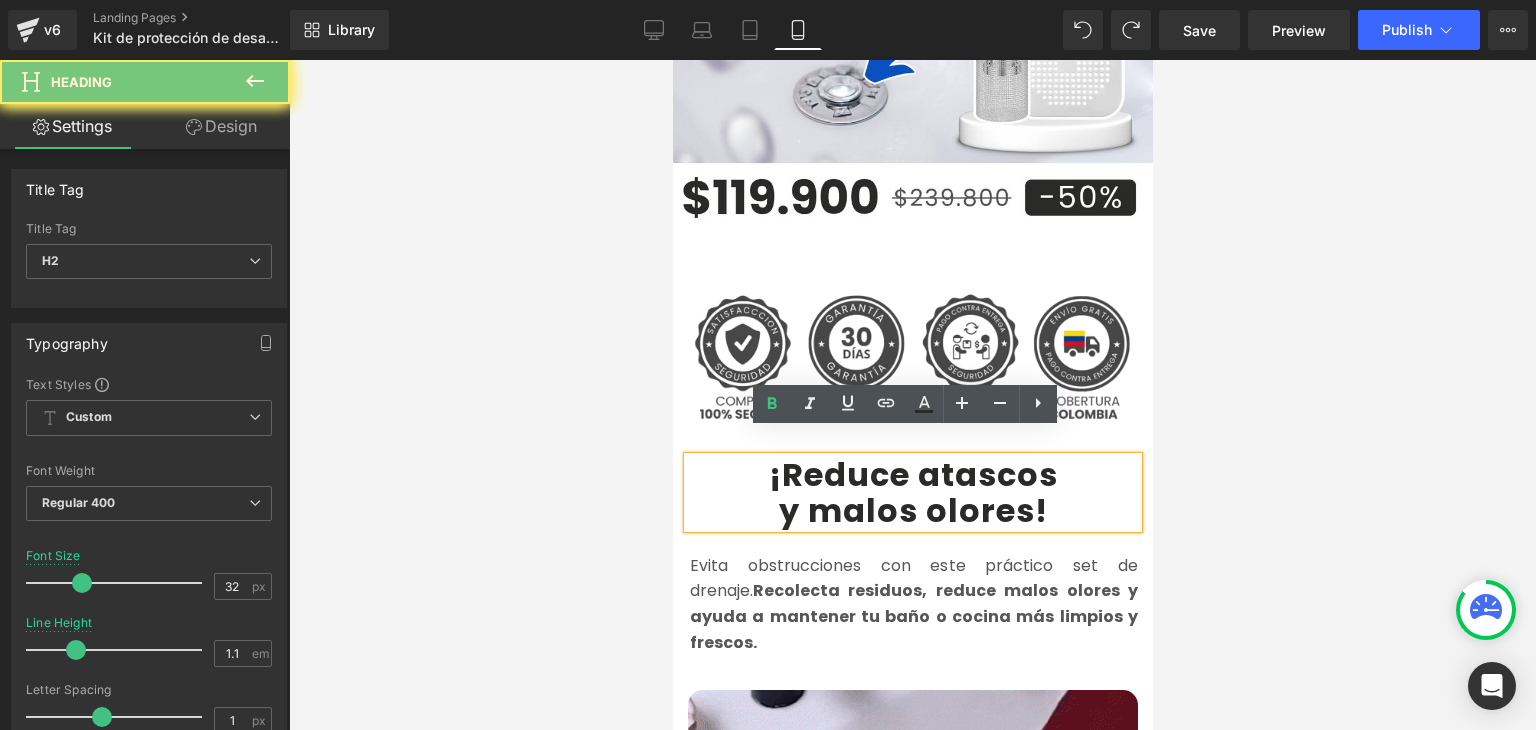 click on "¡Reduce atascos" at bounding box center (912, 474) 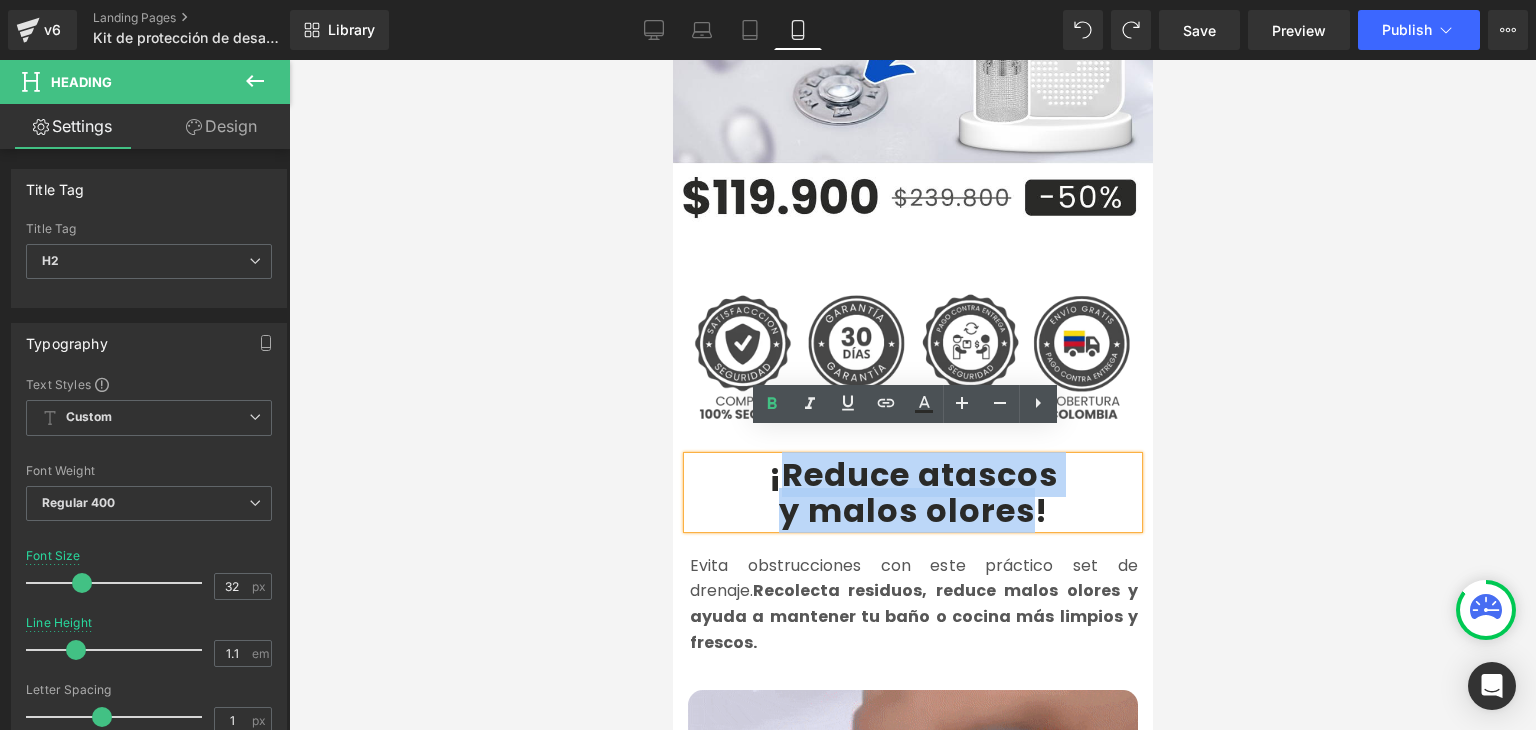 drag, startPoint x: 775, startPoint y: 451, endPoint x: 1023, endPoint y: 484, distance: 250.18593 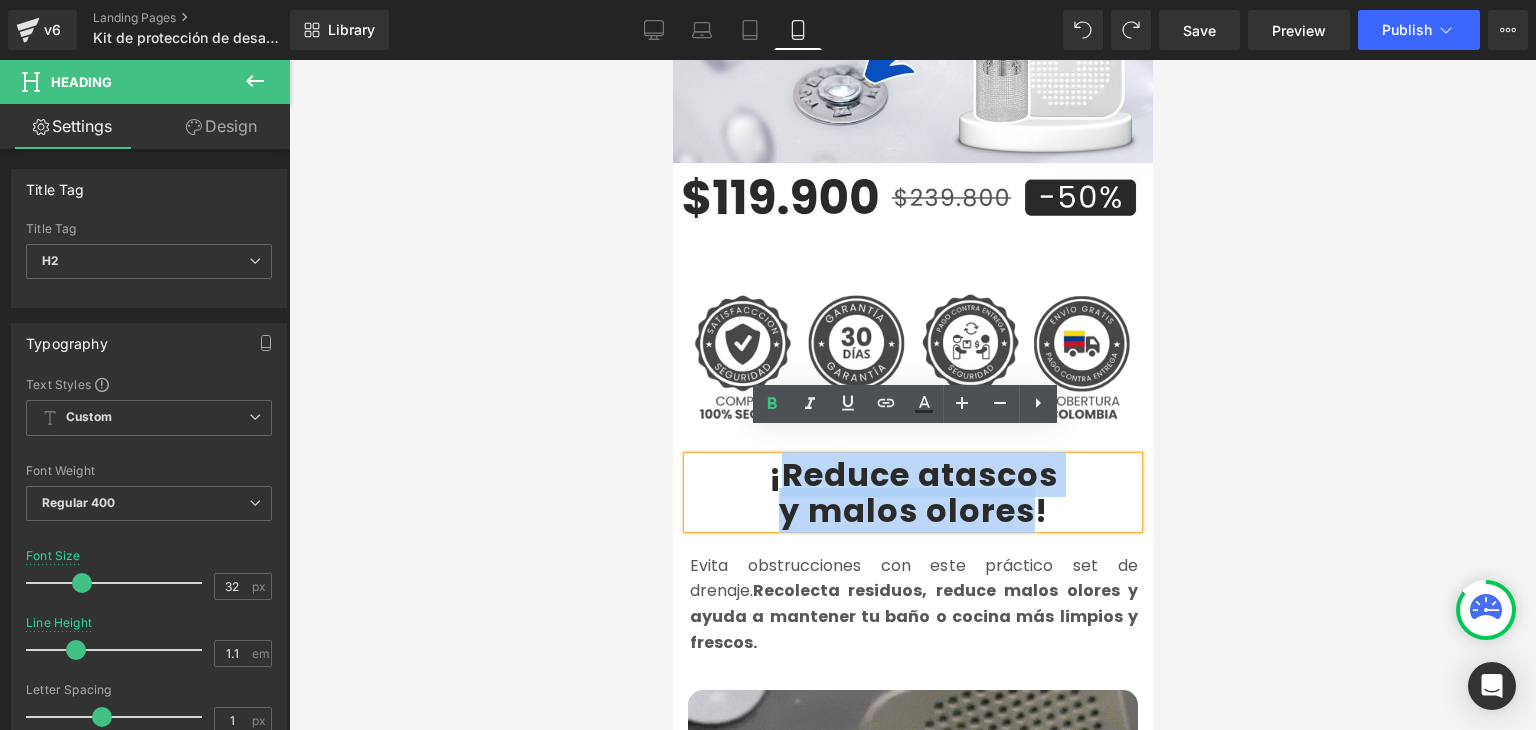 click on "¡Reduce atascos  y malos olores !" at bounding box center (912, 492) 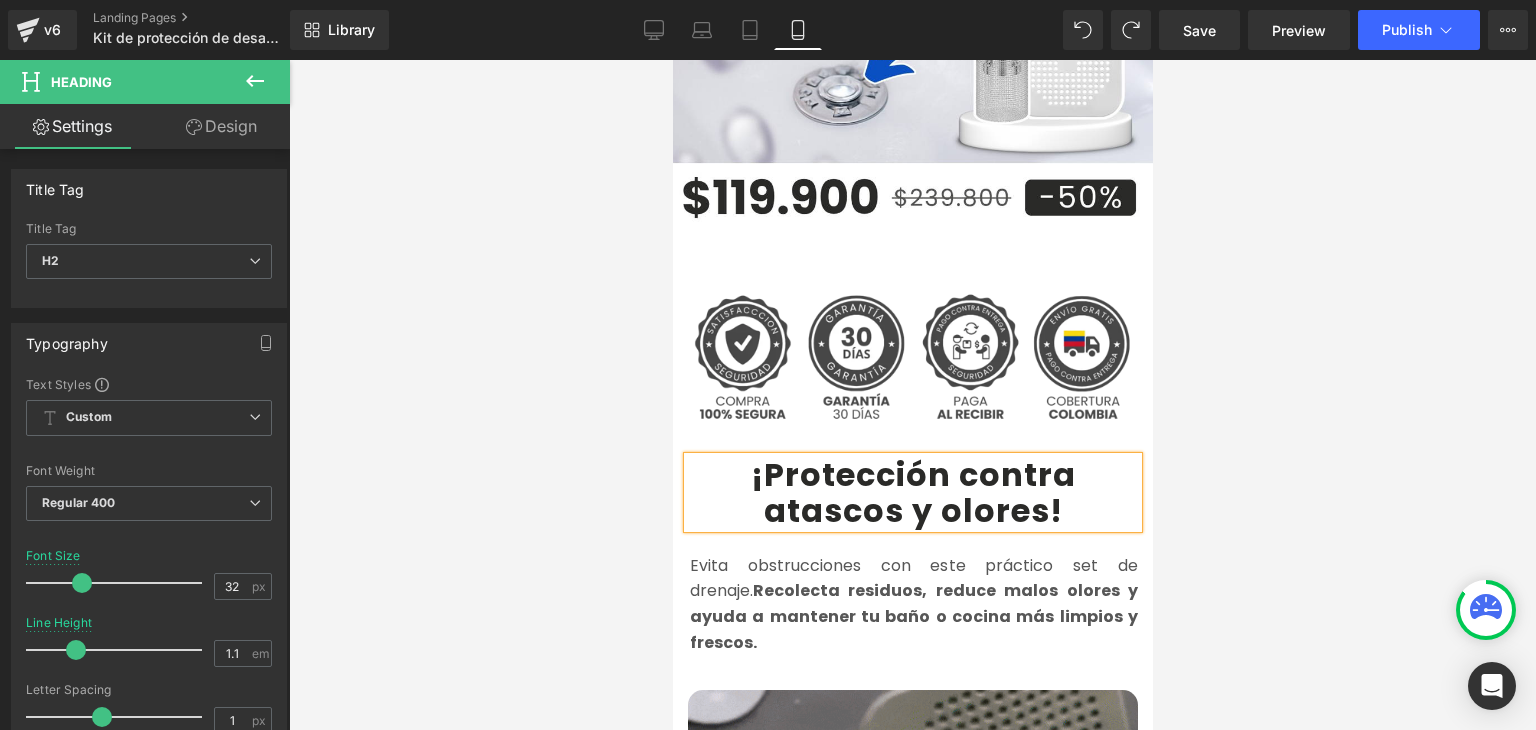 click at bounding box center [912, 395] 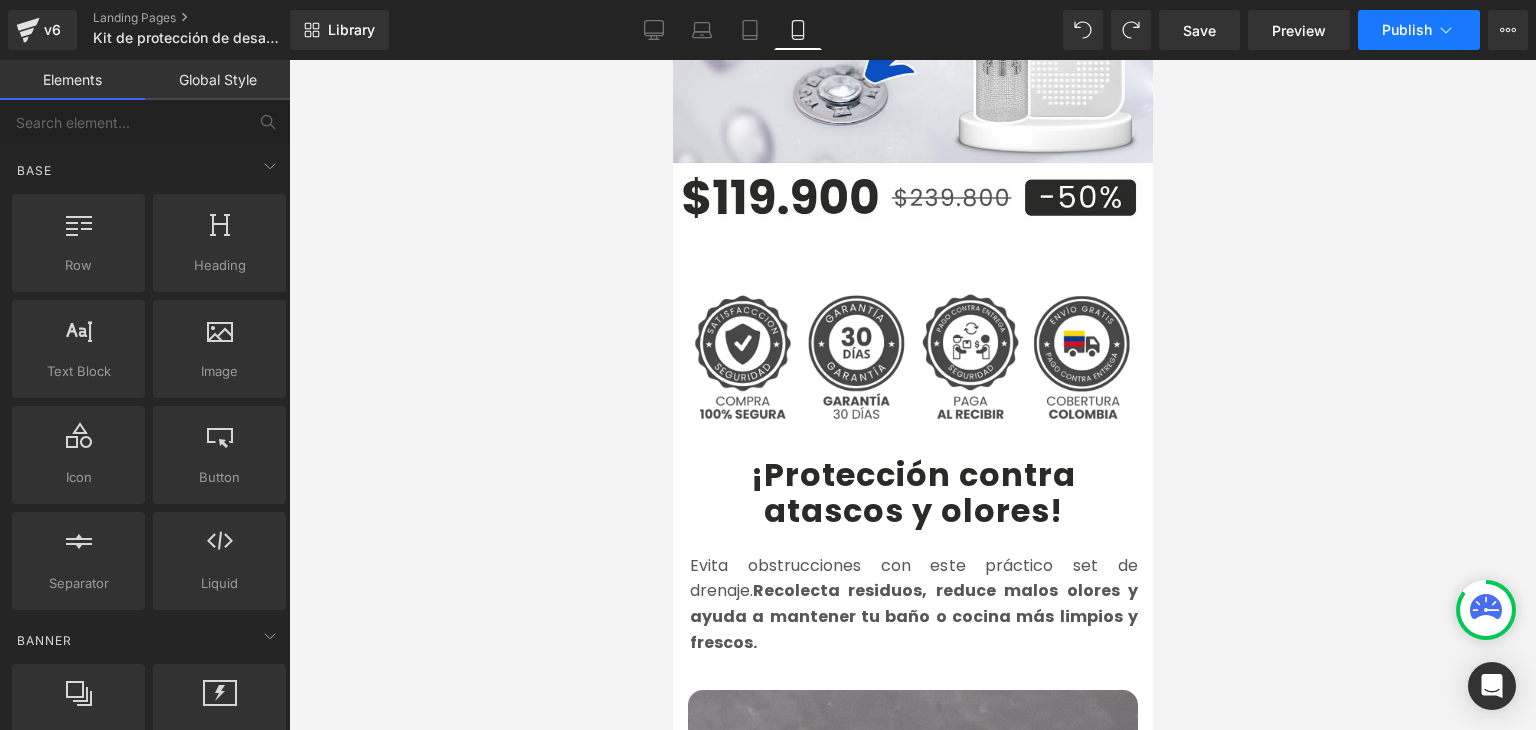 click on "Publish" at bounding box center (1407, 30) 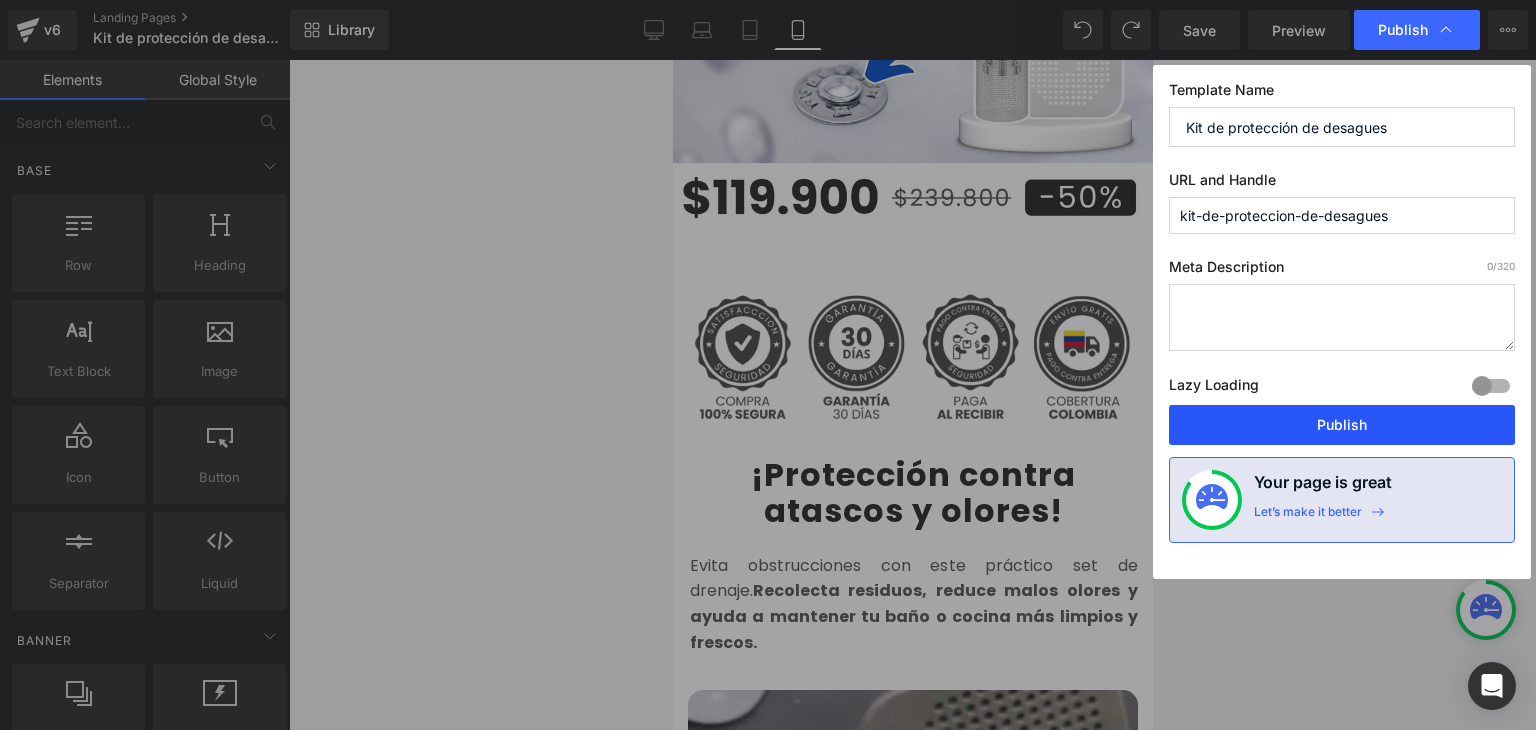 drag, startPoint x: 1328, startPoint y: 420, endPoint x: 461, endPoint y: 500, distance: 870.68304 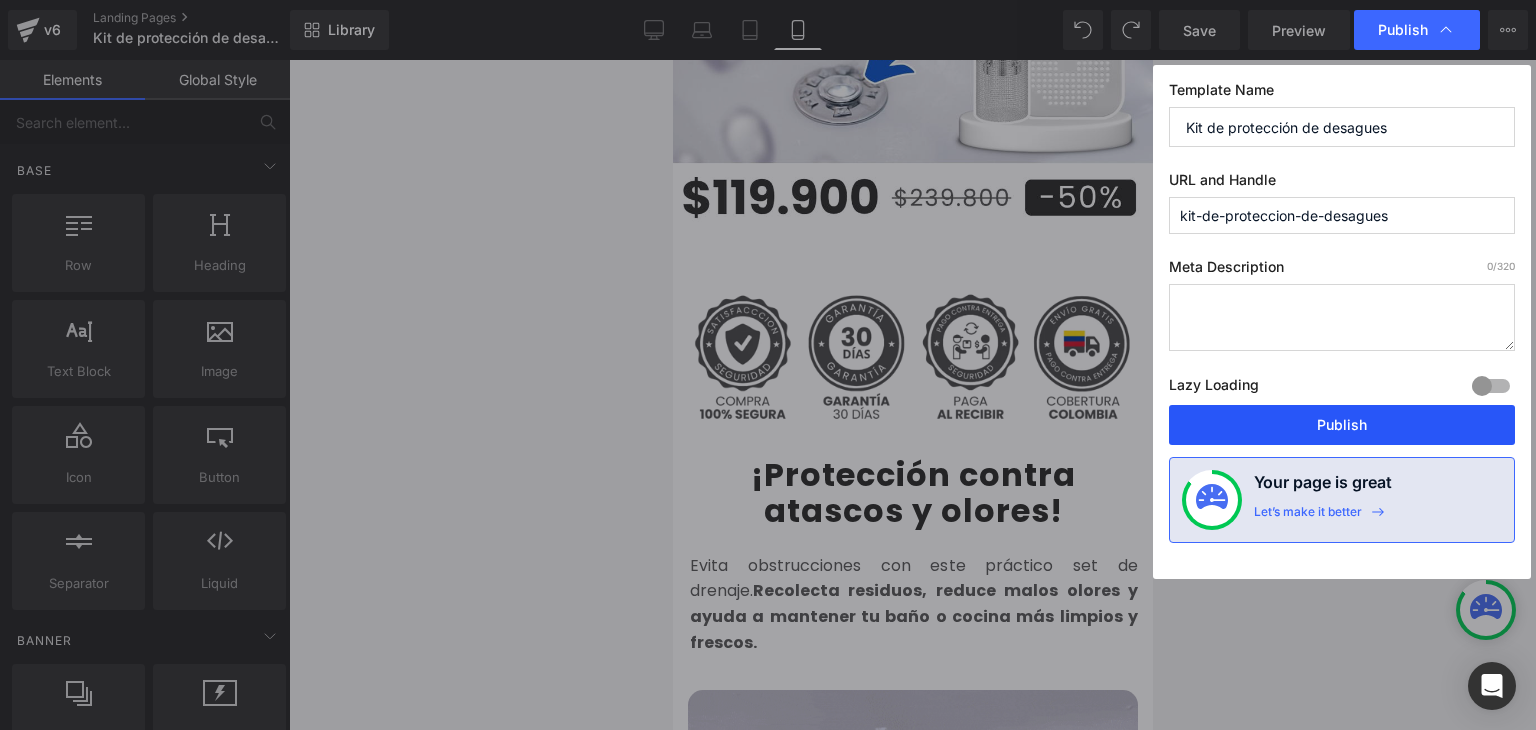 click on "Publish" at bounding box center [1342, 425] 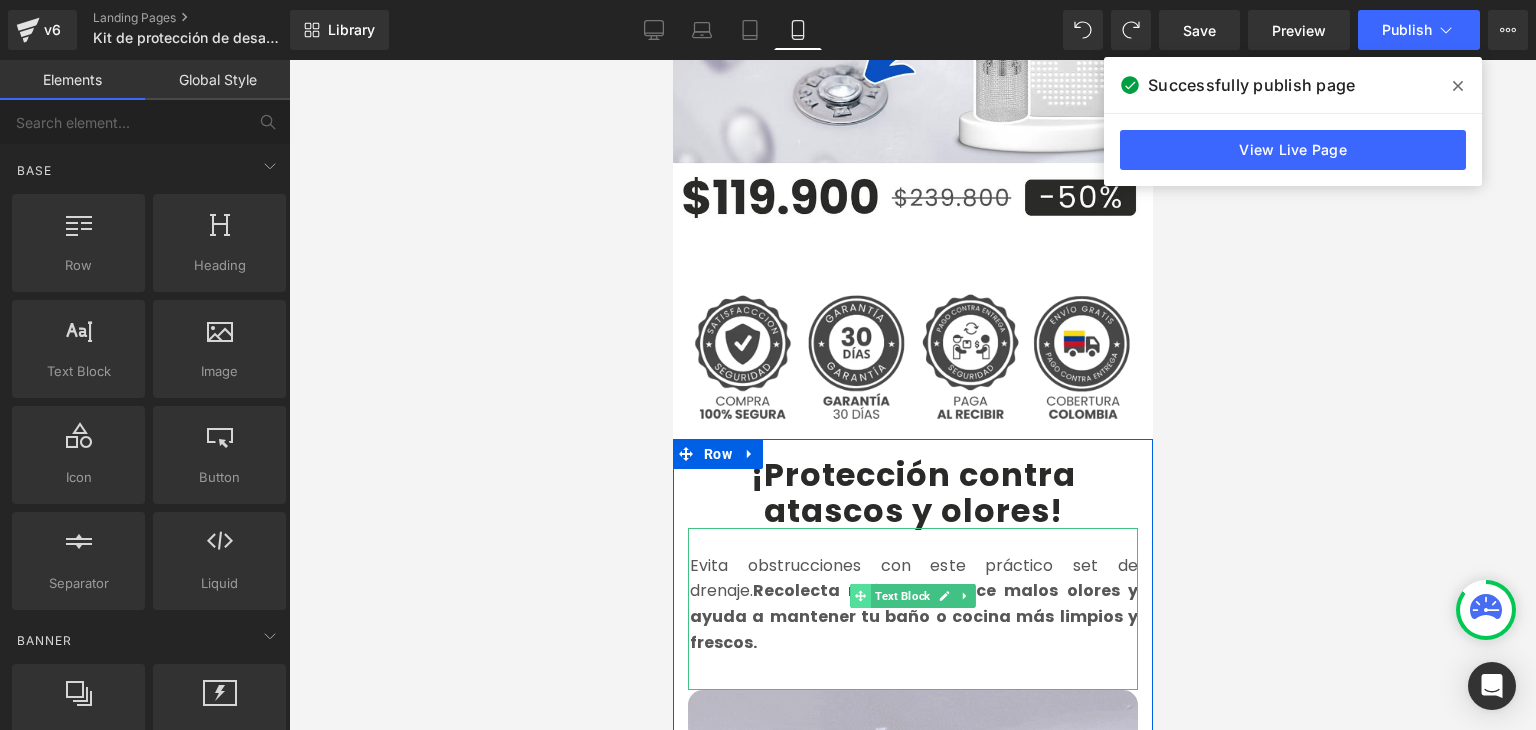 click at bounding box center (859, 596) 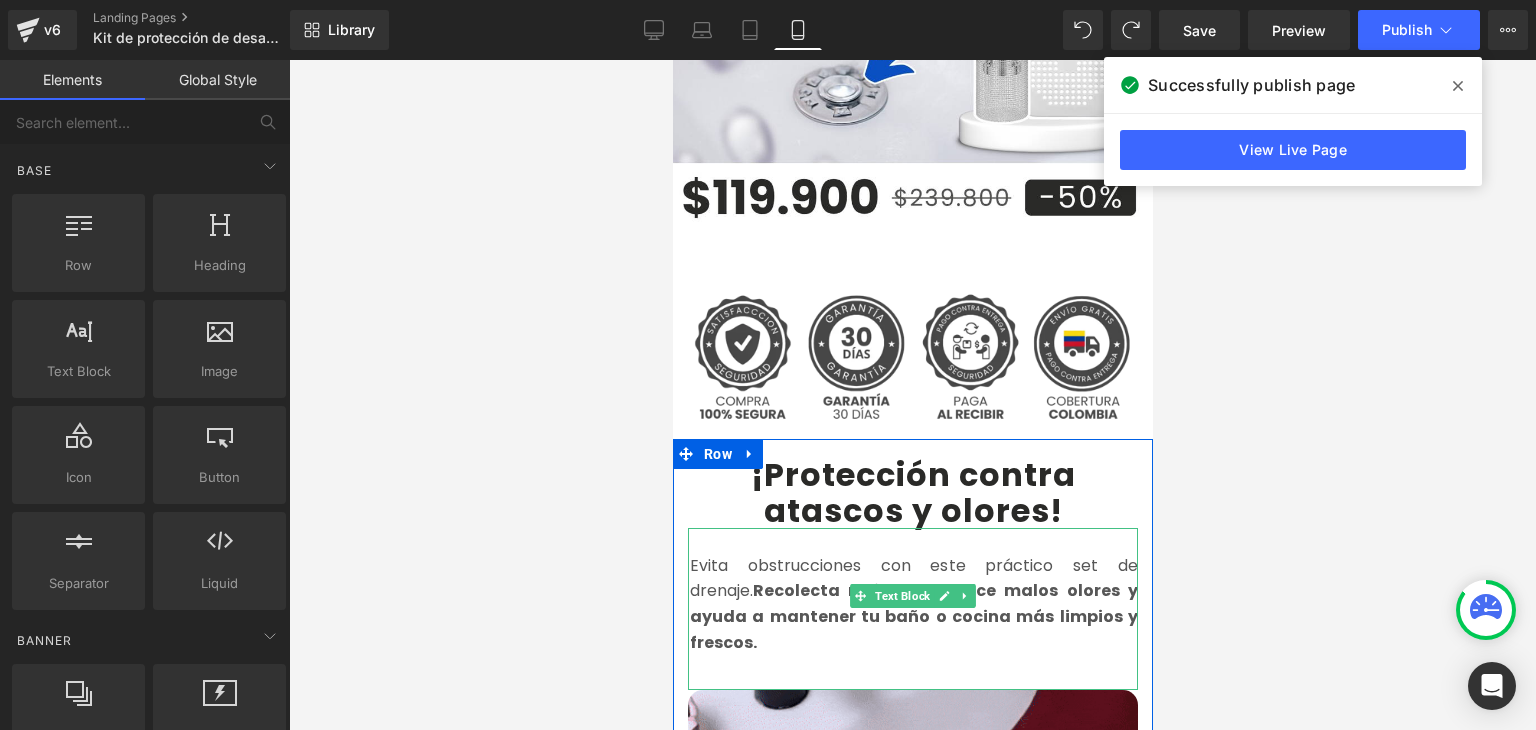click on "Recolecta residuos, reduce malos olores y ayuda a mantener tu baño o cocina más limpios y frescos." at bounding box center [913, 616] 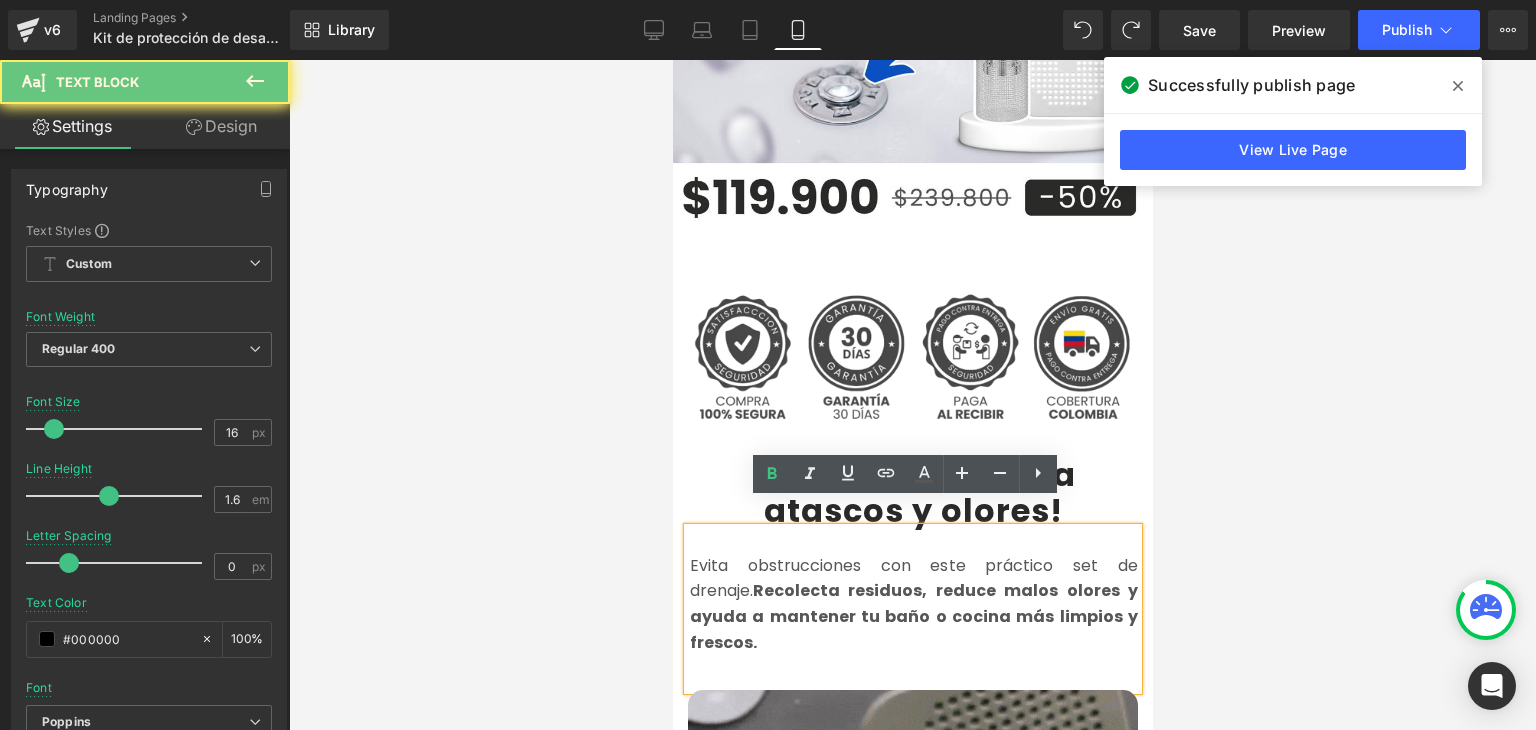 click on "Recolecta residuos, reduce malos olores y ayuda a mantener tu baño o cocina más limpios y frescos." at bounding box center [913, 616] 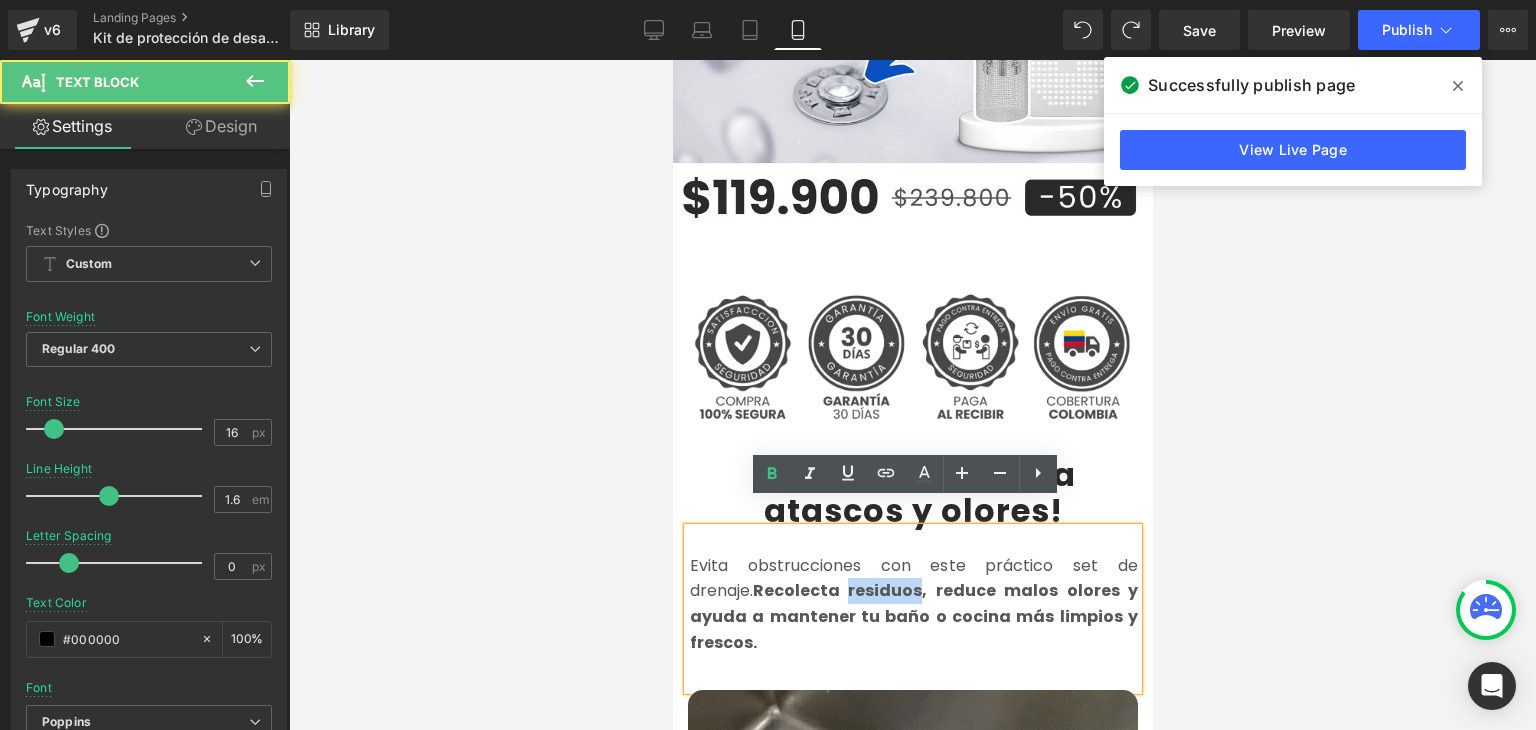 click on "Recolecta residuos, reduce malos olores y ayuda a mantener tu baño o cocina más limpios y frescos." at bounding box center [913, 616] 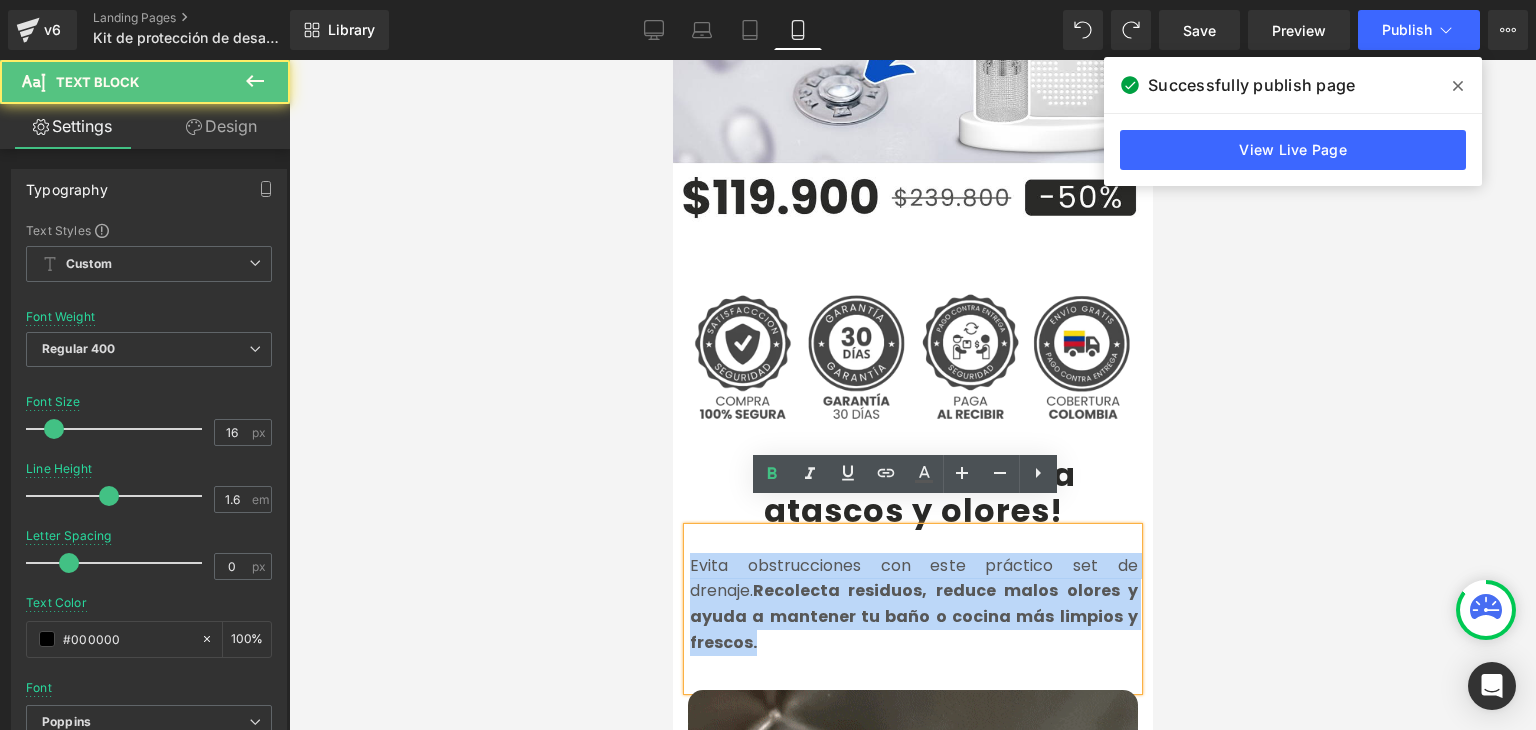 click on "Recolecta residuos, reduce malos olores y ayuda a mantener tu baño o cocina más limpios y frescos." at bounding box center [913, 616] 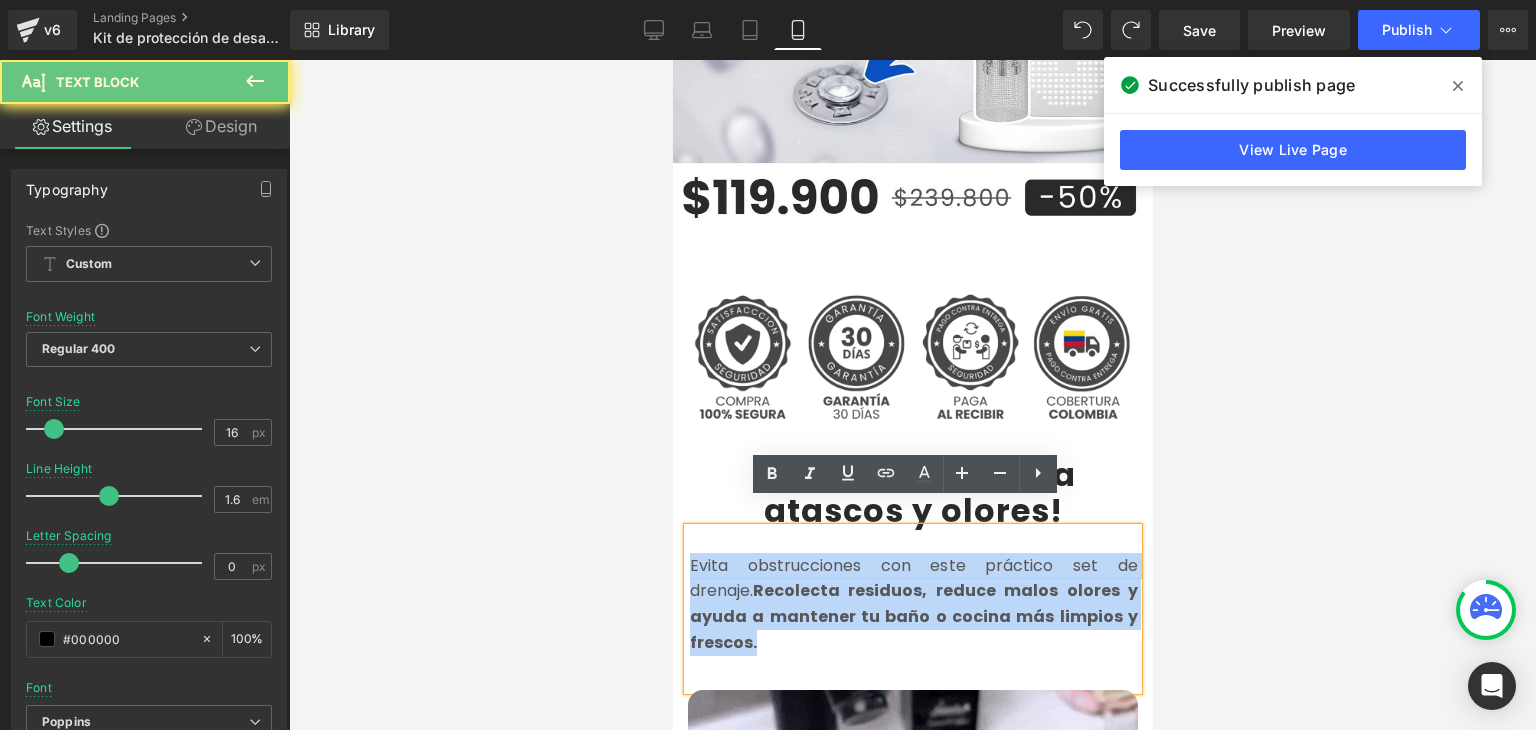 click on "Recolecta residuos, reduce malos olores y ayuda a mantener tu baño o cocina más limpios y frescos." at bounding box center (913, 616) 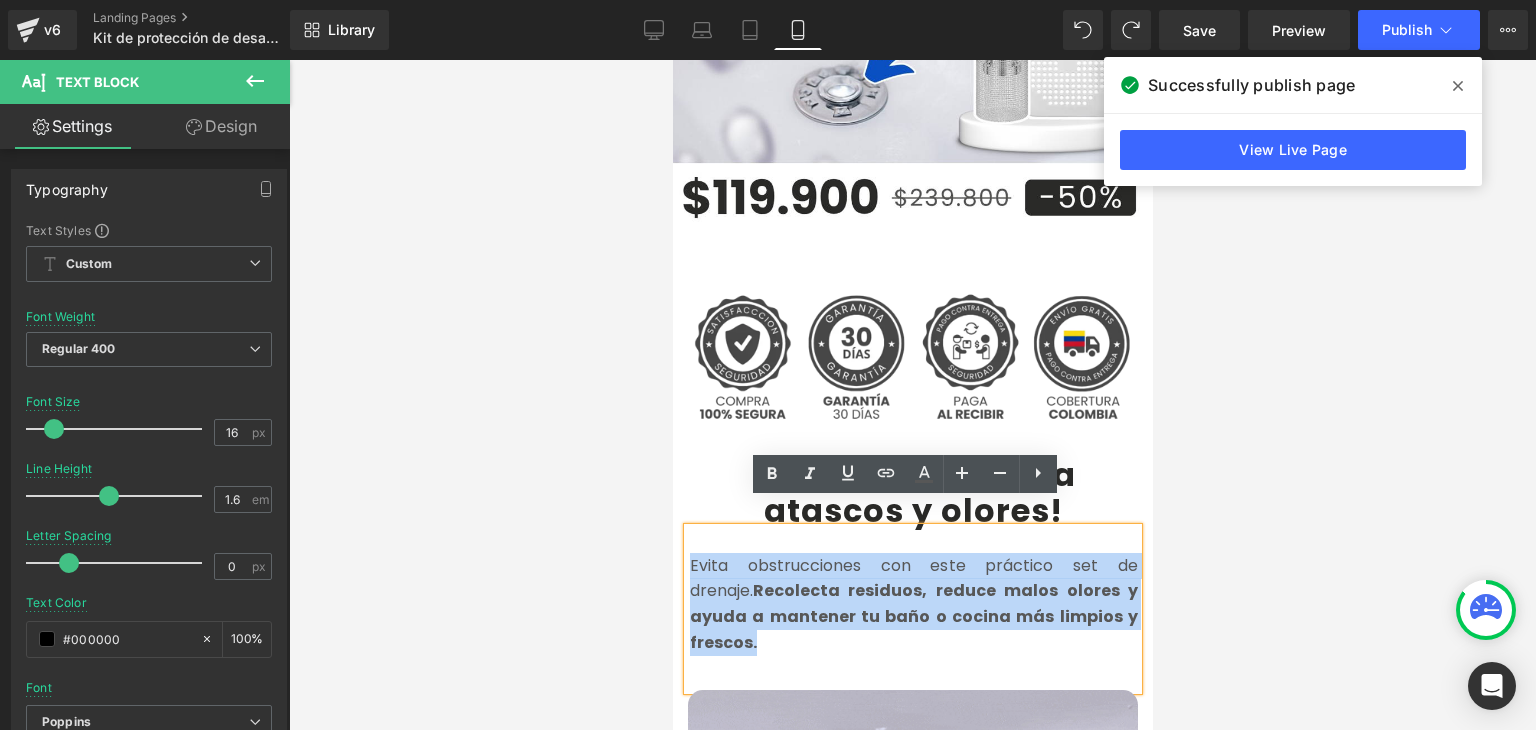 copy on "Evita obstrucciones con este práctico set de drenaje.  Recolecta residuos, reduce malos olores y ayuda a mantener tu baño o cocina más limpios y frescos." 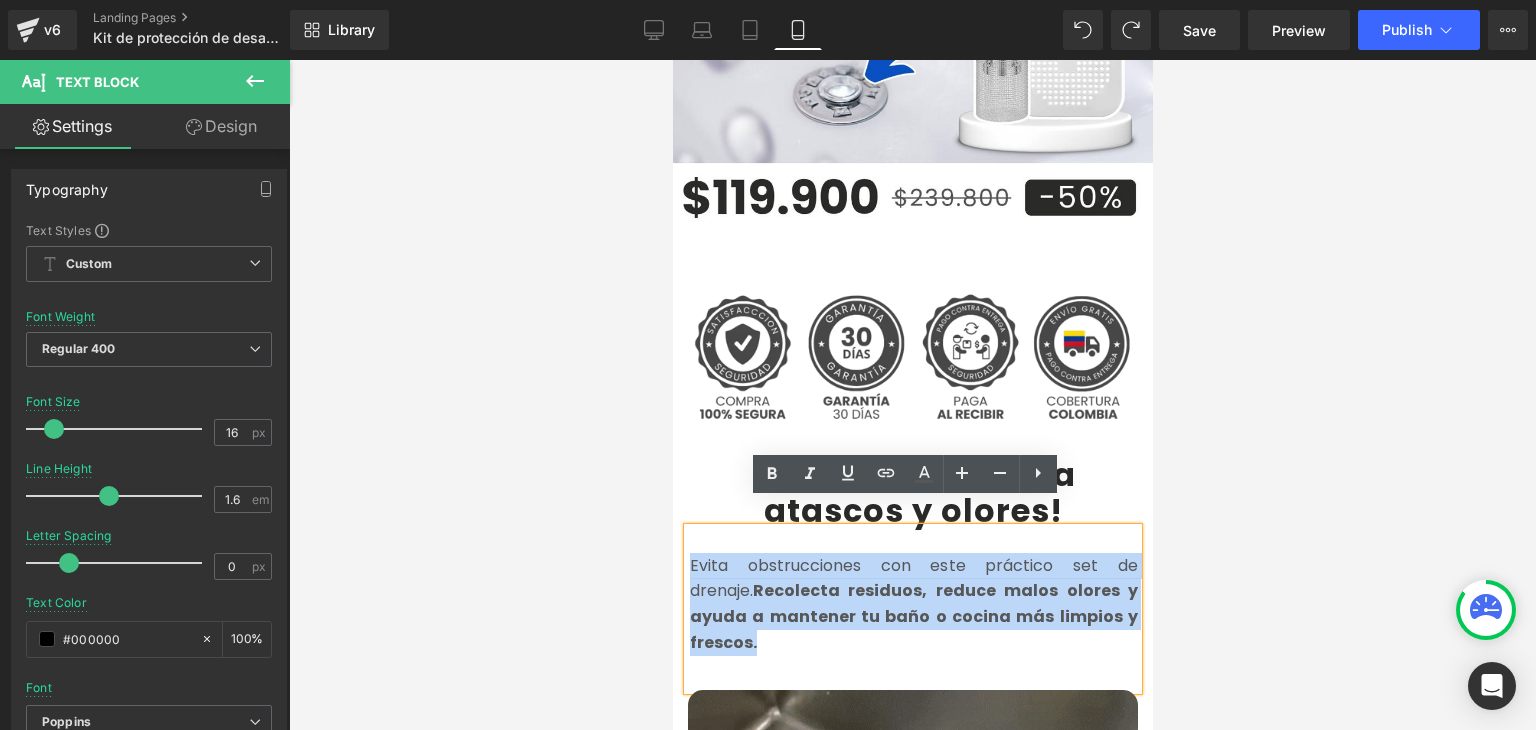 click on "Recolecta residuos, reduce malos olores y ayuda a mantener tu baño o cocina más limpios y frescos." at bounding box center [913, 616] 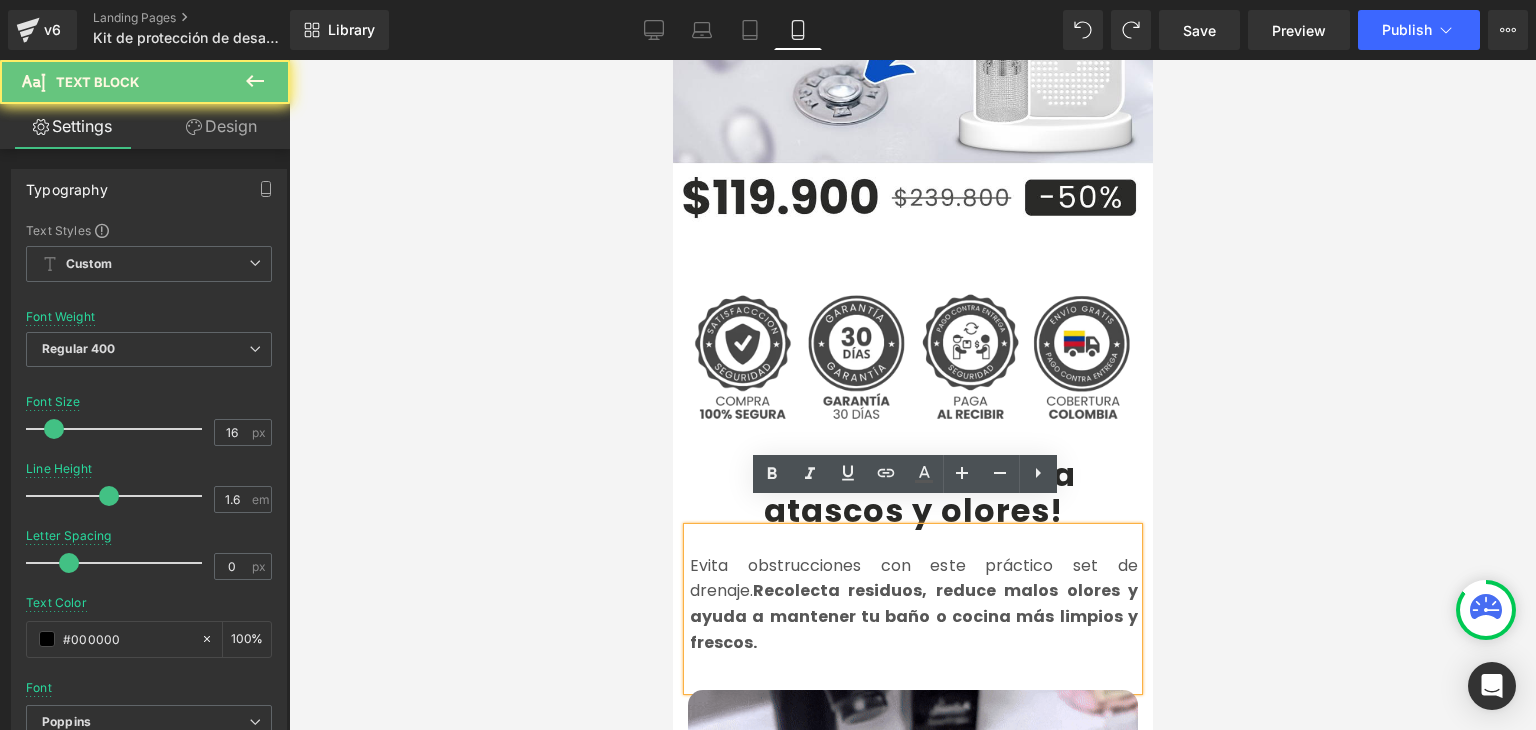 click on "Recolecta residuos, reduce malos olores y ayuda a mantener tu baño o cocina más limpios y frescos." at bounding box center (913, 616) 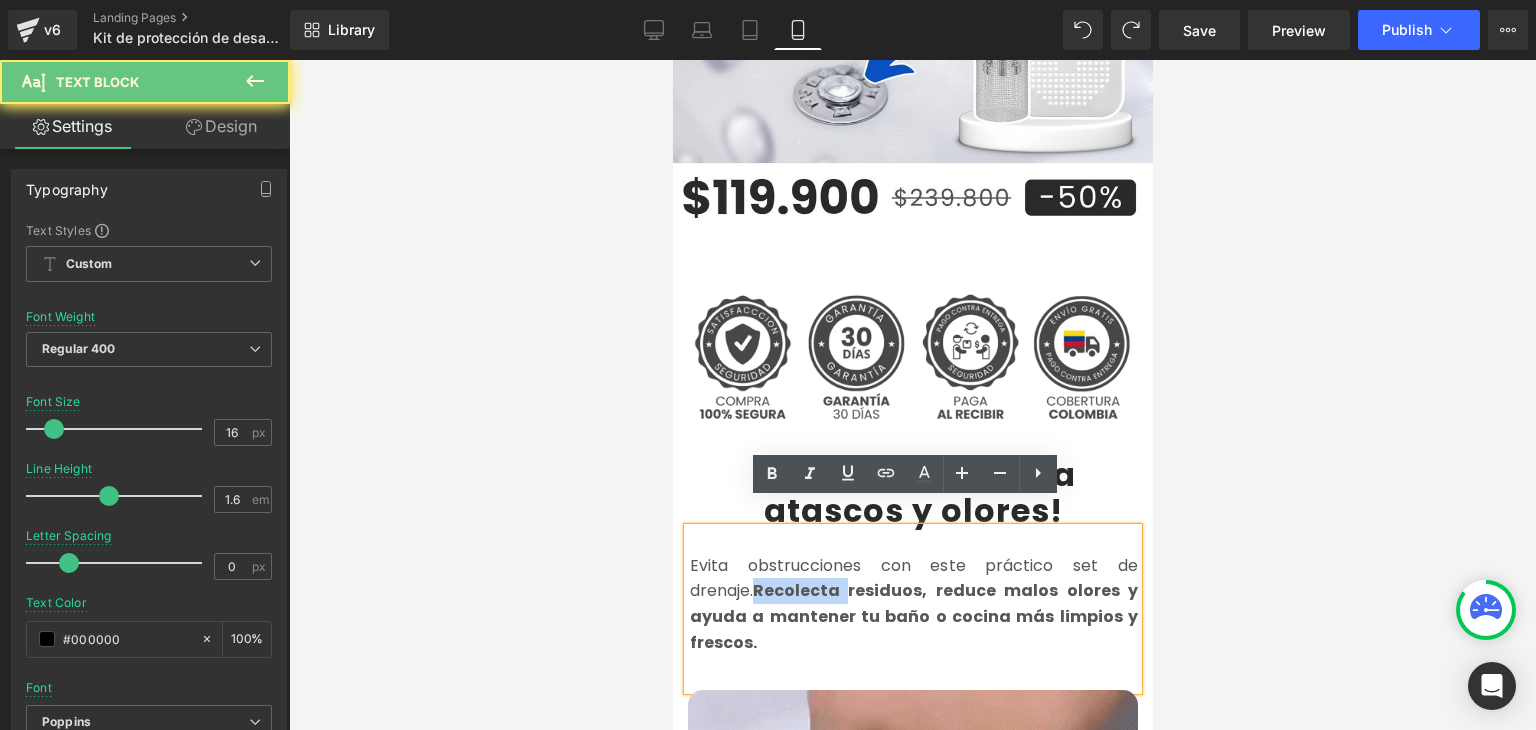 click on "Recolecta residuos, reduce malos olores y ayuda a mantener tu baño o cocina más limpios y frescos." at bounding box center (913, 616) 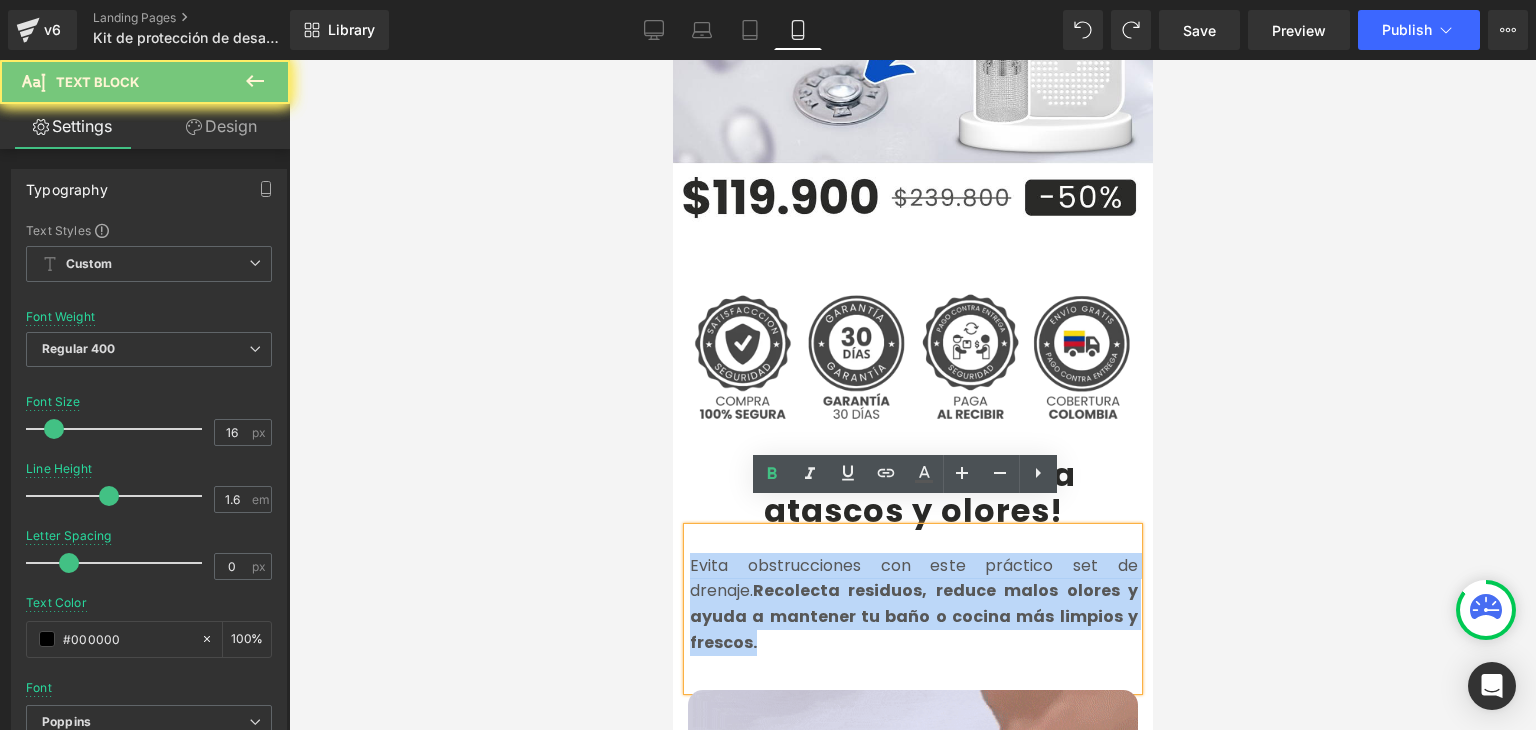 click on "Recolecta residuos, reduce malos olores y ayuda a mantener tu baño o cocina más limpios y frescos." at bounding box center (913, 616) 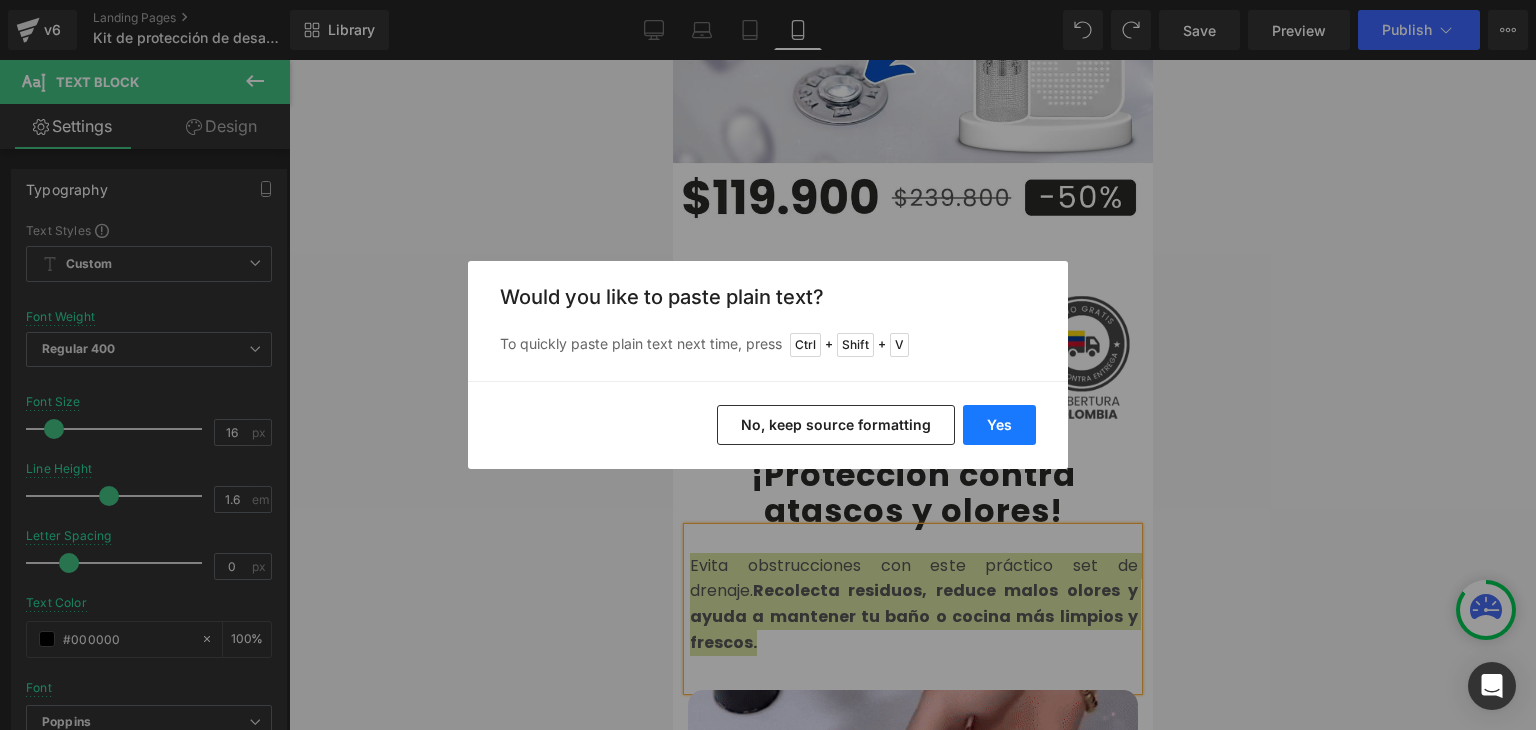 click on "Yes" at bounding box center (999, 425) 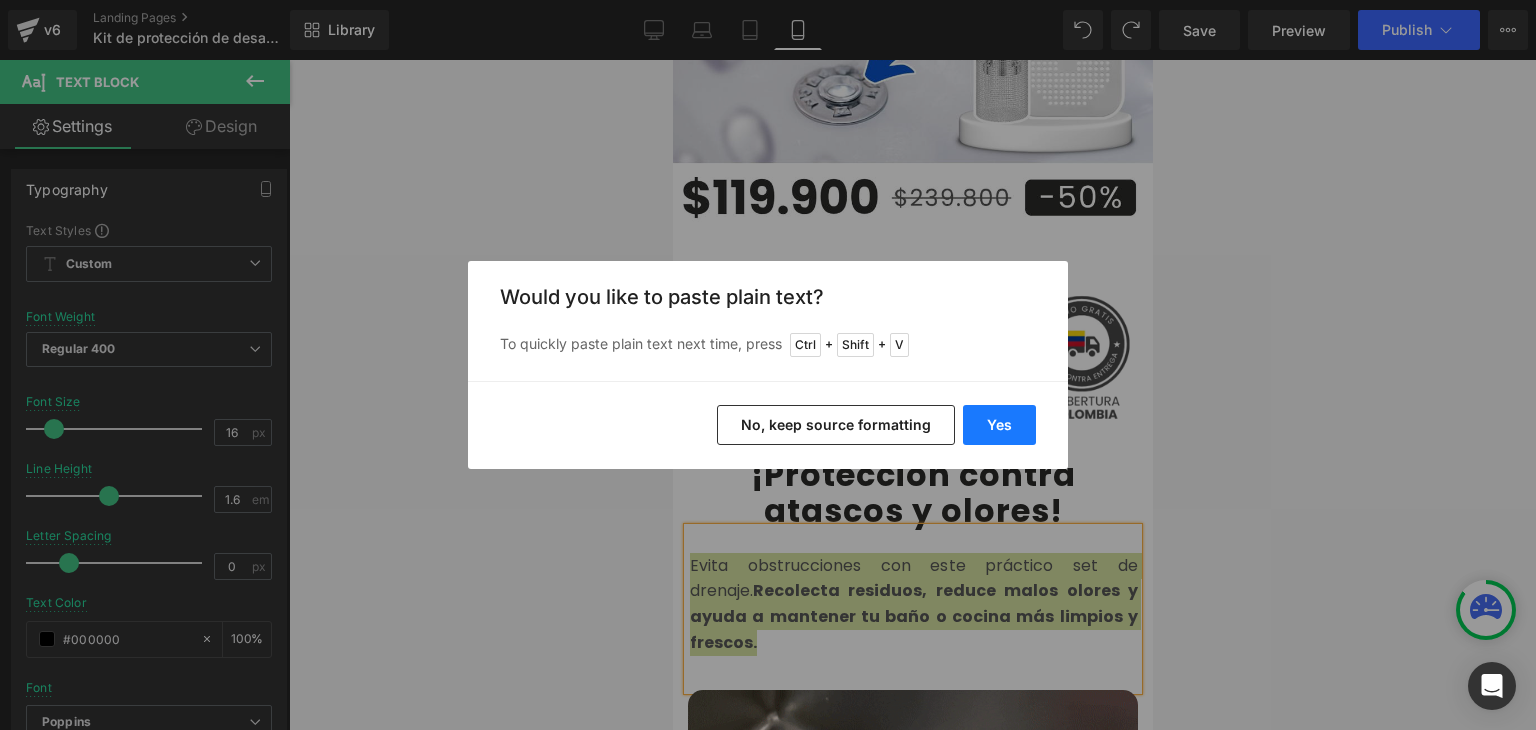 type 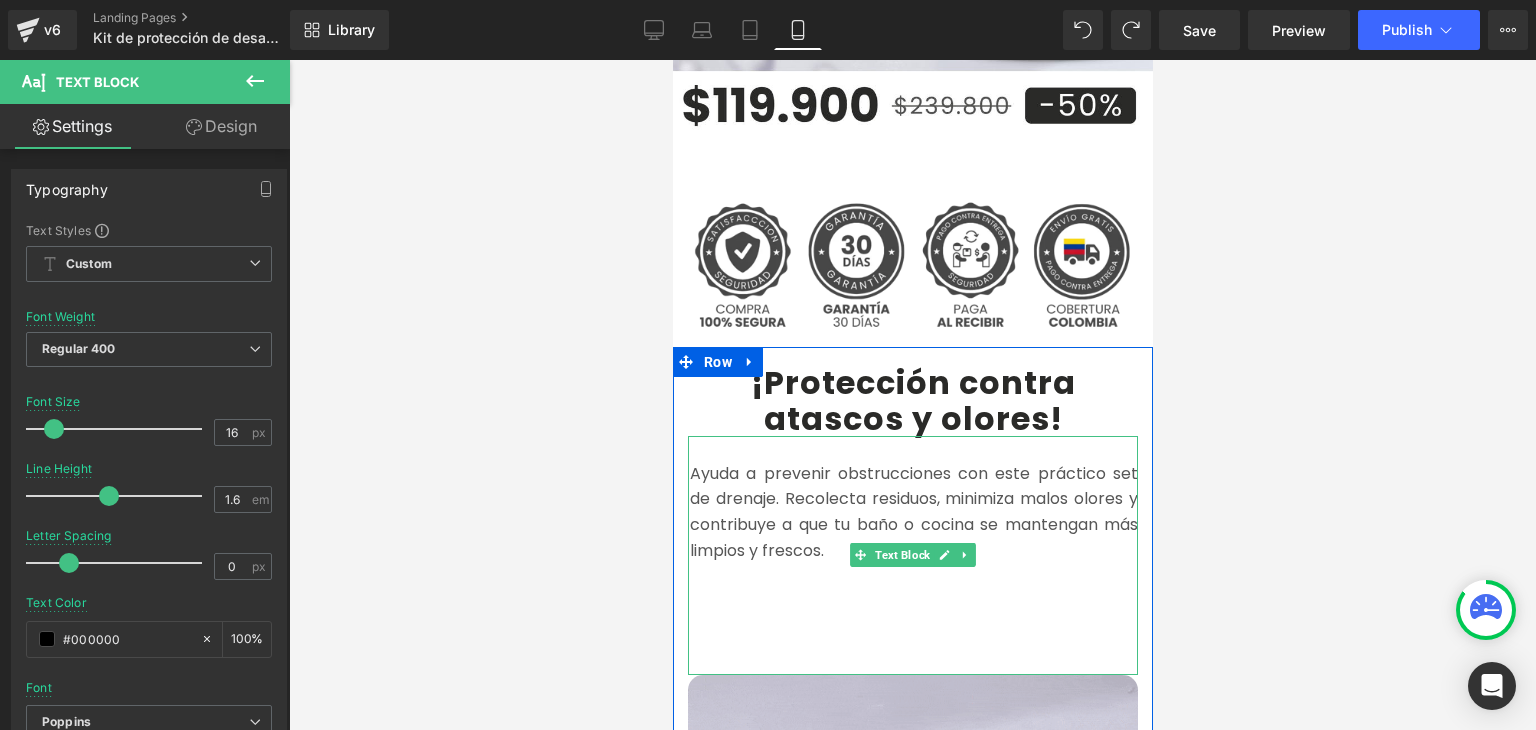 scroll, scrollTop: 700, scrollLeft: 0, axis: vertical 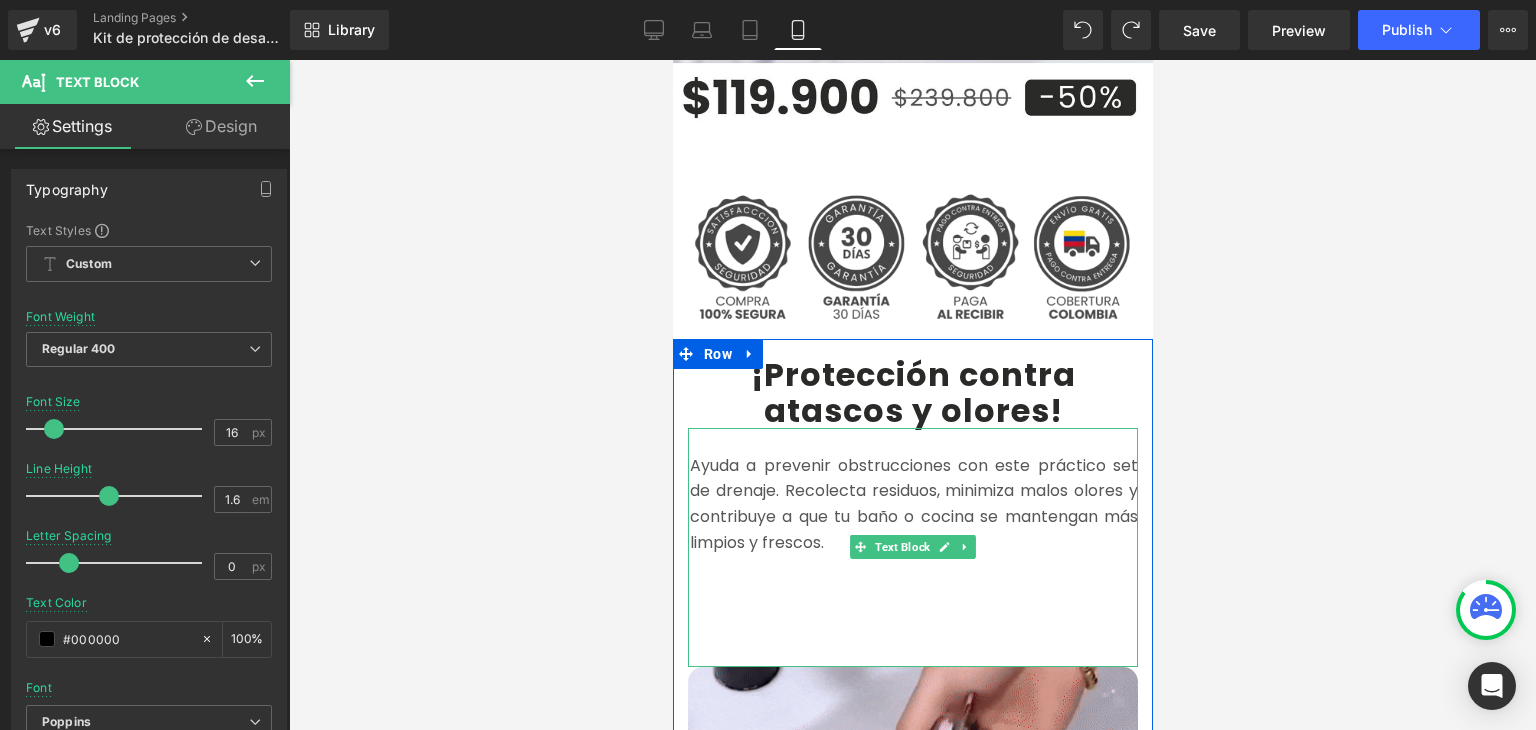 click at bounding box center (913, 568) 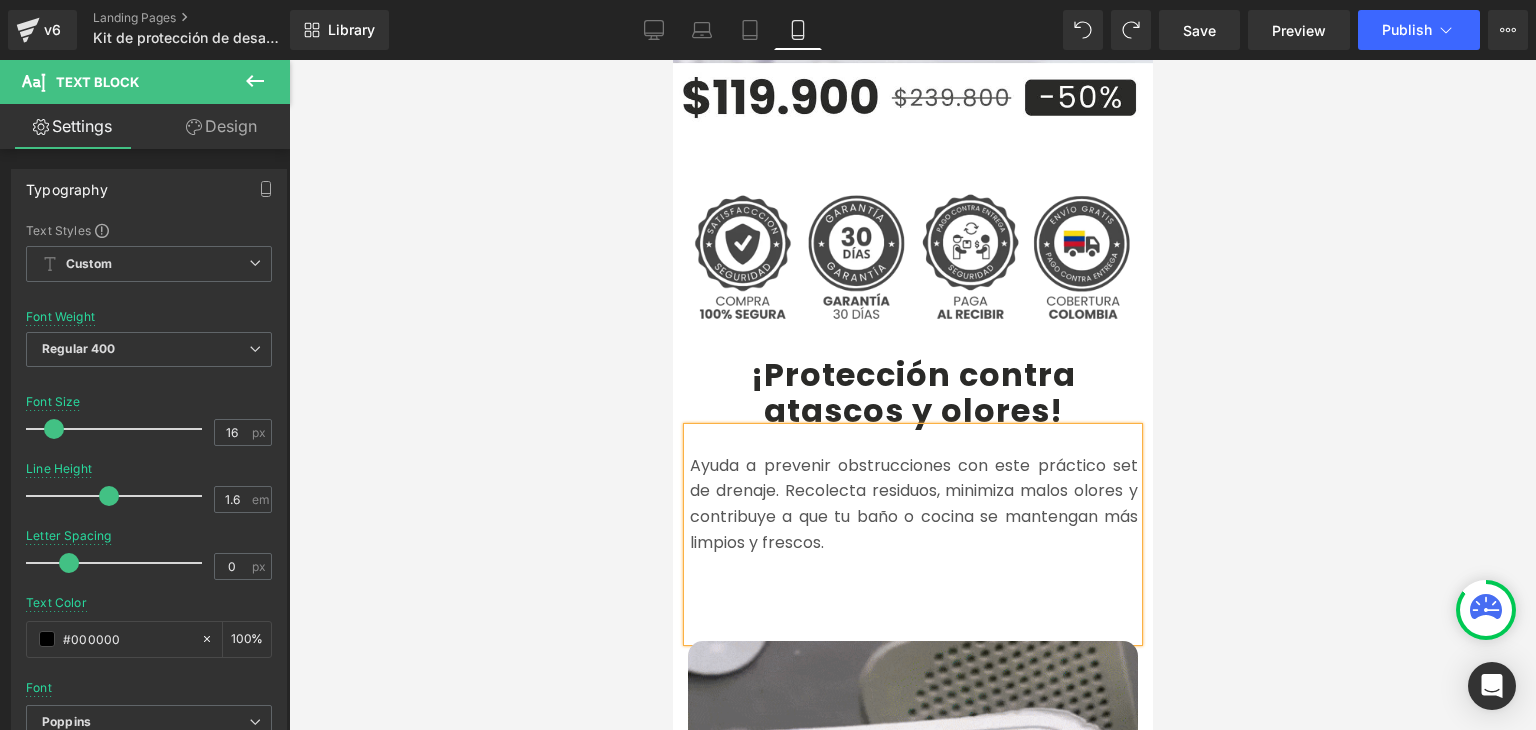 click at bounding box center (913, 594) 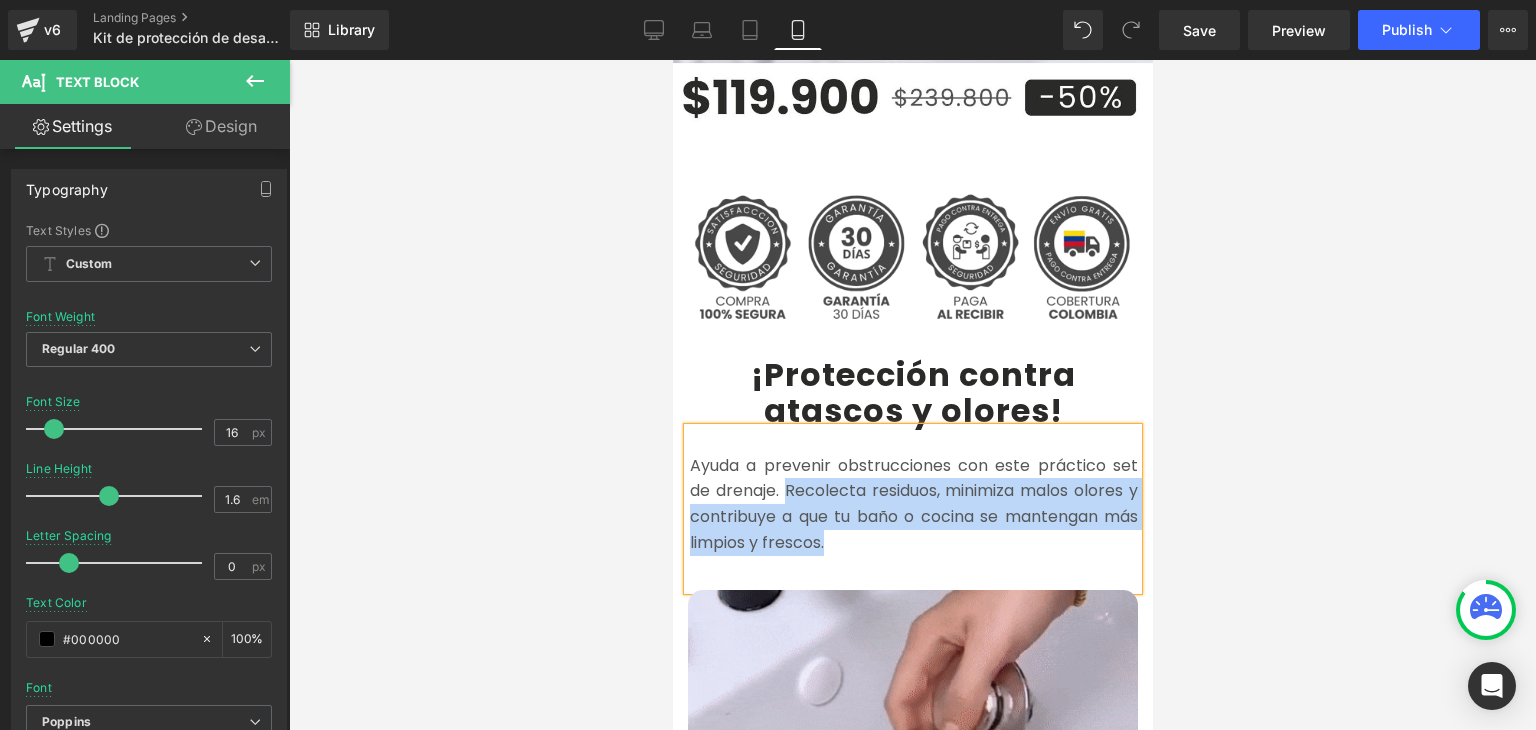drag, startPoint x: 827, startPoint y: 513, endPoint x: 777, endPoint y: 464, distance: 70.00714 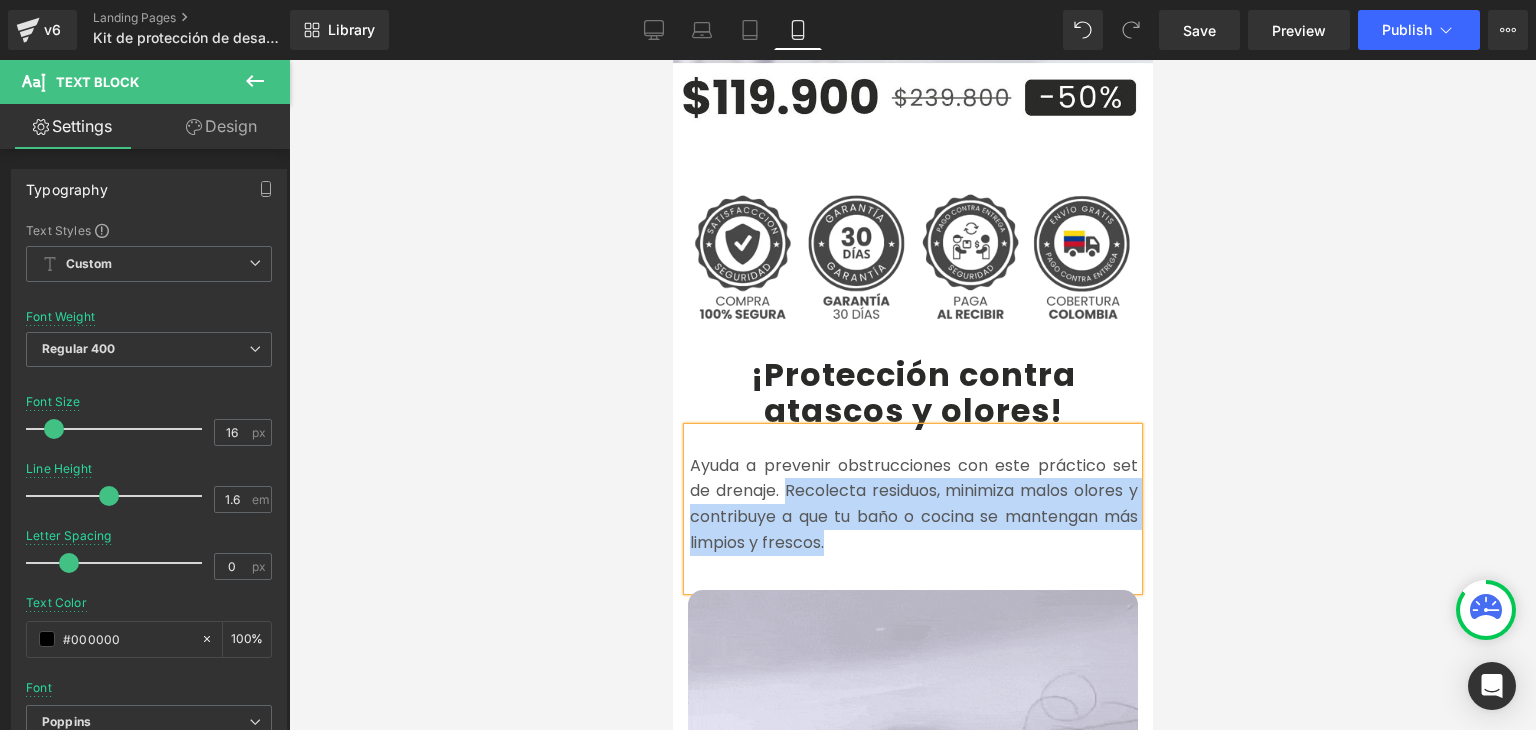 click on "Ayuda a prevenir obstrucciones con este práctico set de drenaje. Recolecta residuos, minimiza malos olores y contribuye a que tu baño o cocina se mantengan más limpios y frescos." at bounding box center [913, 504] 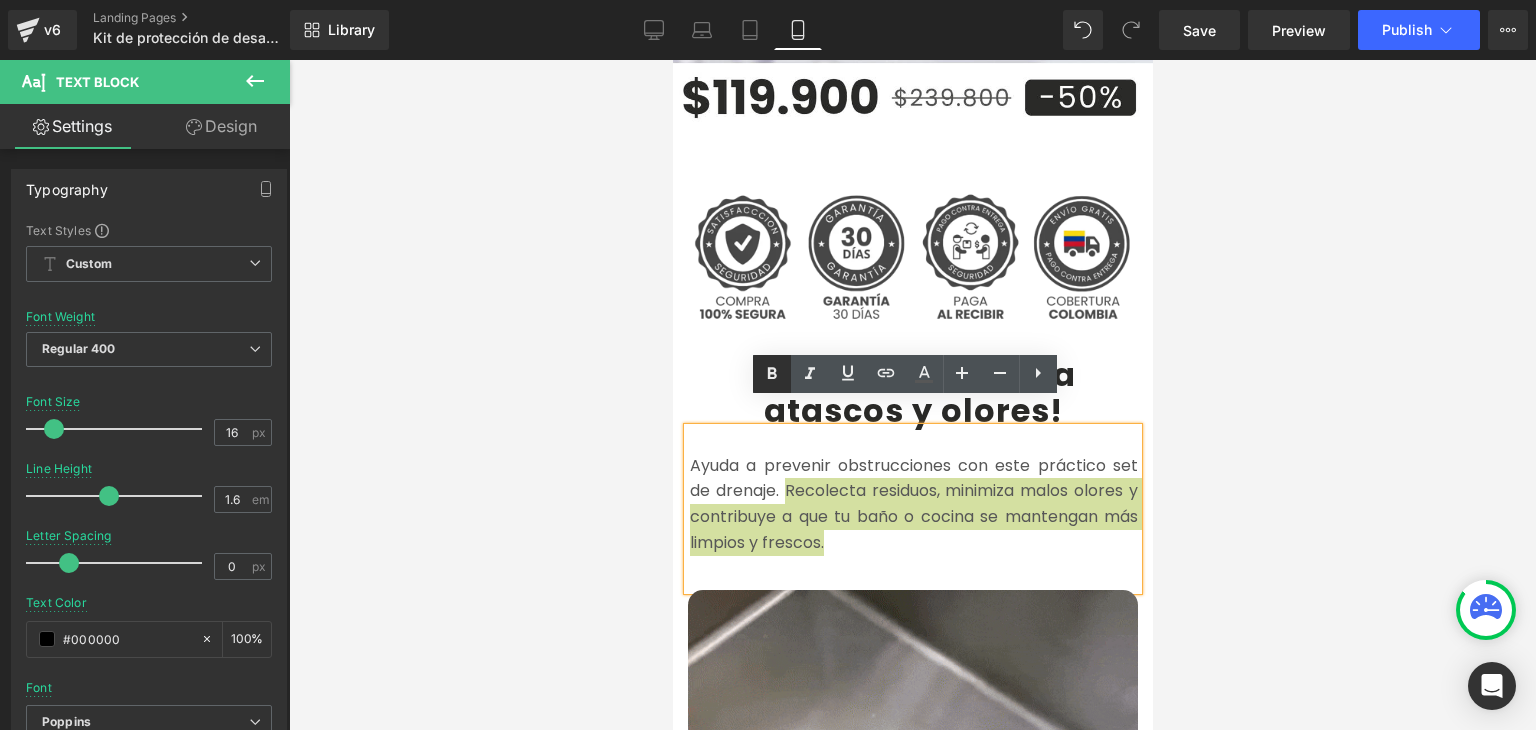 click 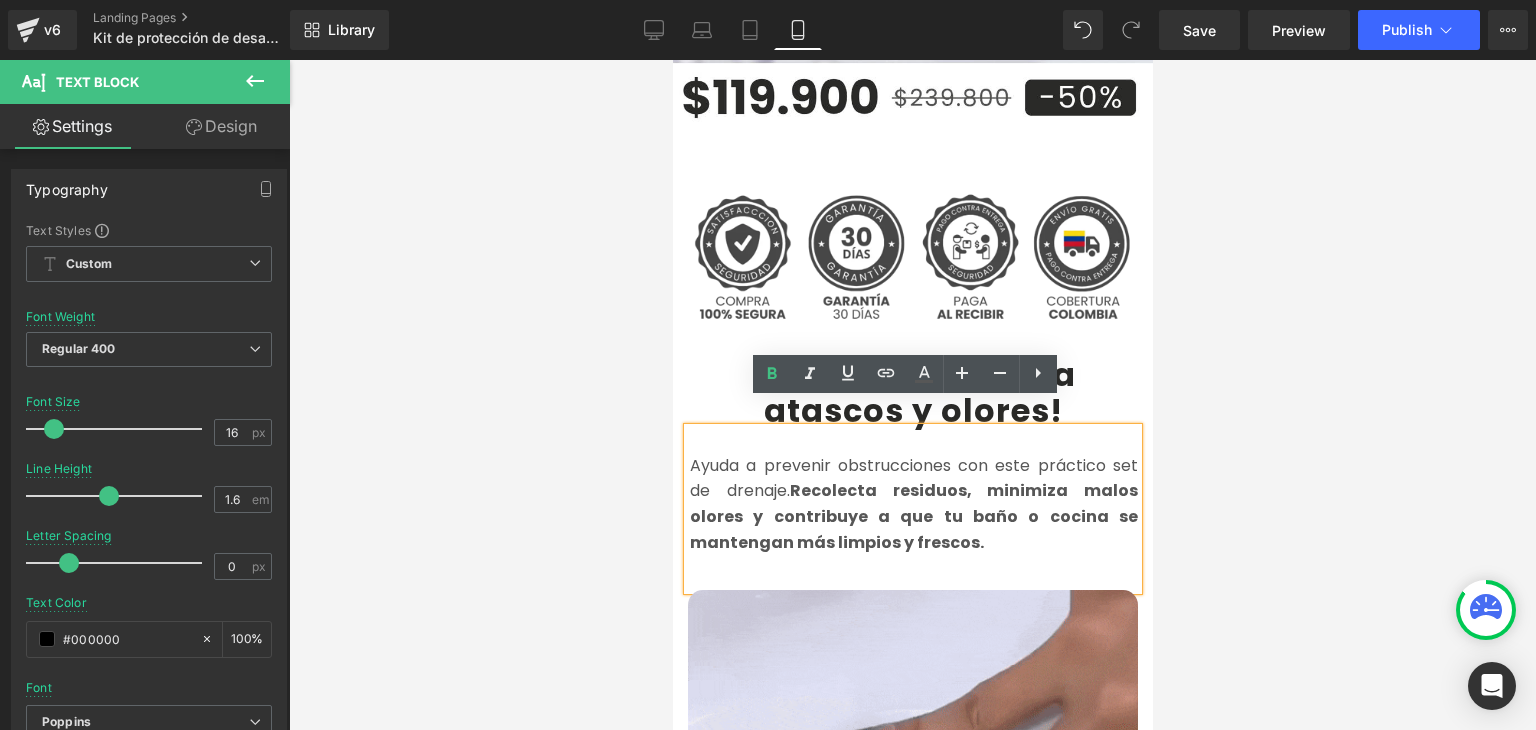 click at bounding box center [912, 395] 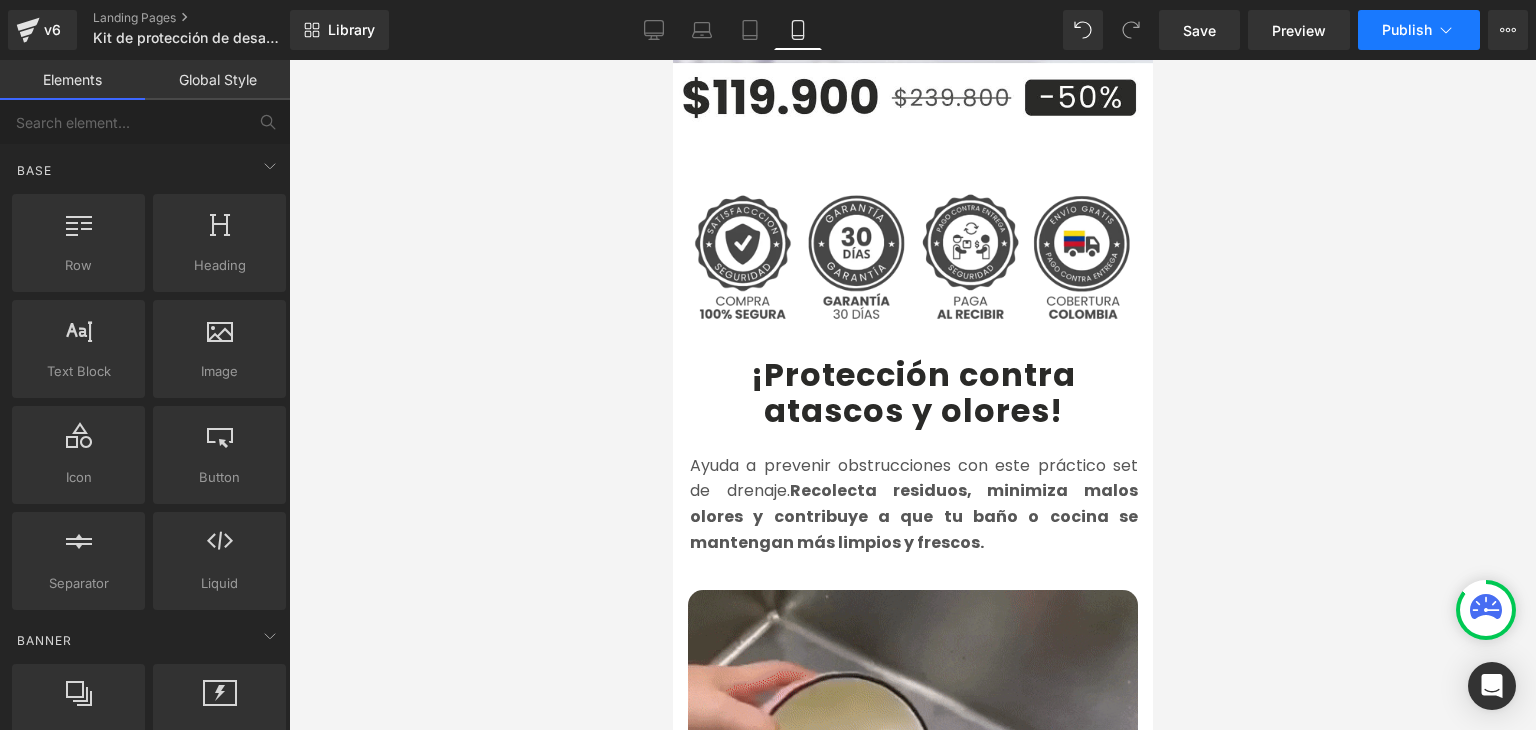 click on "Publish" at bounding box center [1407, 30] 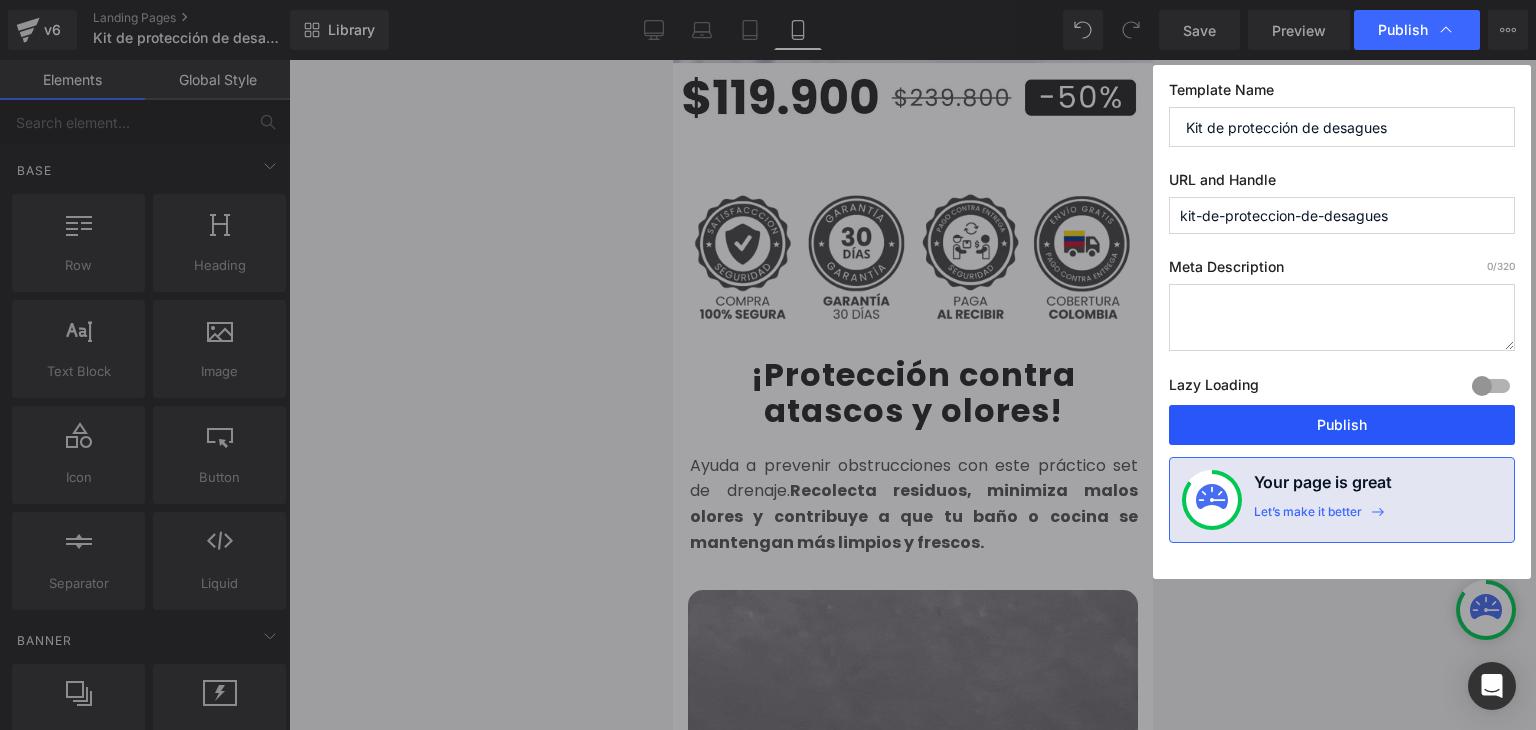 click on "Publish" at bounding box center (1342, 425) 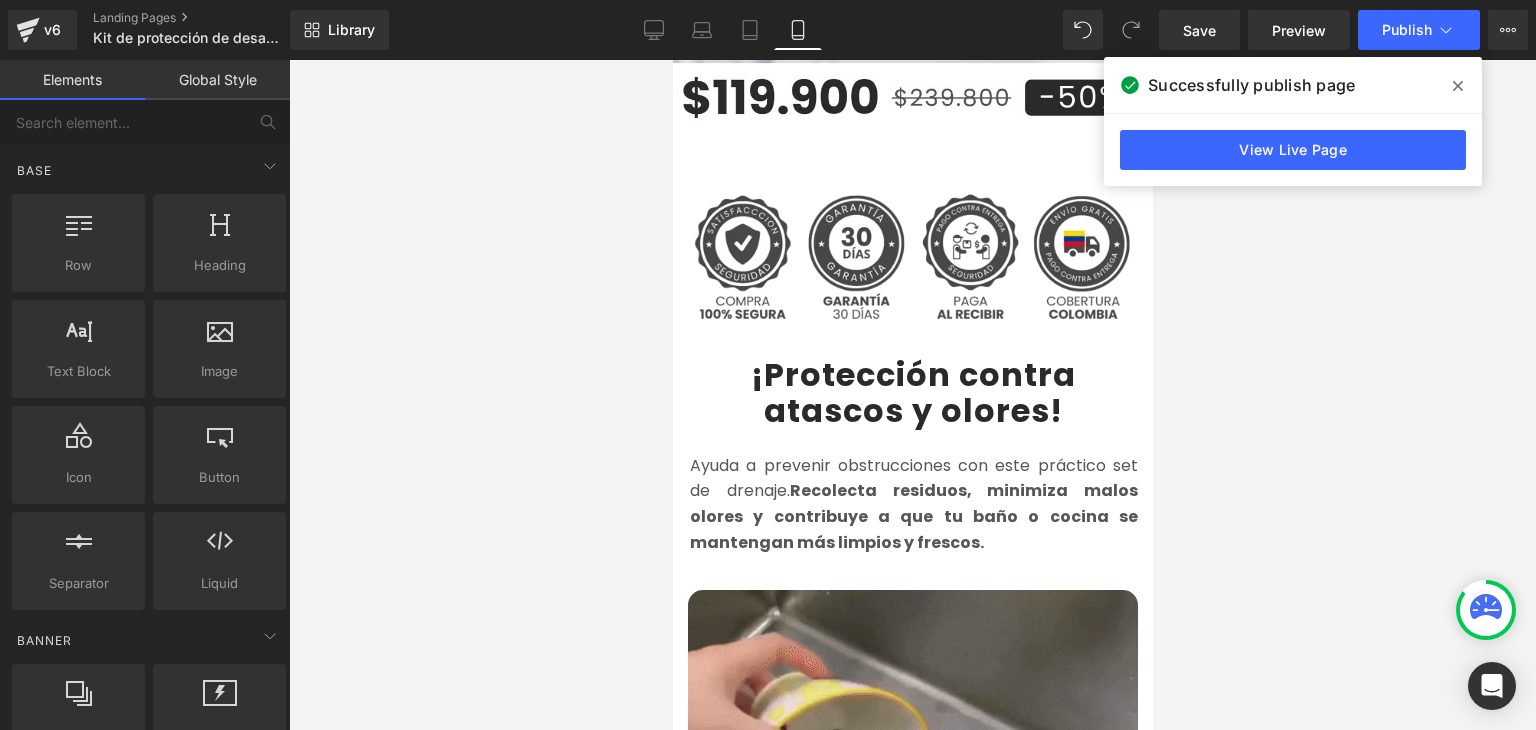 click 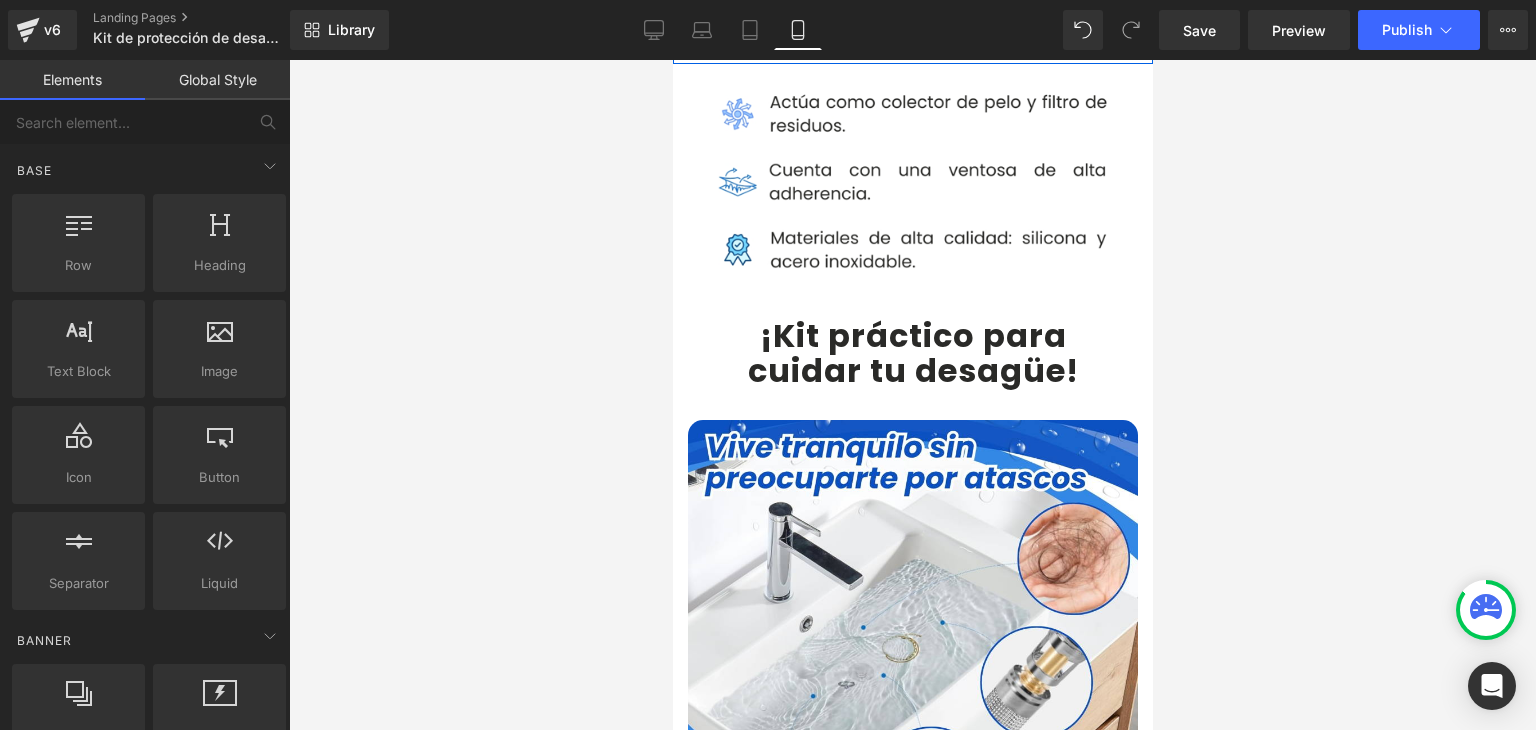 scroll, scrollTop: 1700, scrollLeft: 0, axis: vertical 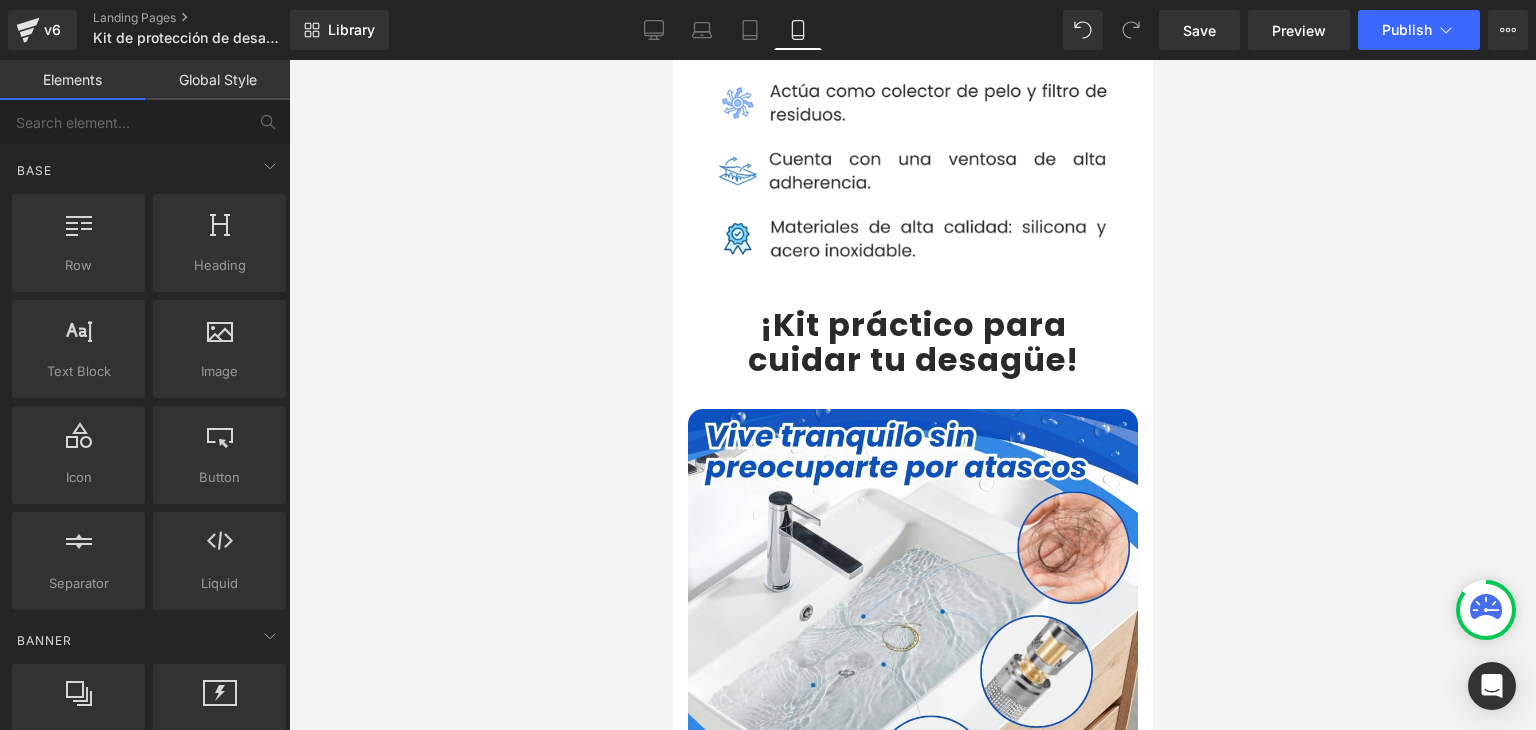 click on "cuidar tu desagüe" at bounding box center [906, 359] 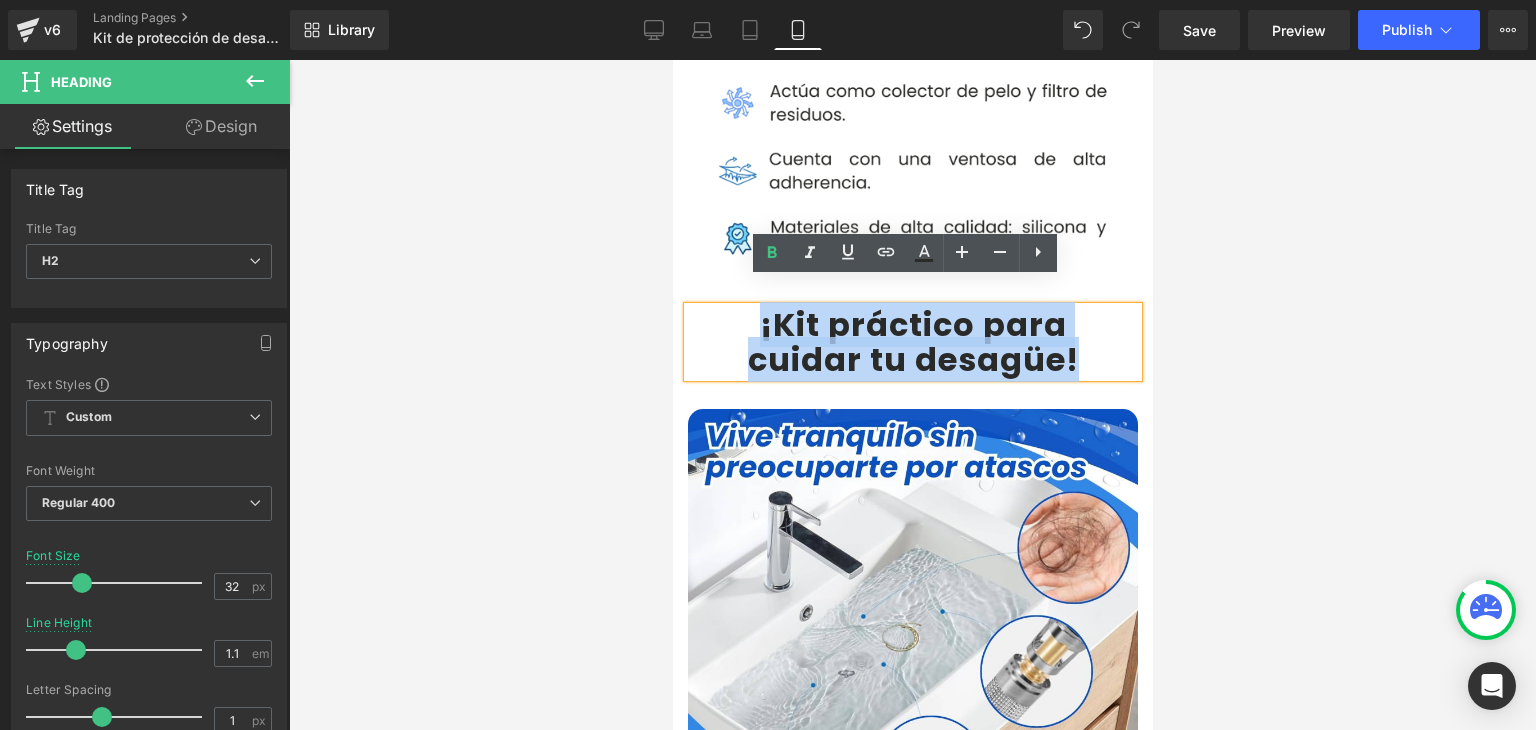 drag, startPoint x: 752, startPoint y: 300, endPoint x: 1069, endPoint y: 329, distance: 318.32373 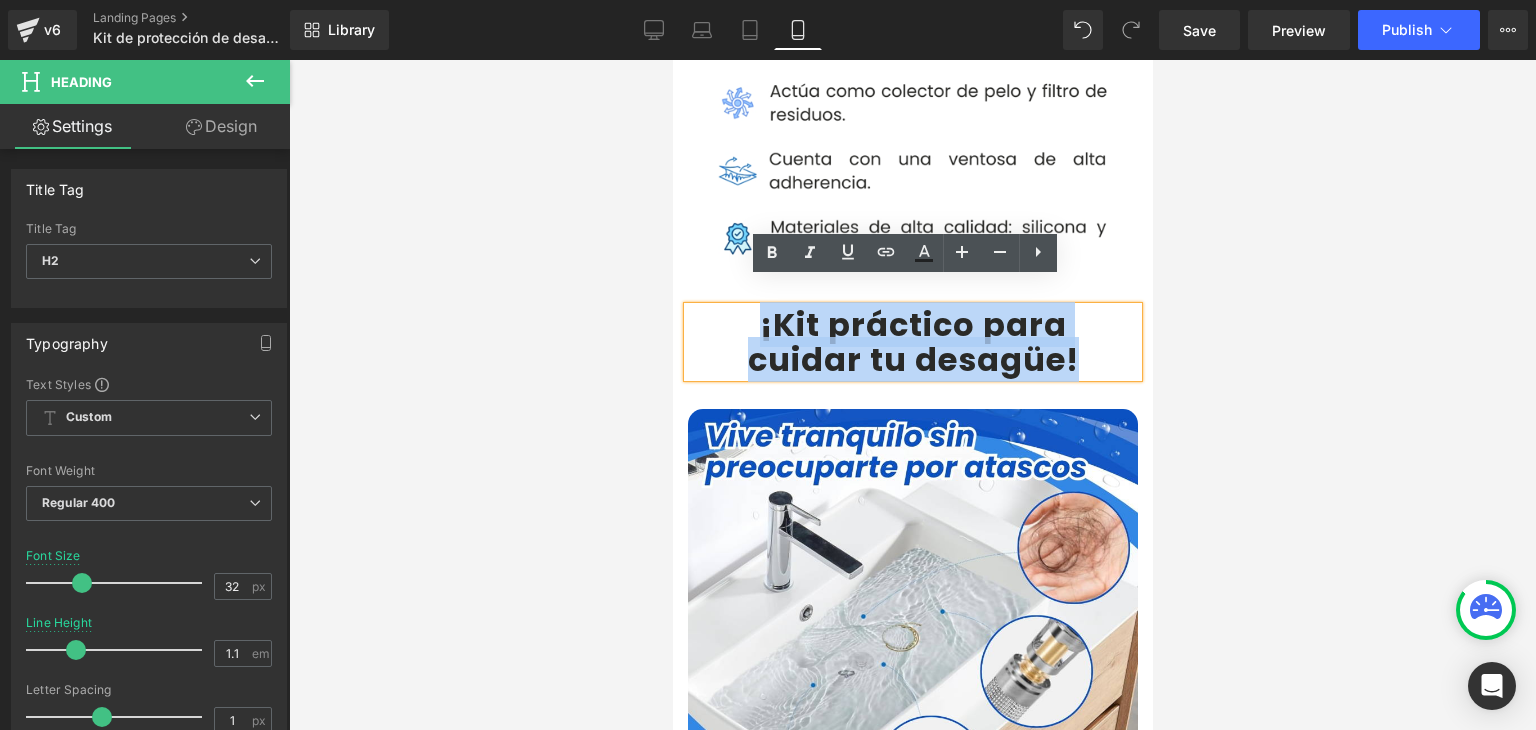 copy on "¡Kit práctico para  cuidar tu desagüe !" 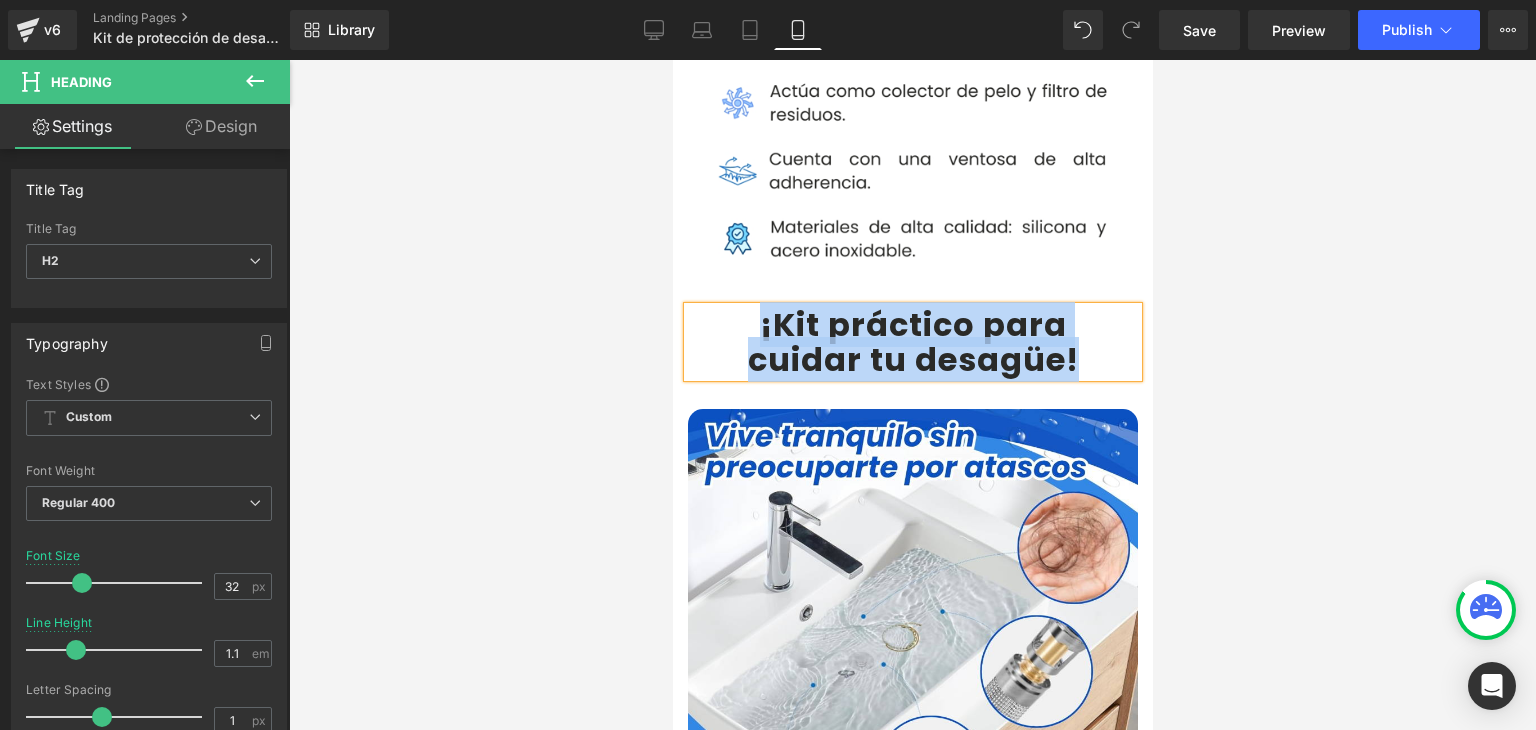 click on "cuidar tu desagüe" at bounding box center (906, 359) 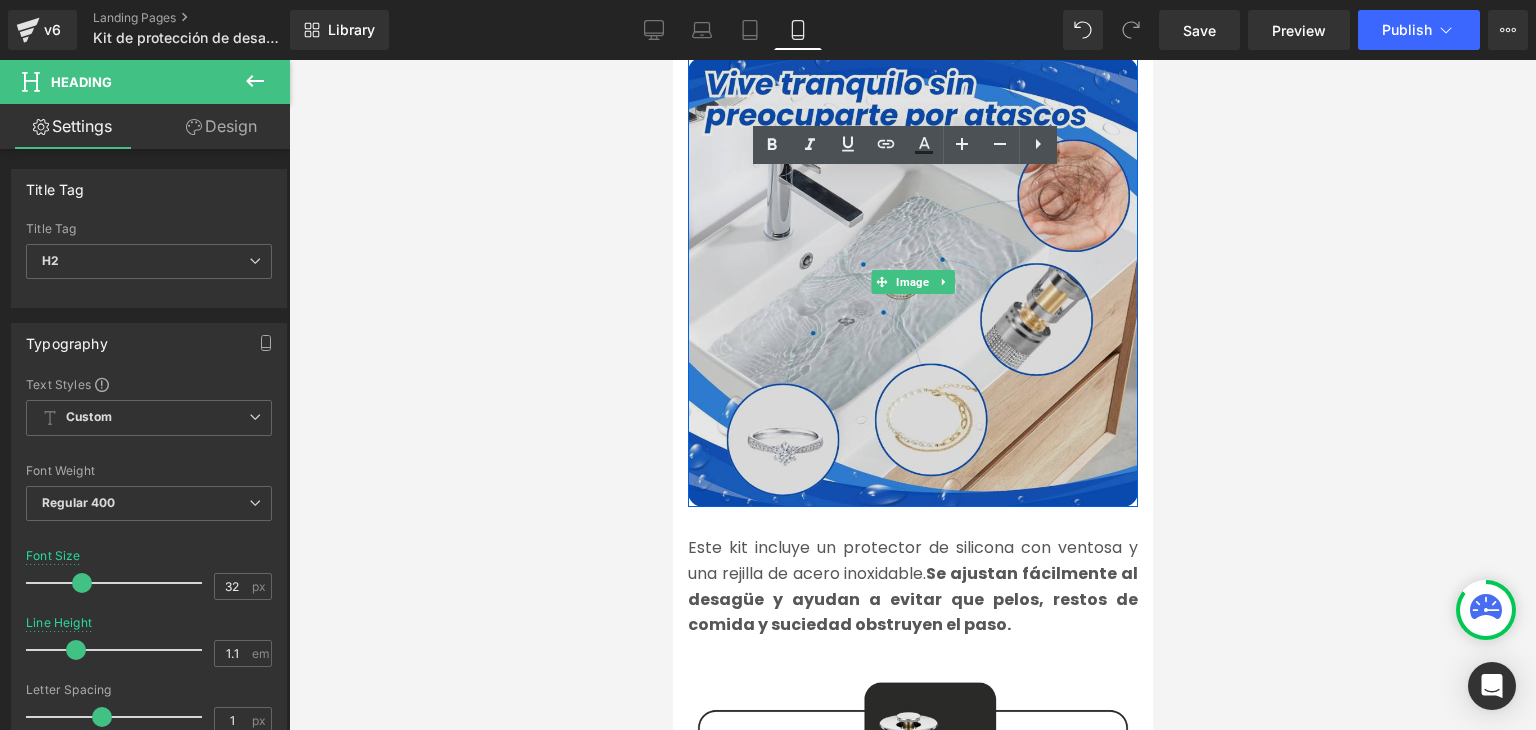 scroll, scrollTop: 2200, scrollLeft: 0, axis: vertical 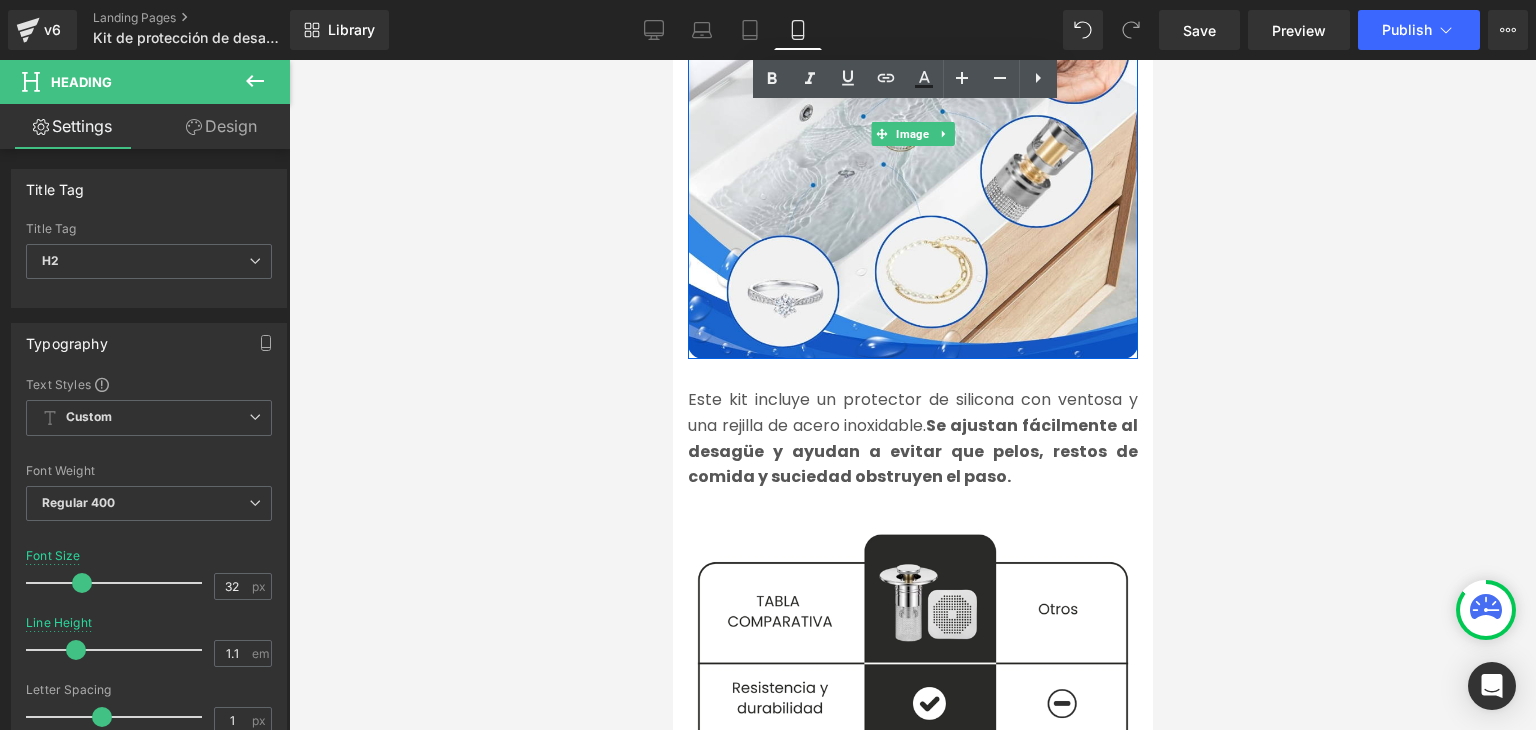 click on "Este kit incluye un protector de silicona con ventosa y una rejilla de acero inoxidable.  Se ajustan fácilmente al desagüe y ayudan a evitar que pelos, restos de comida y suciedad obstruyen el paso." at bounding box center [912, 438] 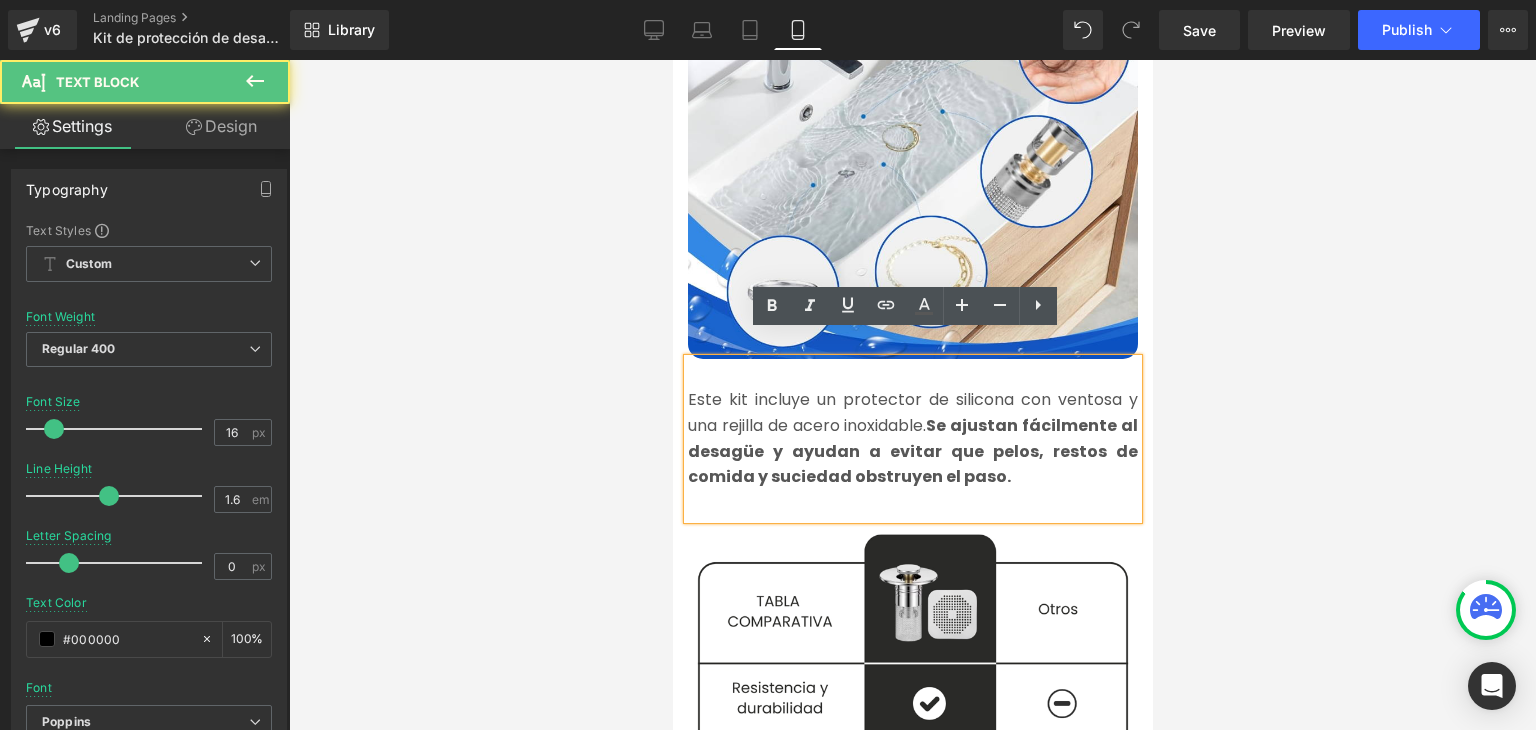 click on "Este kit incluye un protector de silicona con ventosa y una rejilla de acero inoxidable.  Se ajustan fácilmente al desagüe y ayudan a evitar que pelos, restos de comida y suciedad obstruyen el paso." at bounding box center [912, 438] 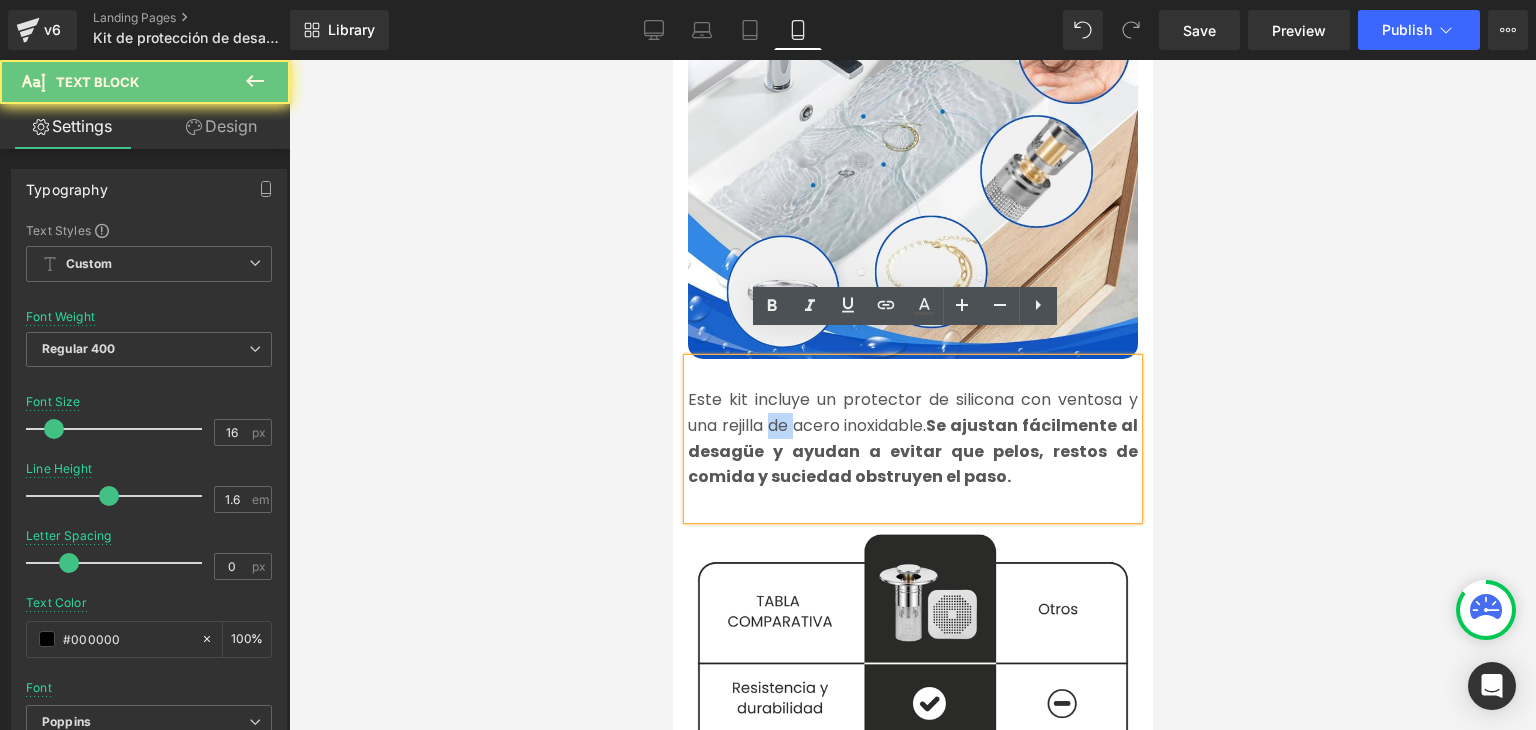 click on "Este kit incluye un protector de silicona con ventosa y una rejilla de acero inoxidable.  Se ajustan fácilmente al desagüe y ayudan a evitar que pelos, restos de comida y suciedad obstruyen el paso." at bounding box center (912, 438) 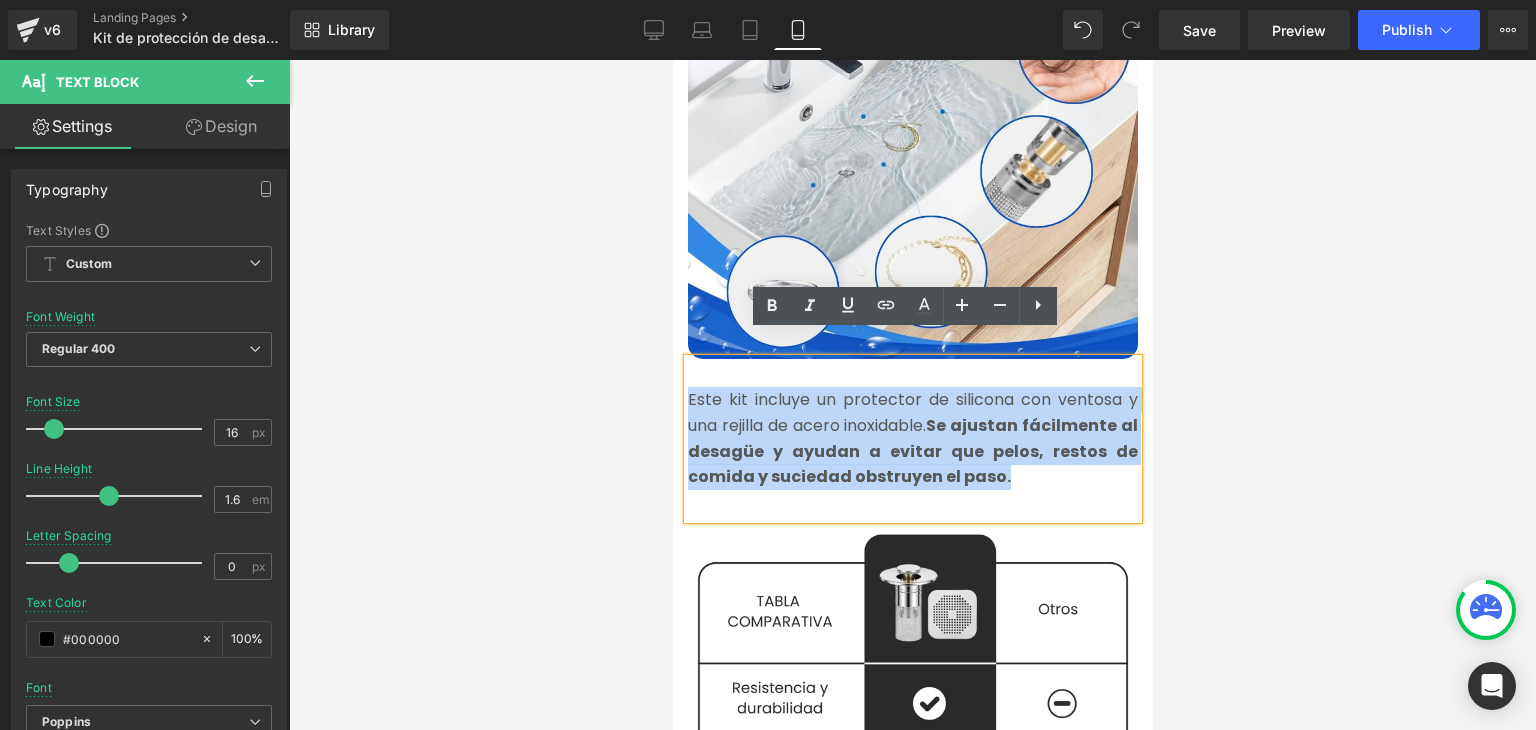 click on "Este kit incluye un protector de silicona con ventosa y una rejilla de acero inoxidable.  Se ajustan fácilmente al desagüe y ayudan a evitar que pelos, restos de comida y suciedad obstruyen el paso." at bounding box center (912, 438) 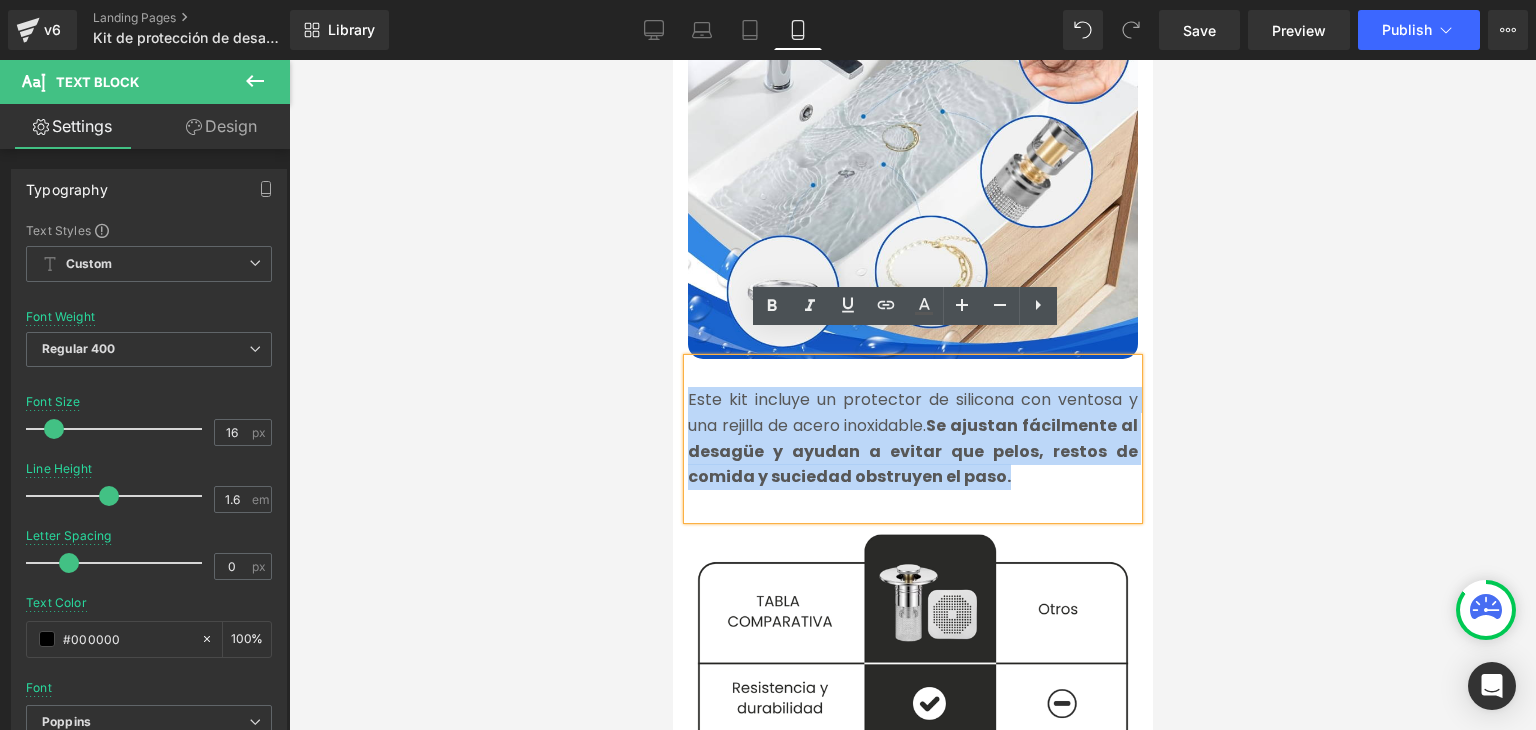copy on "Este kit incluye un protector de silicona con ventosa y una rejilla de acero inoxidable.  Se ajustan fácilmente al desagüe y ayudan a evitar que pelos, restos de comida y suciedad obstruyen el paso." 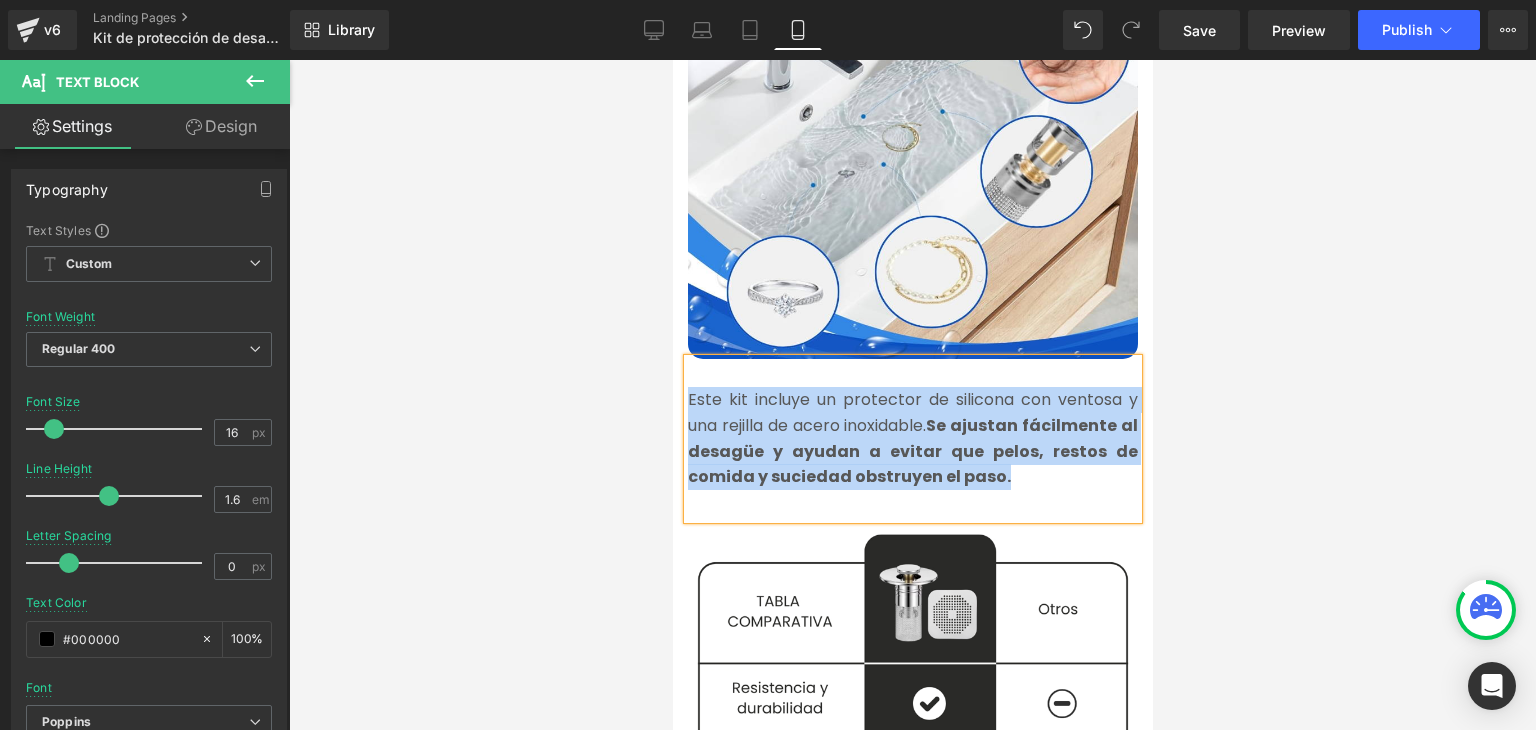 click on "Este kit incluye un protector de silicona con ventosa y una rejilla de acero inoxidable.  Se ajustan fácilmente al desagüe y ayudan a evitar que pelos, restos de comida y suciedad obstruyen el paso." at bounding box center [912, 438] 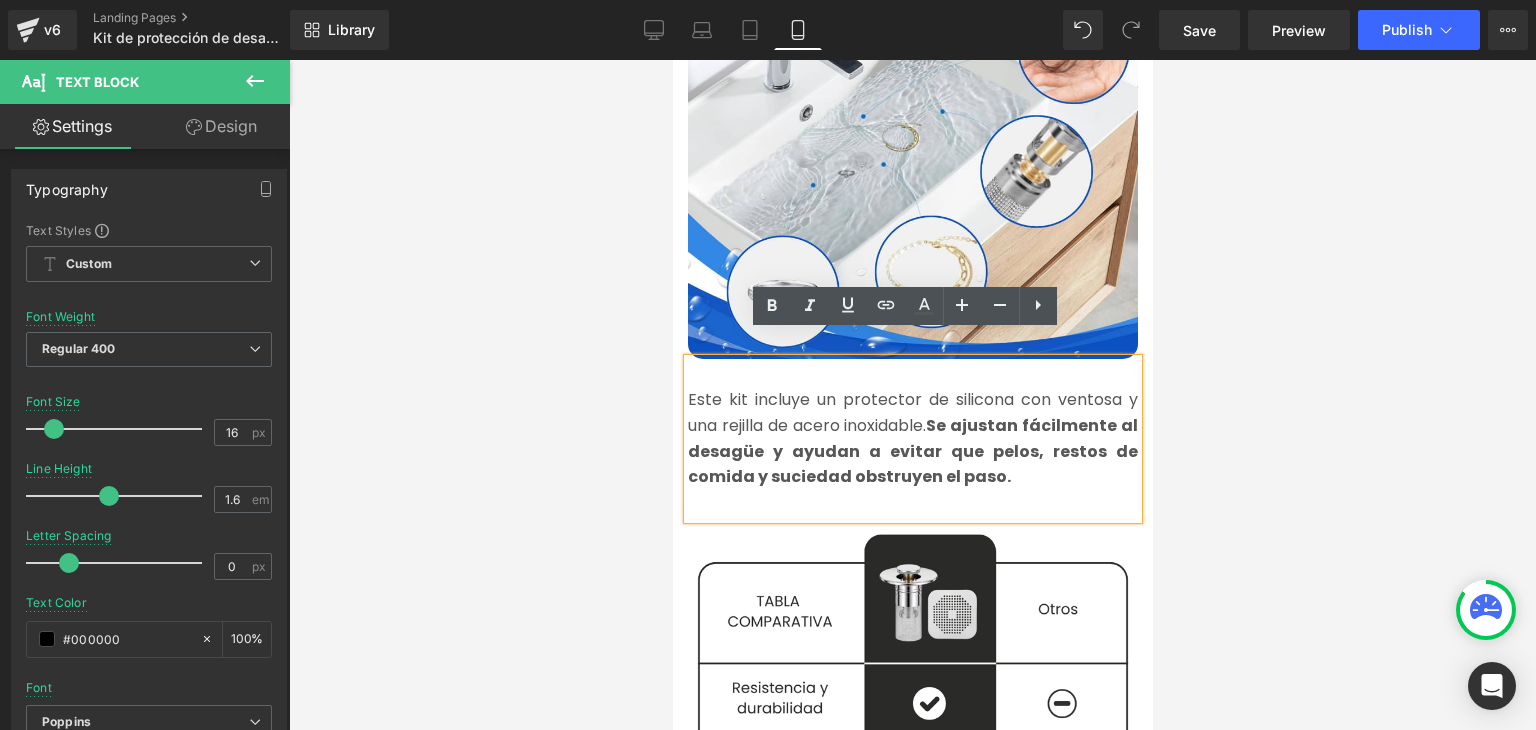 click on "Este kit incluye un protector de silicona con ventosa y una rejilla de acero inoxidable.  Se ajustan fácilmente al desagüe y ayudan a evitar que pelos, restos de comida y suciedad obstruyen el paso." at bounding box center (912, 438) 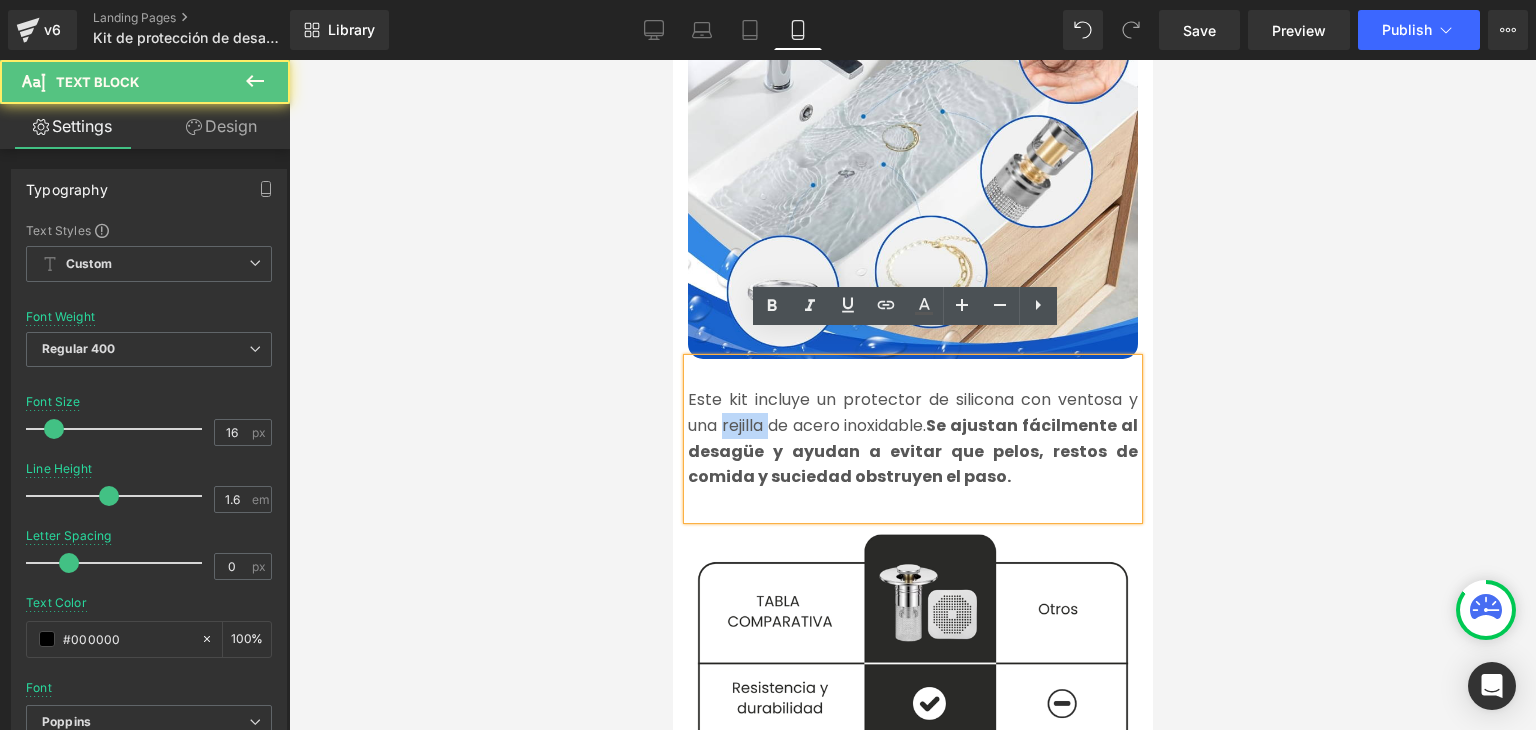 click on "Este kit incluye un protector de silicona con ventosa y una rejilla de acero inoxidable.  Se ajustan fácilmente al desagüe y ayudan a evitar que pelos, restos de comida y suciedad obstruyen el paso." at bounding box center [912, 438] 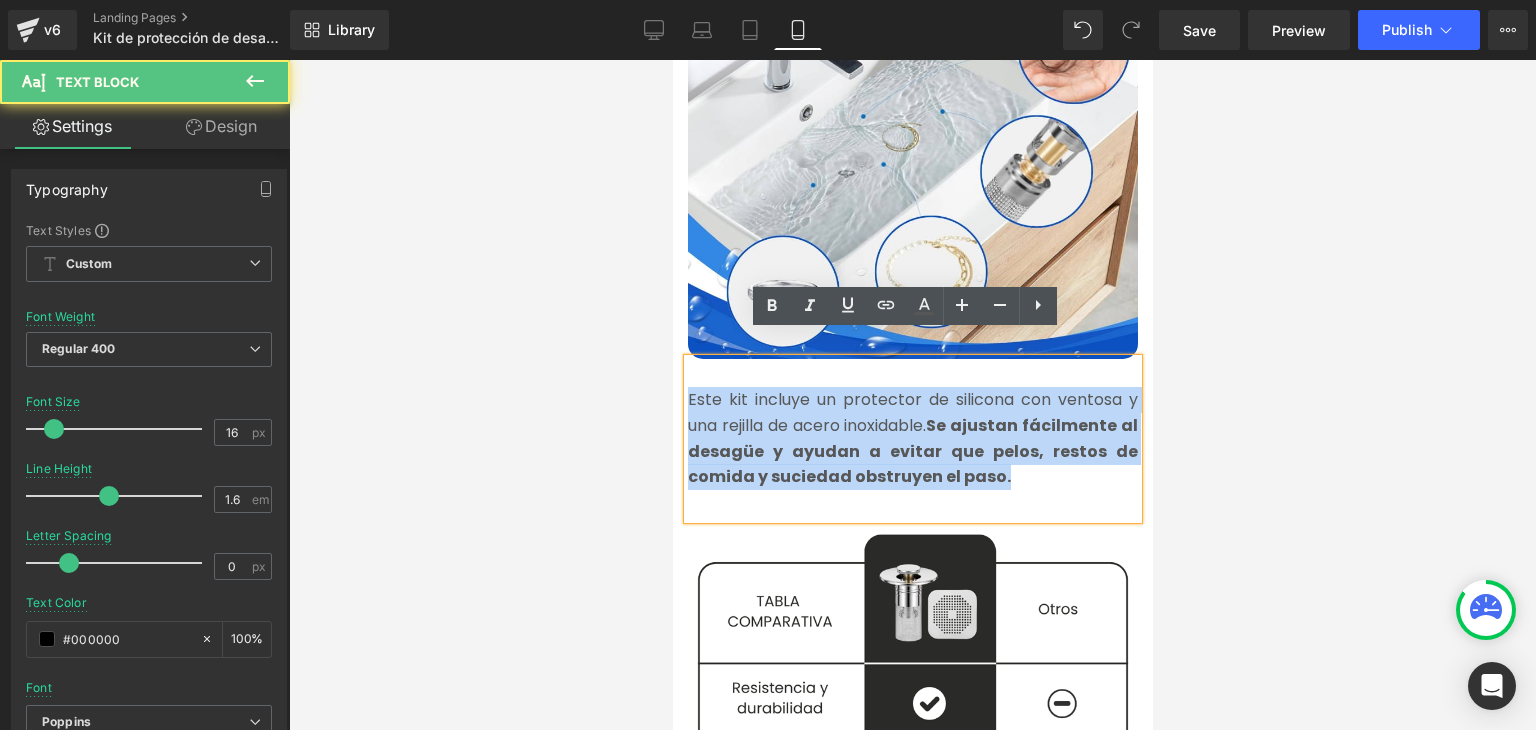 click on "Este kit incluye un protector de silicona con ventosa y una rejilla de acero inoxidable.  Se ajustan fácilmente al desagüe y ayudan a evitar que pelos, restos de comida y suciedad obstruyen el paso." at bounding box center [912, 438] 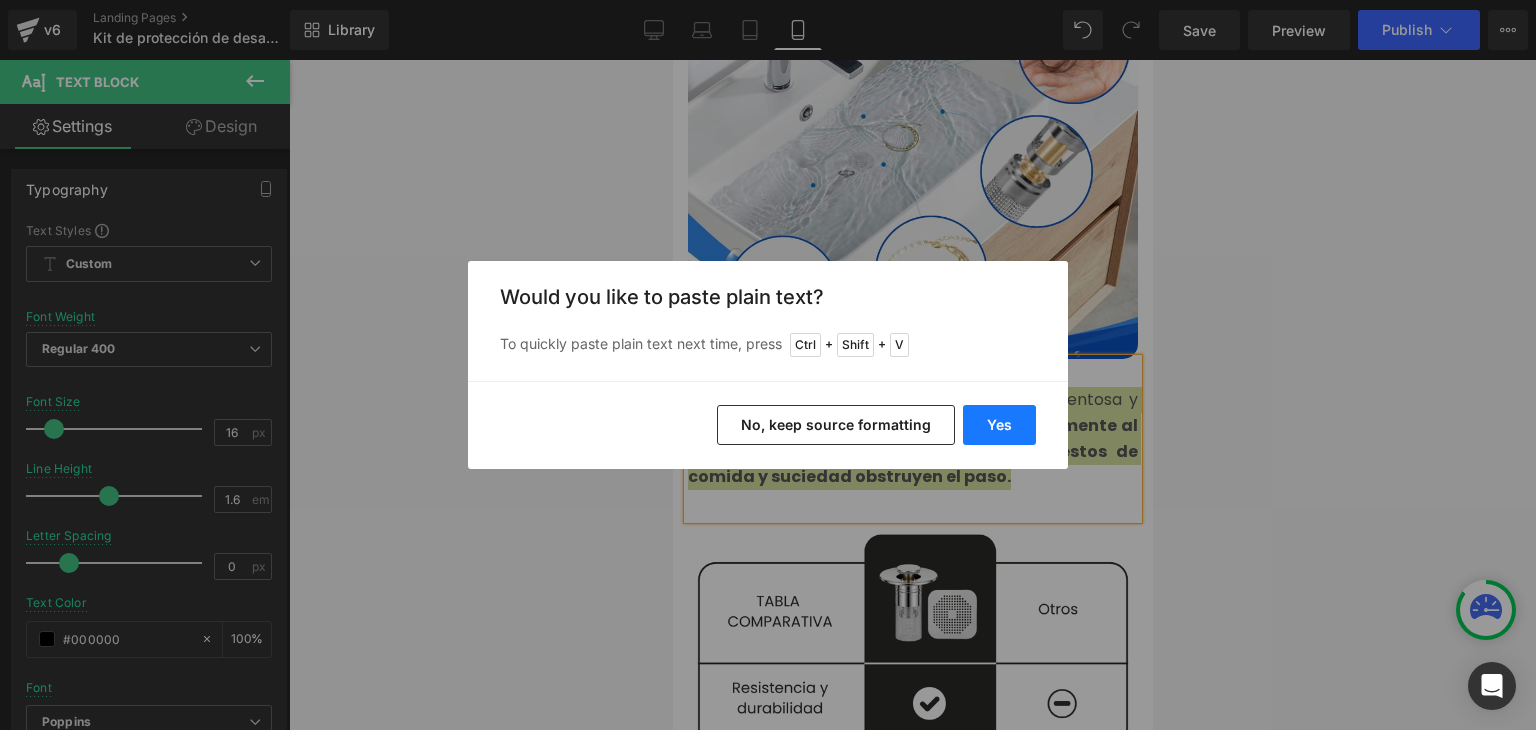click on "Yes" at bounding box center (999, 425) 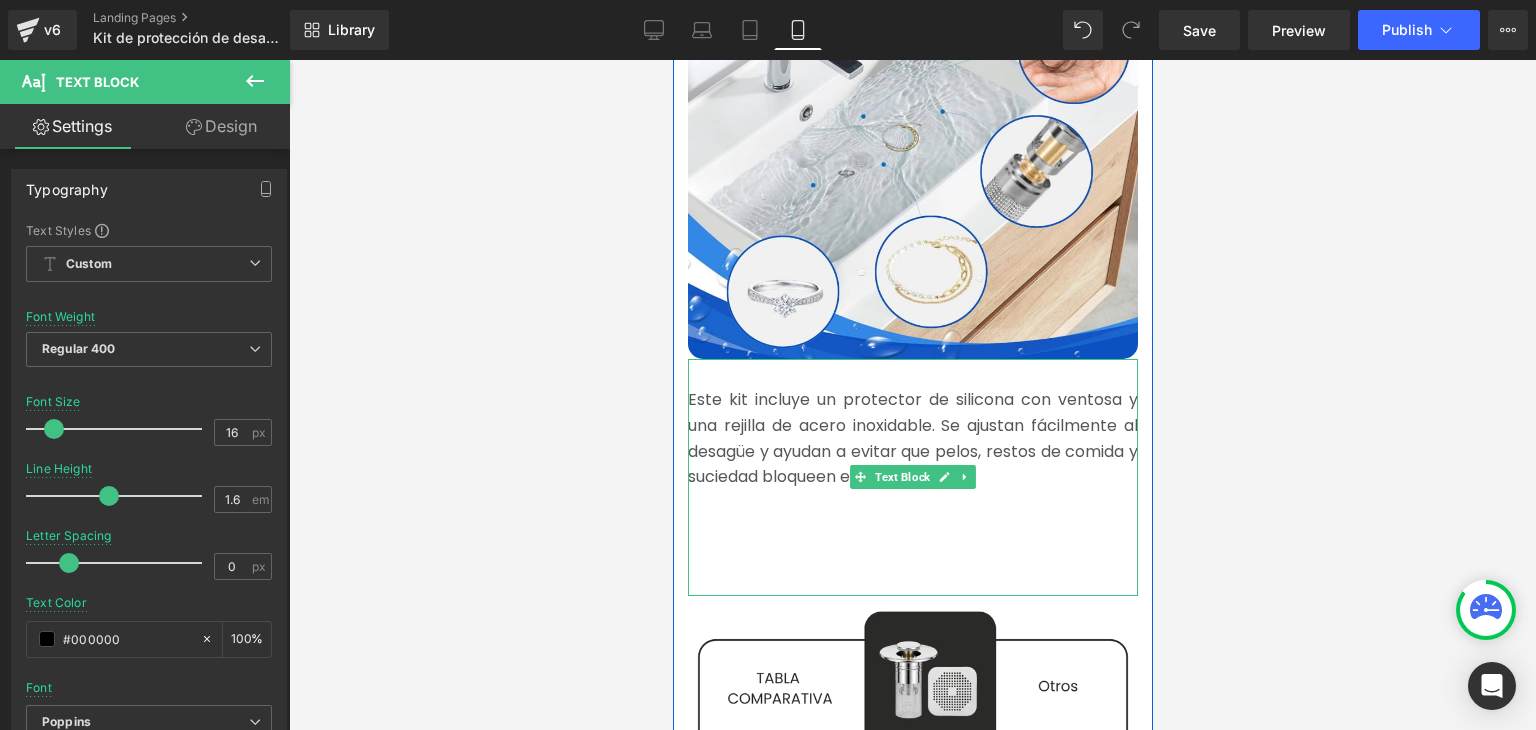 click at bounding box center (912, 528) 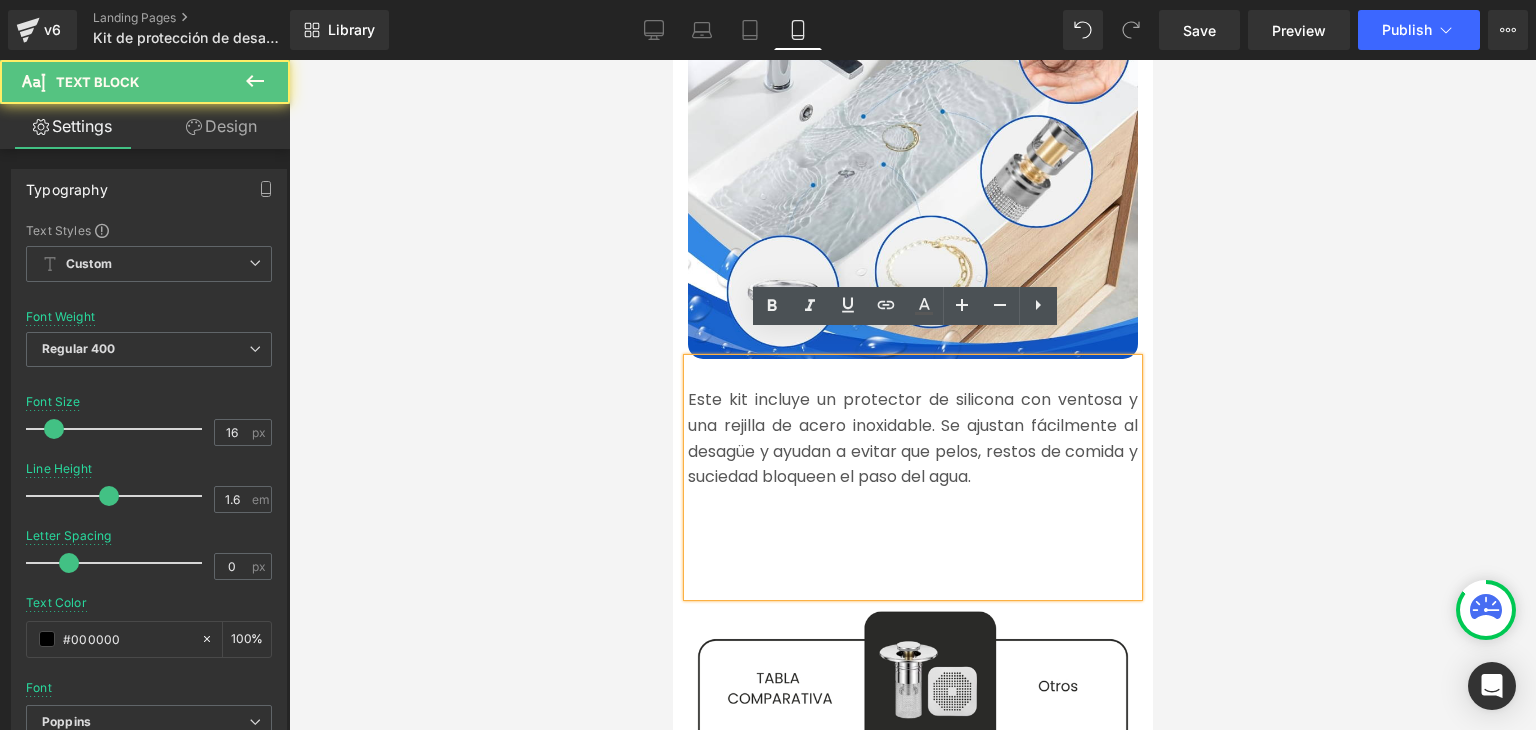 click at bounding box center (912, 554) 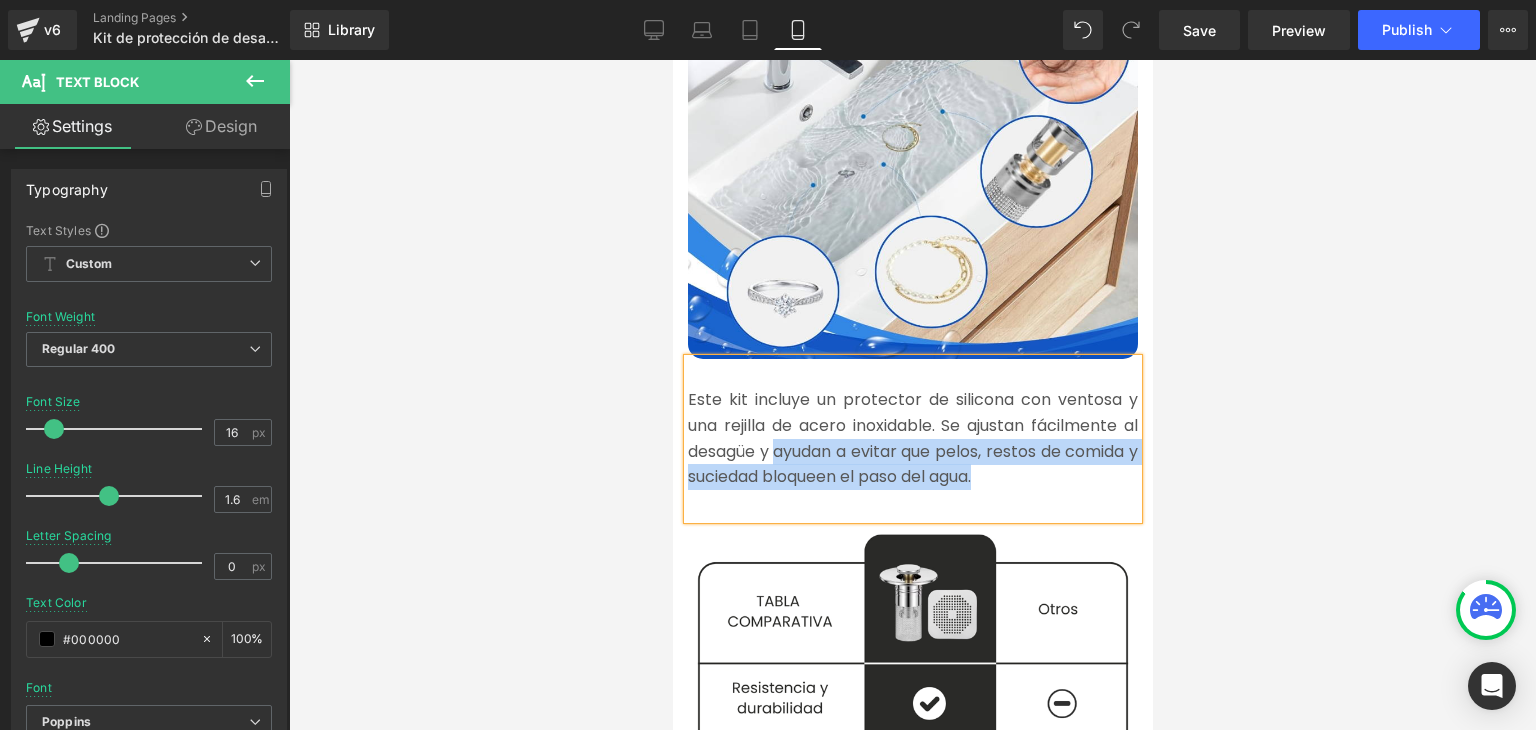 drag, startPoint x: 1012, startPoint y: 447, endPoint x: 771, endPoint y: 433, distance: 241.4063 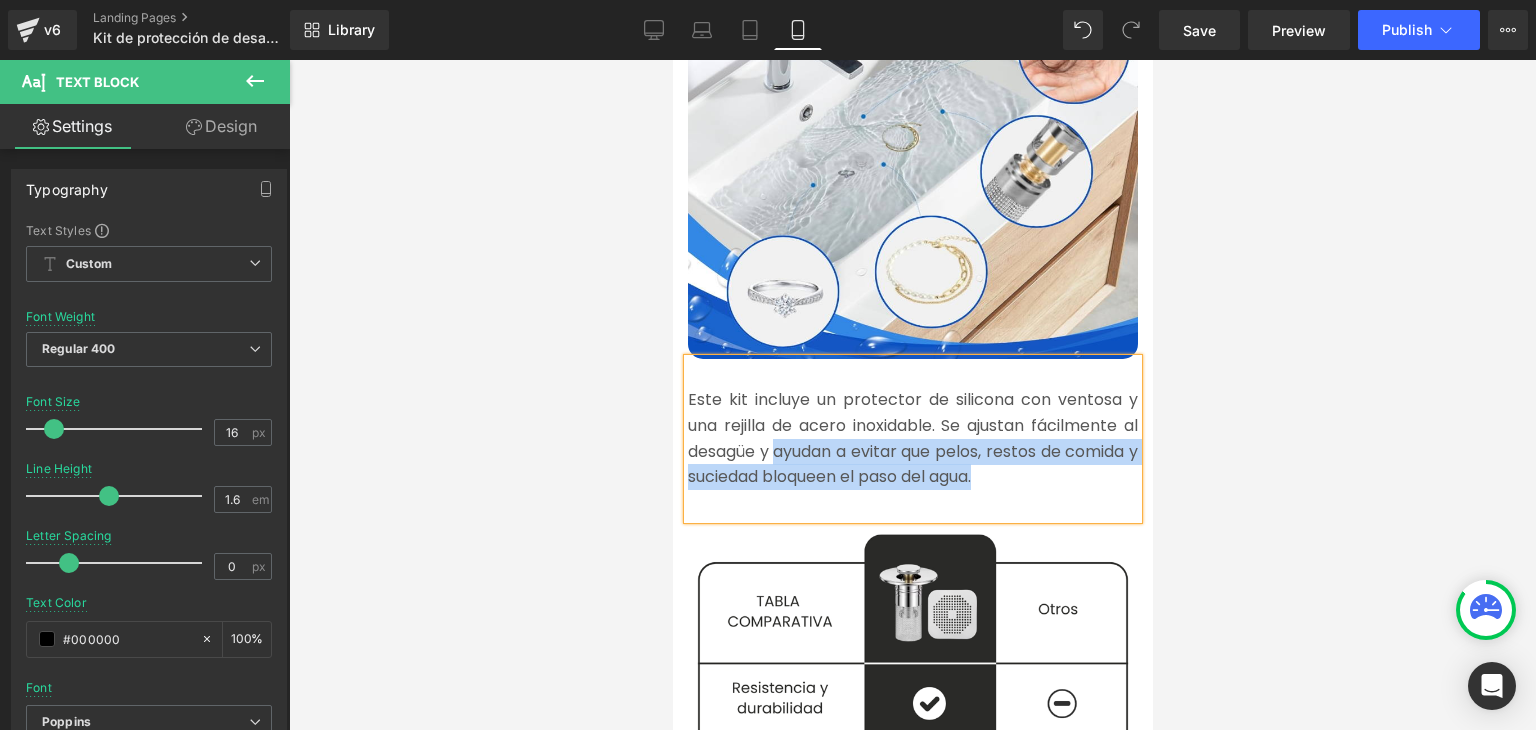 click on "Este kit incluye un protector de silicona con ventosa y una rejilla de acero inoxidable. Se ajustan fácilmente al desagüe y ayudan a evitar que pelos, restos de comida y suciedad bloqueen el paso del agua." at bounding box center (912, 438) 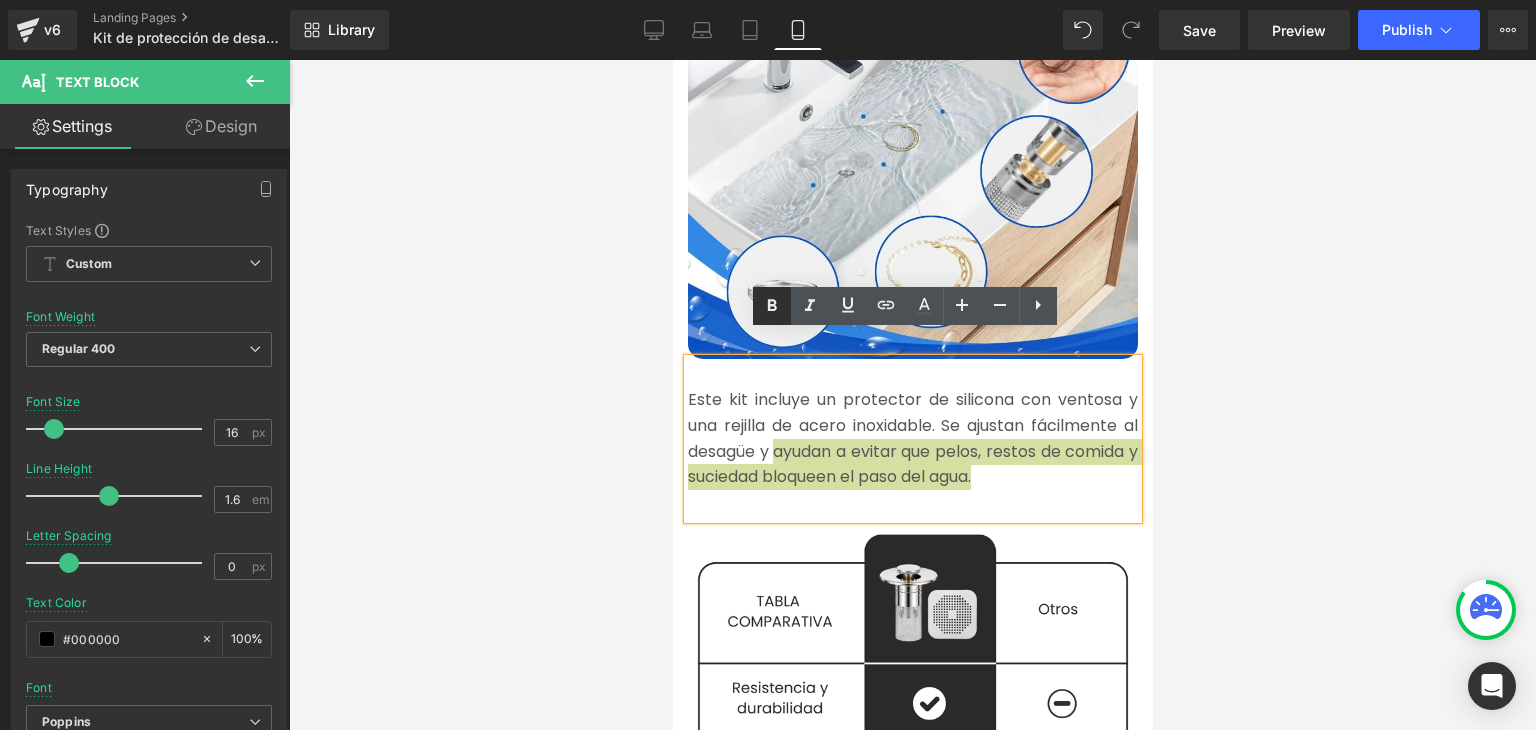 click 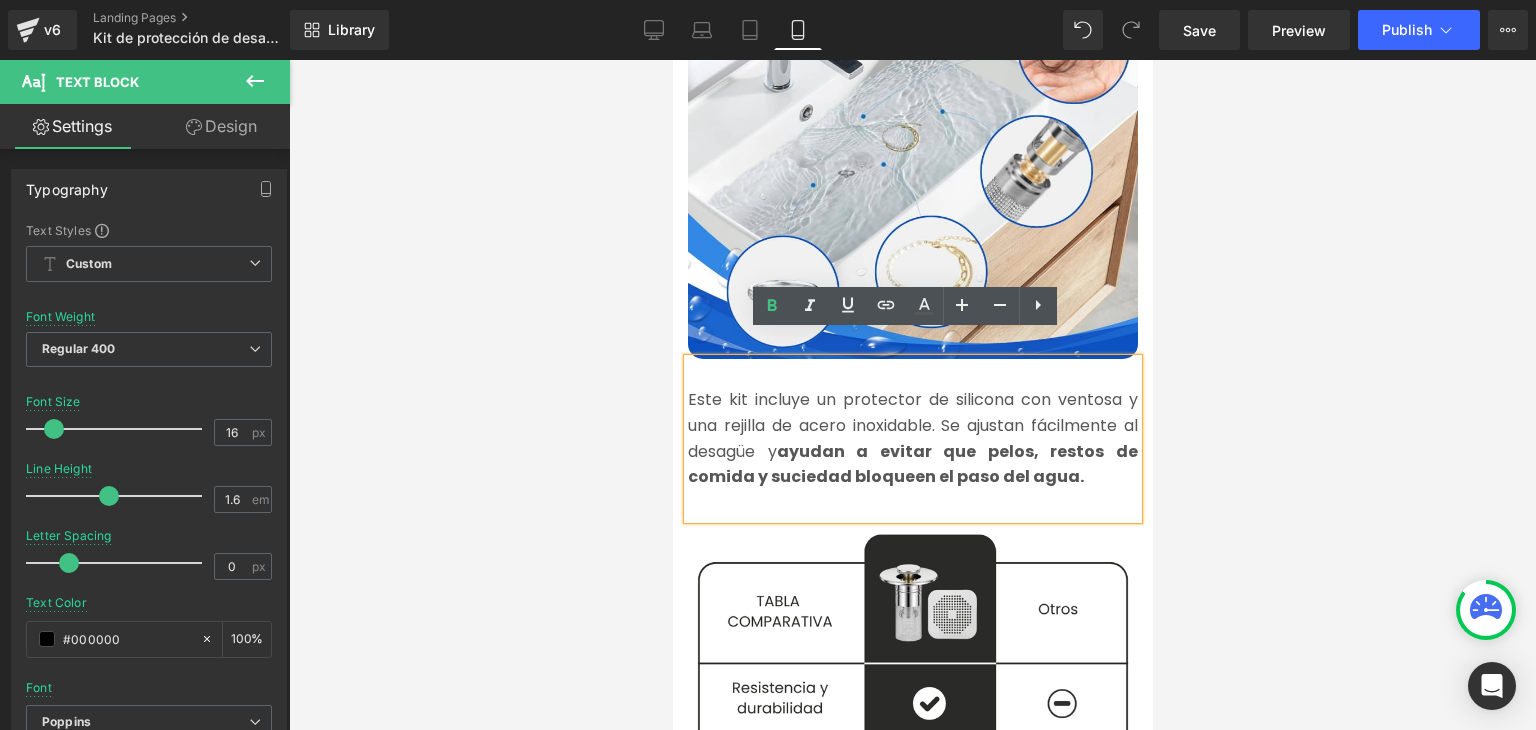 click at bounding box center (912, 395) 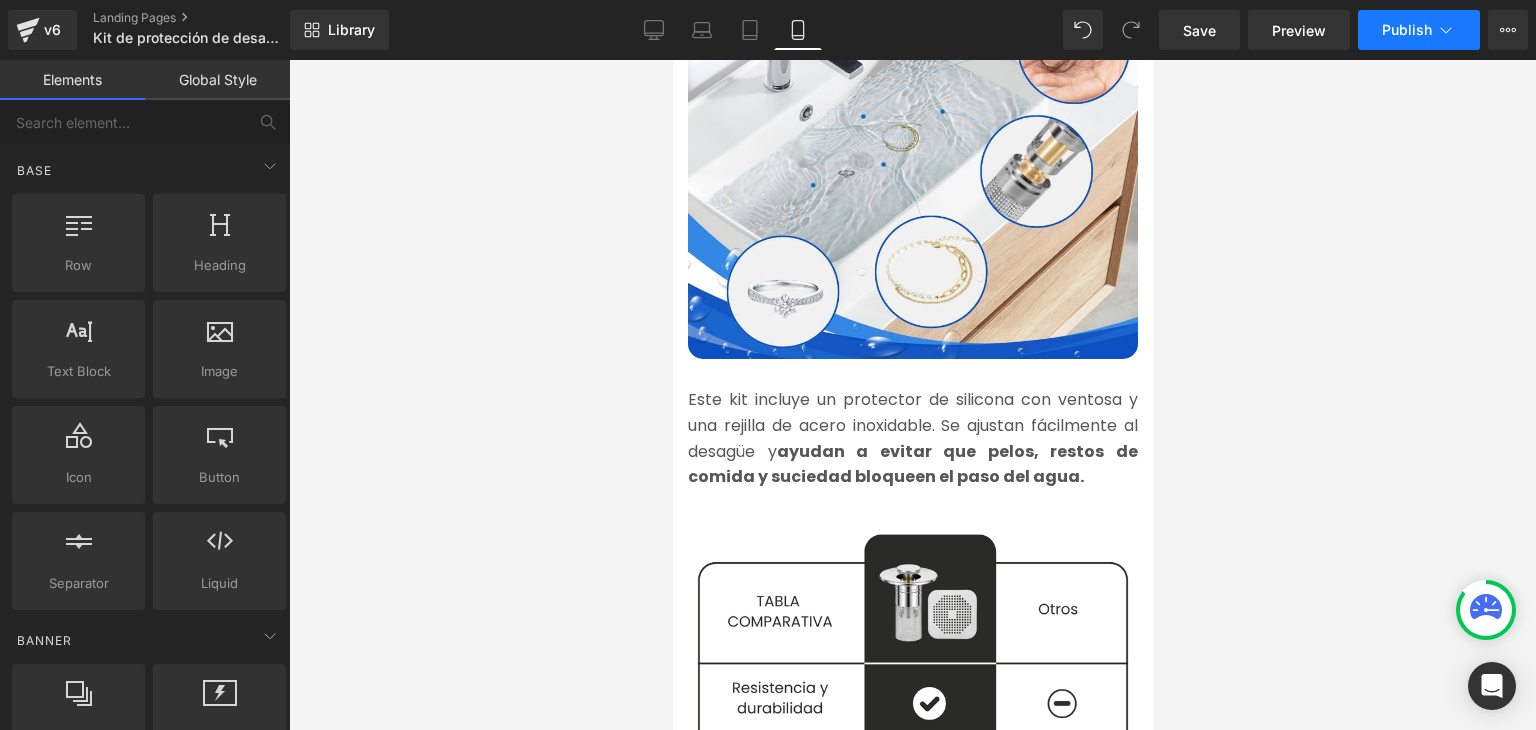 click on "Publish" at bounding box center [1407, 30] 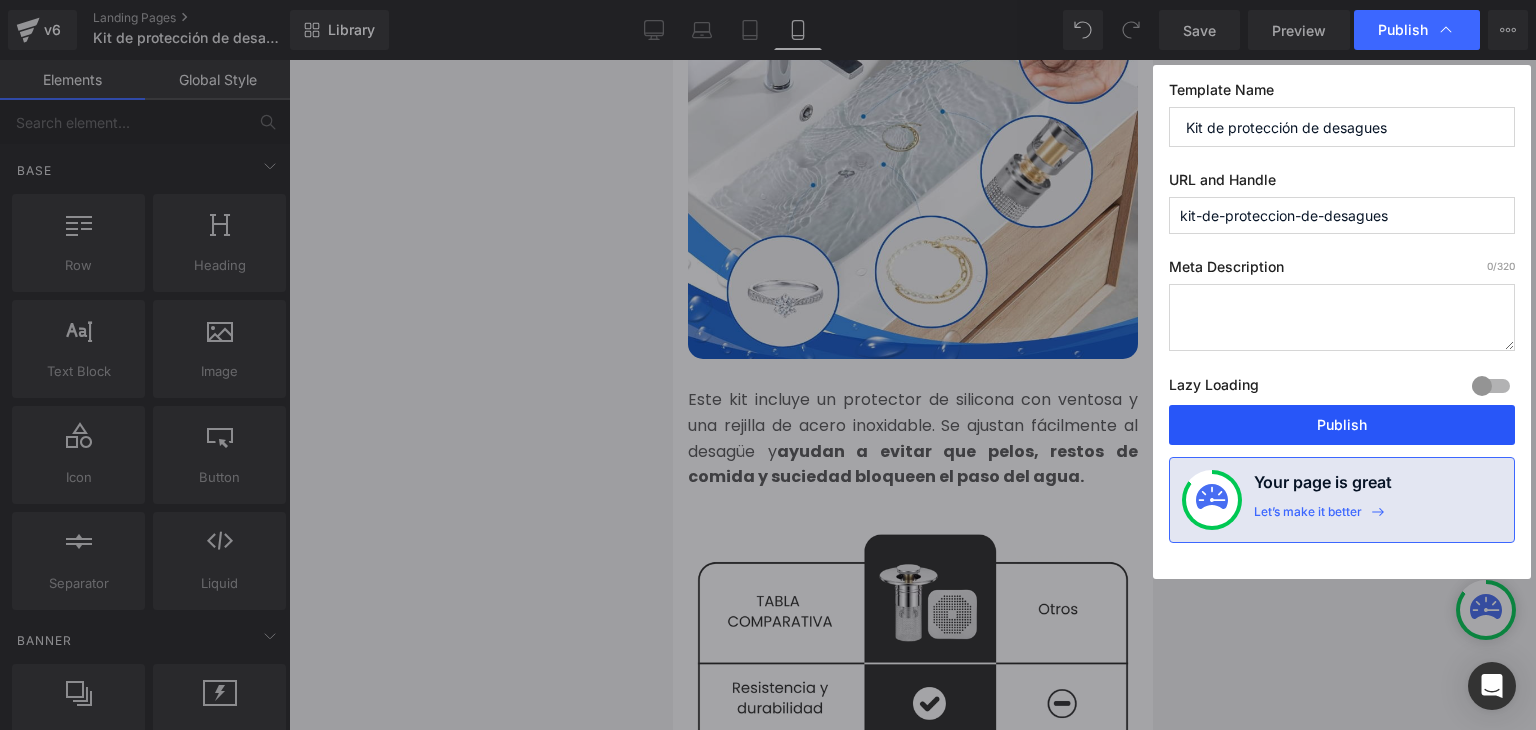 drag, startPoint x: 1302, startPoint y: 417, endPoint x: 1320, endPoint y: 1, distance: 416.38925 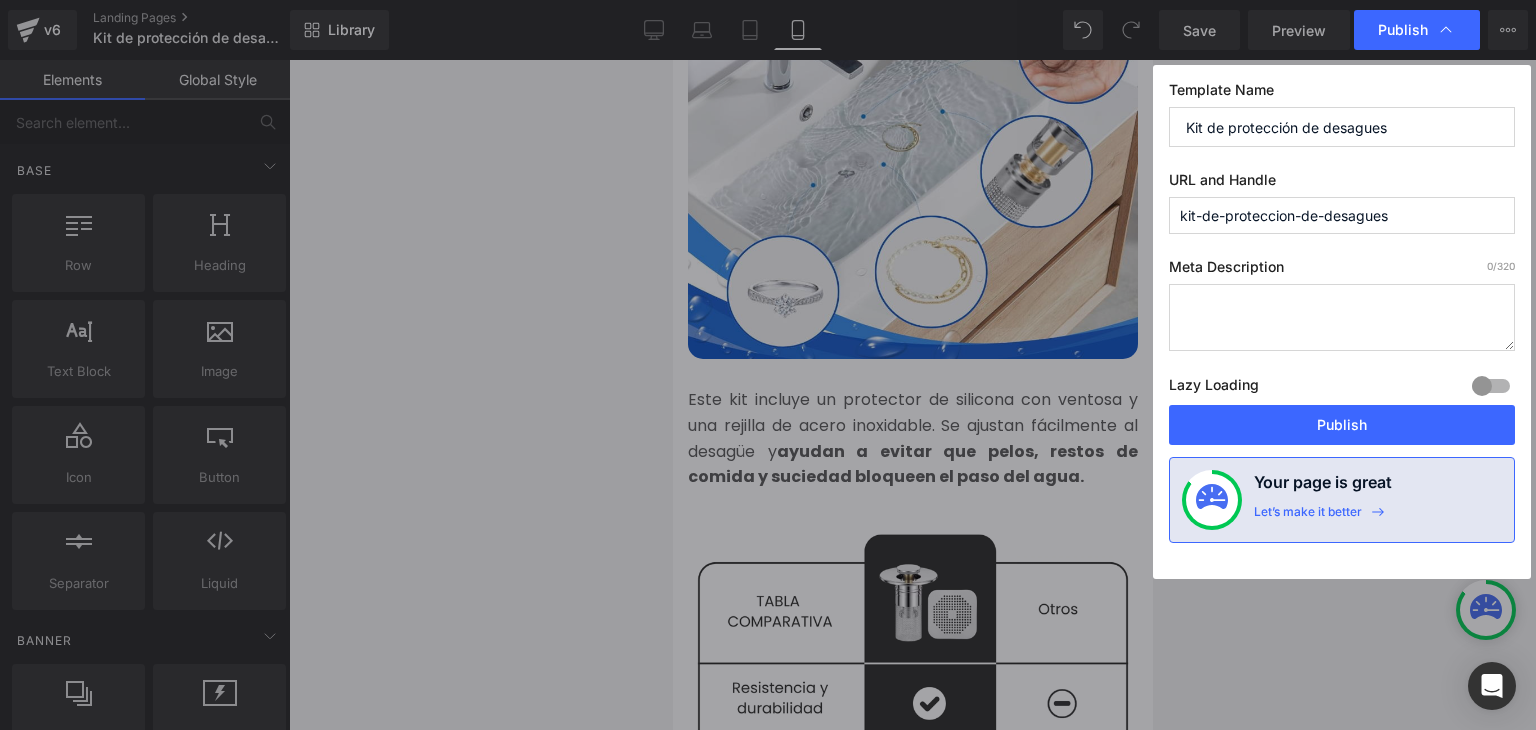 click on "Publish" at bounding box center [1342, 425] 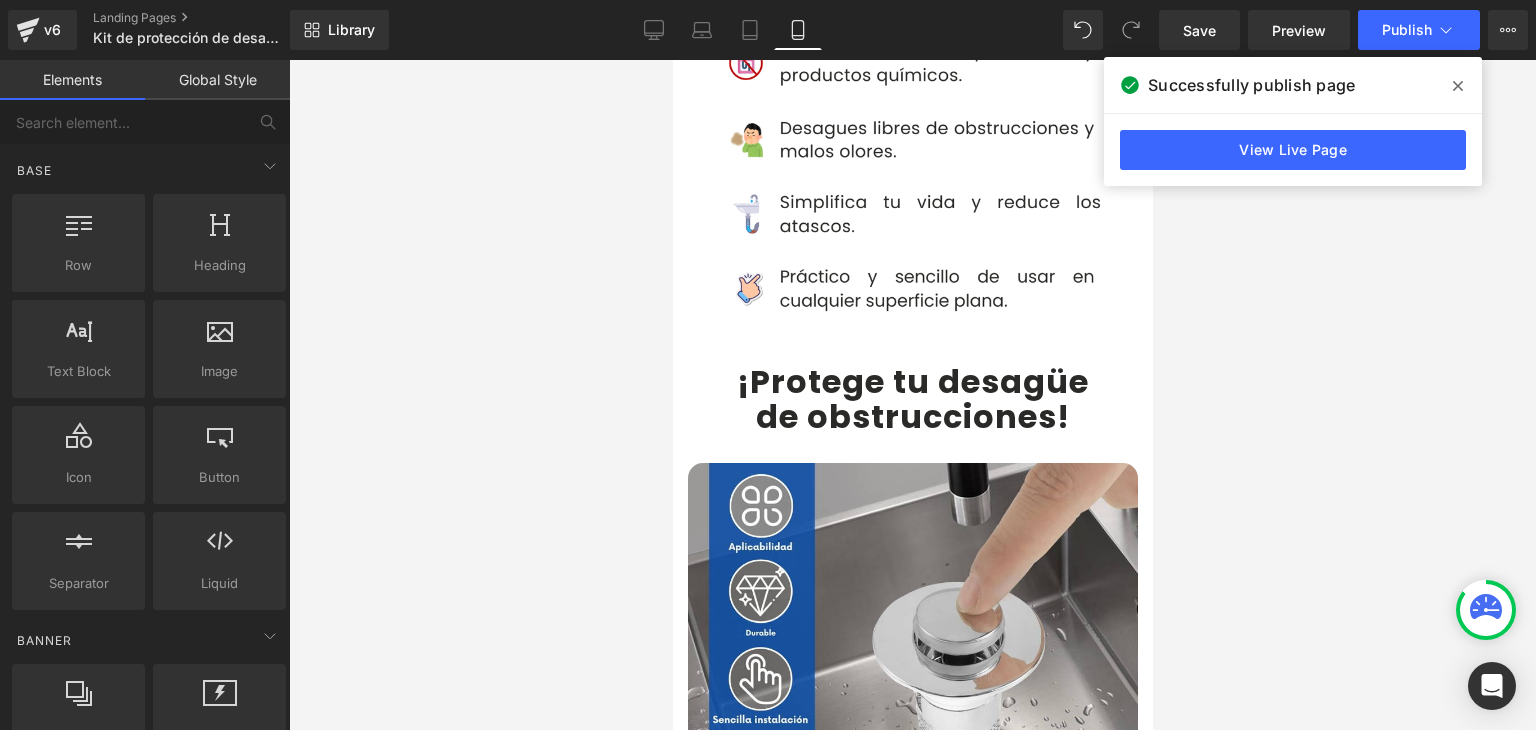 scroll, scrollTop: 4000, scrollLeft: 0, axis: vertical 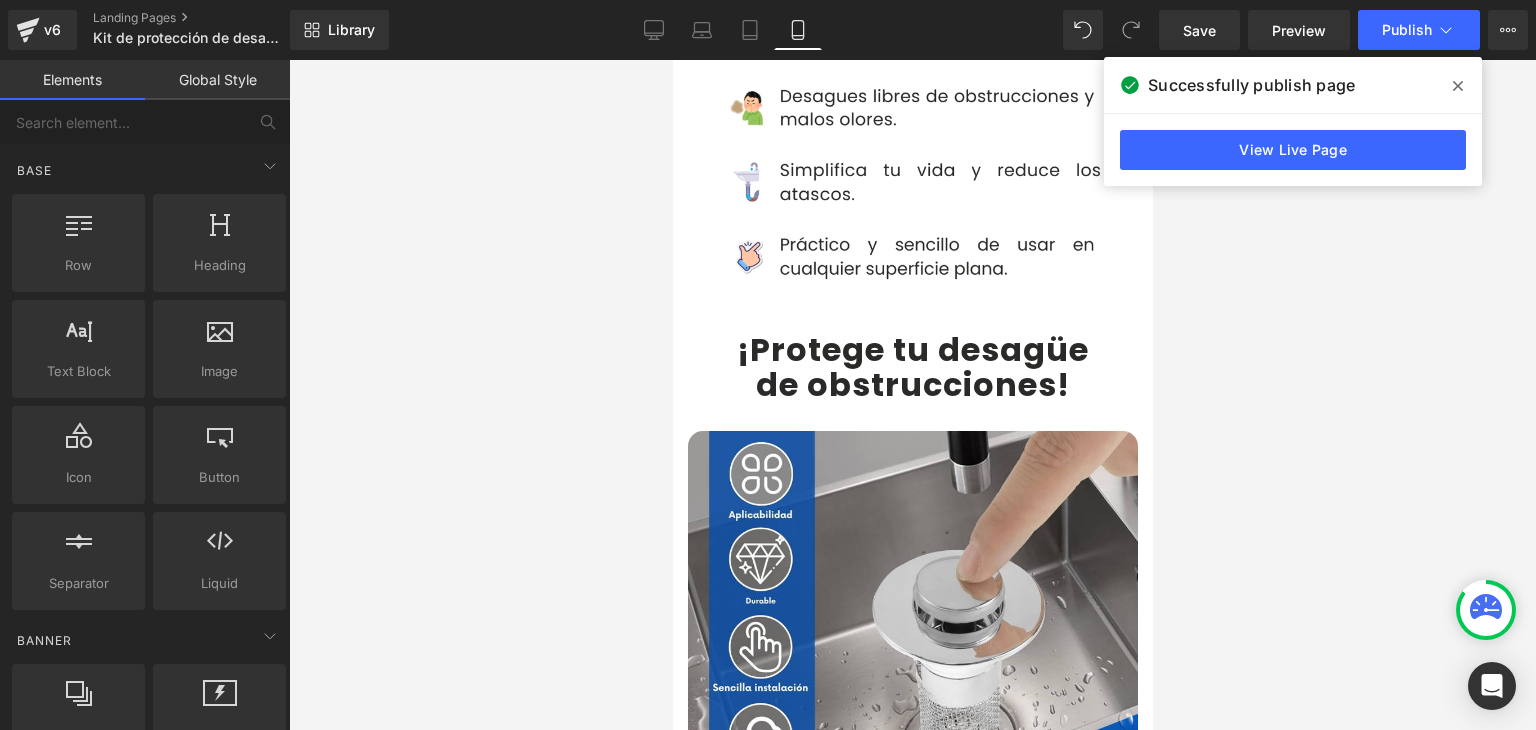 click on "de obstrucciones" at bounding box center [905, 384] 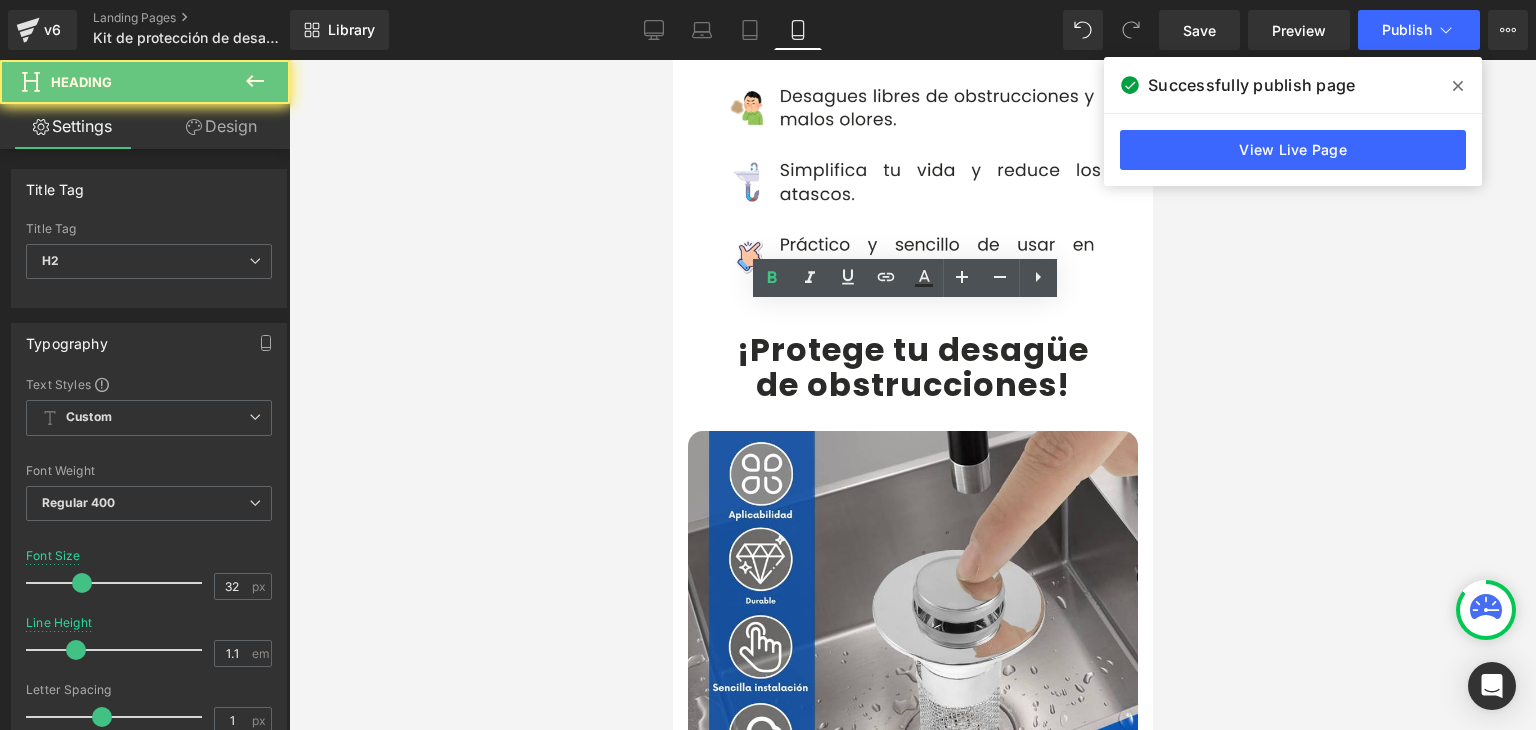 click on "¡Protege tu desagüe" at bounding box center (912, 349) 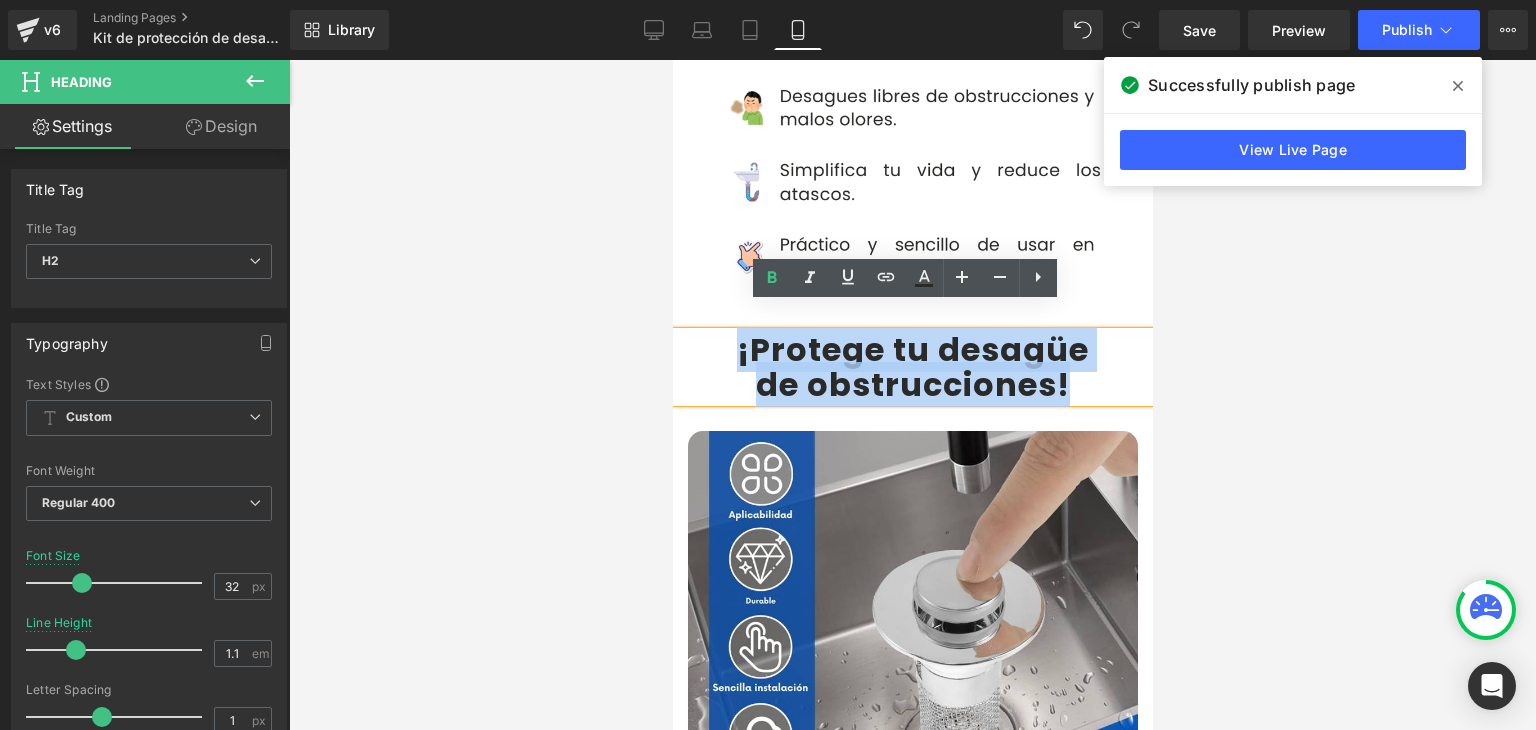 drag, startPoint x: 724, startPoint y: 322, endPoint x: 1056, endPoint y: 358, distance: 333.9461 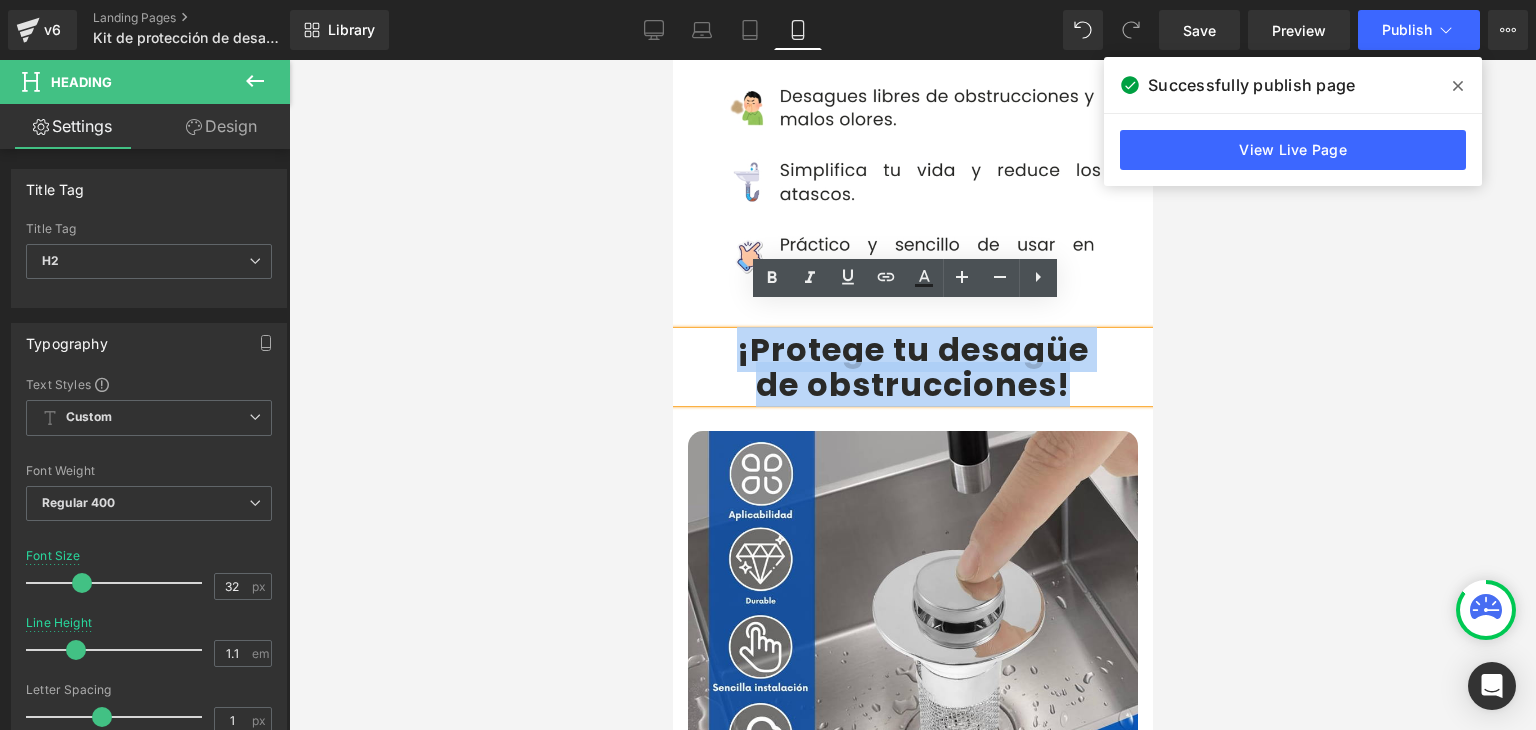 copy on "¡Protege tu desagüe  de obstrucciones !" 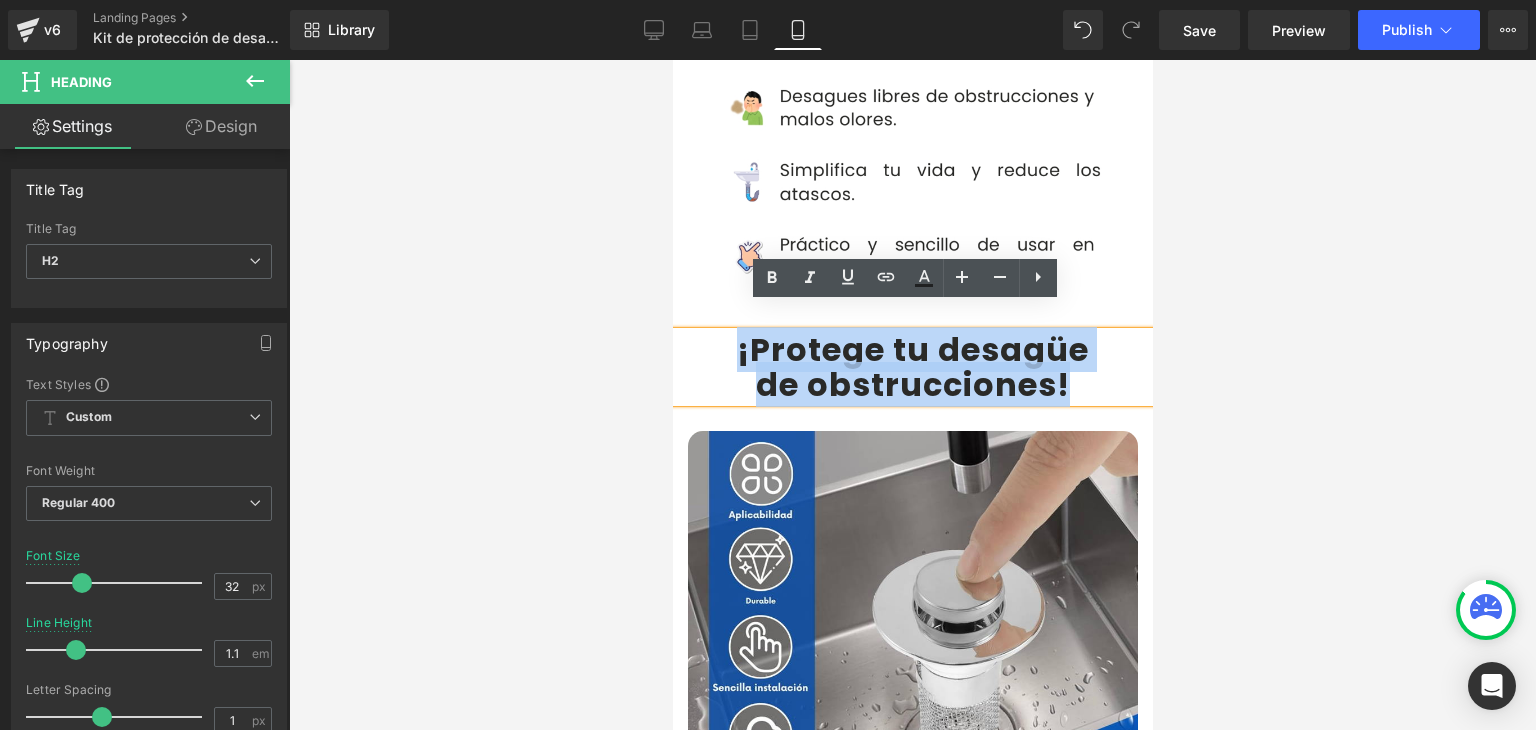 click on "de obstrucciones" at bounding box center (905, 384) 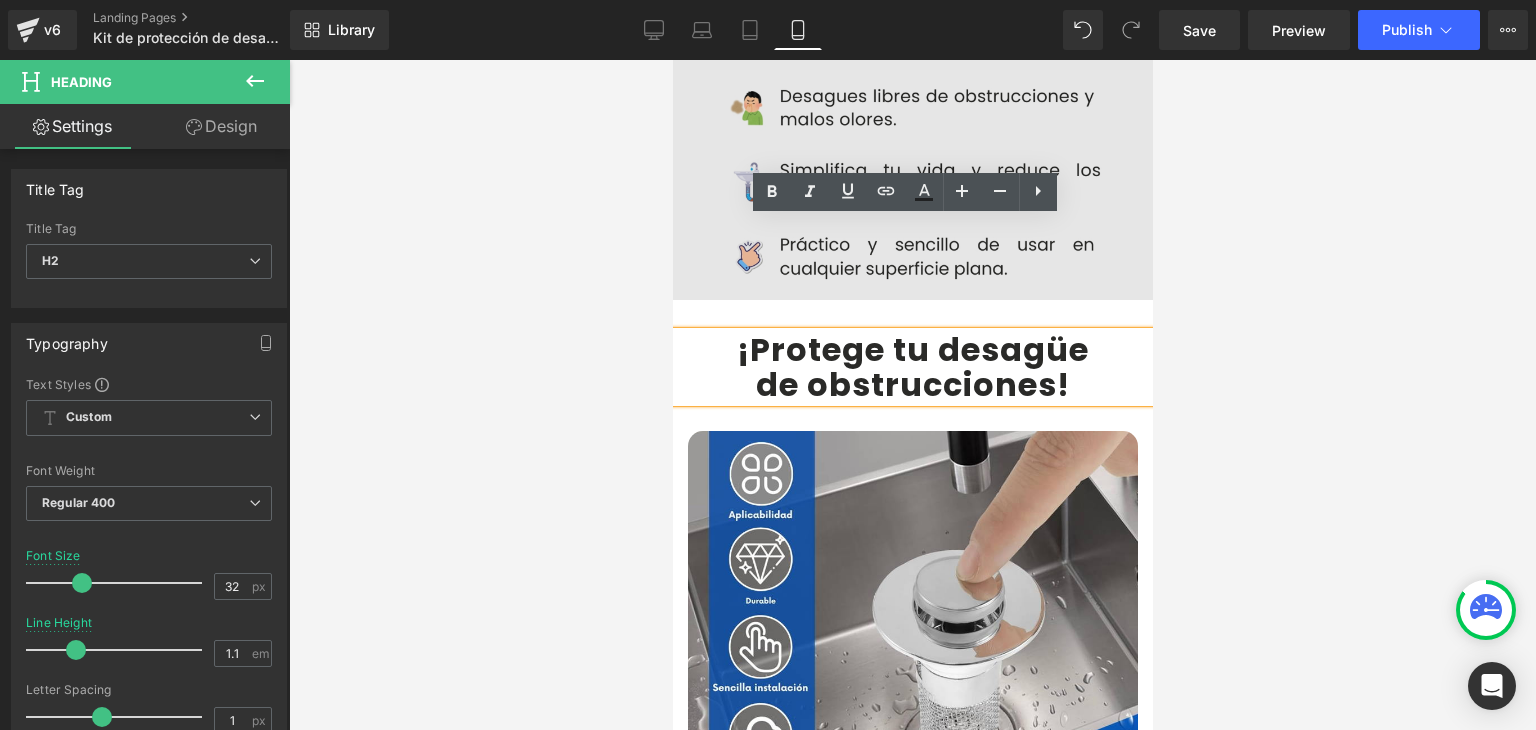 scroll, scrollTop: 4100, scrollLeft: 0, axis: vertical 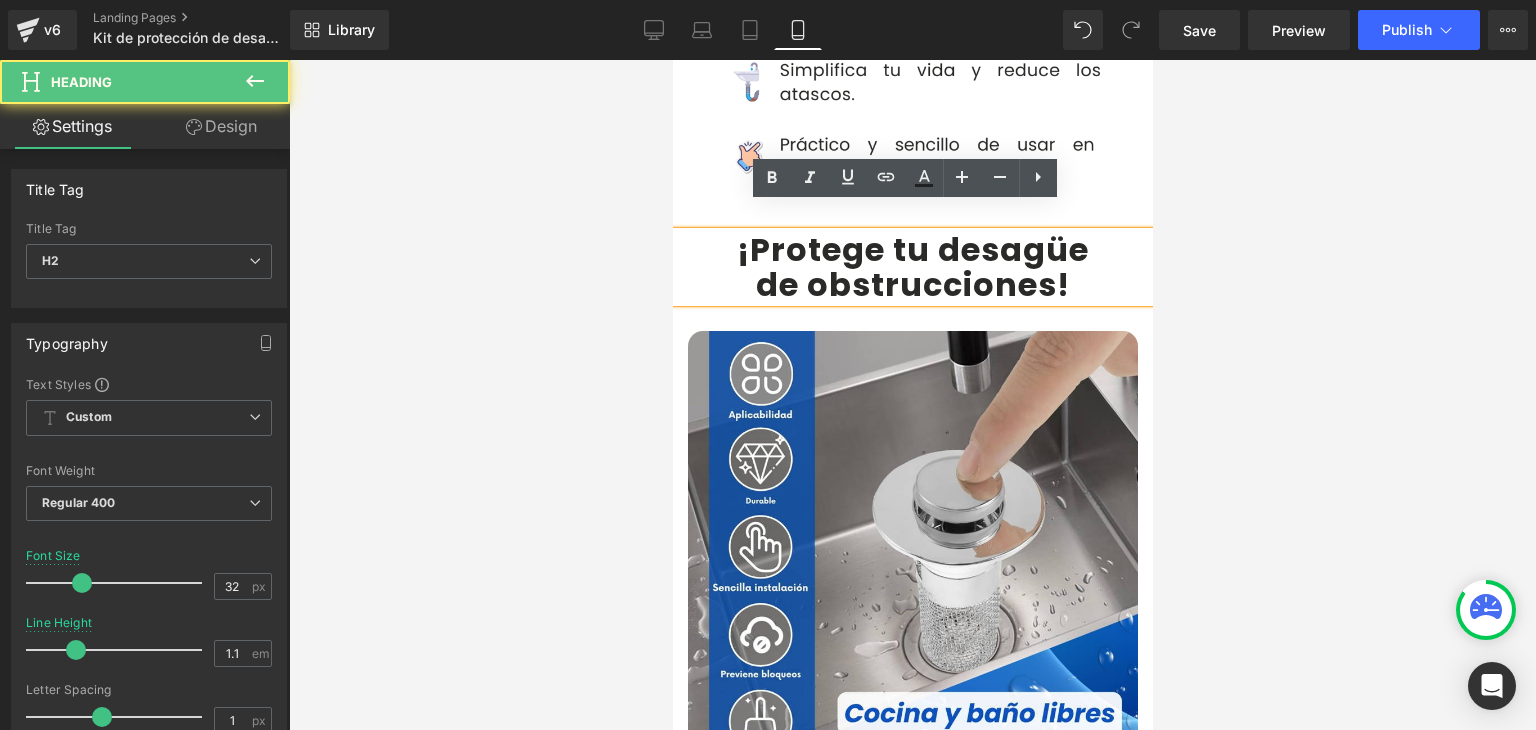 click on "¡Protege tu desagüe" at bounding box center (912, 249) 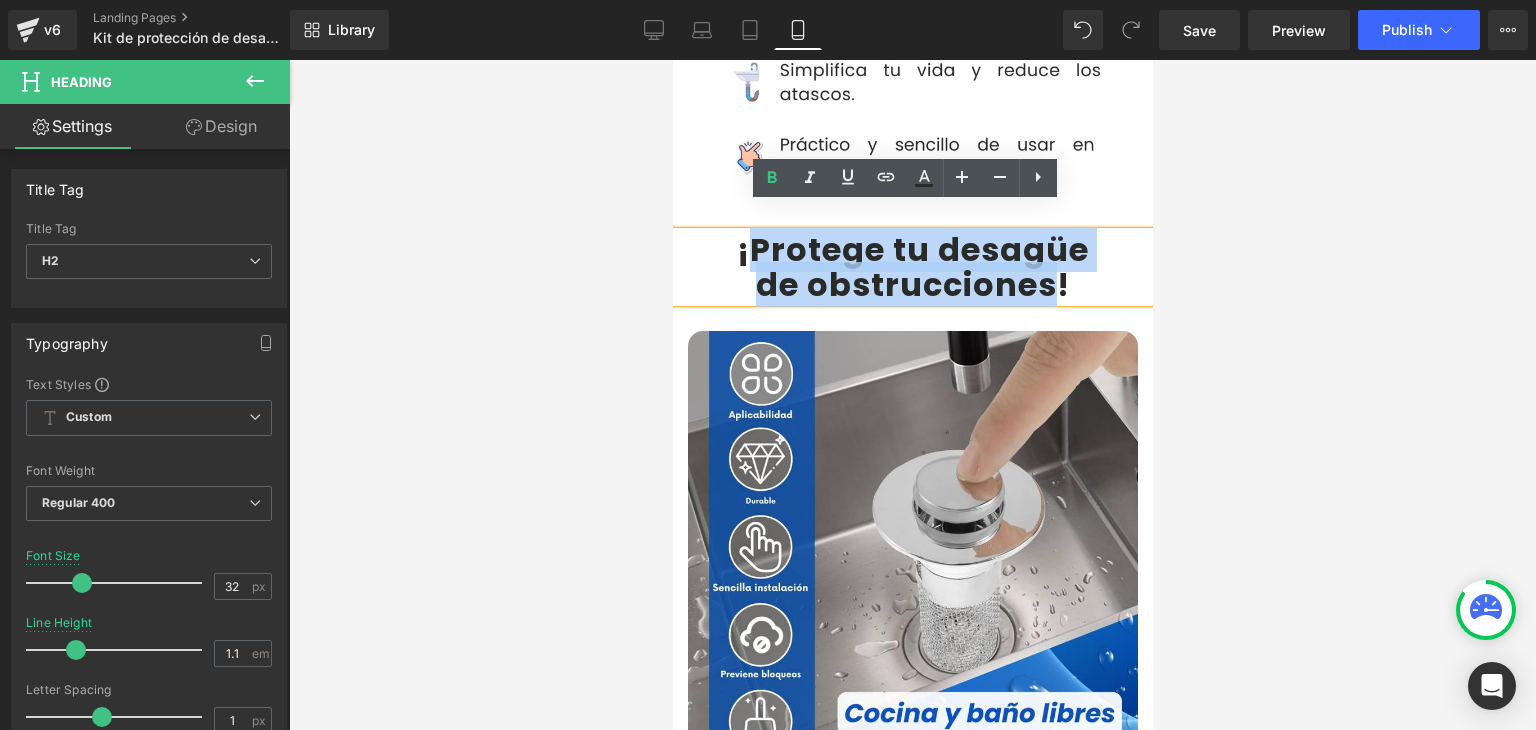 drag, startPoint x: 745, startPoint y: 220, endPoint x: 1042, endPoint y: 251, distance: 298.61346 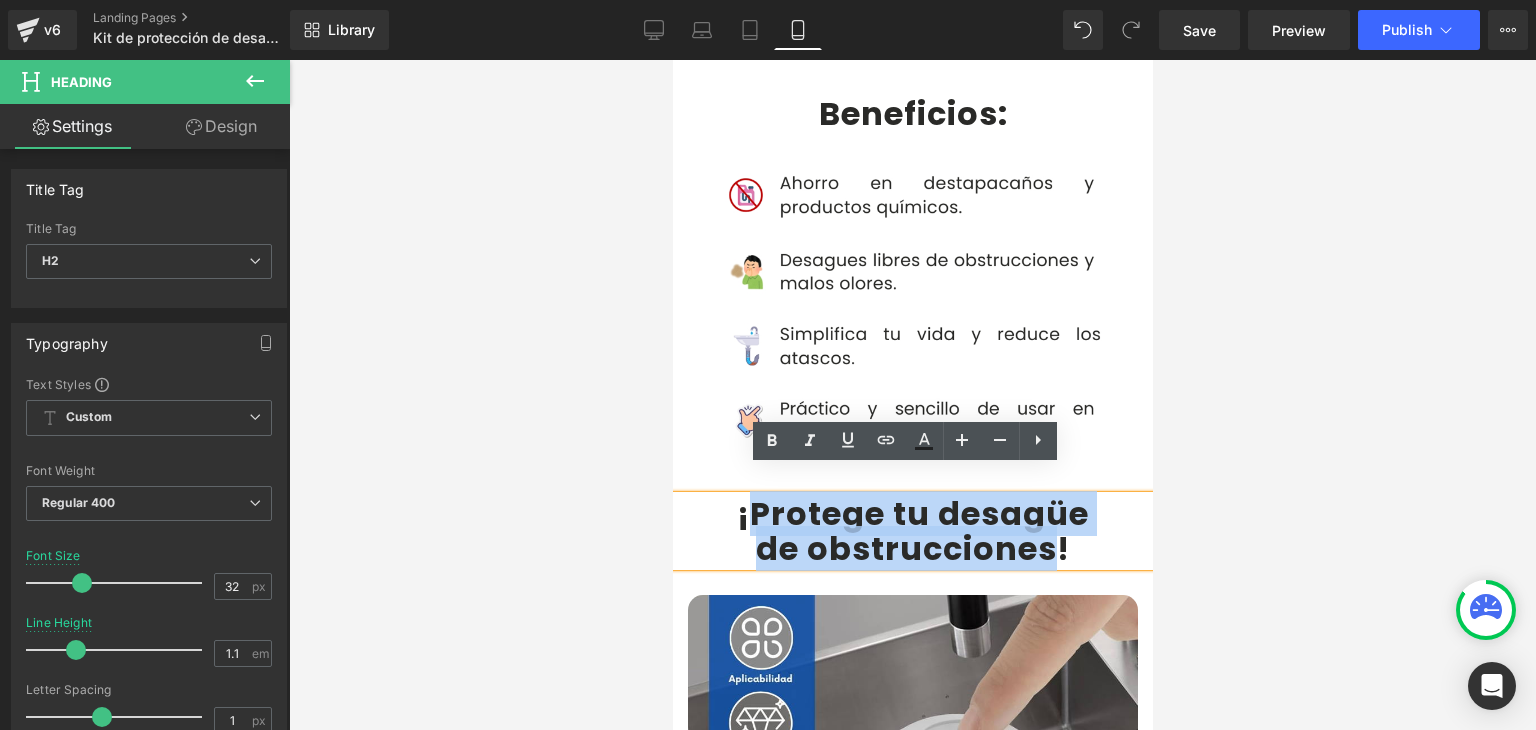 scroll, scrollTop: 3900, scrollLeft: 0, axis: vertical 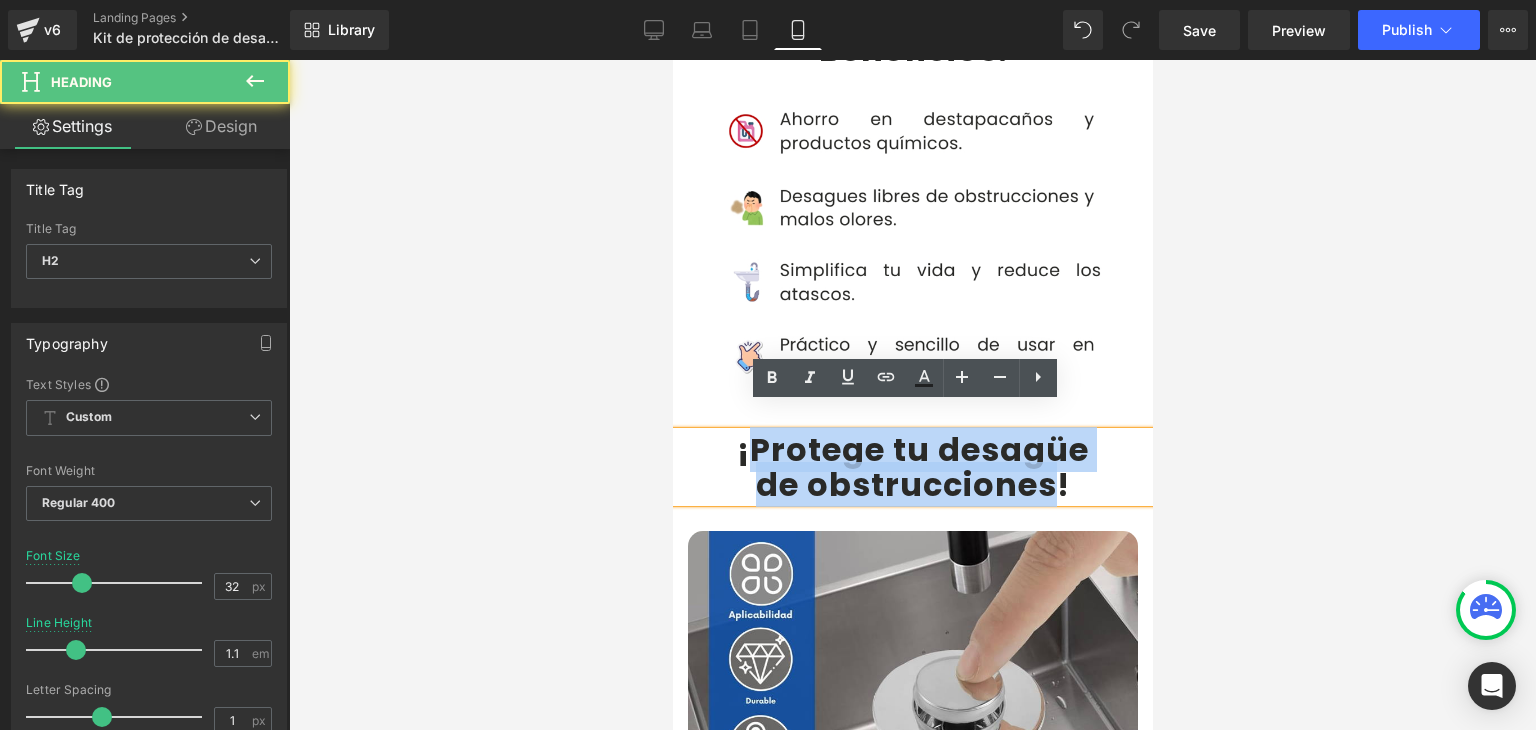 click on "de obstrucciones" at bounding box center [905, 484] 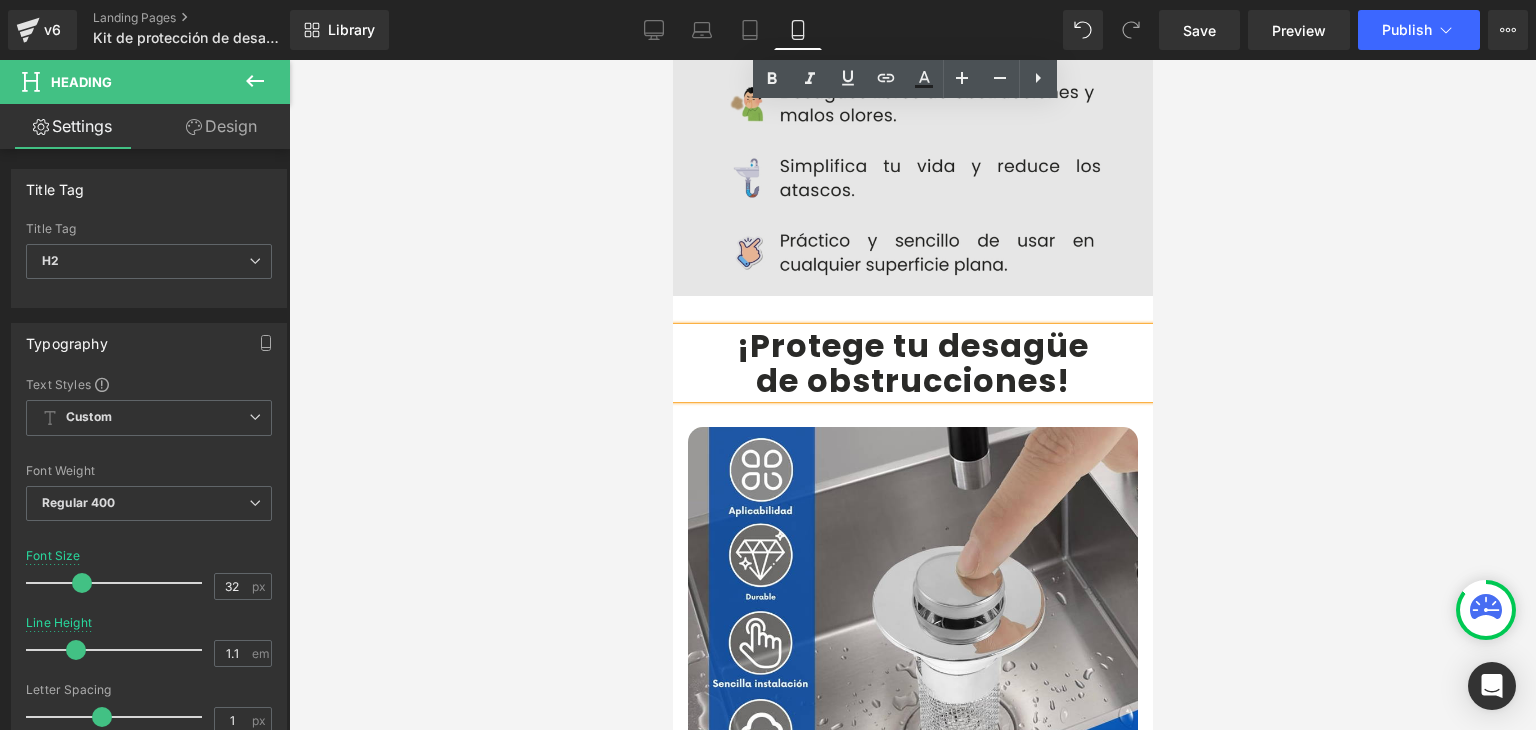 scroll, scrollTop: 4000, scrollLeft: 0, axis: vertical 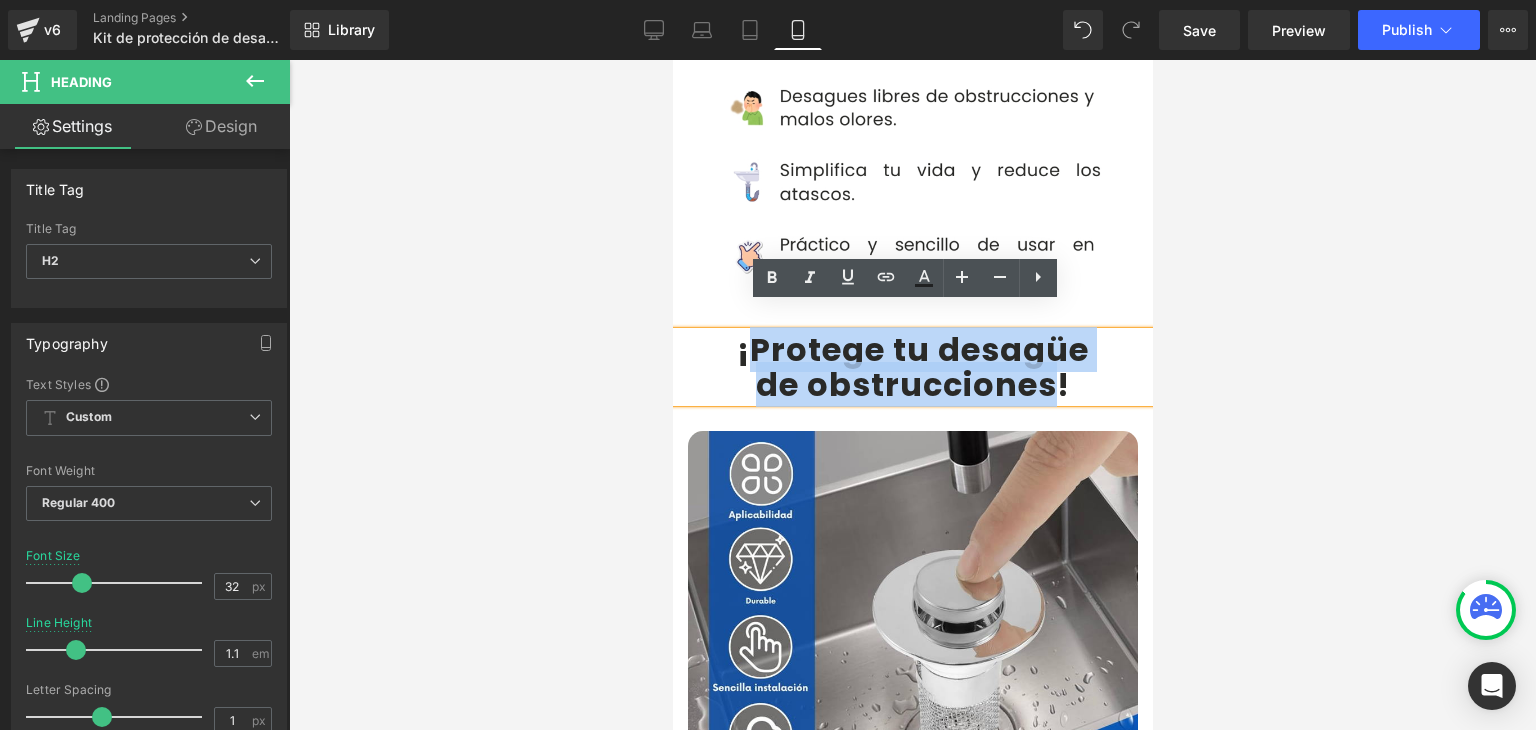 drag, startPoint x: 745, startPoint y: 317, endPoint x: 1048, endPoint y: 359, distance: 305.89703 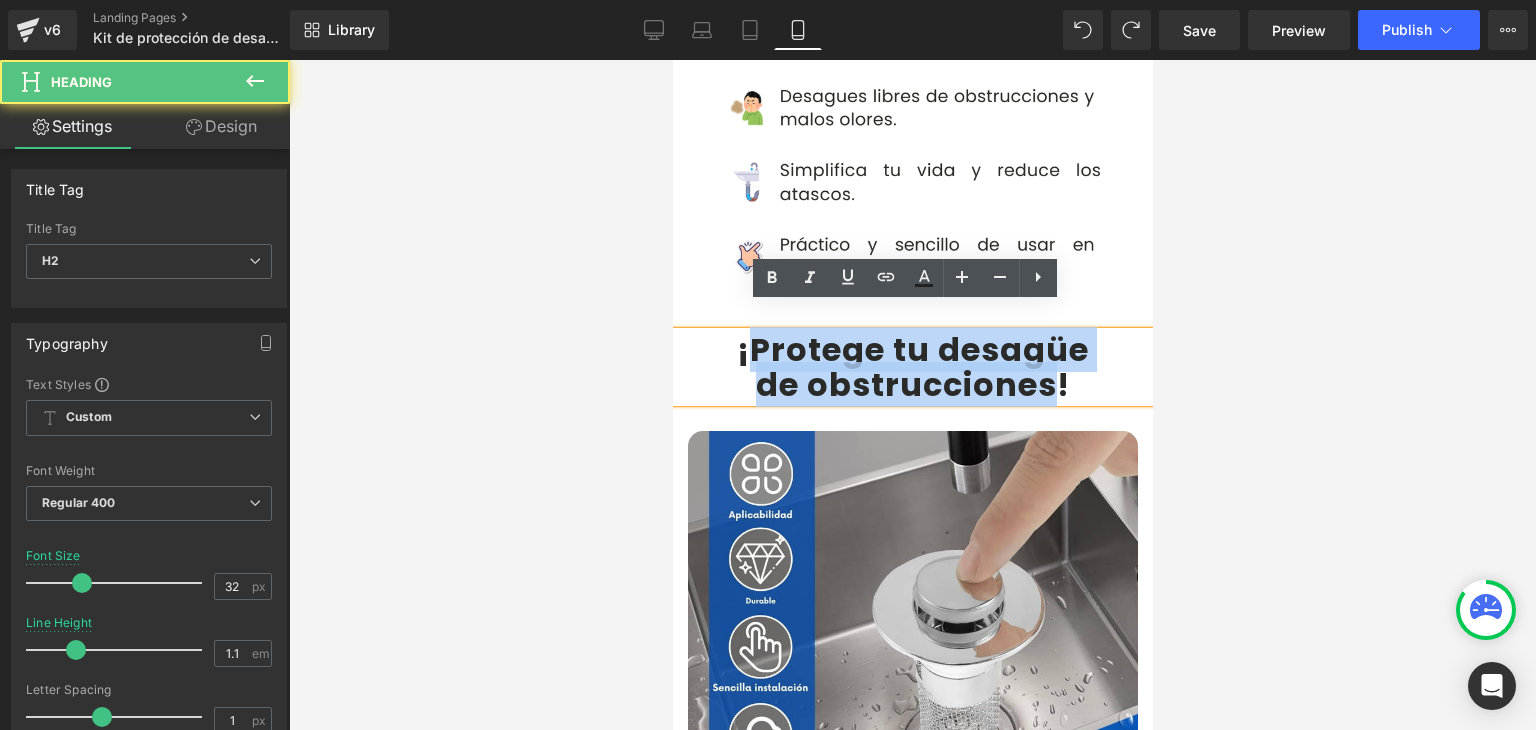 drag, startPoint x: 741, startPoint y: 321, endPoint x: 1042, endPoint y: 357, distance: 303.14517 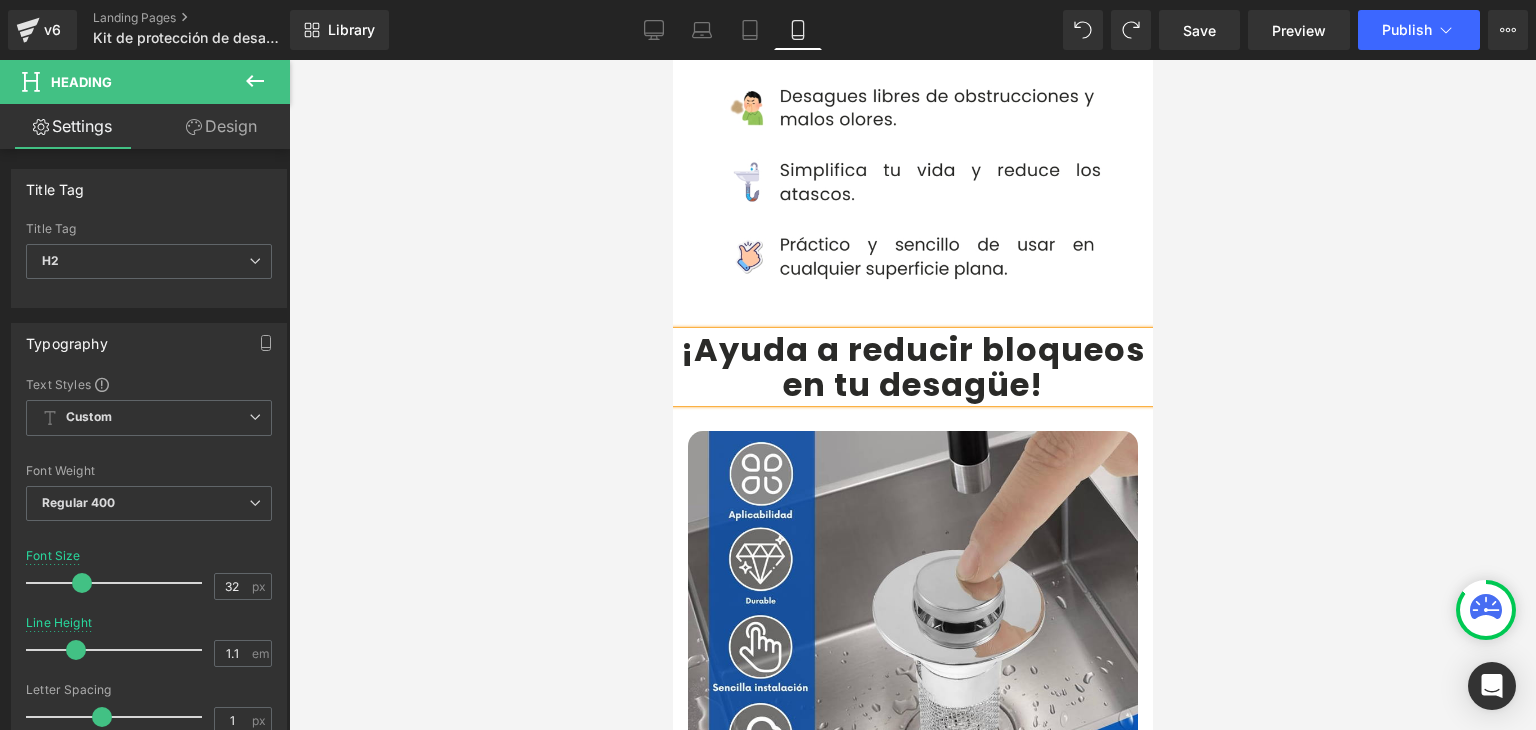 click on "¡Ayuda a reducir bloqueos en tu desagüe" at bounding box center (912, 367) 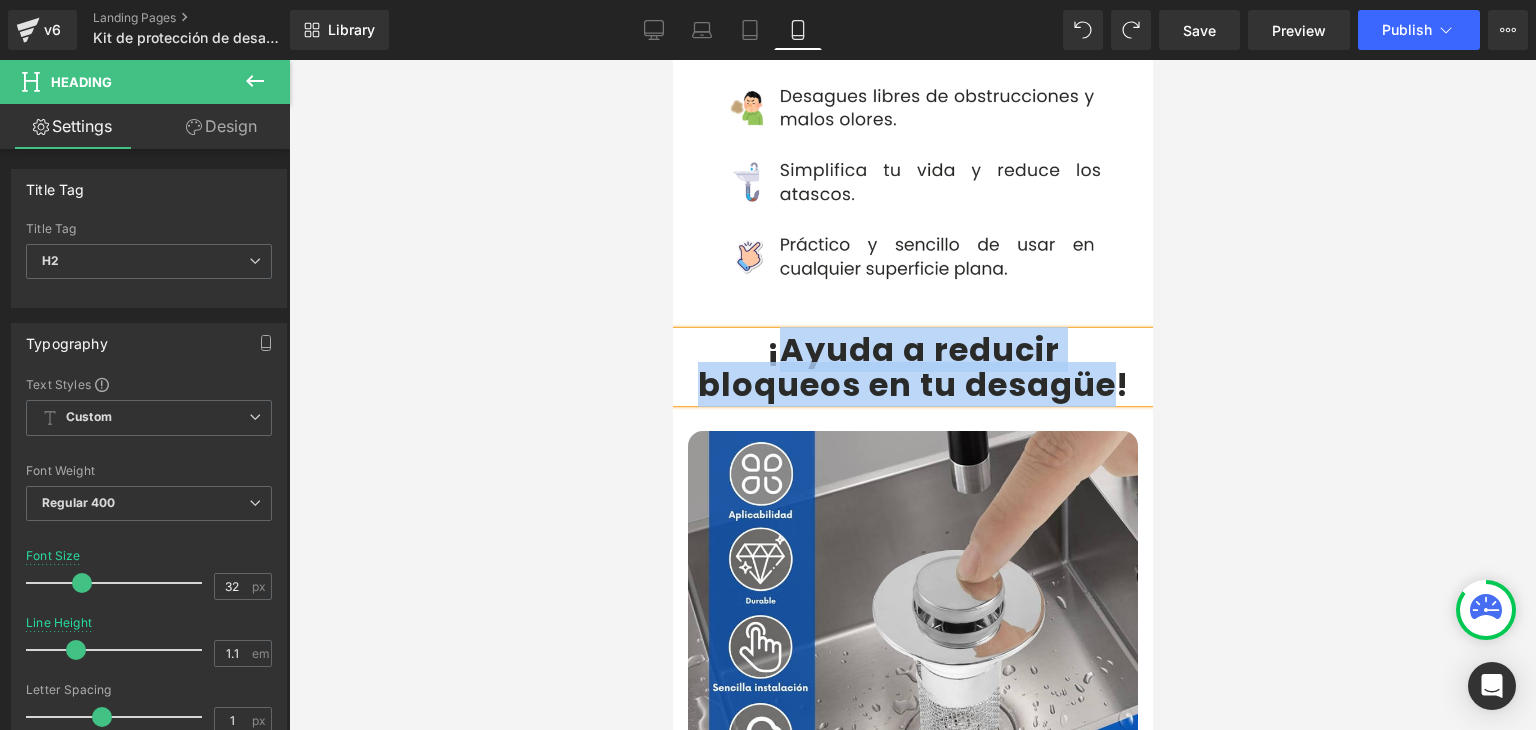 drag, startPoint x: 774, startPoint y: 325, endPoint x: 1098, endPoint y: 354, distance: 325.29526 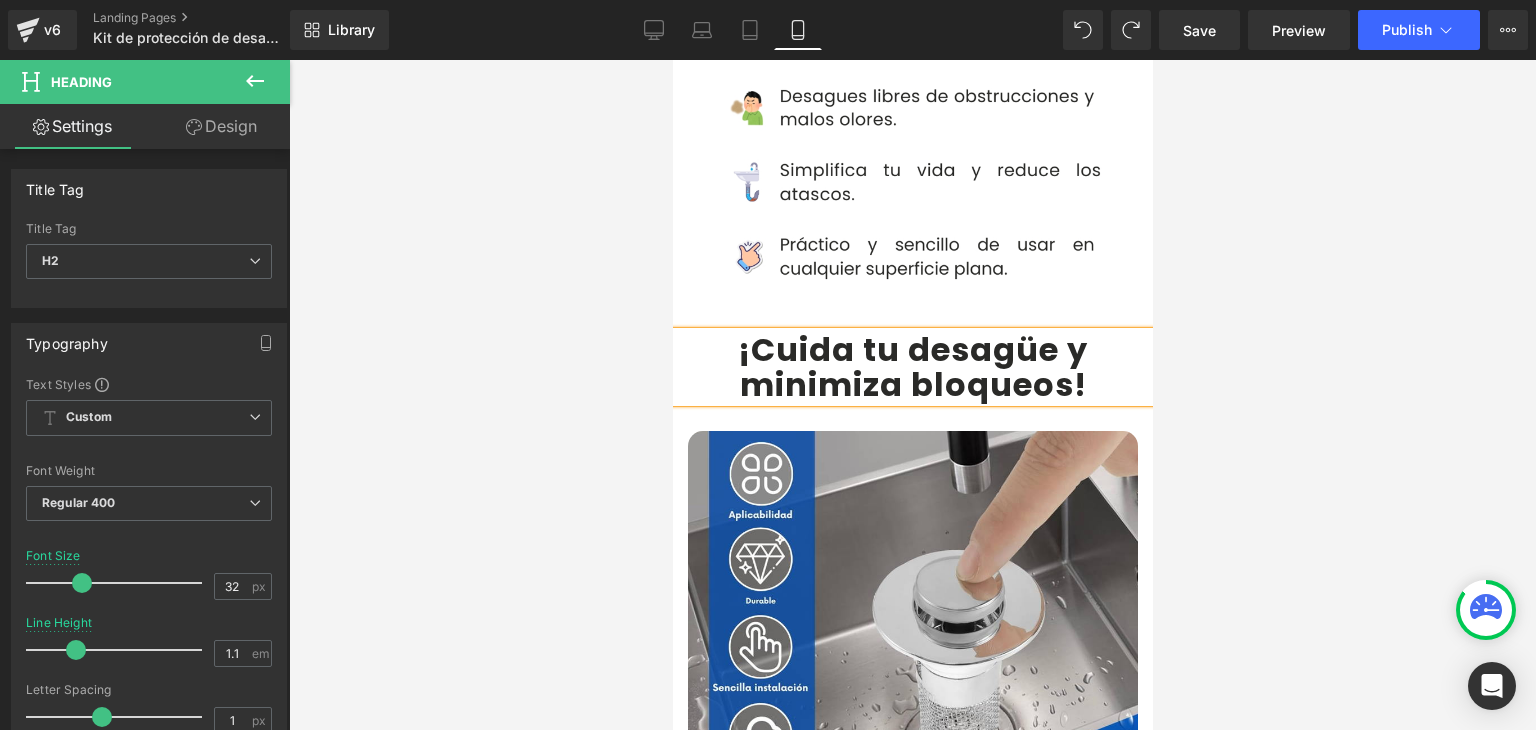 click at bounding box center (912, 395) 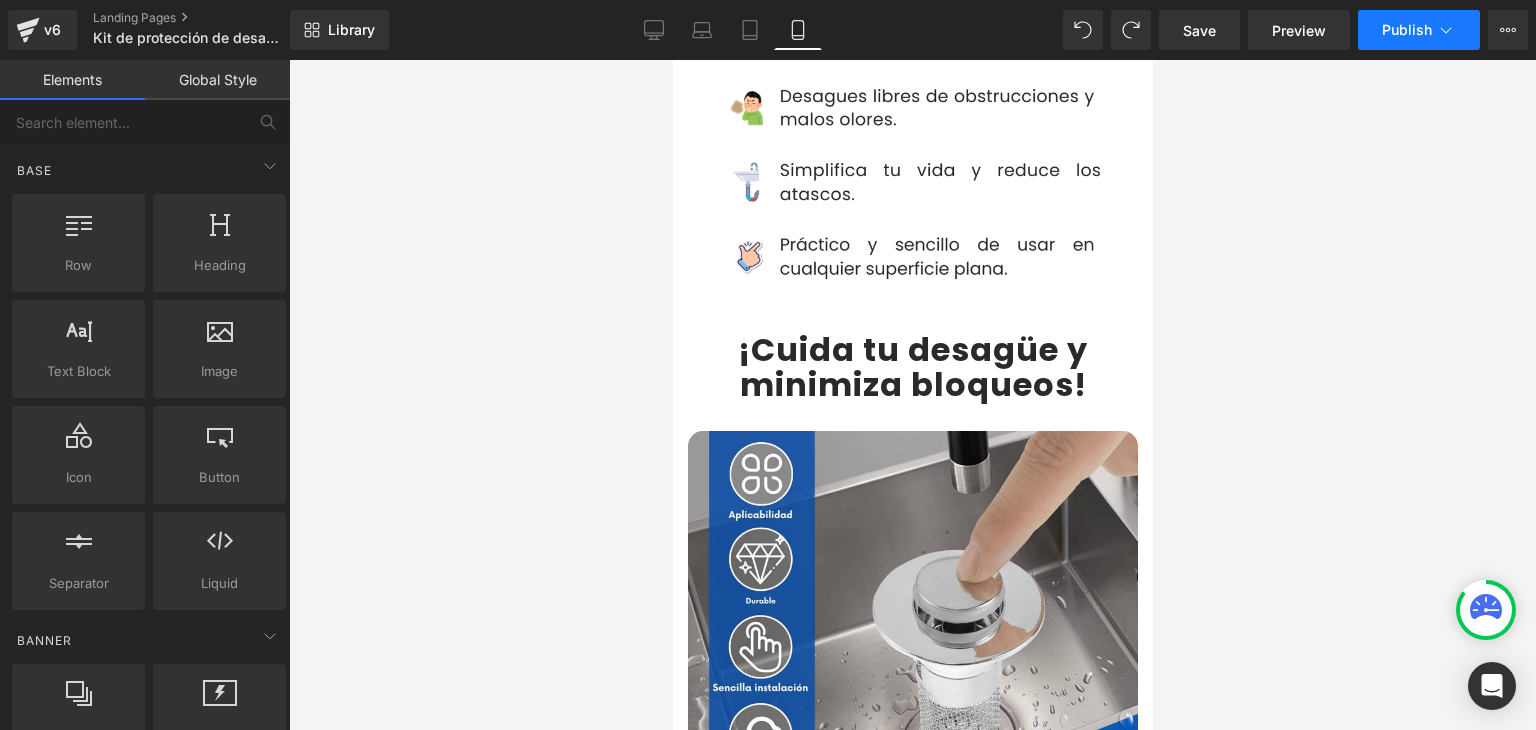 click on "Publish" at bounding box center (1407, 30) 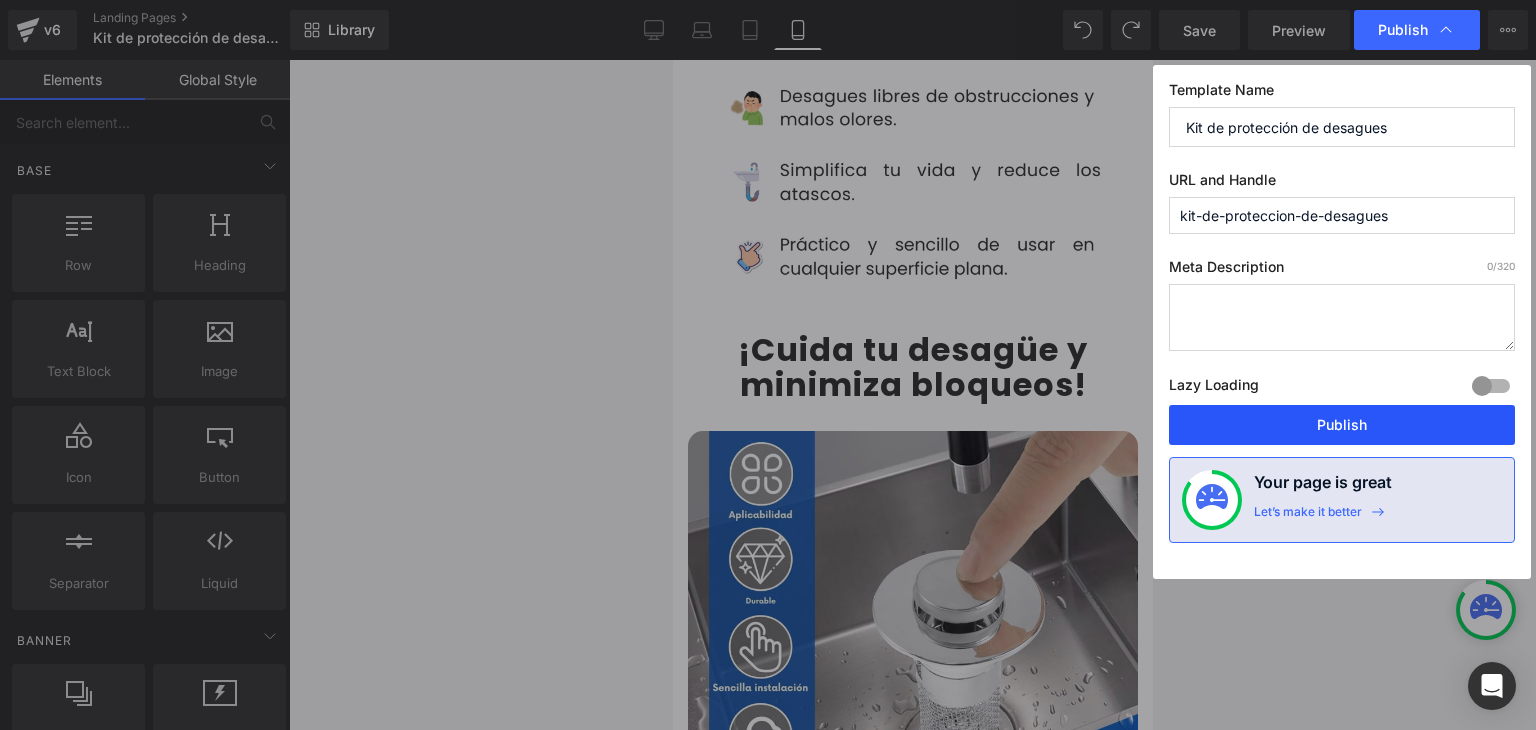 click on "Publish" at bounding box center [1342, 425] 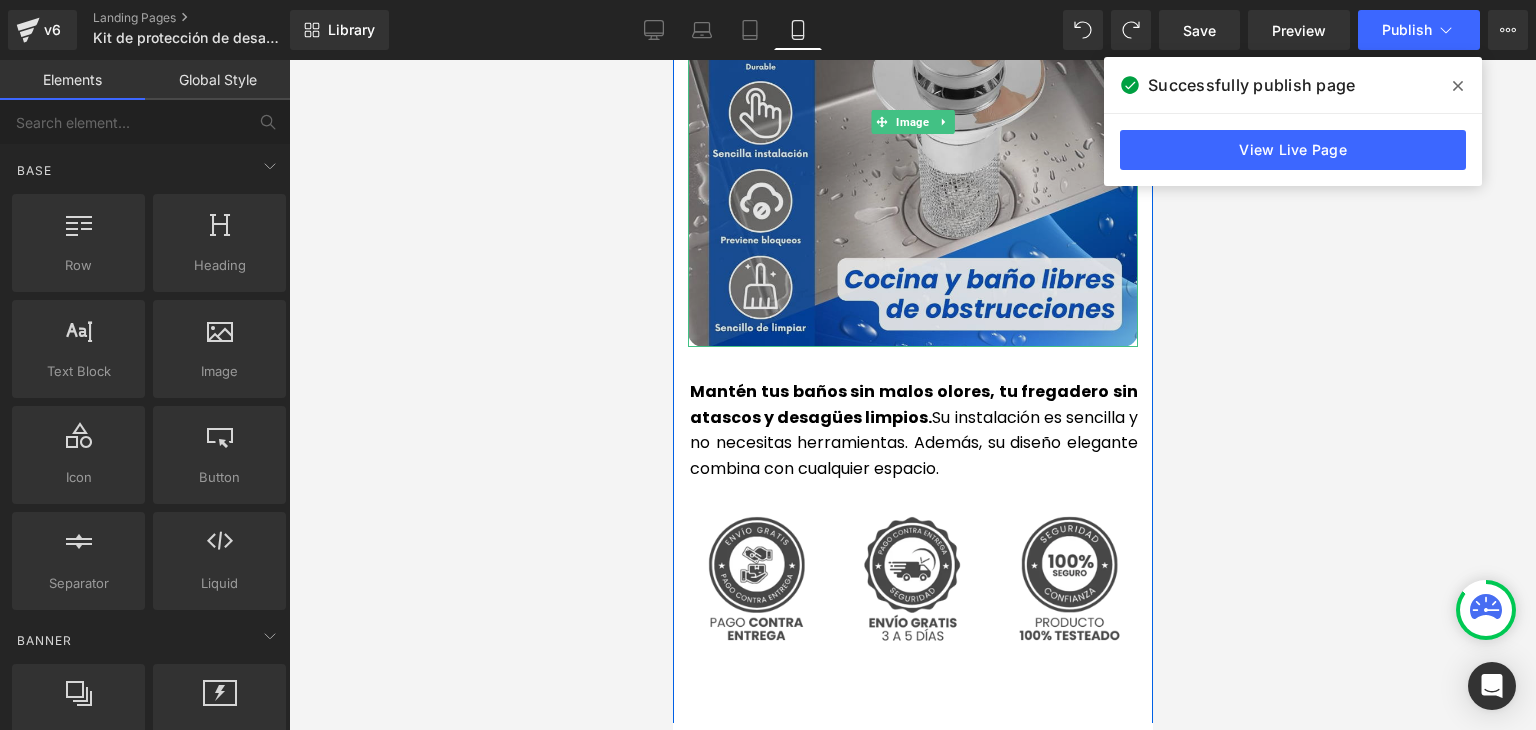scroll, scrollTop: 4600, scrollLeft: 0, axis: vertical 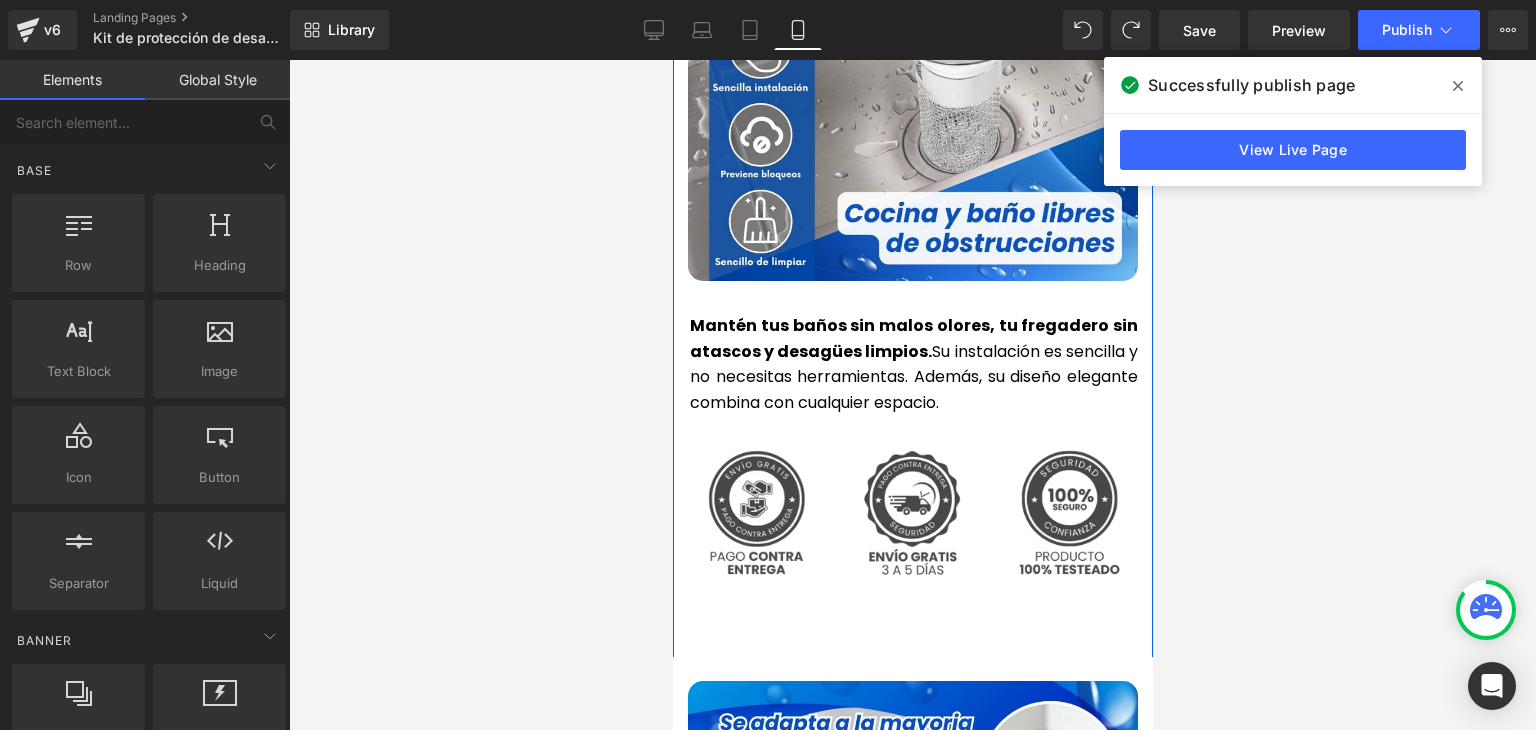click on "Mantén tus baños sin malos olores, tu fregadero sin atascos y desagües limpios." at bounding box center (913, 338) 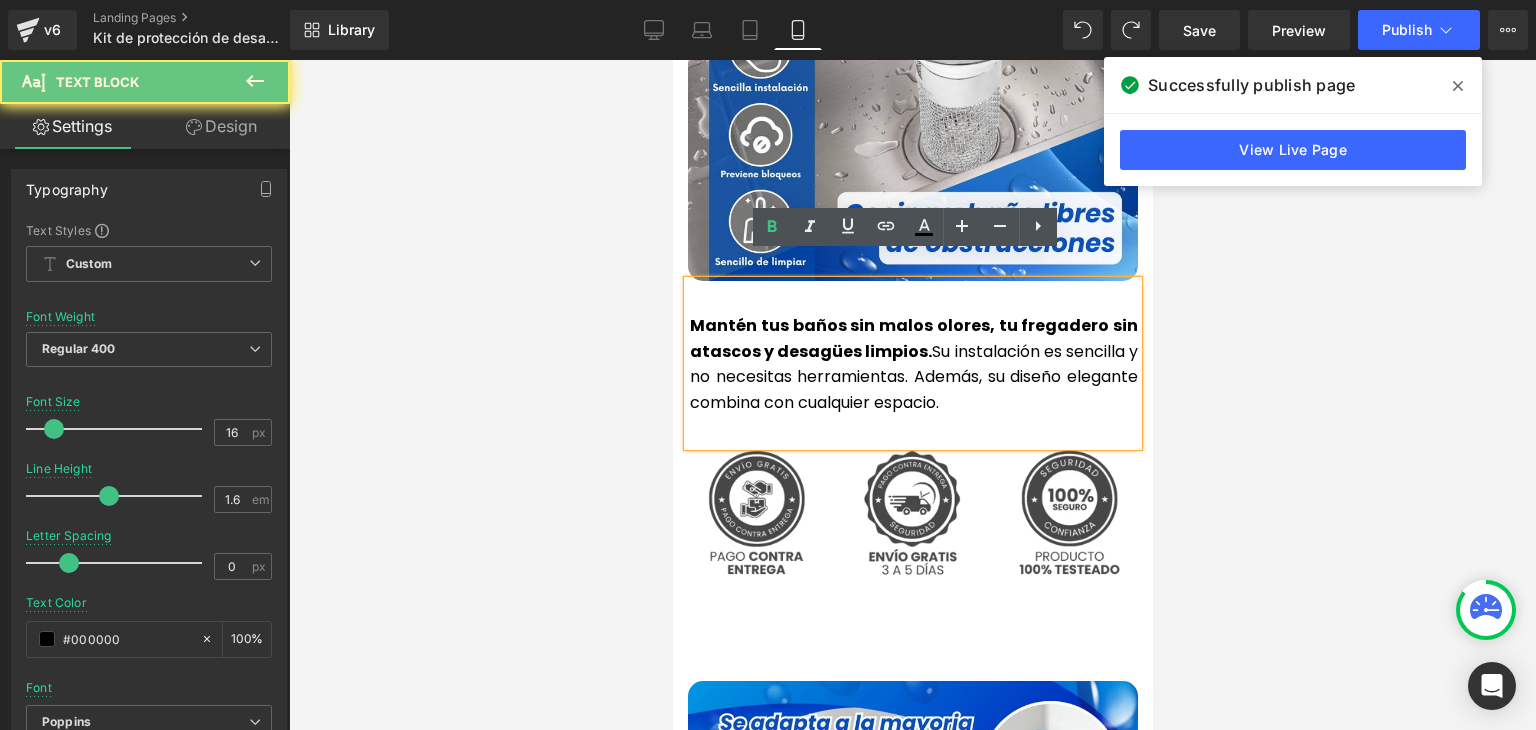 click on "Mantén tus baños sin malos olores, tu fregadero sin atascos y desagües limpios." at bounding box center [913, 338] 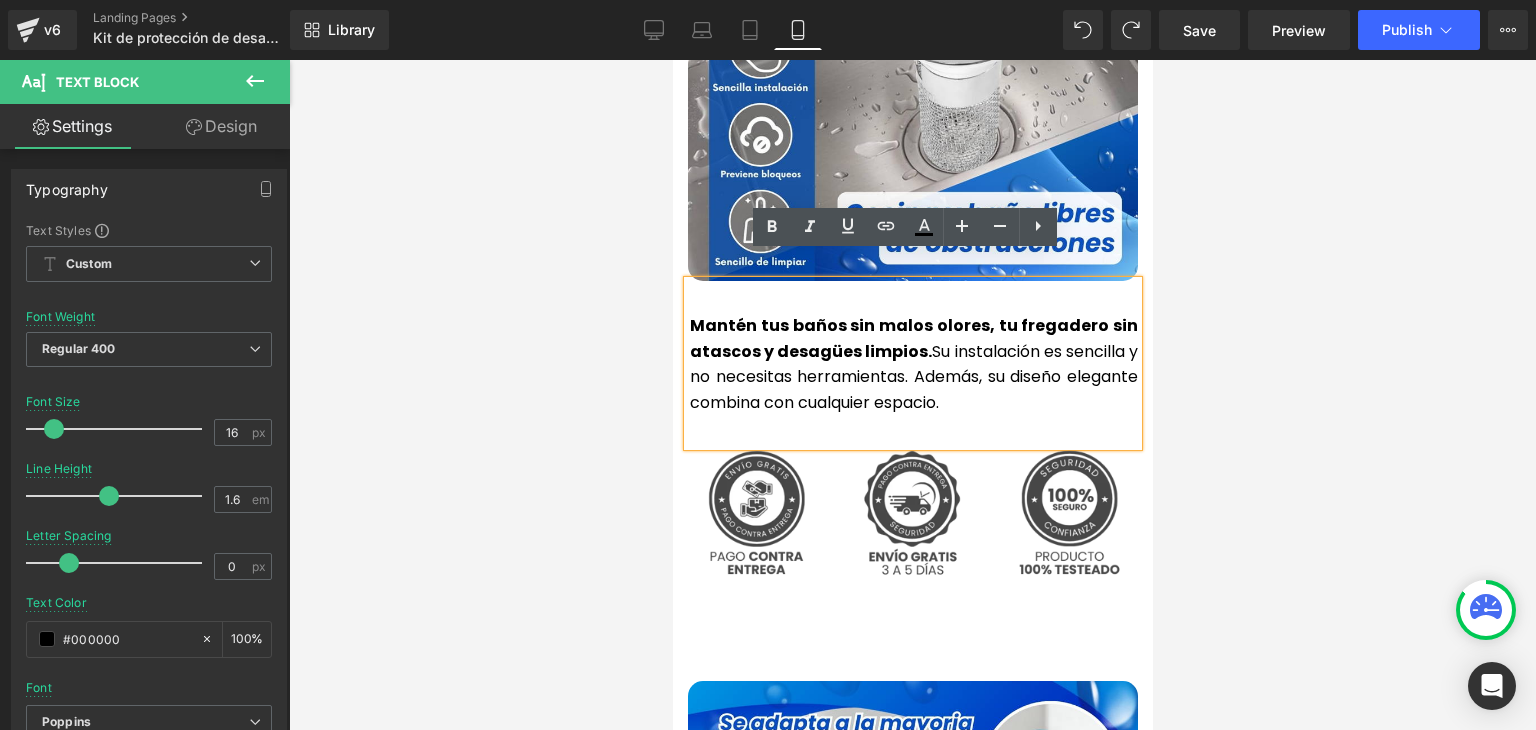 click on "Mantén tus baños sin malos olores, tu fregadero sin atascos y desagües limpios.  Su instalación es sencilla y no necesitas herramientas. Además, su diseño elegante combina con cualquier espacio." at bounding box center [913, 364] 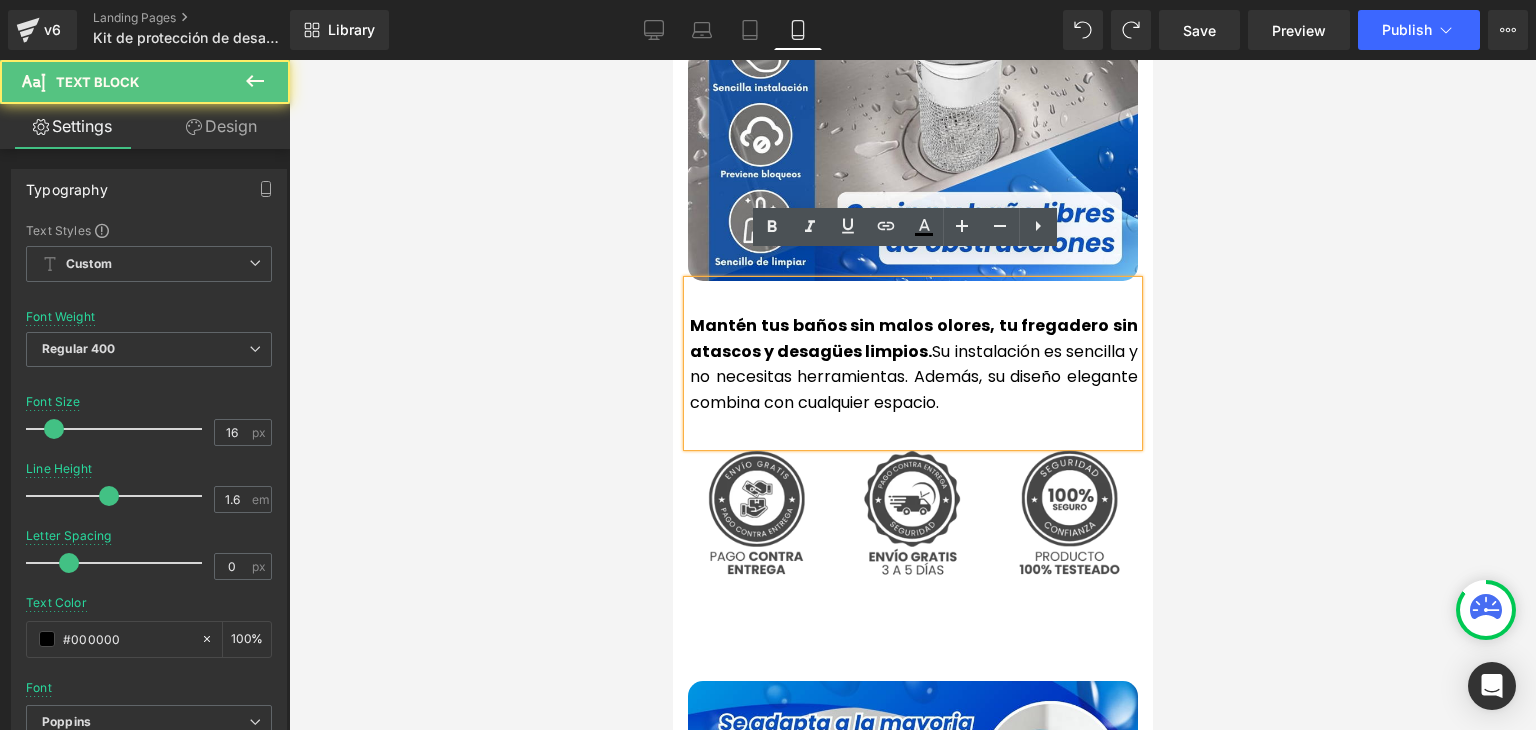 click on "Mantén tus baños sin malos olores, tu fregadero sin atascos y desagües limpios.  Su instalación es sencilla y no necesitas herramientas. Además, su diseño elegante combina con cualquier espacio." at bounding box center [913, 364] 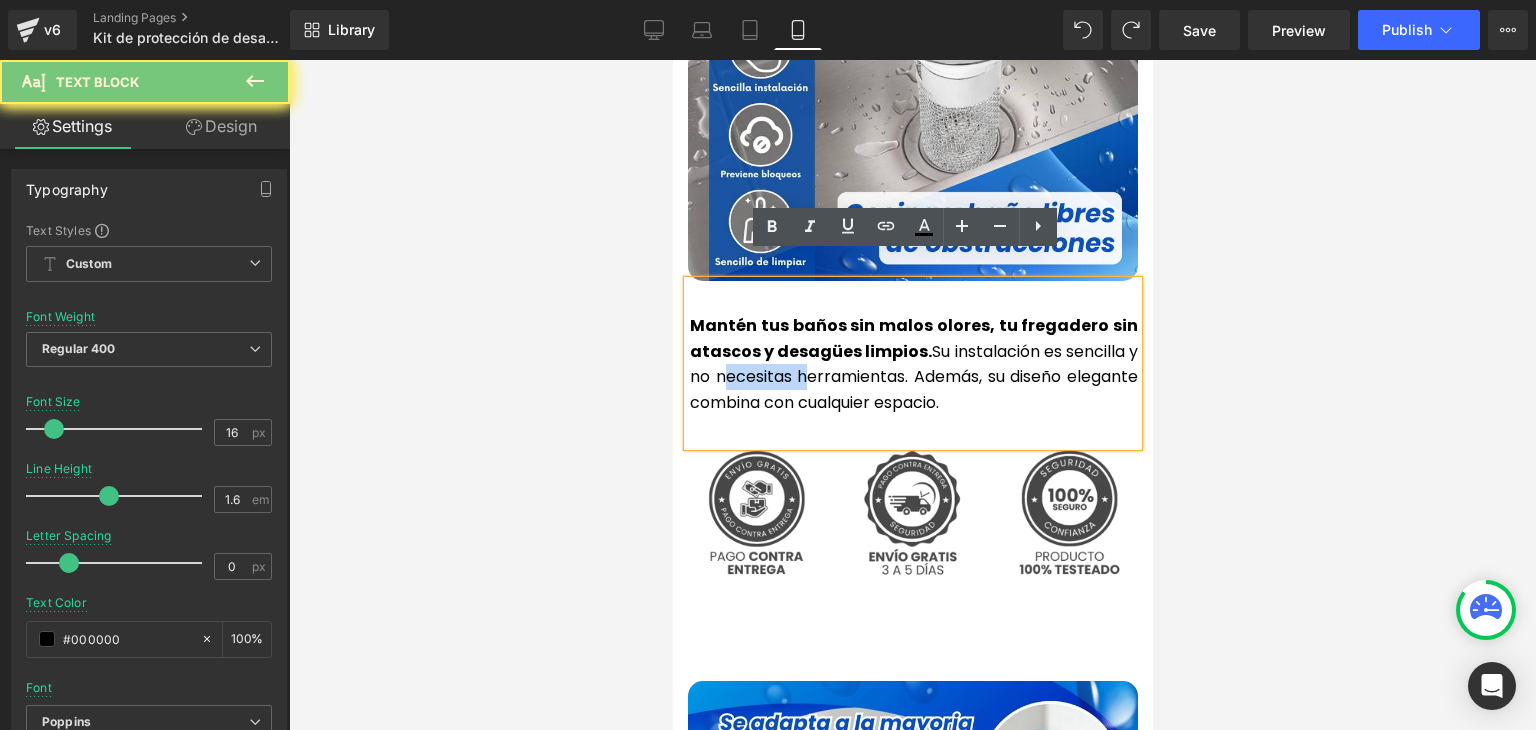 click on "Mantén tus baños sin malos olores, tu fregadero sin atascos y desagües limpios.  Su instalación es sencilla y no necesitas herramientas. Además, su diseño elegante combina con cualquier espacio." at bounding box center (913, 364) 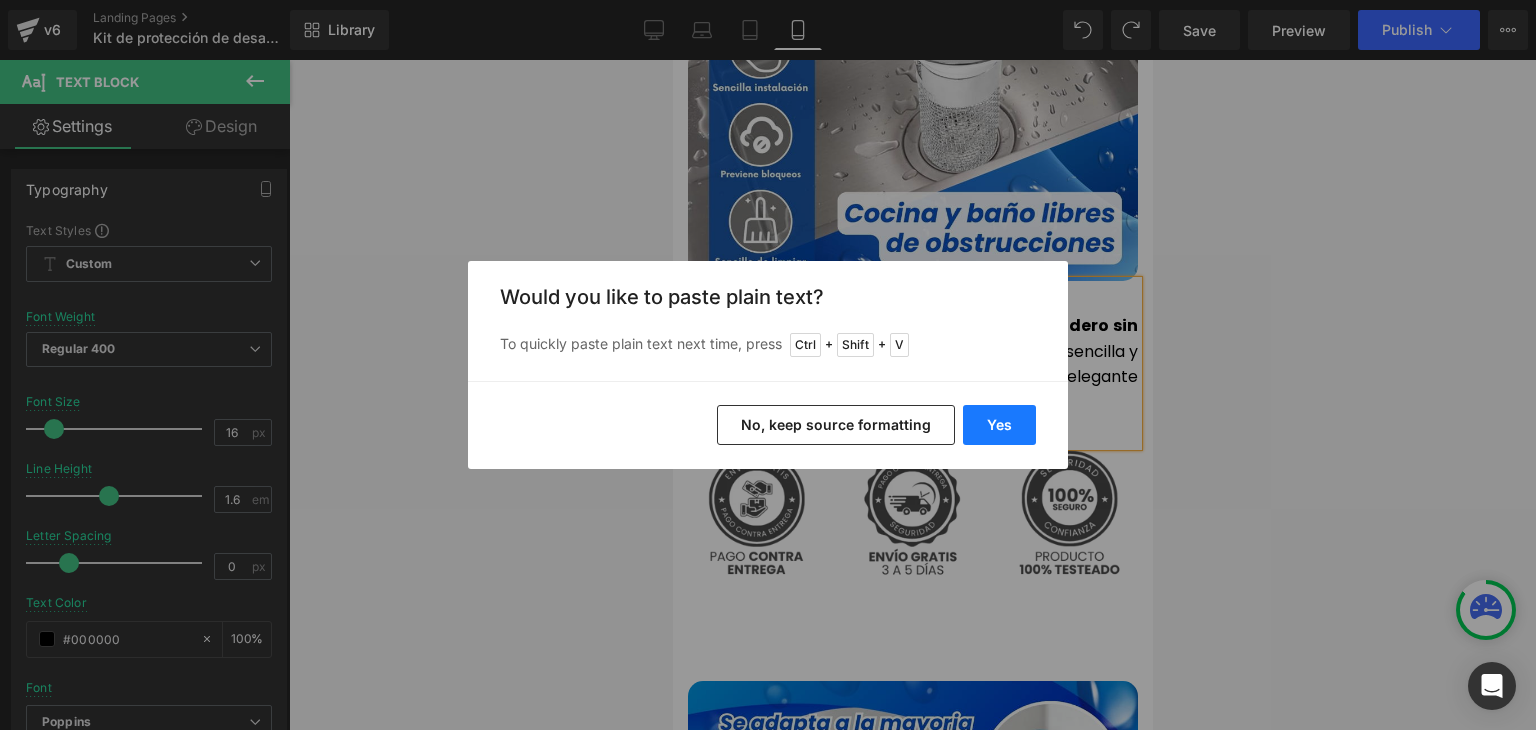 click on "Yes" at bounding box center (999, 425) 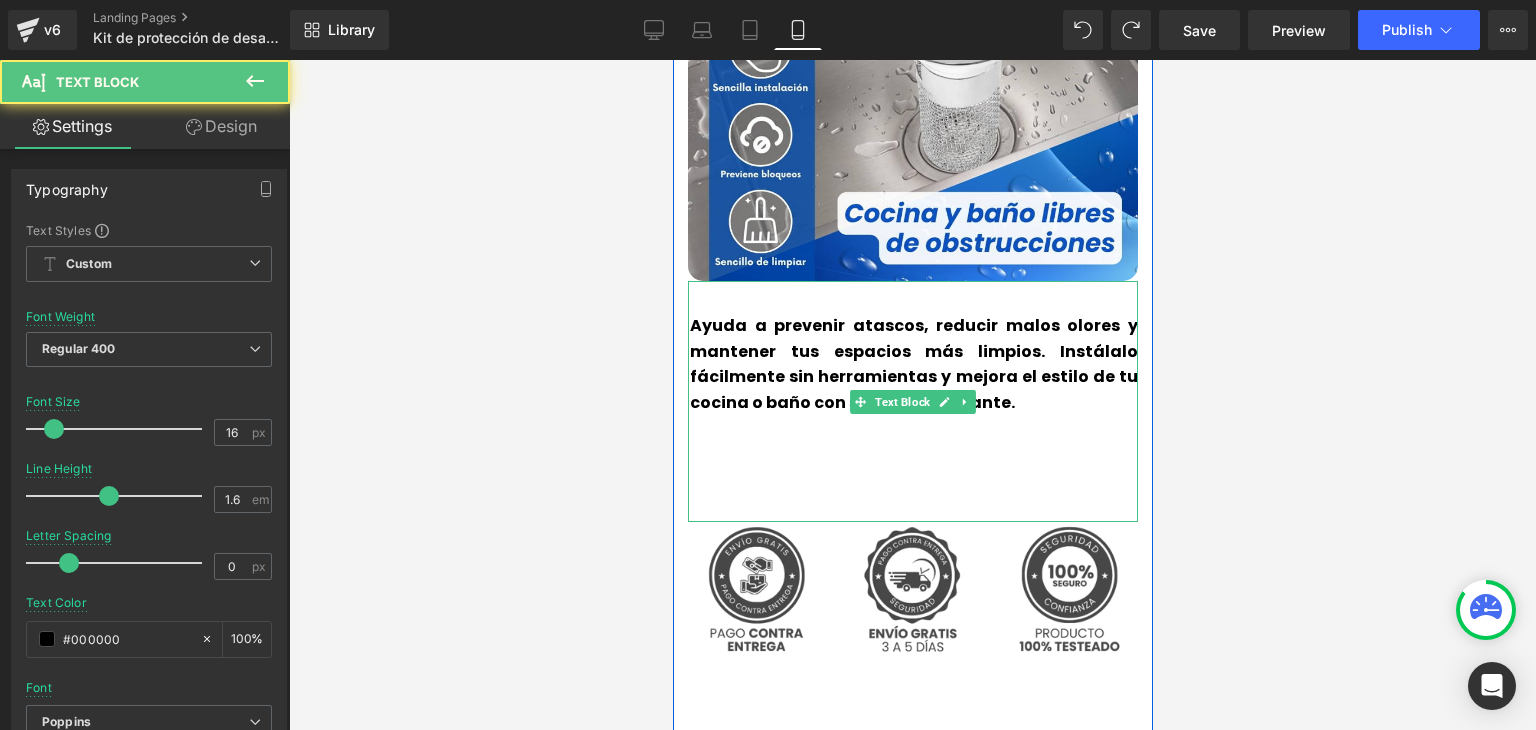click at bounding box center [913, 480] 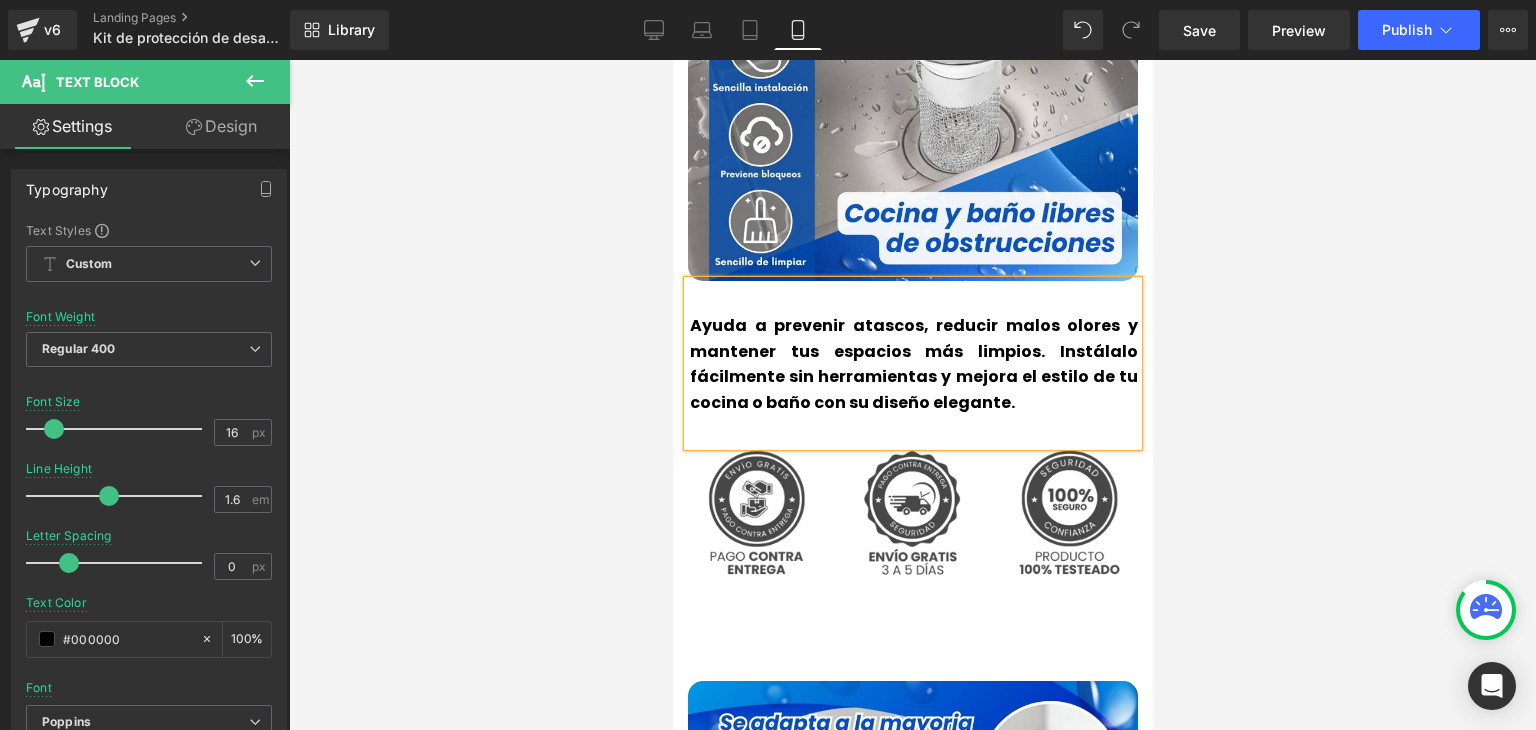 click on "Ayuda a prevenir atascos, reducir malos olores y mantener tus espacios más limpios. Instálalo fácilmente sin herramientas y mejora el estilo de tu cocina o baño con su diseño elegante." at bounding box center (913, 364) 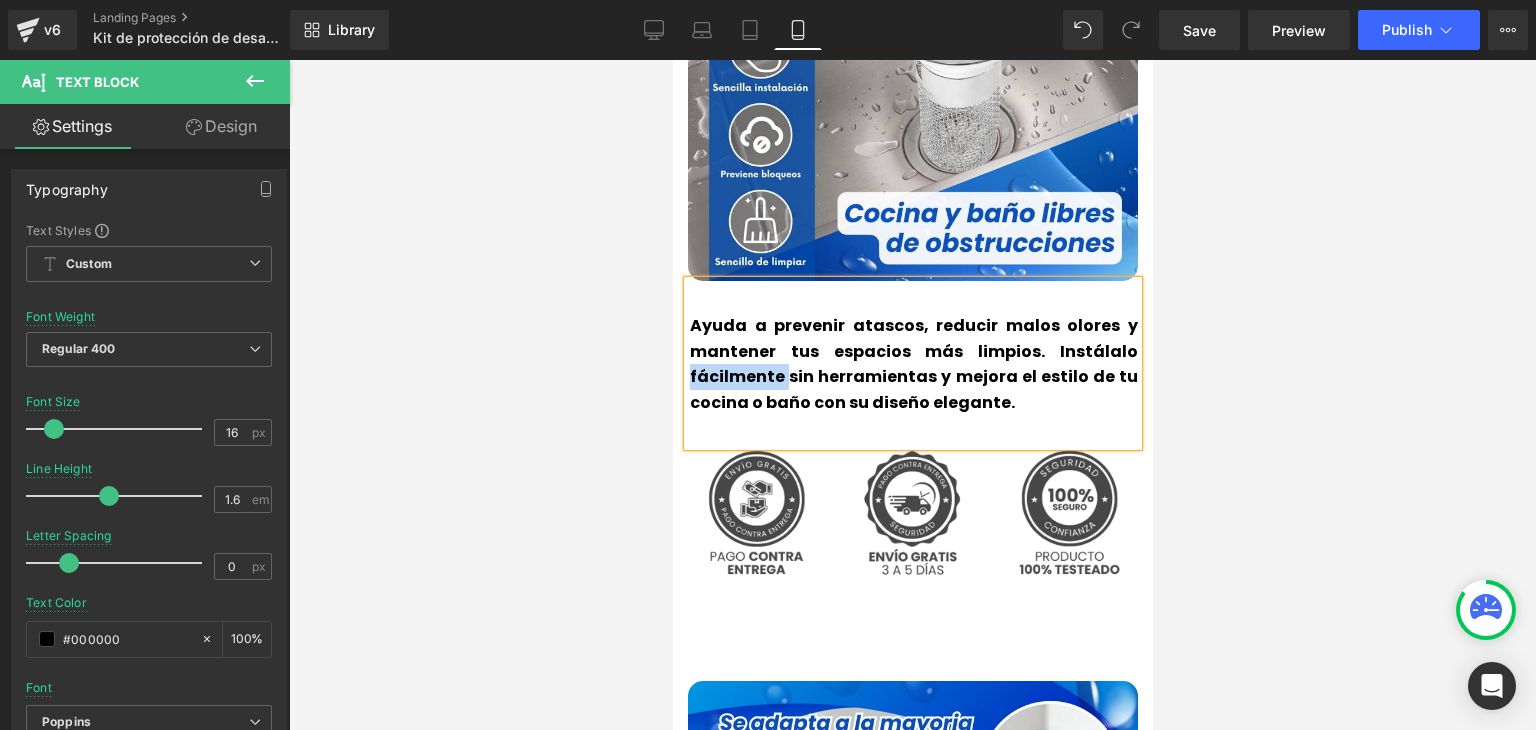 click on "Ayuda a prevenir atascos, reducir malos olores y mantener tus espacios más limpios. Instálalo fácilmente sin herramientas y mejora el estilo de tu cocina o baño con su diseño elegante." at bounding box center [913, 364] 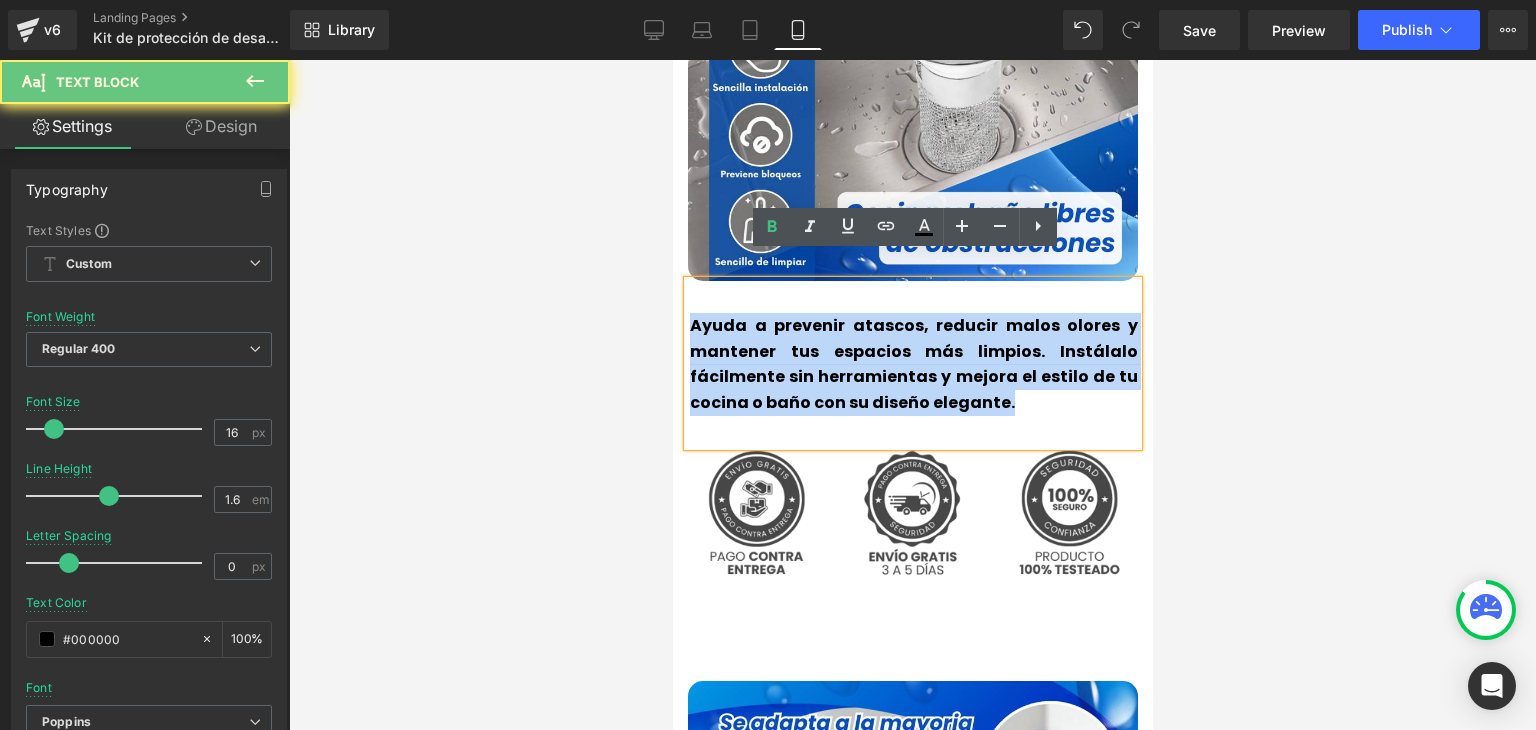 click on "Ayuda a prevenir atascos, reducir malos olores y mantener tus espacios más limpios. Instálalo fácilmente sin herramientas y mejora el estilo de tu cocina o baño con su diseño elegante." at bounding box center (913, 364) 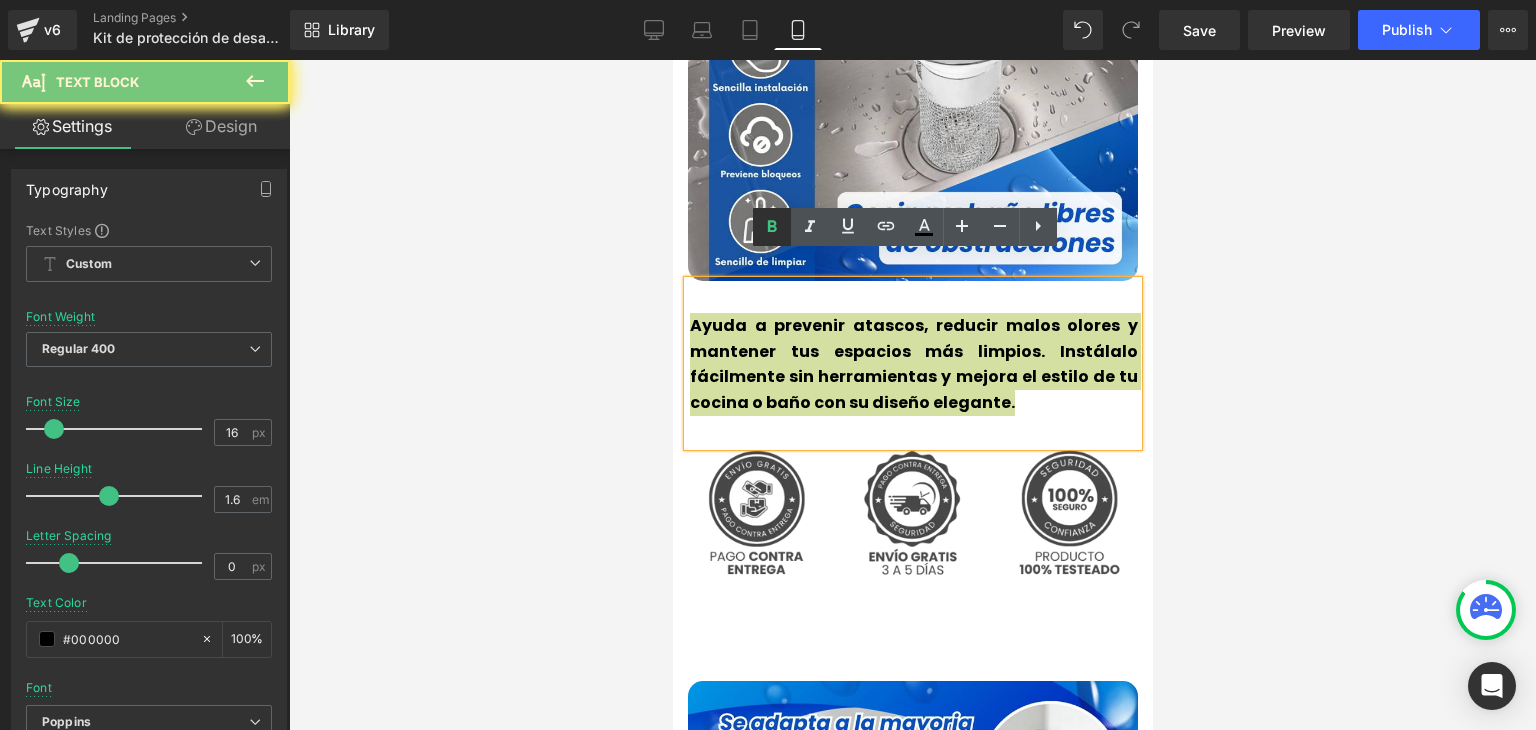 click 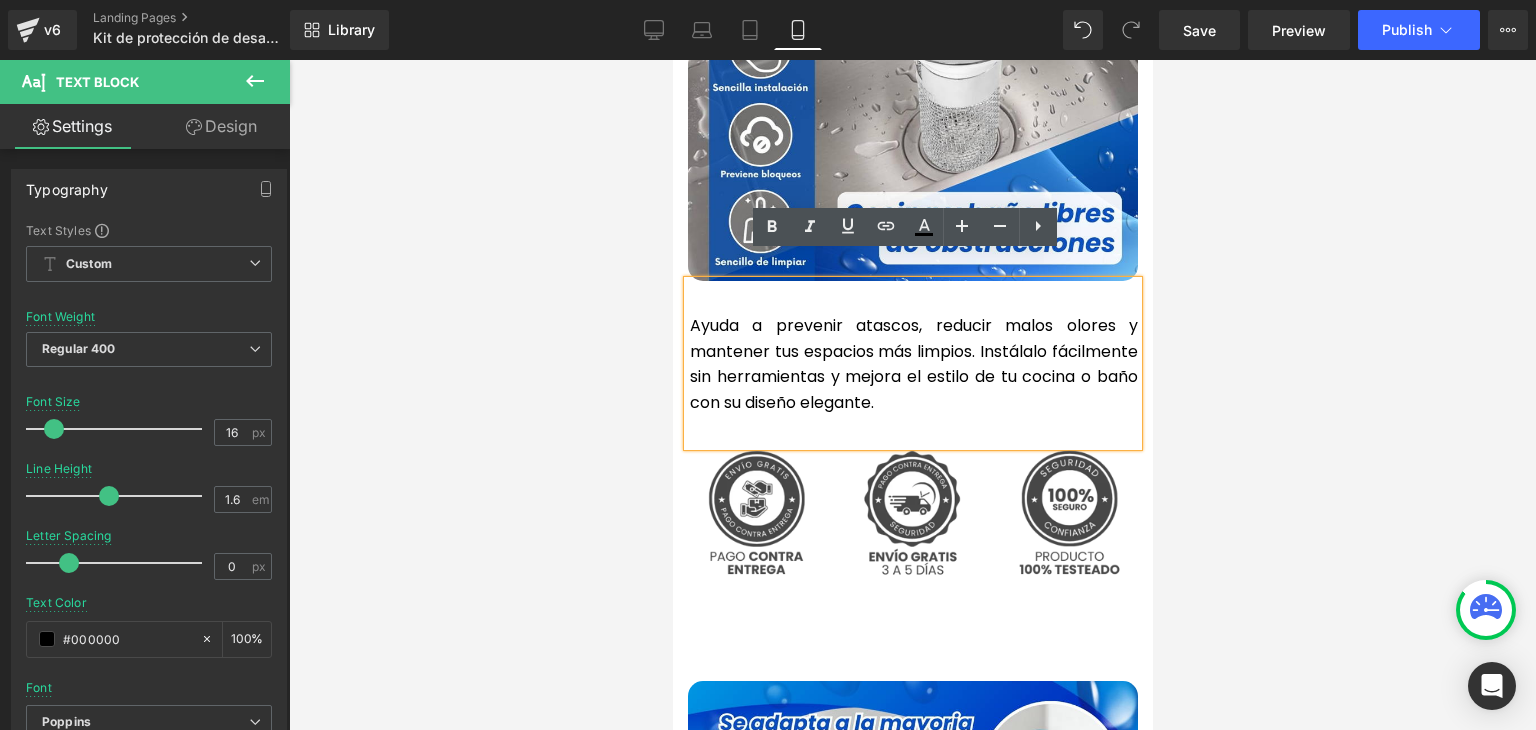 click at bounding box center (912, 395) 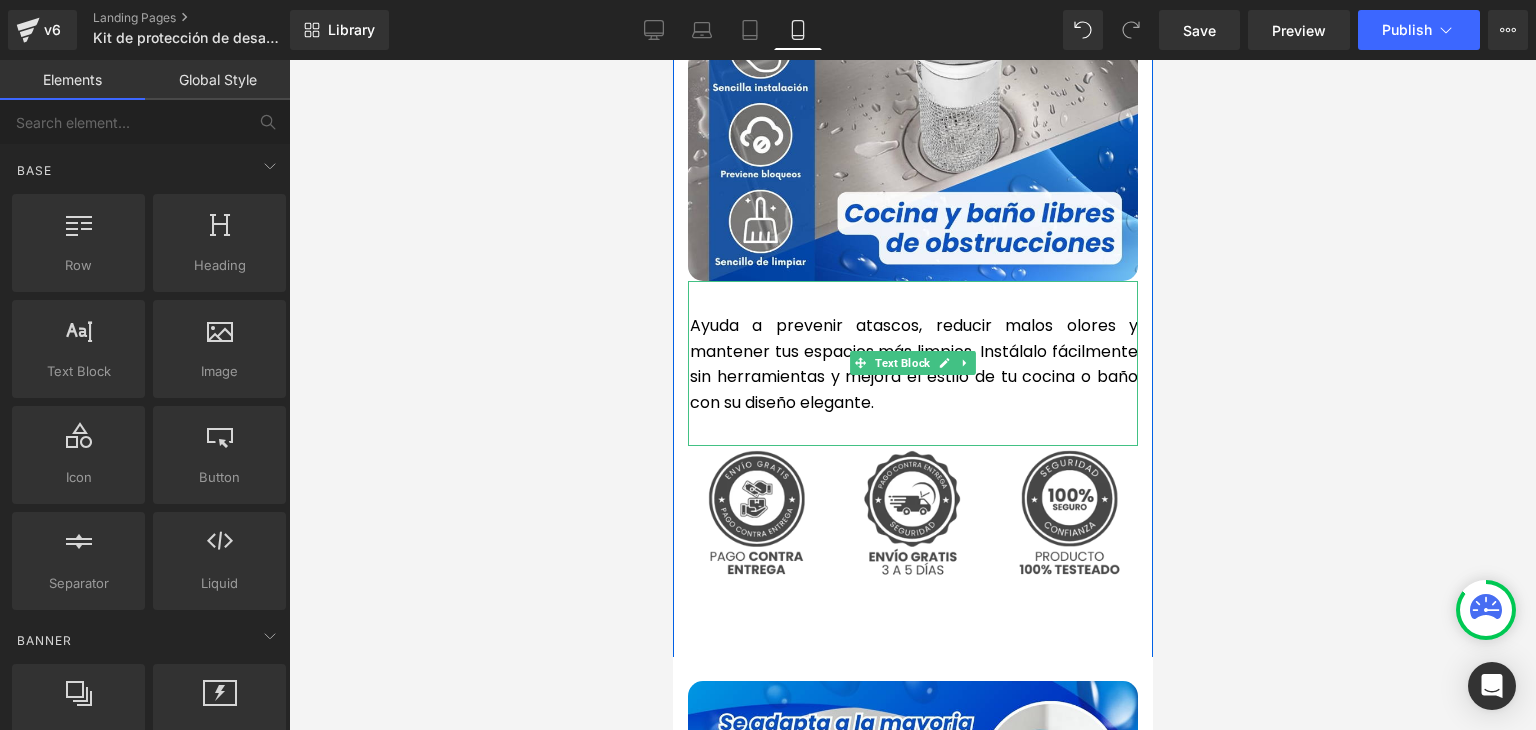click on "Ayuda a prevenir atascos, reducir malos olores y mantener tus espacios más limpios. Instálalo fácilmente sin herramientas y mejora el estilo de tu cocina o baño con su diseño elegante." at bounding box center (913, 364) 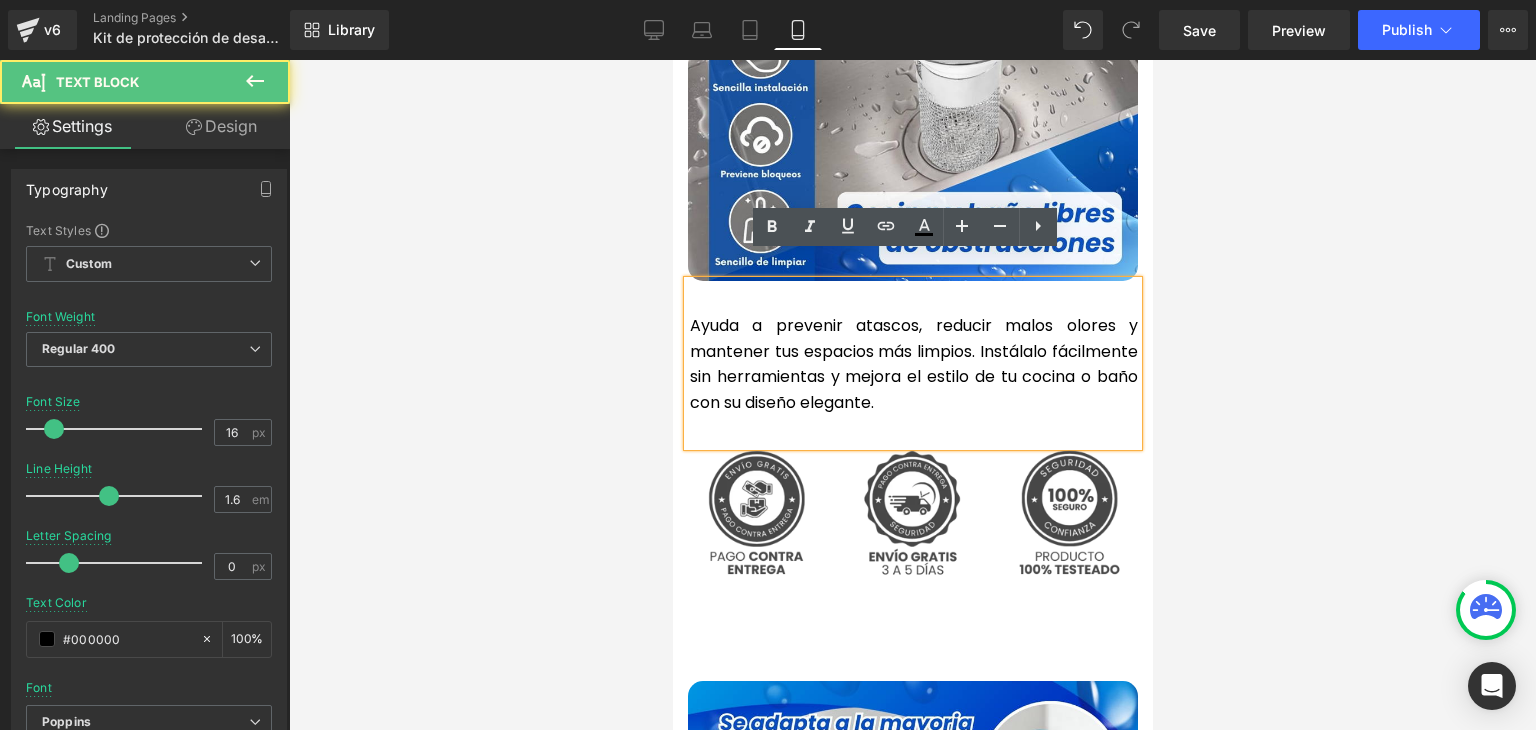 click on "Ayuda a prevenir atascos, reducir malos olores y mantener tus espacios más limpios. Instálalo fácilmente sin herramientas y mejora el estilo de tu cocina o baño con su diseño elegante." at bounding box center (913, 364) 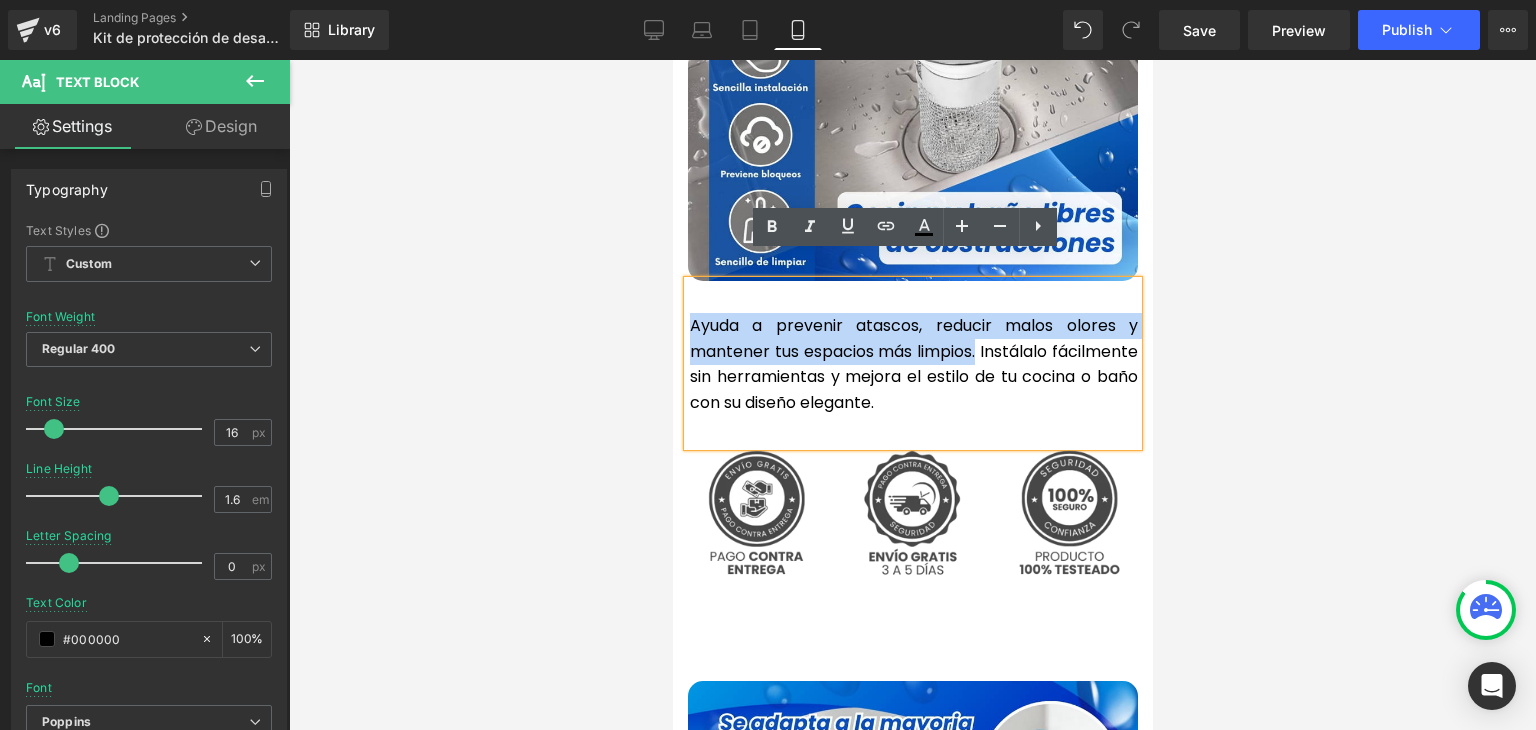 drag, startPoint x: 1043, startPoint y: 327, endPoint x: 713, endPoint y: 281, distance: 333.19064 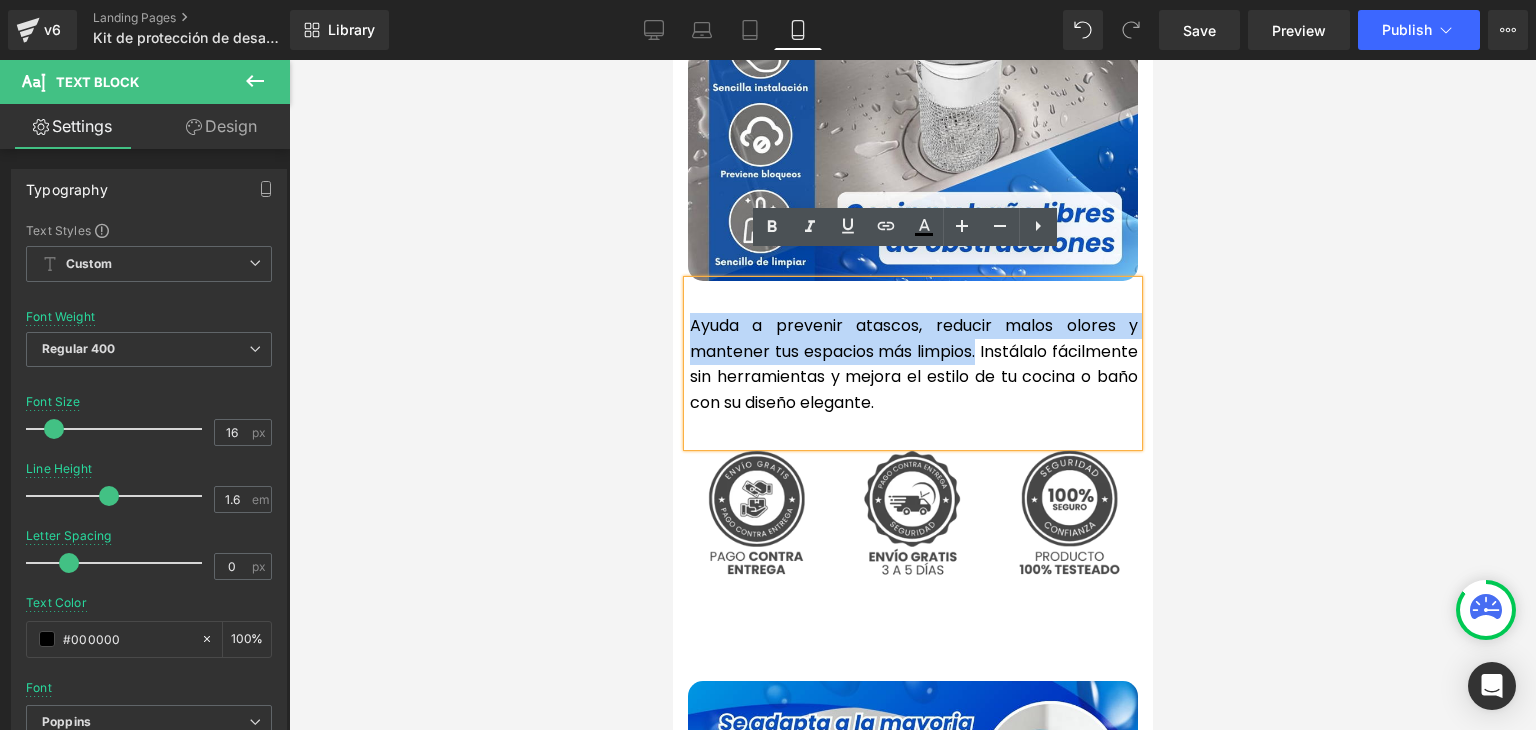 click on "Ayuda a prevenir atascos, reducir malos olores y mantener tus espacios más limpios. Instálalo fácilmente sin herramientas y mejora el estilo de tu cocina o baño con su diseño elegante." at bounding box center (913, 364) 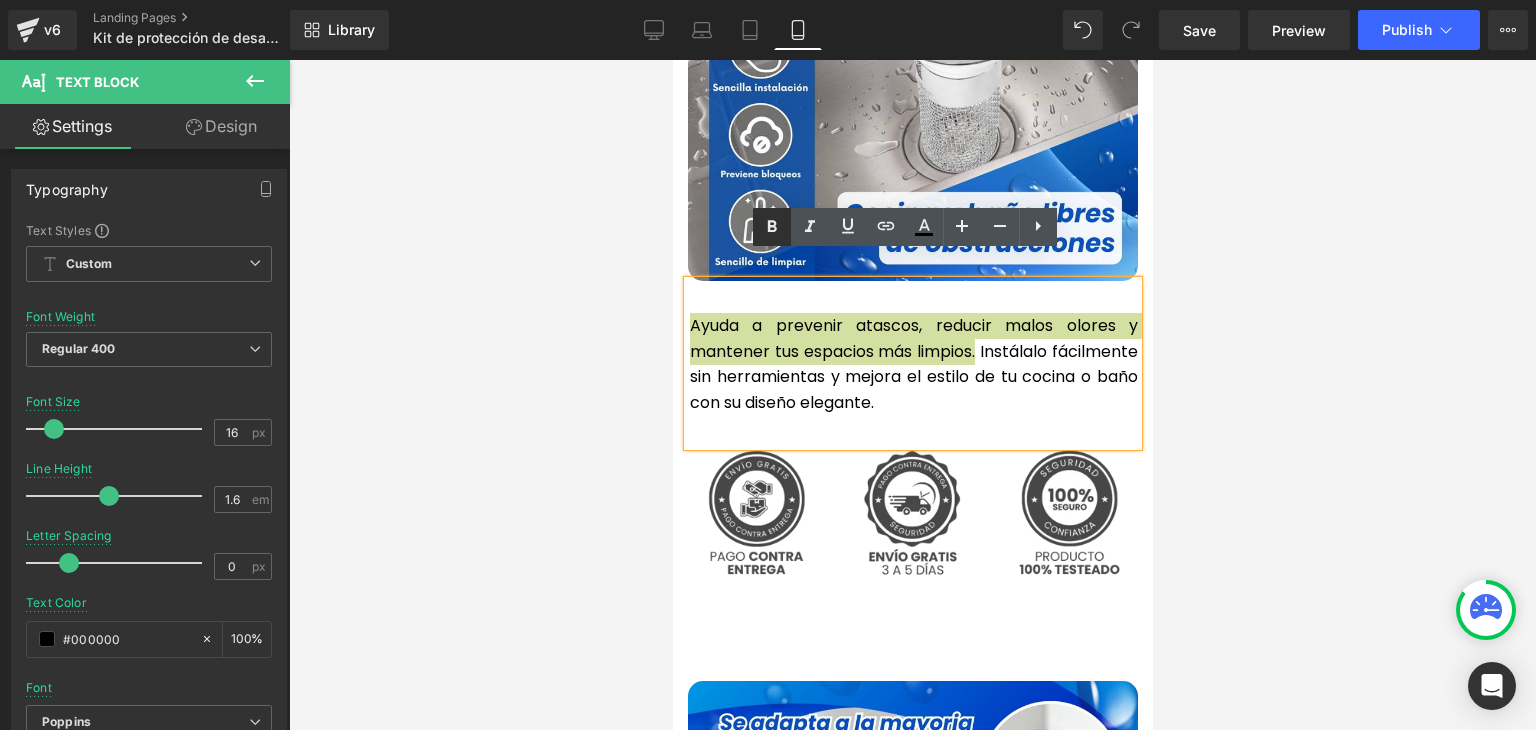 click 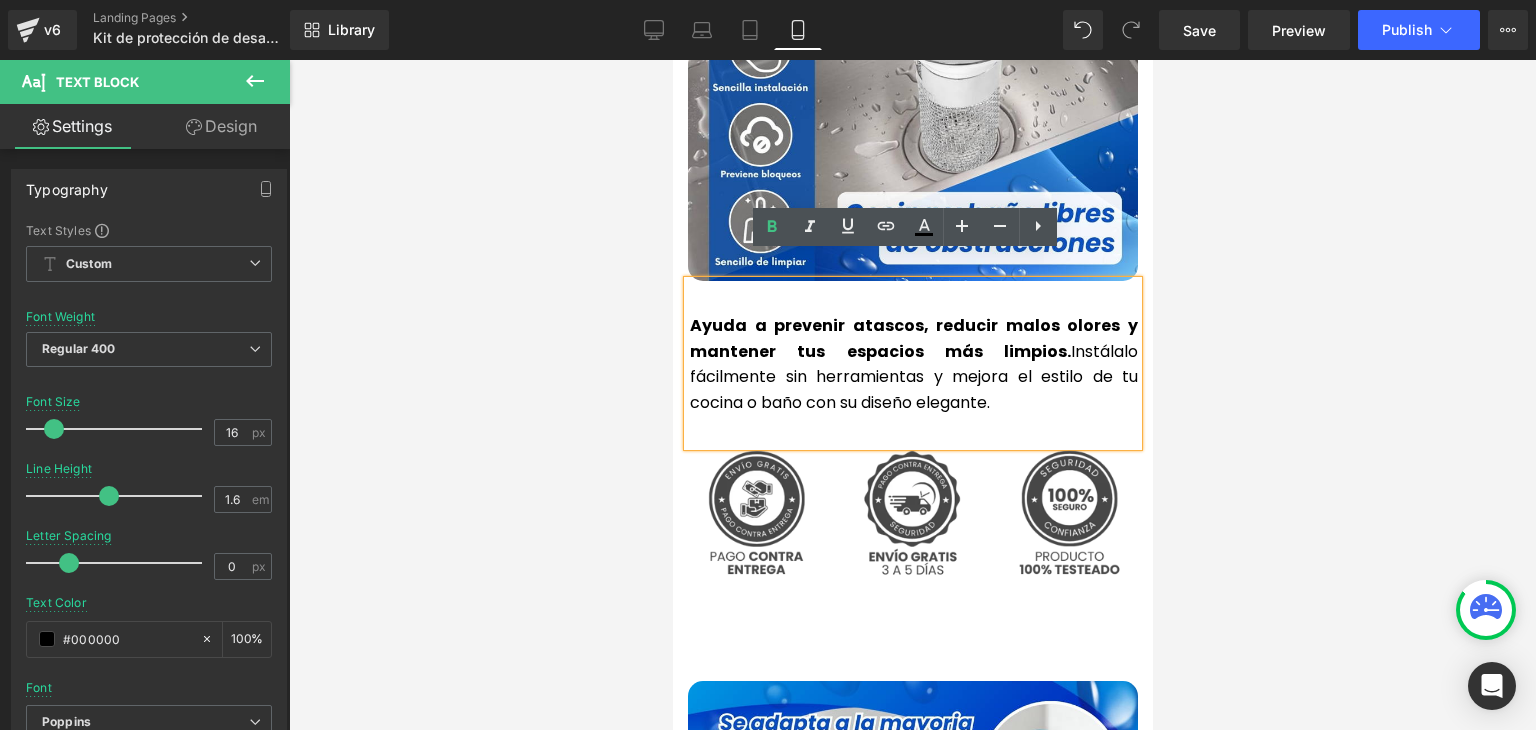 click at bounding box center [912, 395] 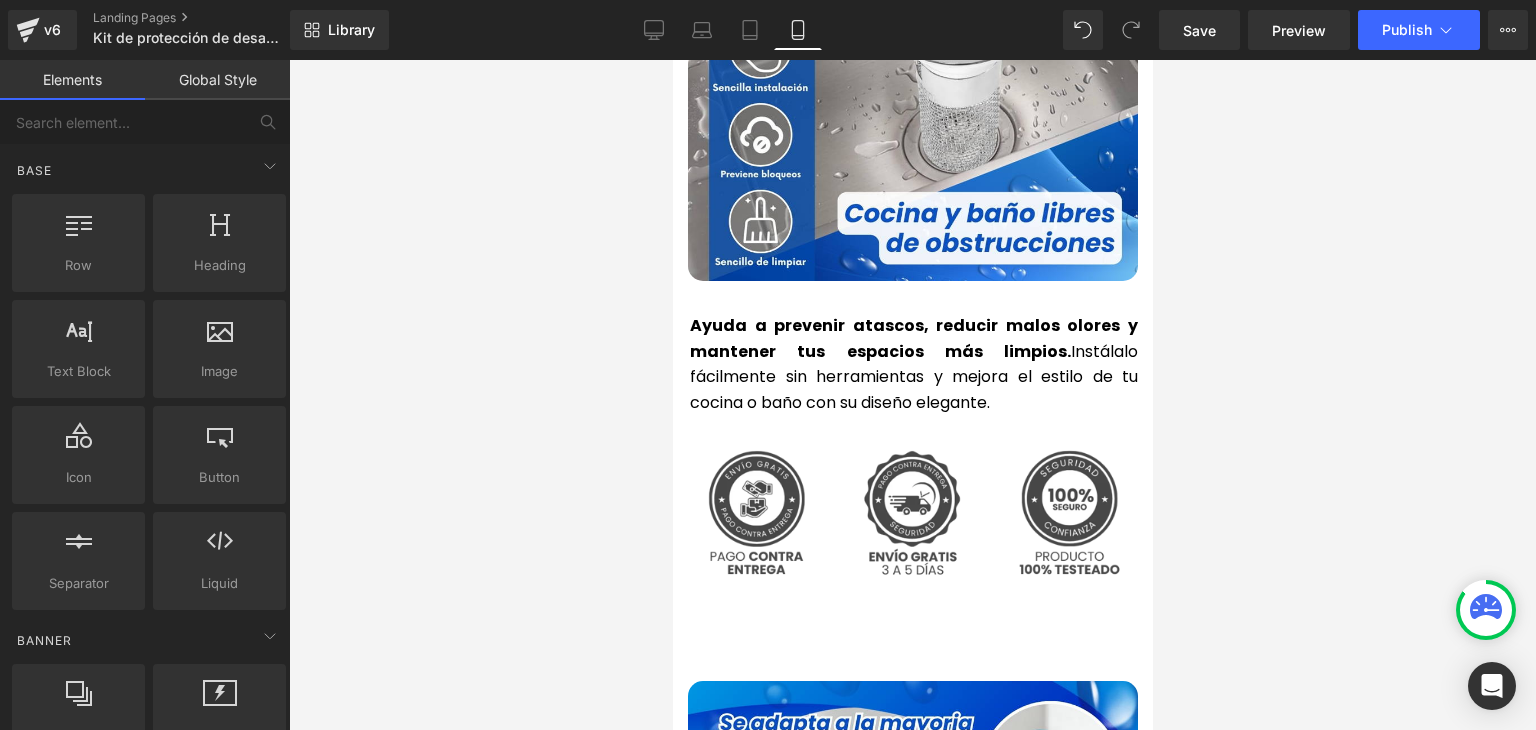 click on "Library Mobile Desktop Laptop Tablet Mobile Save Preview Publish Scheduled View Live Page View with current Template Save Template to Library Schedule Publish  Optimize  Publish Settings Shortcuts  Your page can’t be published   You've reached the maximum number of published pages on your plan  (0/0).  You need to upgrade your plan or unpublish all your pages to get 1 publish slot.   Unpublish pages   Upgrade plan" at bounding box center (913, 30) 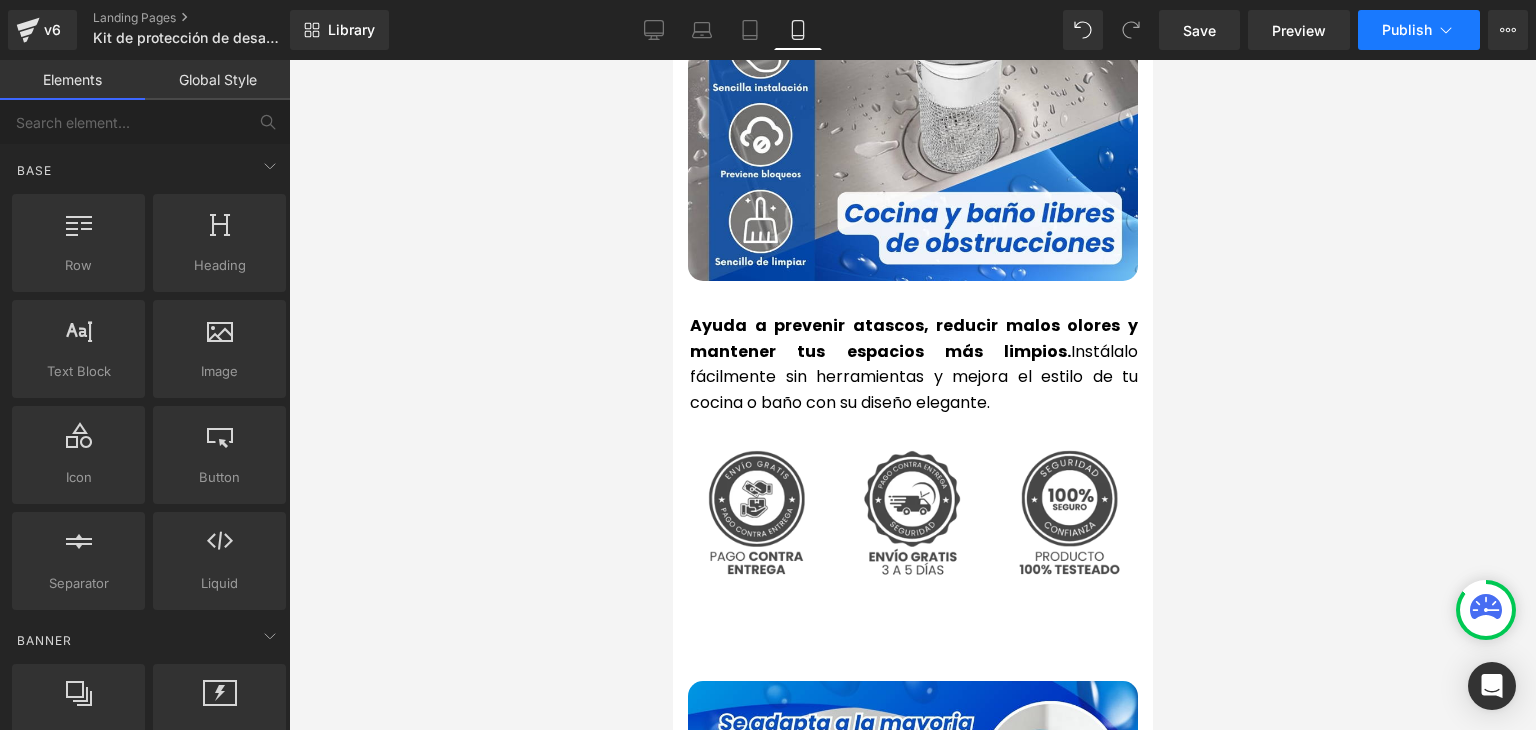 click on "Publish" at bounding box center (1407, 30) 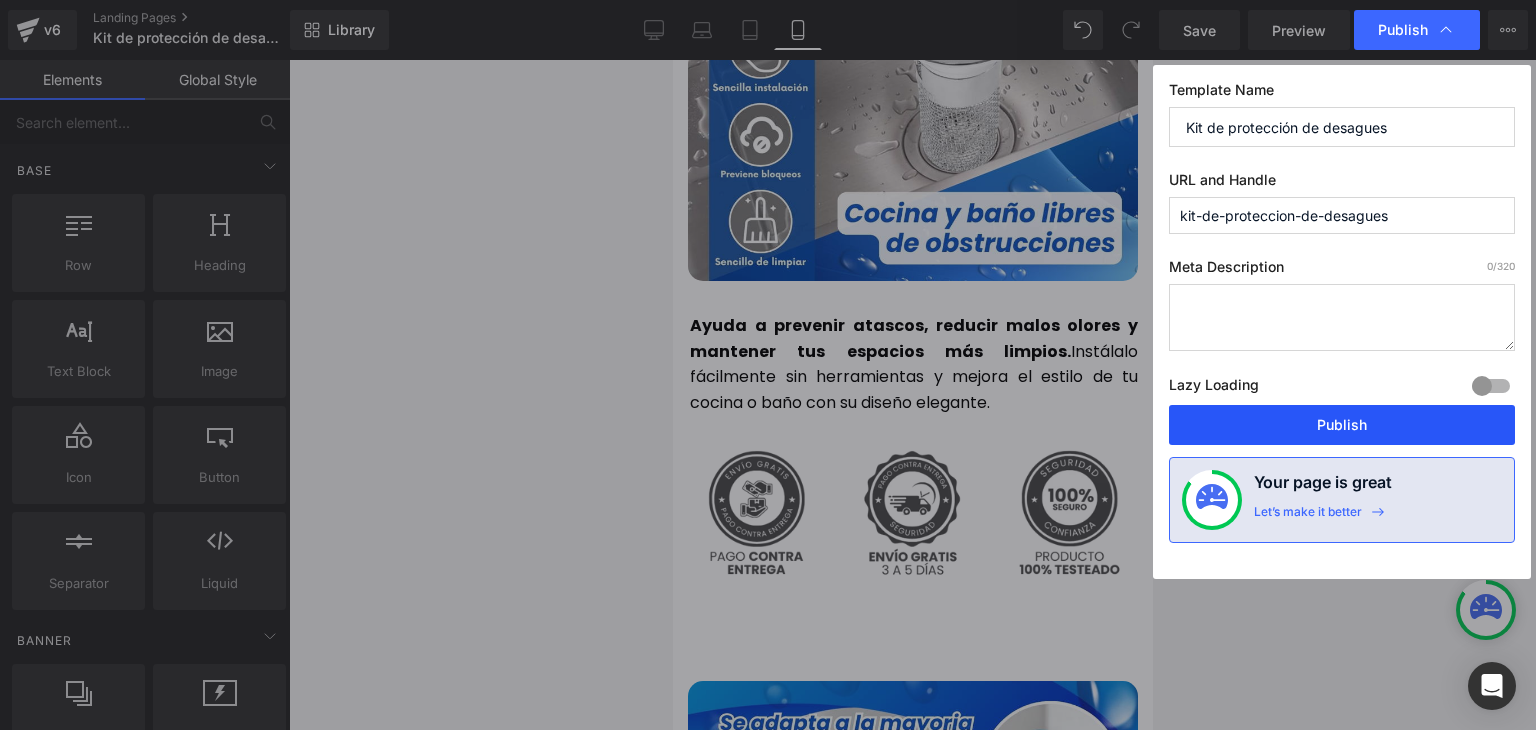 click on "Publish" at bounding box center (1342, 425) 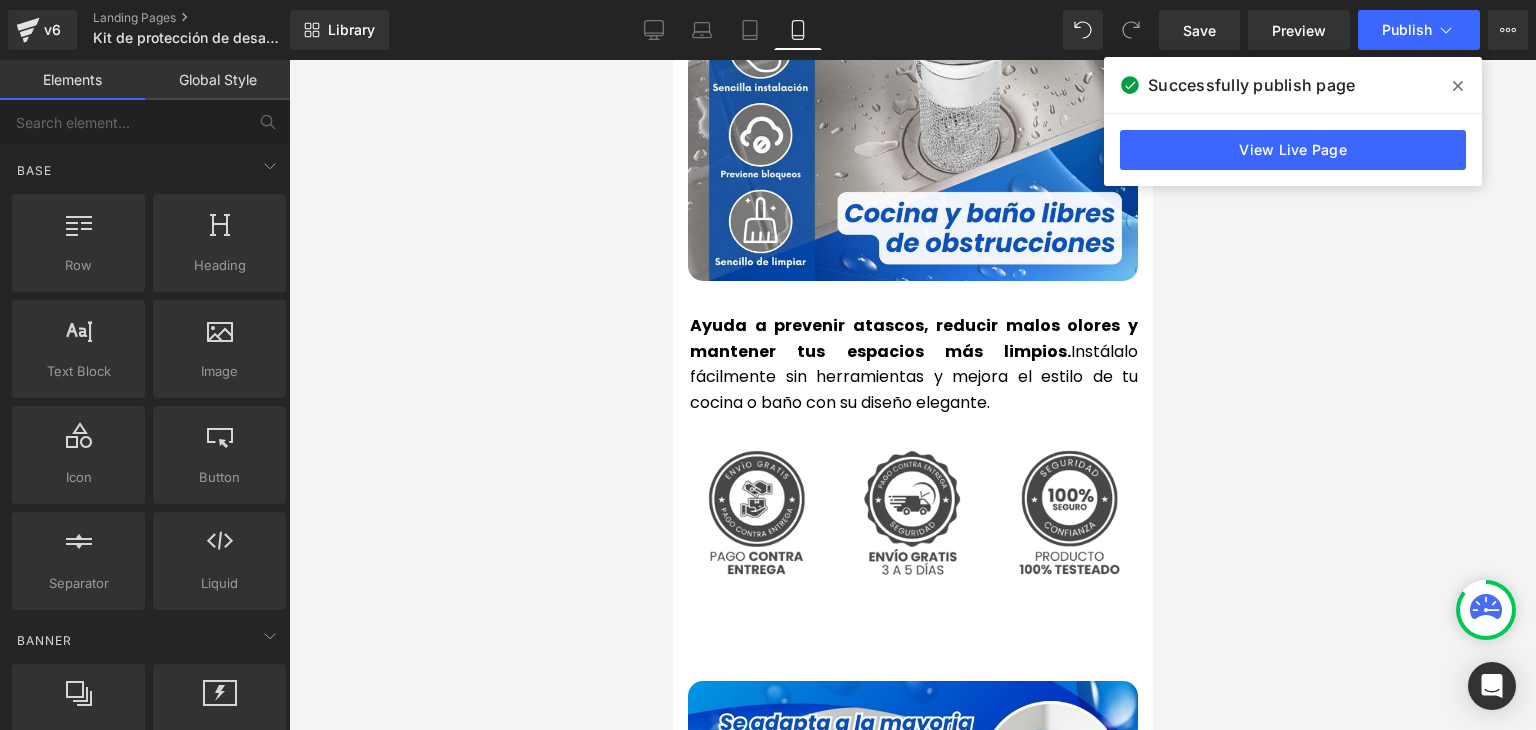 click 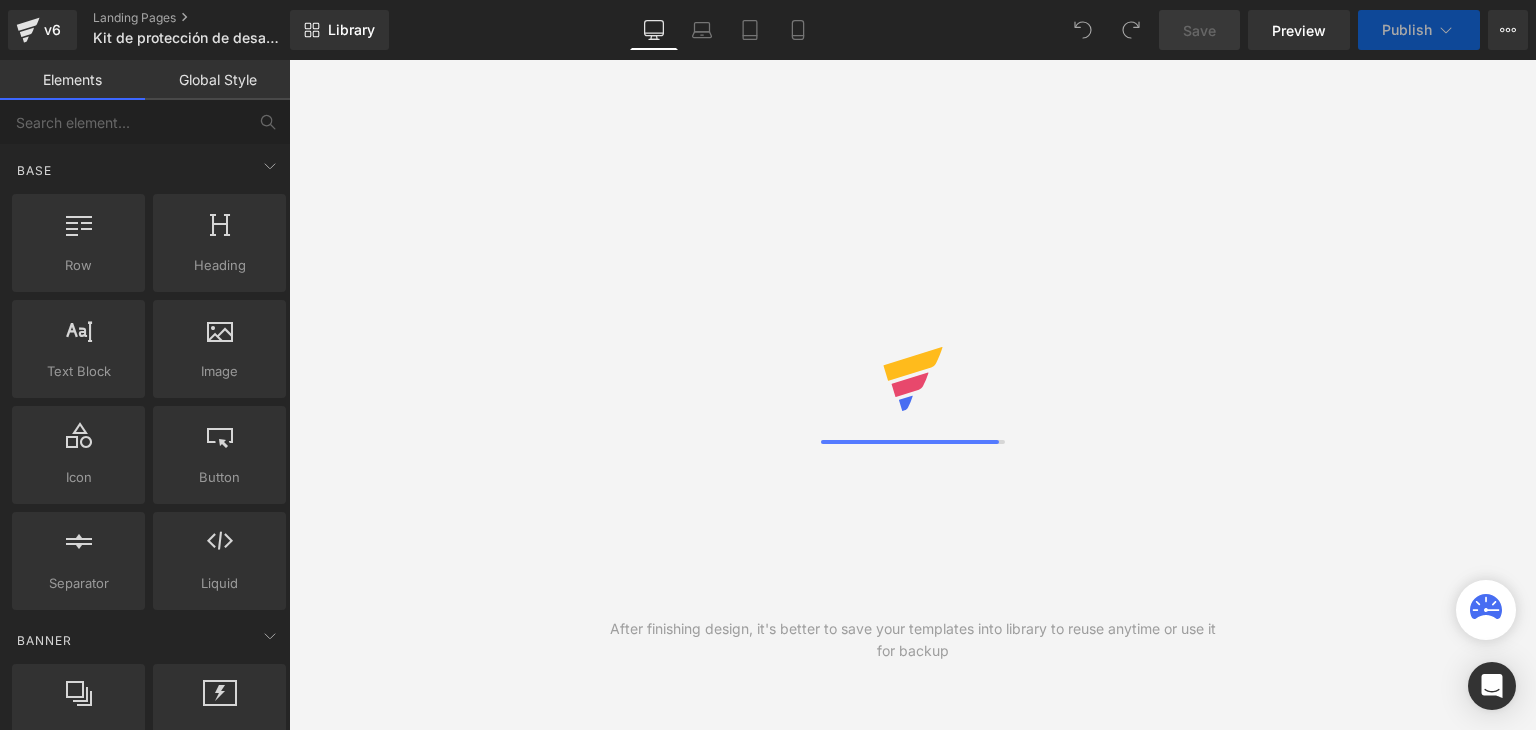 scroll, scrollTop: 0, scrollLeft: 0, axis: both 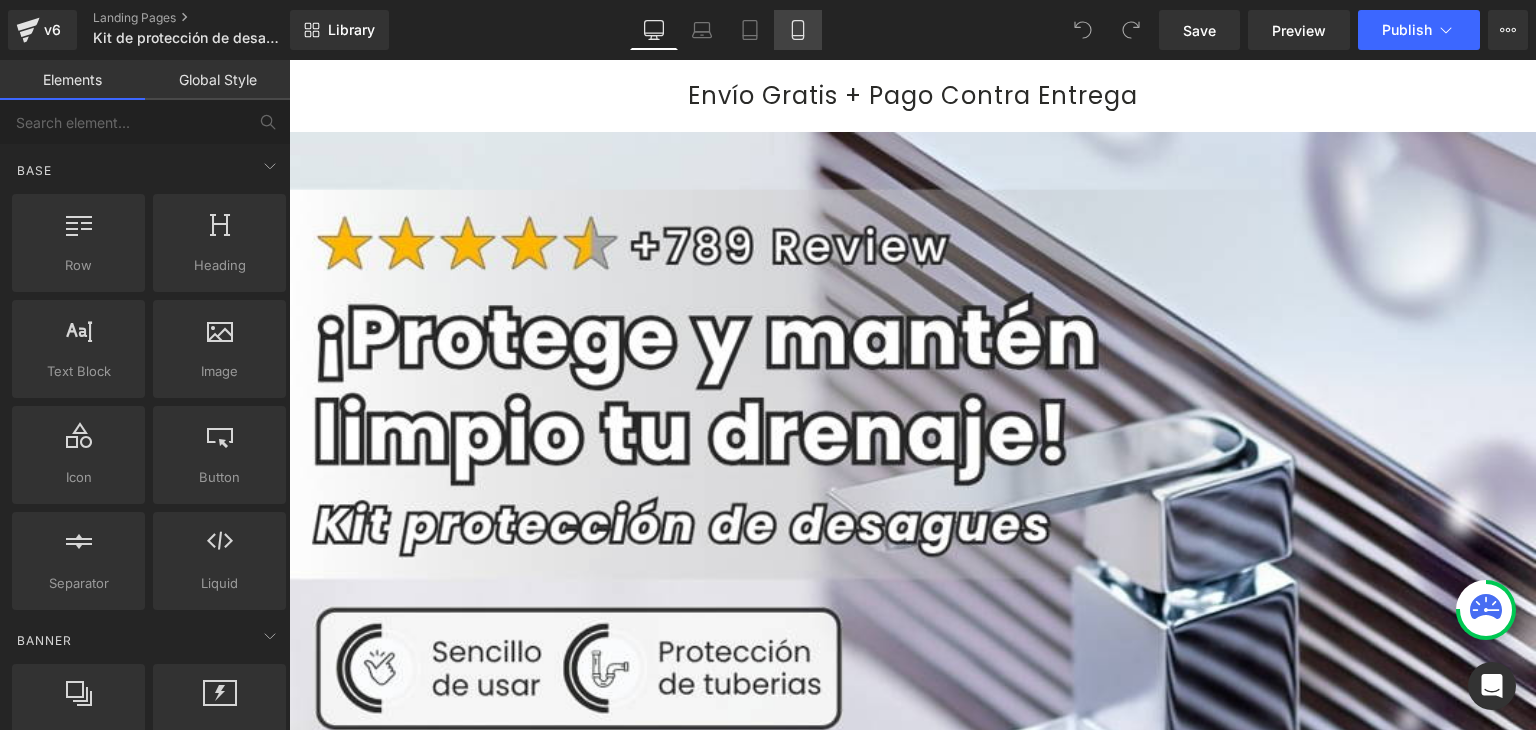 click on "Mobile" at bounding box center (798, 30) 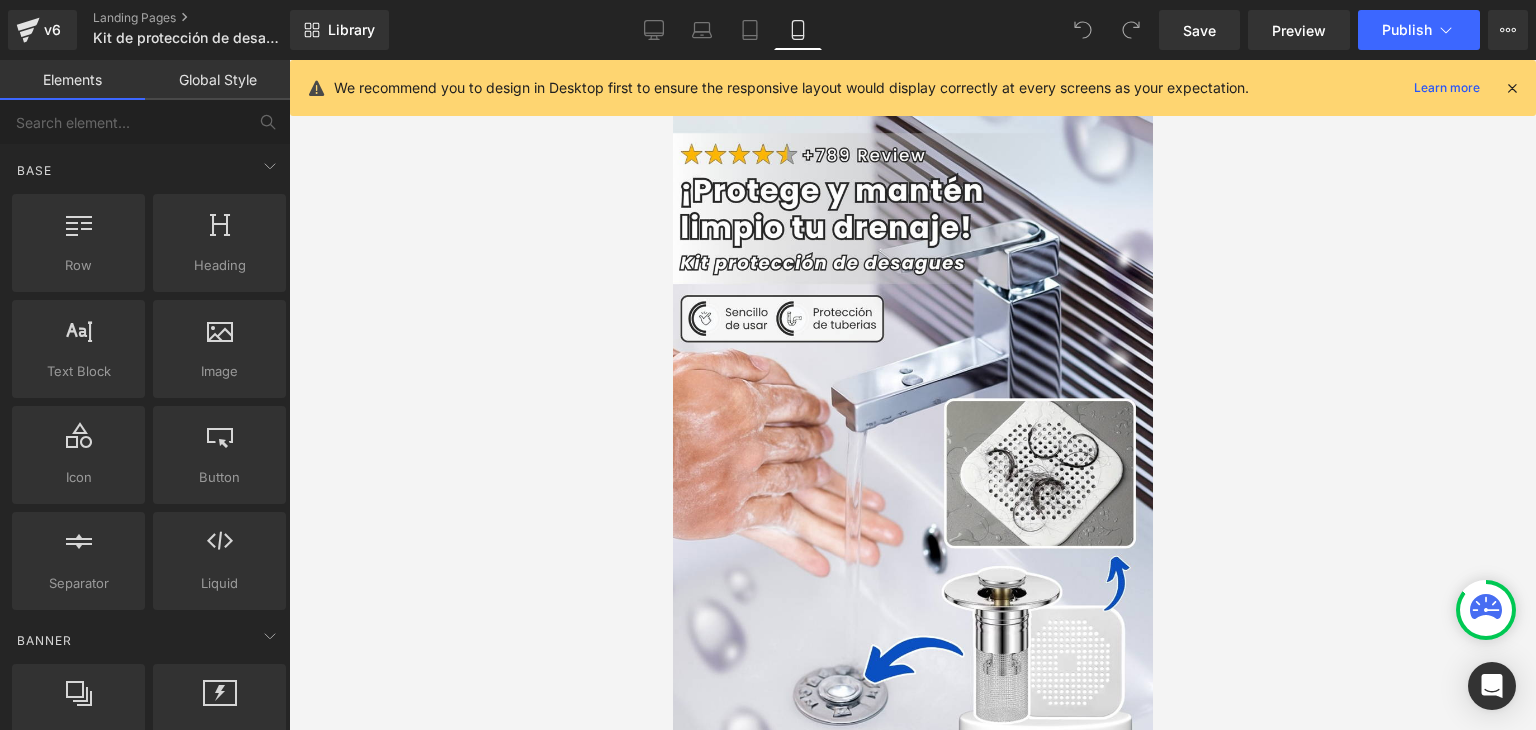 click at bounding box center (1512, 88) 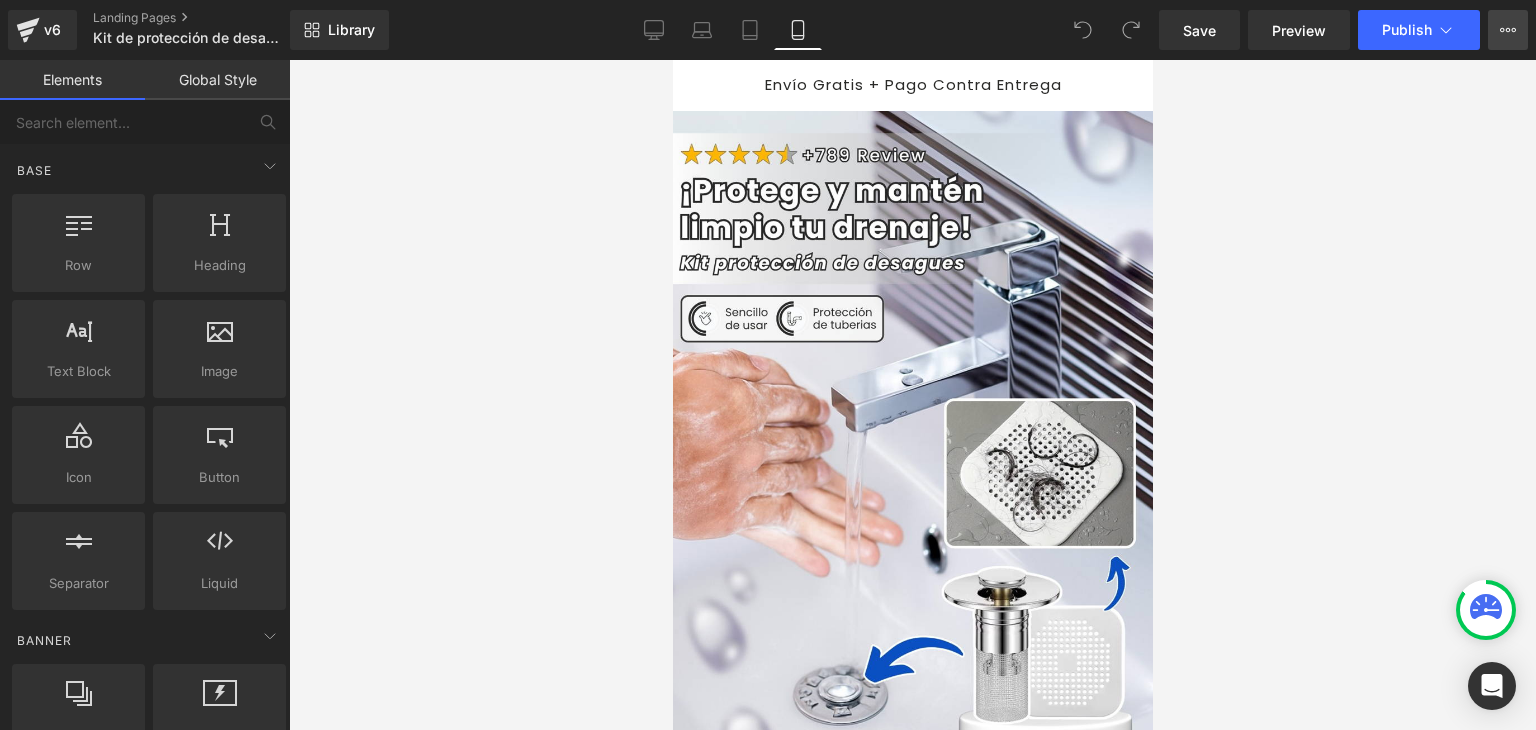 click 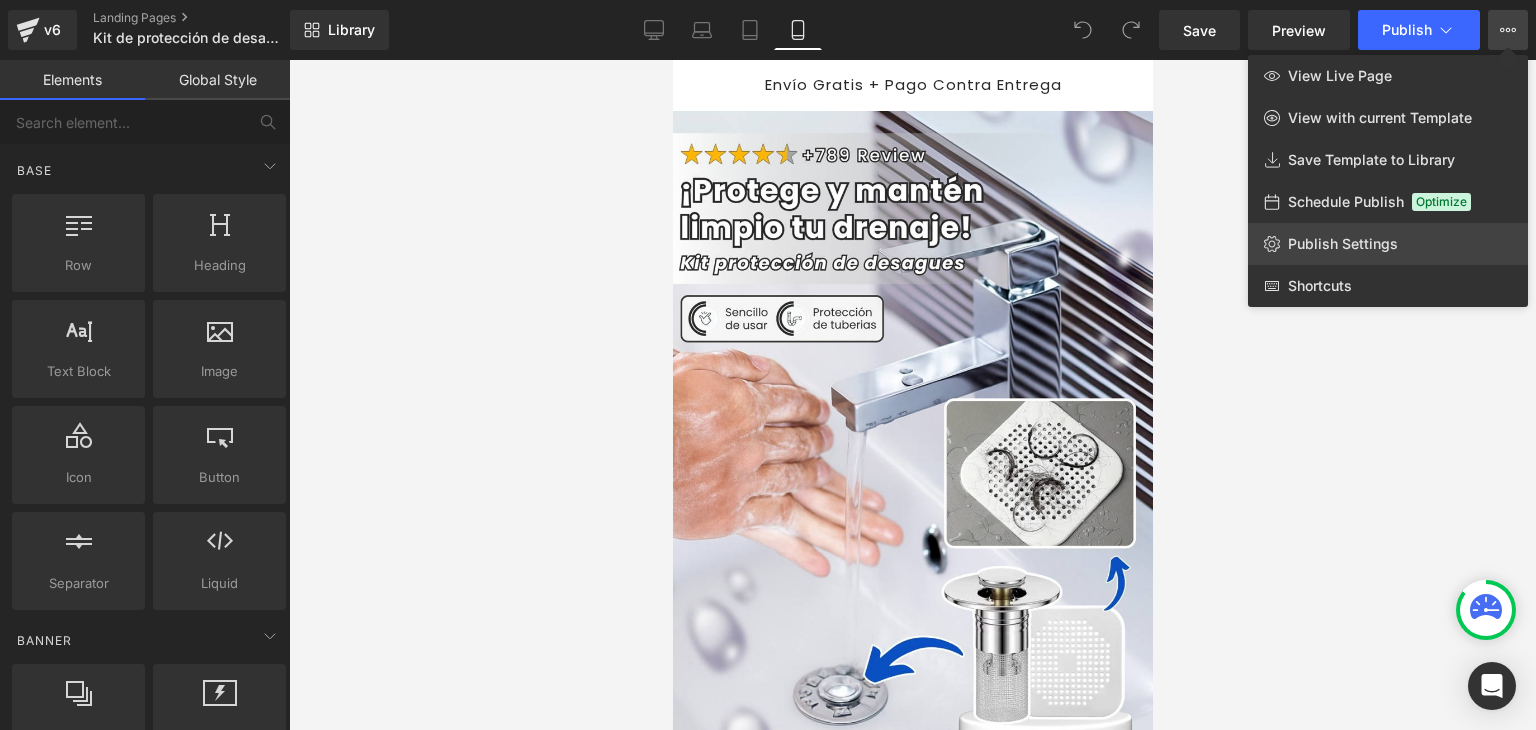click on "Publish Settings" at bounding box center [1343, 244] 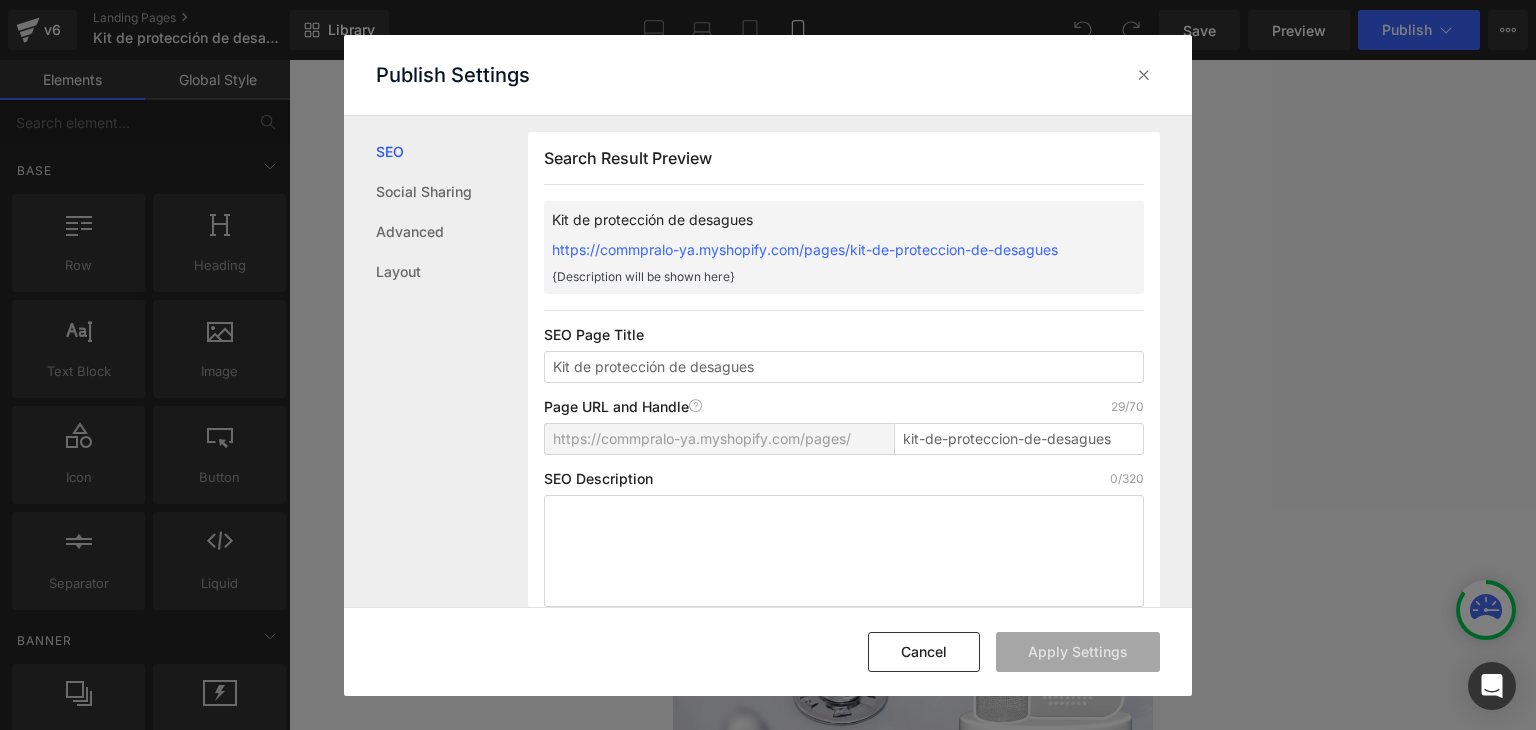 scroll, scrollTop: 0, scrollLeft: 0, axis: both 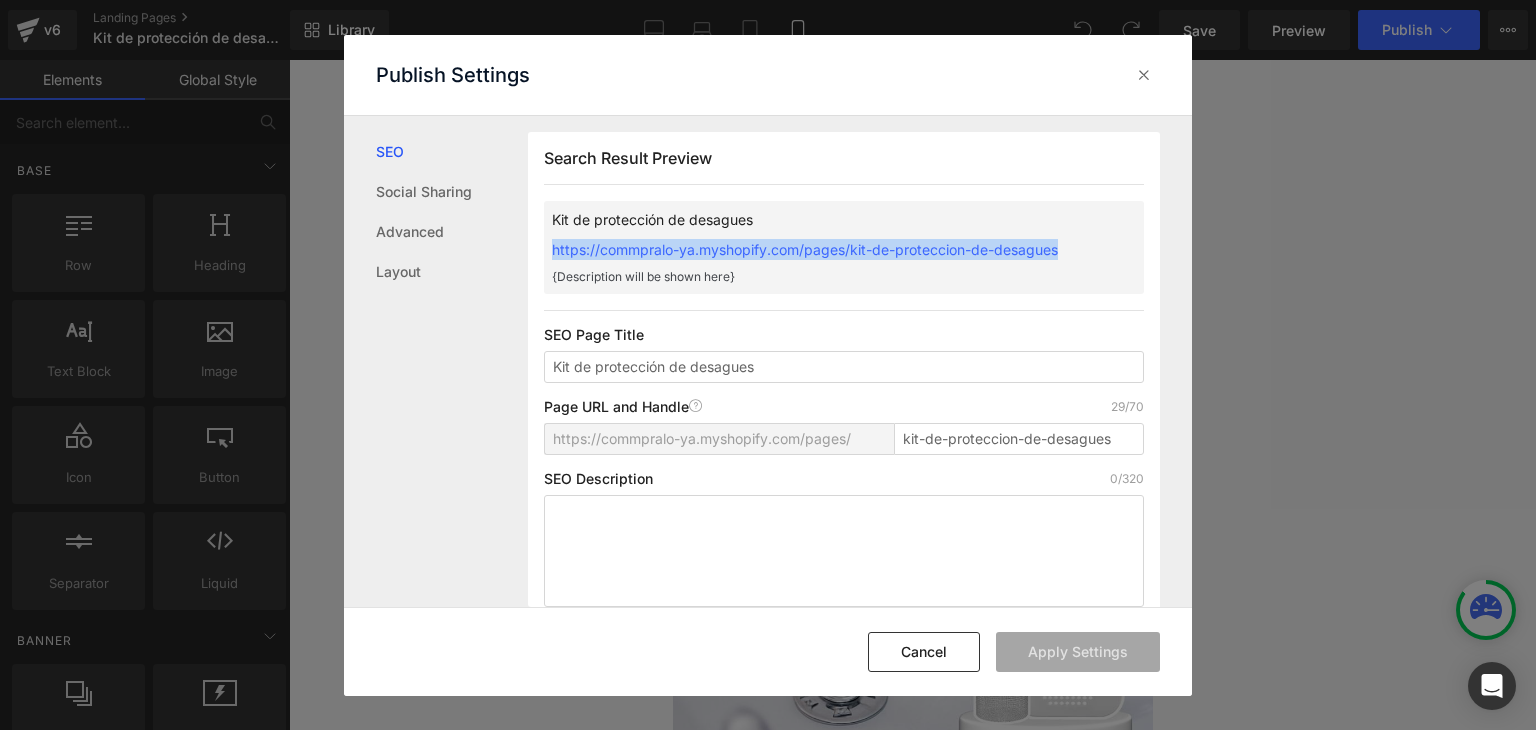 drag, startPoint x: 535, startPoint y: 244, endPoint x: 1105, endPoint y: 256, distance: 570.1263 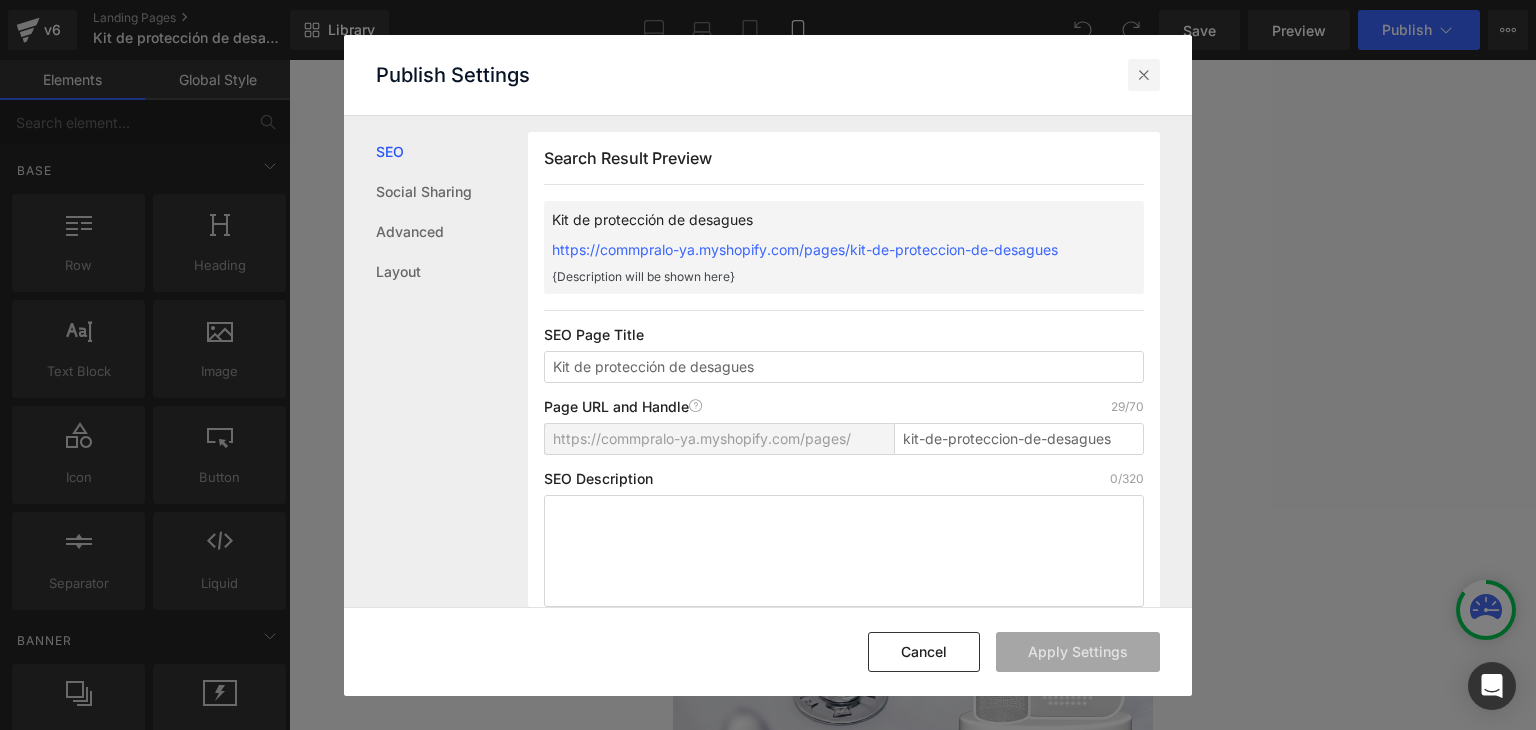 click at bounding box center (1144, 75) 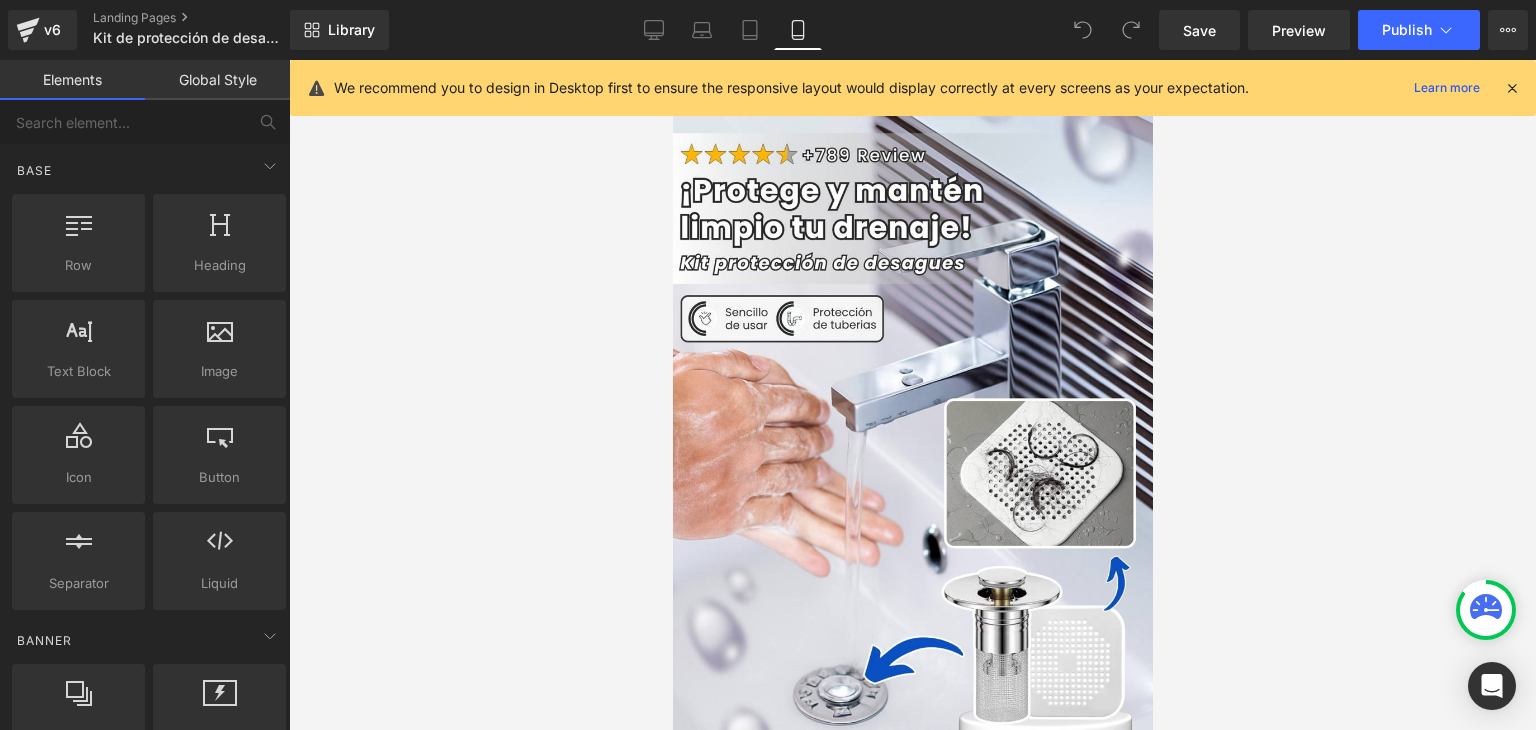 click at bounding box center [1512, 88] 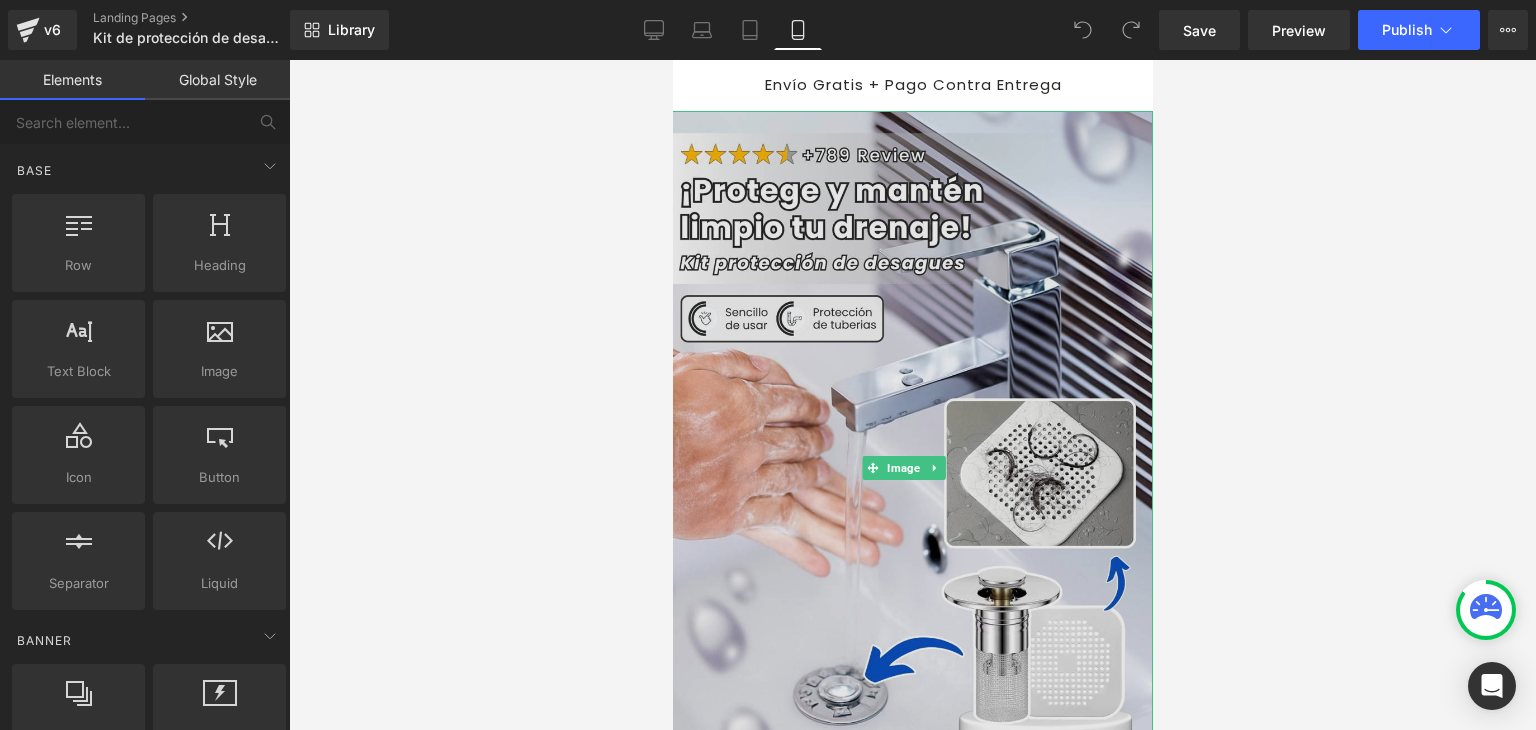 click at bounding box center (910, 469) 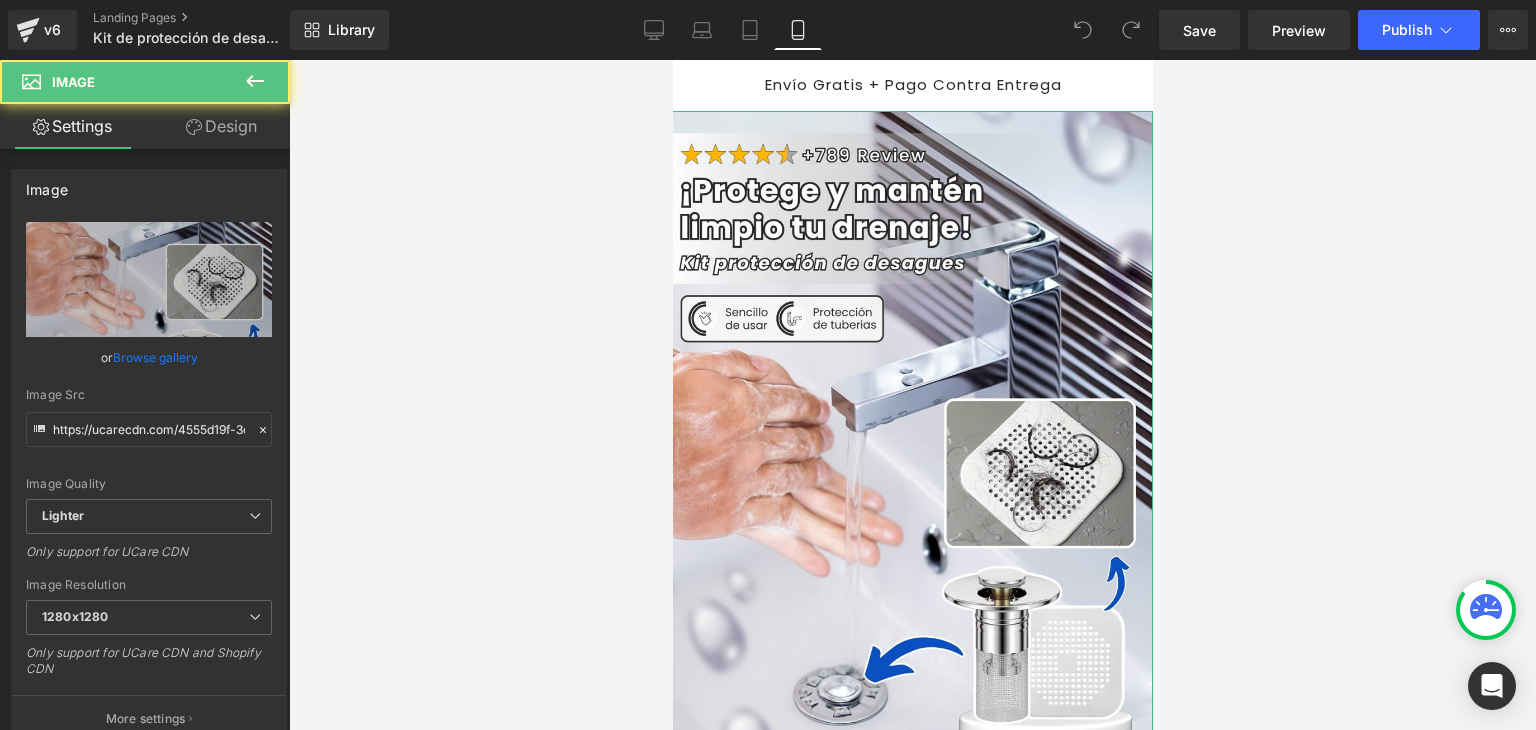 click on "Design" at bounding box center (221, 126) 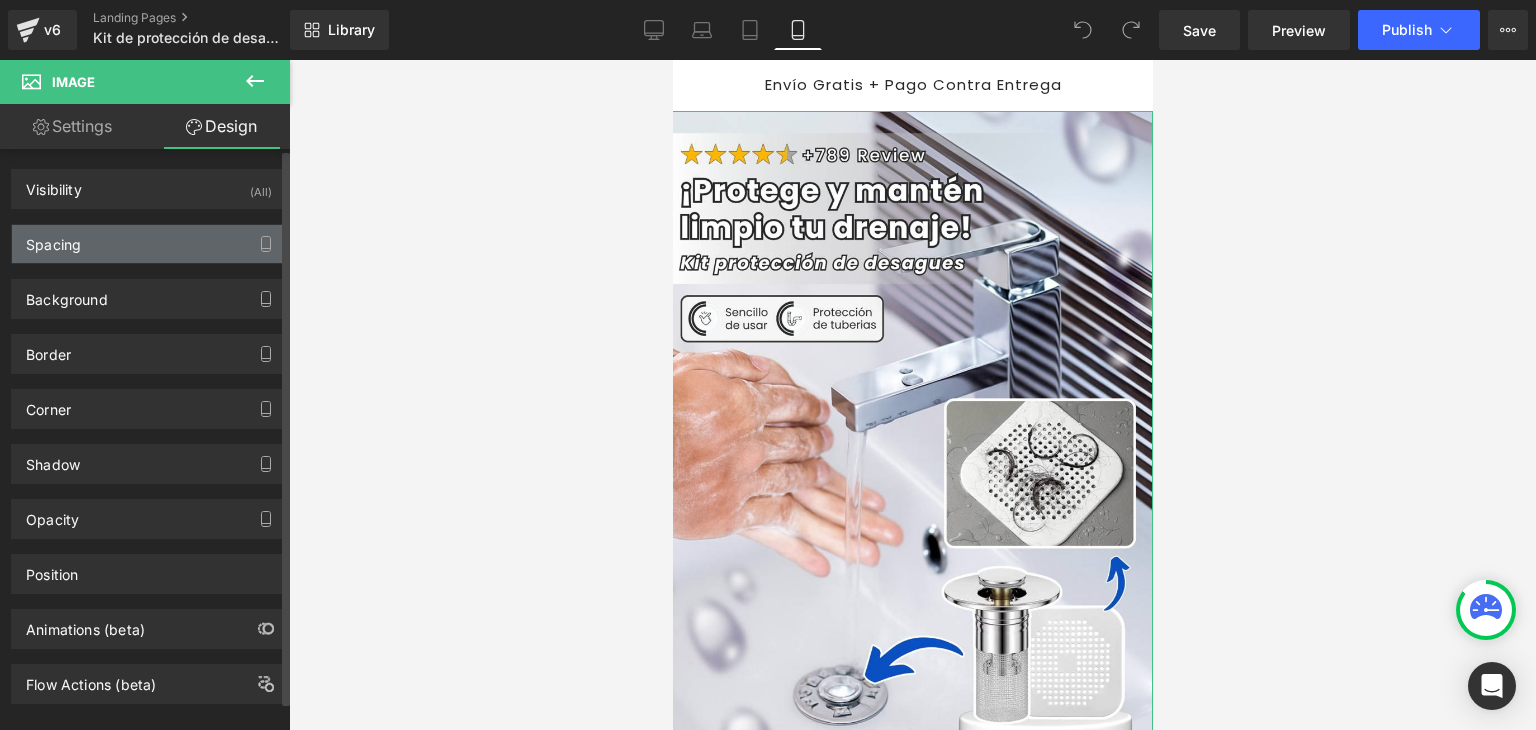 type on "0" 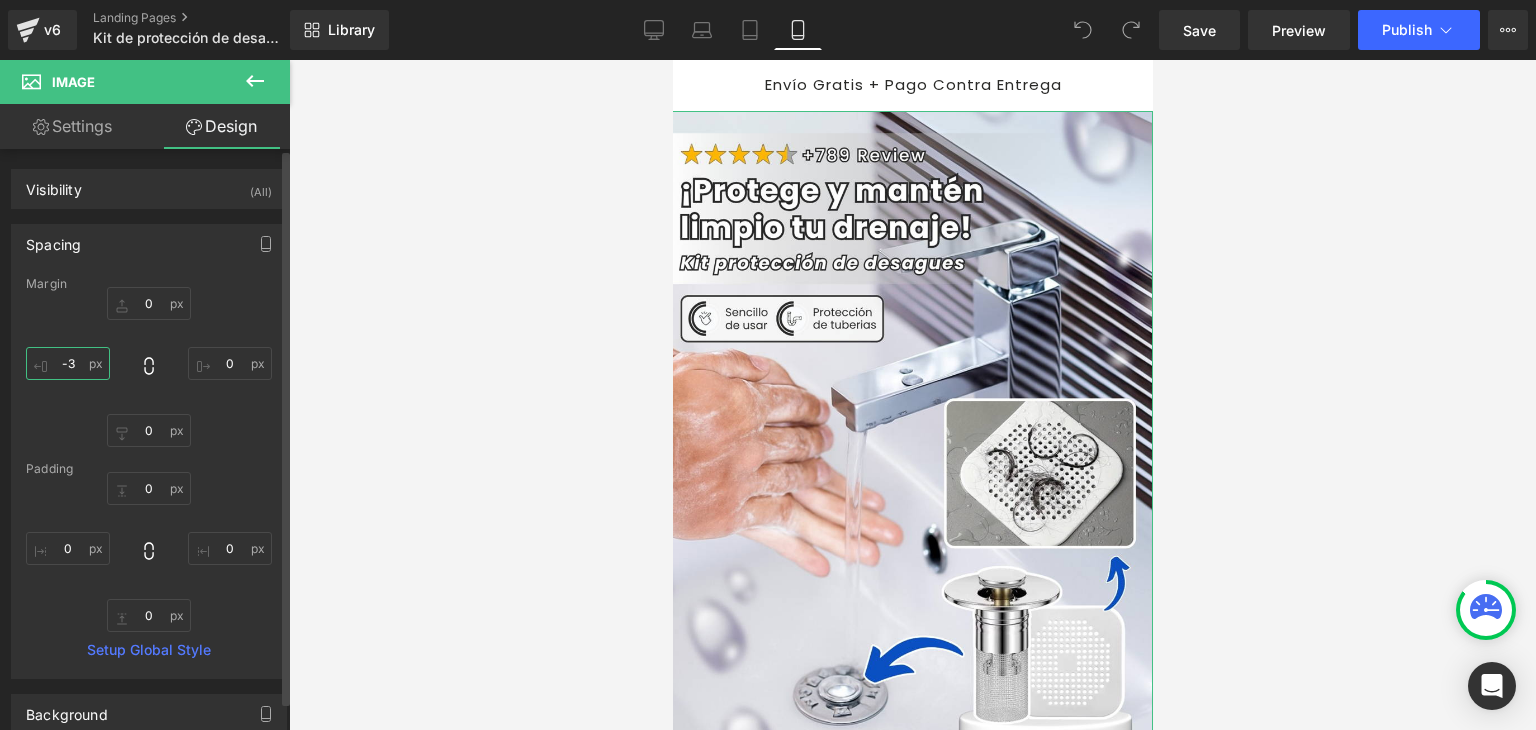 click on "-3" at bounding box center (68, 363) 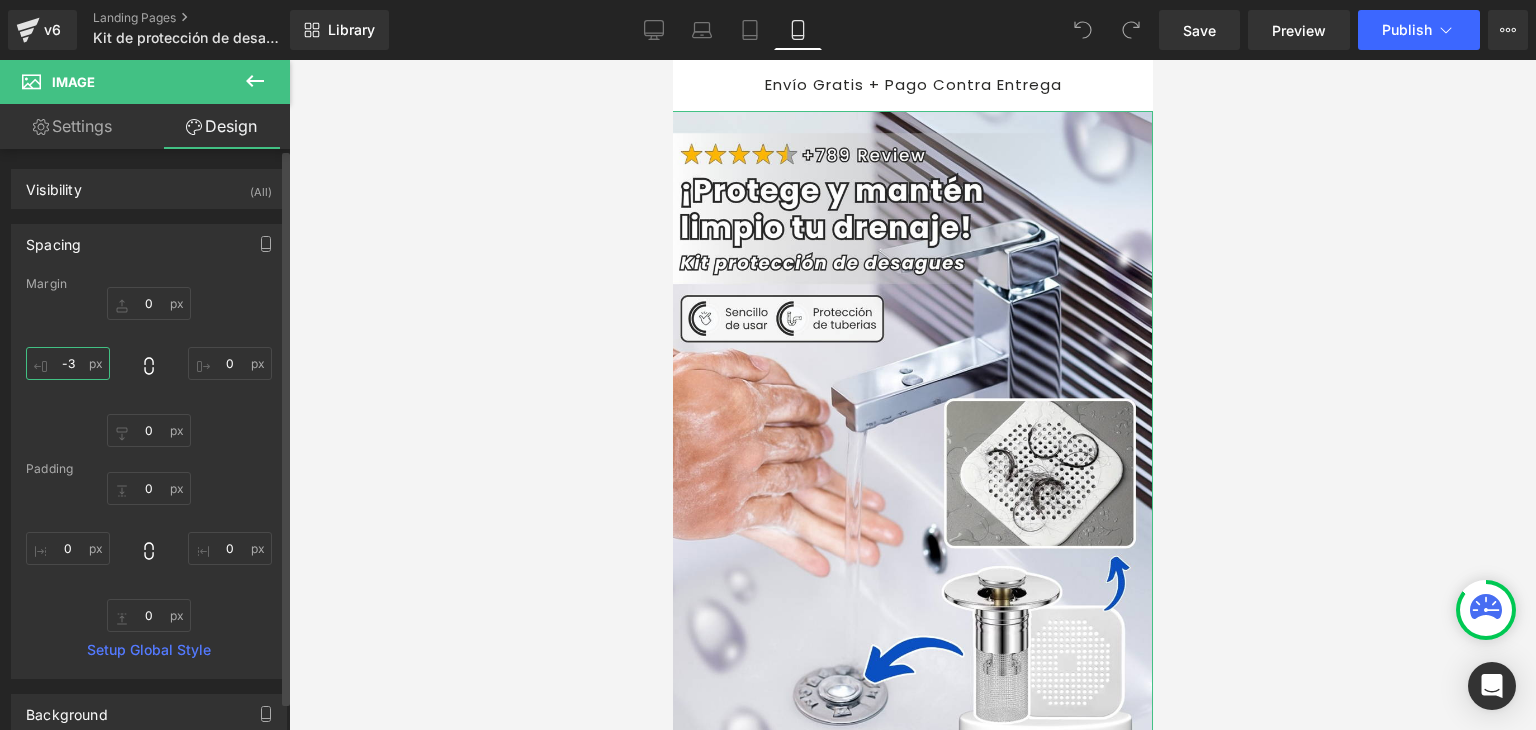 type 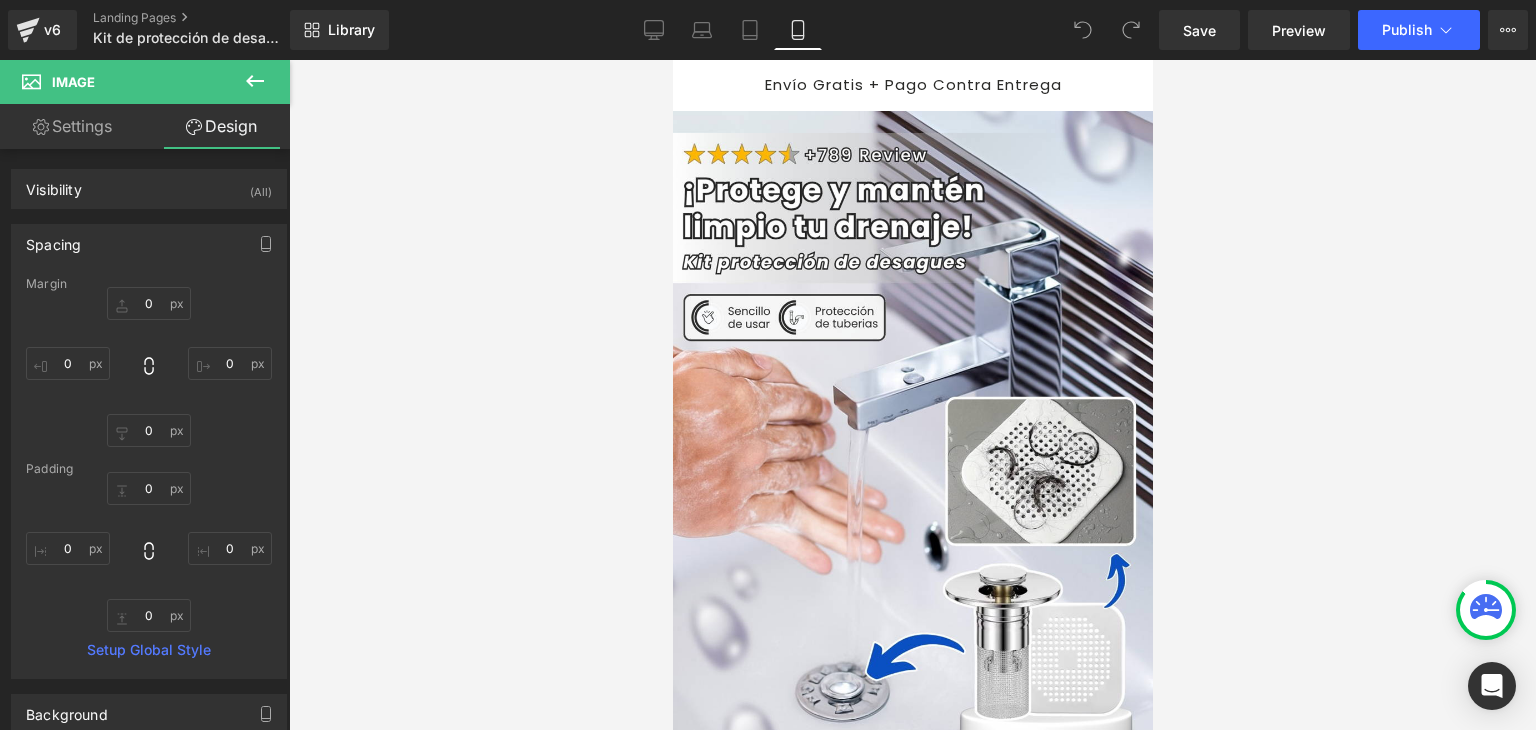 click at bounding box center (912, 395) 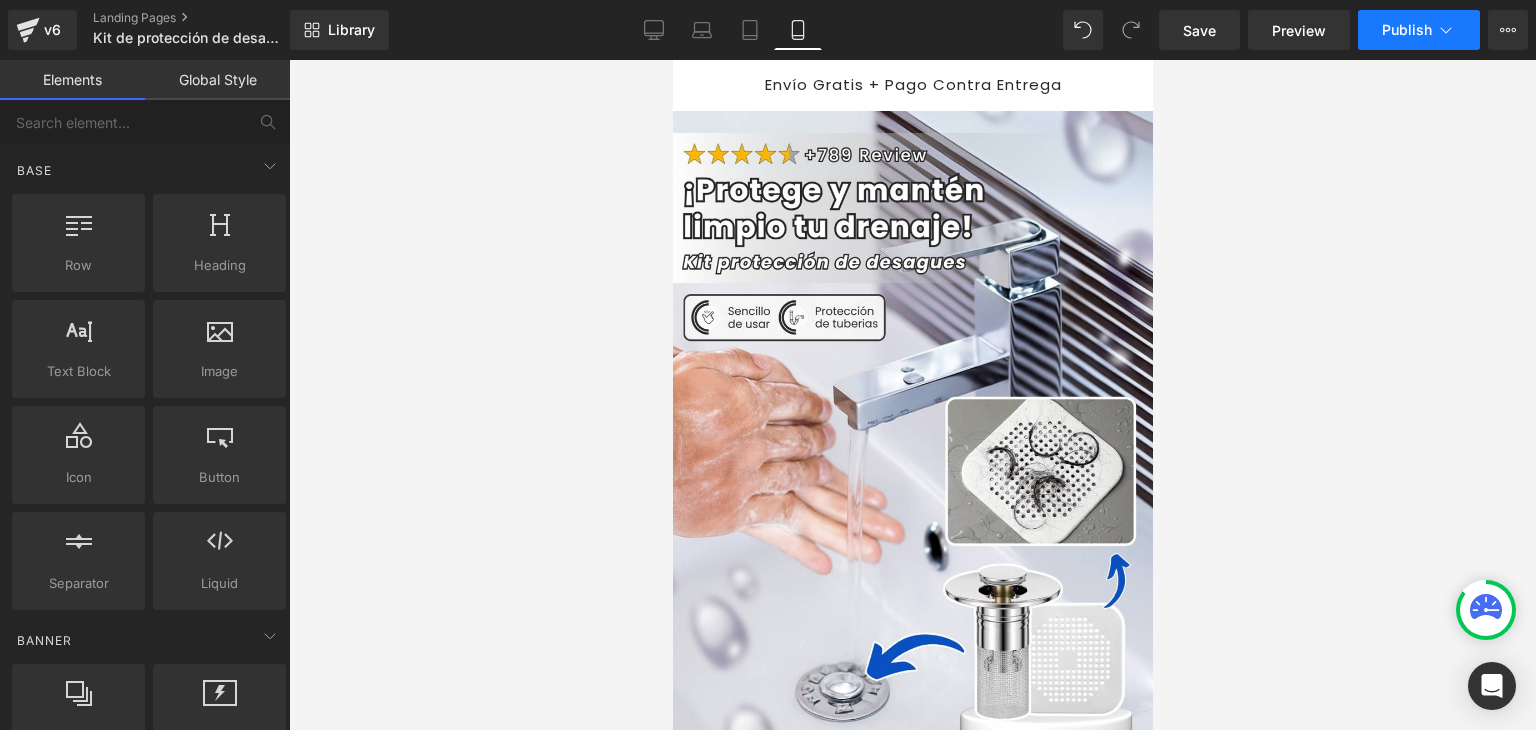 click on "Publish" at bounding box center [1419, 30] 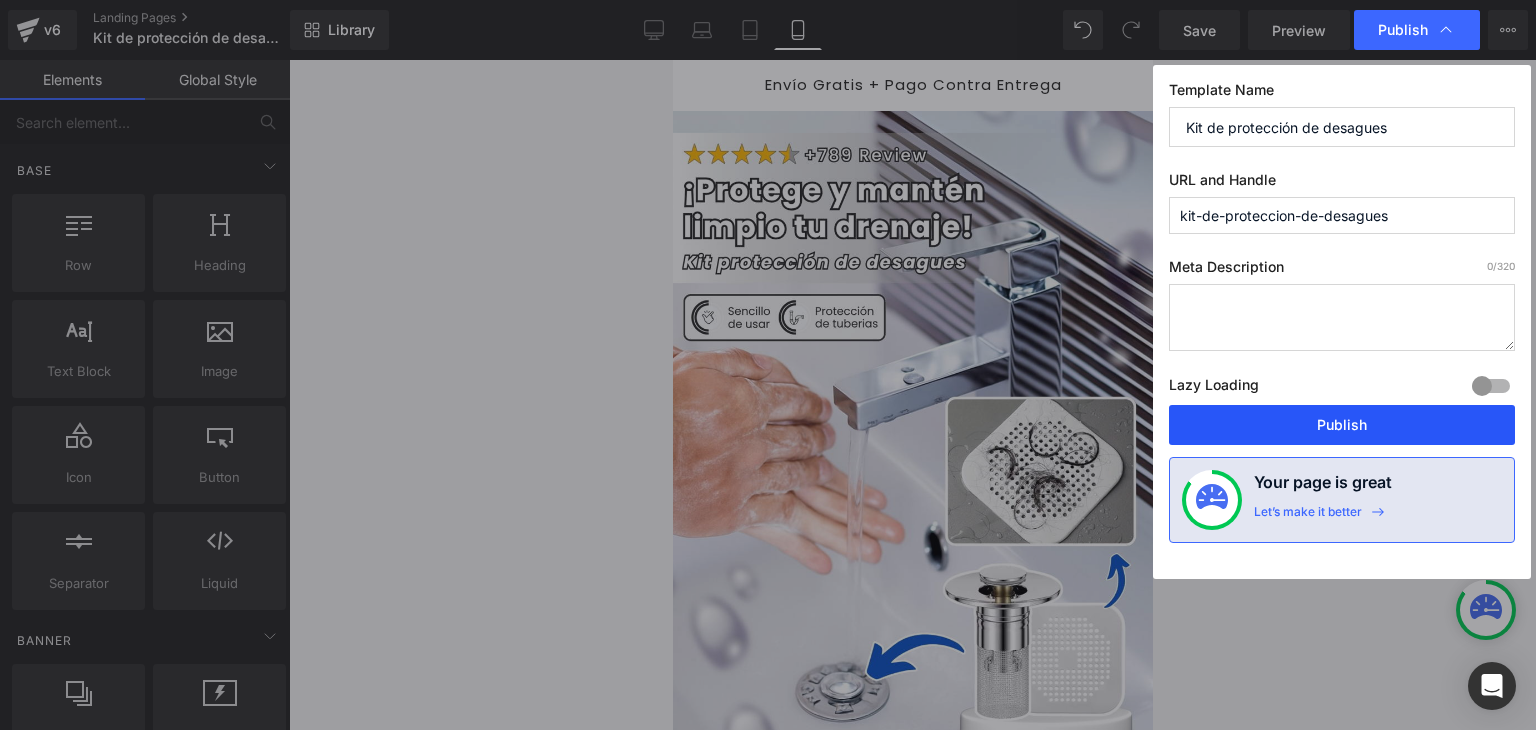 click on "Publish" at bounding box center [1342, 425] 